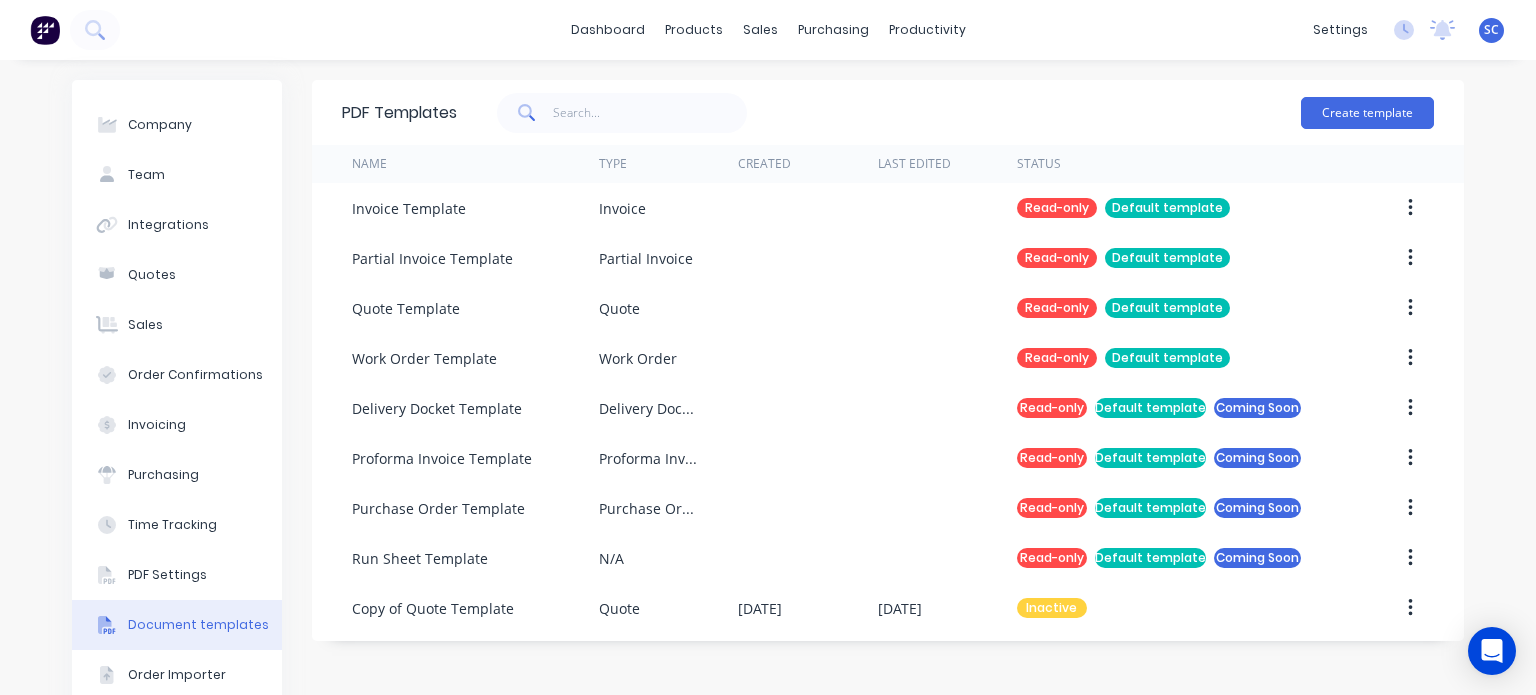 scroll, scrollTop: 0, scrollLeft: 0, axis: both 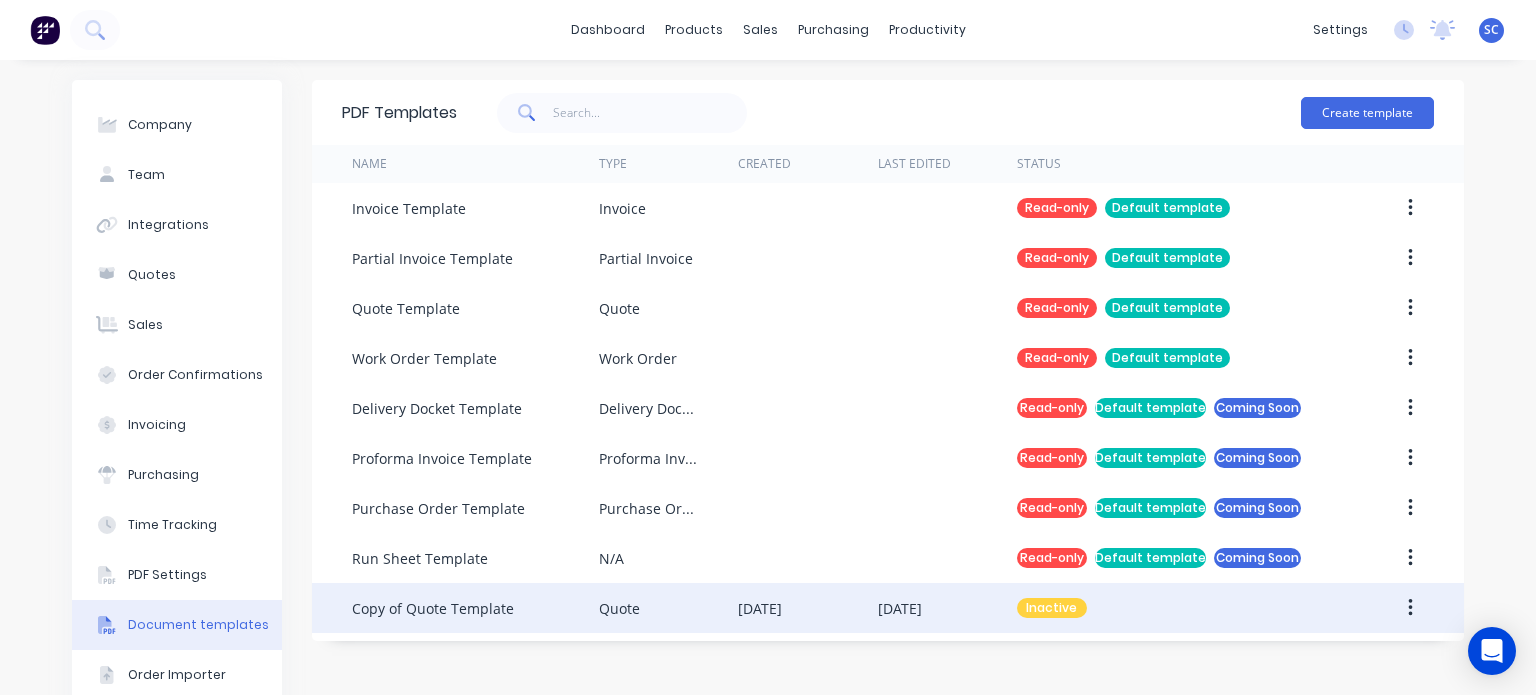 click on "30 Jul 2025" at bounding box center [807, 608] 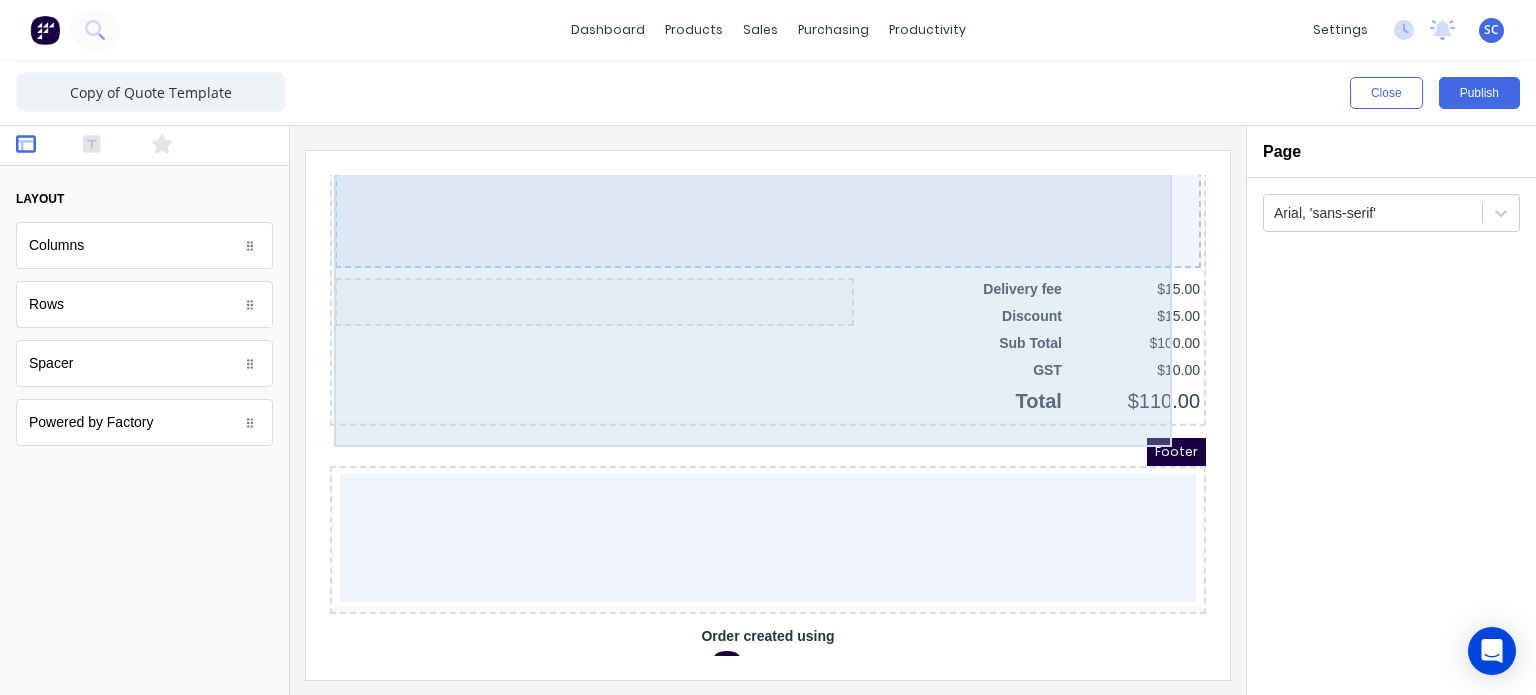 scroll, scrollTop: 1442, scrollLeft: 0, axis: vertical 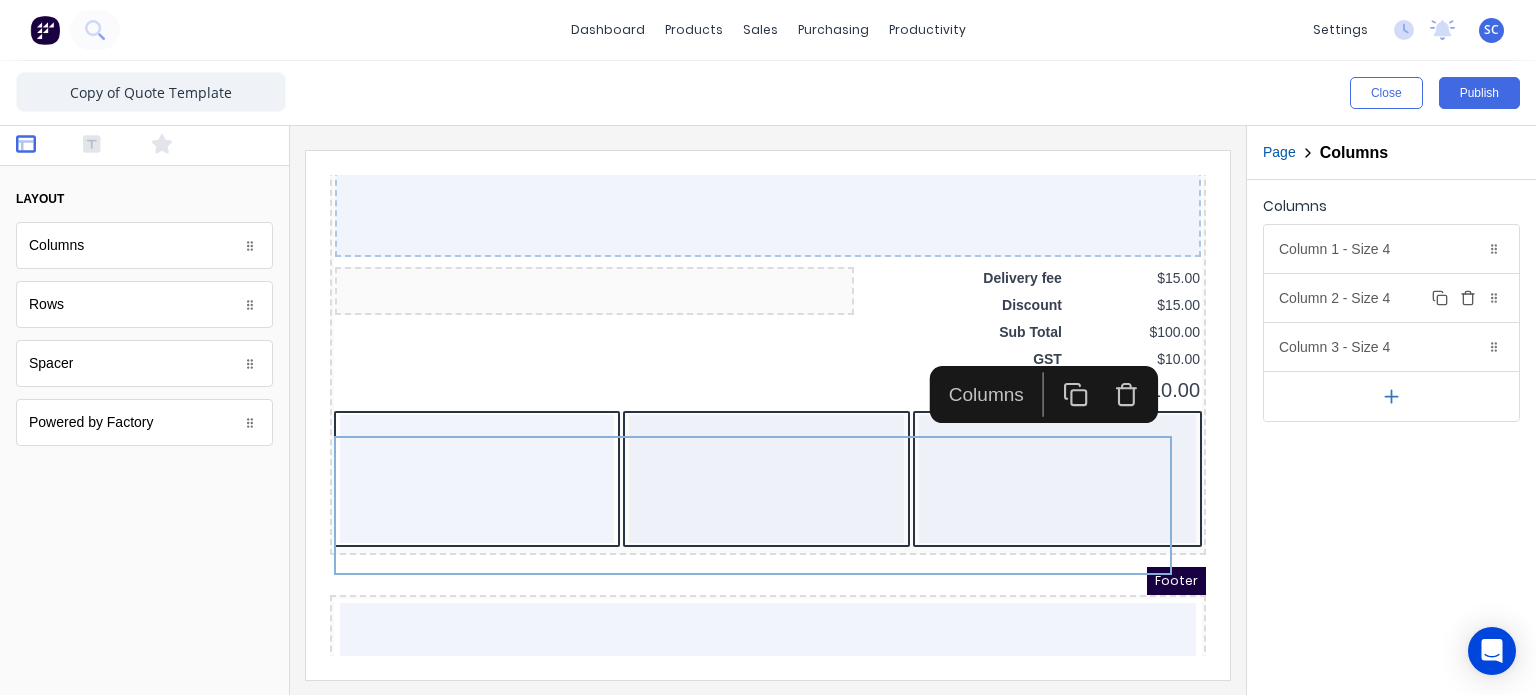 click 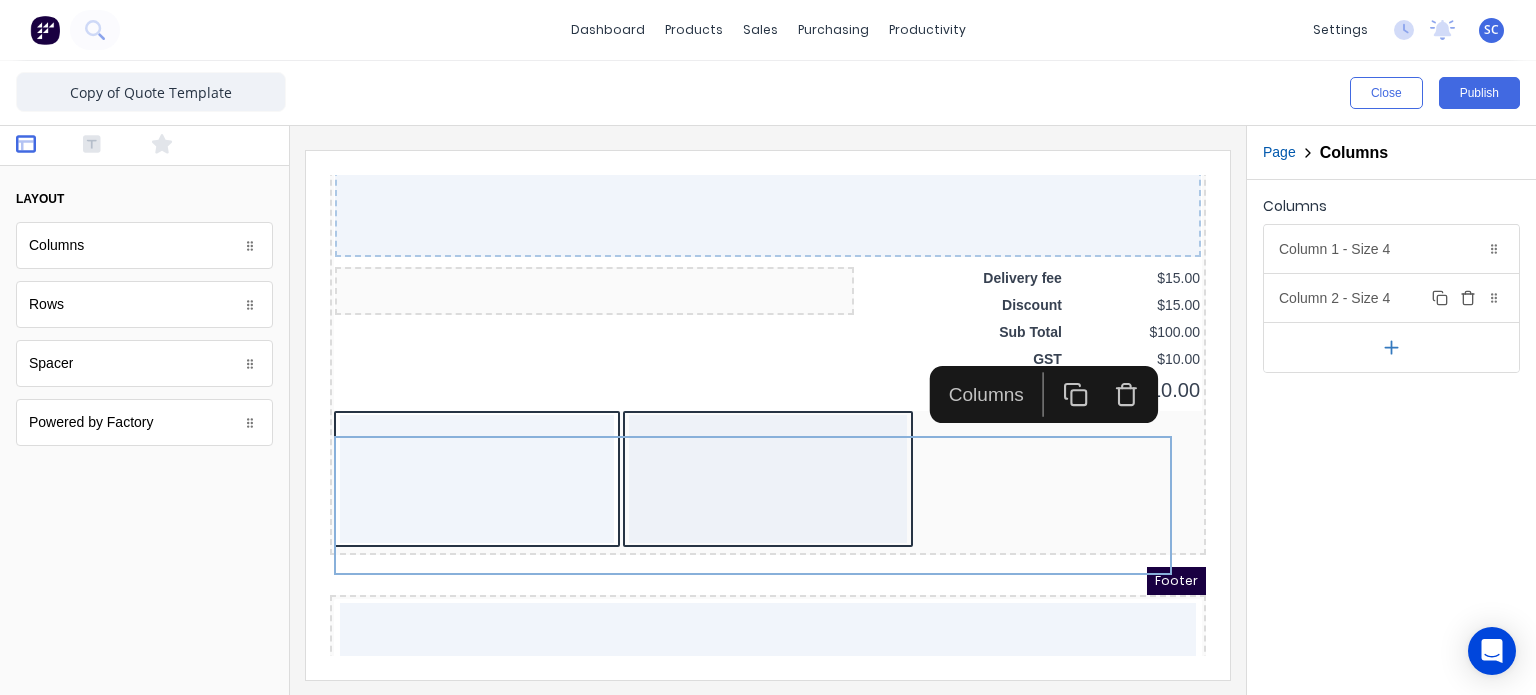 click 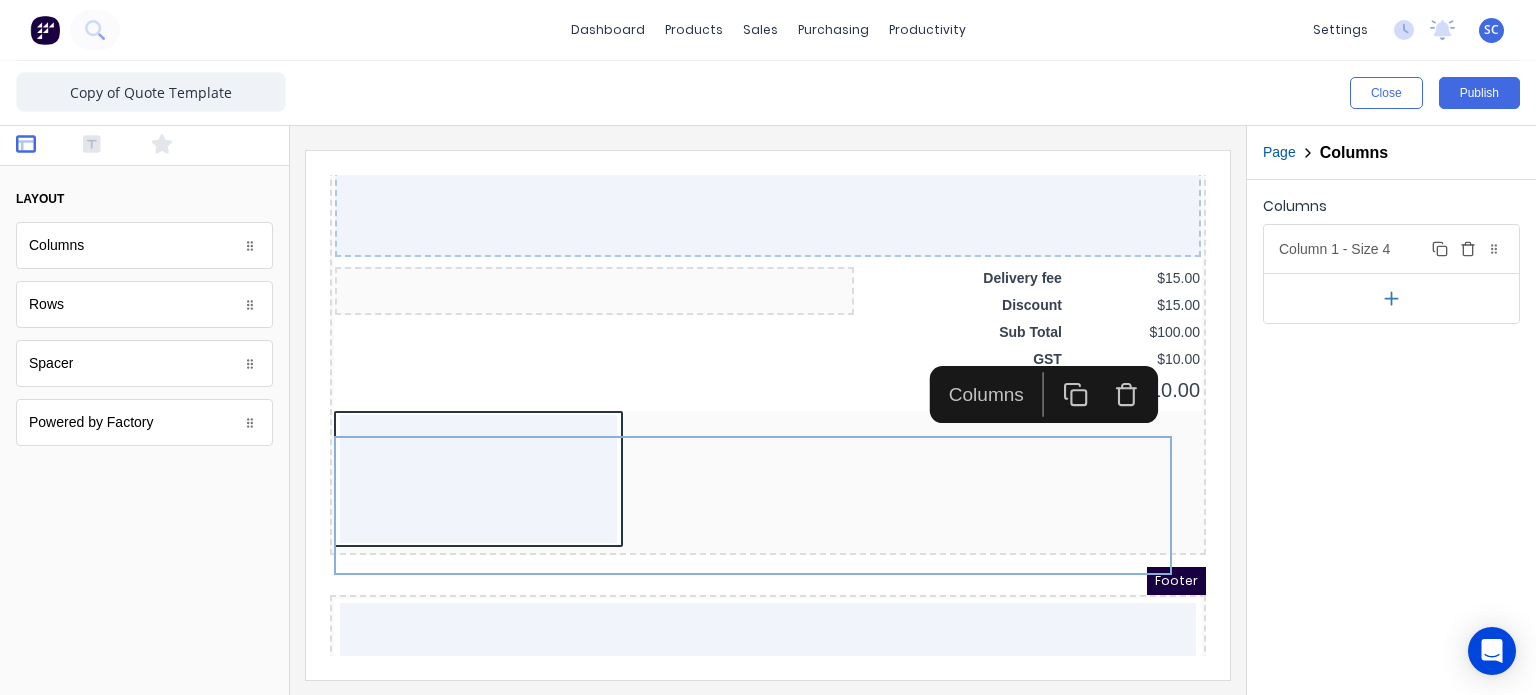 click on "Column 1 - Size 4 Duplicate Delete" at bounding box center (1391, 249) 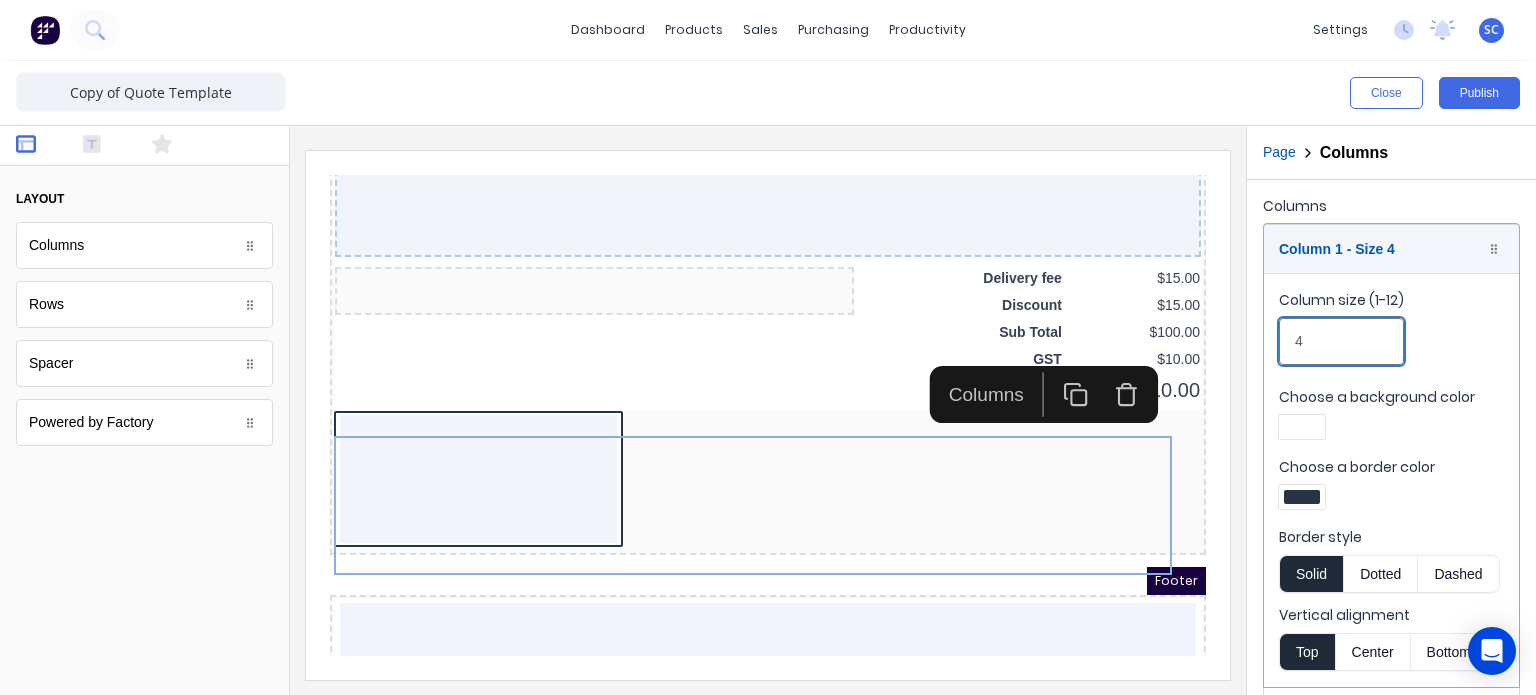 drag, startPoint x: 1336, startPoint y: 337, endPoint x: 1220, endPoint y: 373, distance: 121.45781 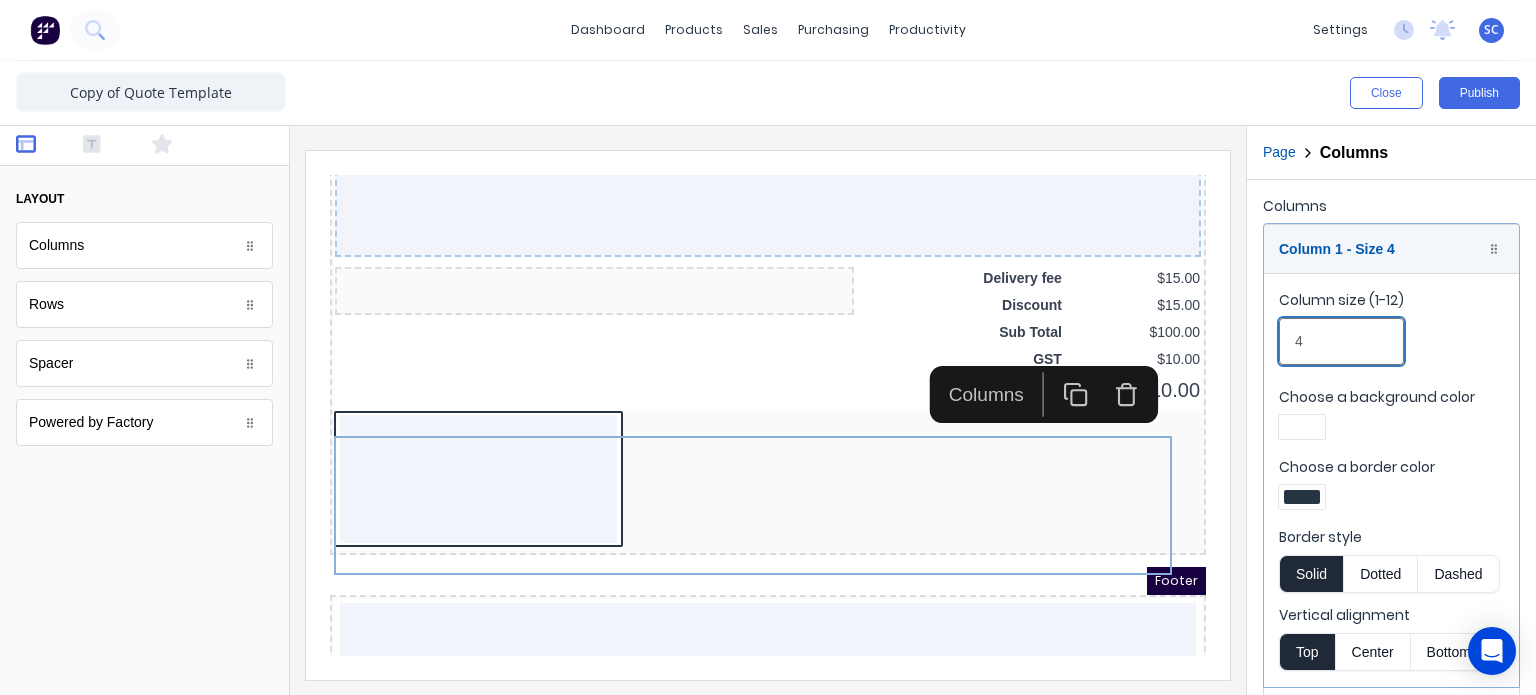click on "Close   Publish   Components layout Columns Columns Rows Rows Spacer Spacer Powered by Factory Powered by Factory Outline Page Columns Columns Column 1 - Size 4 Duplicate Delete Column size (1-12) 4 Choose a background color Choose a border color Border style Solid Dotted Dashed Vertical alignment Top Center Bottom" at bounding box center (768, 378) 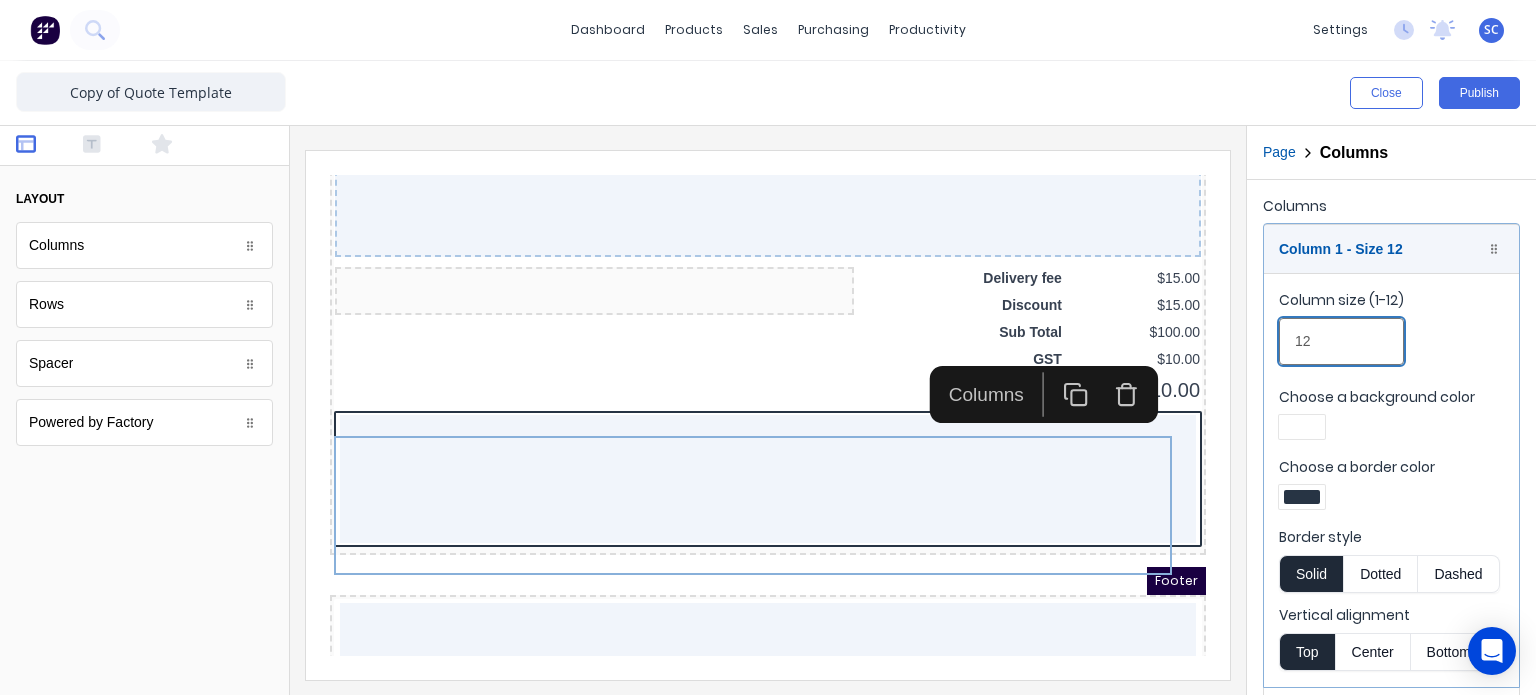 type on "12" 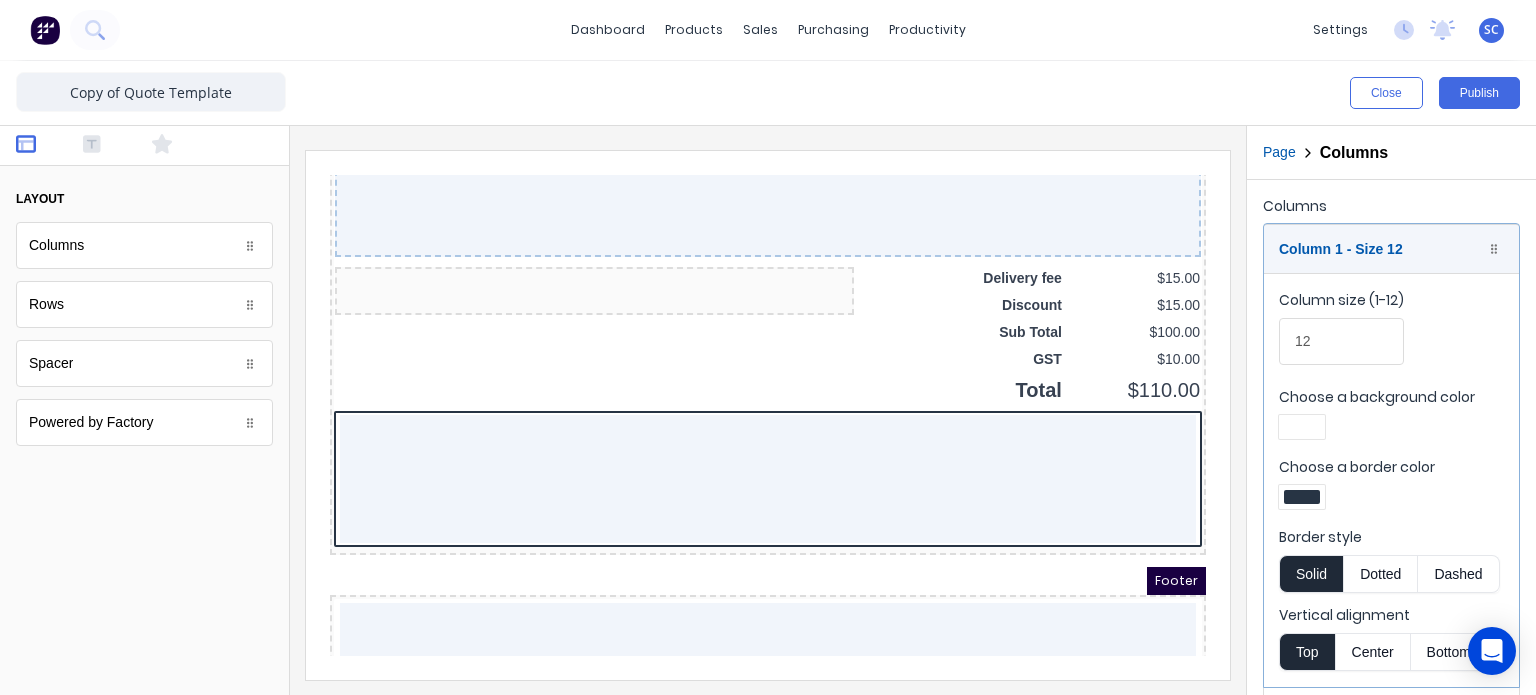 click at bounding box center (1302, 497) 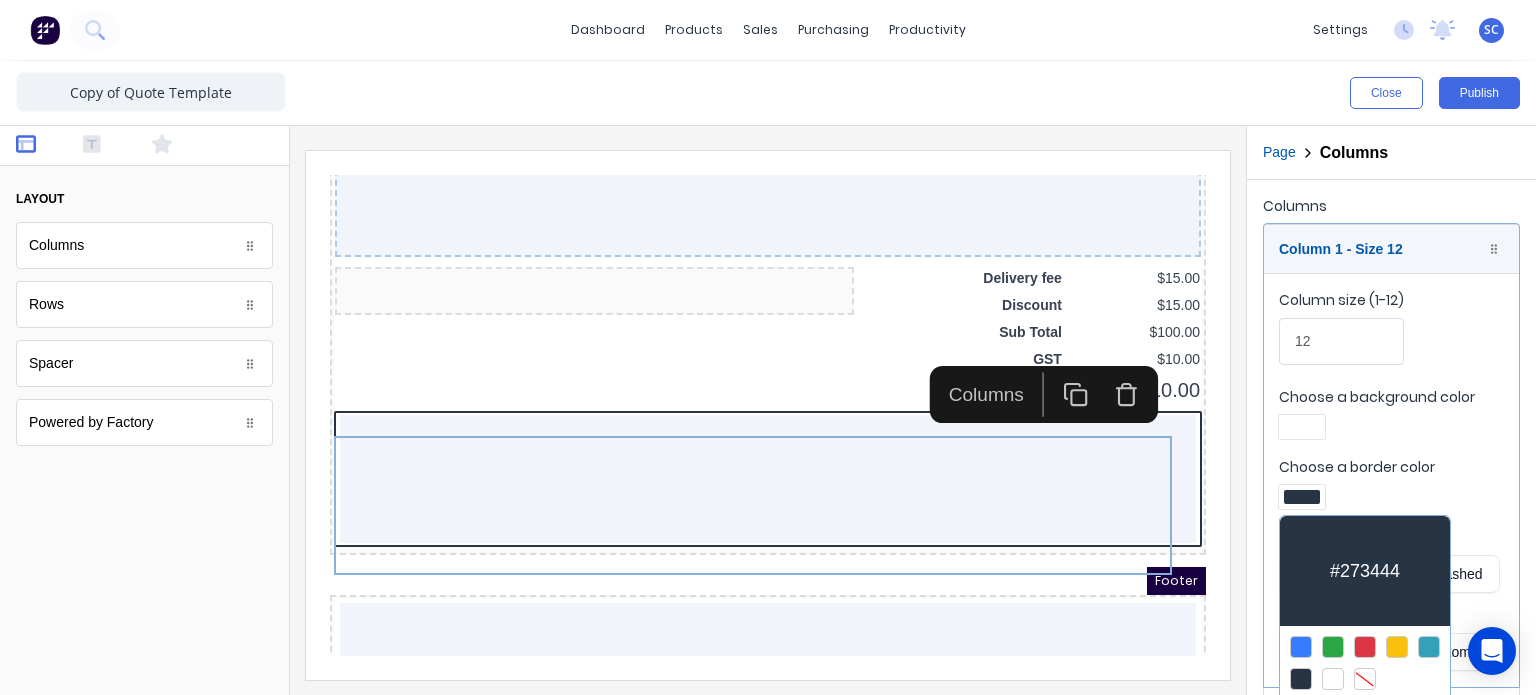 click at bounding box center (1365, 679) 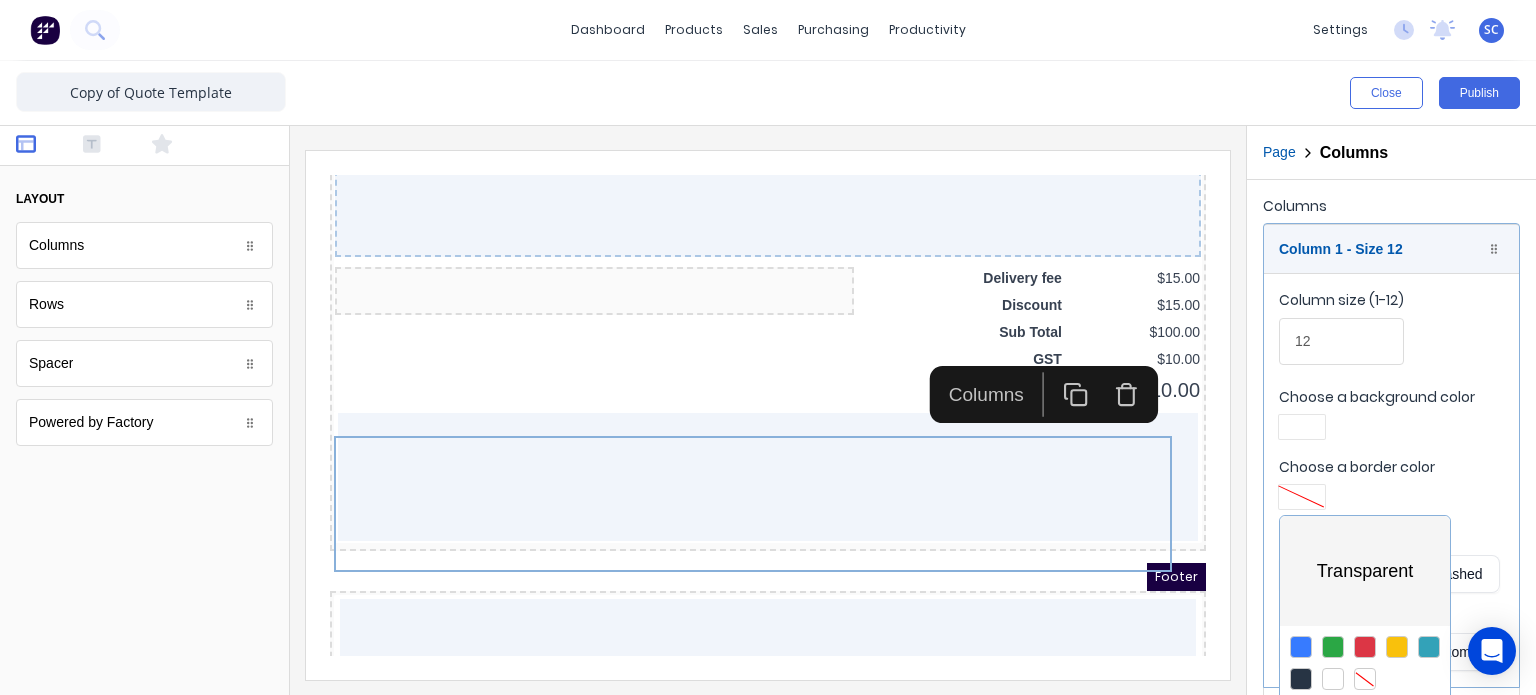 click at bounding box center [768, 347] 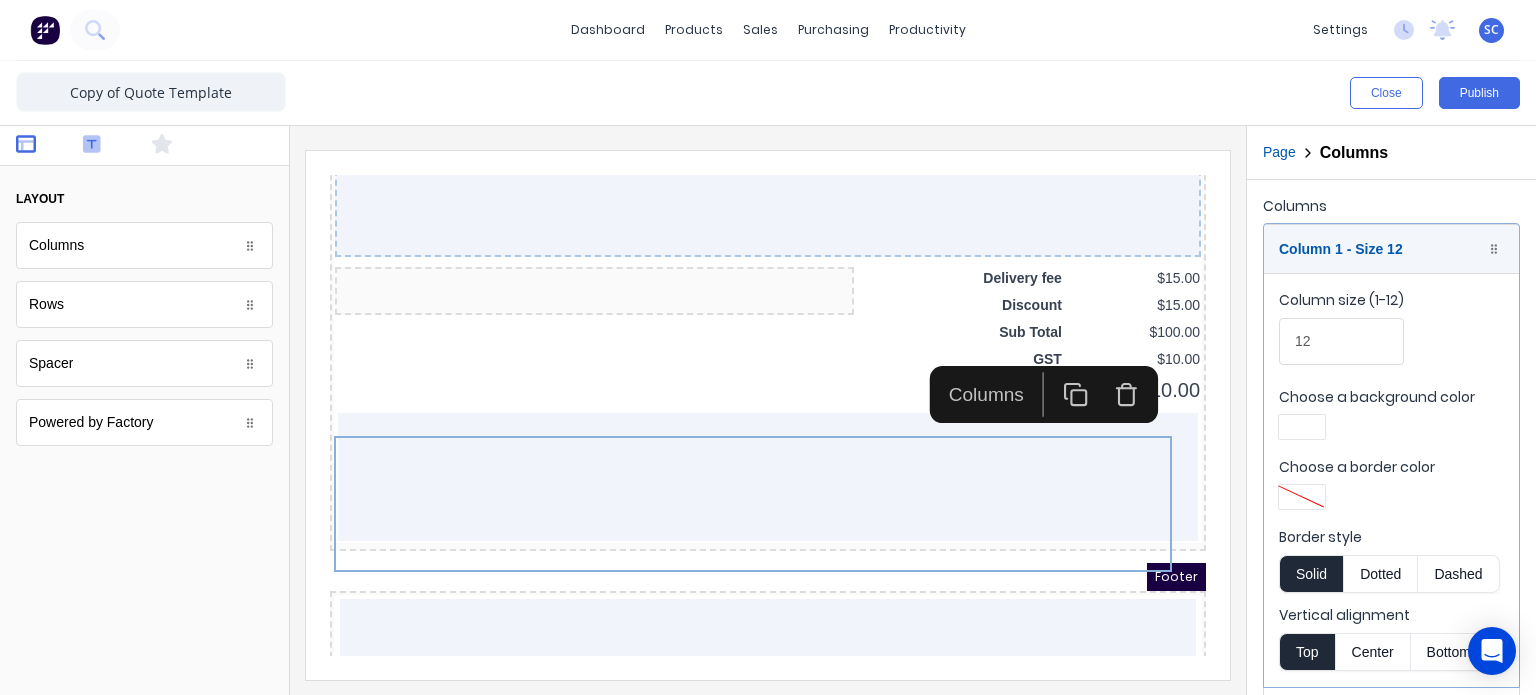 click 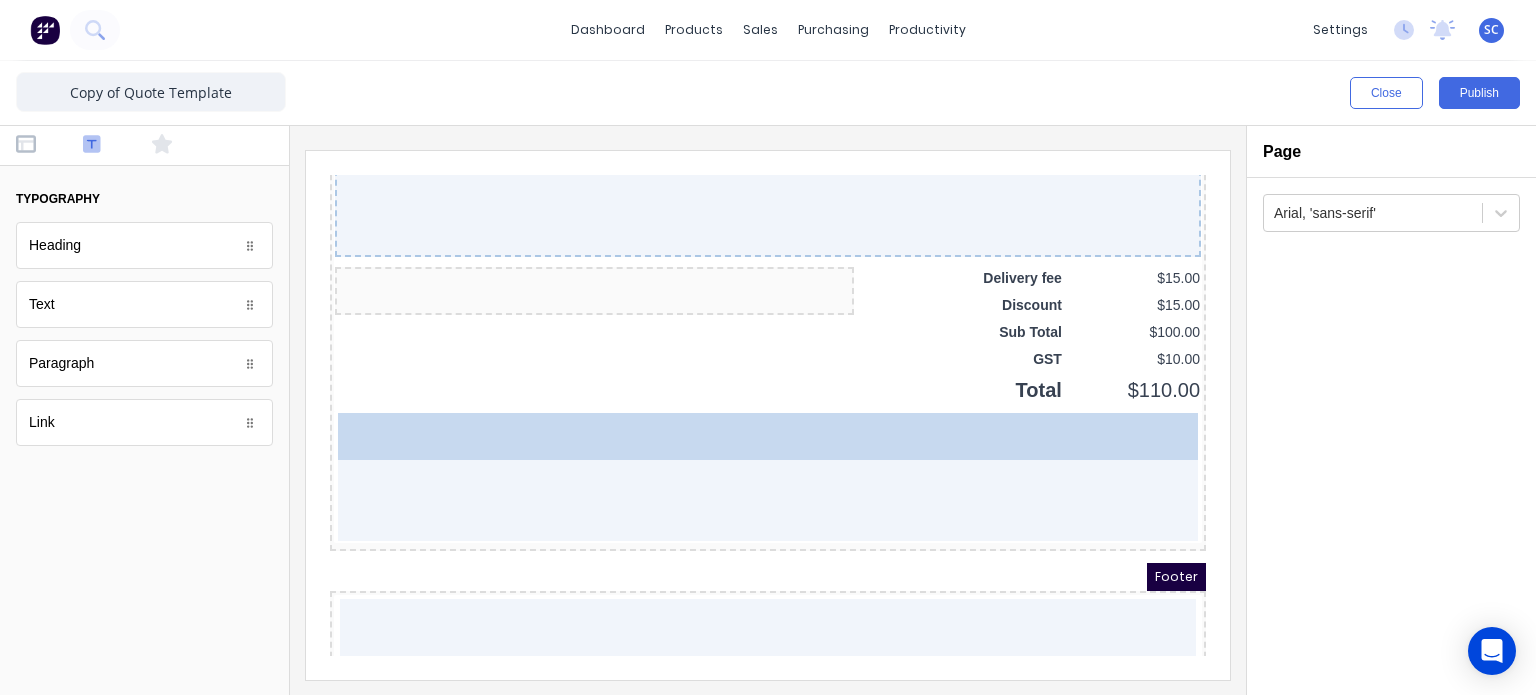 drag, startPoint x: 106, startPoint y: 306, endPoint x: 130, endPoint y: 323, distance: 29.410883 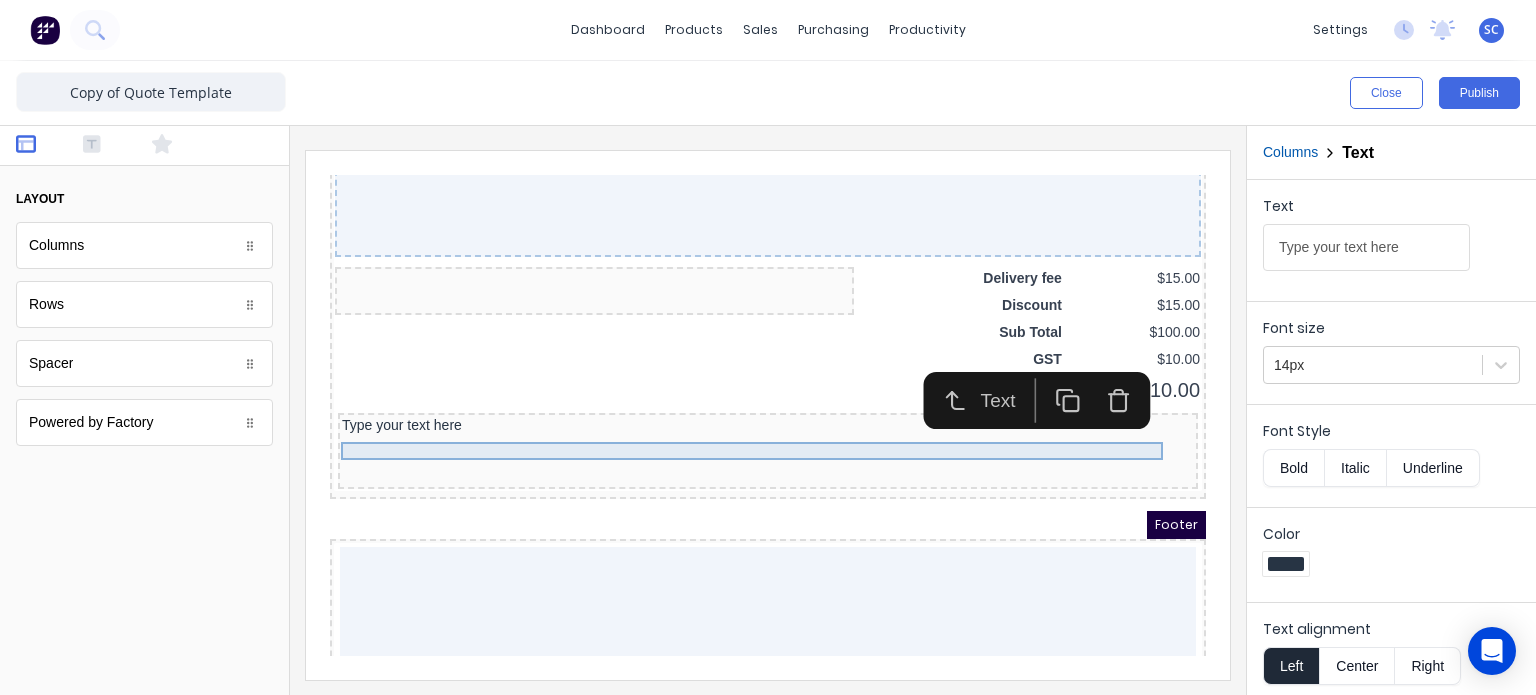 click on "Header LOGO HERE QUOTE NAME Contact name here COMPANY Factory Technologies ADDRESS 234 Beach Road Gold Coast, Queensland, Australia, 4217 Ph: (0422) 275 975 PDF content QTY DESCRIPTION EACH TOTAL 1 Basic Product Lorem ipsum dolor sit amet, consectetur adipiscing elit, sed do eiusmod tempor incididunt ut labore et dolore magna aliqua. Diameter 100cm Colorbond Cottage Green Parts # 967-12 $12.00 $12.00 1 #1 Colorbond Basalt 0.55 90mm 0 bends Lengths 1 x 1000 1 x 1500 $12.00 $12.00 1 Custom Formula Lorem ipsum dolor sit amet, consectetur adipiscing elit, sed do eiusmod tempor incididunt ut labore et dolore magna aliqua. Colorbond Cottage Green Height 23 Width 200 Dimension 2.5 Total:  74.75 $12.00 $12.00 Lineal Metres Lorem ipsum dolor sit amet, consectetur adipiscing elit, sed do eiusmod tempor incididunt ut labore et dolore magna aliqua. Diameter 100cm Colorbond Cottage Green Parts # 967-12 Lengths 1 x 1000 1 x 1500 $12.00 $12.00 Square Metres Diameter 100cm Colorbond Cottage Green Parts # 967-12 Dimensions 1" at bounding box center [744, -1051] 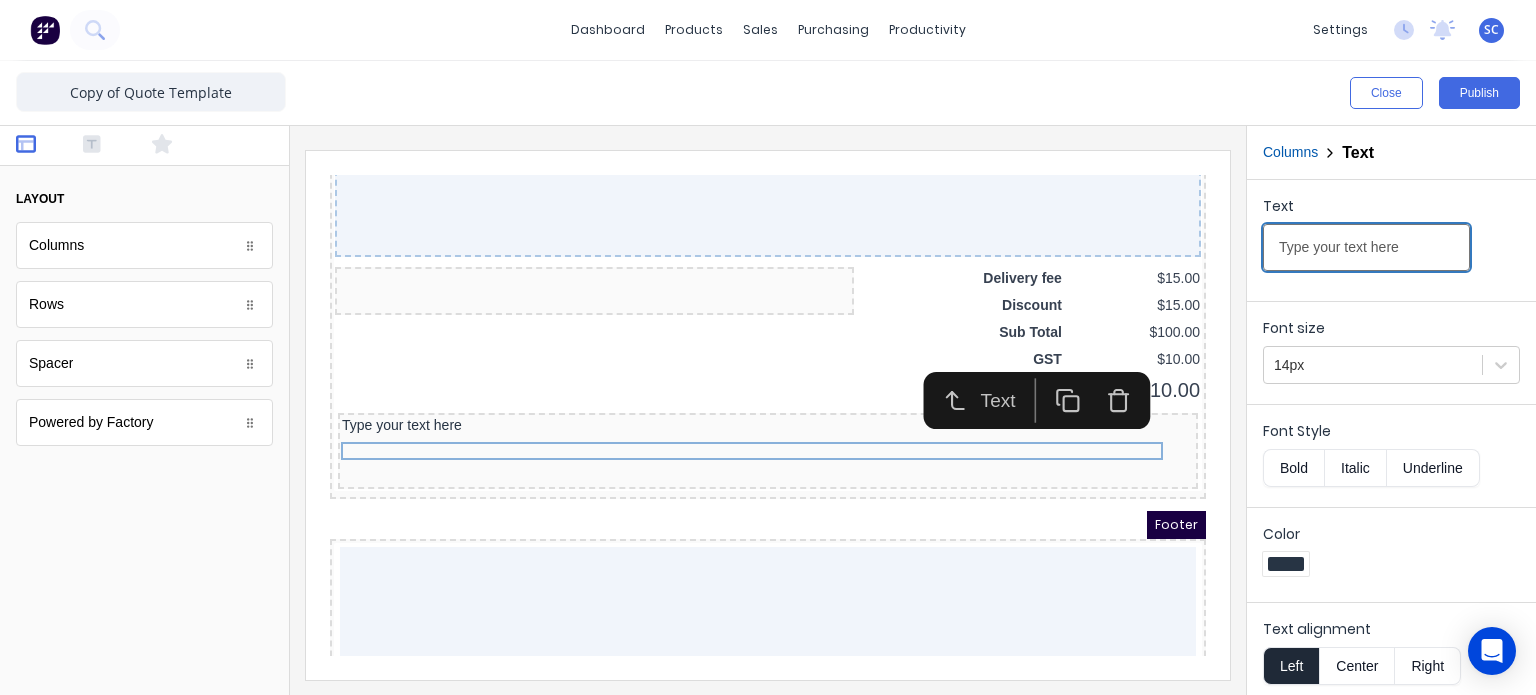 click on "Type your text here" at bounding box center (1366, 247) 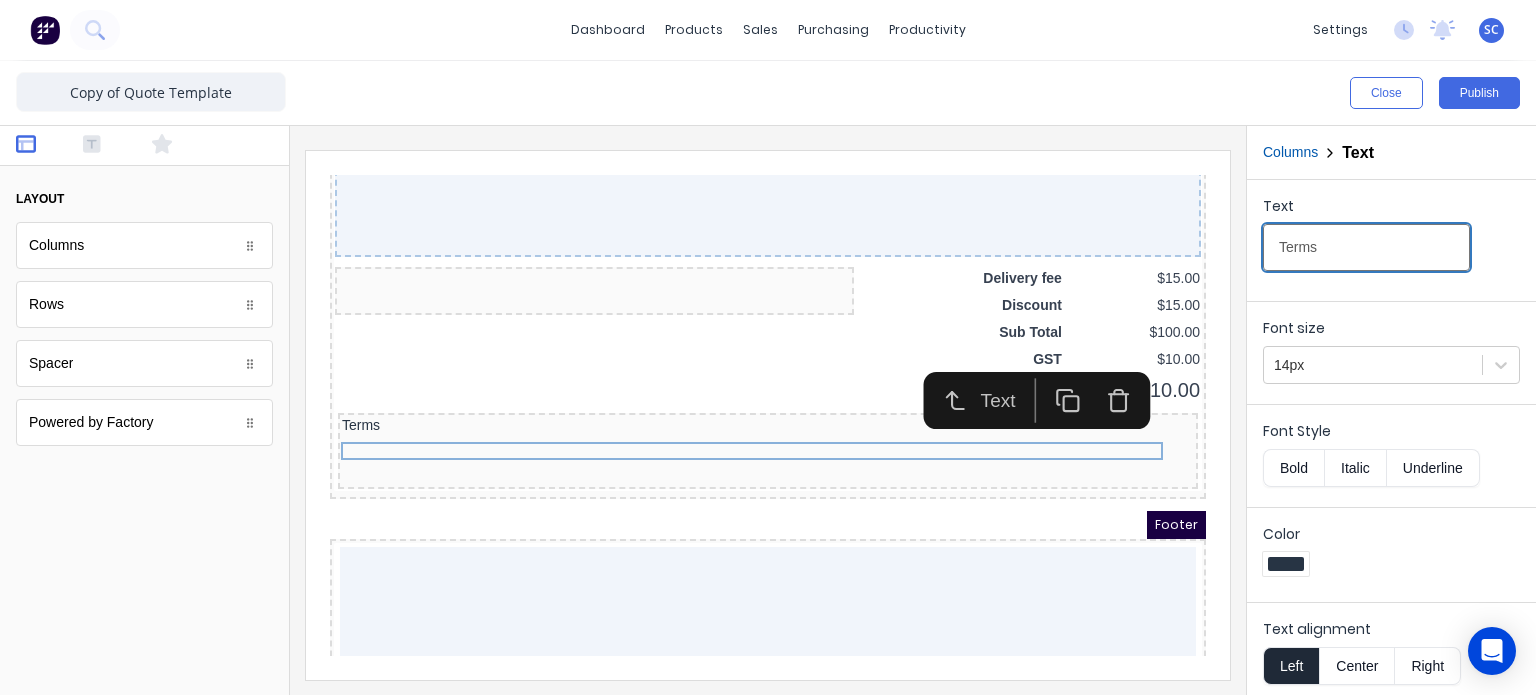 type on "Terms" 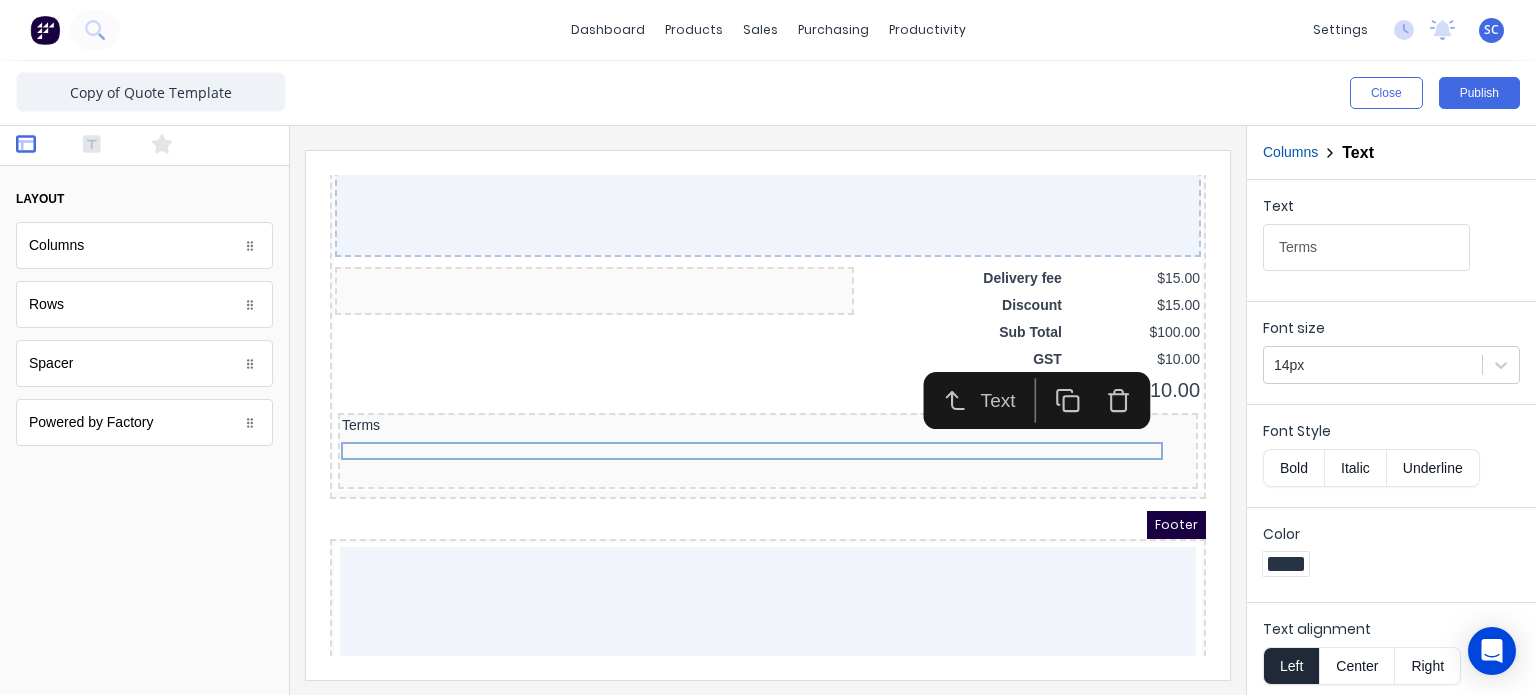 click on "Bold" at bounding box center [1293, 468] 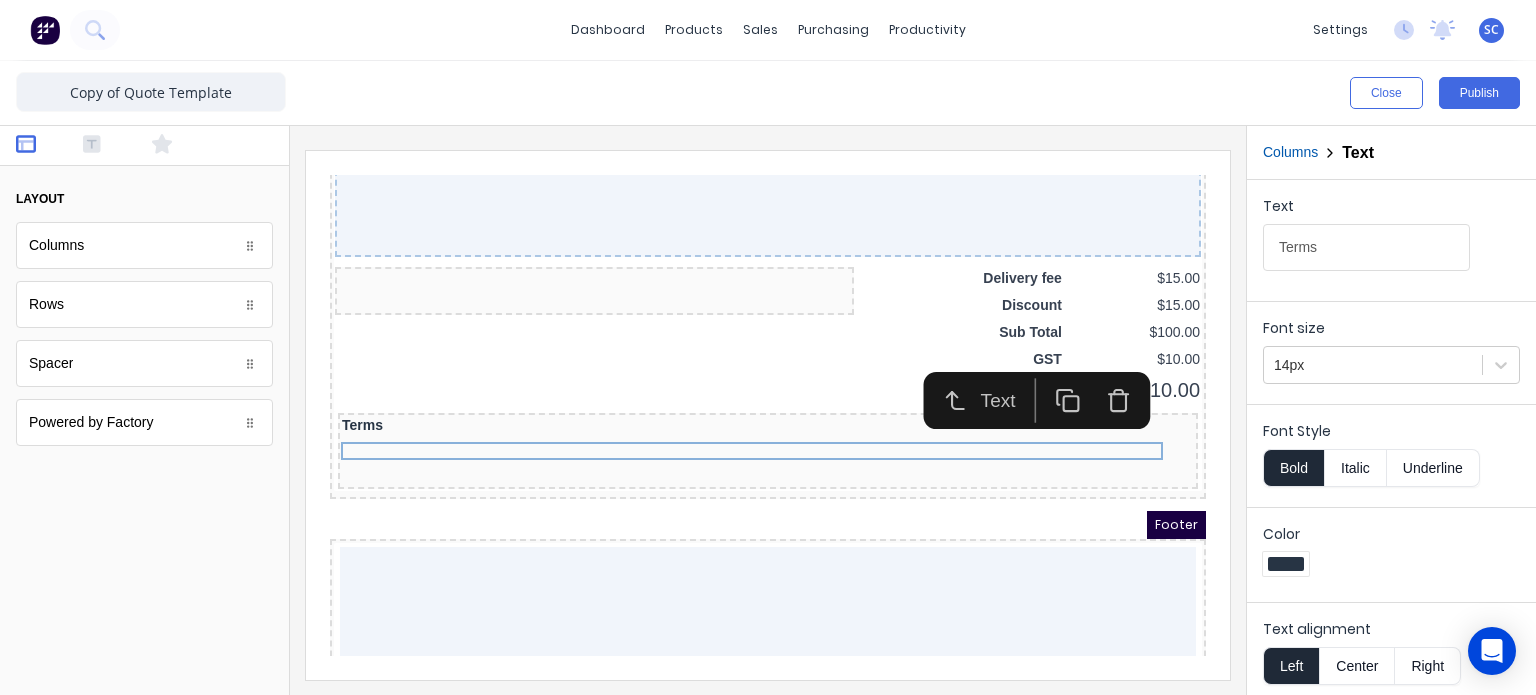 type 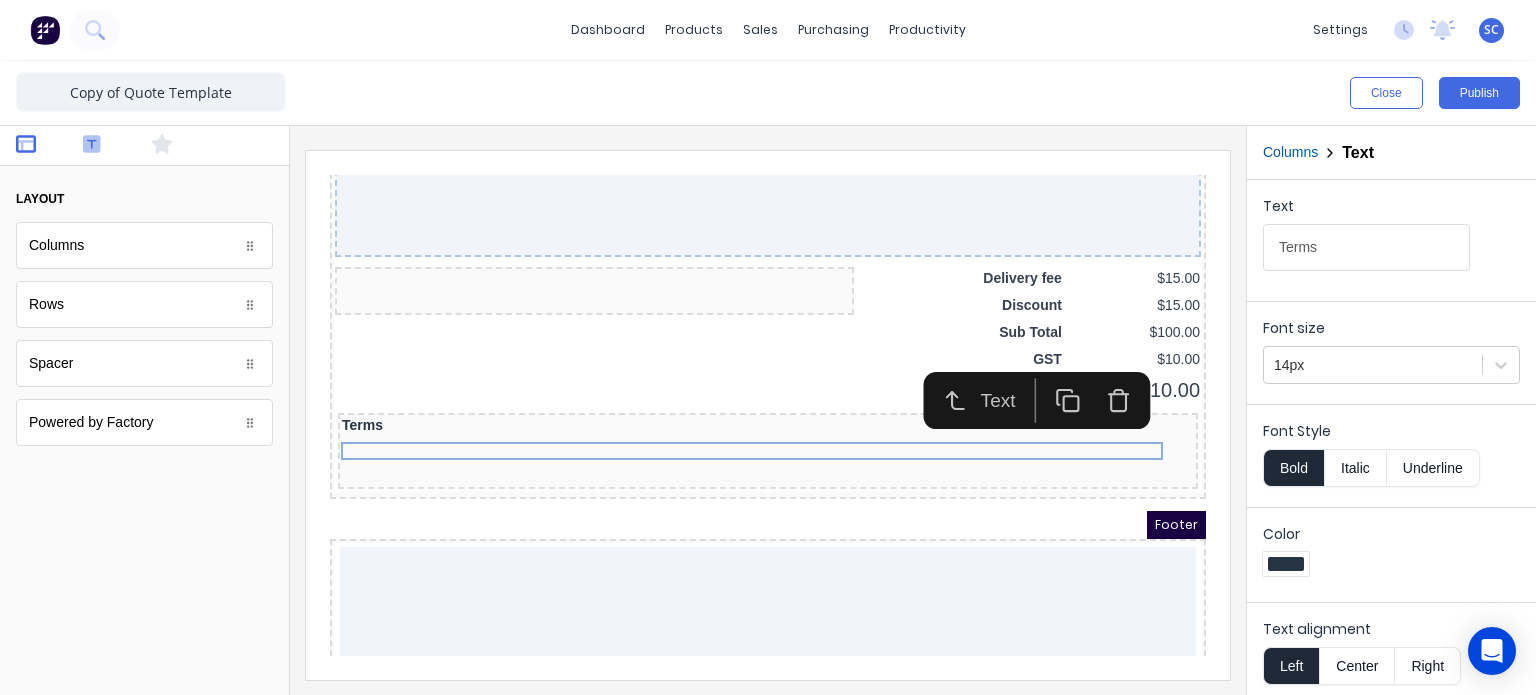 click 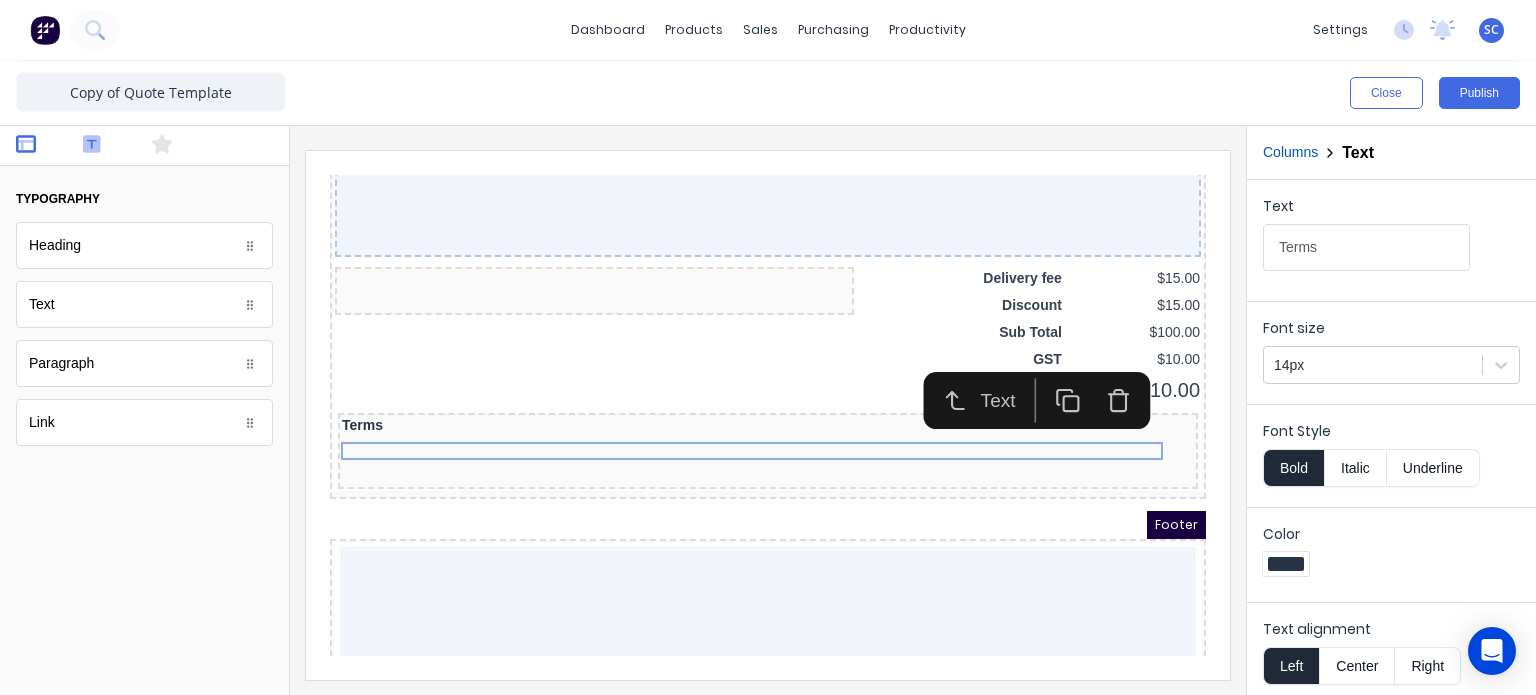 click at bounding box center [43, 146] 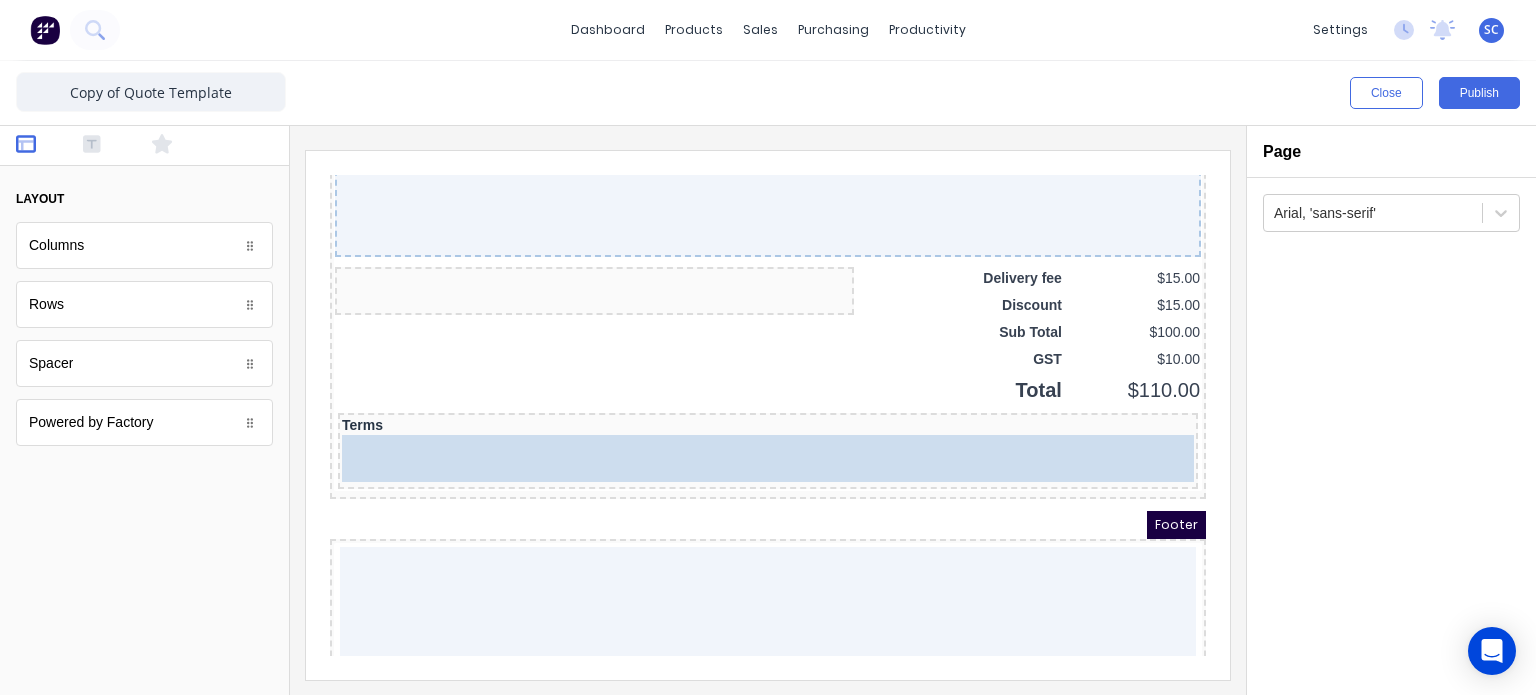 drag, startPoint x: 96, startPoint y: 364, endPoint x: 492, endPoint y: 477, distance: 411.807 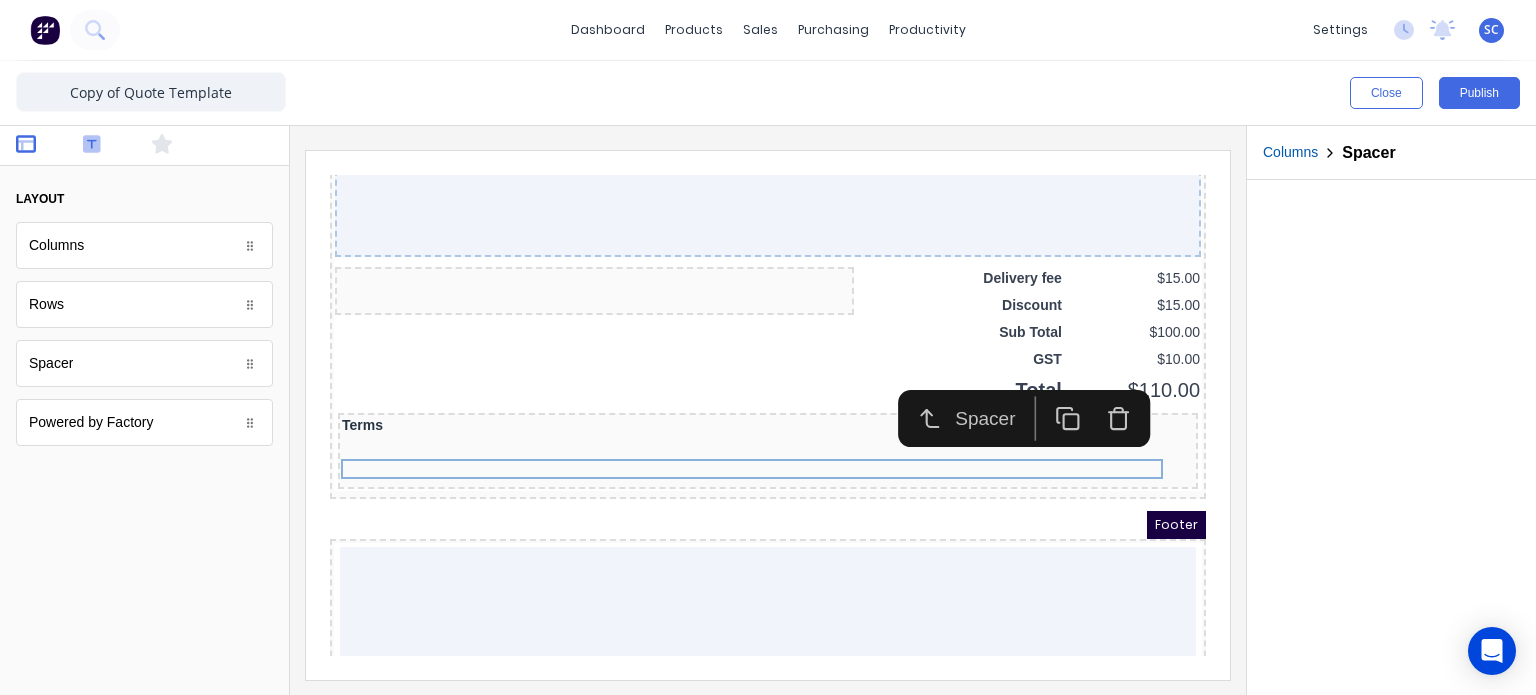 click 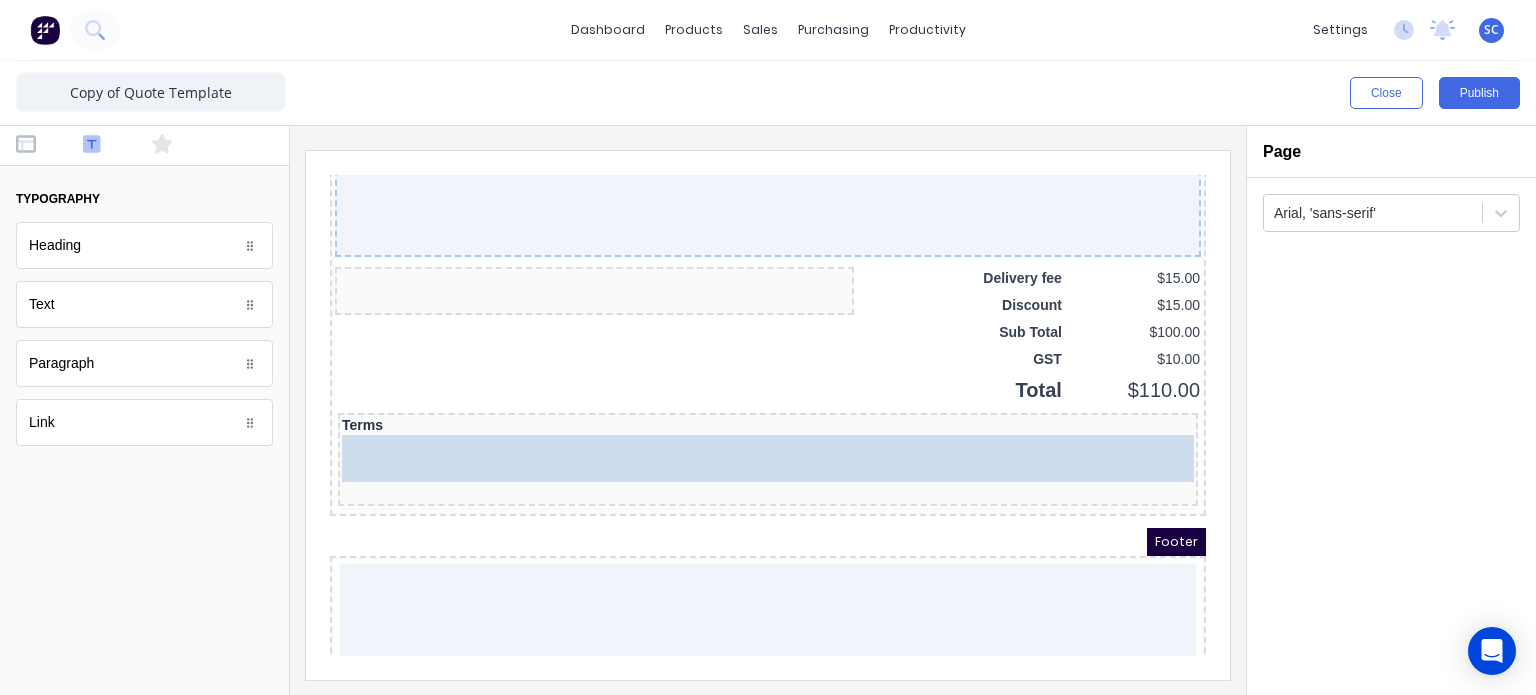 drag, startPoint x: 100, startPoint y: 310, endPoint x: 97, endPoint y: 293, distance: 17.262676 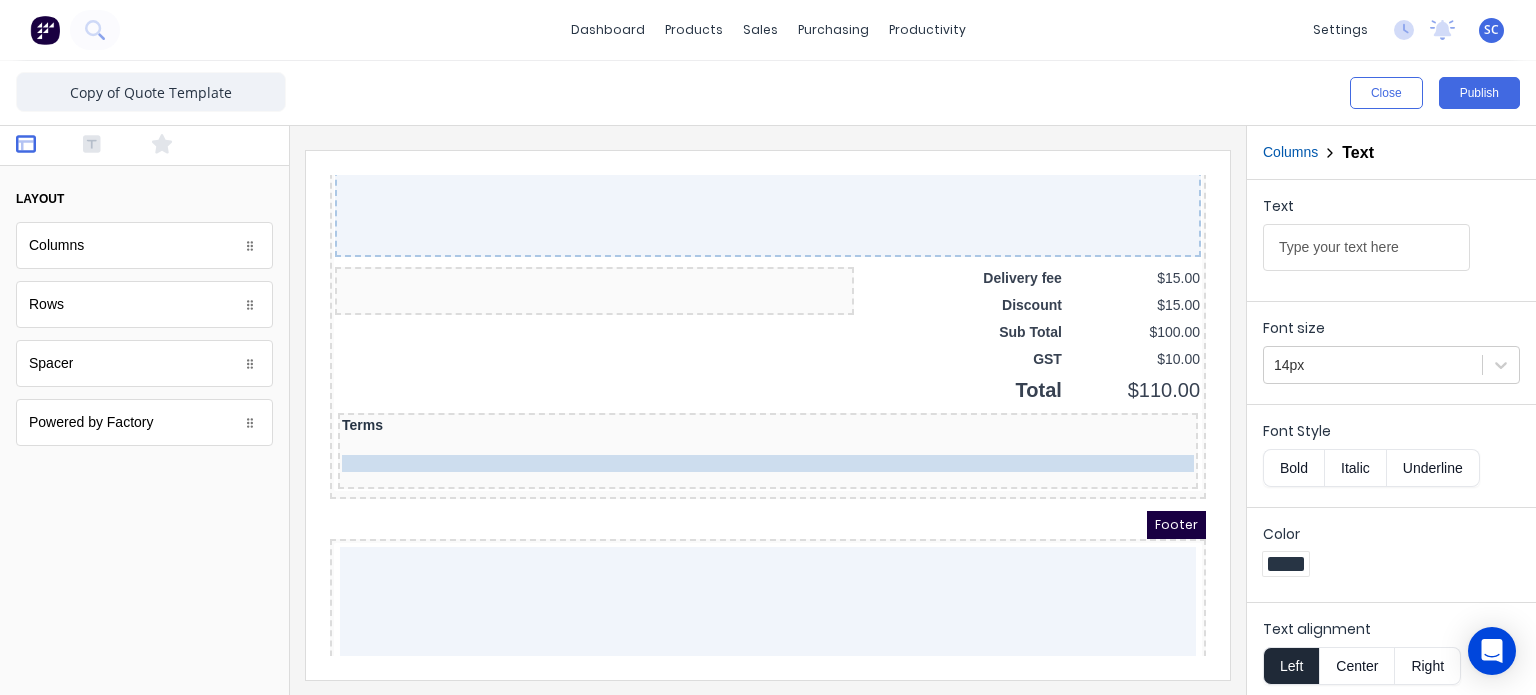 drag, startPoint x: 663, startPoint y: 443, endPoint x: 665, endPoint y: 463, distance: 20.09975 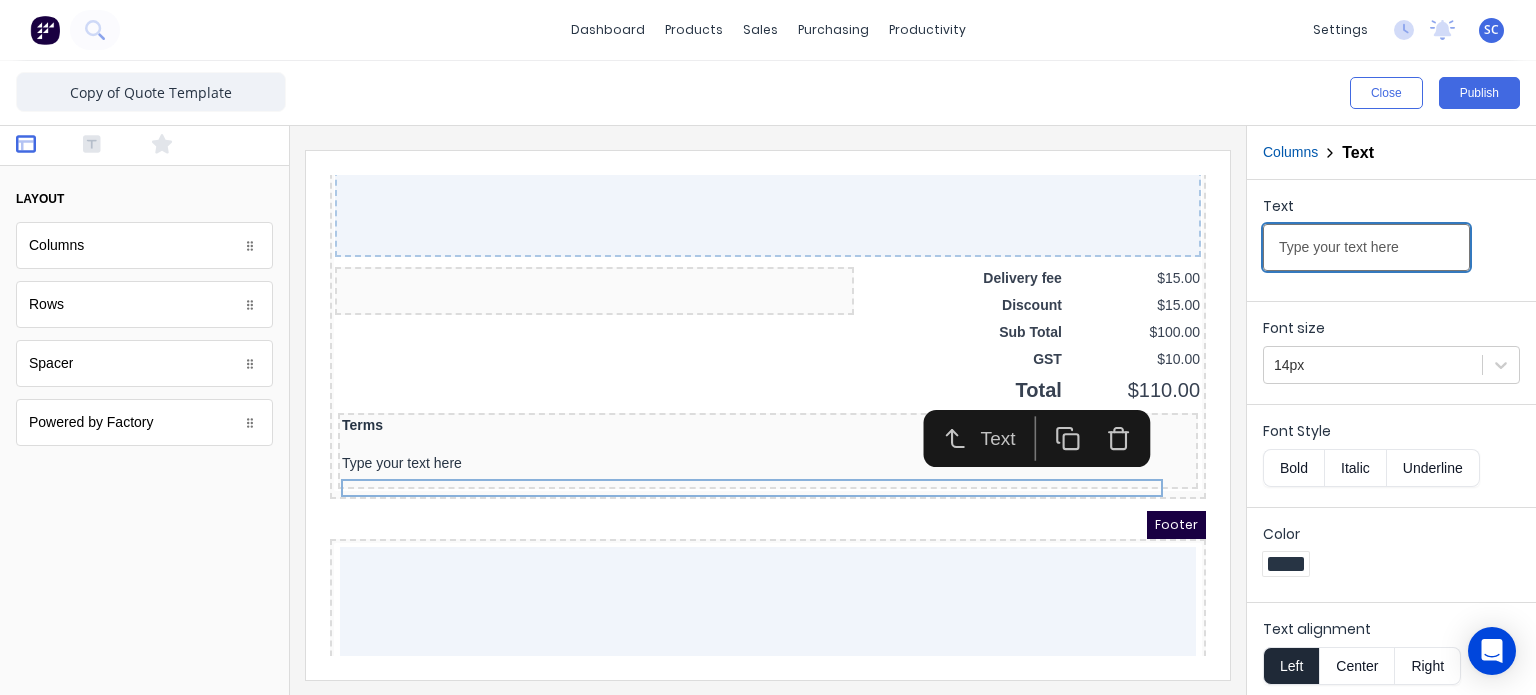 click on "Type your text here" at bounding box center [1366, 247] 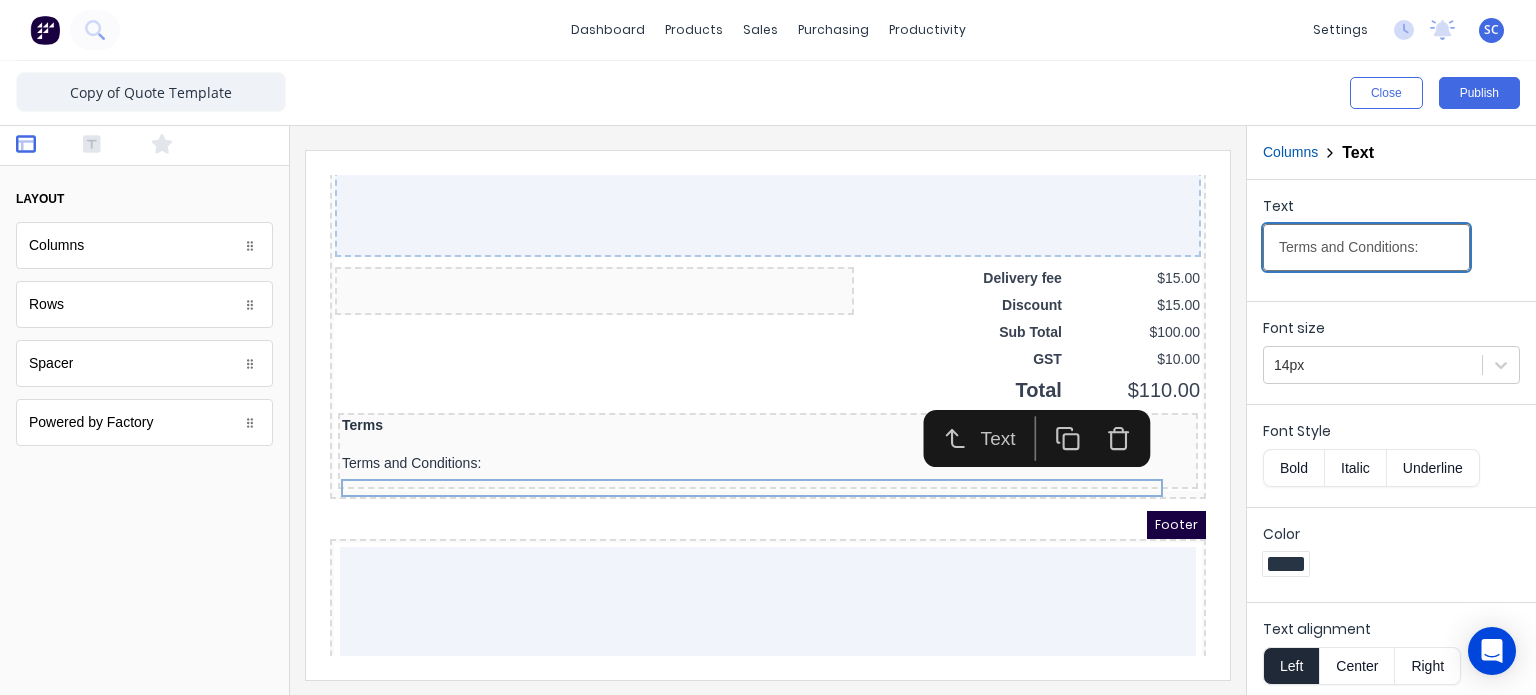 type on "Terms and Conditions:" 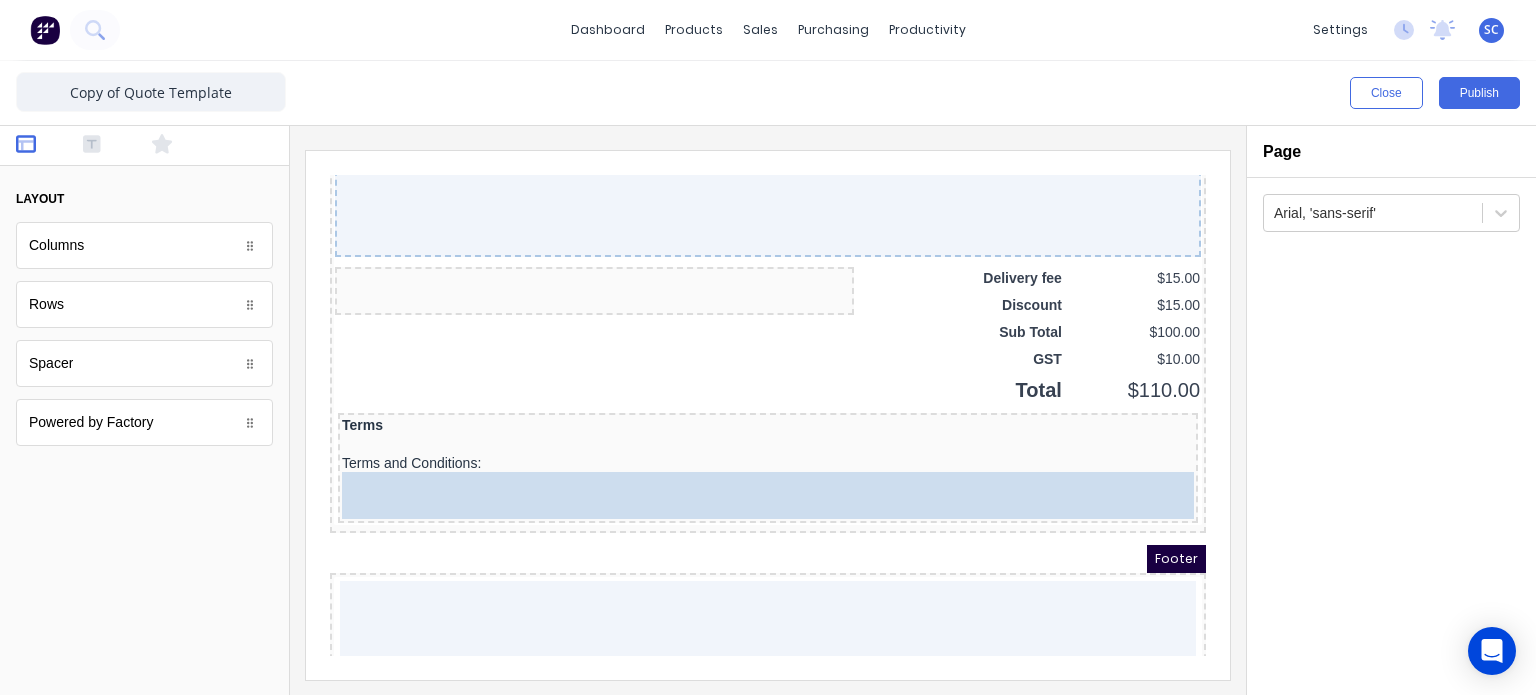 drag, startPoint x: 136, startPoint y: 367, endPoint x: 500, endPoint y: 505, distance: 389.2814 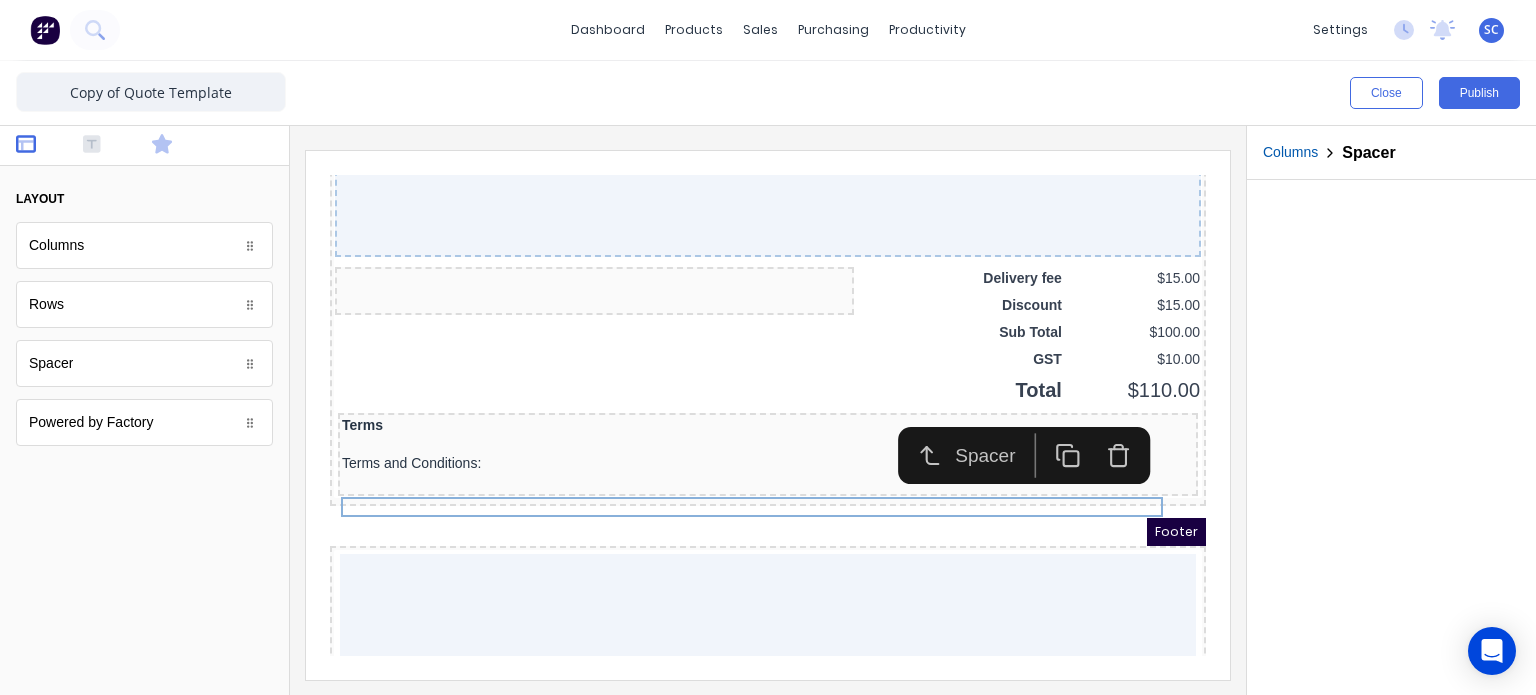 click 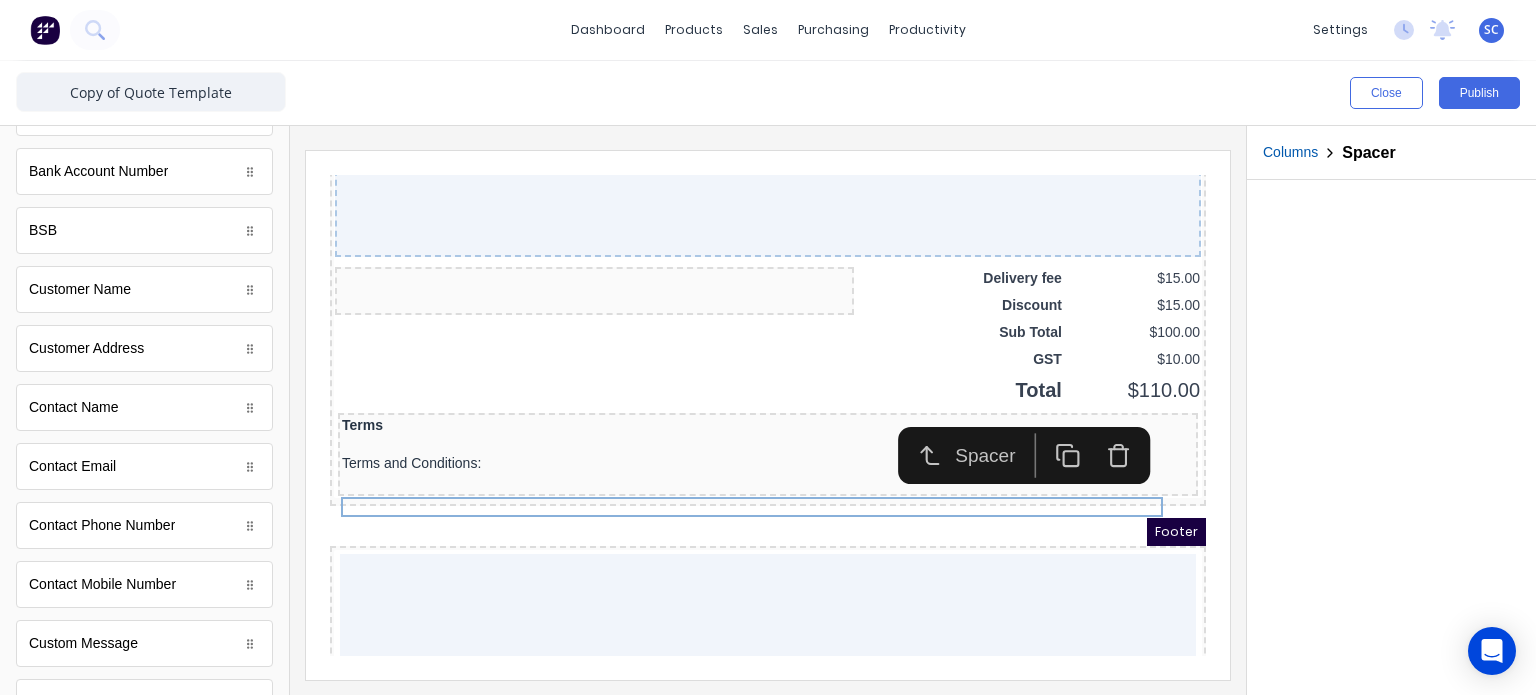 scroll, scrollTop: 1039, scrollLeft: 0, axis: vertical 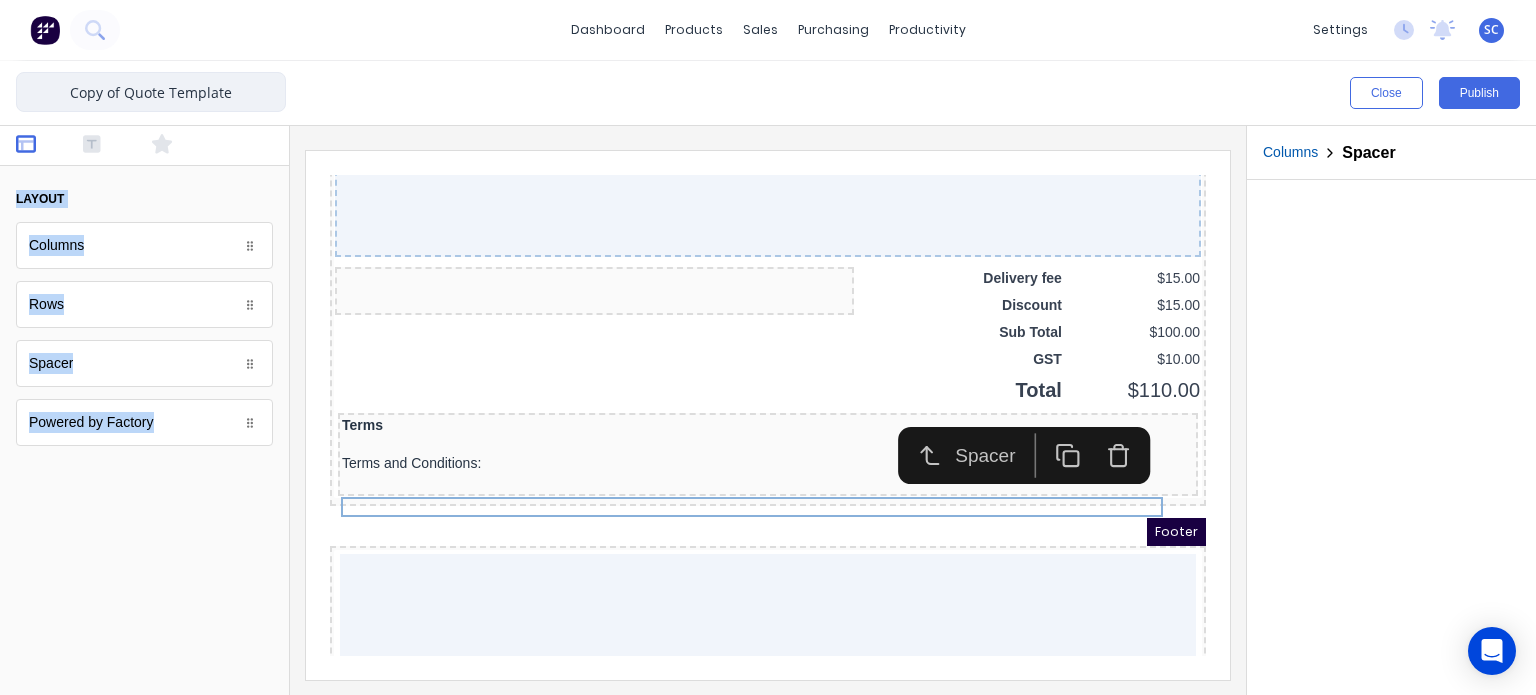 drag, startPoint x: 124, startPoint y: 549, endPoint x: 244, endPoint y: 108, distance: 457.035 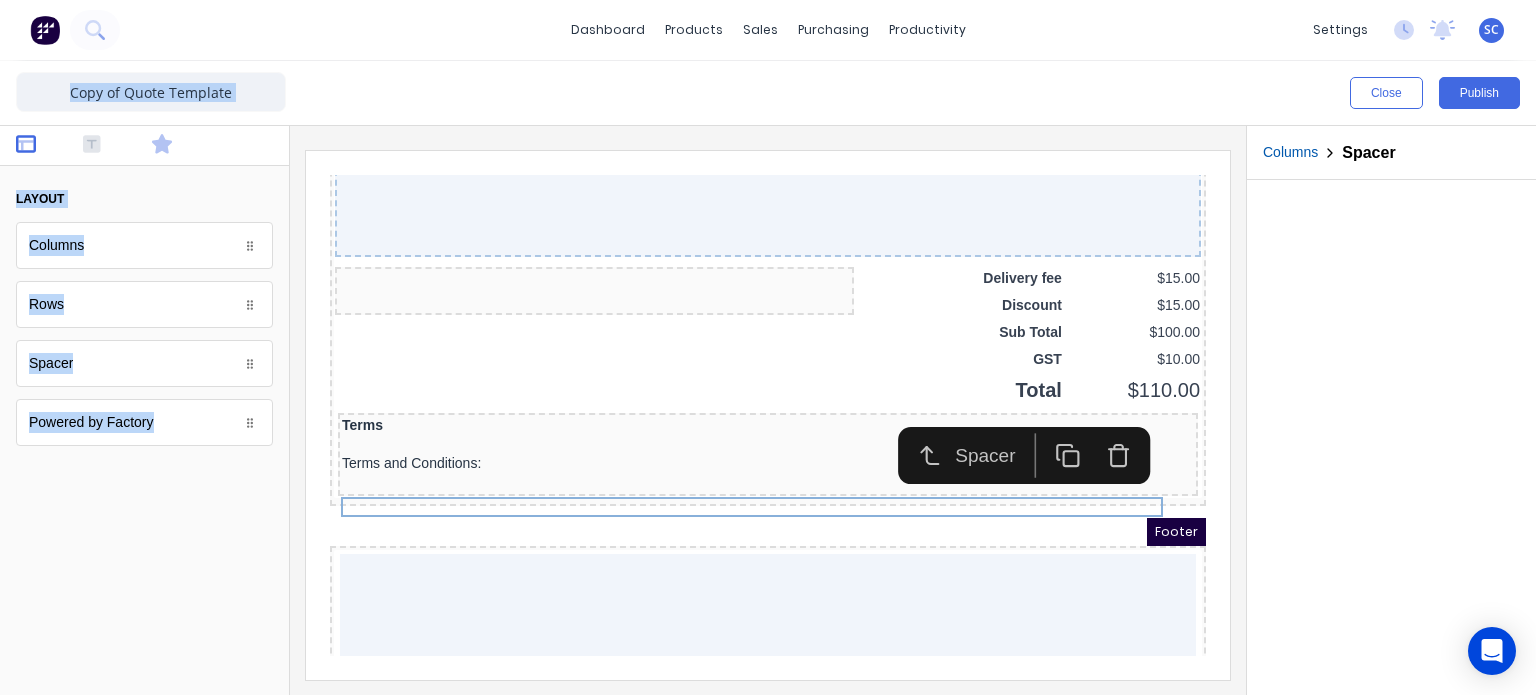 click at bounding box center (178, 146) 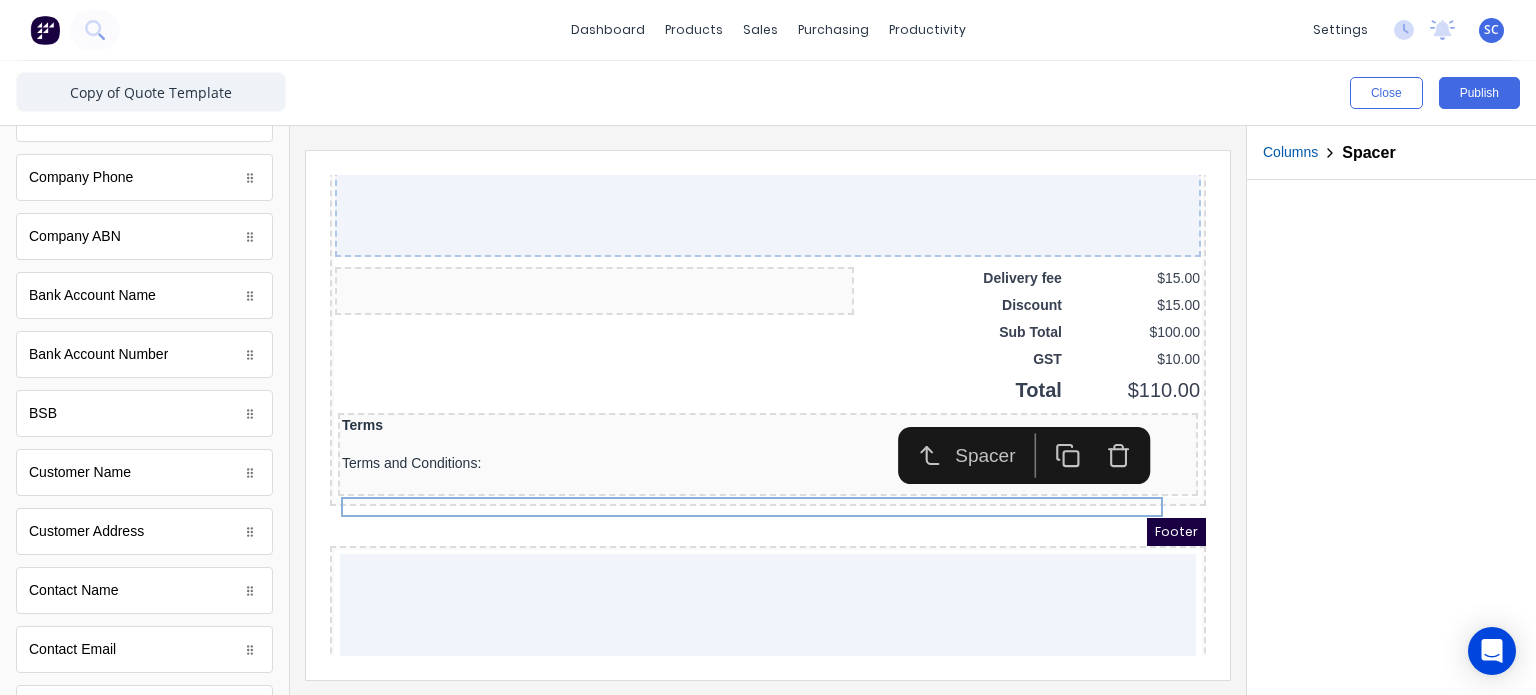 scroll, scrollTop: 1039, scrollLeft: 0, axis: vertical 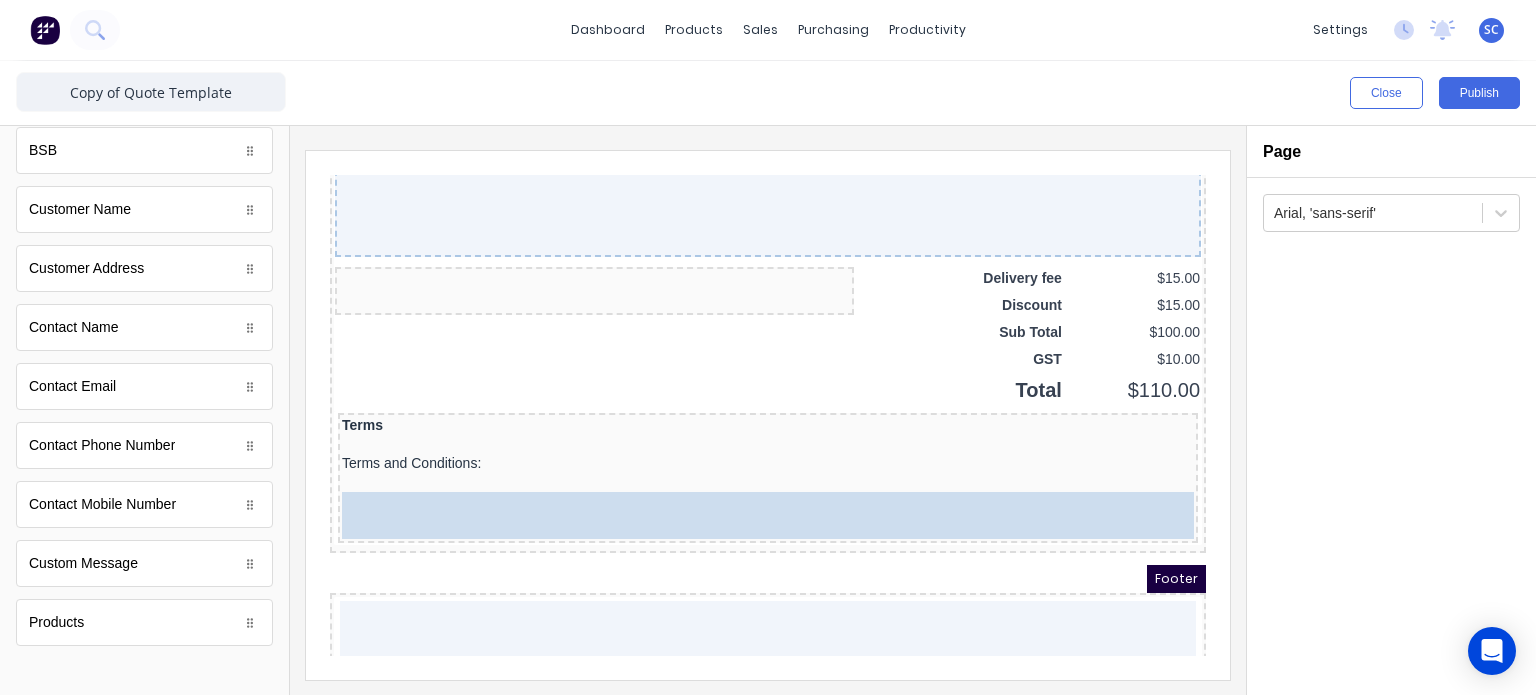drag, startPoint x: 122, startPoint y: 556, endPoint x: 224, endPoint y: 354, distance: 226.29184 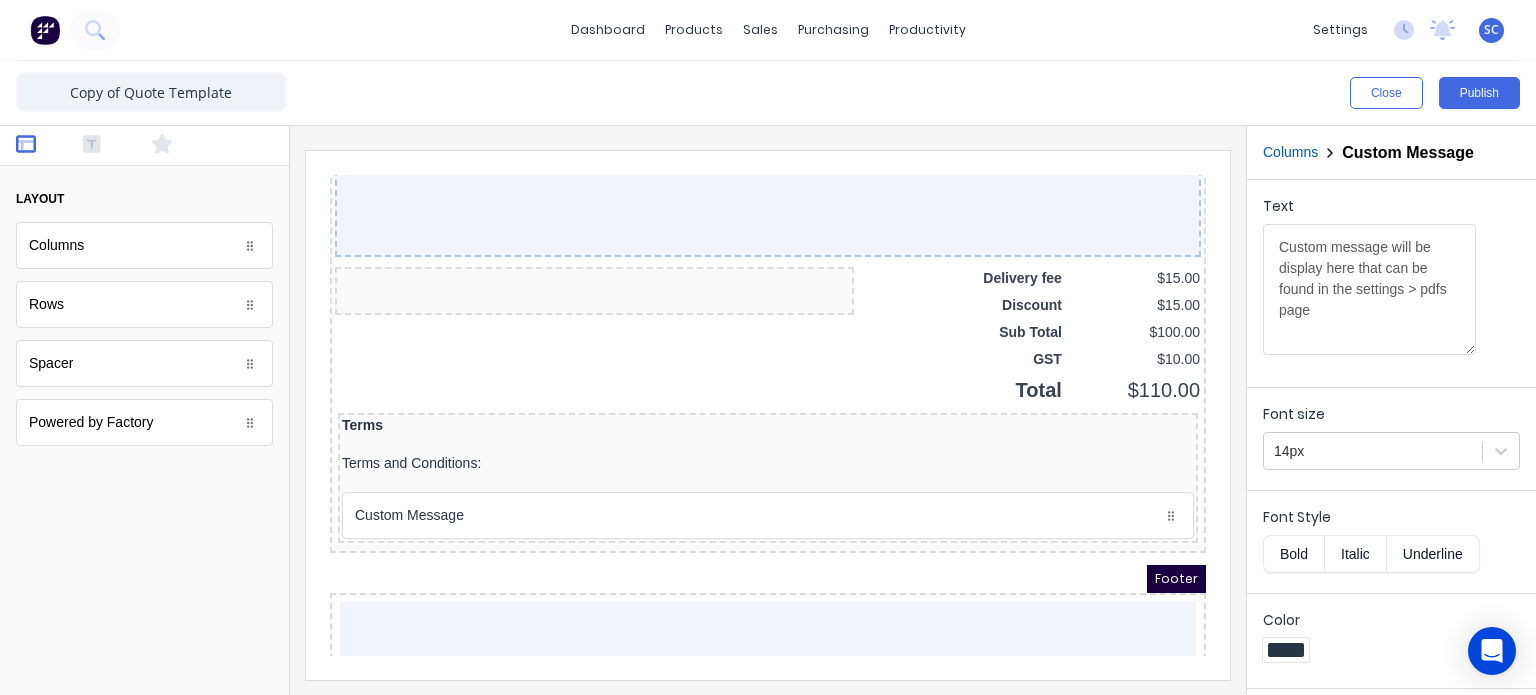 scroll, scrollTop: 0, scrollLeft: 0, axis: both 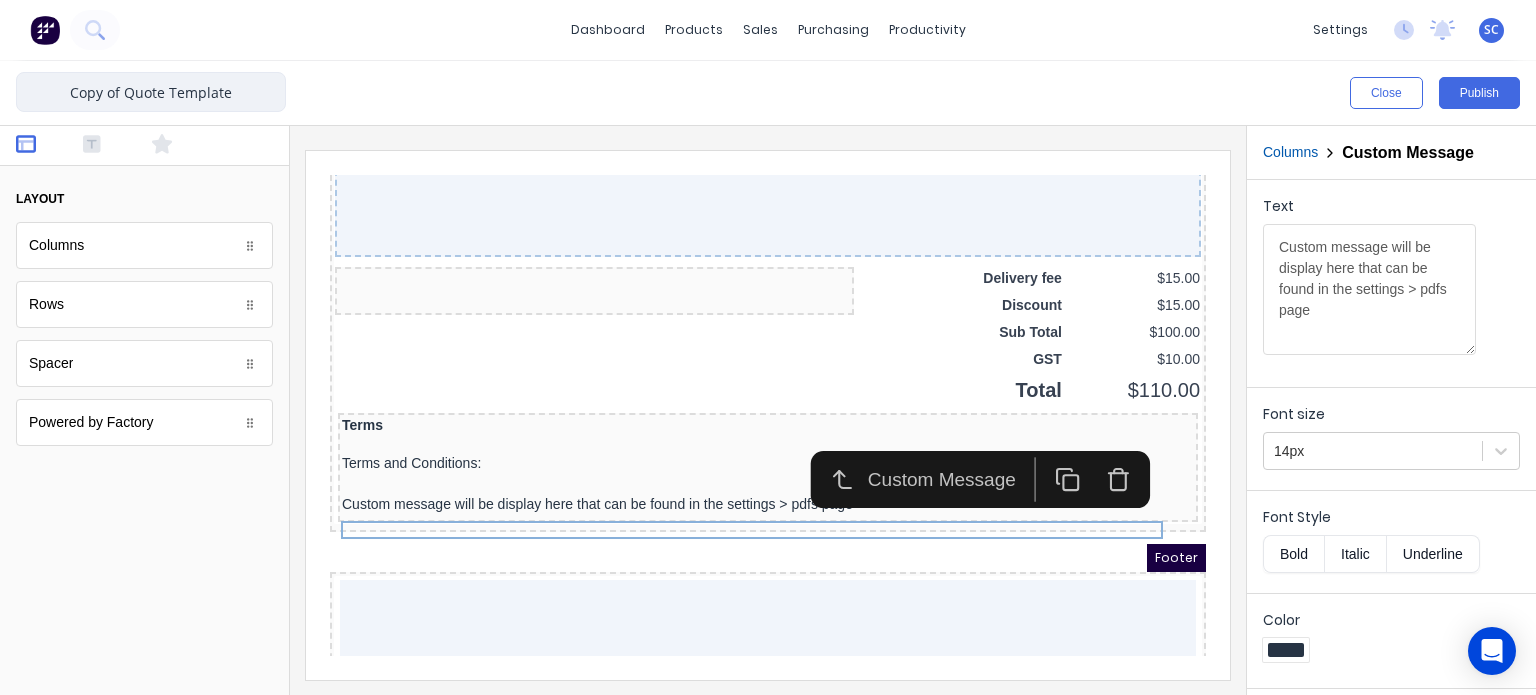 click on "Copy of Quote Template" at bounding box center (151, 92) 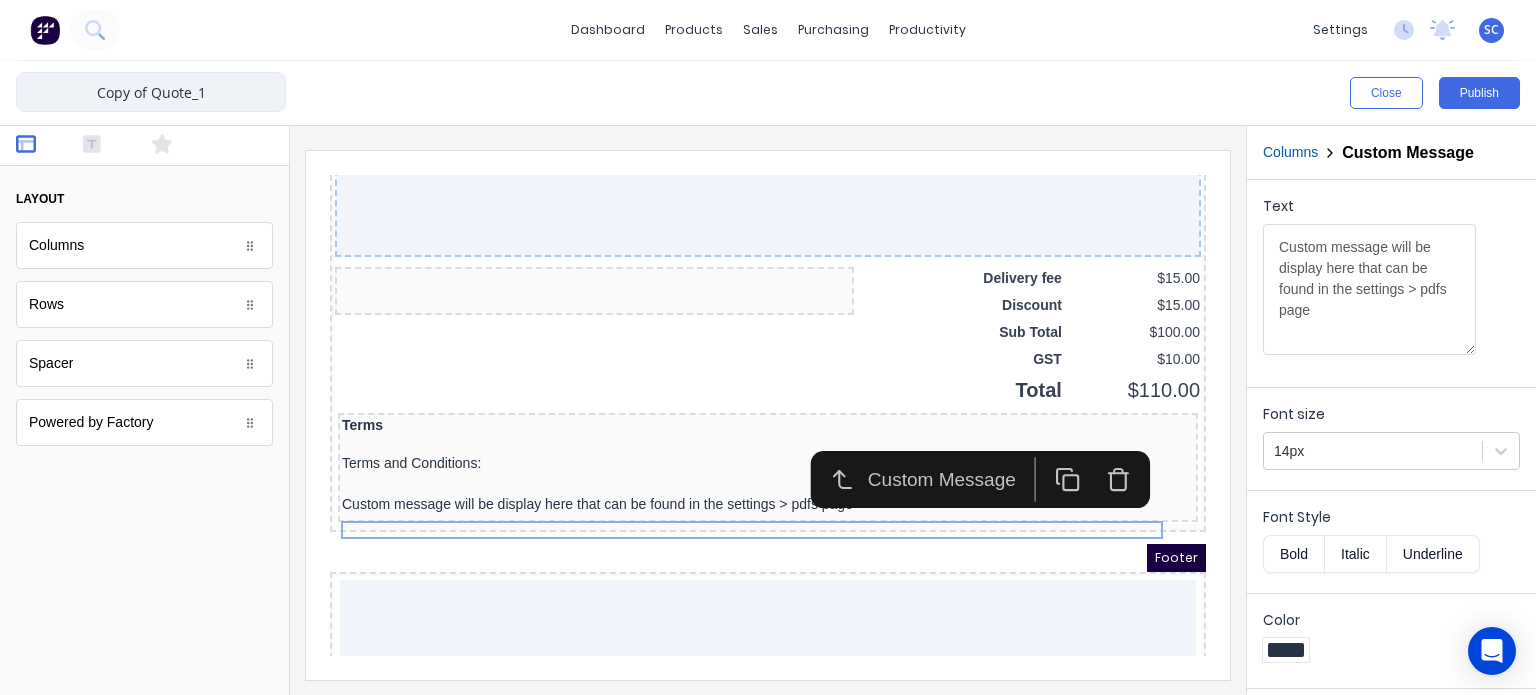 drag, startPoint x: 147, startPoint y: 91, endPoint x: 0, endPoint y: 79, distance: 147.48898 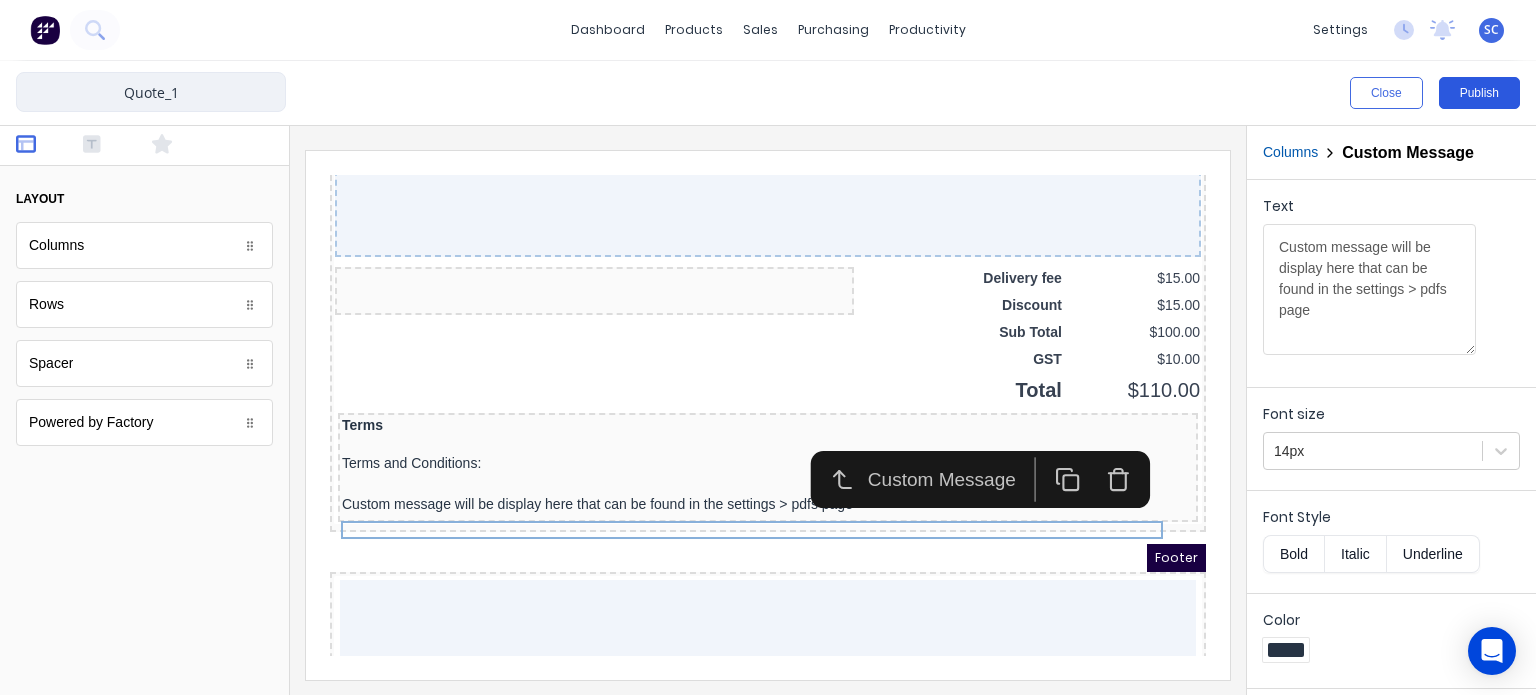 type on "Quote_1" 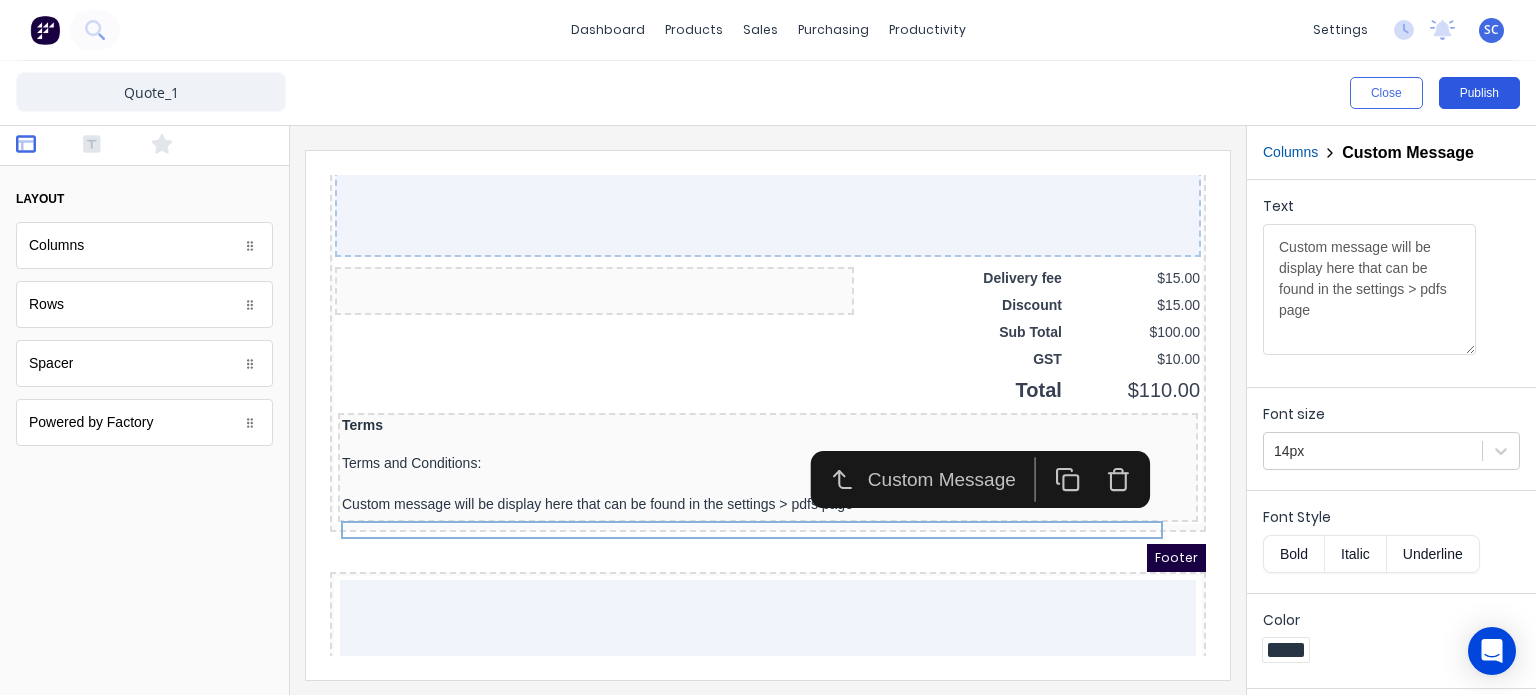 click on "Publish" at bounding box center [1479, 93] 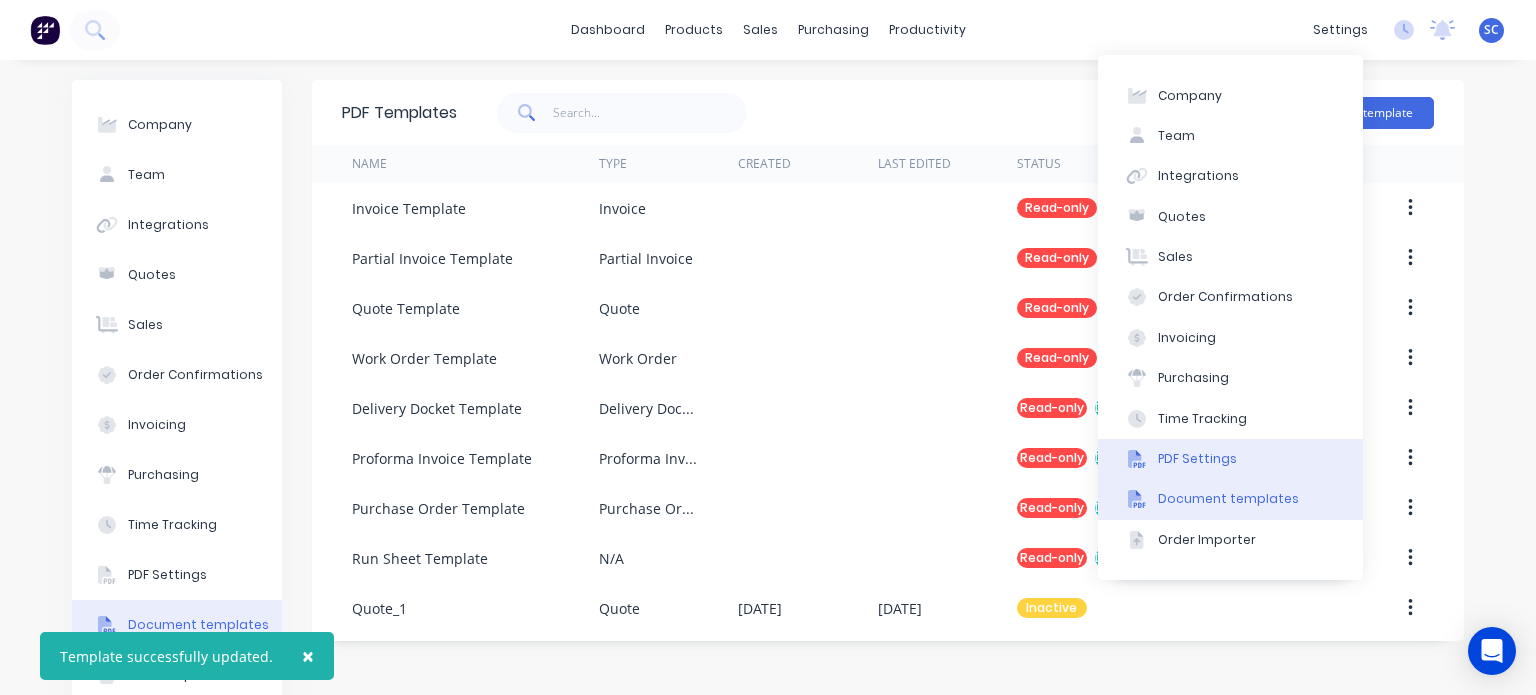 click on "PDF Settings" at bounding box center (1230, 459) 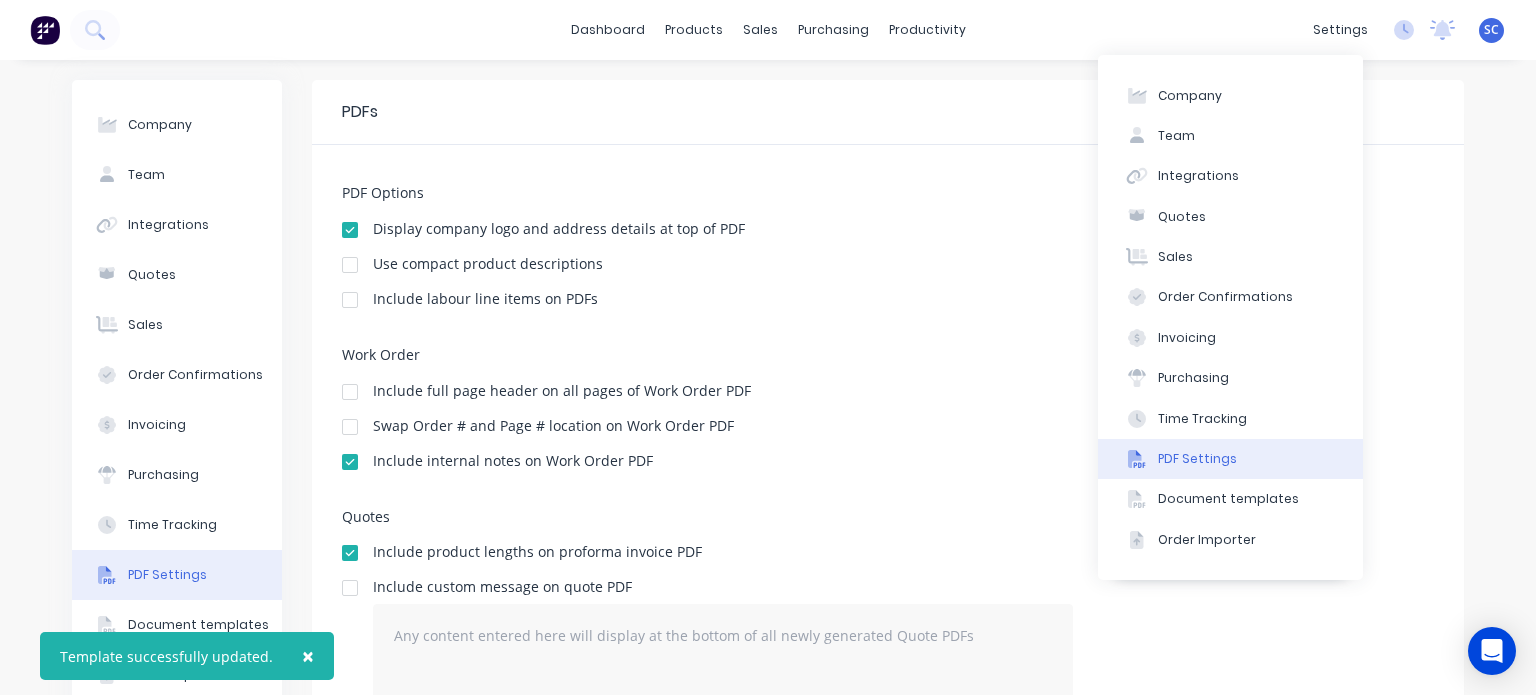 type 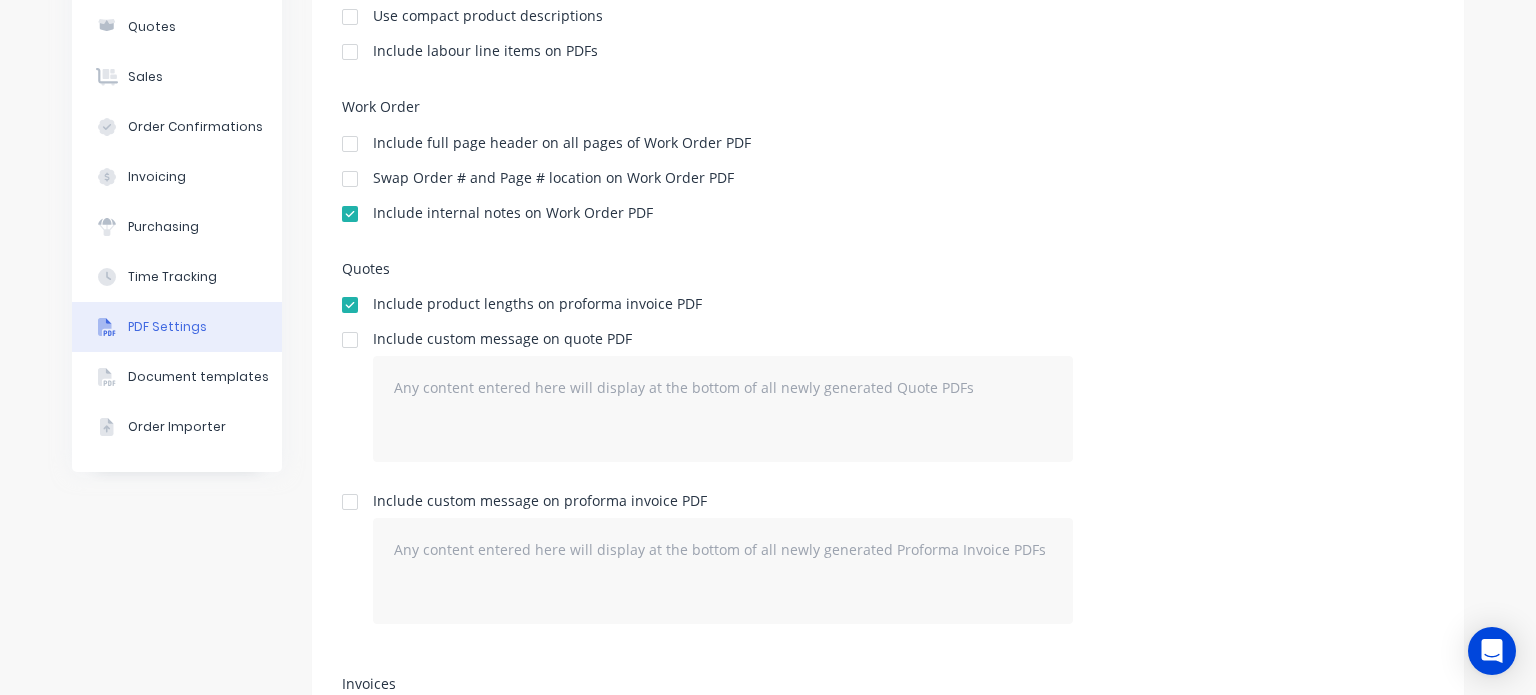 scroll, scrollTop: 248, scrollLeft: 0, axis: vertical 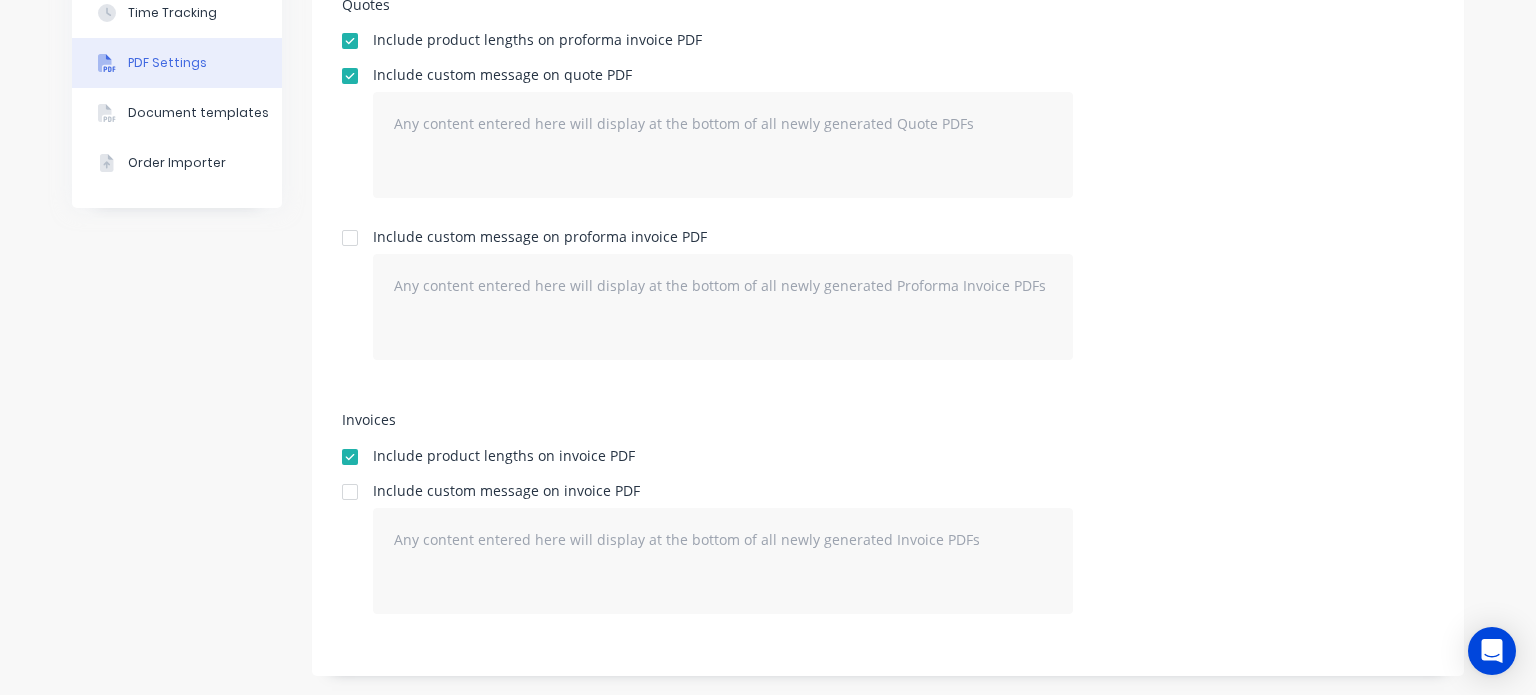 click at bounding box center [350, 492] 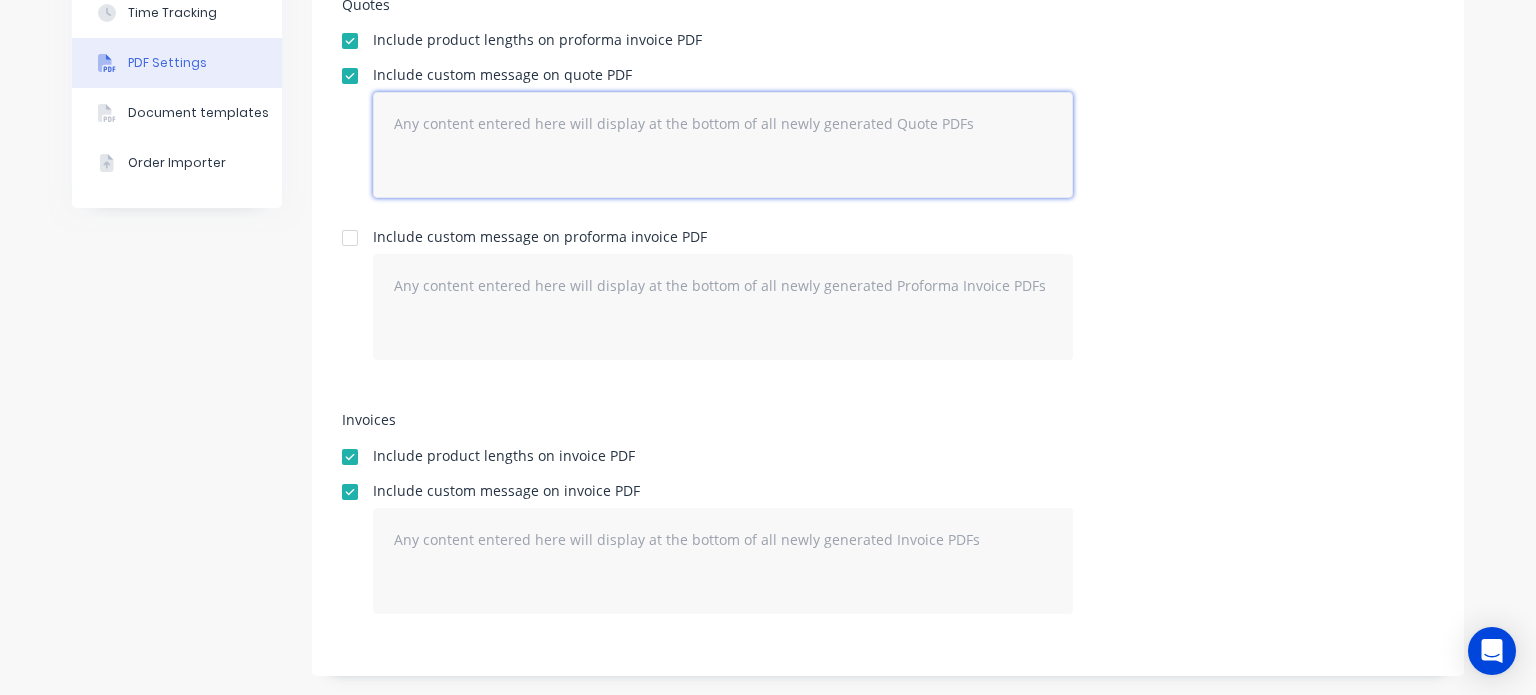 click at bounding box center (723, 145) 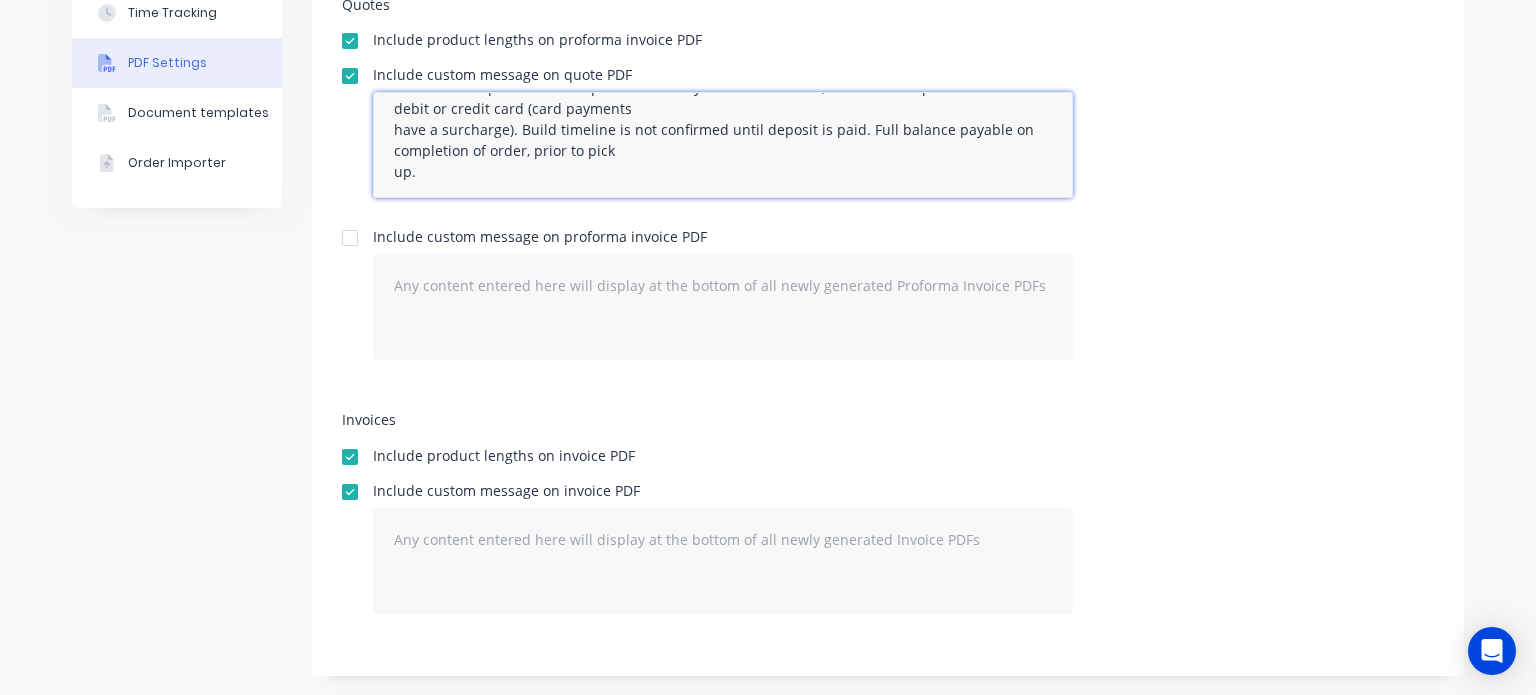 scroll, scrollTop: 82, scrollLeft: 0, axis: vertical 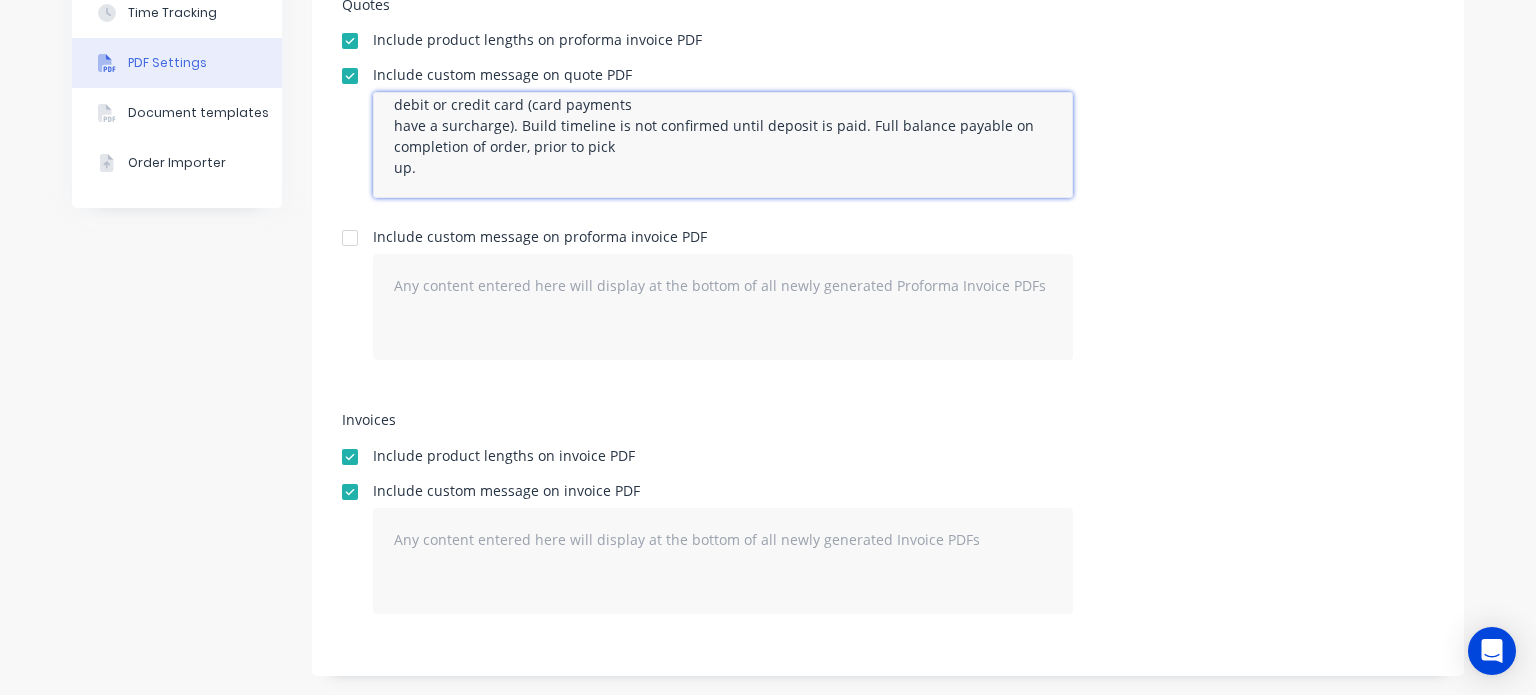 click on "- Please note that any changes or modifications to this quote/invoice after acceptance will incur additional charges.
- Tourcraft requires a 50% deposit to secure your build timeline, which can be paid via direct debit or credit card (card payments
have a surcharge). Build timeline is not confirmed until deposit is paid. Full balance payable on completion of order, prior to pick
up." at bounding box center [723, 145] 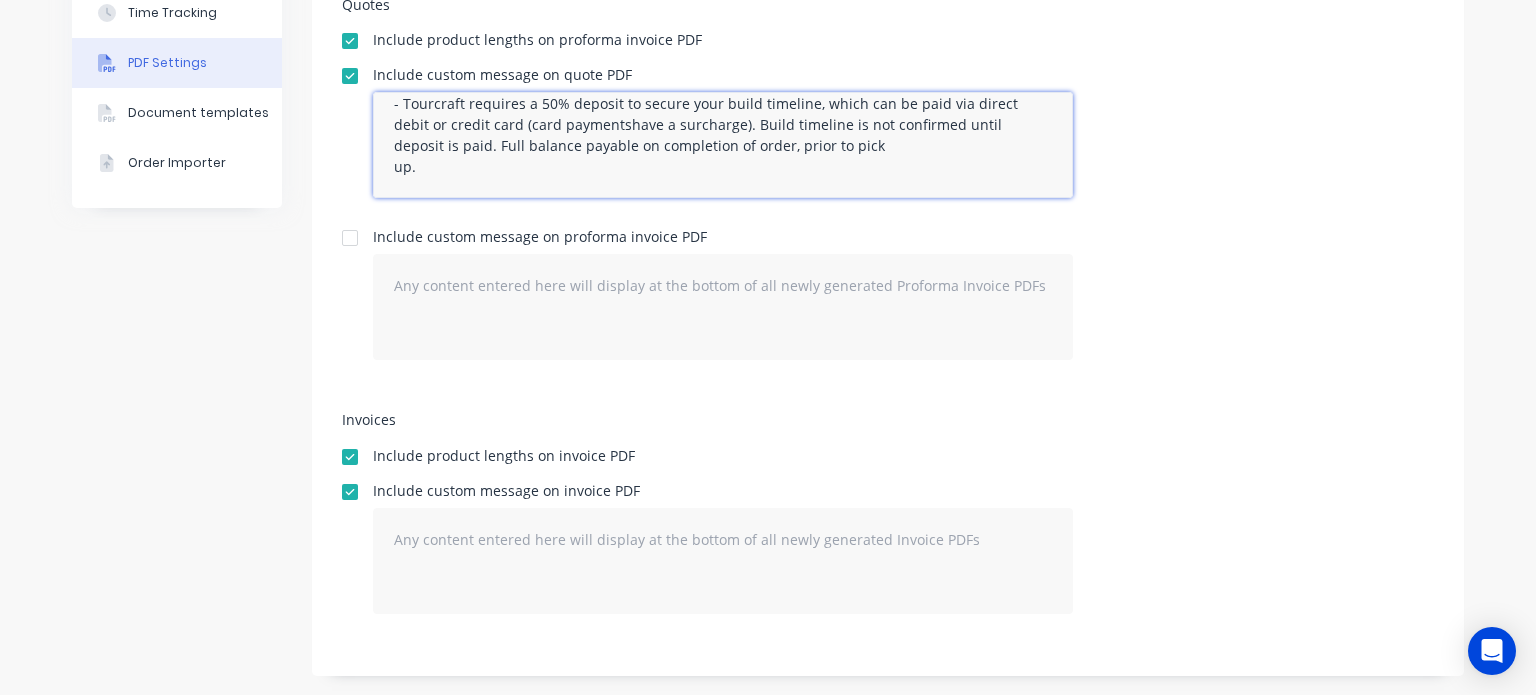 scroll, scrollTop: 61, scrollLeft: 0, axis: vertical 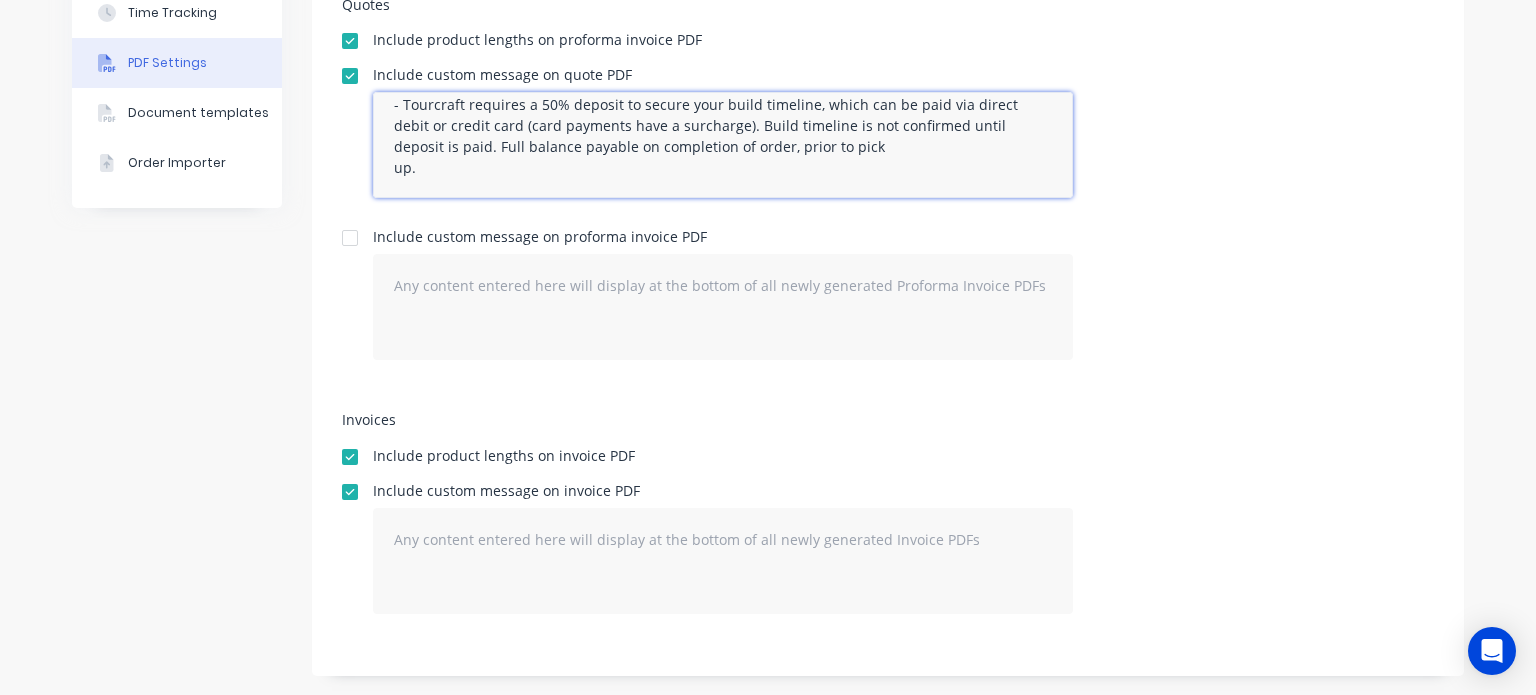 click on "- Please note that any changes or modifications to this quote/invoice after acceptance will incur additional charges.
- Tourcraft requires a 50% deposit to secure your build timeline, which can be paid via direct debit or credit card (card payments have a surcharge). Build timeline is not confirmed until deposit is paid. Full balance payable on completion of order, prior to pick
up." at bounding box center [723, 145] 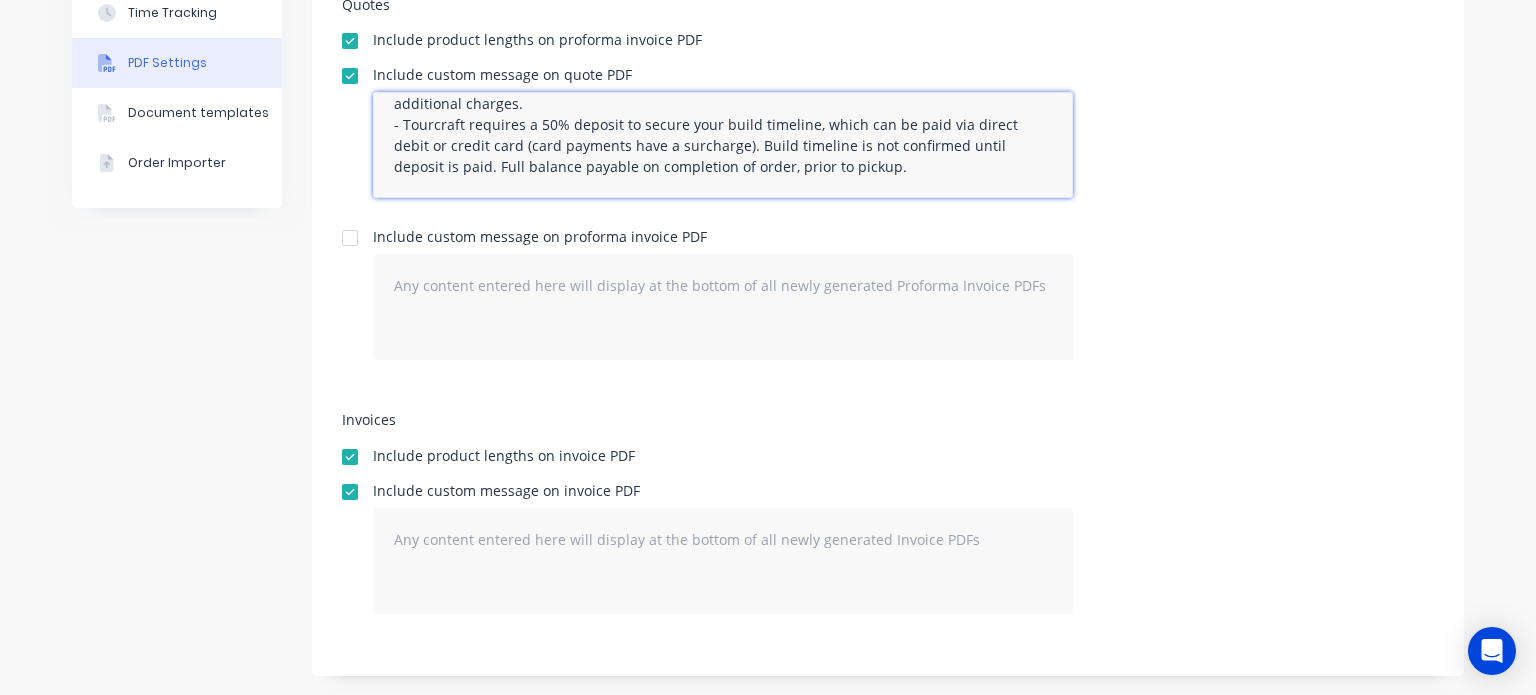 scroll, scrollTop: 40, scrollLeft: 0, axis: vertical 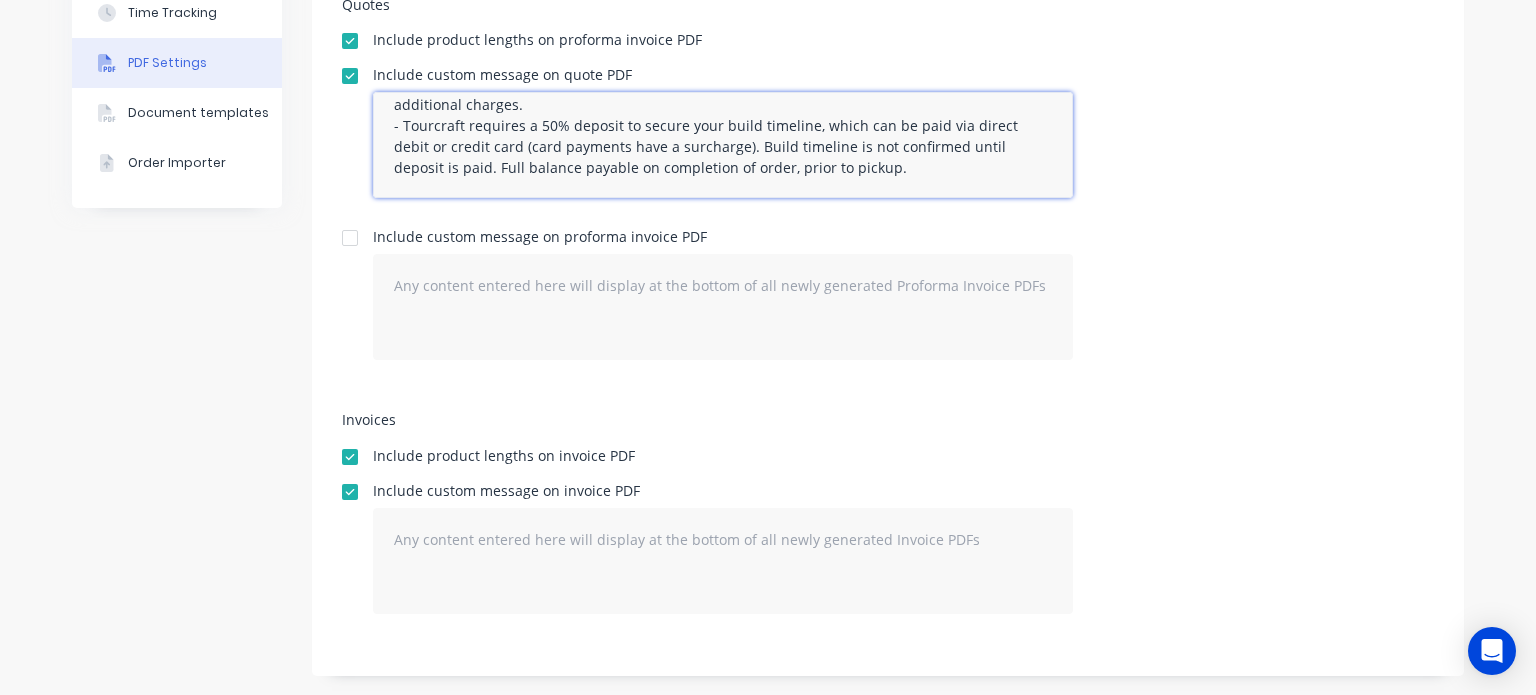 type on "- Please note that any changes or modifications to this quote/invoice after acceptance will incur additional charges.
- Tourcraft requires a 50% deposit to secure your build timeline, which can be paid via direct debit or credit card (card payments have a surcharge). Build timeline is not confirmed until deposit is paid. Full balance payable on completion of order, prior to pickup." 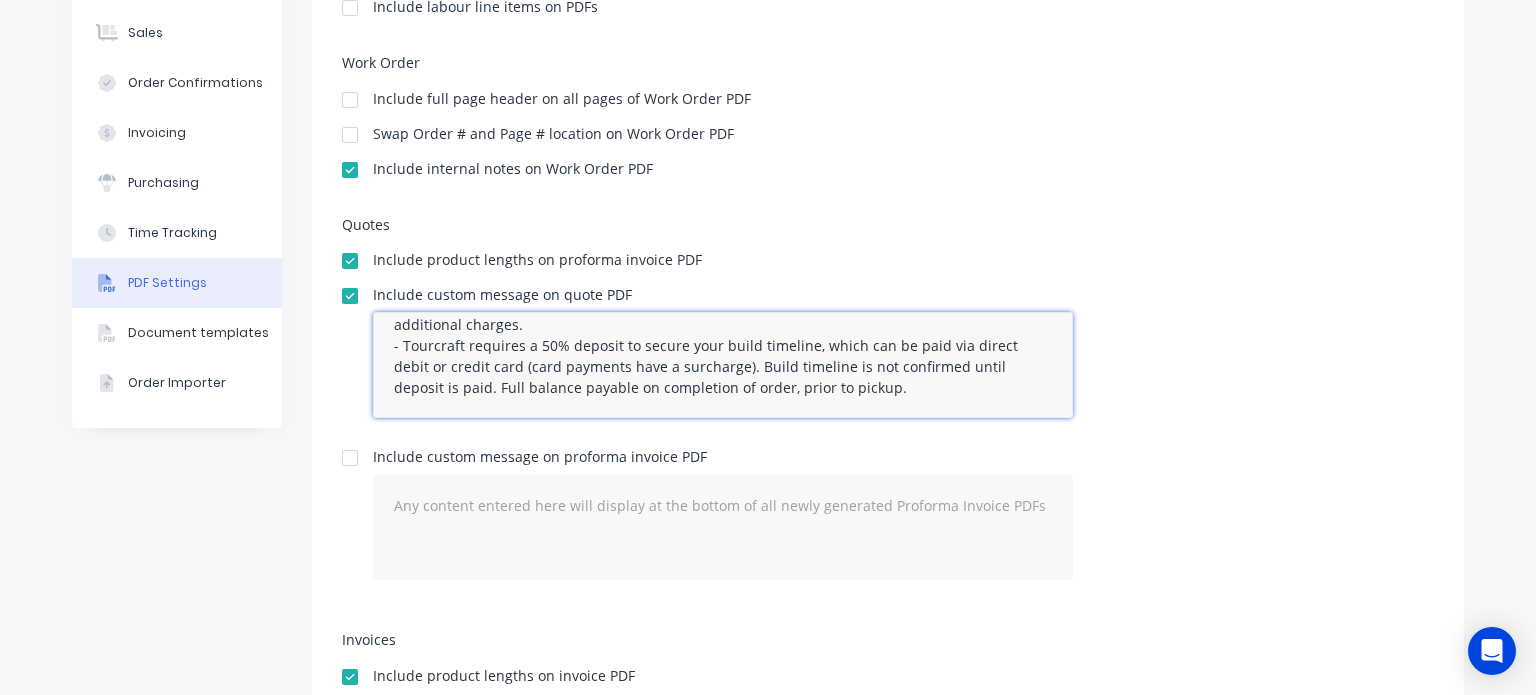 scroll, scrollTop: 288, scrollLeft: 0, axis: vertical 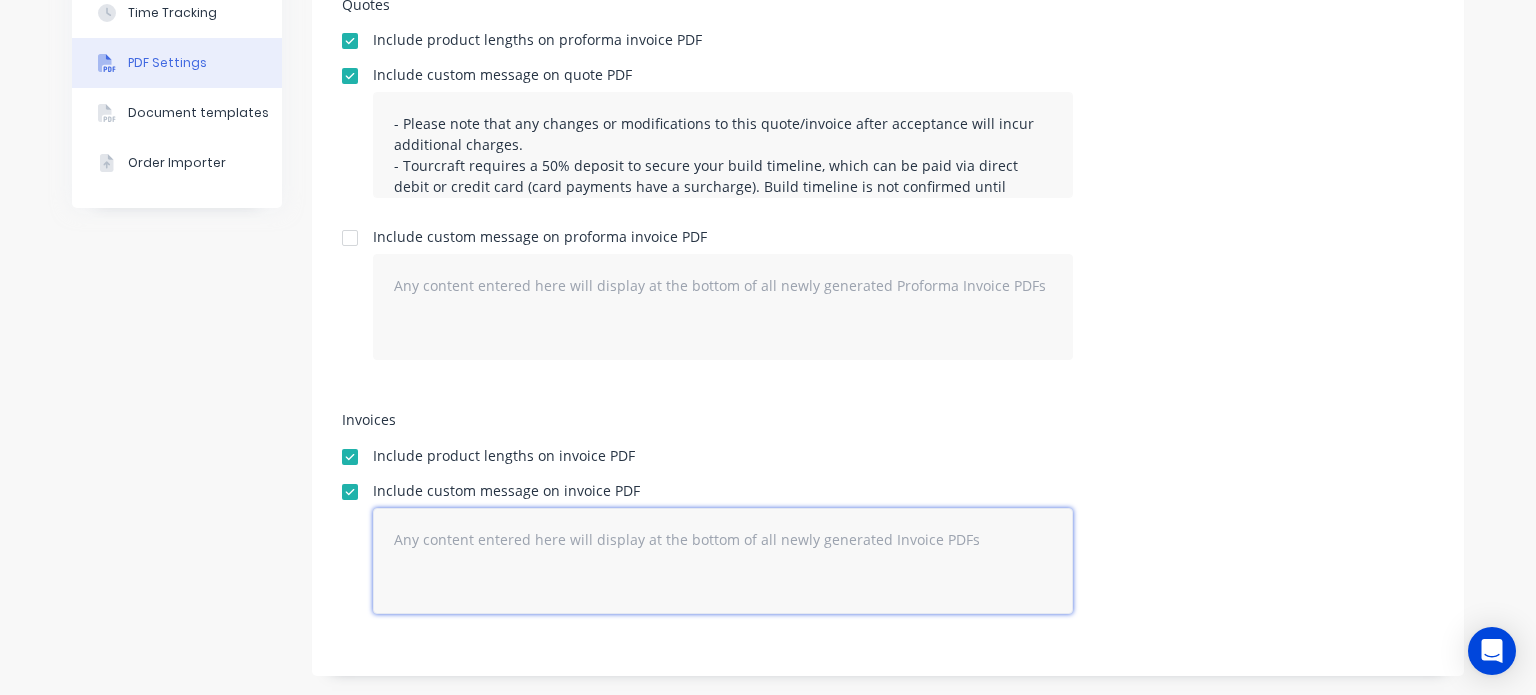 click at bounding box center (723, 561) 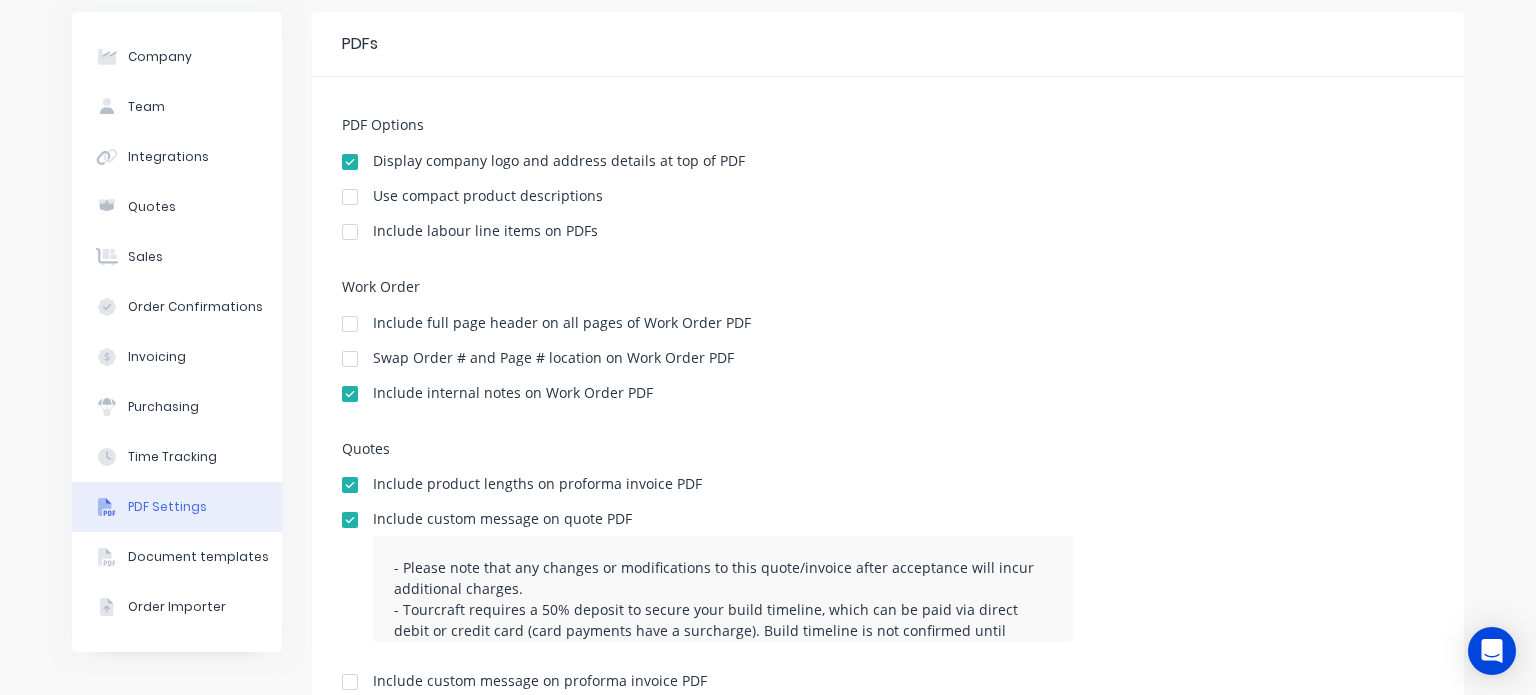 scroll, scrollTop: 0, scrollLeft: 0, axis: both 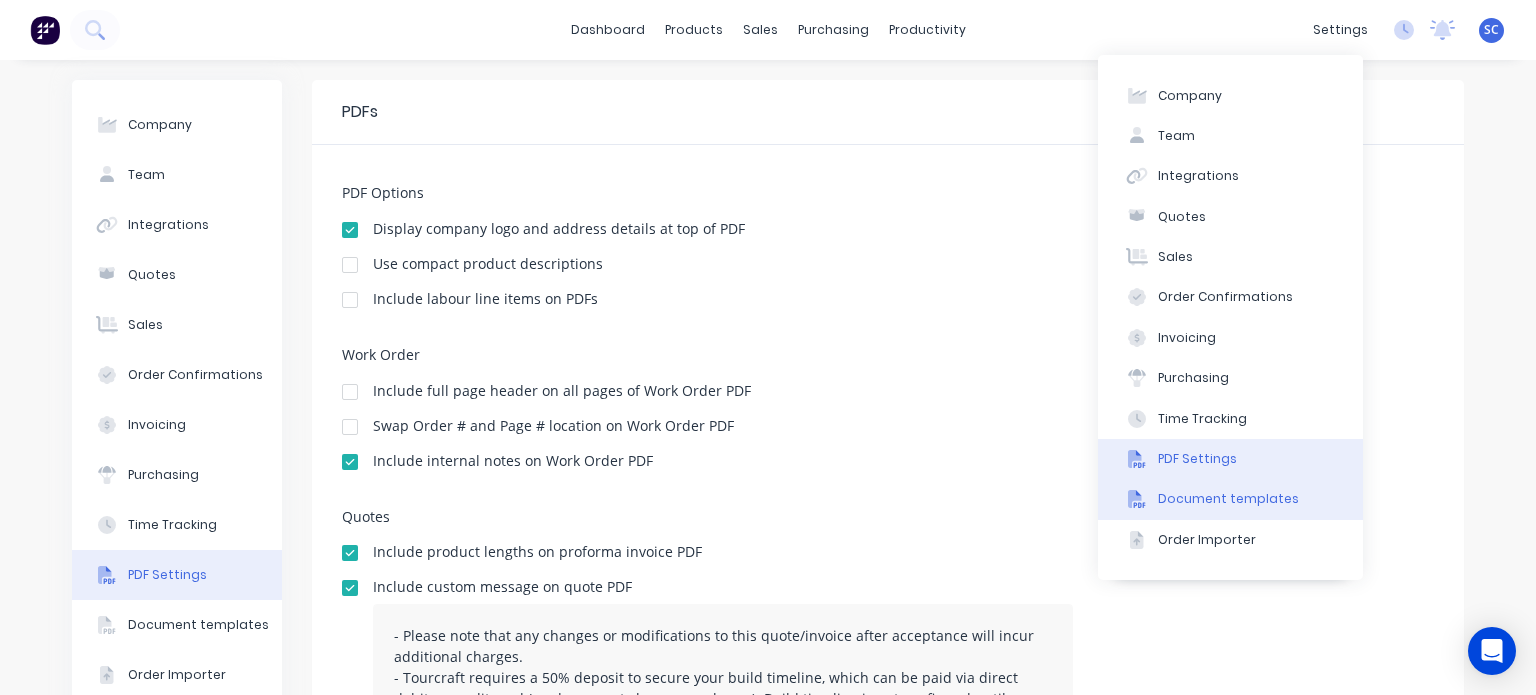 type on "THANK YOU FOR YOUR BUSINESS!" 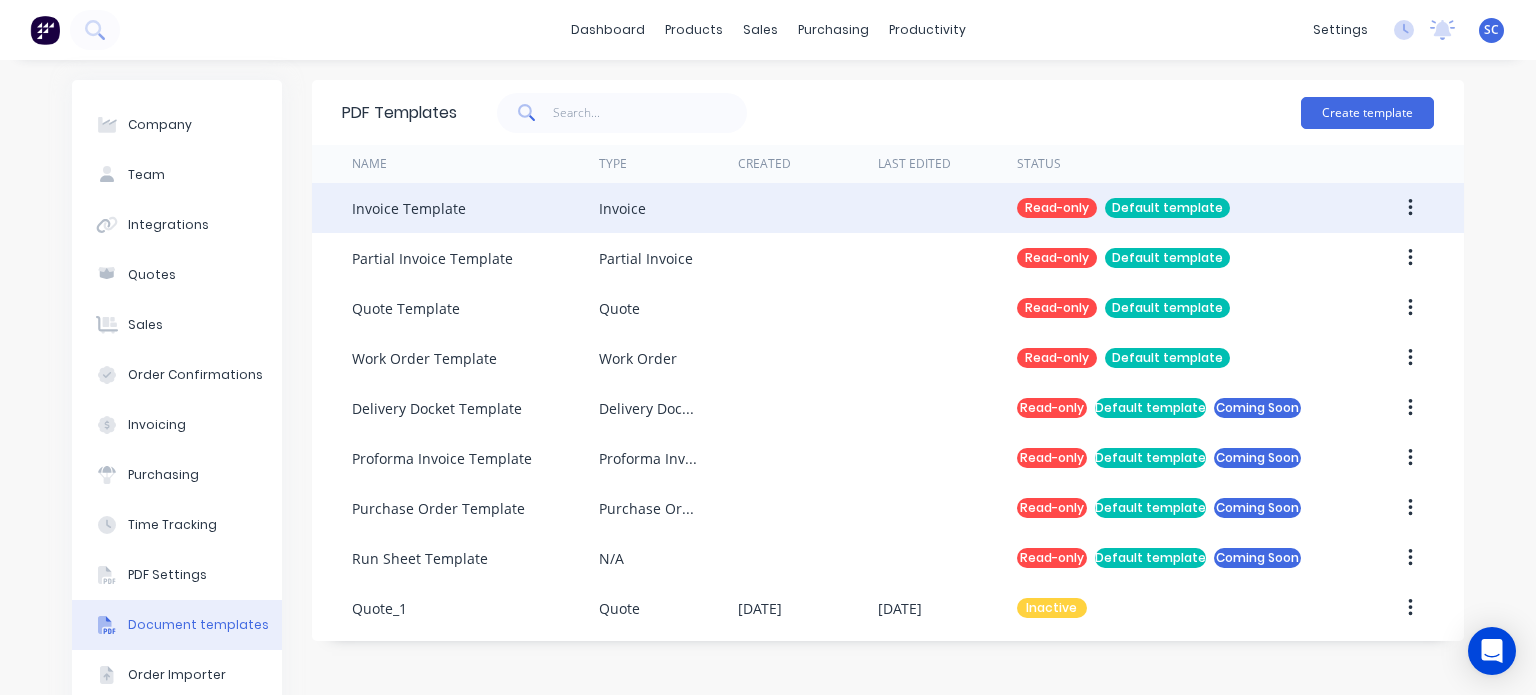 click 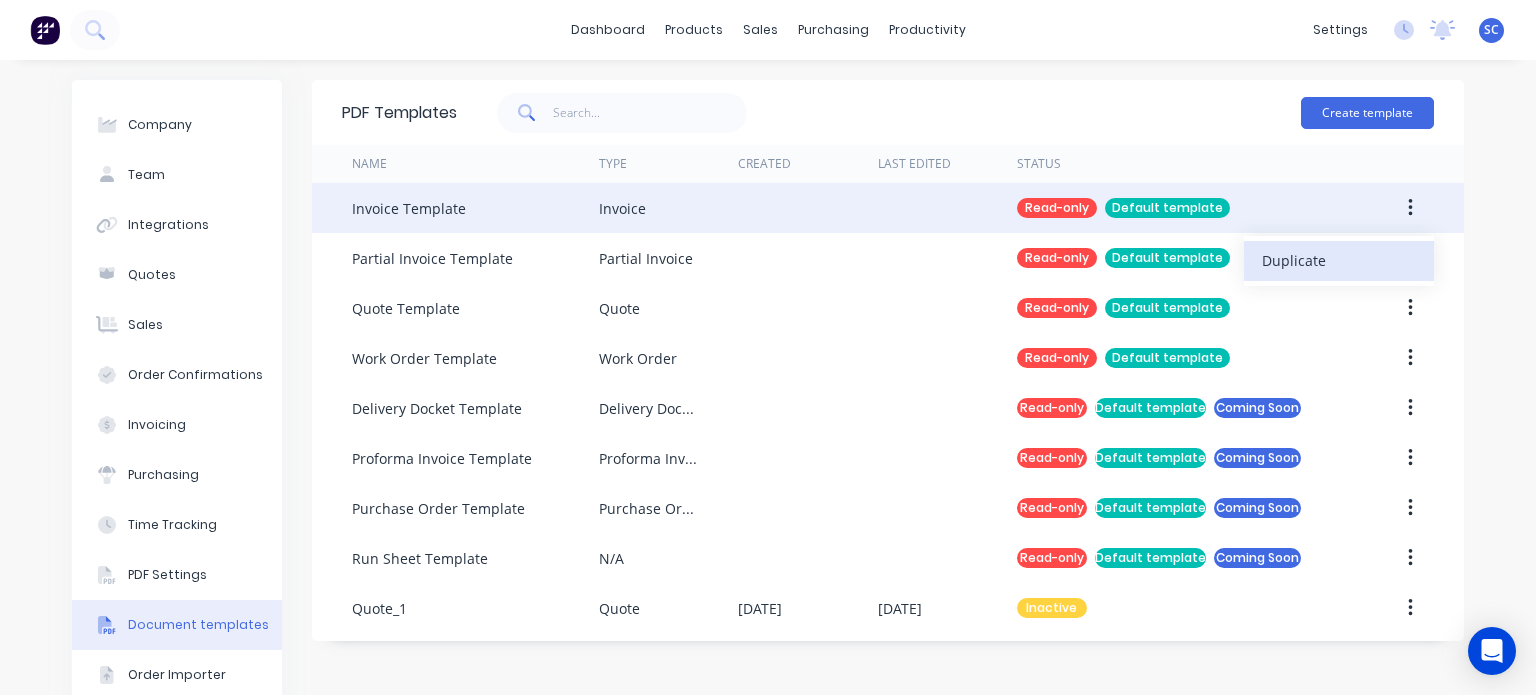 click on "Duplicate" at bounding box center [1339, 260] 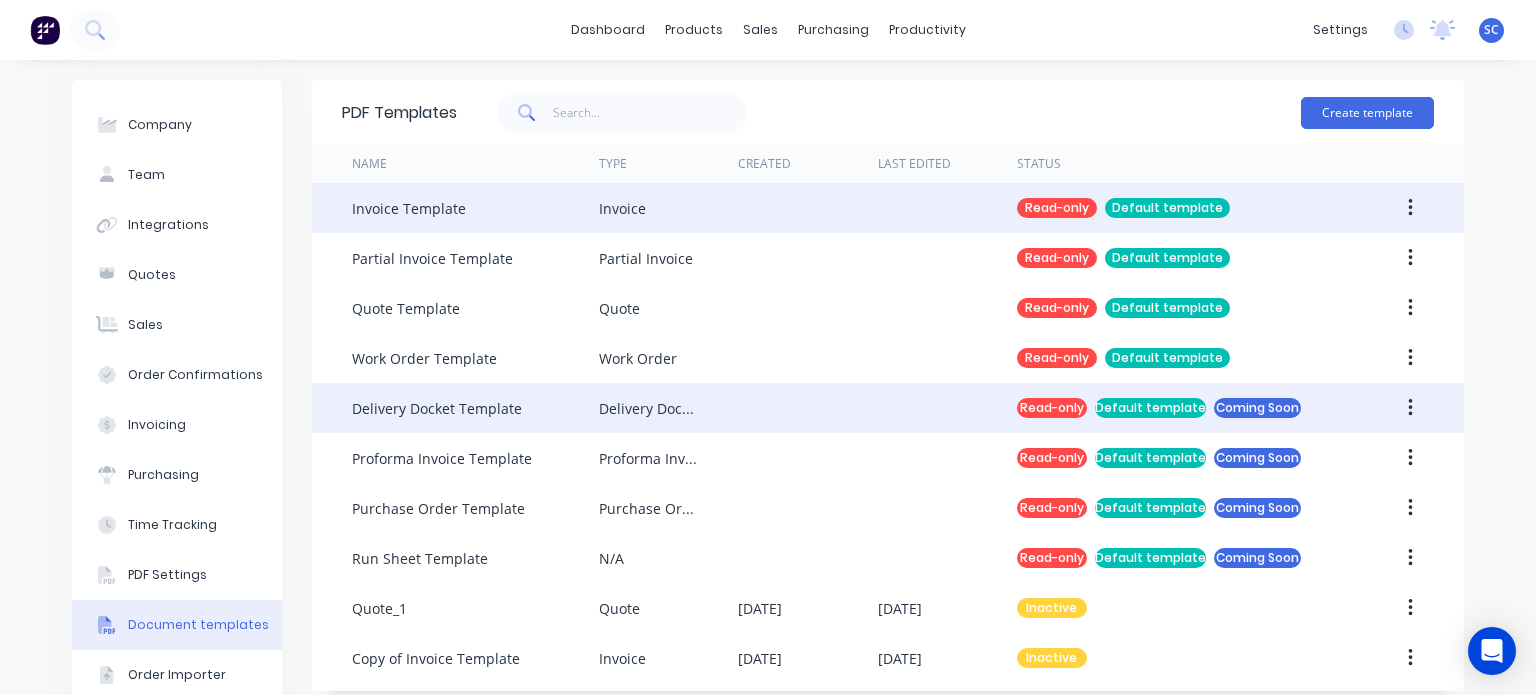 scroll, scrollTop: 44, scrollLeft: 0, axis: vertical 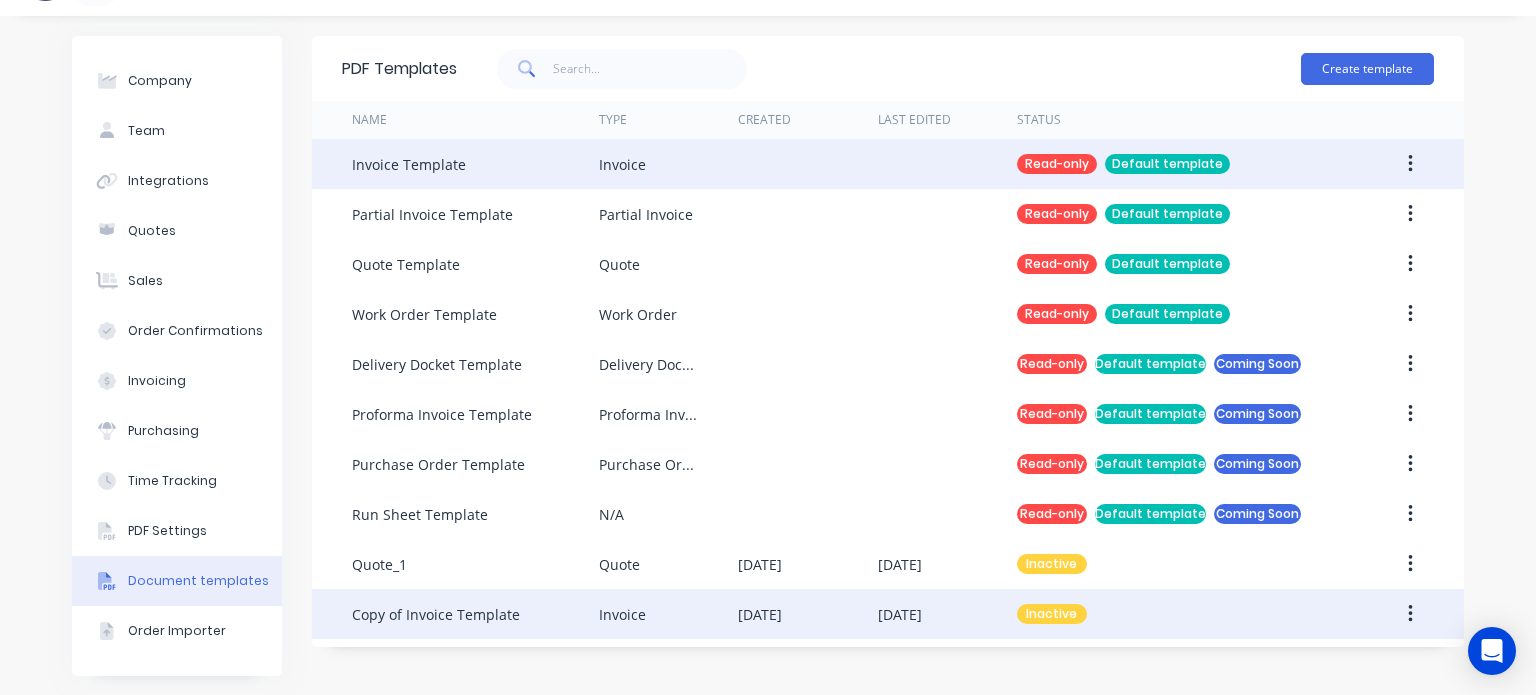 click on "Invoice" at bounding box center (668, 614) 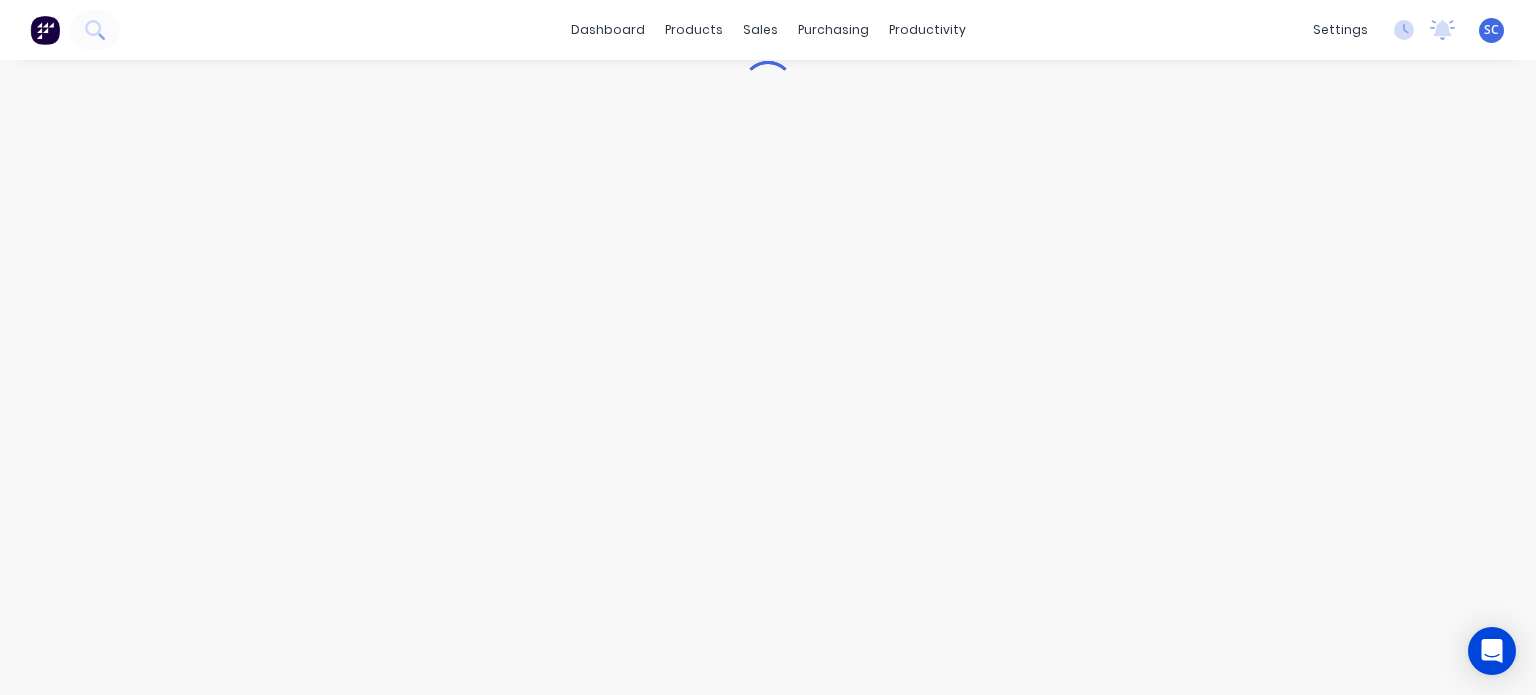 click at bounding box center [768, 358] 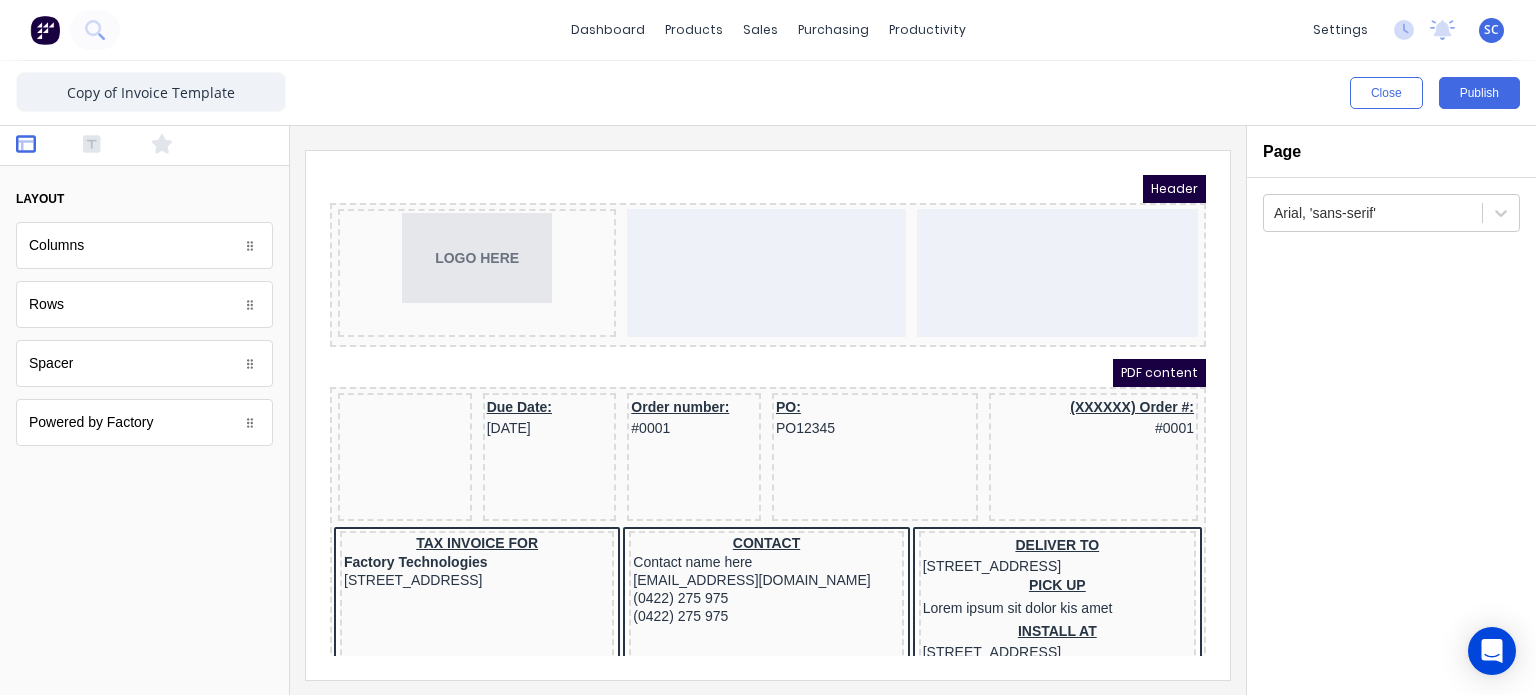 scroll, scrollTop: 0, scrollLeft: 0, axis: both 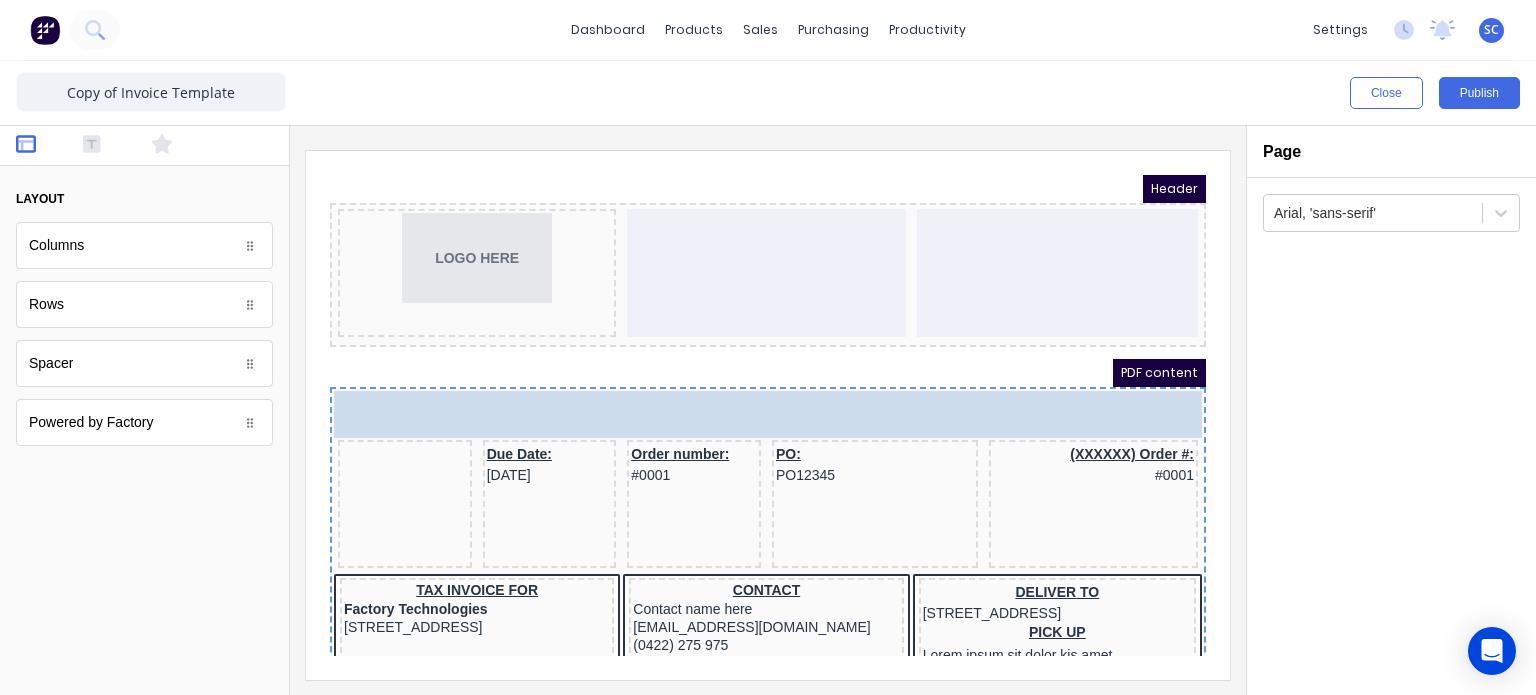 drag, startPoint x: 134, startPoint y: 251, endPoint x: 628, endPoint y: 350, distance: 503.8224 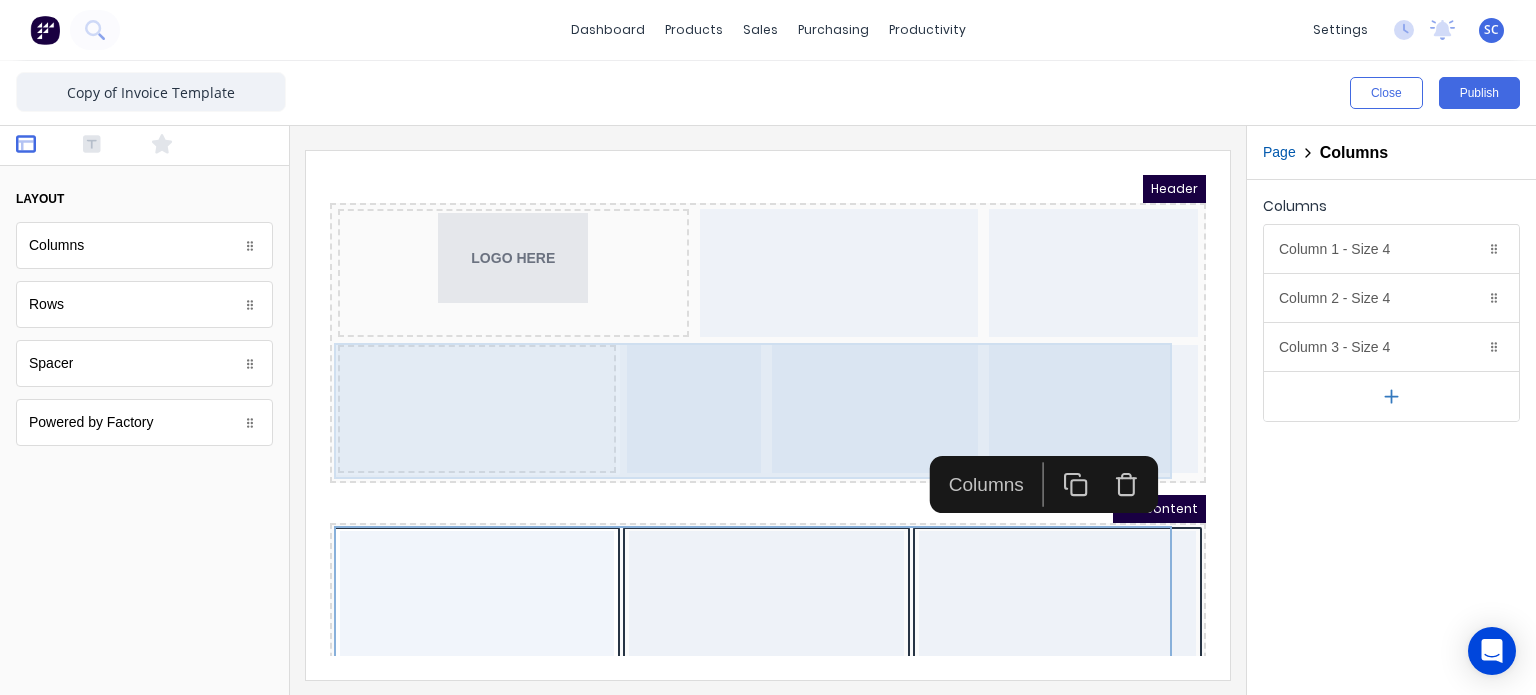 click on "Header LOGO HERE PDF content No configuration for  QuoteDate Due Date:  29/10/2024 Order:  #0001 PO:  PO12345 (XXXXXX) Order #:  #0001 QUOTE FOR Factory Technologies 234 Beach Road Gold Coast, Queensland, Australia, 4217 CONTACT Contact name here xxxxxxx@xxxxx.com (0422) 275 975 (0422) 275 975 DELIVER TO 234 Beach Road Gold Coast, Queensland, Australia PICK UP Lorem ipsum sit dolor kis amet INSTALL AT 234 Beach Road Gold Coast, Queensland, Australia QTY DESCRIPTION EACH TOTAL 1 Basic Product Lorem ipsum dolor sit amet, consectetur adipiscing elit, sed do eiusmod tempor incididunt ut labore et dolore magna aliqua. Diameter 100cm Colorbond Cottage Green Parts # 967-12 $12.00 $12.00 1 #1 Colorbond Basalt 0.55 90mm 0 bends Lengths 1 x 1000 1 x 1500 $12.00 $12.00 1 Custom Formula Lorem ipsum dolor sit amet, consectetur adipiscing elit, sed do eiusmod tempor incididunt ut labore et dolore magna aliqua. Colorbond Cottage Green Height 23 Width 200 Dimension 2.5 Total:  74.75 $12.00 $12.00 Lineal Metres Diameter 100cm" at bounding box center (744, 391) 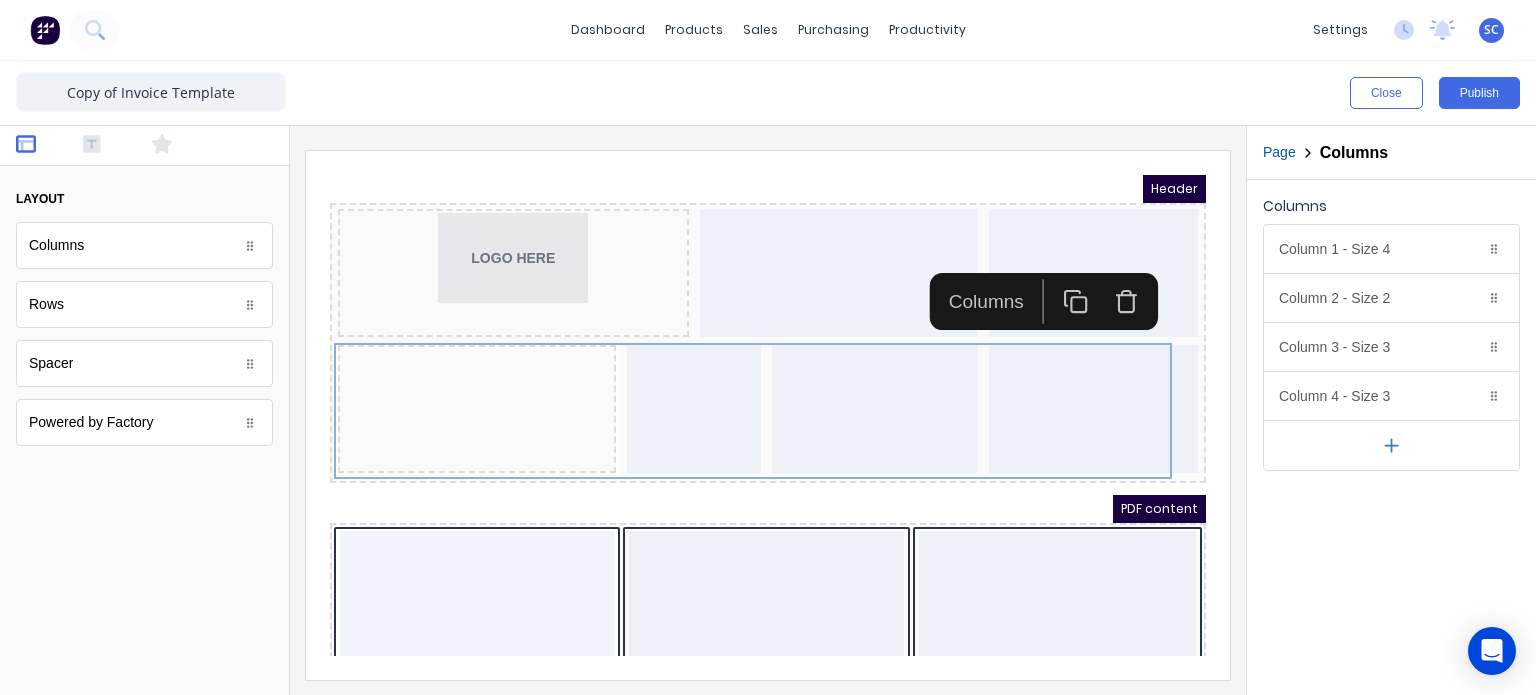 click at bounding box center (1103, 277) 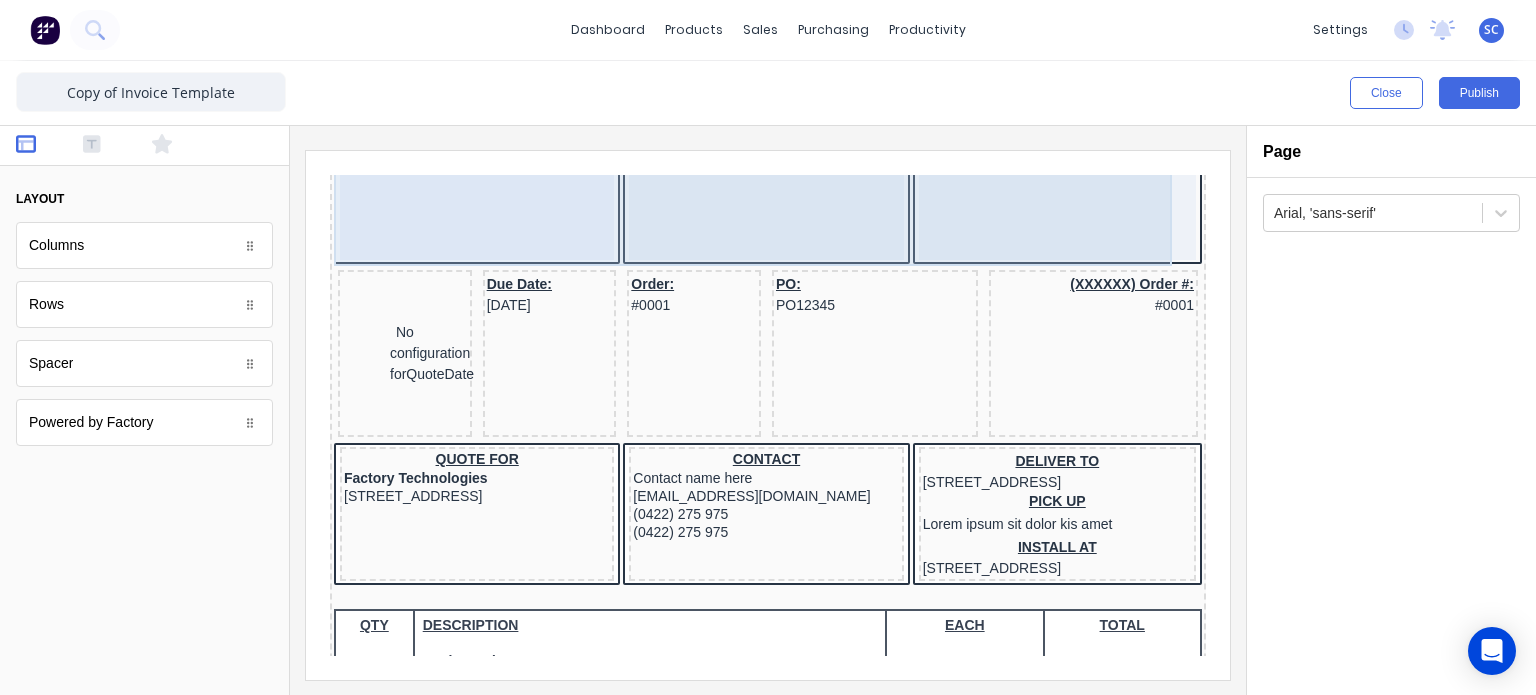 scroll, scrollTop: 264, scrollLeft: 0, axis: vertical 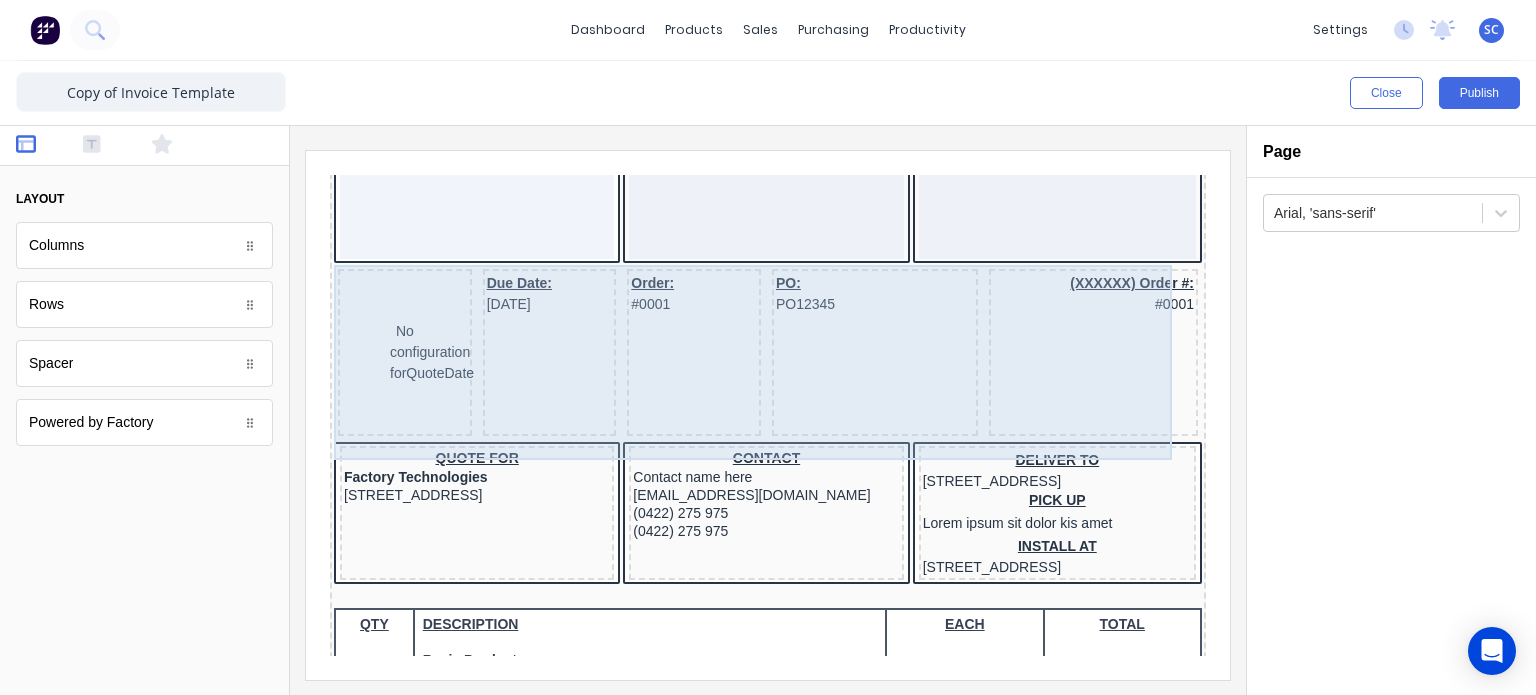 click on "Header LOGO HERE PDF content No configuration for  QuoteDate Due Date:  29/10/2024 Order:  #0001 PO:  PO12345 (XXXXXX) Order #:  #0001 QUOTE FOR Factory Technologies 234 Beach Road Gold Coast, Queensland, Australia, 4217 CONTACT Contact name here xxxxxxx@xxxxx.com (0422) 275 975 (0422) 275 975 DELIVER TO 234 Beach Road Gold Coast, Queensland, Australia PICK UP Lorem ipsum sit dolor kis amet INSTALL AT 234 Beach Road Gold Coast, Queensland, Australia QTY DESCRIPTION EACH TOTAL 1 Basic Product Lorem ipsum dolor sit amet, consectetur adipiscing elit, sed do eiusmod tempor incididunt ut labore et dolore magna aliqua. Diameter 100cm Colorbond Cottage Green Parts # 967-12 $12.00 $12.00 1 #1 Colorbond Basalt 0.55 90mm 0 bends Lengths 1 x 1000 1 x 1500 $12.00 $12.00 1 Custom Formula Lorem ipsum dolor sit amet, consectetur adipiscing elit, sed do eiusmod tempor incididunt ut labore et dolore magna aliqua. Colorbond Cottage Green Height 23 Width 200 Dimension 2.5 Total:  74.75 $12.00 $12.00 Lineal Metres Diameter 100cm" at bounding box center (744, 127) 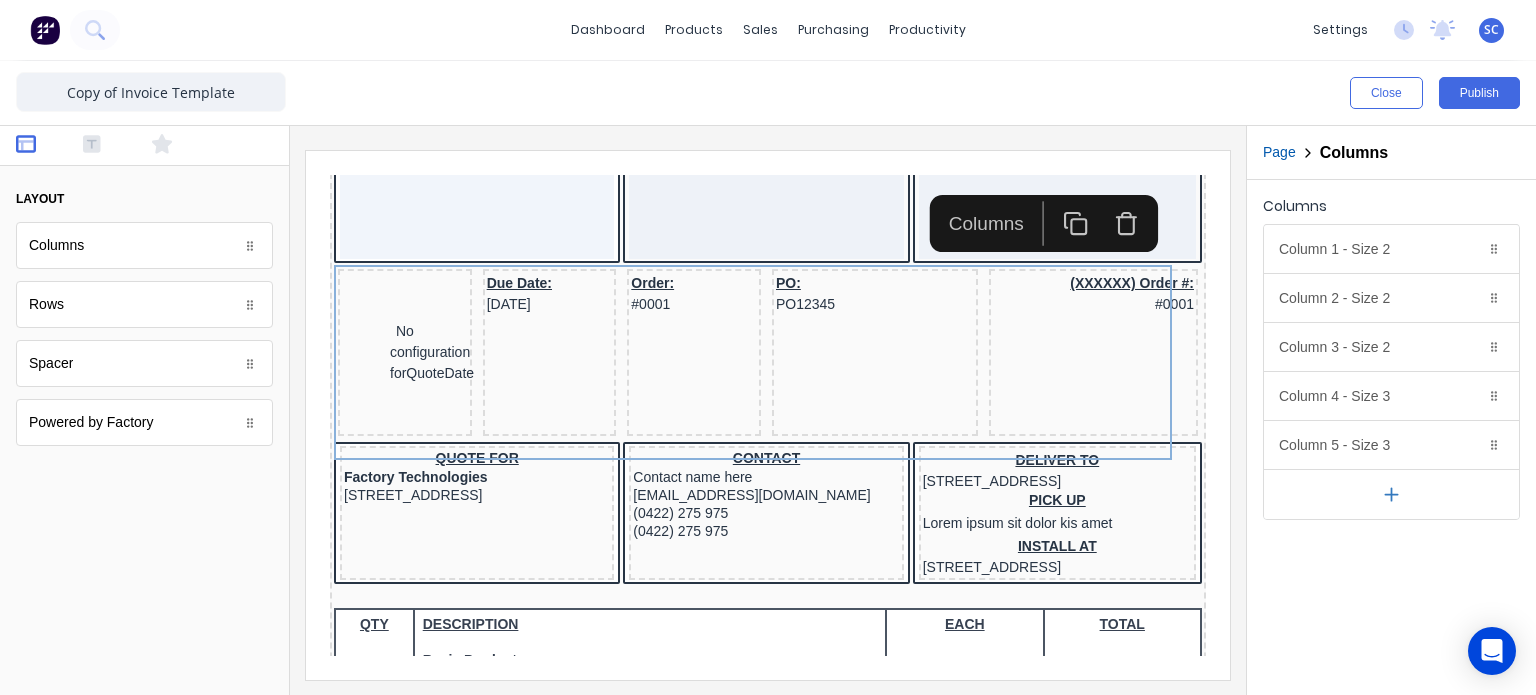 click 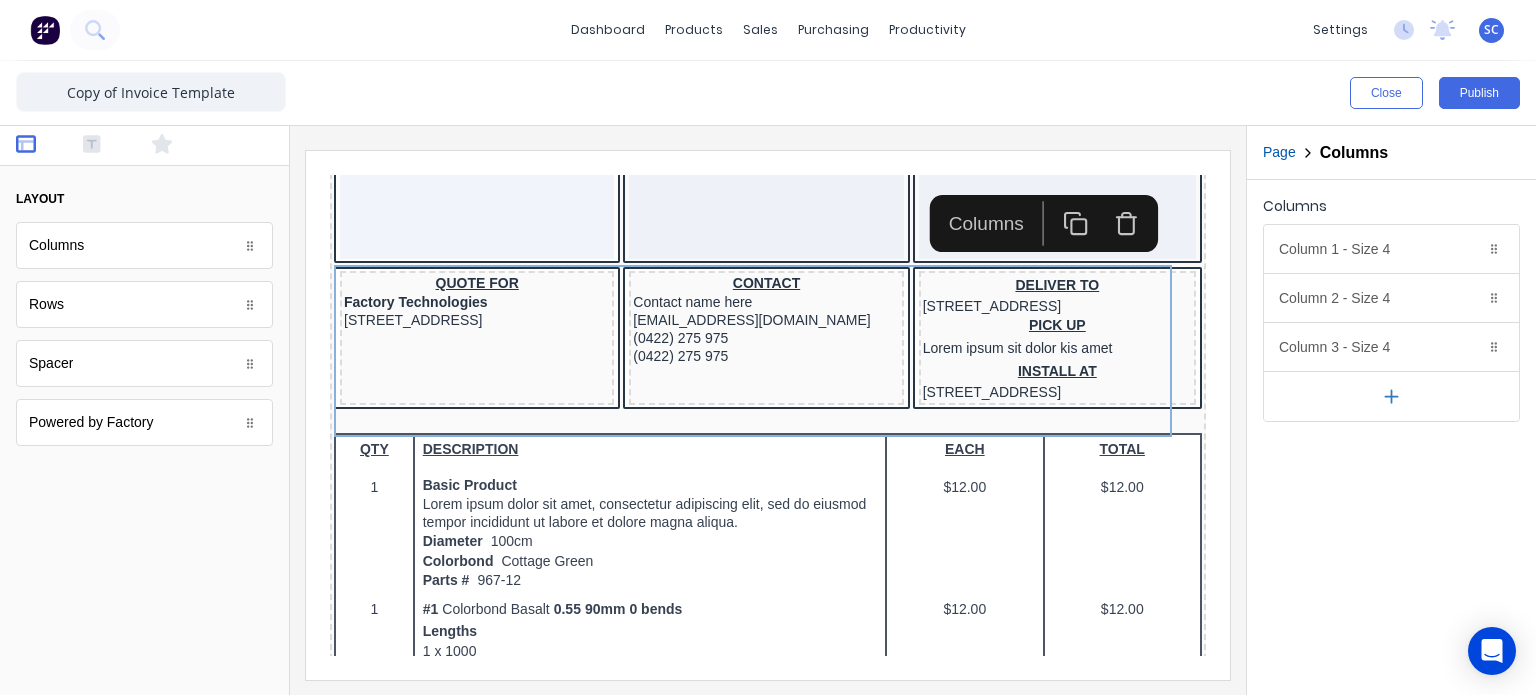 click 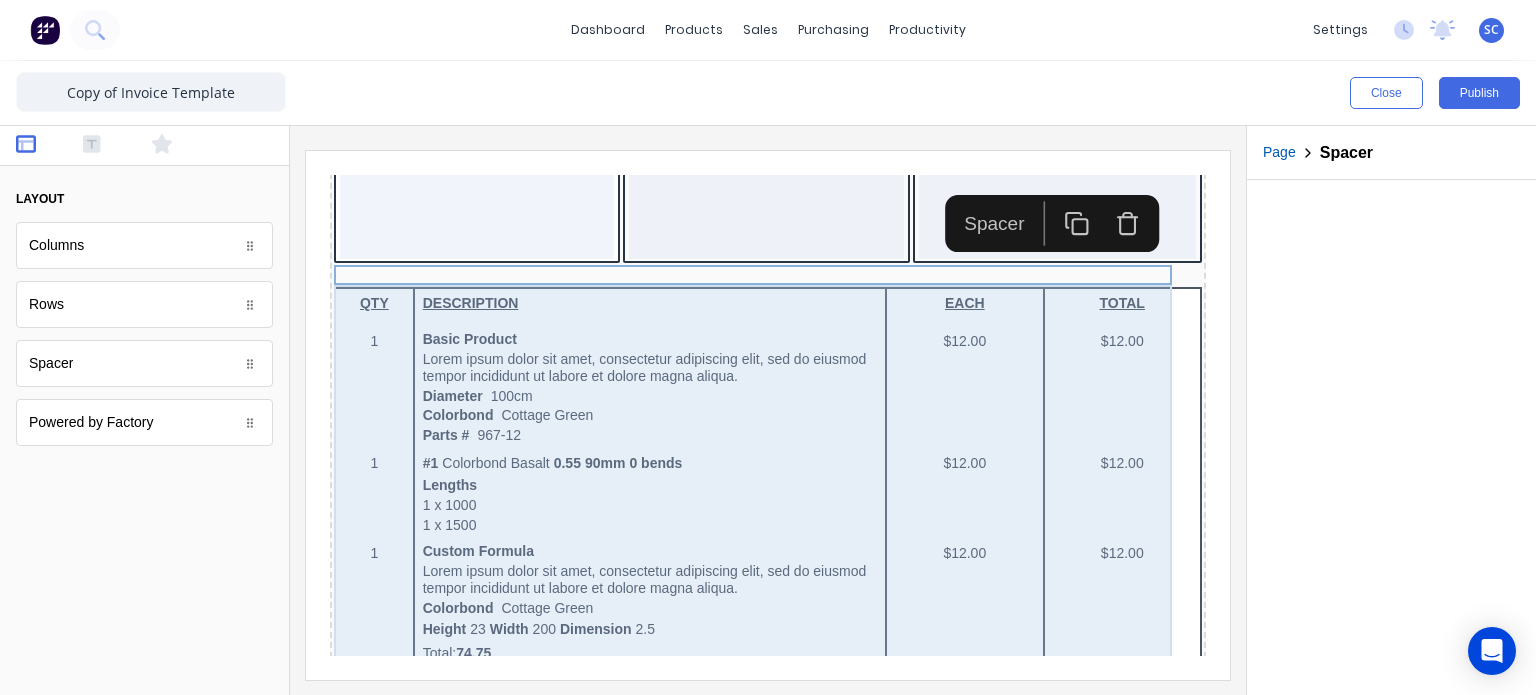 scroll, scrollTop: 0, scrollLeft: 0, axis: both 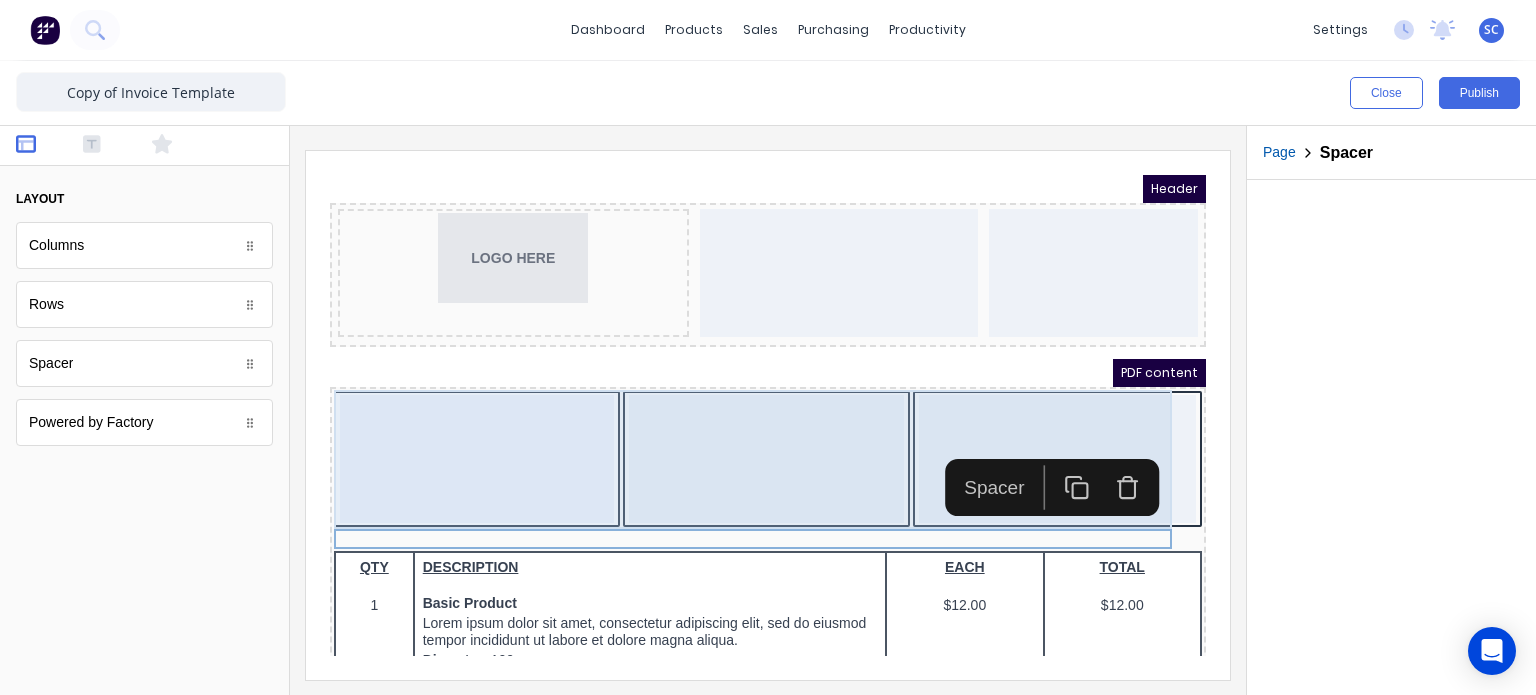 click on "Header LOGO HERE PDF content QTY DESCRIPTION EACH TOTAL 1 Basic Product Lorem ipsum dolor sit amet, consectetur adipiscing elit, sed do eiusmod tempor incididunt ut labore et dolore magna aliqua. Diameter 100cm Colorbond Cottage Green Parts # 967-12 $12.00 $12.00 1 #1 Colorbond Basalt 0.55 90mm 0 bends Lengths 1 x 1000 1 x 1500 $12.00 $12.00 1 Custom Formula Lorem ipsum dolor sit amet, consectetur adipiscing elit, sed do eiusmod tempor incididunt ut labore et dolore magna aliqua. Colorbond Cottage Green Height 23 Width 200 Dimension 2.5 Total:  74.75 $12.00 $12.00 Lineal Metres Lorem ipsum dolor sit amet, consectetur adipiscing elit, sed do eiusmod tempor incididunt ut labore et dolore magna aliqua. Diameter 100cm Colorbond Cottage Green Parts # 967-12 Lengths 1 x 1000 1 x 1500 $12.00 $12.00 Square Metres Lorem ipsum dolor sit amet, consectetur adipiscing elit, sed do eiusmod tempor incididunt ut labore et dolore magna aliqua. Diameter 100cm Colorbond Cottage Green Parts # 967-12 Dimensions 1 x 10 1 x 10 1 1" at bounding box center [744, 391] 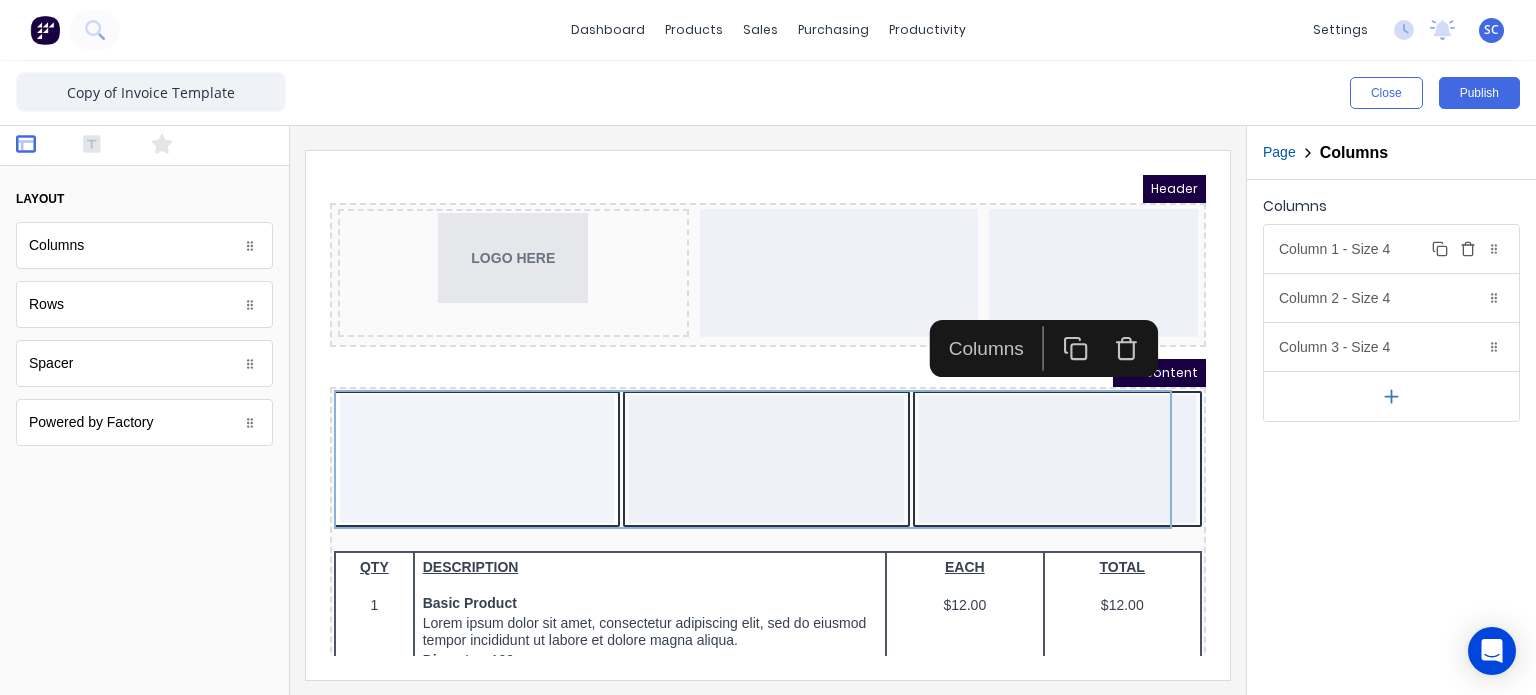 click on "Column 1 - Size 4 Duplicate Delete" at bounding box center [1391, 249] 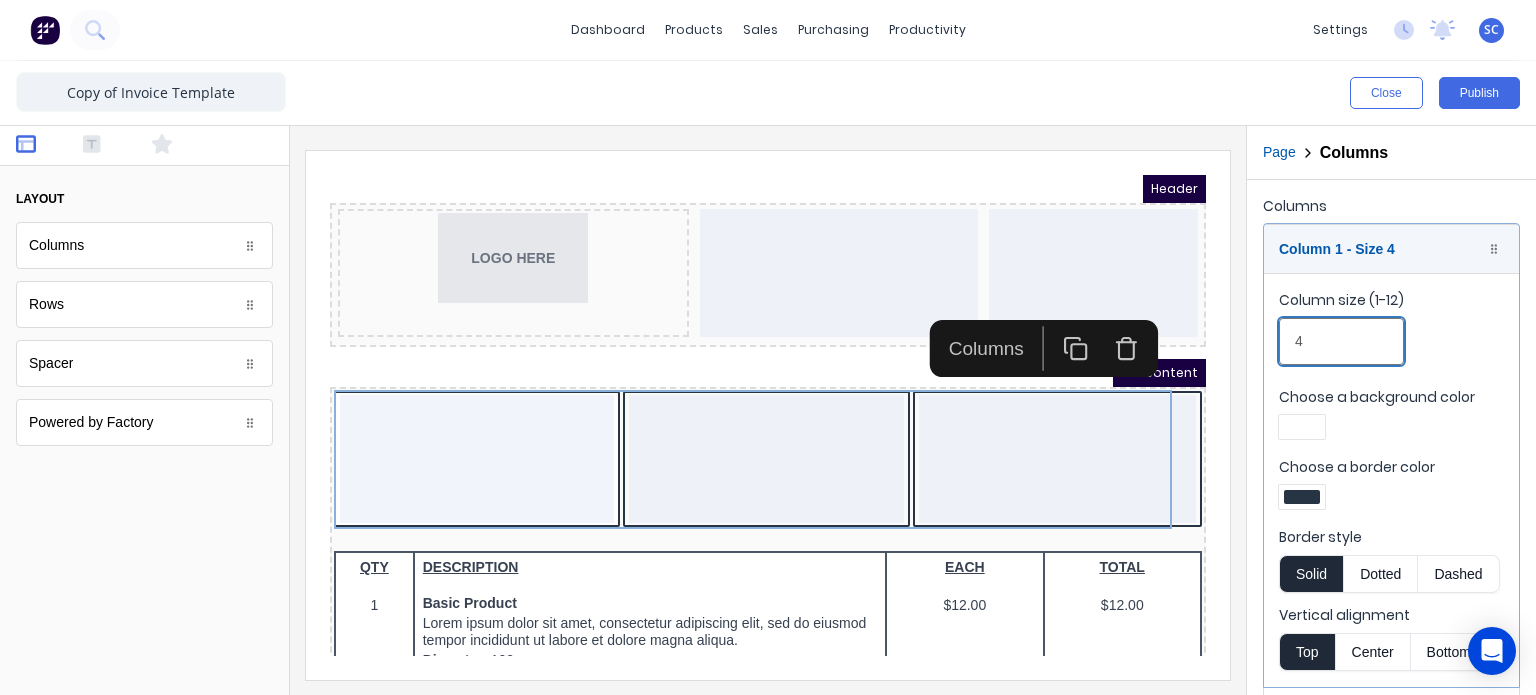 drag, startPoint x: 1360, startPoint y: 339, endPoint x: 1235, endPoint y: 351, distance: 125.57468 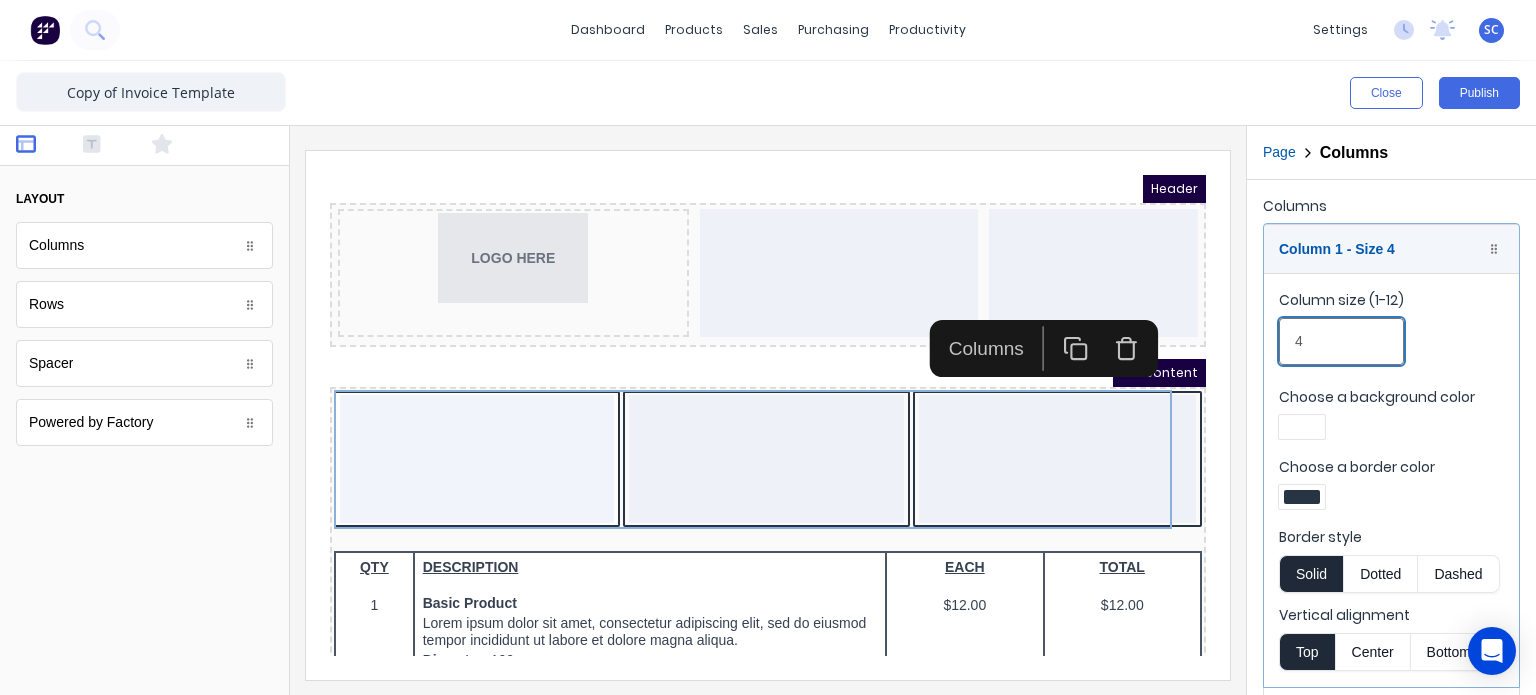 click on "Close   Publish   Components layout Columns Columns Rows Rows Spacer Spacer Powered by Factory Powered by Factory Outline Page Columns Columns Column 1 - Size 4 Duplicate Delete Column size (1-12) 4 Choose a background color Choose a border color Border style Solid Dotted Dashed Vertical alignment Top Center Bottom Column 2 - Size 4 Duplicate Delete Column size (1-12) 4 Choose a background color Choose a border color Border style Solid Dotted Dashed Vertical alignment Top Center Bottom Column 3 - Size 4 Duplicate Delete Column size (1-12) 4 Choose a background color Choose a border color Border style Solid Dotted Dashed Vertical alignment Top Center Bottom" at bounding box center (768, 378) 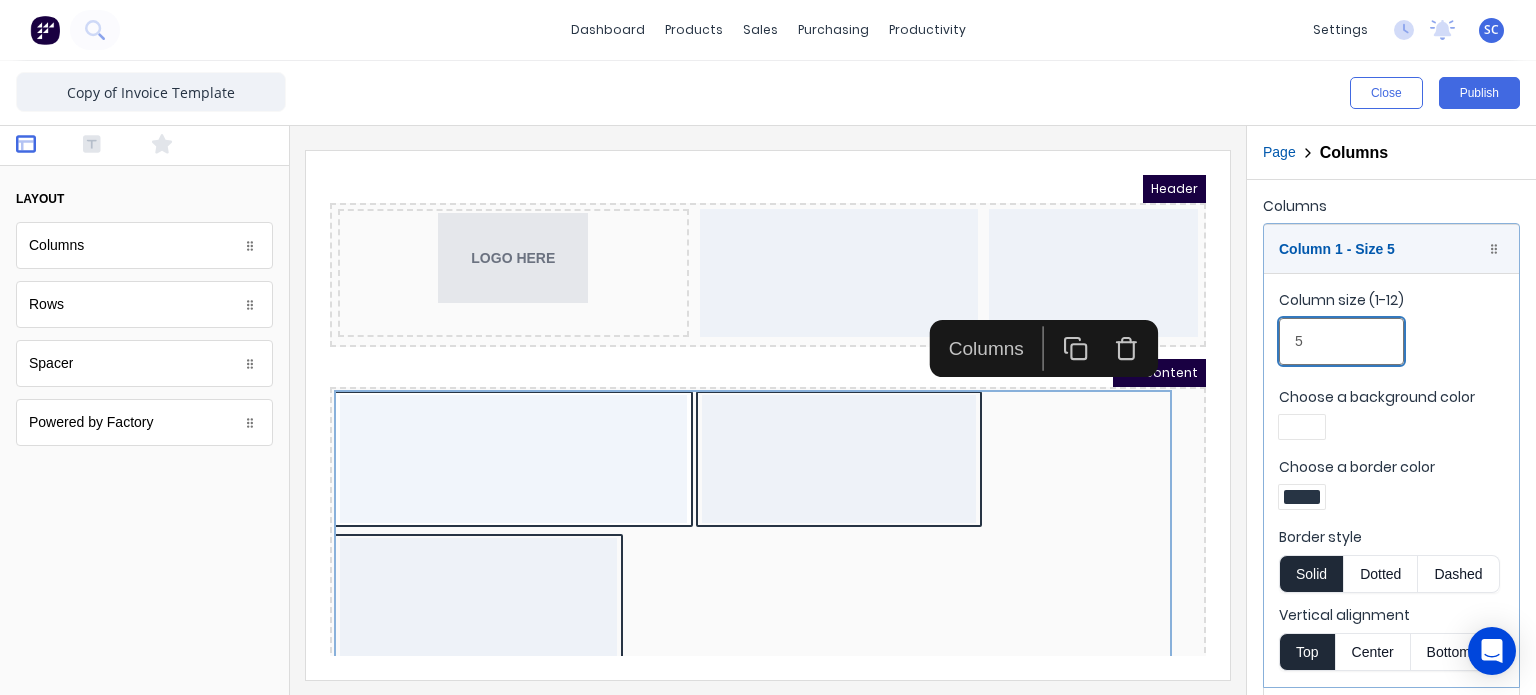 type on "5" 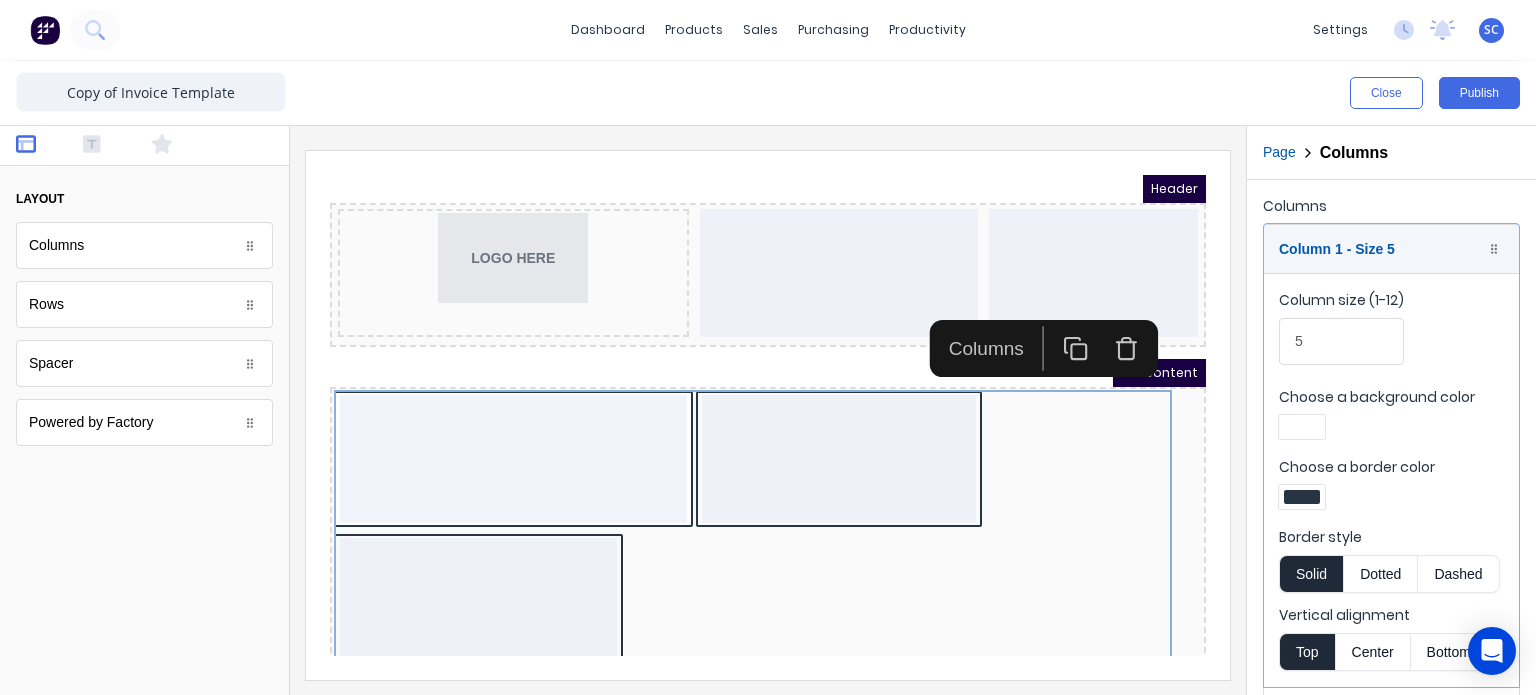 click at bounding box center (1302, 497) 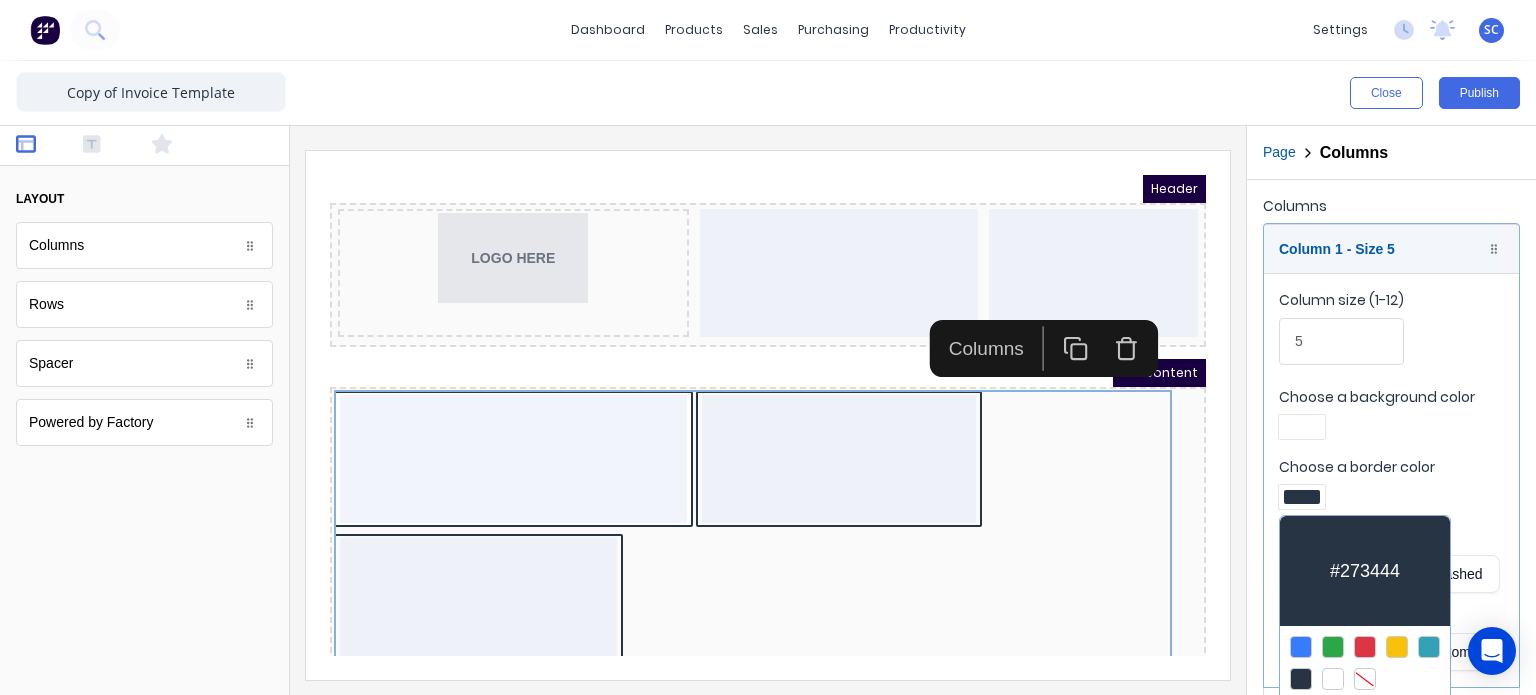 click at bounding box center [1365, 679] 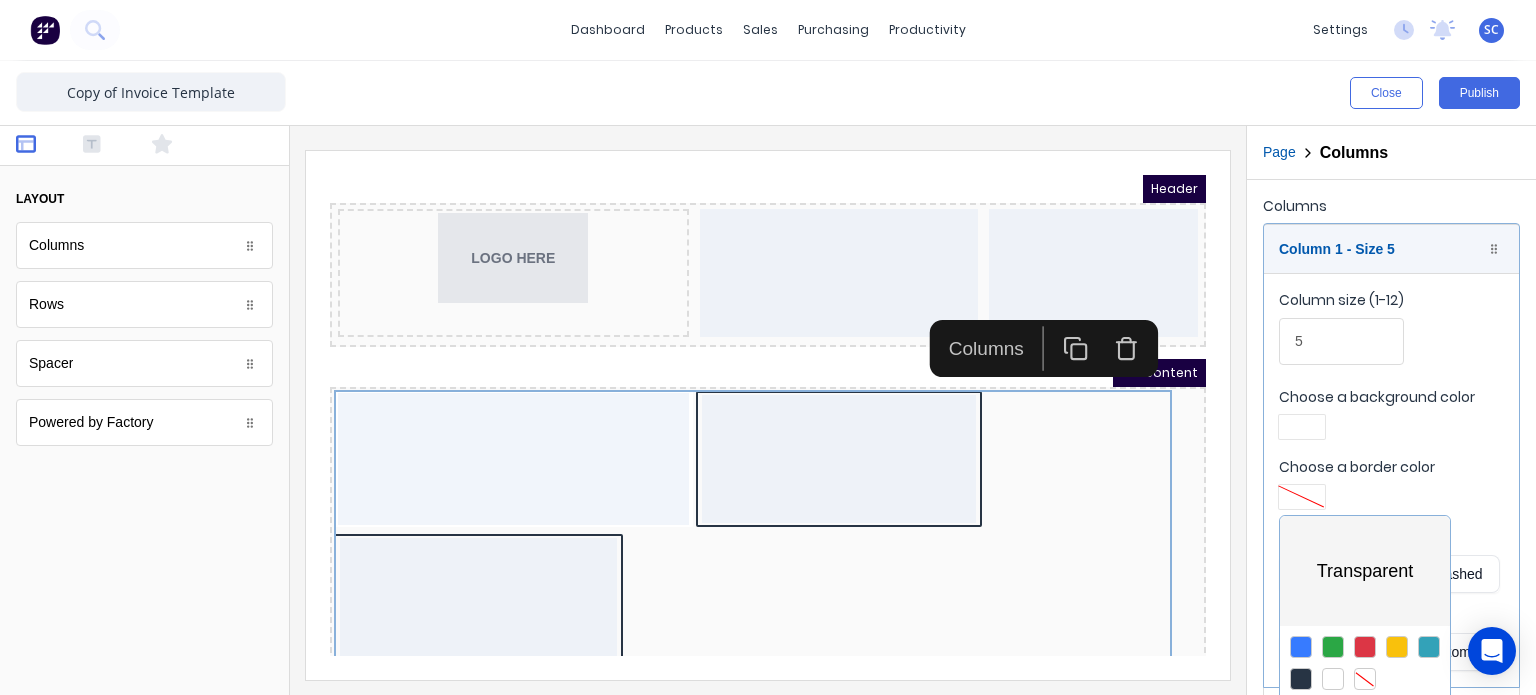 click at bounding box center (768, 347) 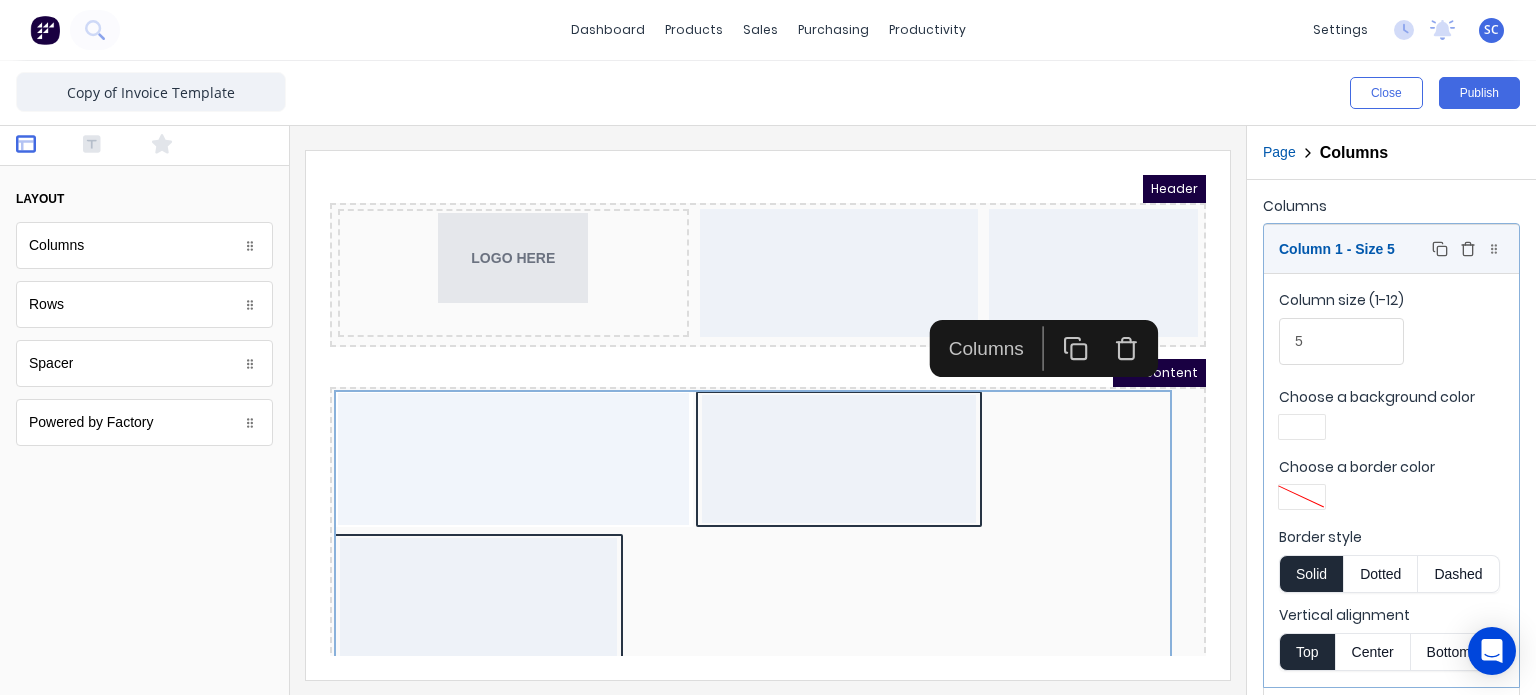 click on "Column 1 - Size 5 Duplicate Delete" at bounding box center (1391, 249) 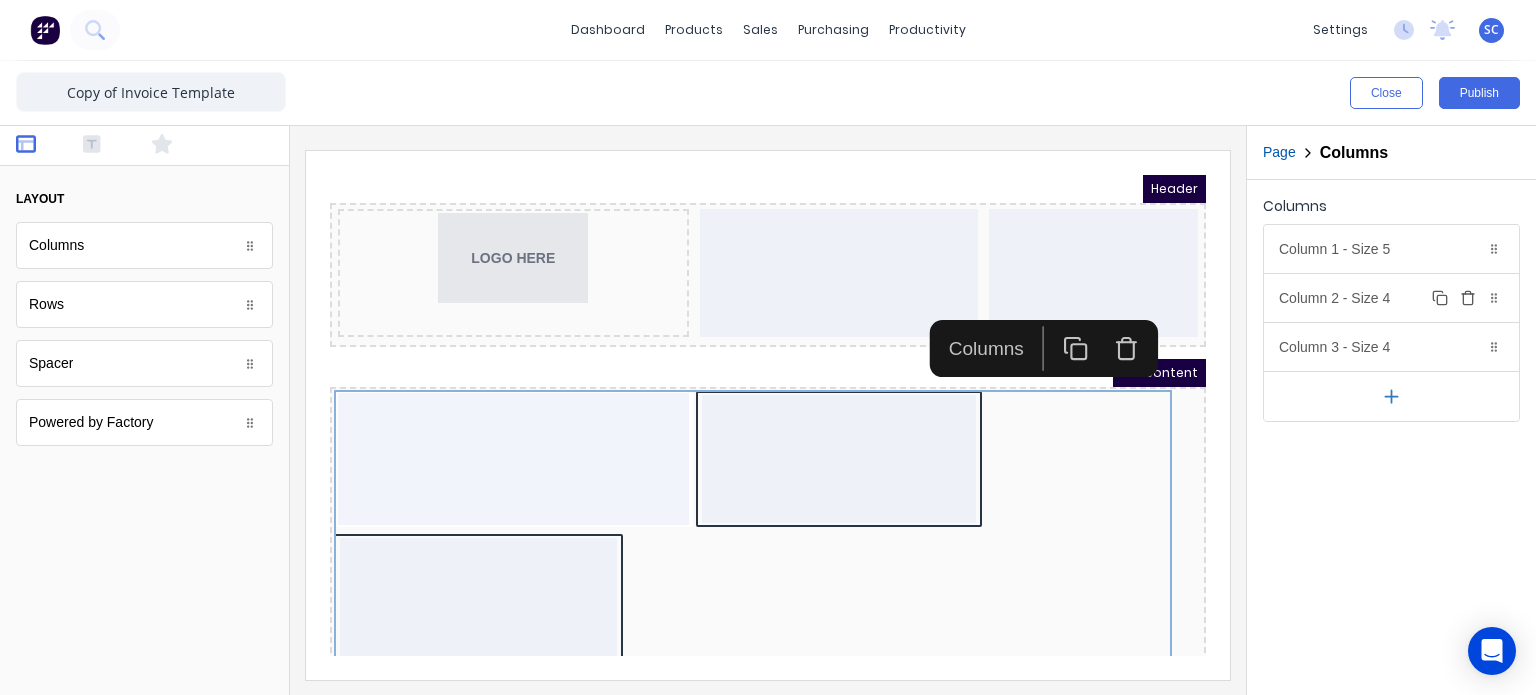 click on "Column 2 - Size 4 Duplicate Delete" at bounding box center [1391, 298] 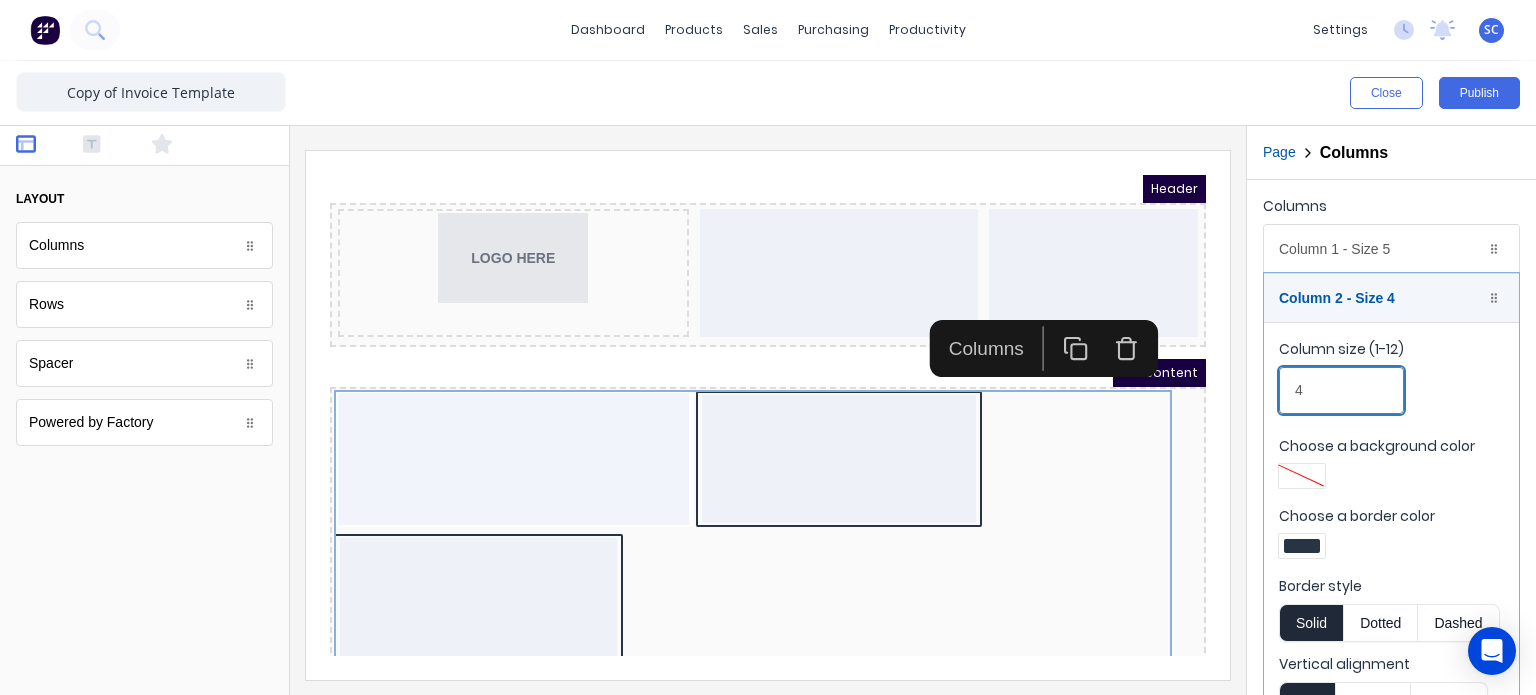 drag, startPoint x: 1324, startPoint y: 400, endPoint x: 1214, endPoint y: 390, distance: 110.45361 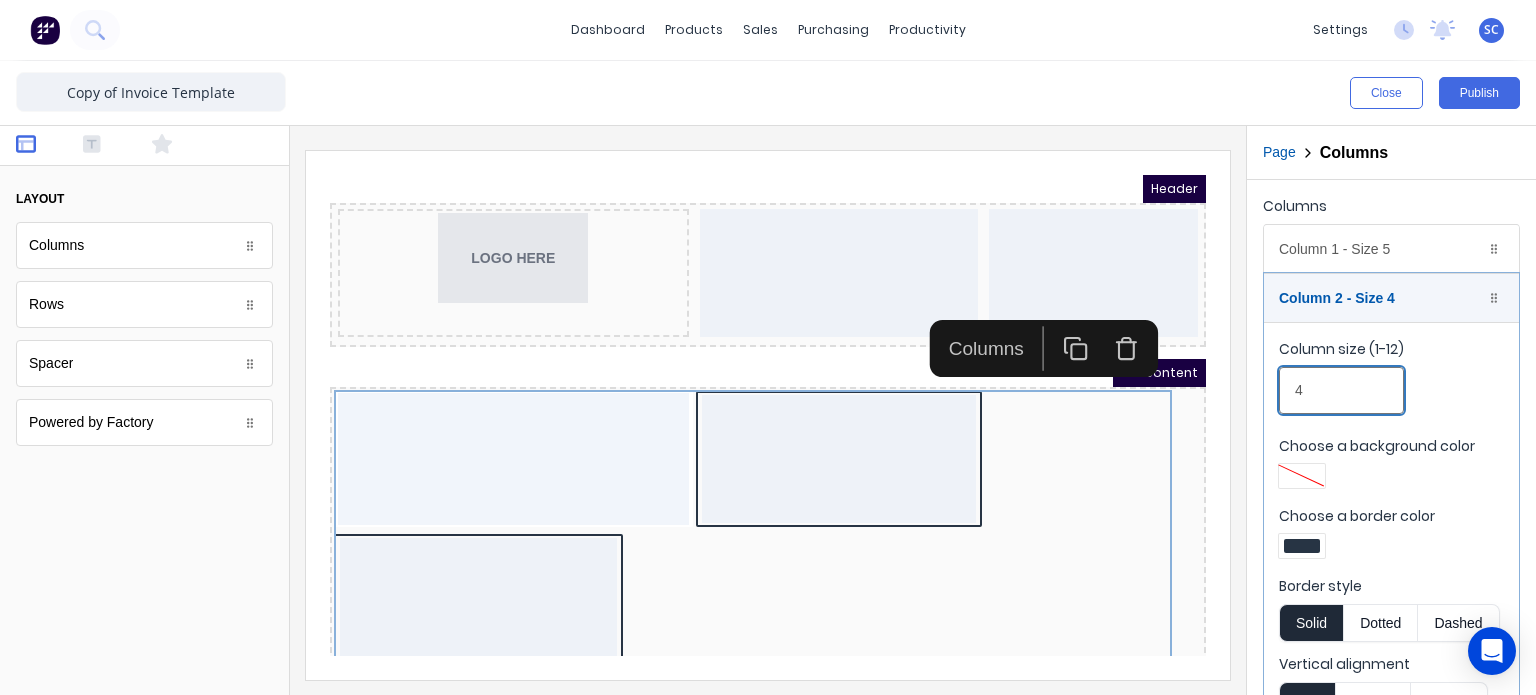 click on "Close   Publish   Components layout Columns Columns Rows Rows Spacer Spacer Powered by Factory Powered by Factory Outline Page Columns Columns Column 1 - Size 5 Duplicate Delete Column size (1-12) 5 Choose a background color Choose a border color Border style Solid Dotted Dashed Vertical alignment Top Center Bottom Column 2 - Size 4 Duplicate Delete Column size (1-12) 4 Choose a background color Choose a border color Border style Solid Dotted Dashed Vertical alignment Top Center Bottom Column 3 - Size 4 Duplicate Delete Column size (1-12) 4 Choose a background color Choose a border color Border style Solid Dotted Dashed Vertical alignment Top Center Bottom" at bounding box center [768, 378] 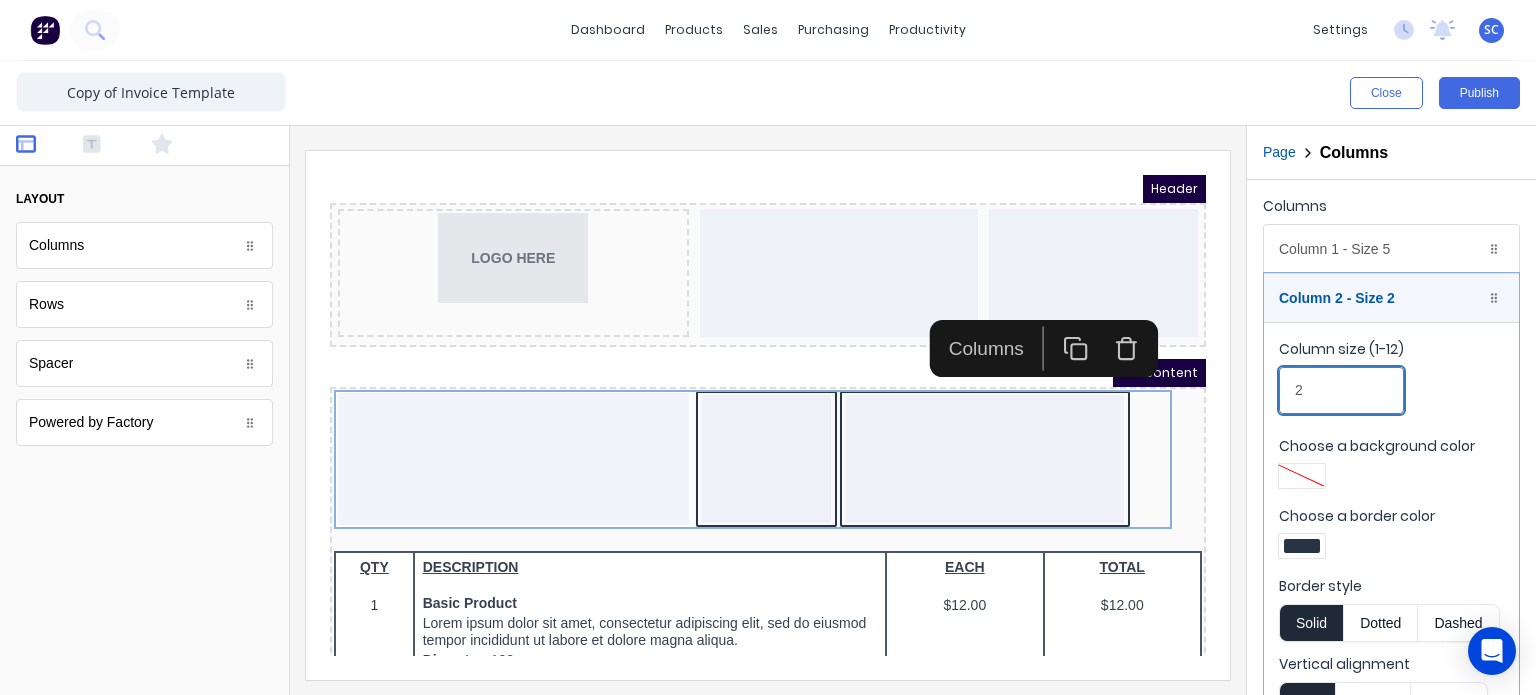 drag, startPoint x: 1309, startPoint y: 381, endPoint x: 1279, endPoint y: 383, distance: 30.066593 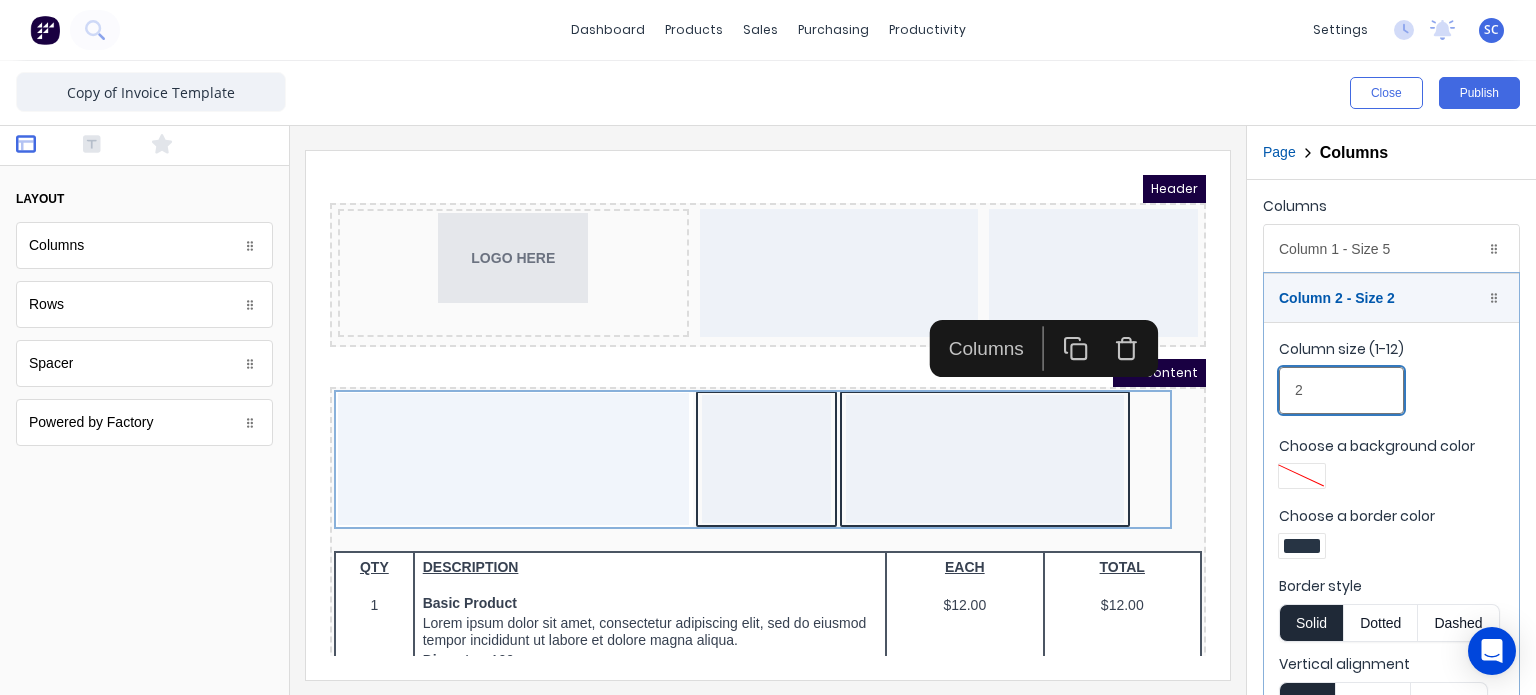 click on "2" at bounding box center [1341, 390] 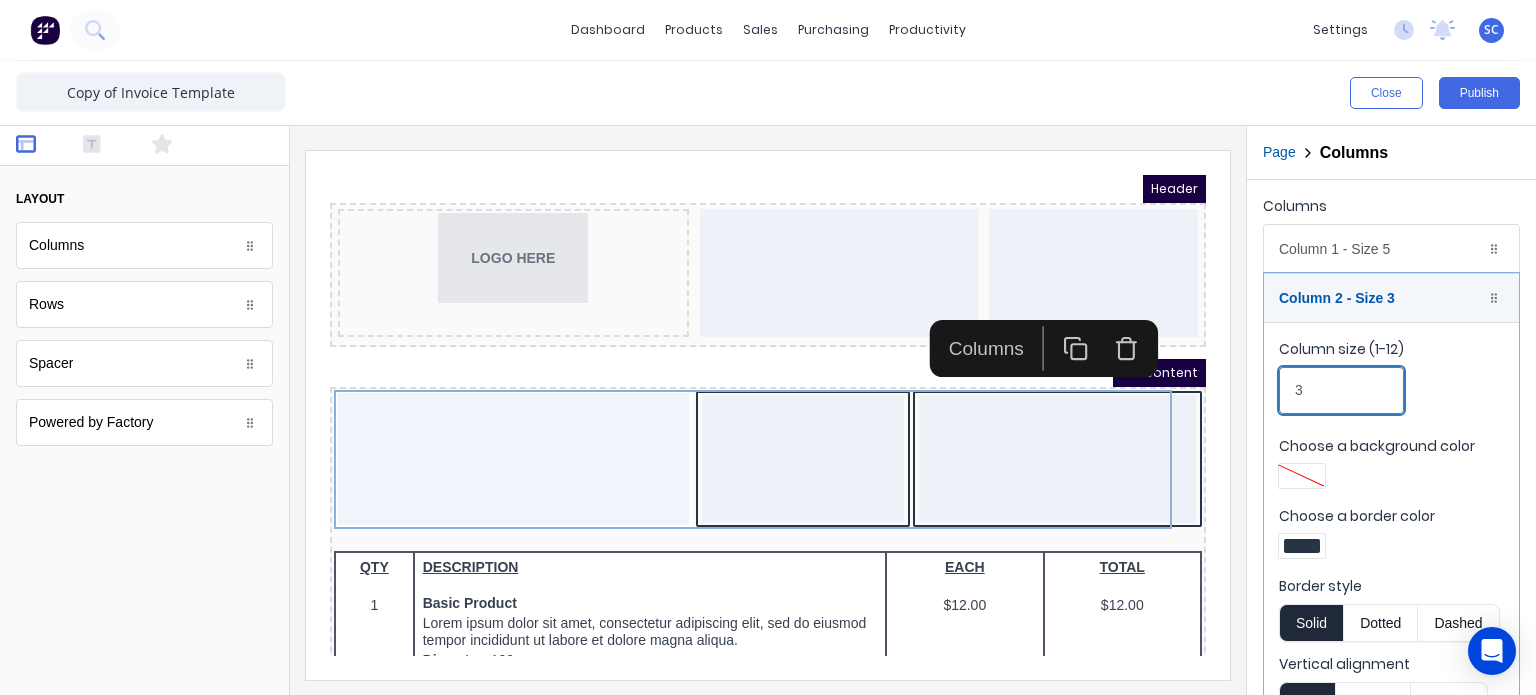 type on "3" 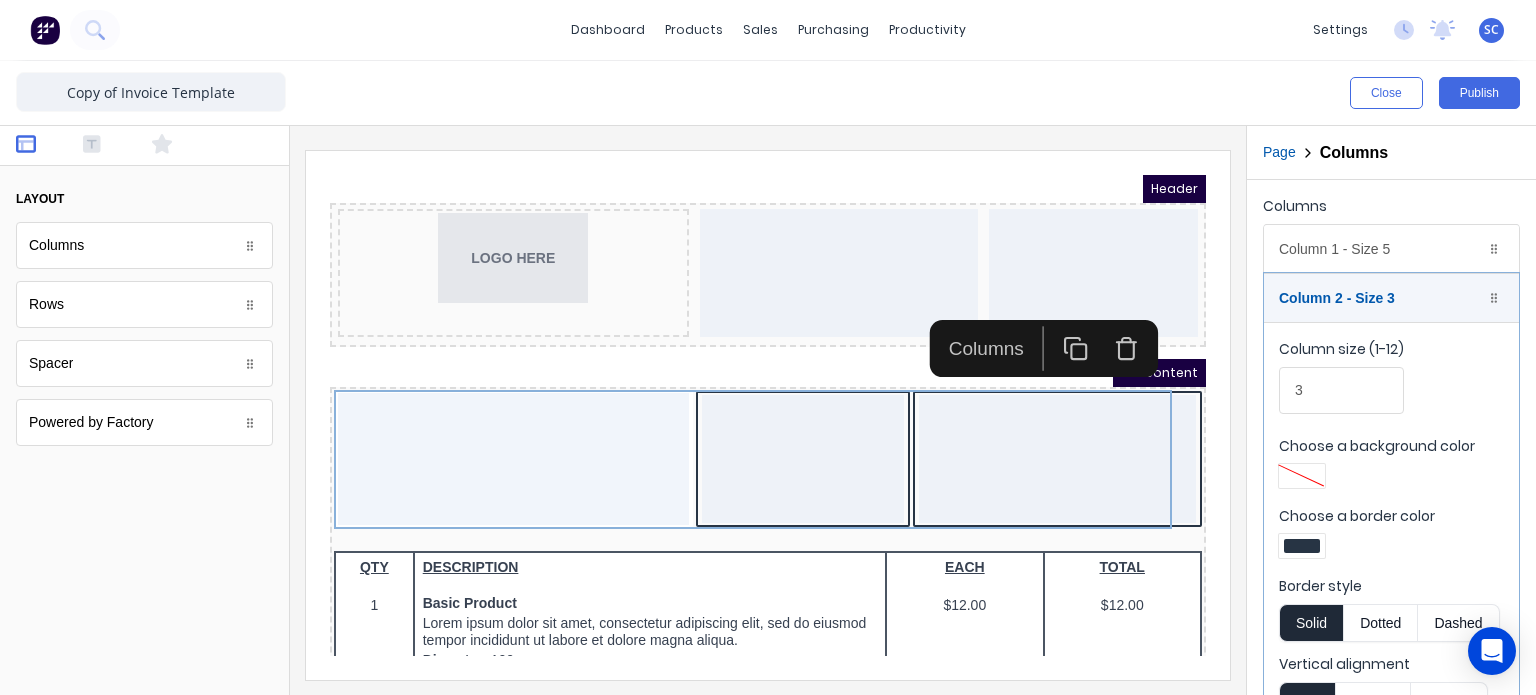 click at bounding box center (1302, 546) 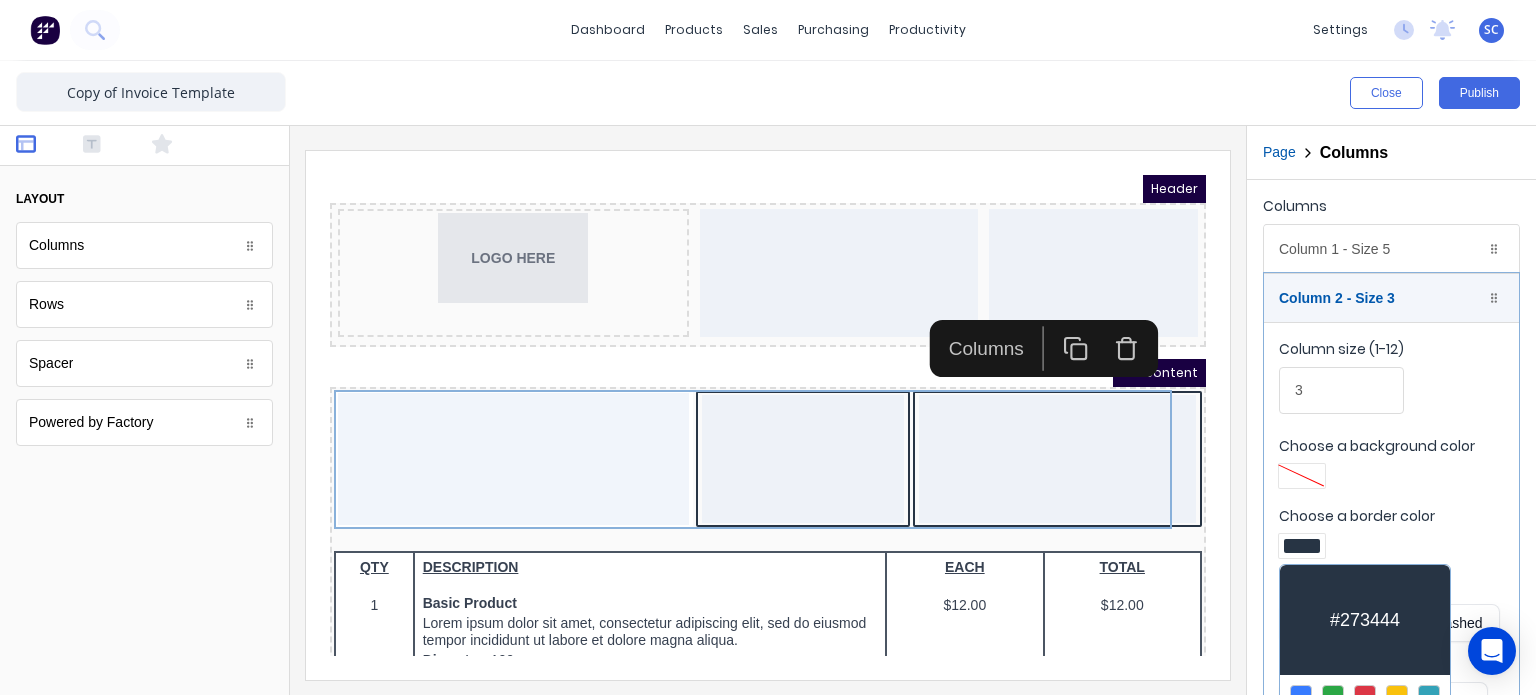 scroll, scrollTop: 152, scrollLeft: 0, axis: vertical 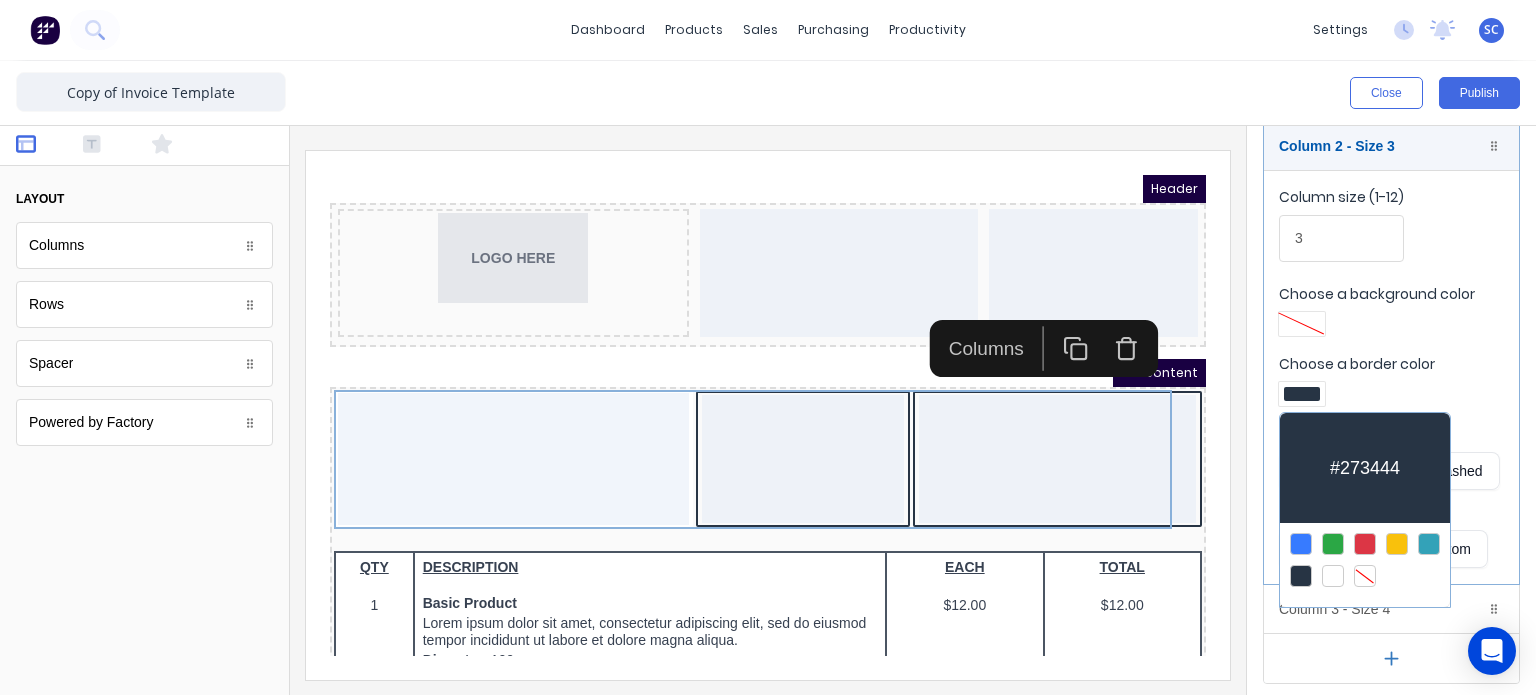 click at bounding box center [1365, 576] 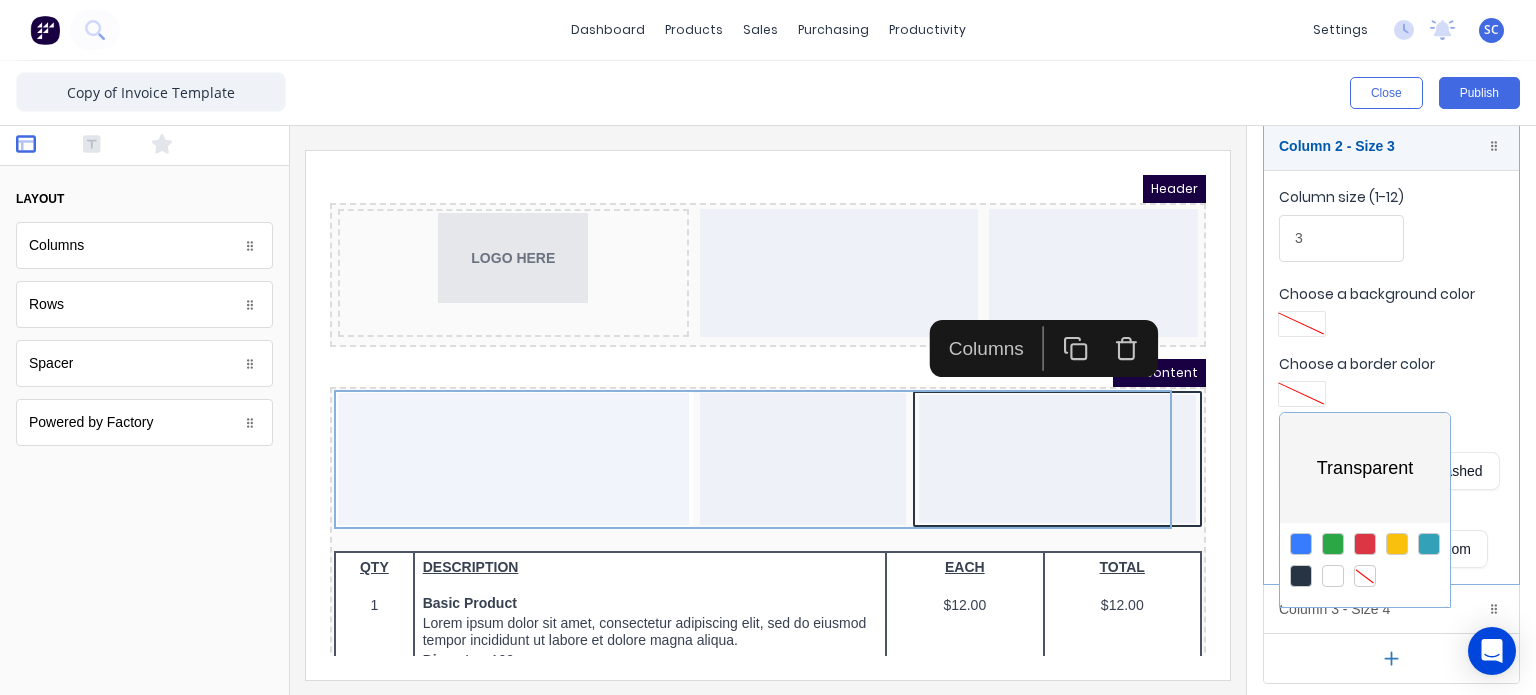 drag, startPoint x: 1360, startPoint y: 165, endPoint x: 1368, endPoint y: 154, distance: 13.601471 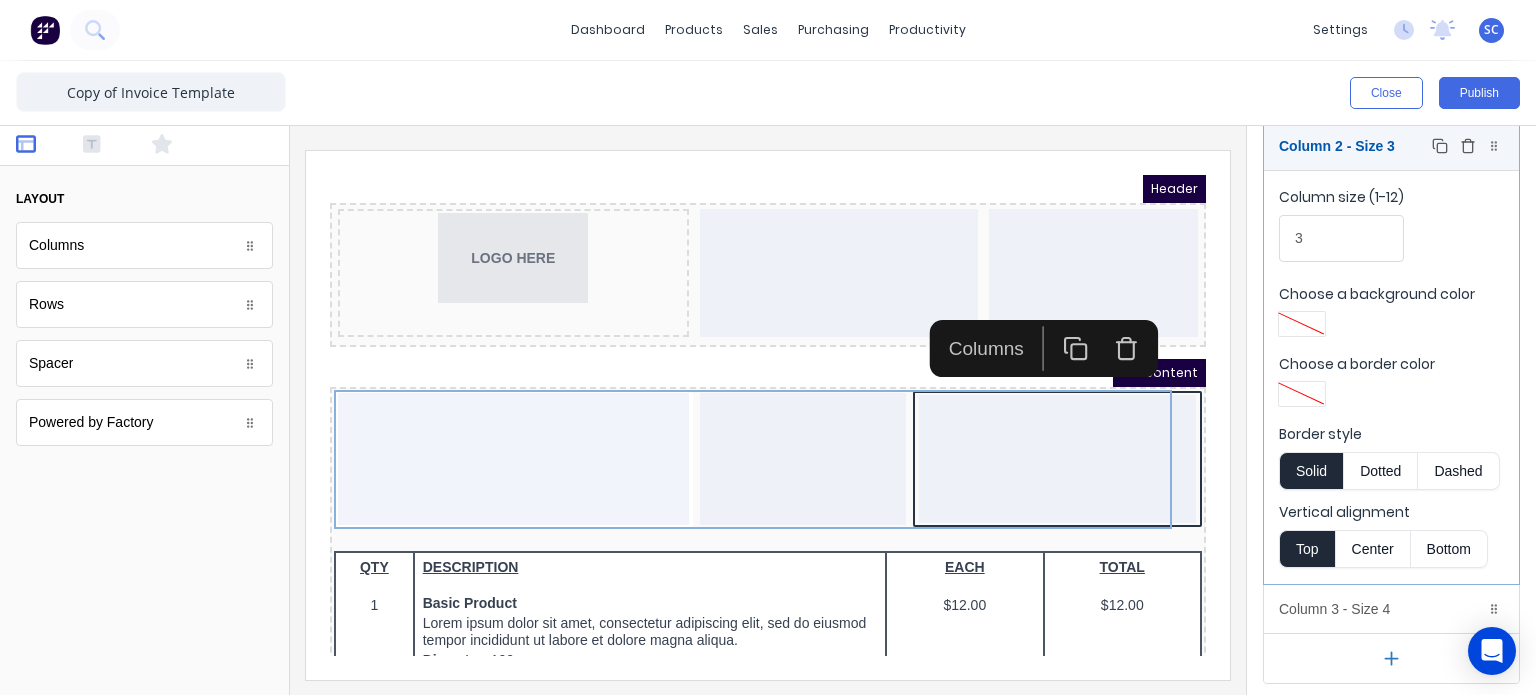 click on "Column 2 - Size 3 Duplicate Delete" at bounding box center [1391, 146] 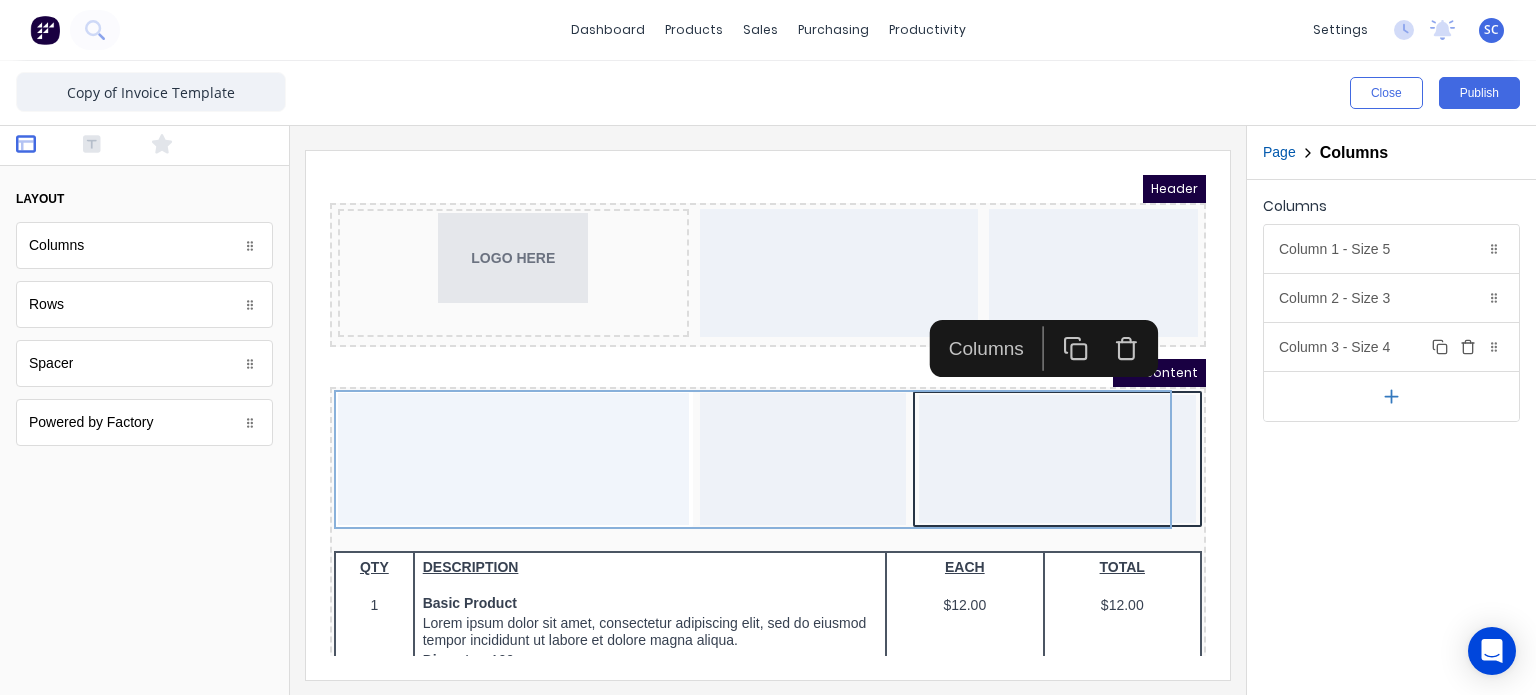 click on "Column 3 - Size 4 Duplicate Delete" at bounding box center [1391, 347] 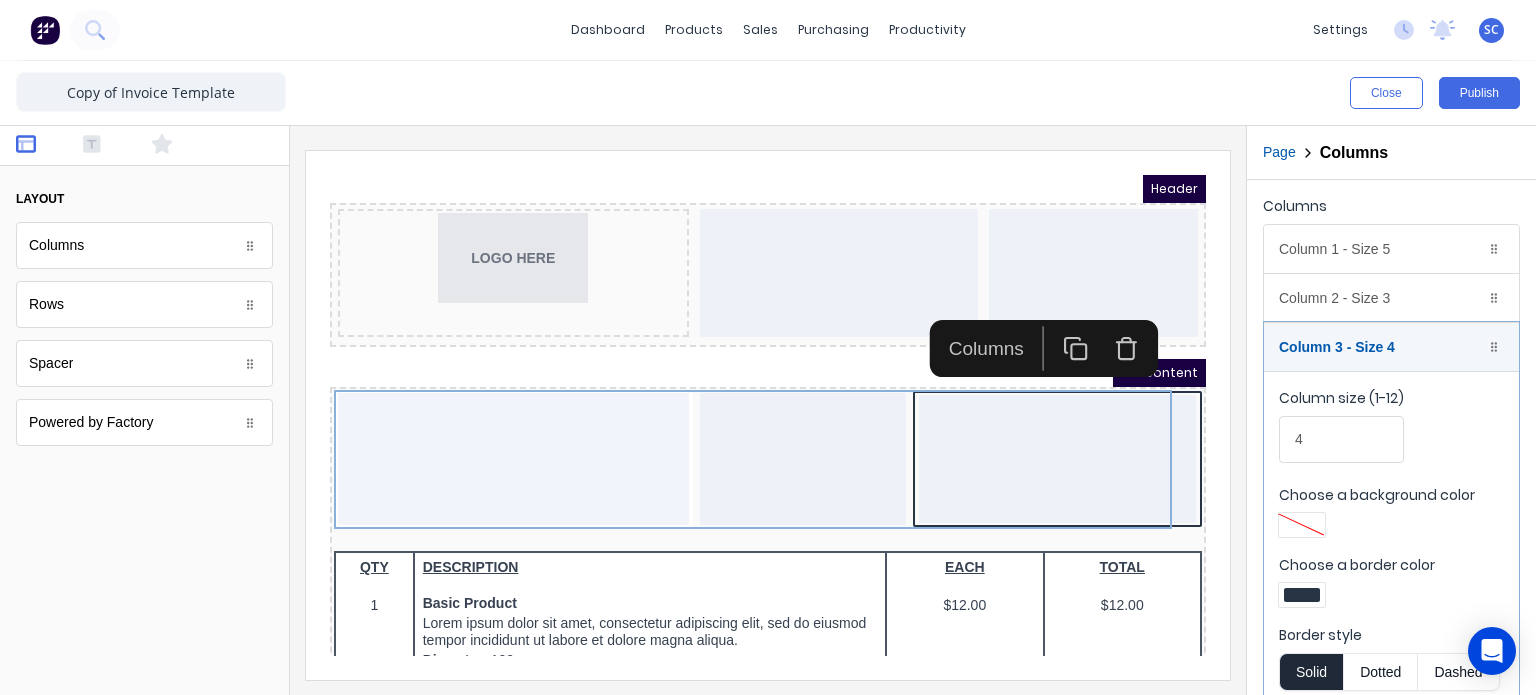 click at bounding box center (1302, 595) 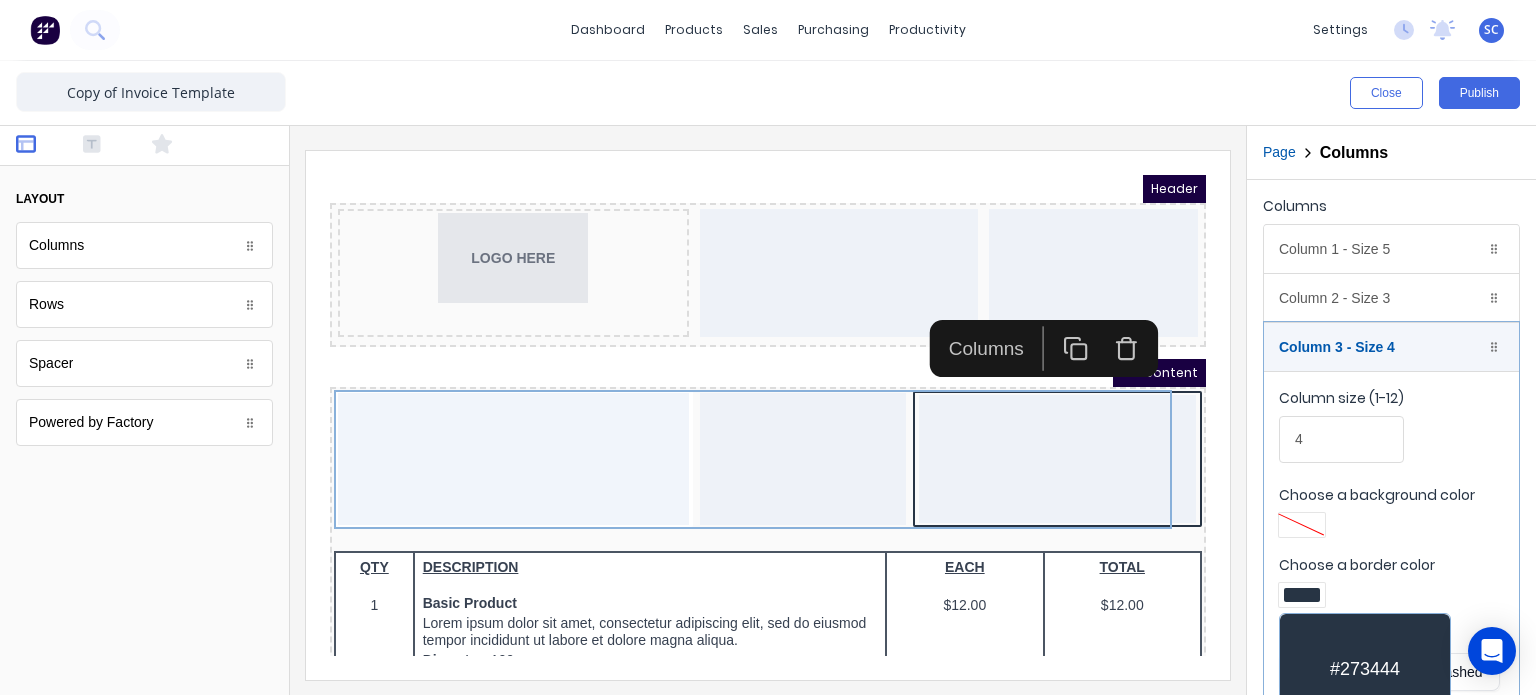 scroll, scrollTop: 152, scrollLeft: 0, axis: vertical 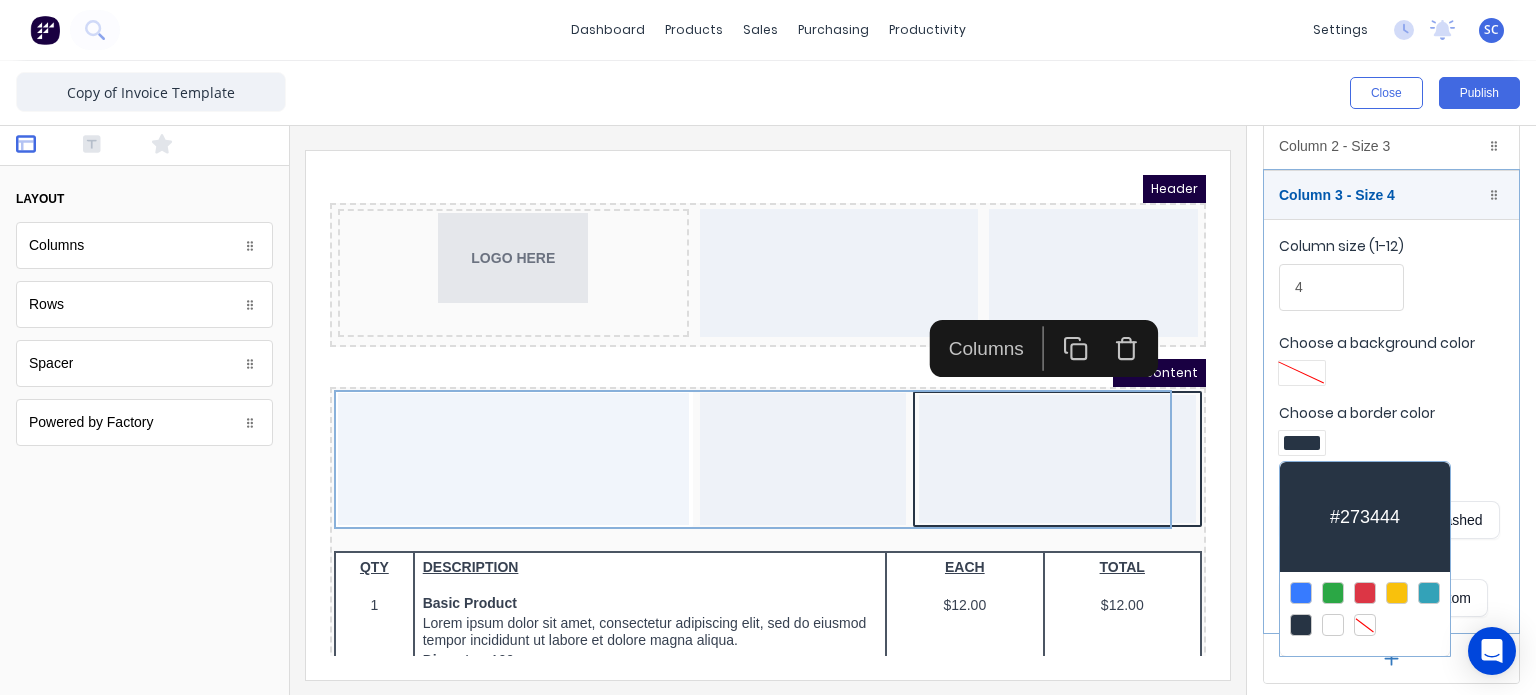click at bounding box center [1365, 625] 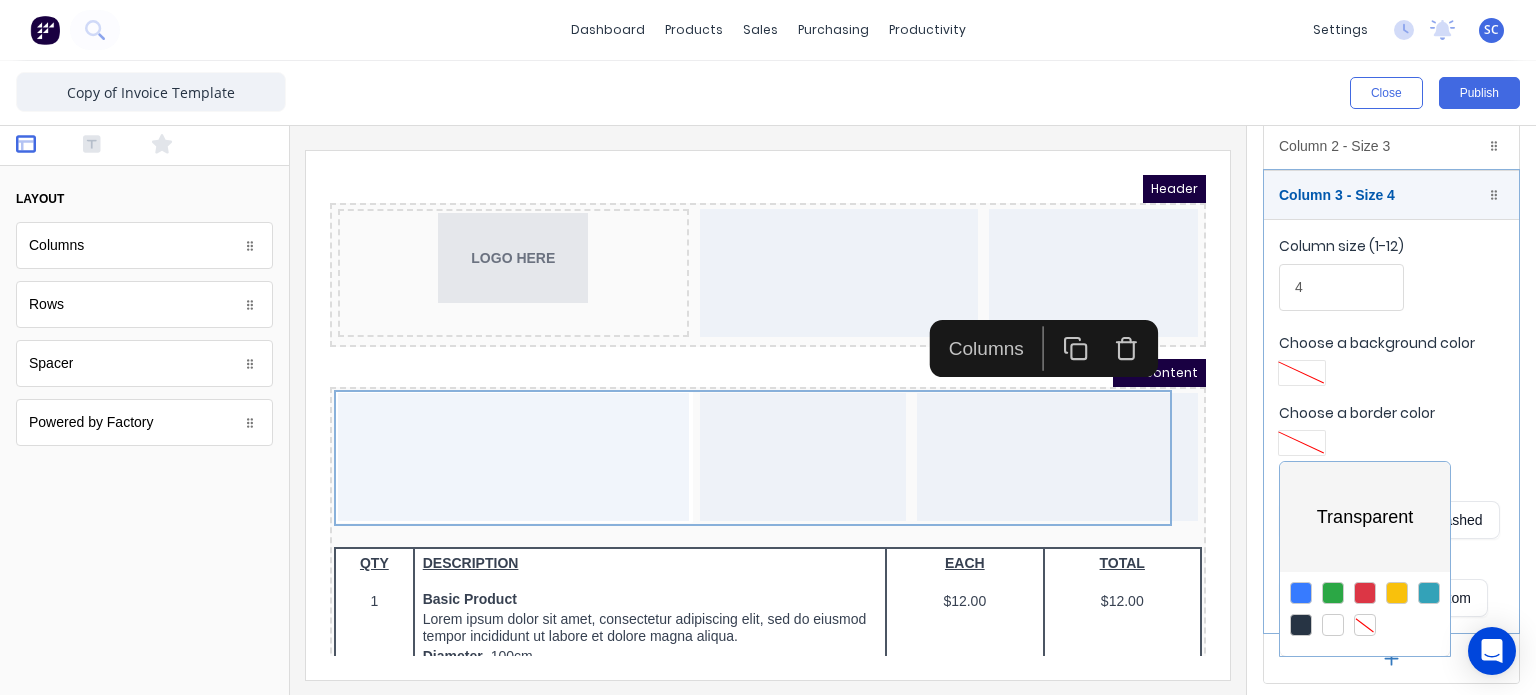 click at bounding box center (768, 347) 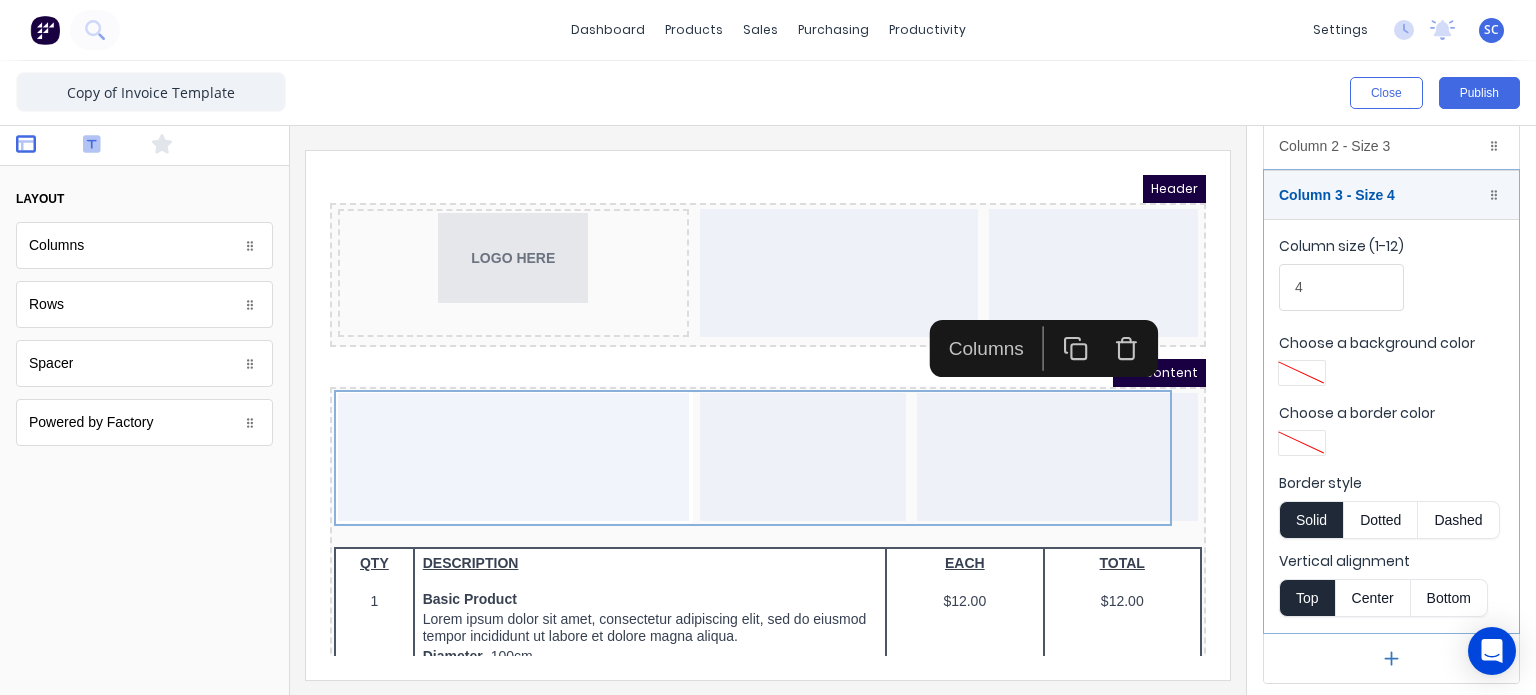click 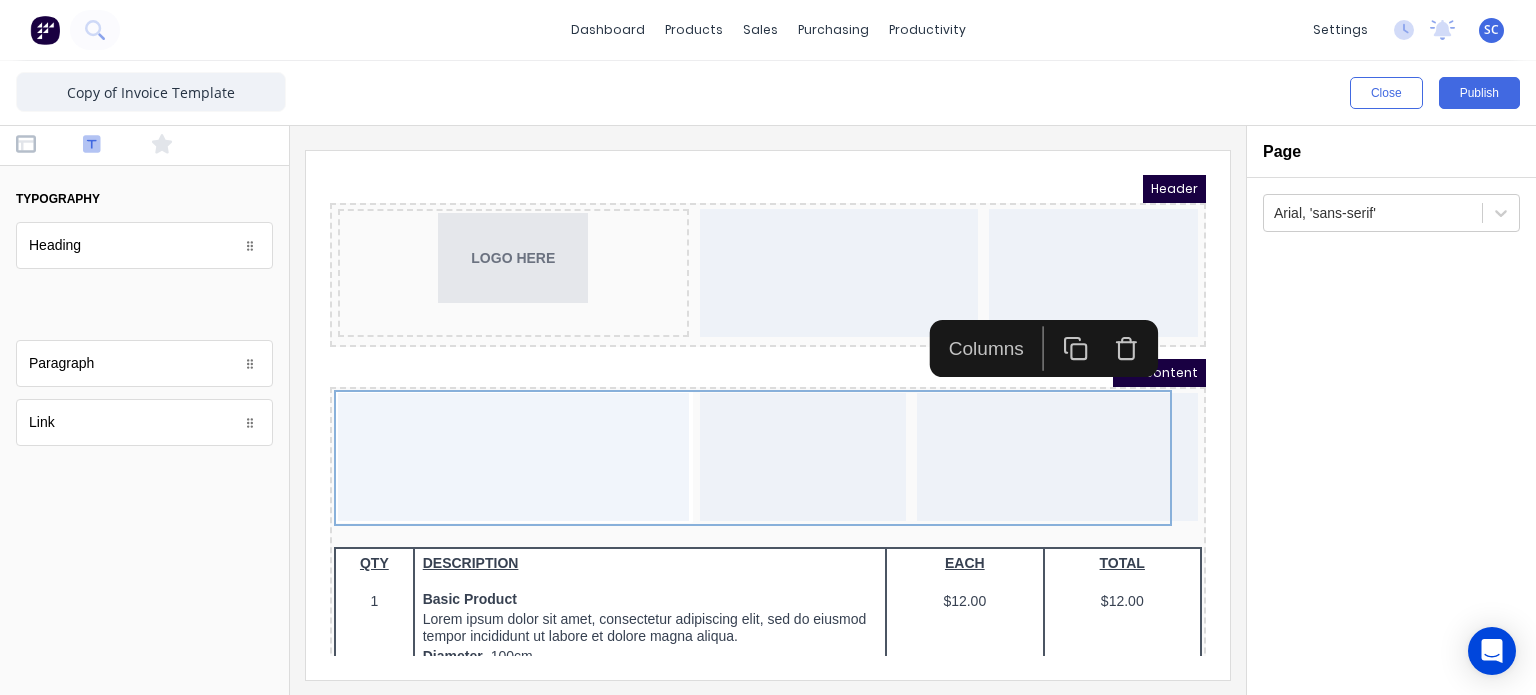 scroll, scrollTop: 0, scrollLeft: 0, axis: both 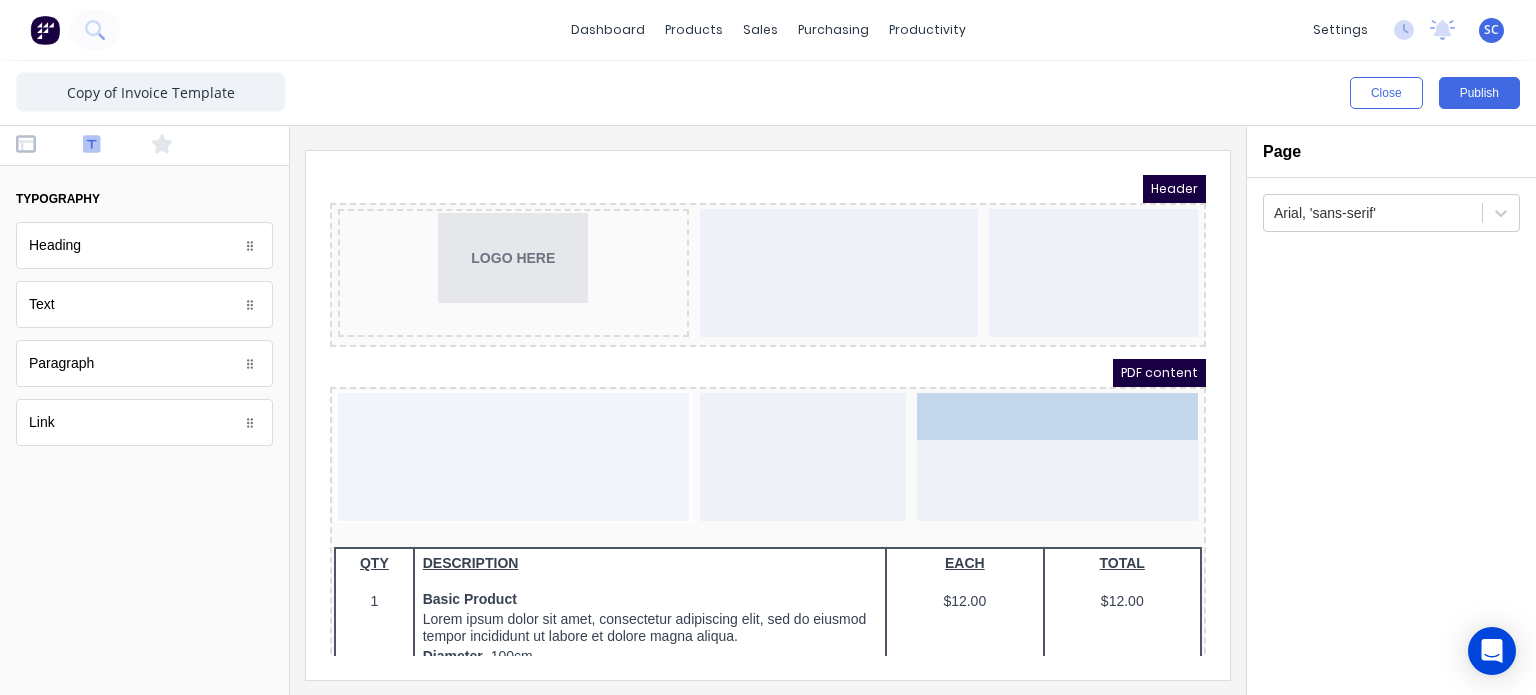 drag, startPoint x: 122, startPoint y: 316, endPoint x: 677, endPoint y: 268, distance: 557.07184 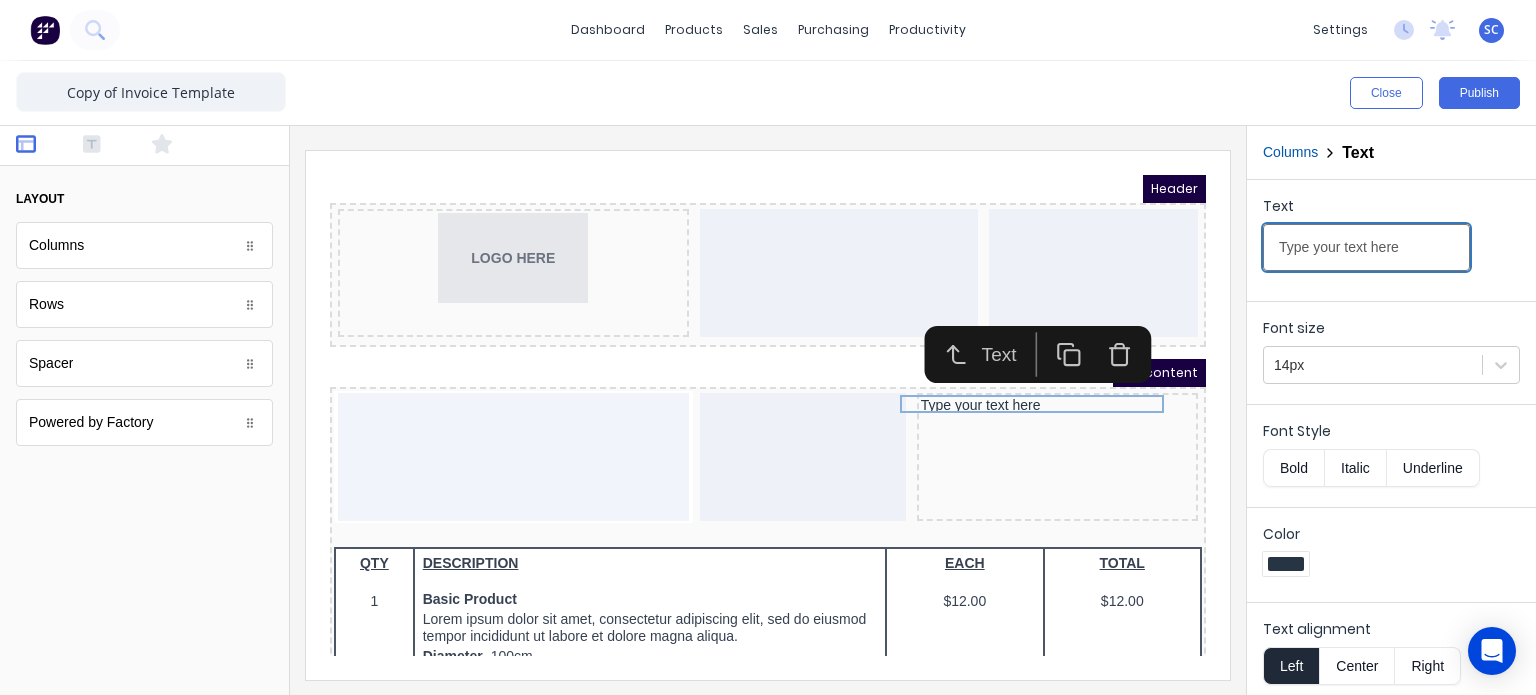 click on "Type your text here" at bounding box center [1366, 247] 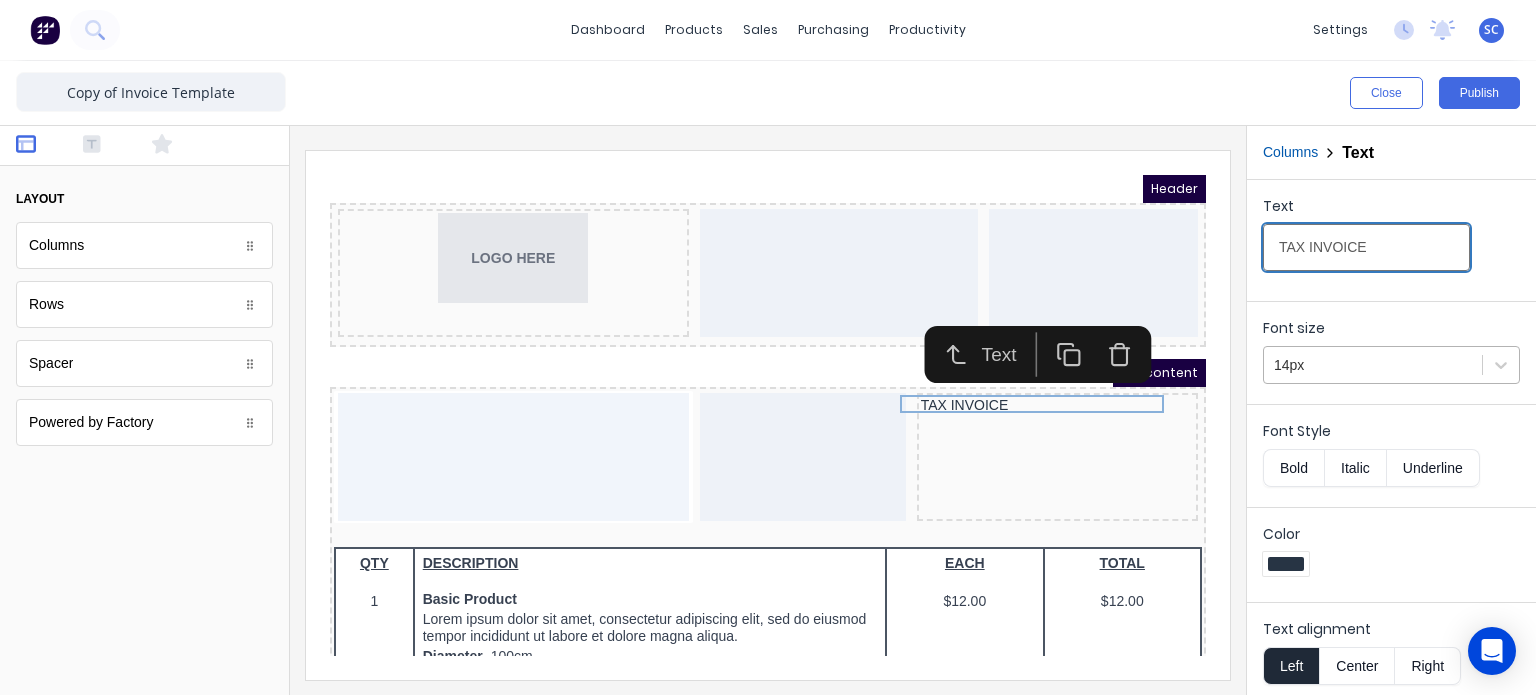 type on "TAX INVOICE" 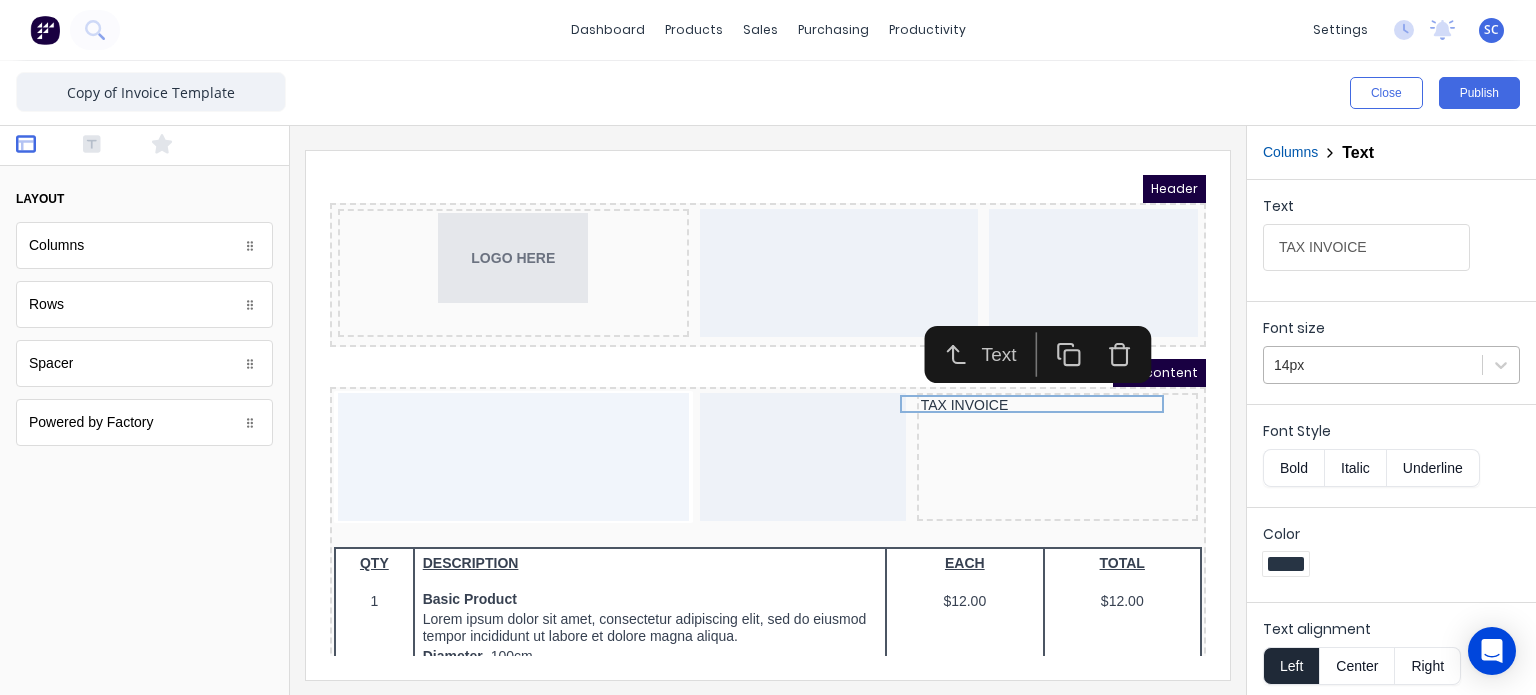 click on "14px" at bounding box center [1373, 365] 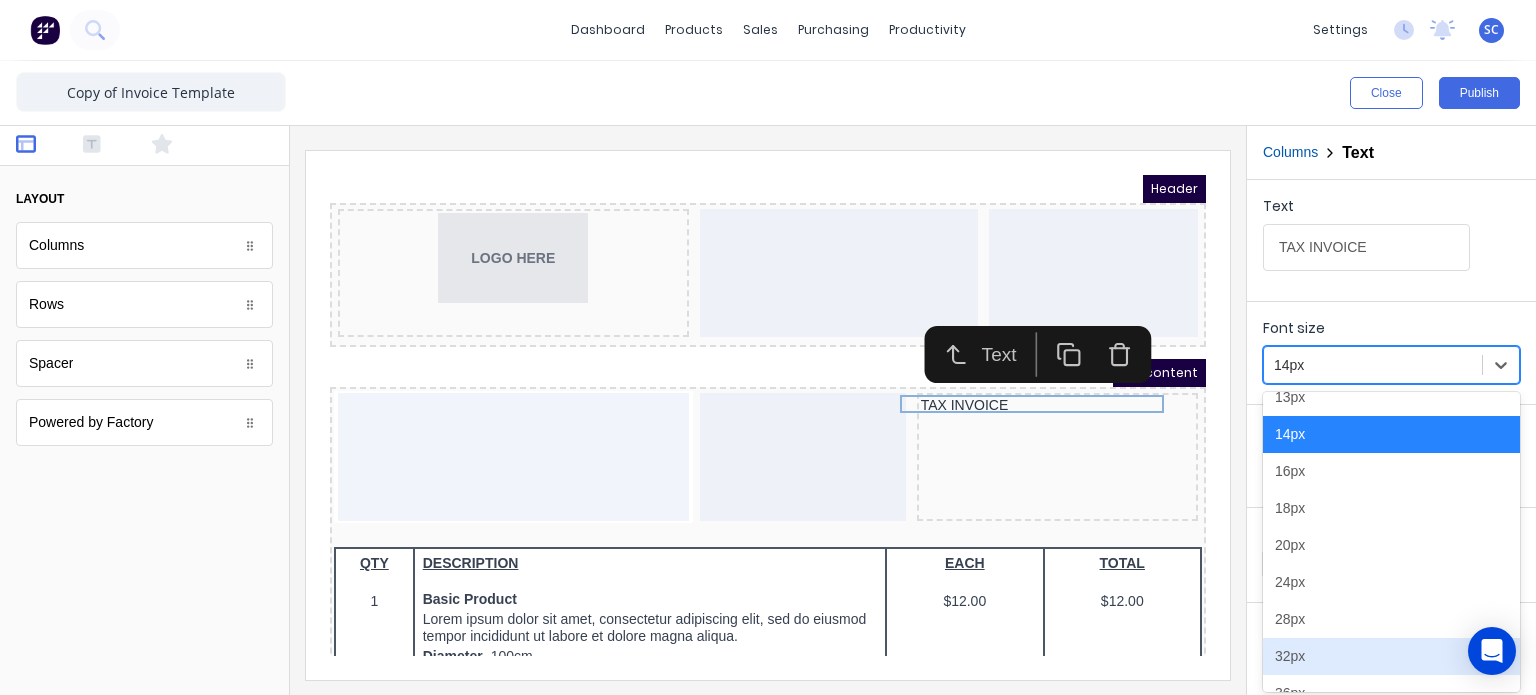 scroll, scrollTop: 226, scrollLeft: 0, axis: vertical 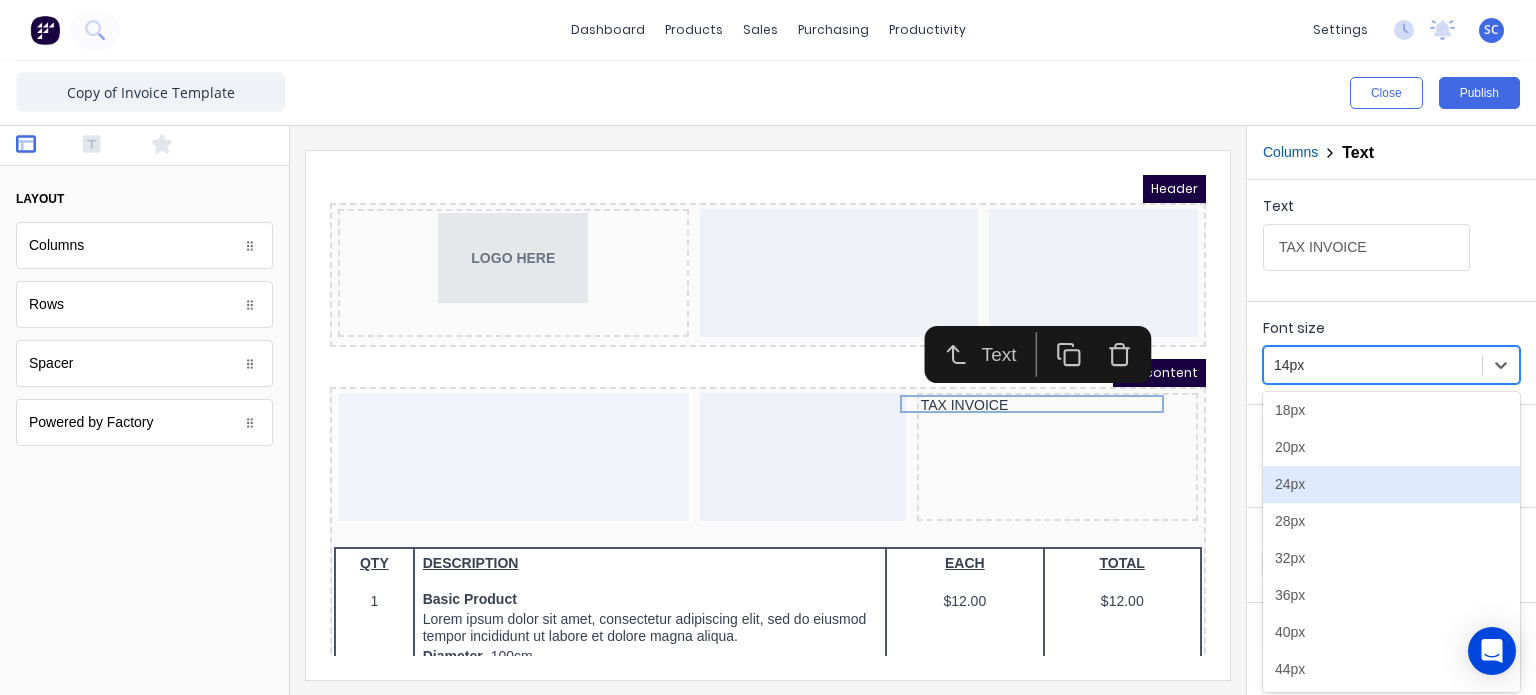 click on "24px" at bounding box center [1391, 484] 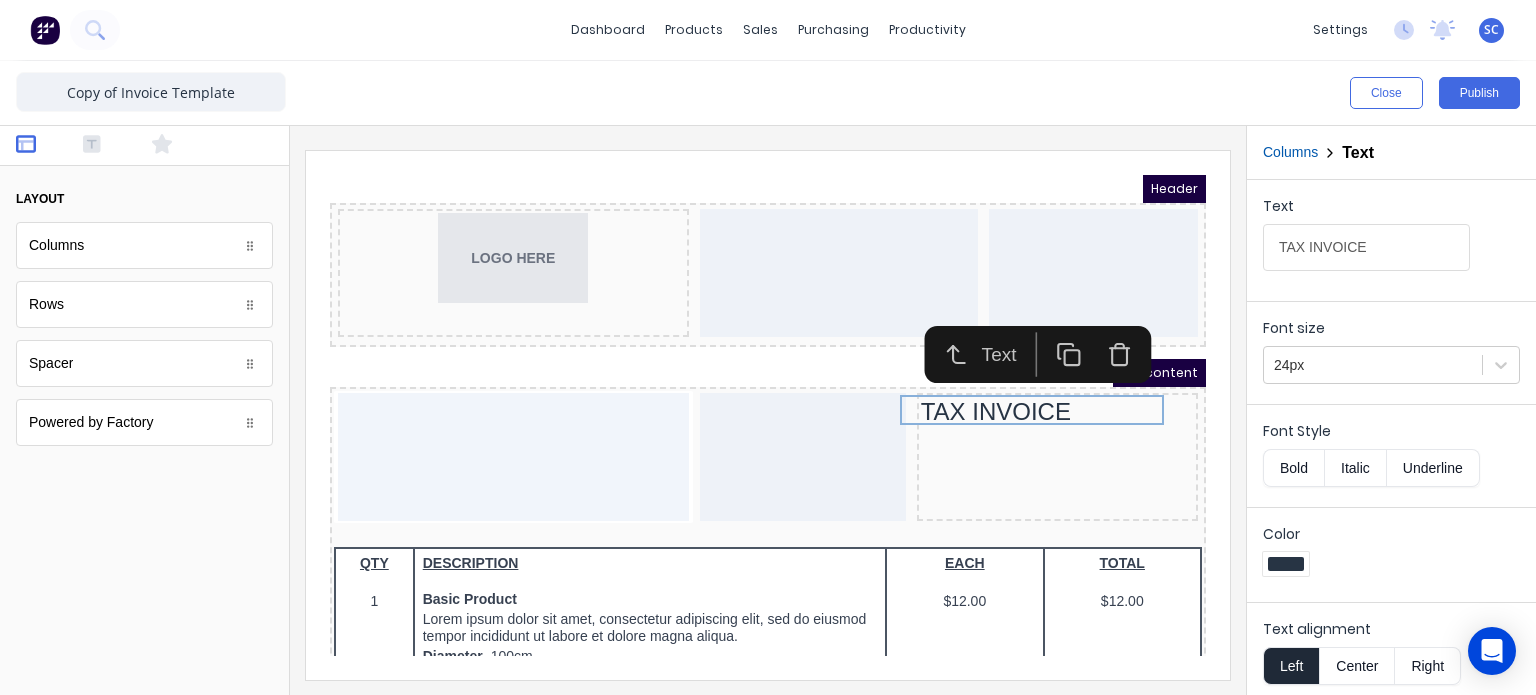 click on "Bold" at bounding box center (1293, 468) 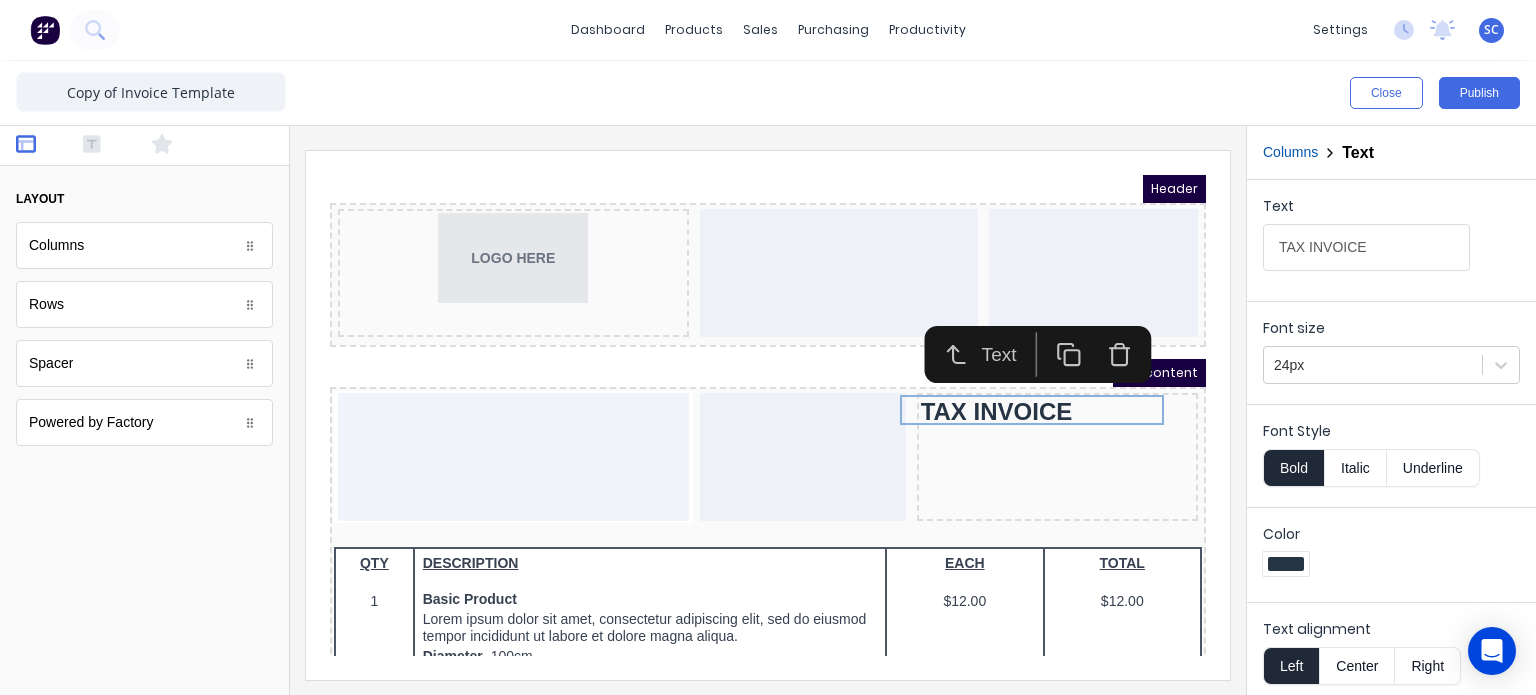 type 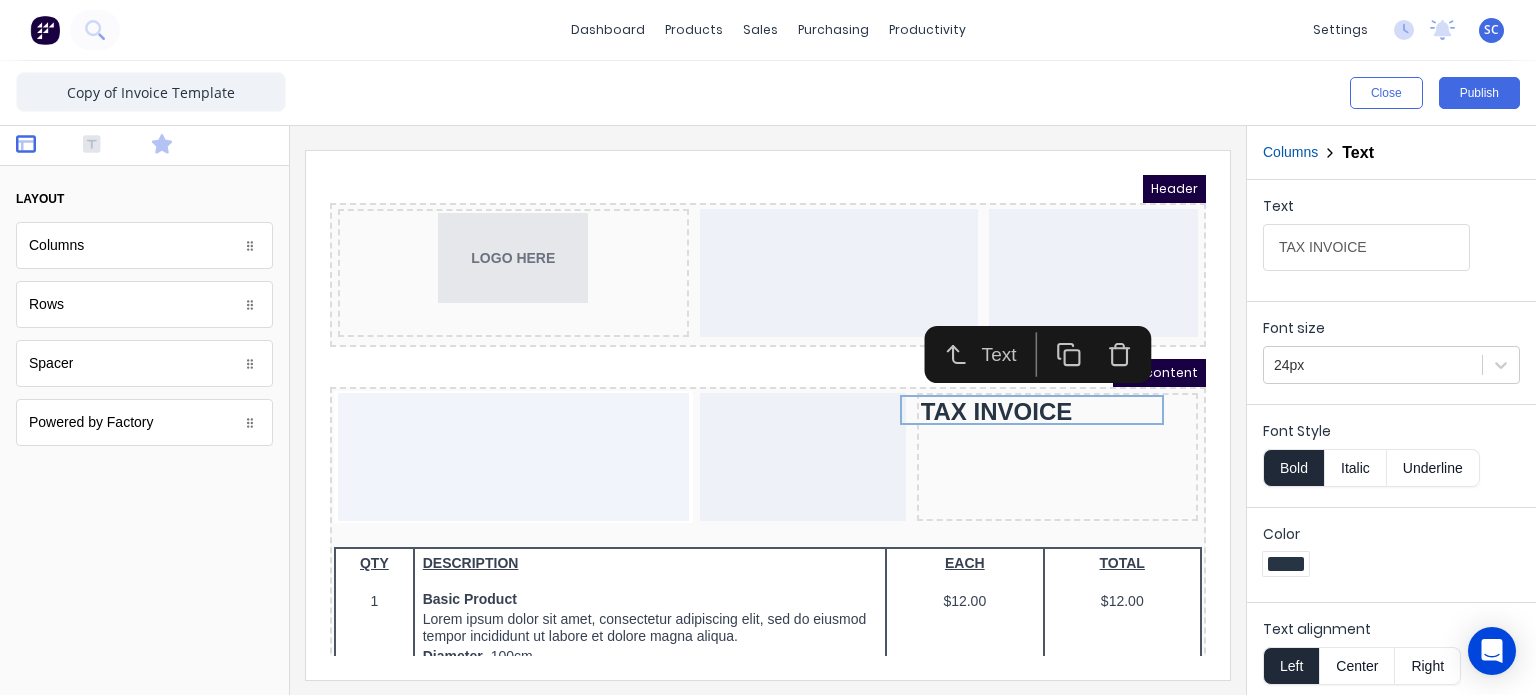 click 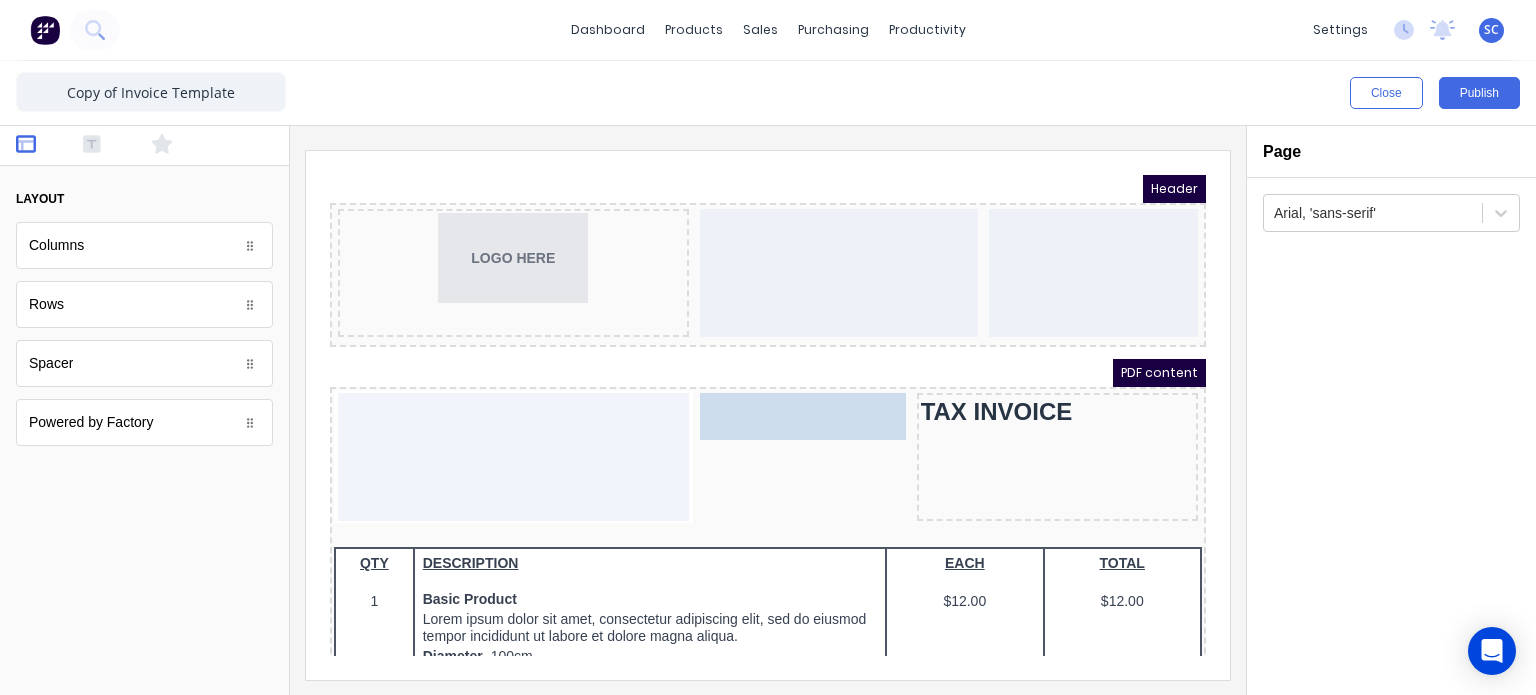 drag, startPoint x: 150, startPoint y: 263, endPoint x: 134, endPoint y: 206, distance: 59.20304 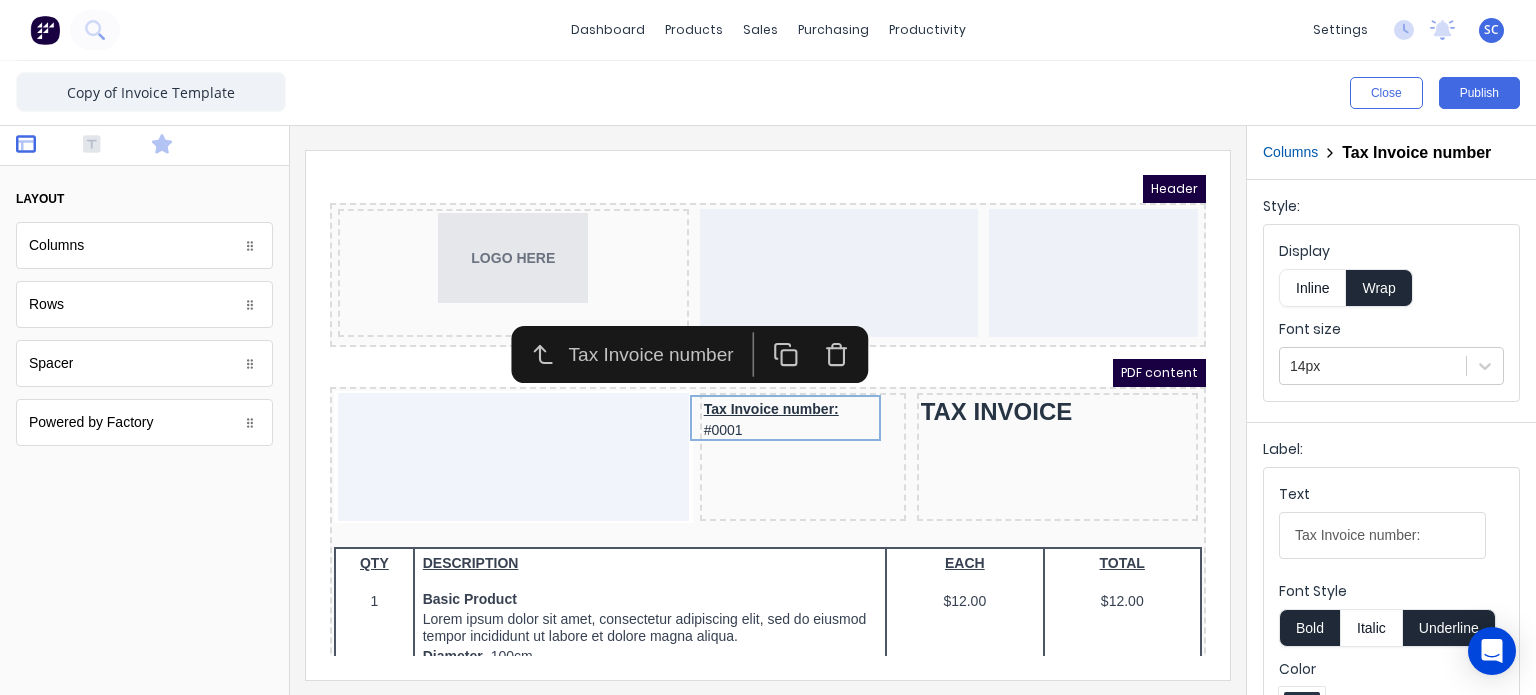 click 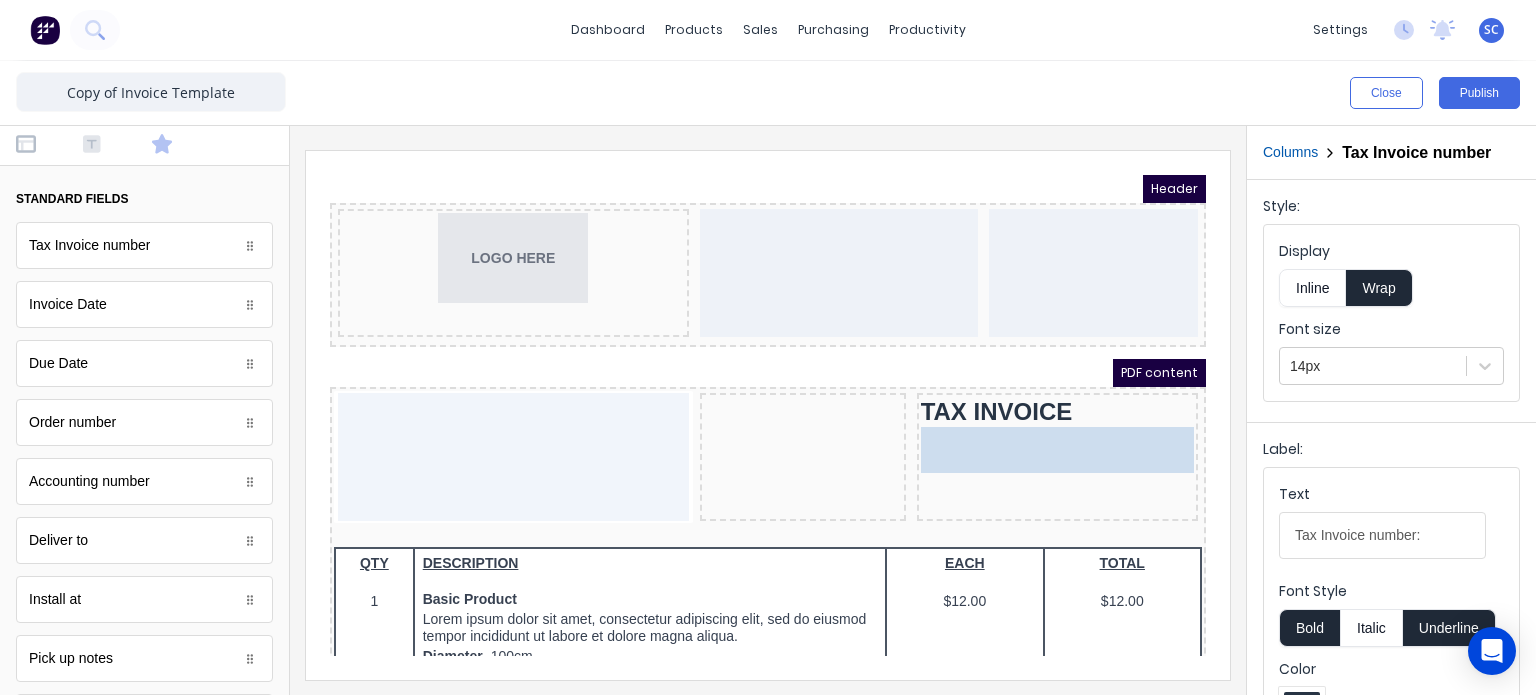 drag, startPoint x: 757, startPoint y: 377, endPoint x: 974, endPoint y: 416, distance: 220.47676 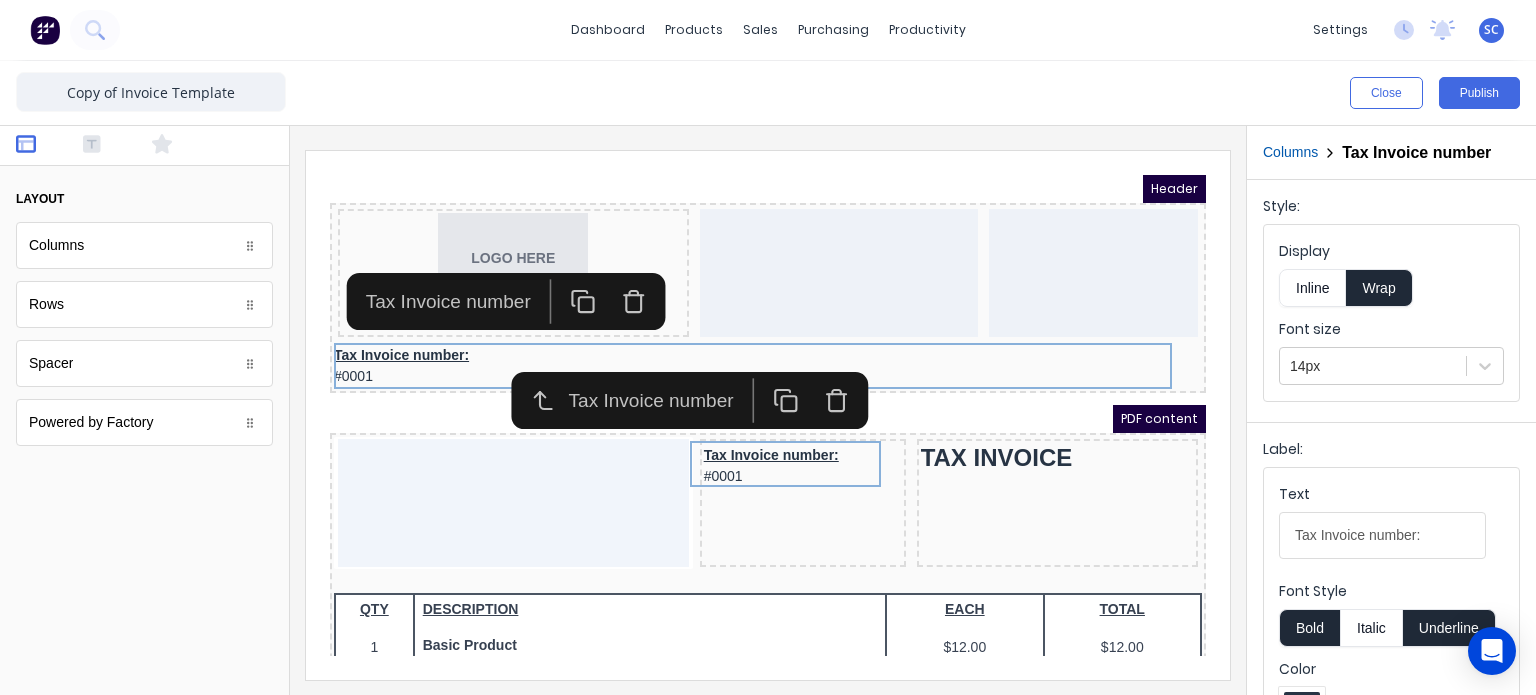 click 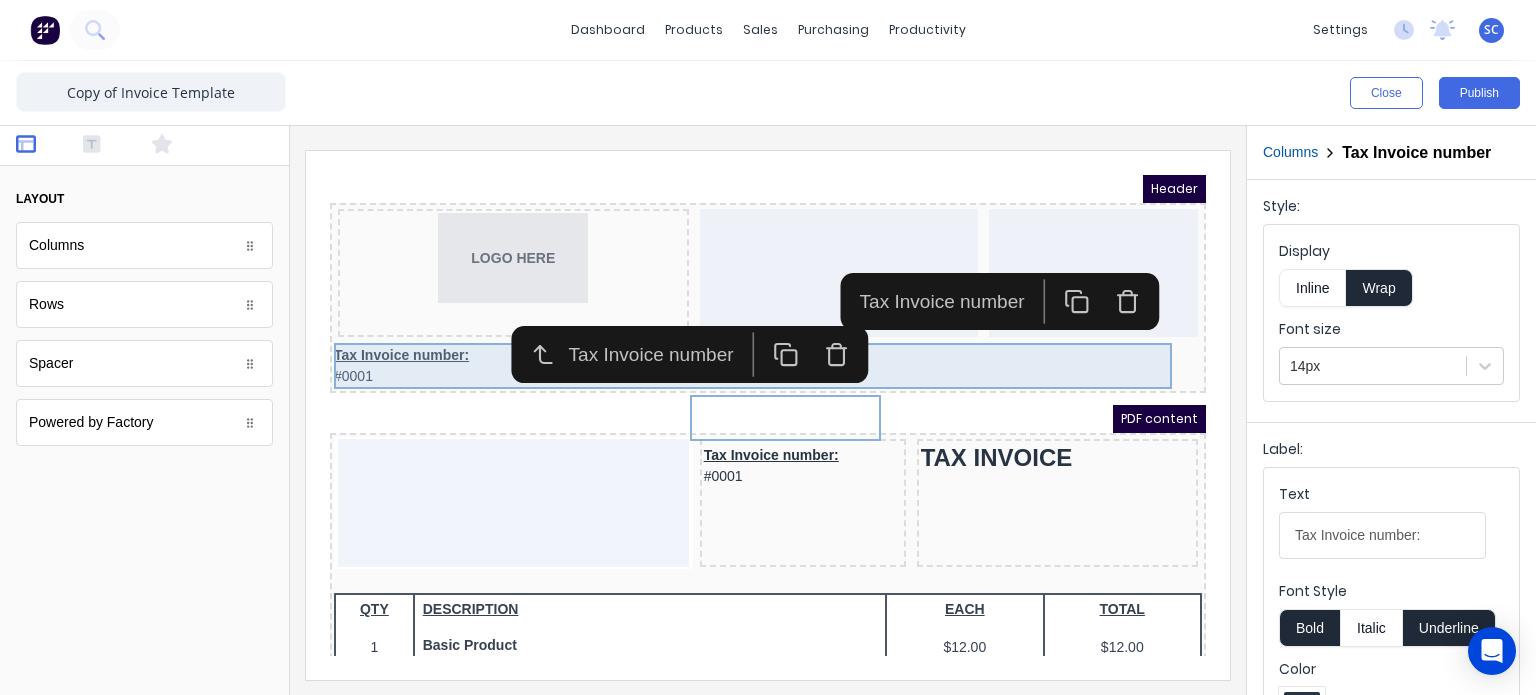 click on "Header LOGO HERE Tax Invoice number:  #0001 PDF content Tax Invoice number:  #0001 TAX INVOICE QTY DESCRIPTION EACH TOTAL 1 Basic Product Lorem ipsum dolor sit amet, consectetur adipiscing elit, sed do eiusmod tempor incididunt ut labore et dolore magna aliqua. Diameter 100cm Colorbond Cottage Green Parts # 967-12 $12.00 $12.00 1 #1 Colorbond Basalt 0.55 90mm 0 bends Lengths 1 x 1000 1 x 1500 $12.00 $12.00 1 Custom Formula Lorem ipsum dolor sit amet, consectetur adipiscing elit, sed do eiusmod tempor incididunt ut labore et dolore magna aliqua. Colorbond Cottage Green Height 23 Width 200 Dimension 2.5 Total:  74.75 $12.00 $12.00 Lineal Metres Lorem ipsum dolor sit amet, consectetur adipiscing elit, sed do eiusmod tempor incididunt ut labore et dolore magna aliqua. Diameter 100cm Colorbond Cottage Green Parts # 967-12 Lengths 1 x 1000 1 x 1500 $12.00 $12.00 Square Metres Lorem ipsum dolor sit amet, consectetur adipiscing elit, sed do eiusmod tempor incididunt ut labore et dolore magna aliqua. Diameter 100cm 1" at bounding box center [744, 391] 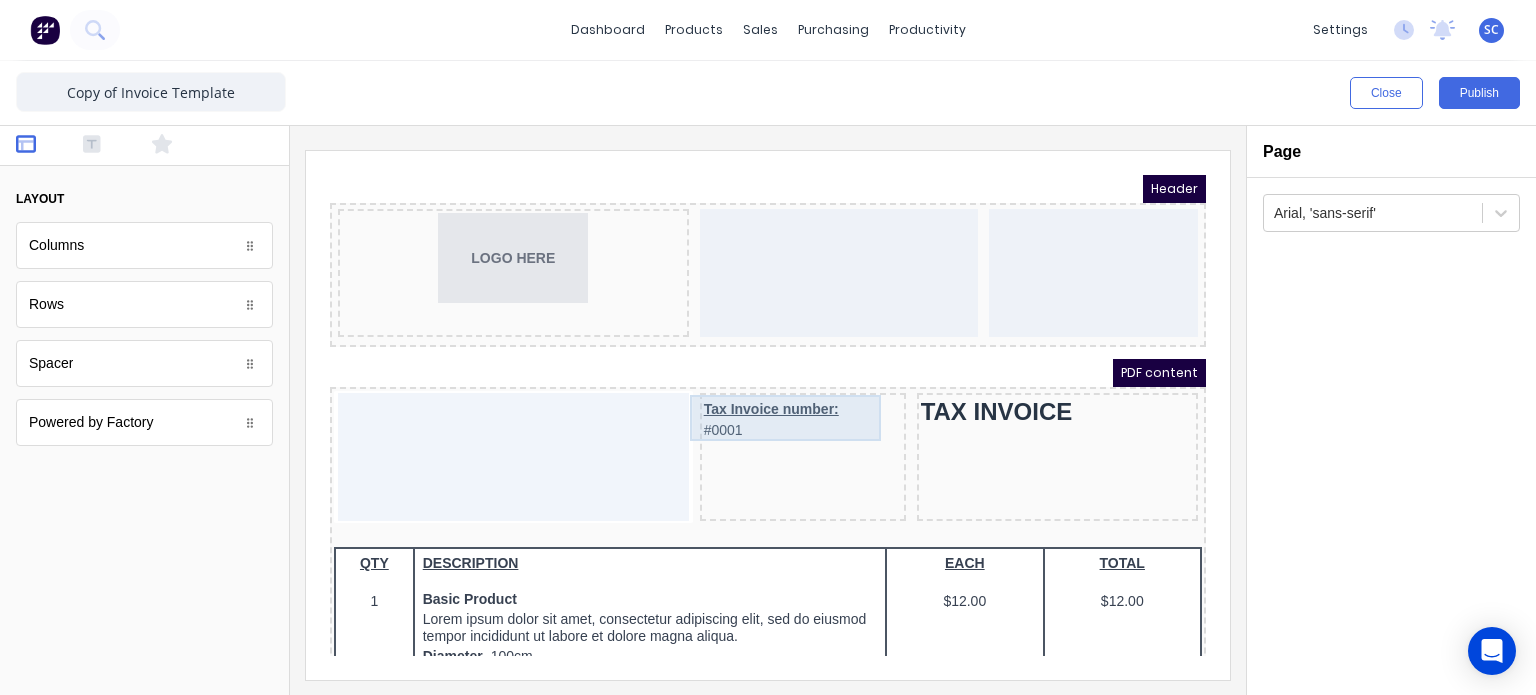 click on "Header LOGO HERE PDF content Tax Invoice number:  #0001 TAX INVOICE QTY DESCRIPTION EACH TOTAL 1 Basic Product Lorem ipsum dolor sit amet, consectetur adipiscing elit, sed do eiusmod tempor incididunt ut labore et dolore magna aliqua. Diameter 100cm Colorbond Cottage Green Parts # 967-12 $12.00 $12.00 1 #1 Colorbond Basalt 0.55 90mm 0 bends Lengths 1 x 1000 1 x 1500 $12.00 $12.00 1 Custom Formula Lorem ipsum dolor sit amet, consectetur adipiscing elit, sed do eiusmod tempor incididunt ut labore et dolore magna aliqua. Colorbond Cottage Green Height 23 Width 200 Dimension 2.5 Total:  74.75 $12.00 $12.00 Lineal Metres Lorem ipsum dolor sit amet, consectetur adipiscing elit, sed do eiusmod tempor incididunt ut labore et dolore magna aliqua. Diameter 100cm Colorbond Cottage Green Parts # 967-12 Lengths 1 x 1000 1 x 1500 $12.00 $12.00 Square Metres Lorem ipsum dolor sit amet, consectetur adipiscing elit, sed do eiusmod tempor incididunt ut labore et dolore magna aliqua. Diameter 100cm Colorbond Cottage Green 1 1" at bounding box center [744, 391] 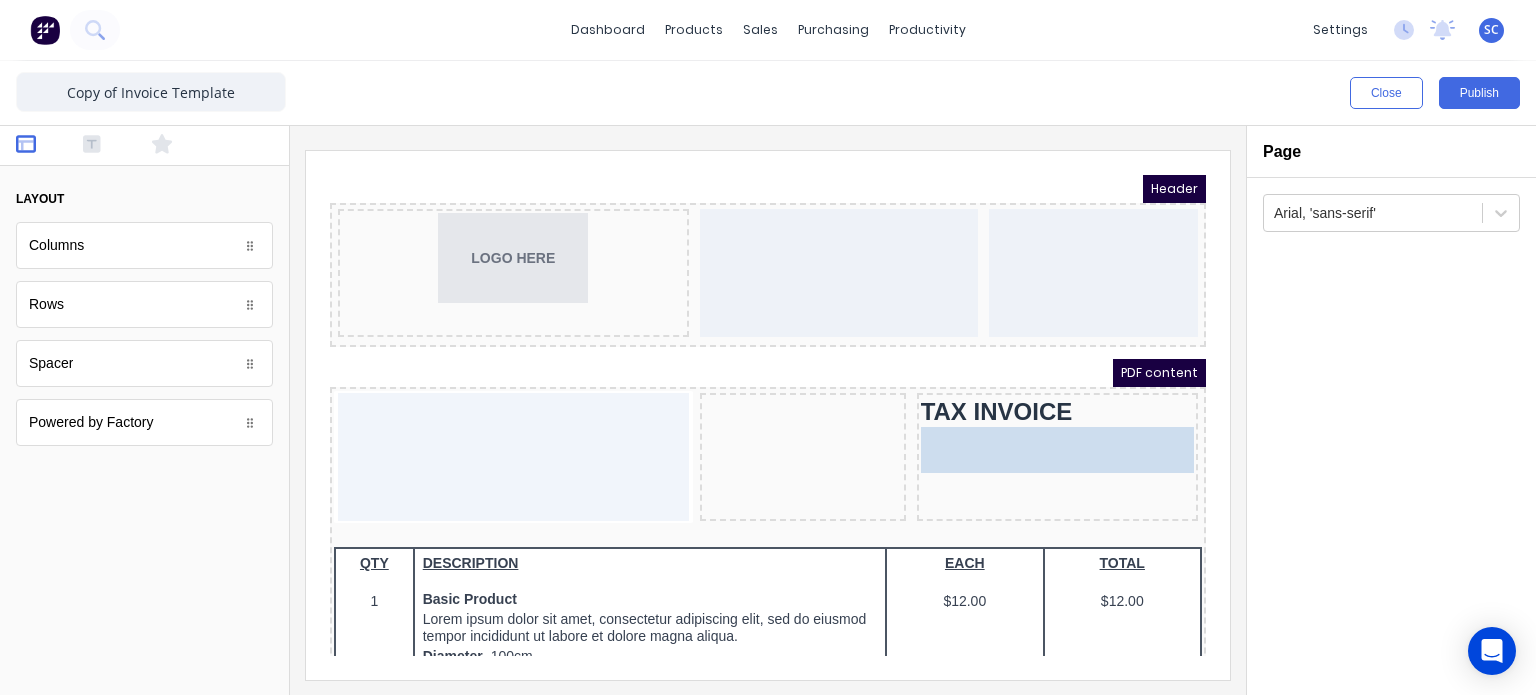 drag, startPoint x: 764, startPoint y: 379, endPoint x: 1044, endPoint y: 428, distance: 284.25516 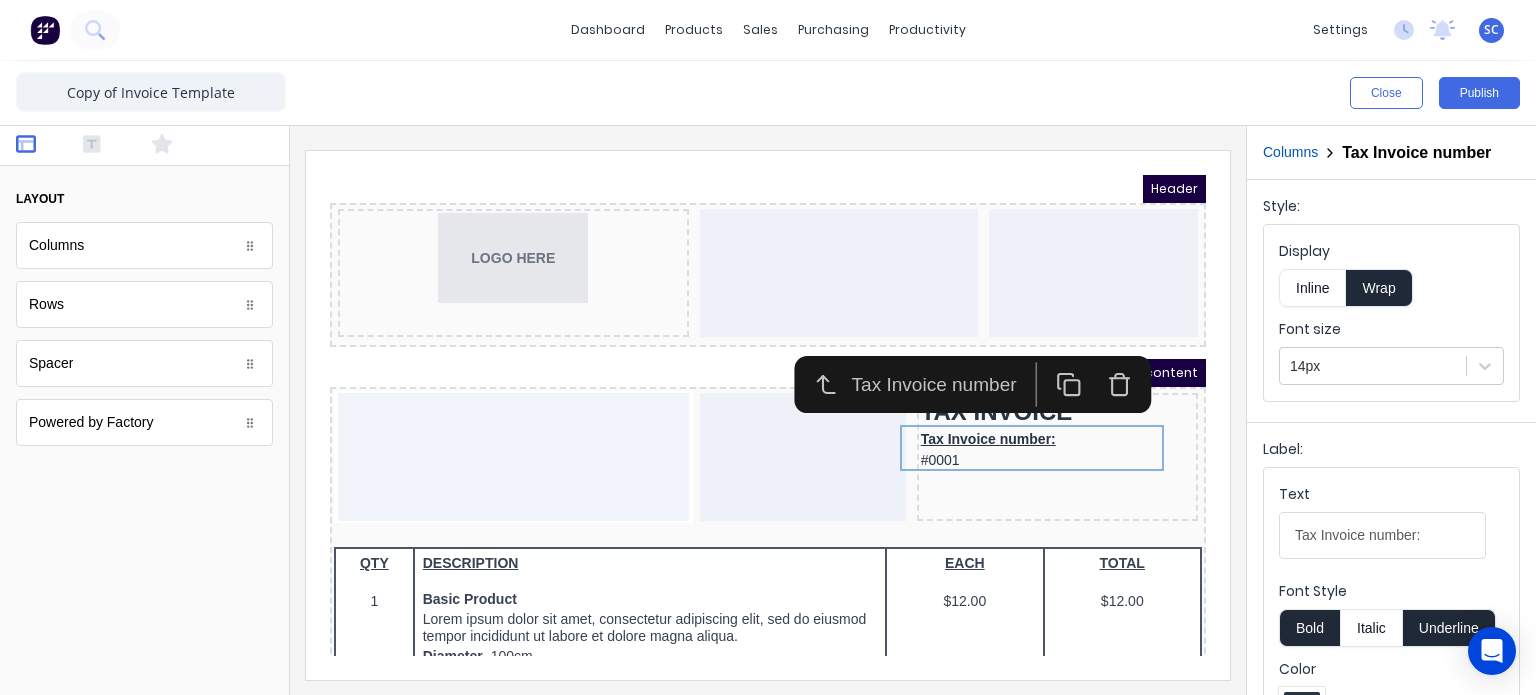 click on "Inline" at bounding box center (1312, 288) 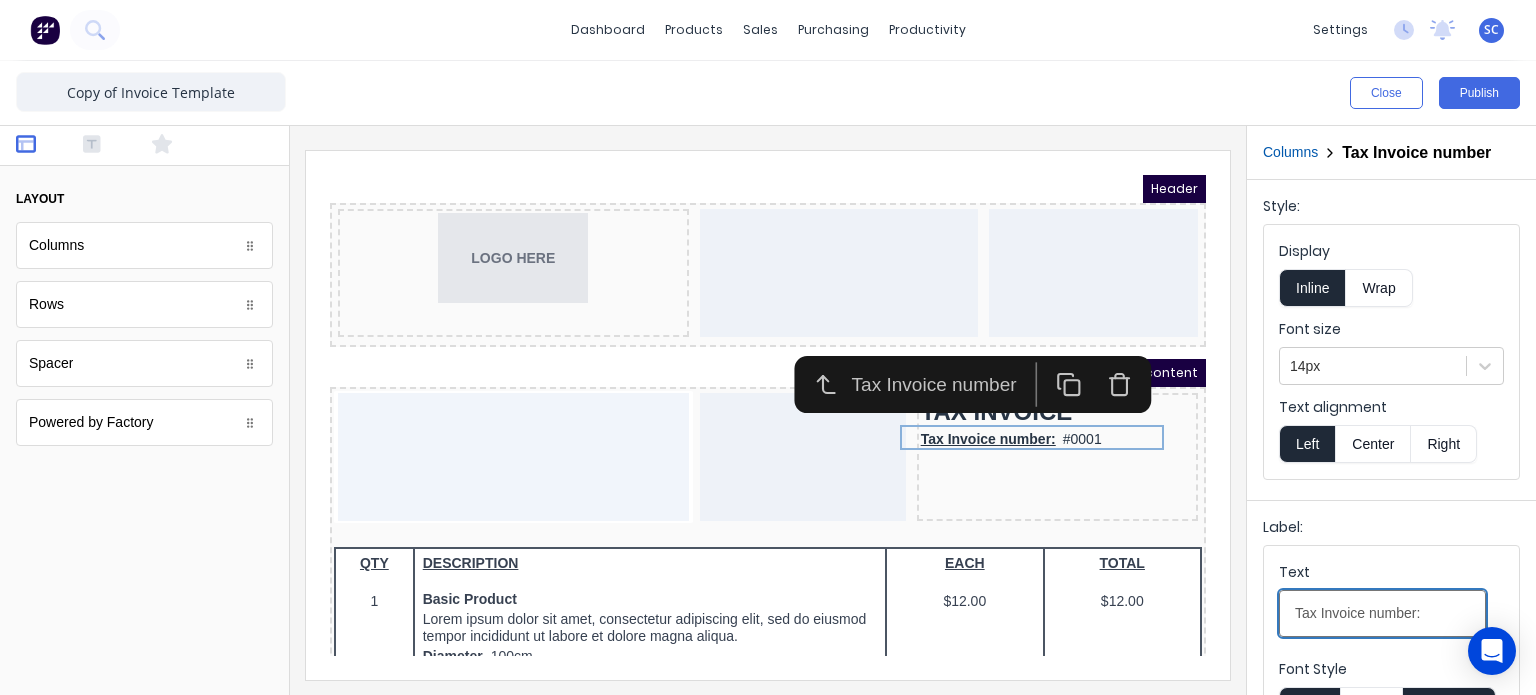 click on "Tax Invoice number:" at bounding box center [1382, 613] 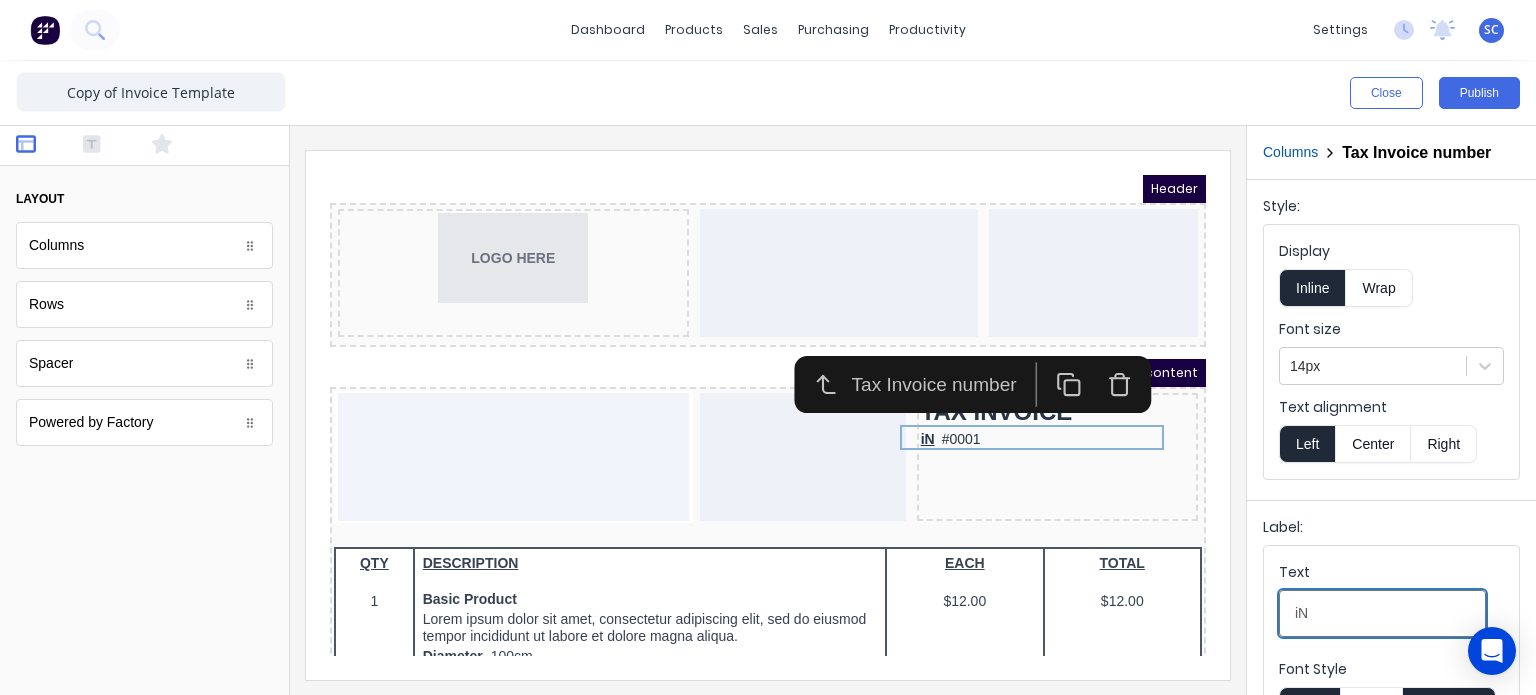 type on "i" 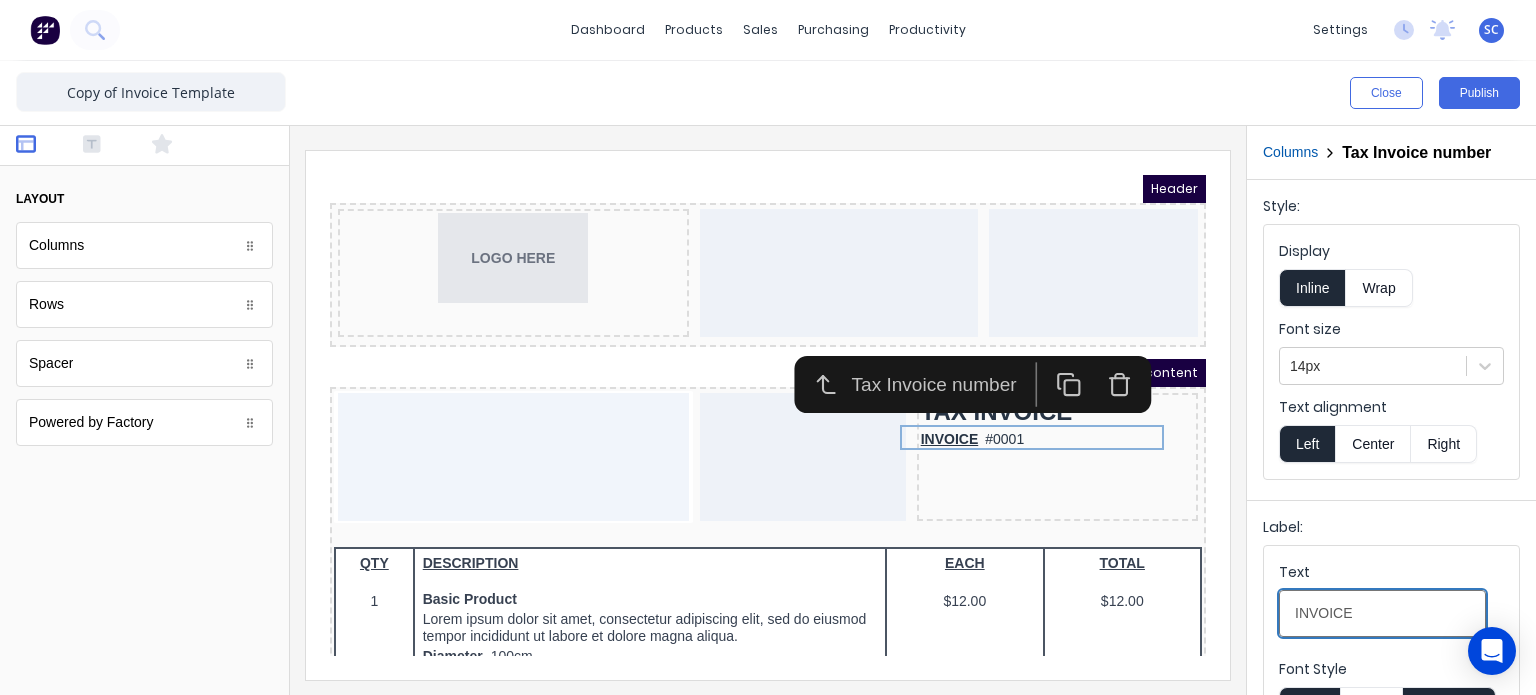 type on "INVOICE" 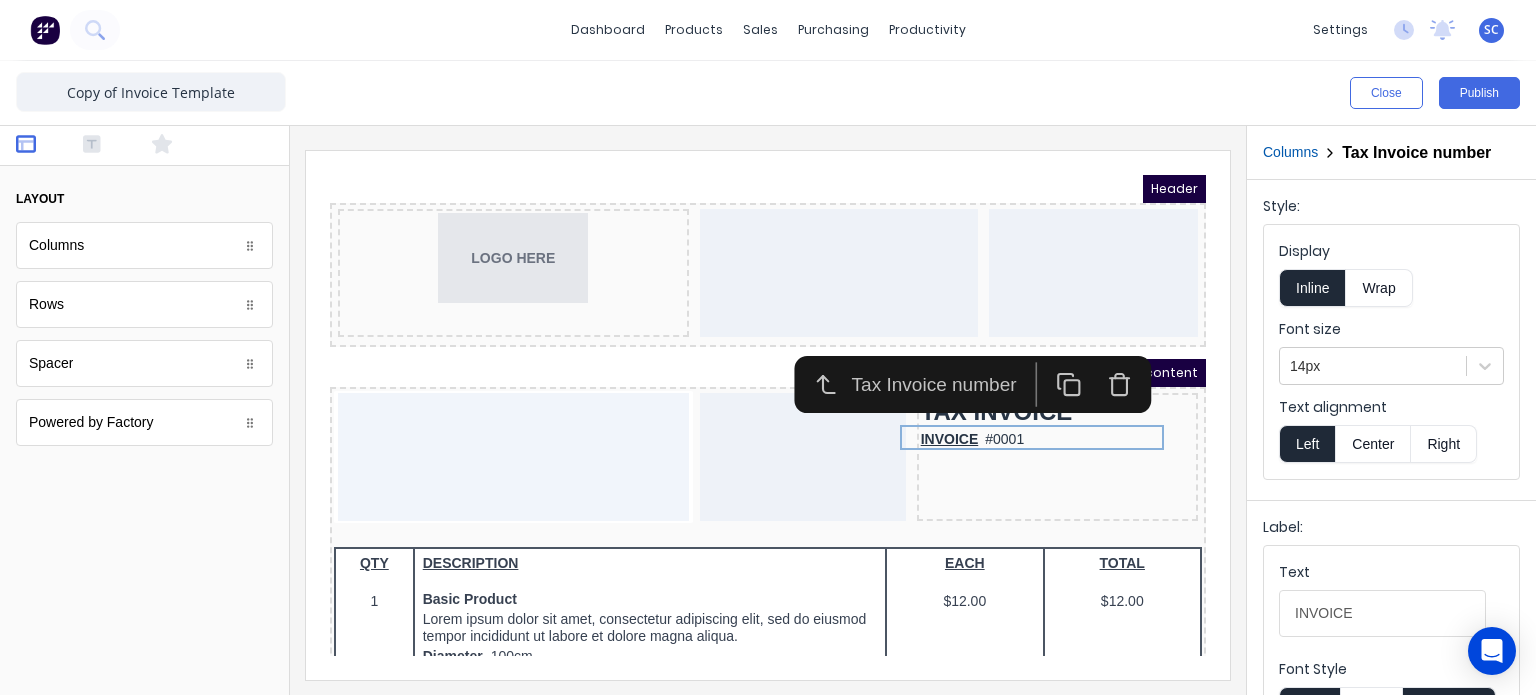 click on "Bold" at bounding box center [1309, 706] 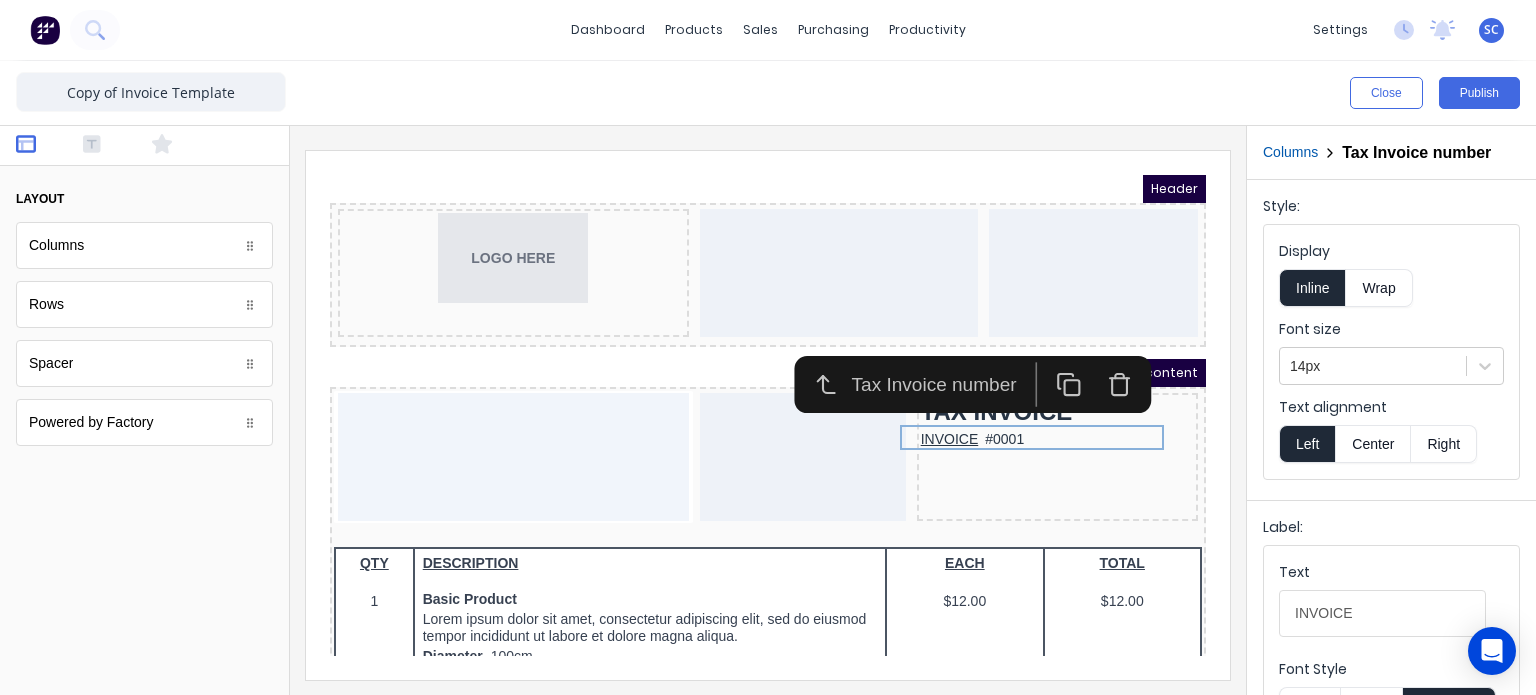 click on "Underline" at bounding box center [1449, 706] 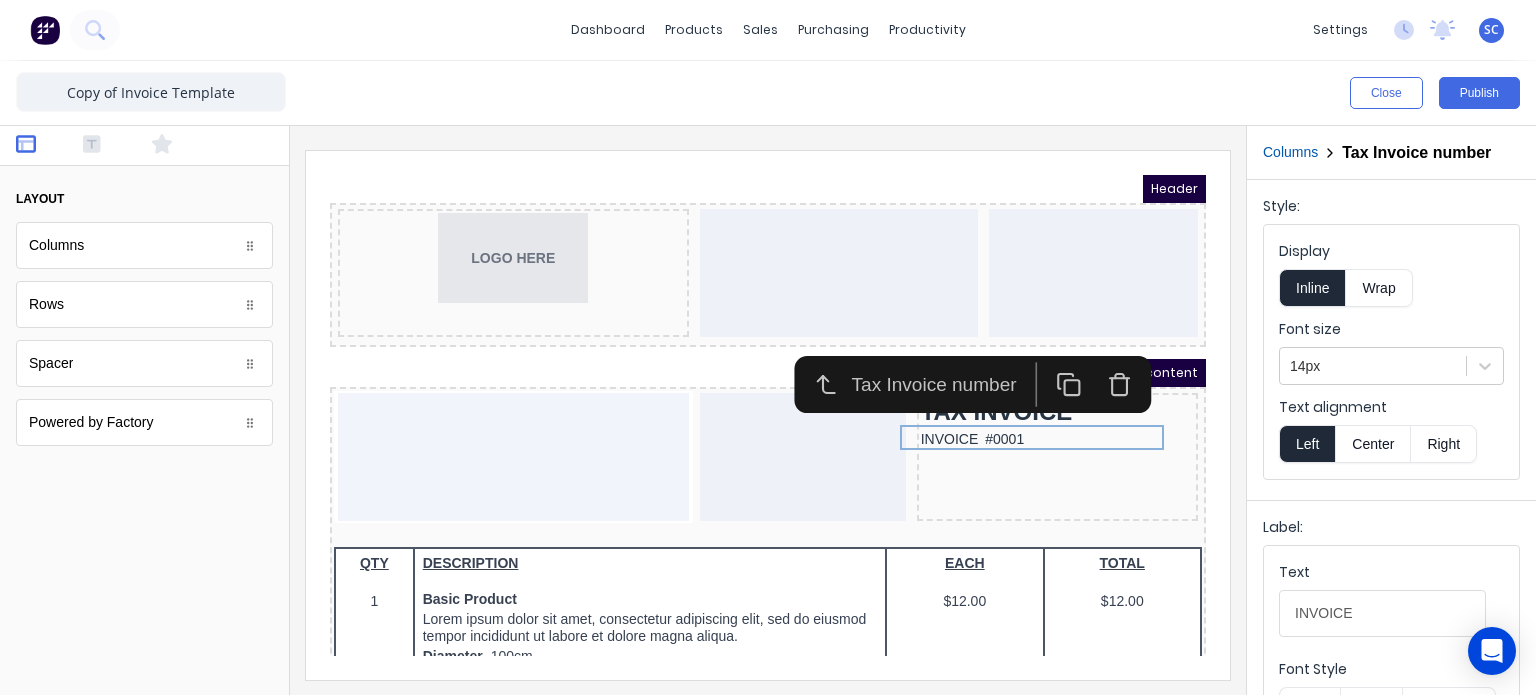 type 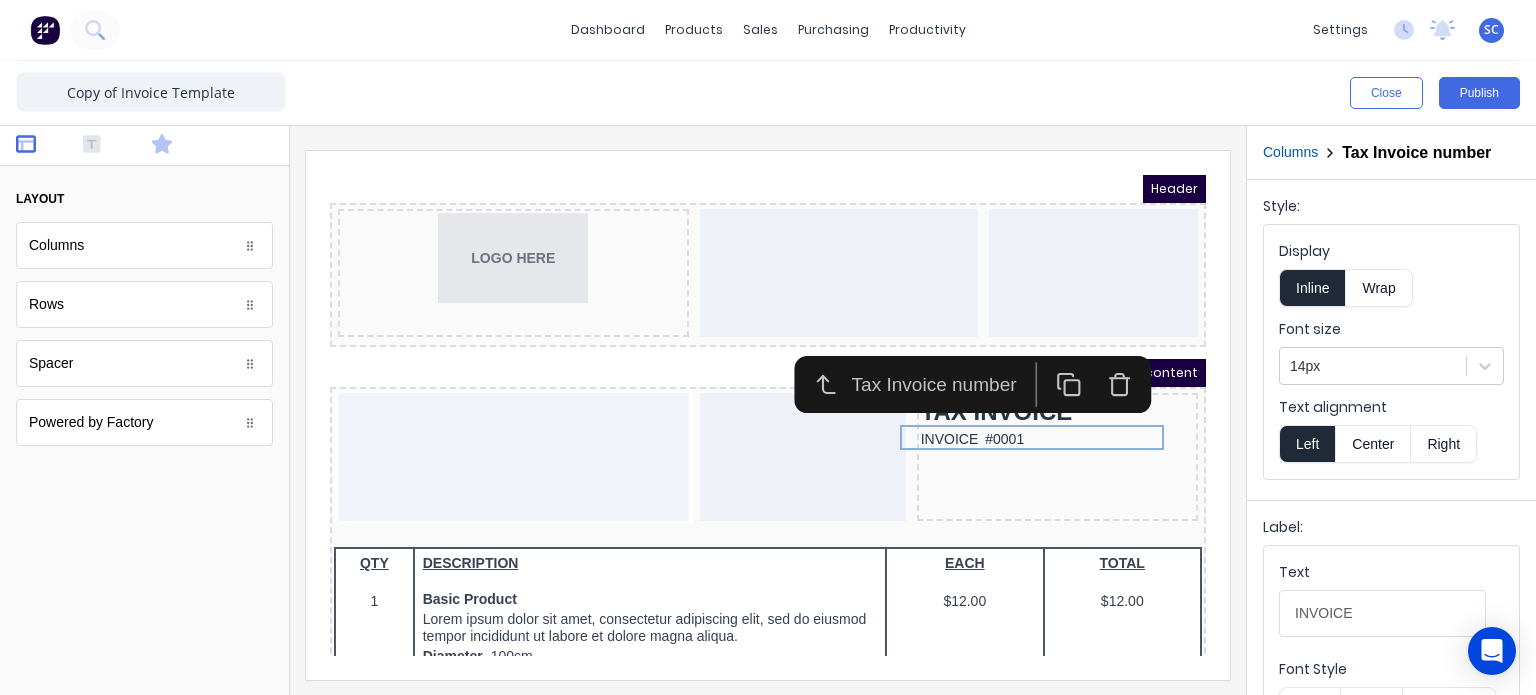 click 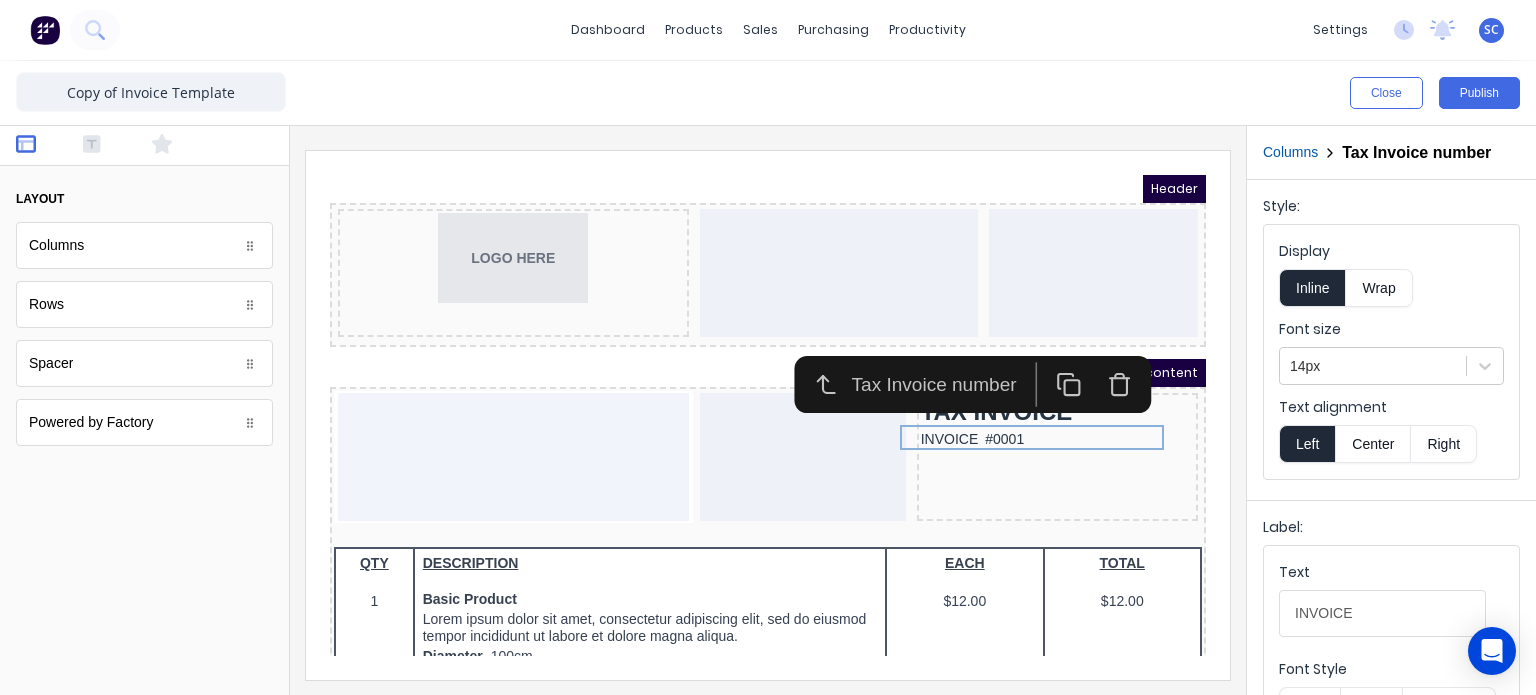 click at bounding box center (144, 146) 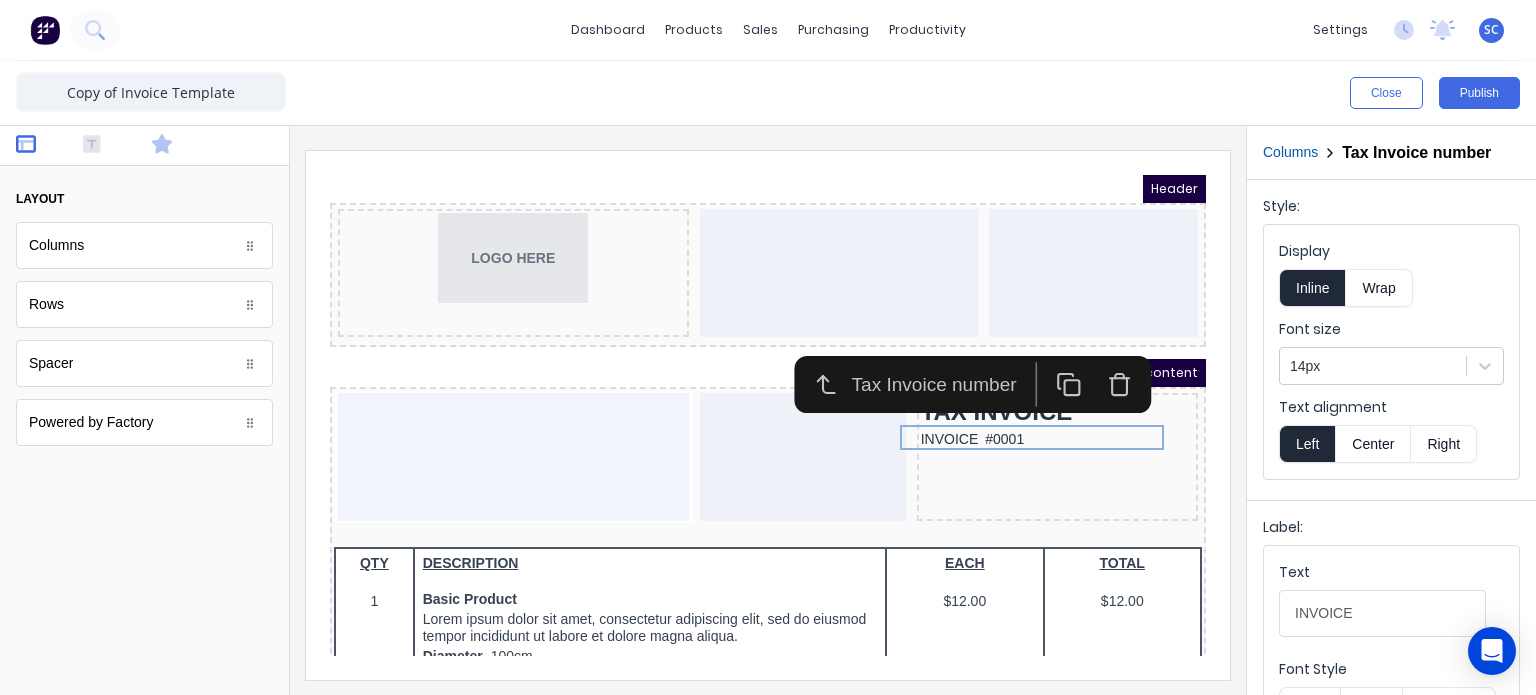 click 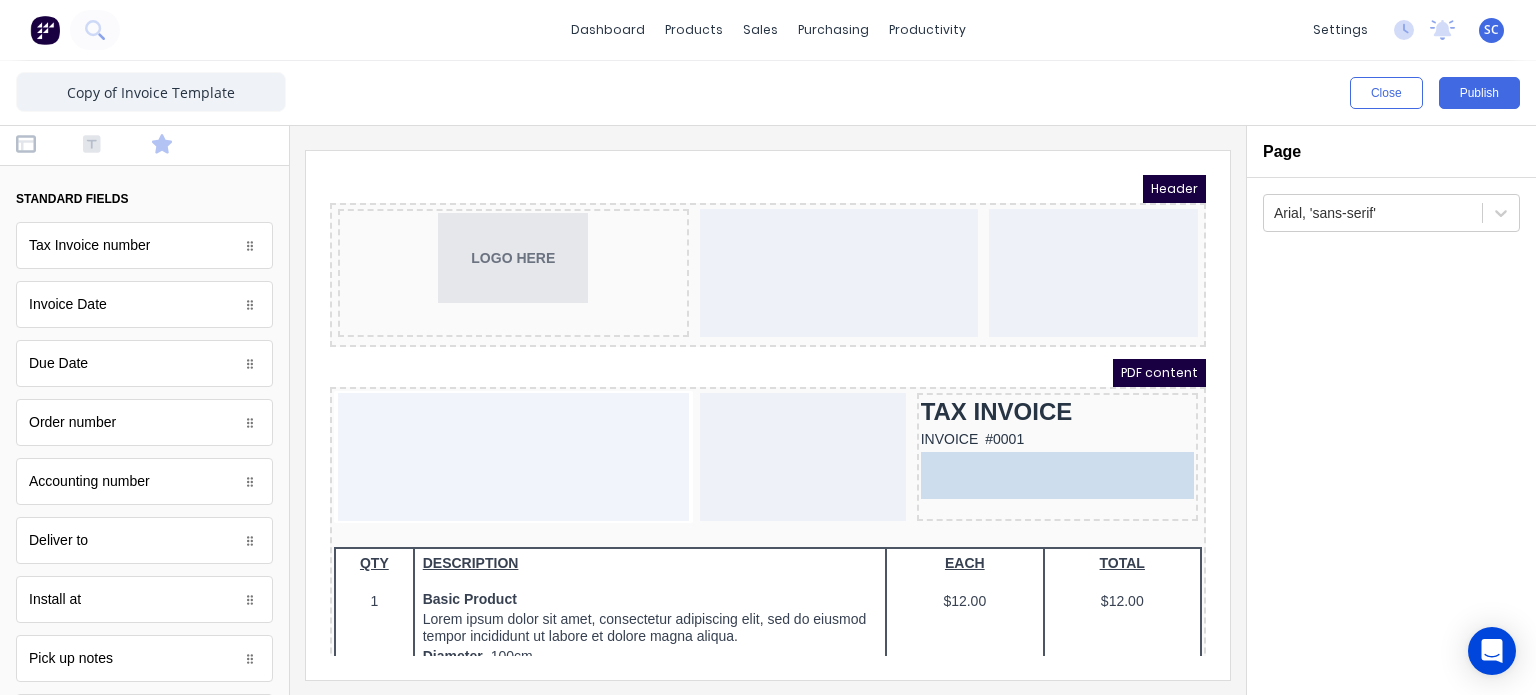 drag, startPoint x: 148, startPoint y: 298, endPoint x: 1030, endPoint y: 463, distance: 897.30096 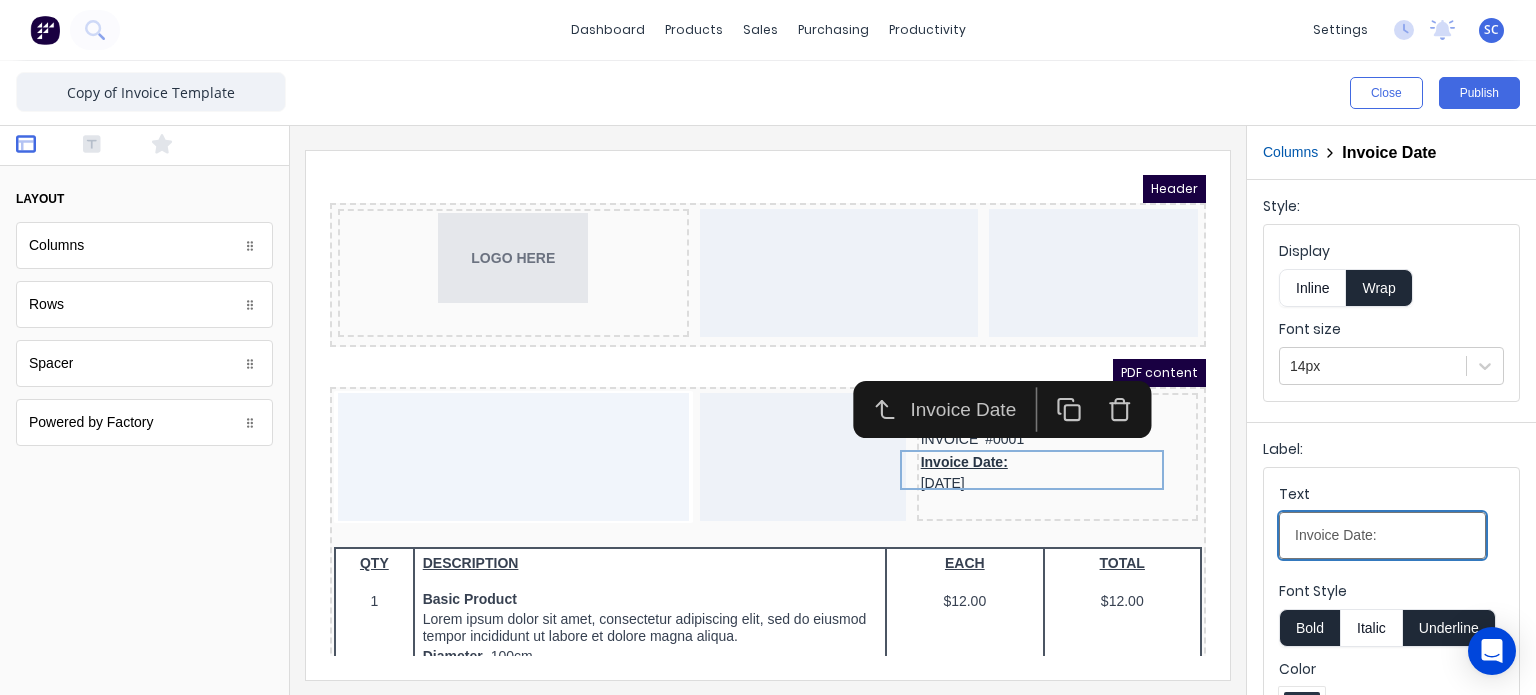 click on "Invoice Date:" at bounding box center [1382, 535] 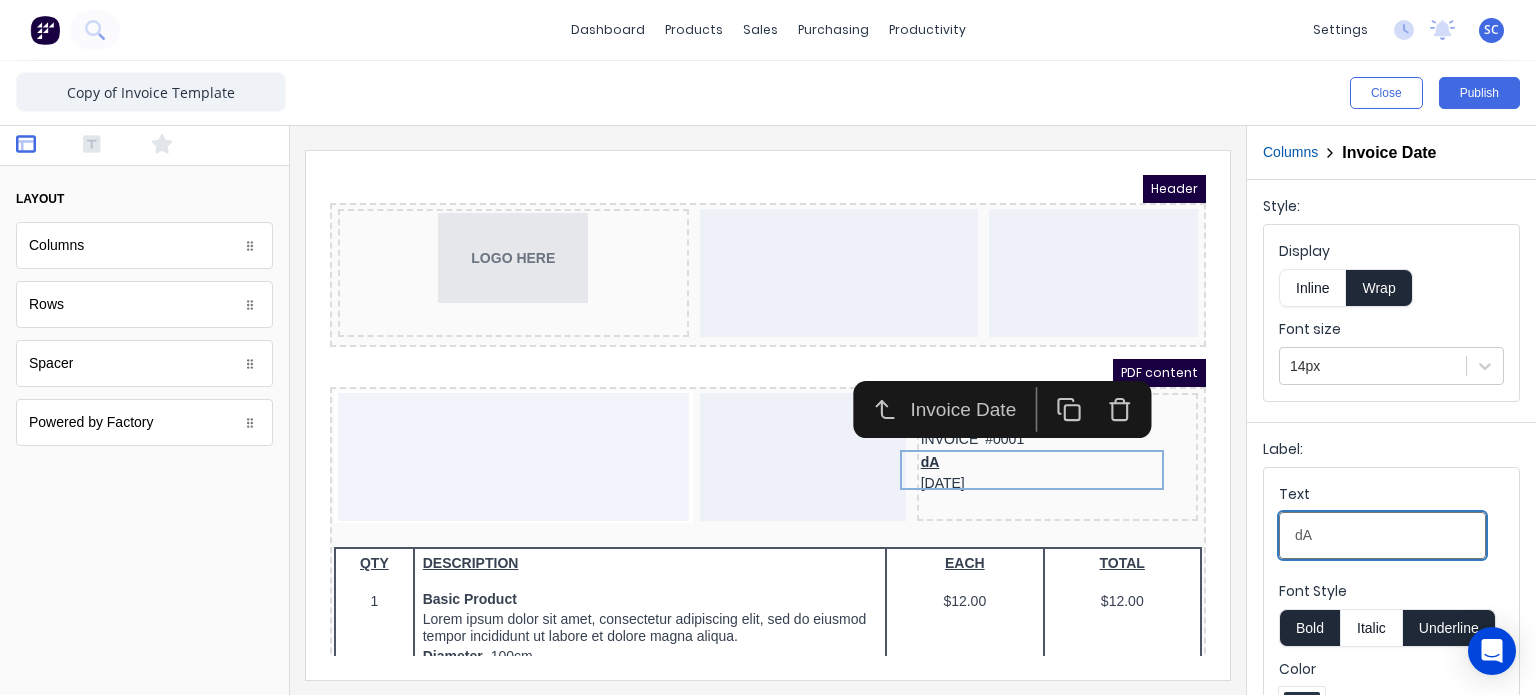 type on "d" 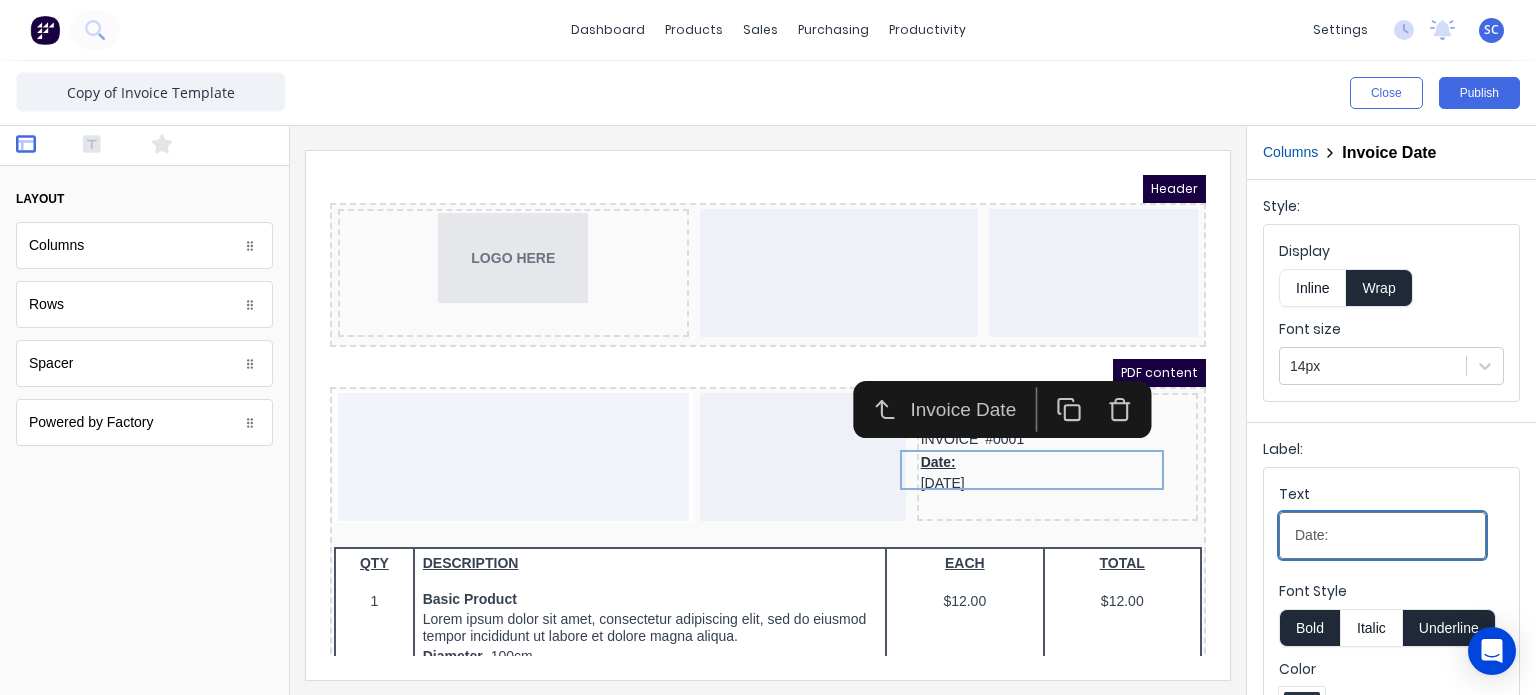 type on "Date:" 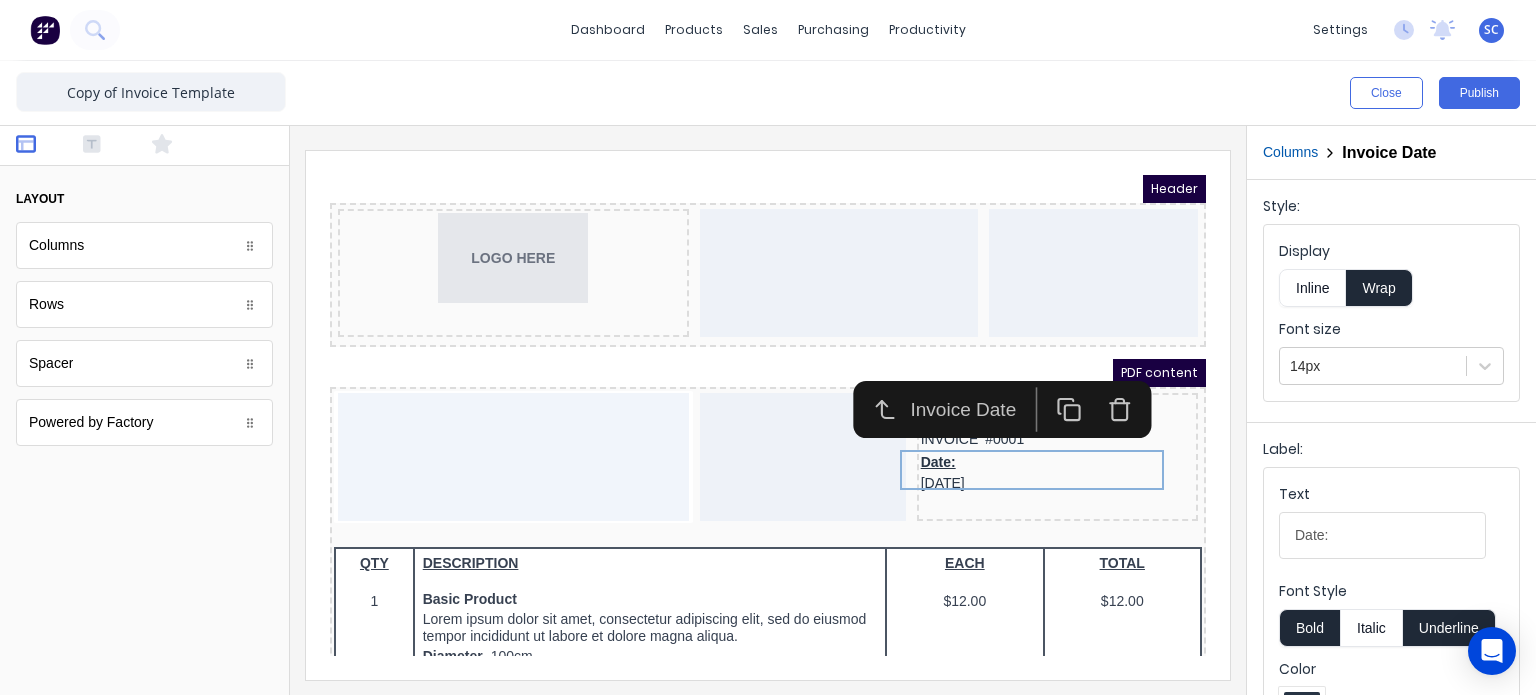 click on "Inline" at bounding box center [1312, 288] 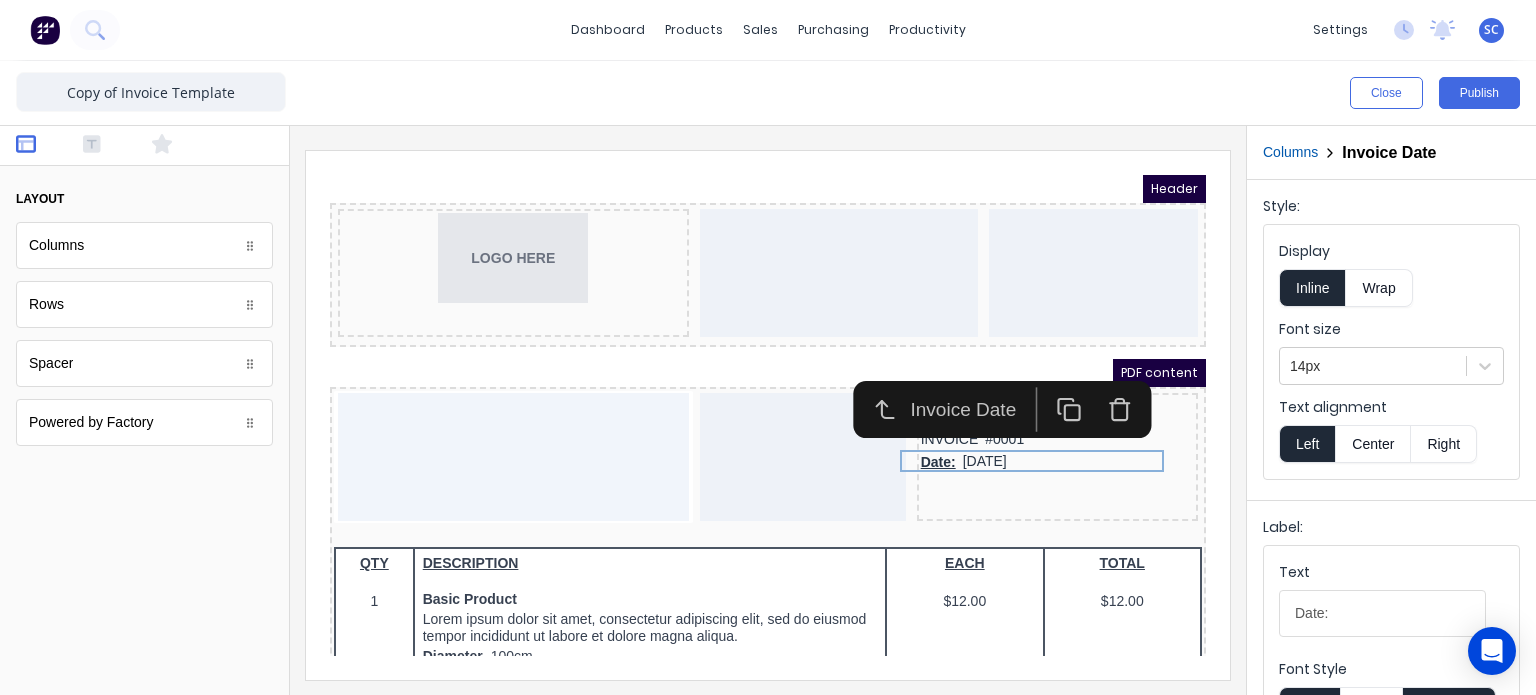 click on "Font Style Bold Italic Underline" at bounding box center (1391, 692) 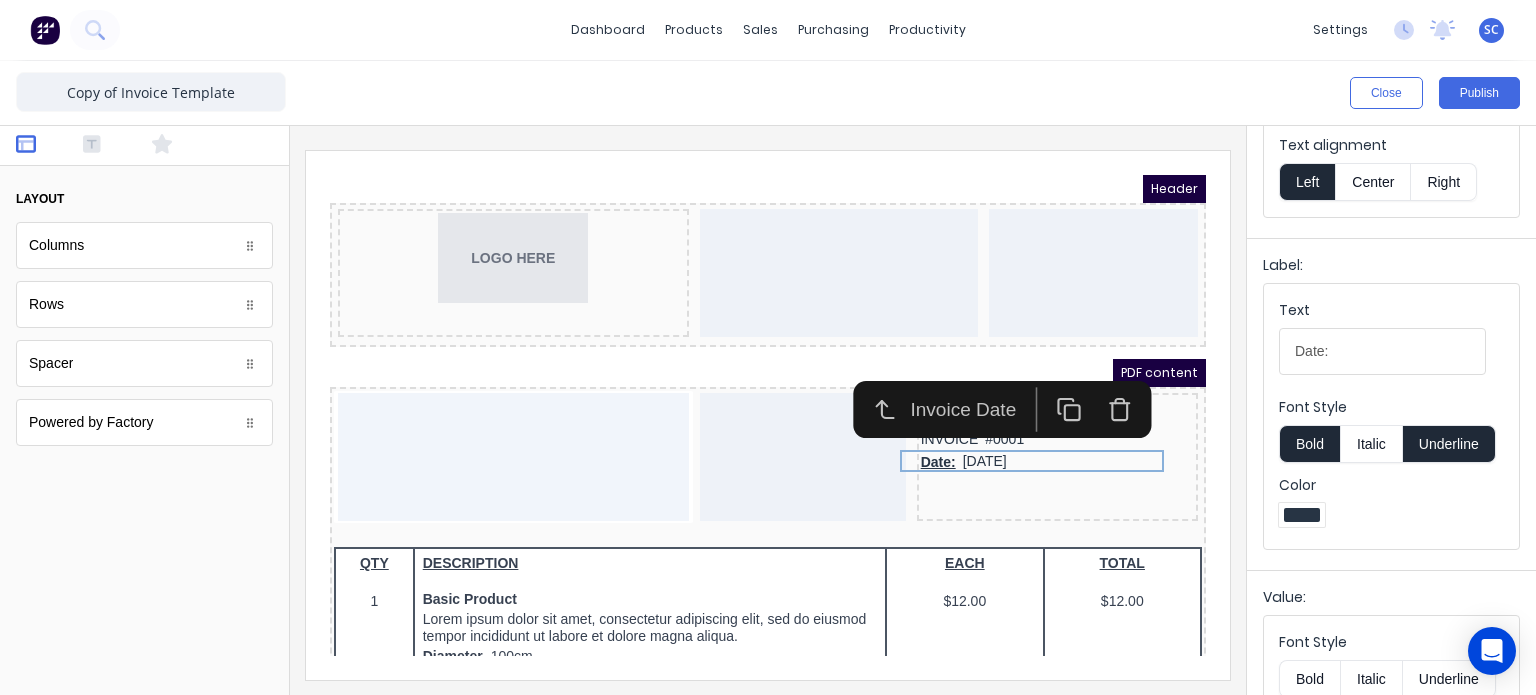 scroll, scrollTop: 263, scrollLeft: 0, axis: vertical 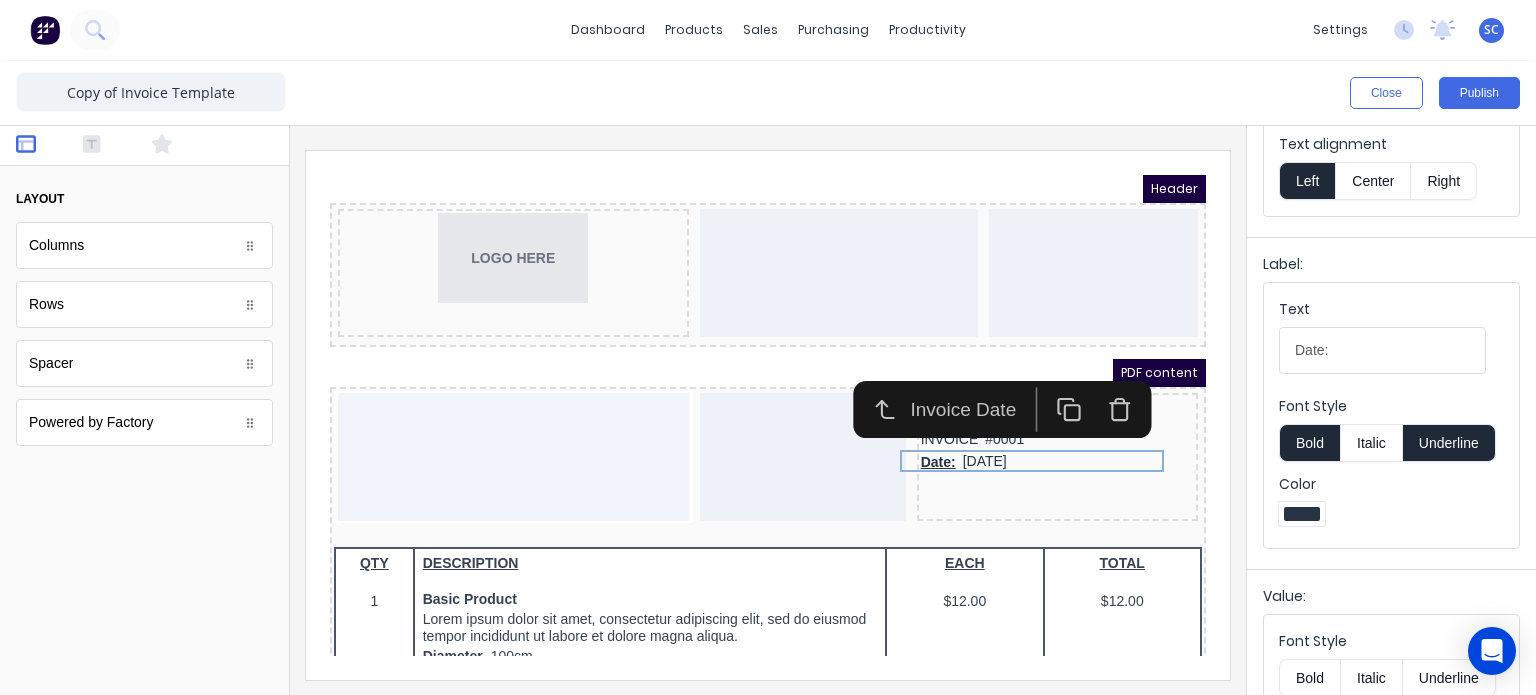 click on "Bold" at bounding box center (1309, 443) 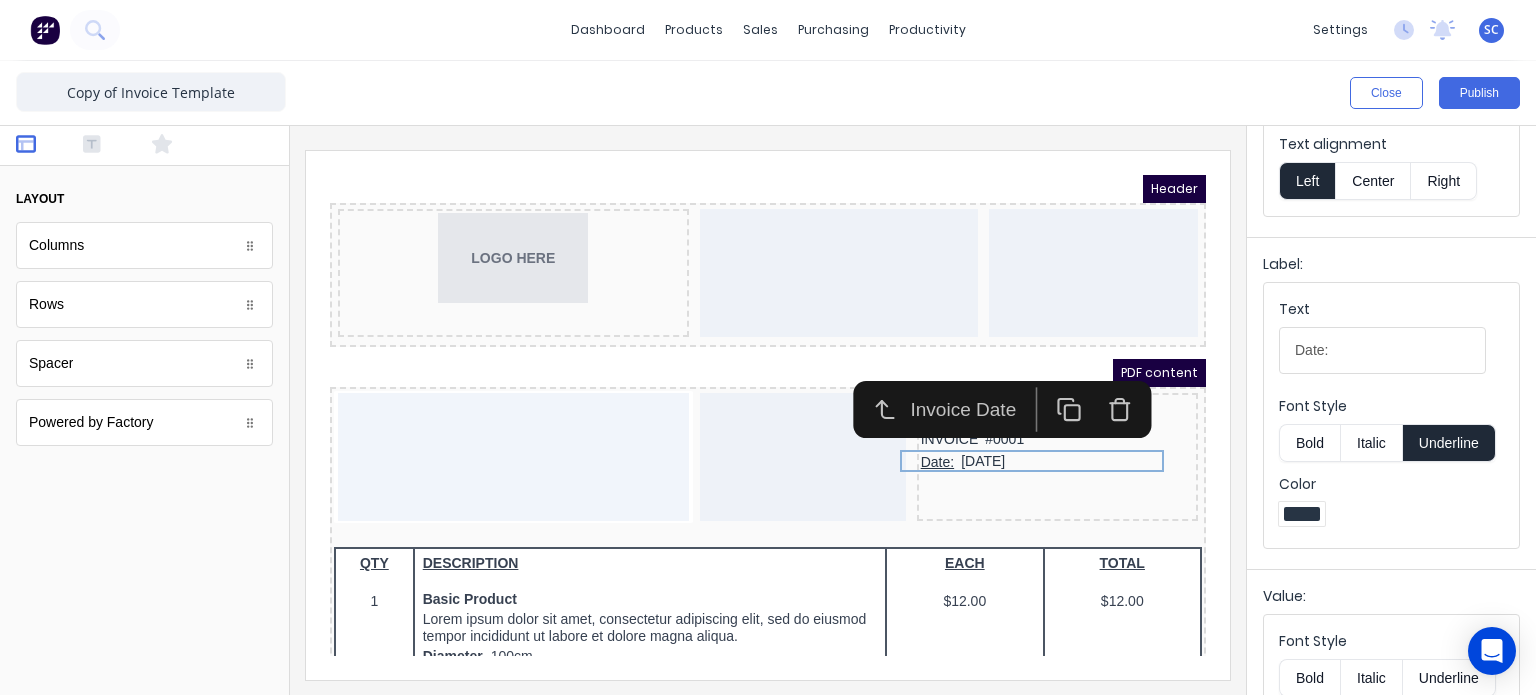 click on "Underline" at bounding box center (1449, 443) 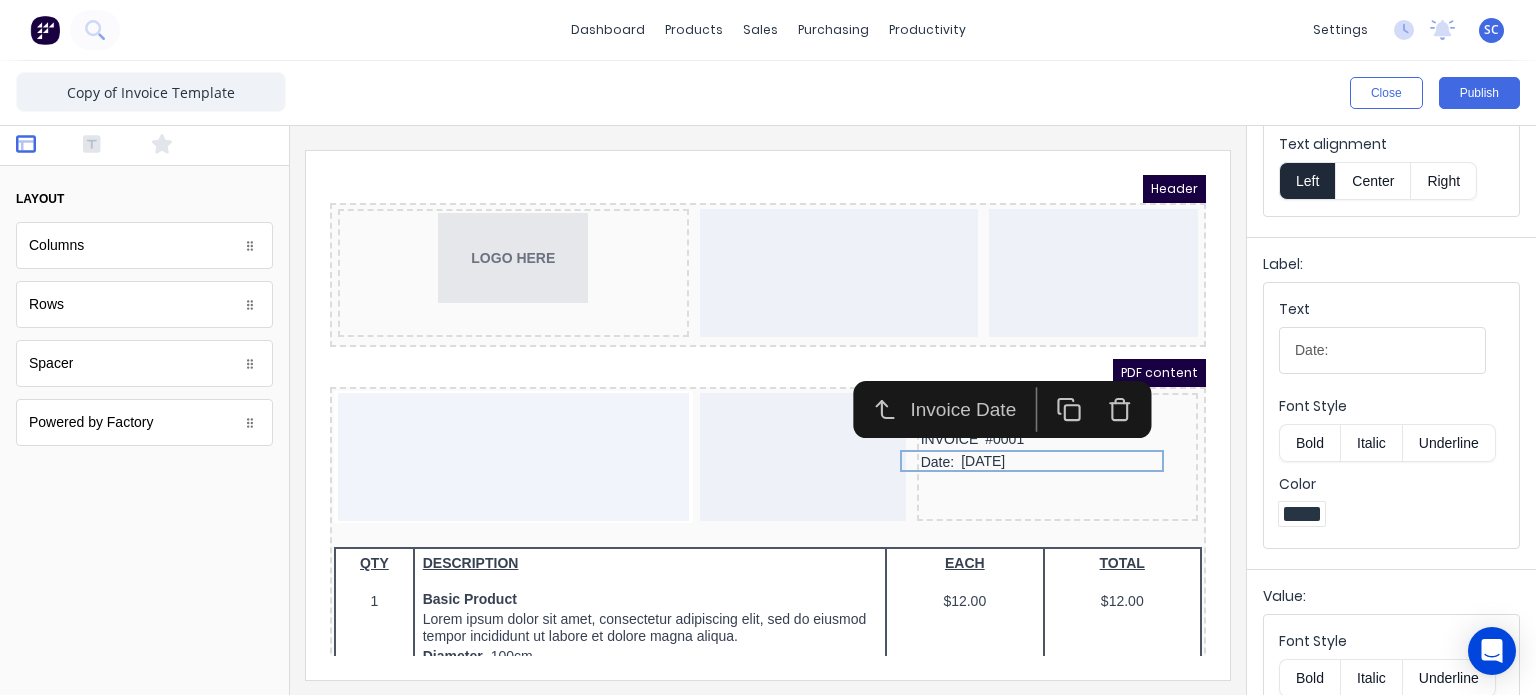type 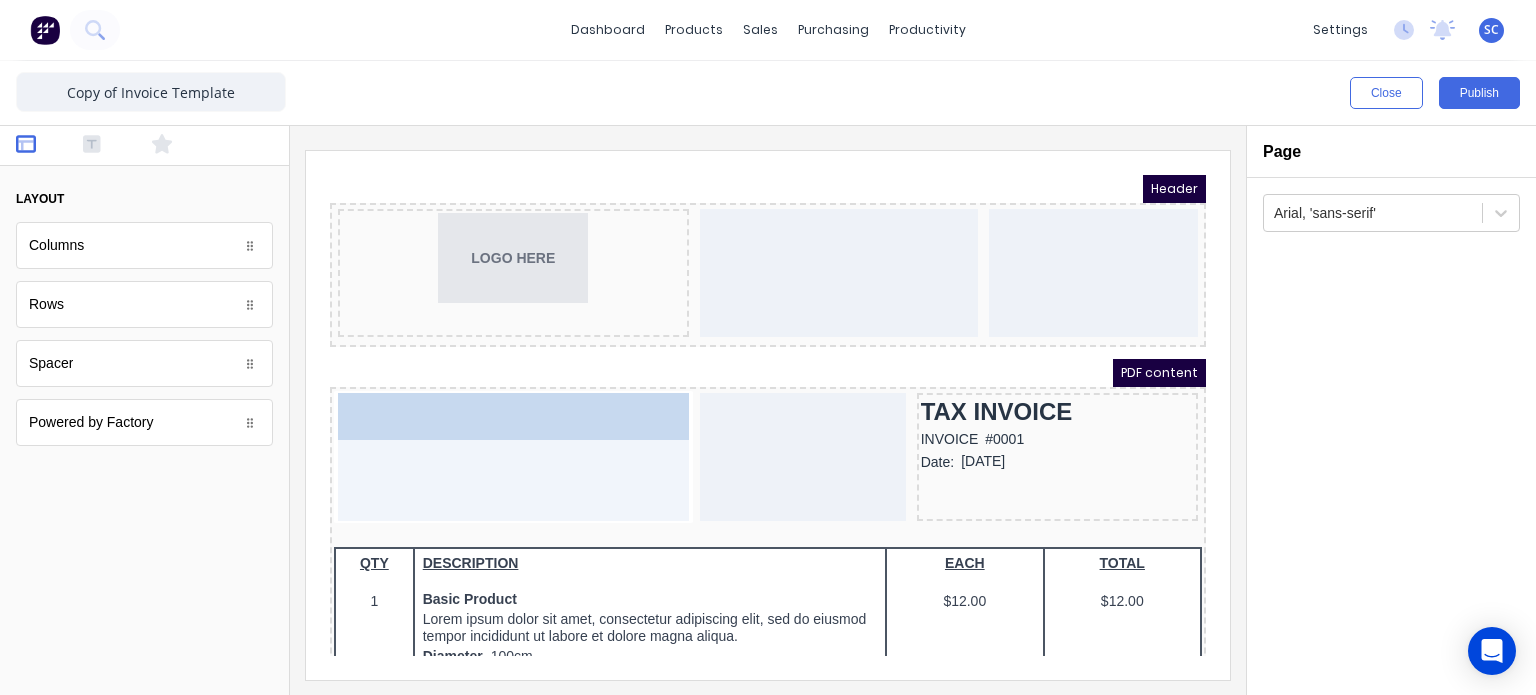 drag, startPoint x: 128, startPoint y: 381, endPoint x: 522, endPoint y: 426, distance: 396.56146 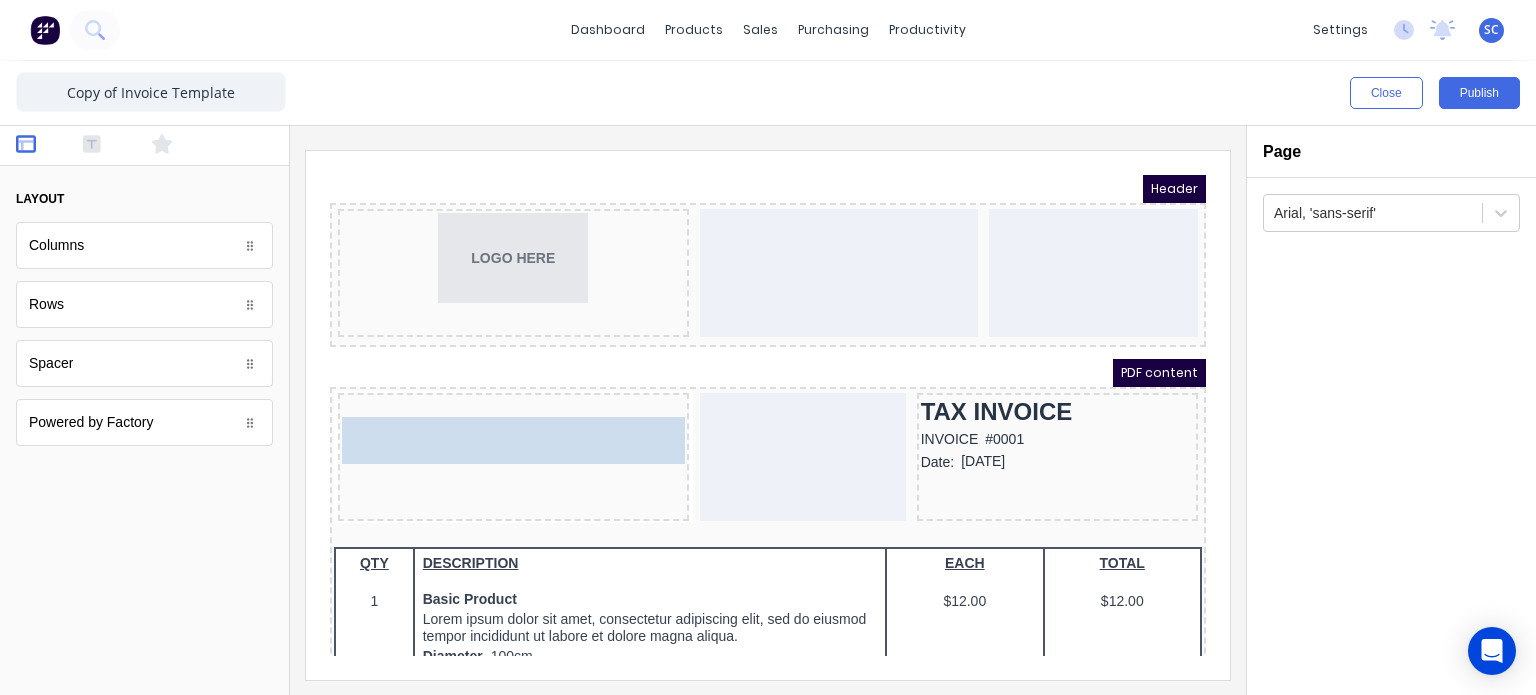 drag, startPoint x: 116, startPoint y: 382, endPoint x: 109, endPoint y: 304, distance: 78.31347 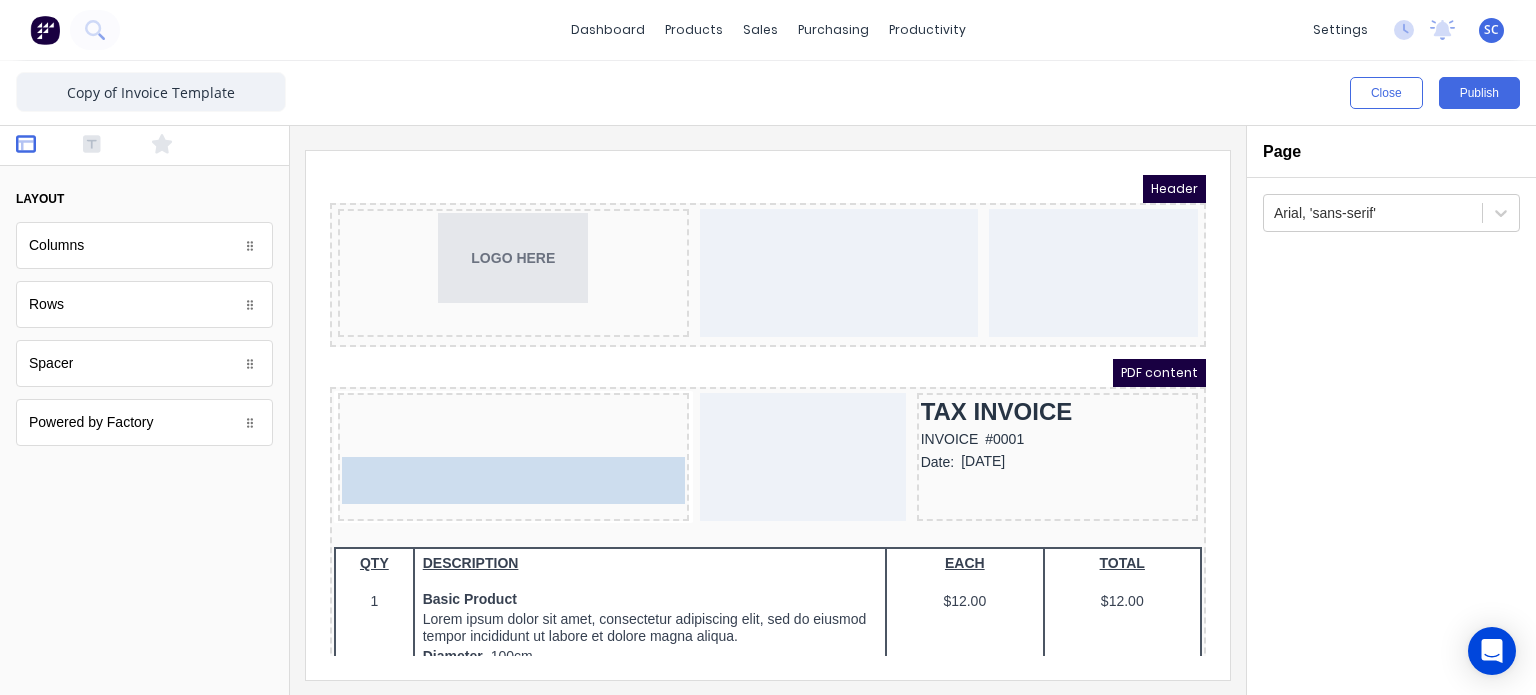 drag, startPoint x: 144, startPoint y: 359, endPoint x: 476, endPoint y: 460, distance: 347.02304 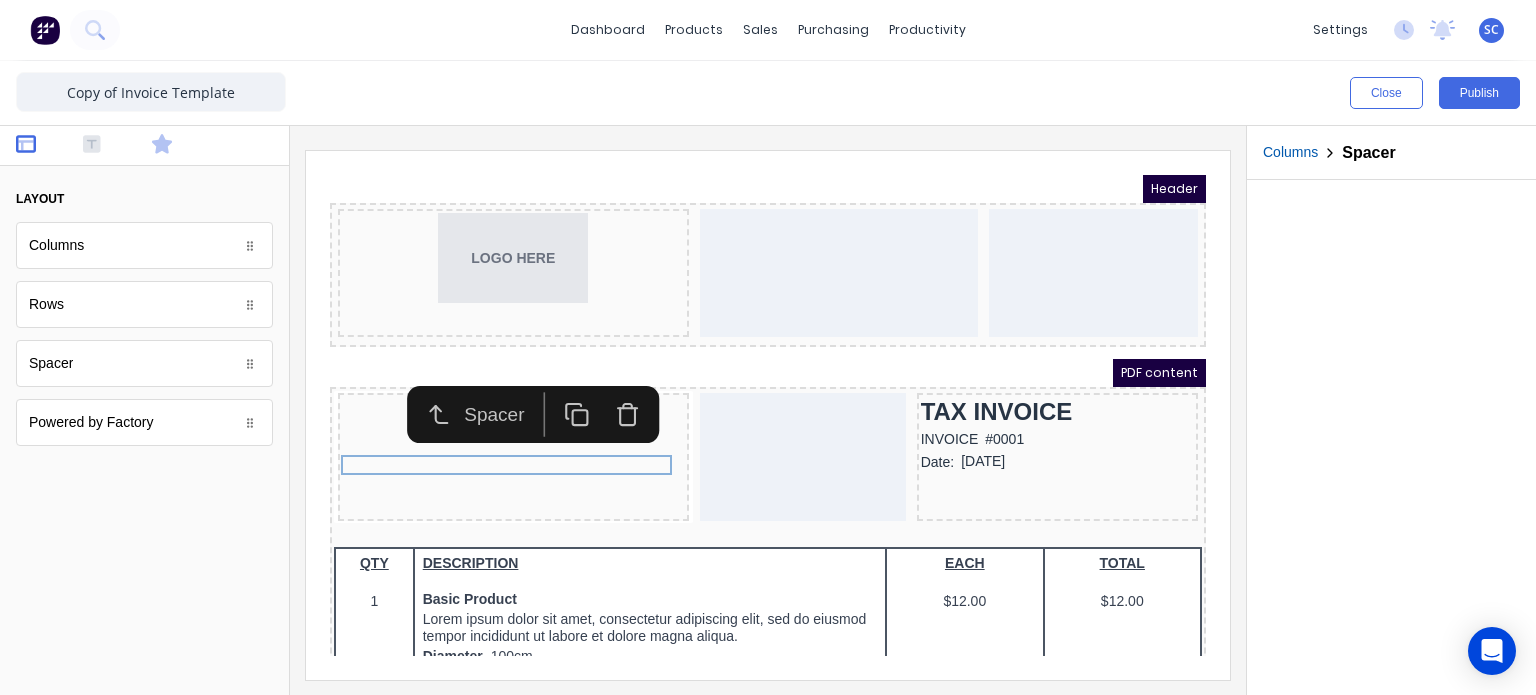click 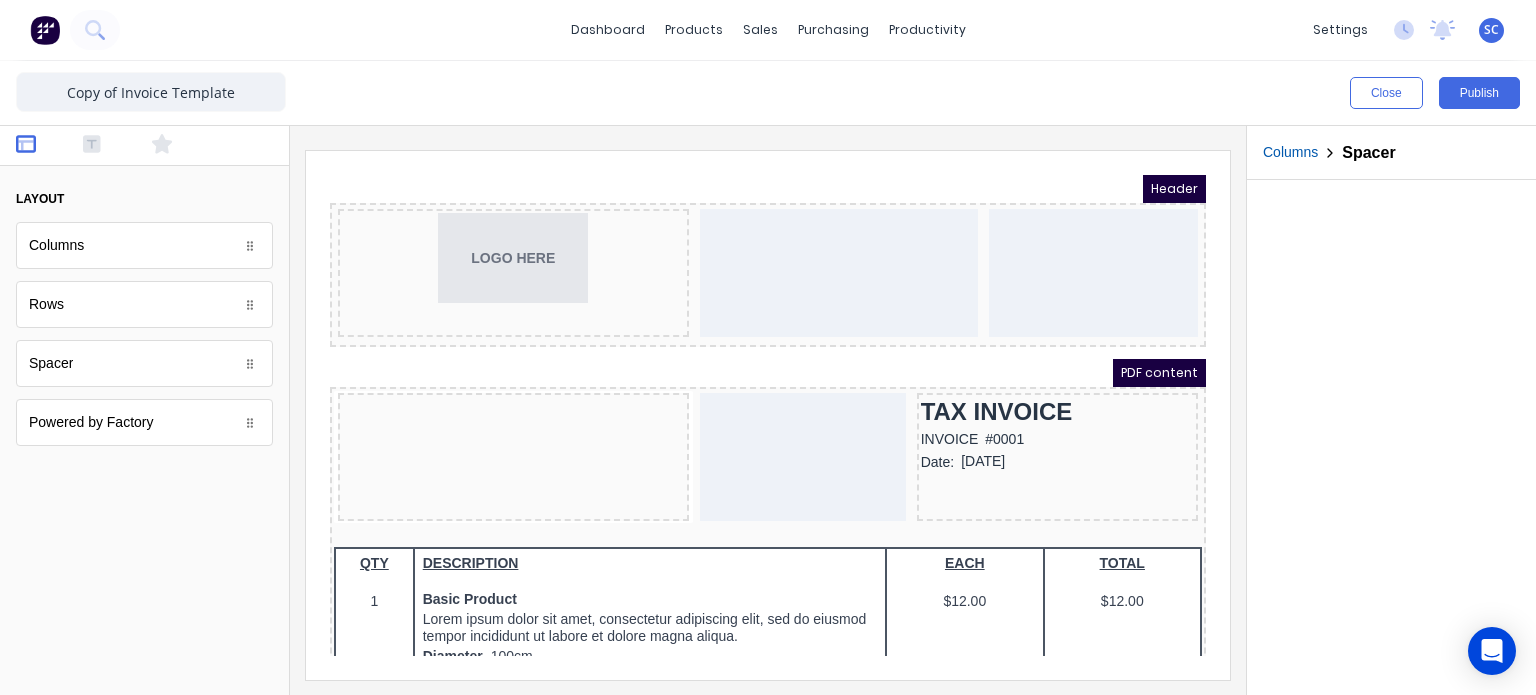 scroll, scrollTop: 0, scrollLeft: 0, axis: both 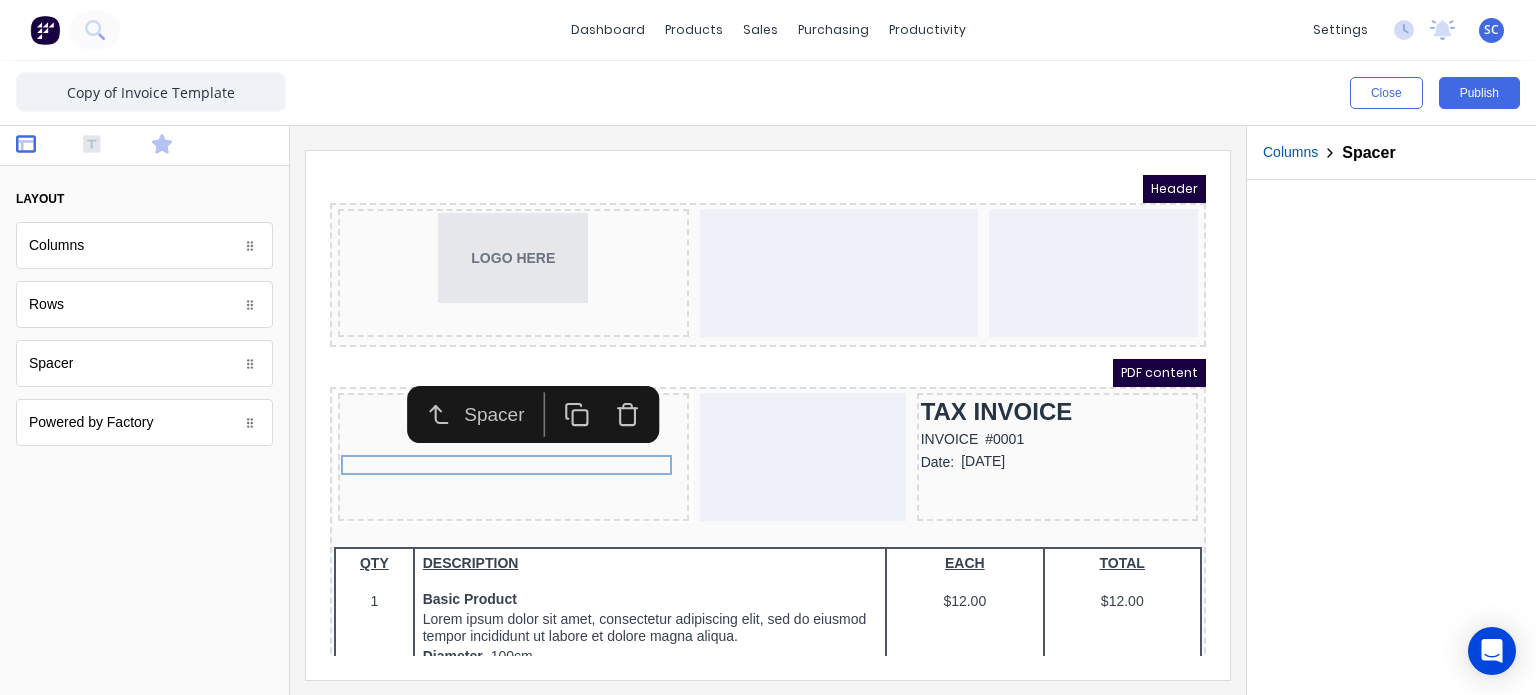 click 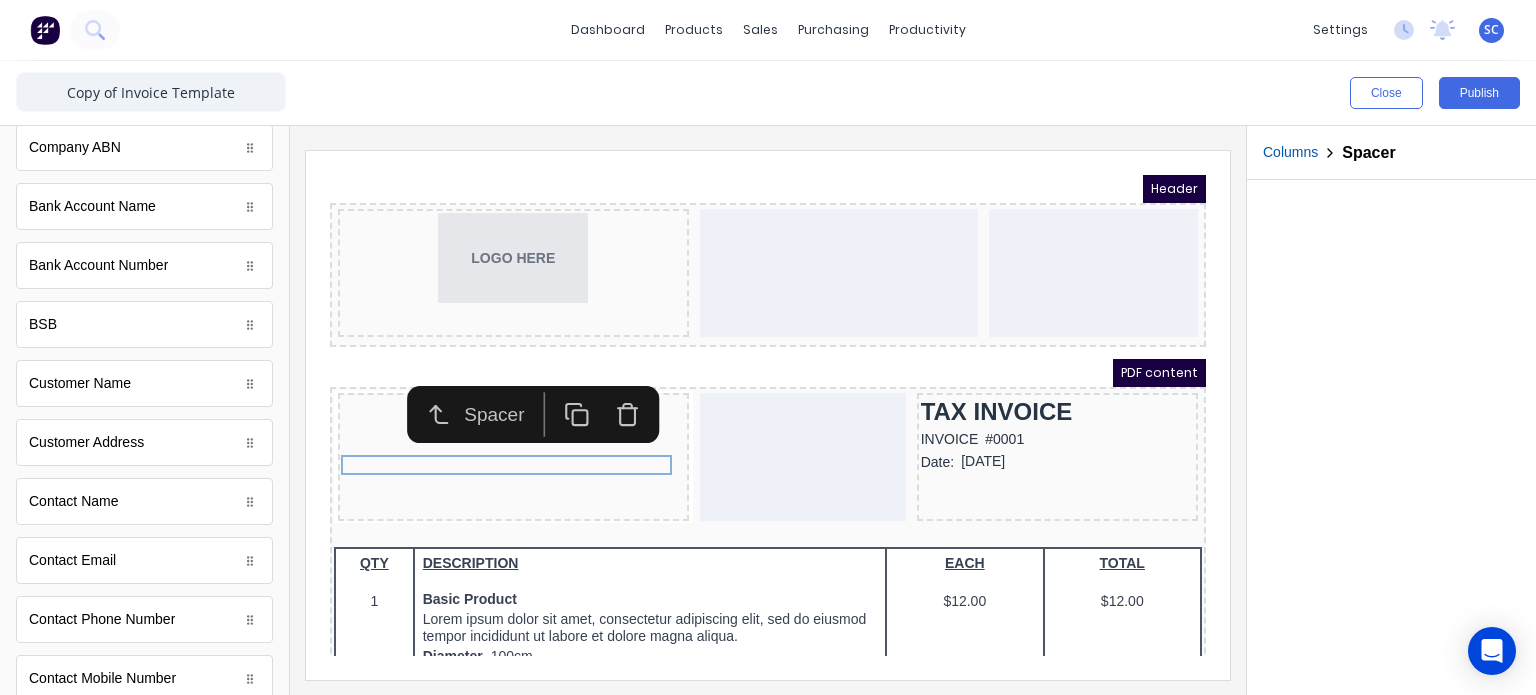scroll, scrollTop: 927, scrollLeft: 0, axis: vertical 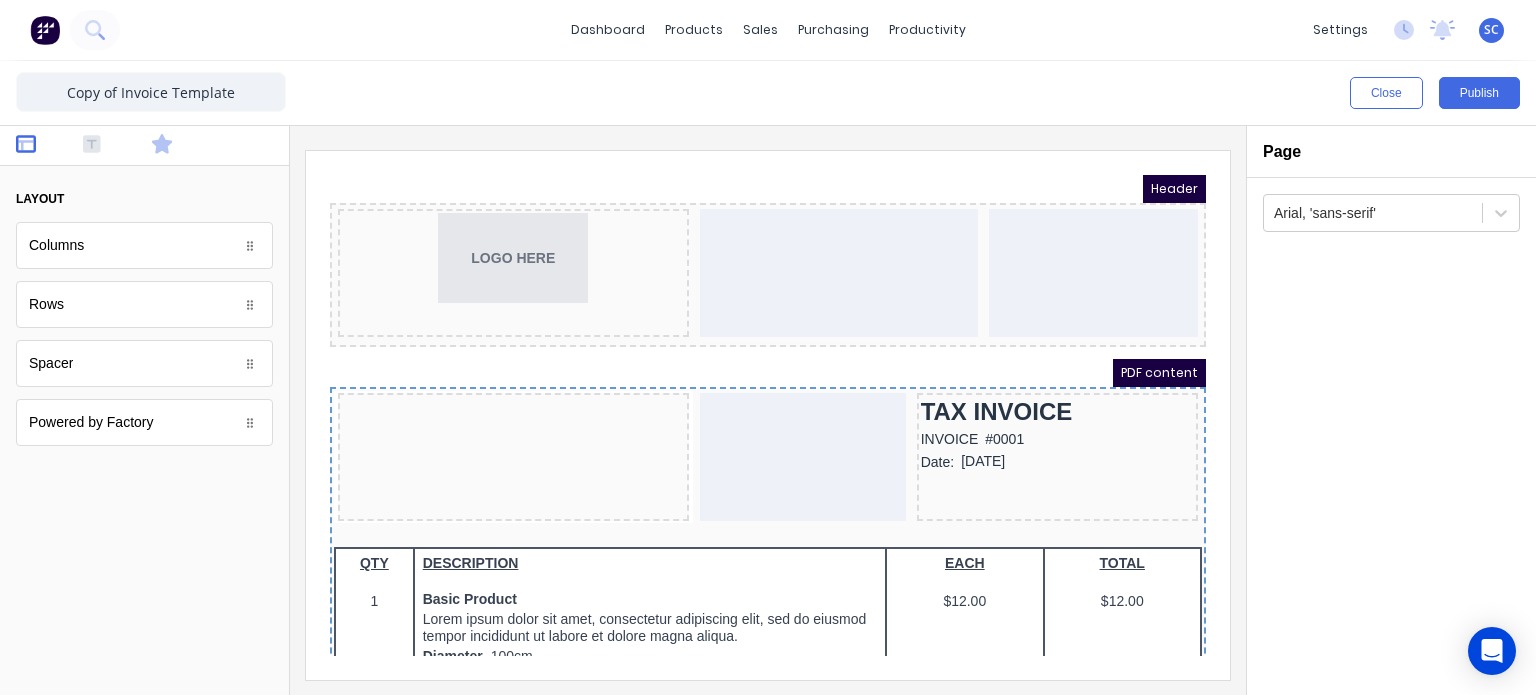 drag, startPoint x: 119, startPoint y: 505, endPoint x: 164, endPoint y: 151, distance: 356.8487 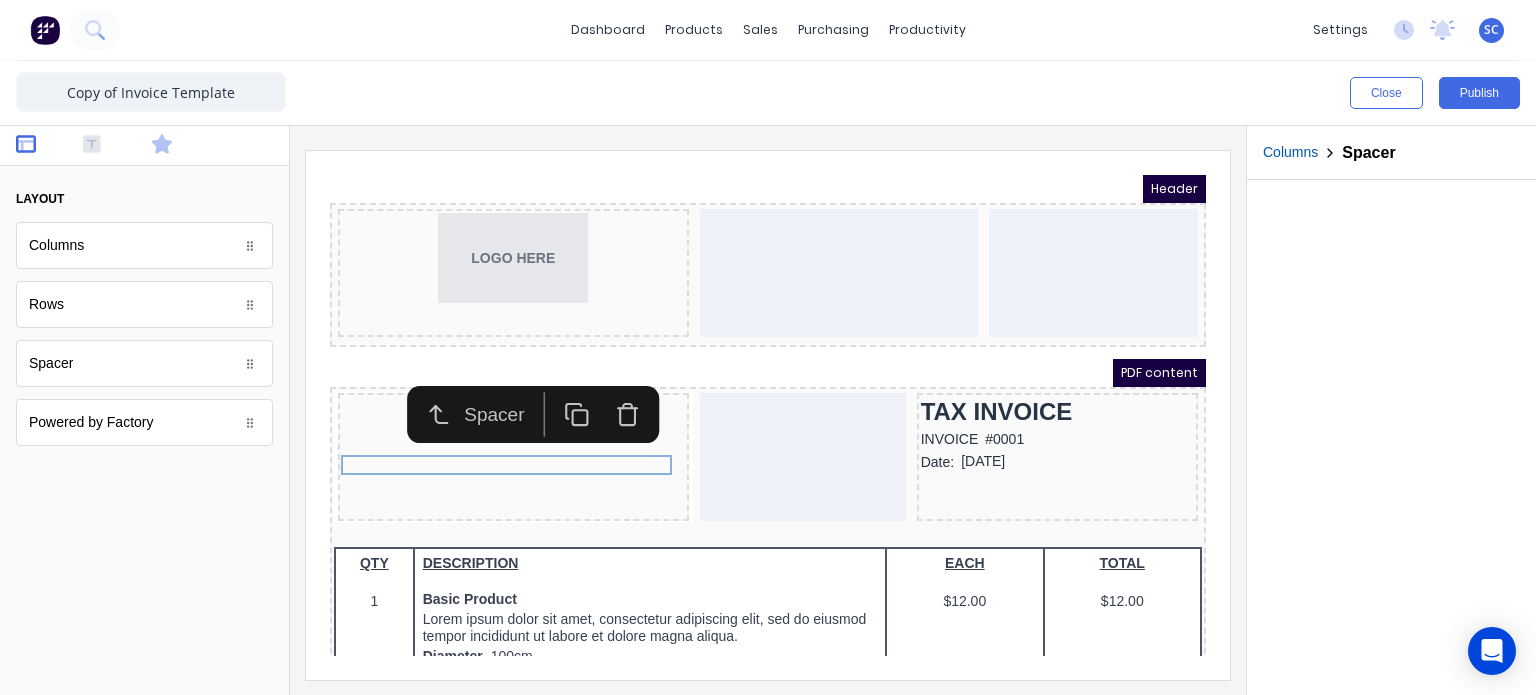 click 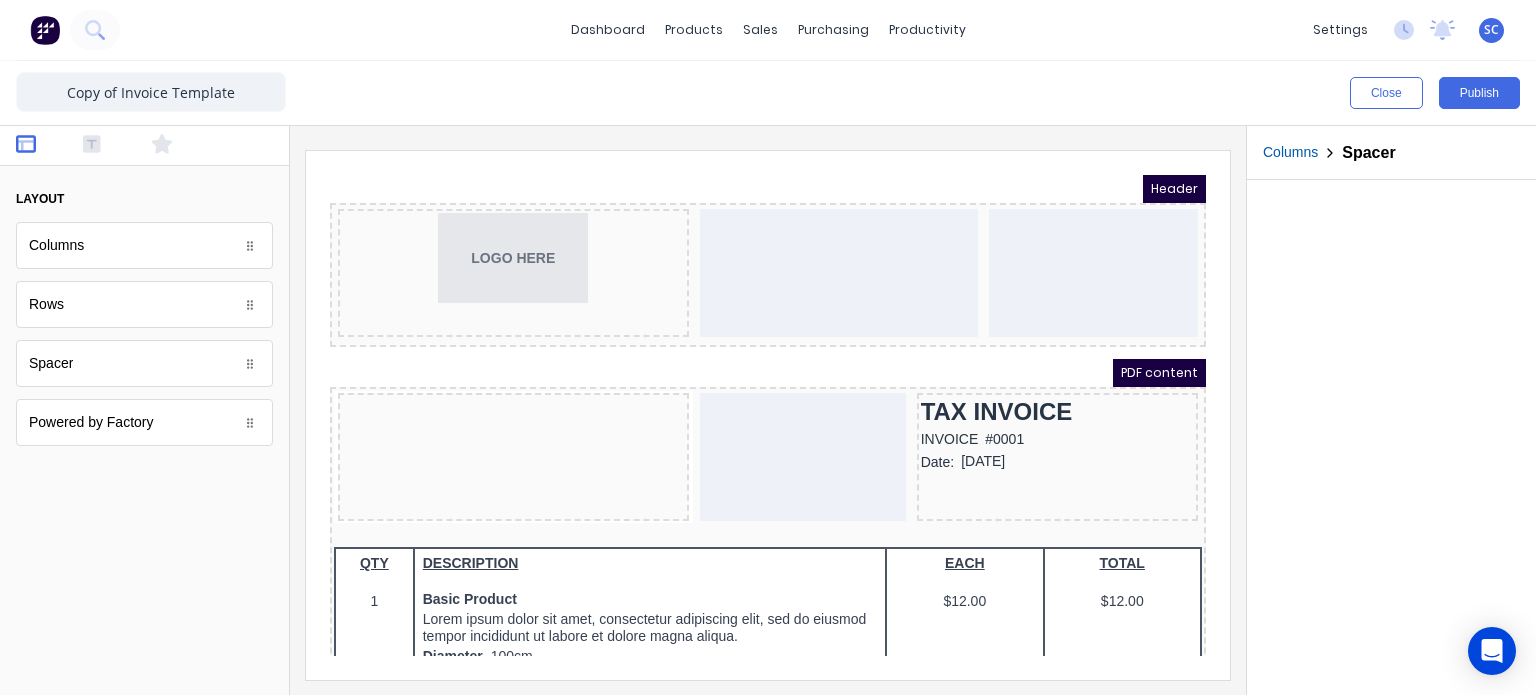 scroll, scrollTop: 0, scrollLeft: 0, axis: both 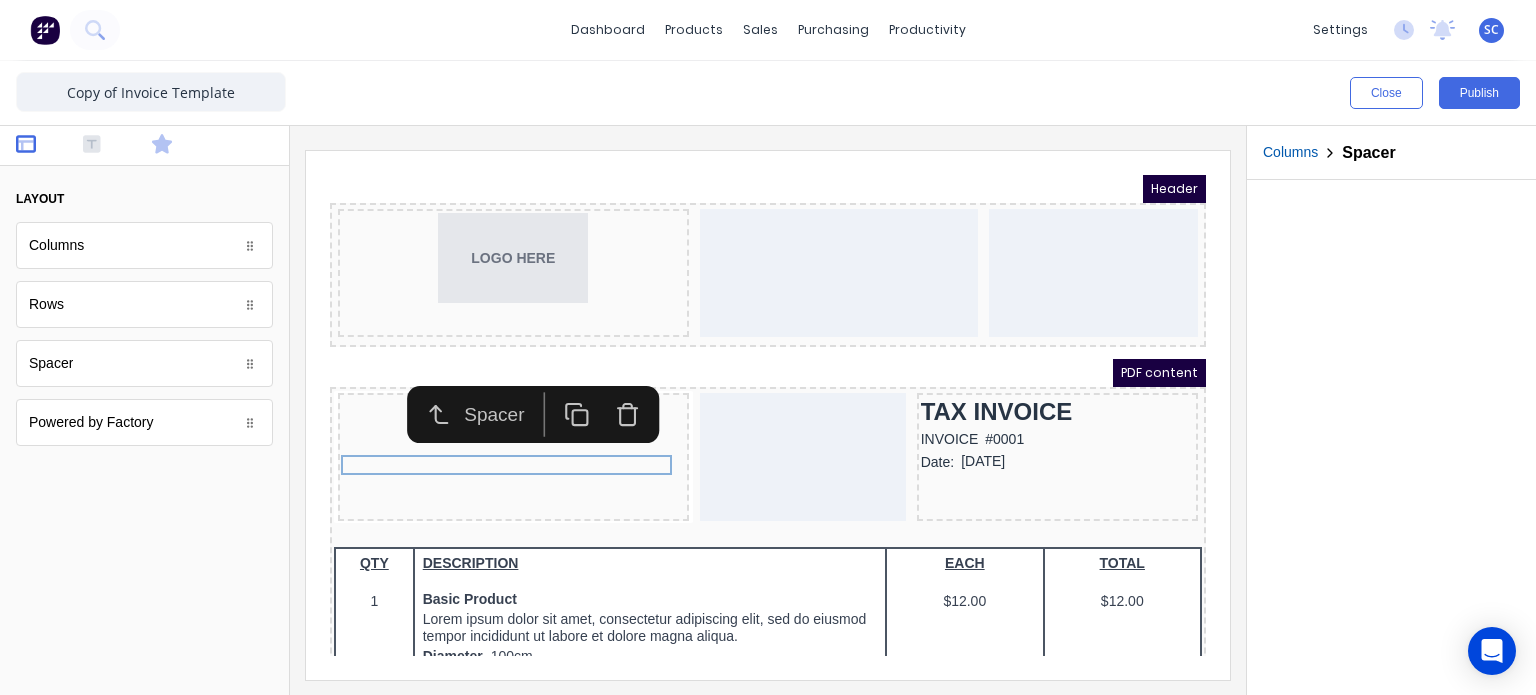 click 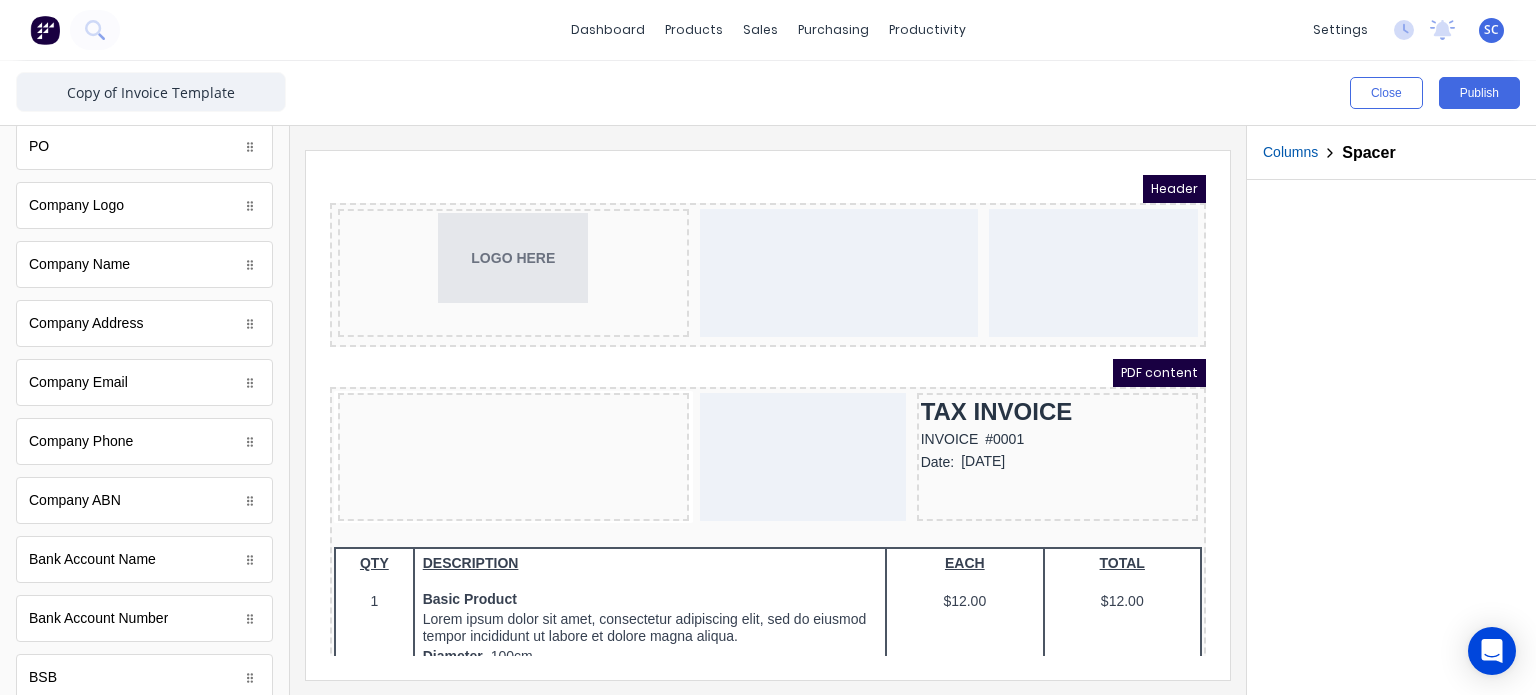 scroll, scrollTop: 0, scrollLeft: 0, axis: both 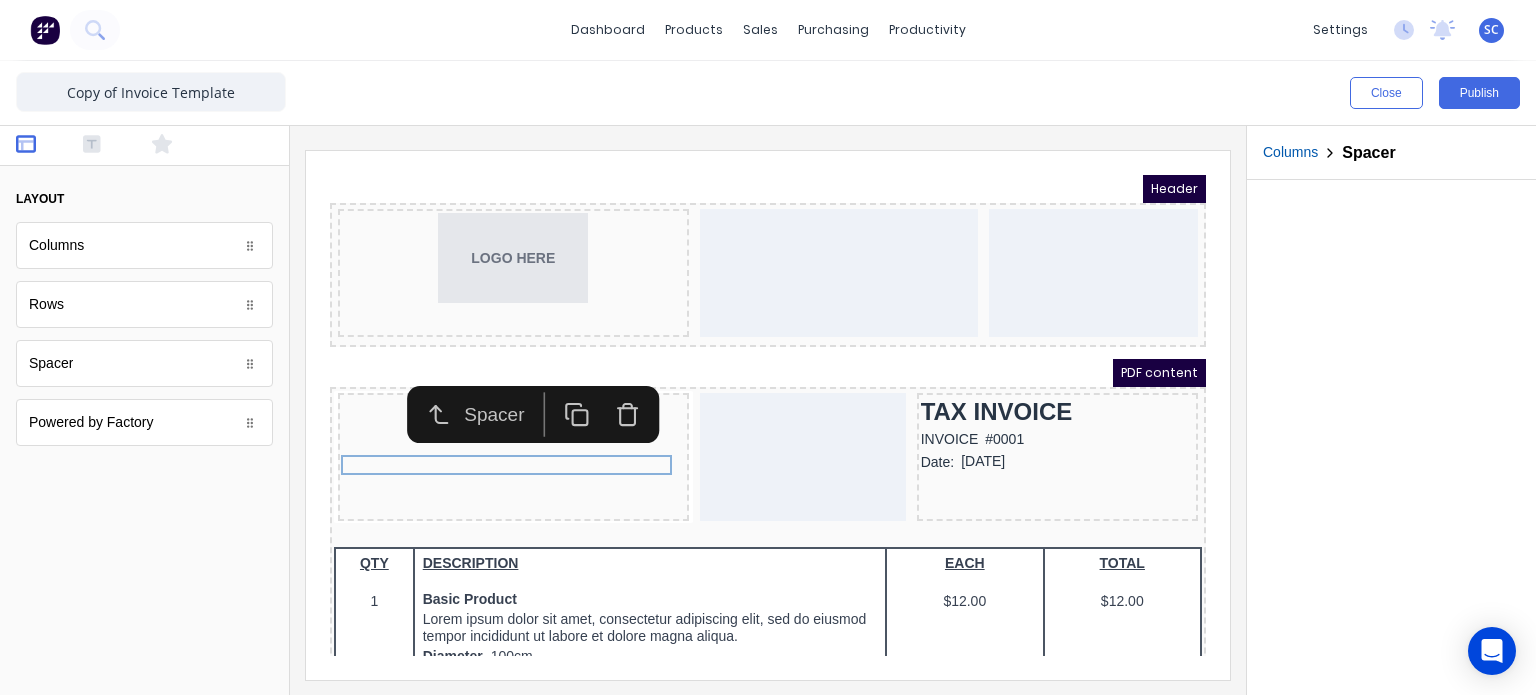 click at bounding box center (144, 584) 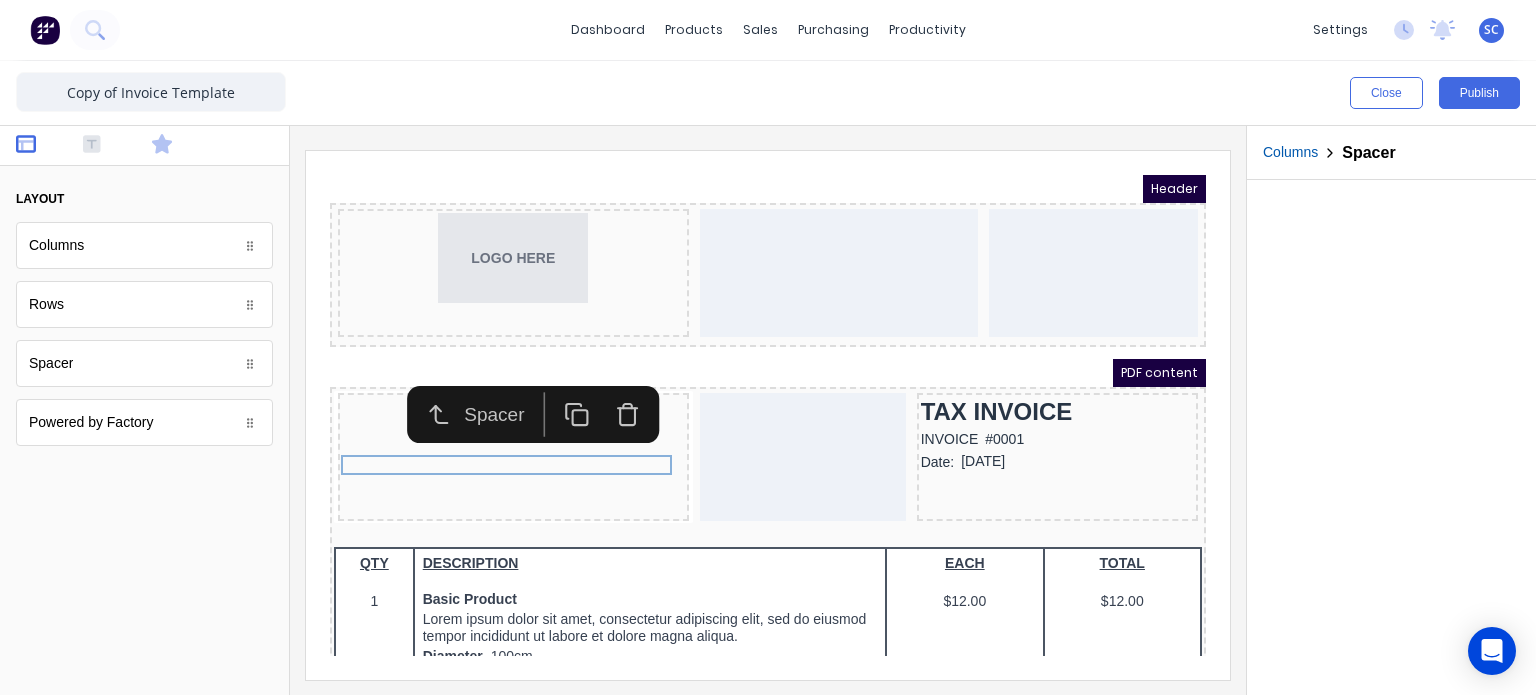 click 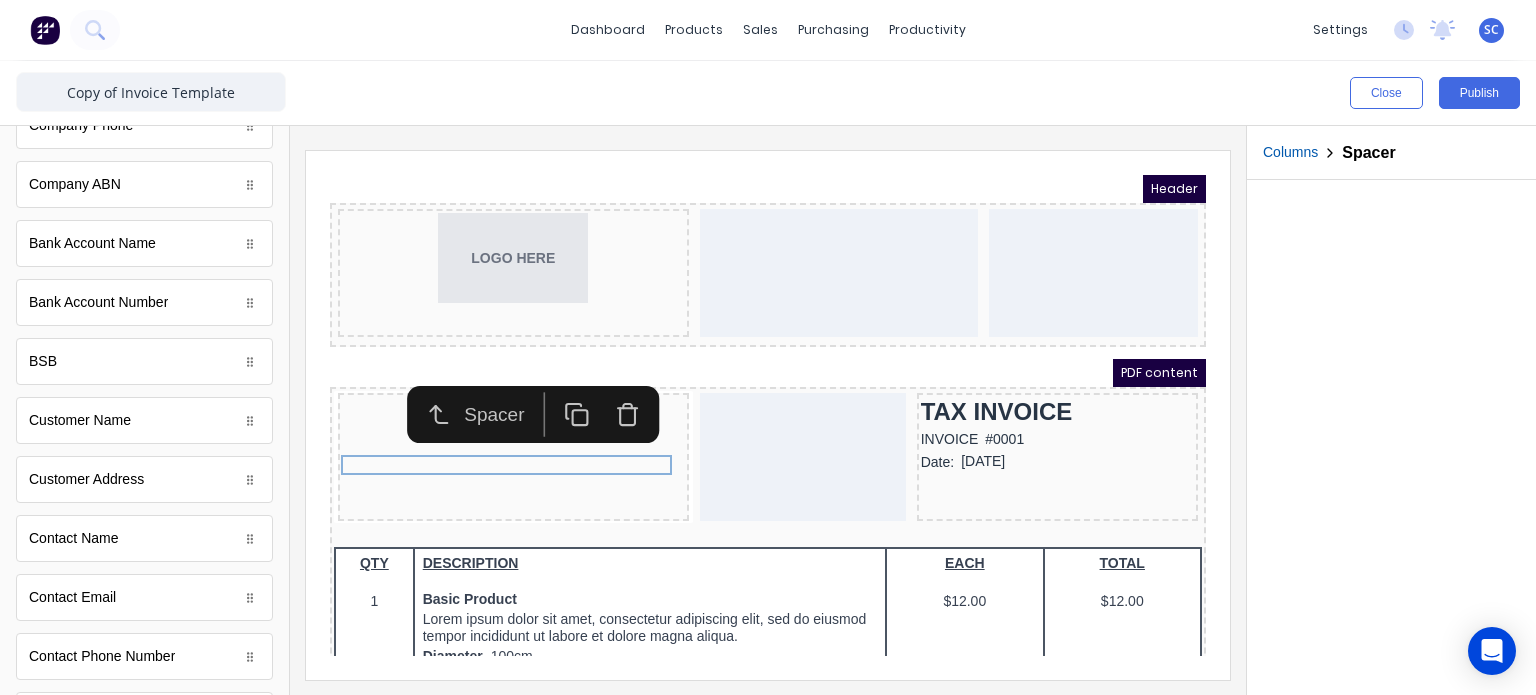 scroll, scrollTop: 896, scrollLeft: 0, axis: vertical 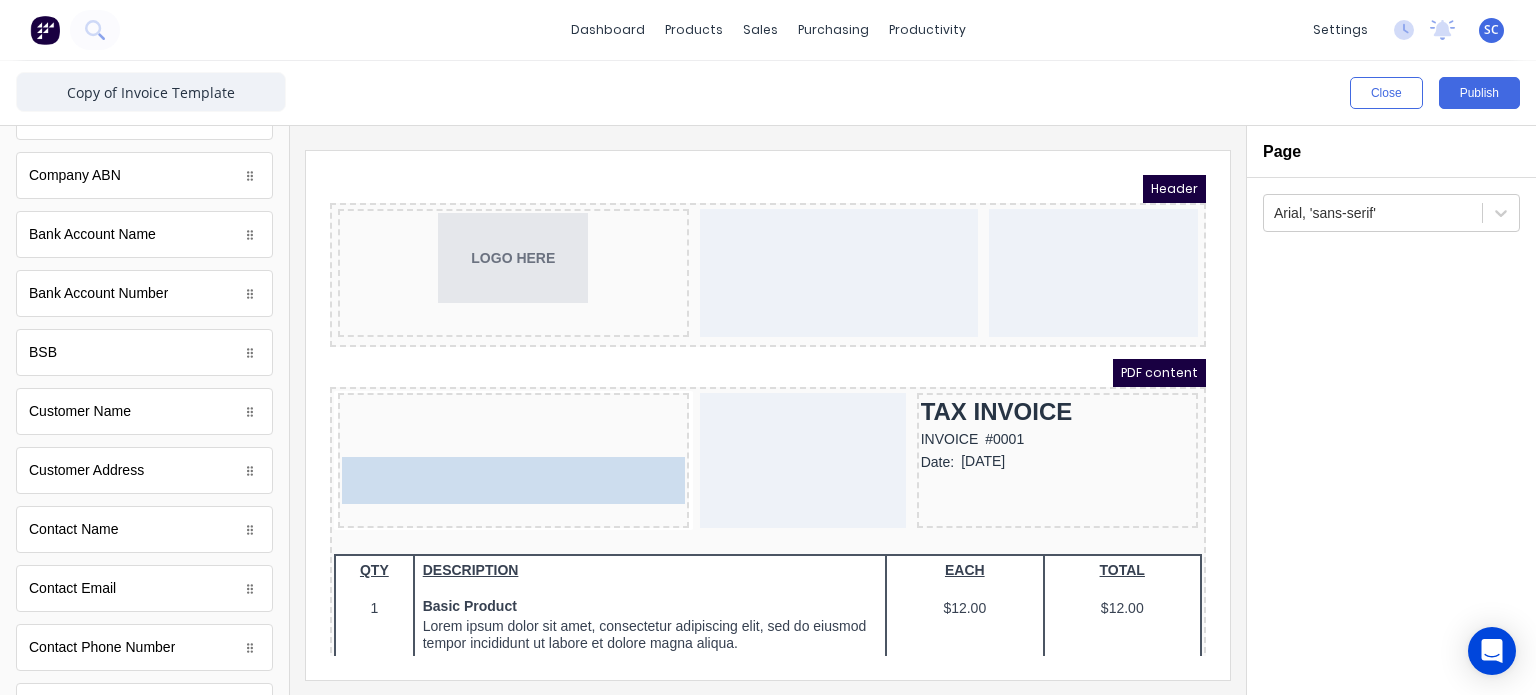 drag, startPoint x: 75, startPoint y: 540, endPoint x: 458, endPoint y: 465, distance: 390.27426 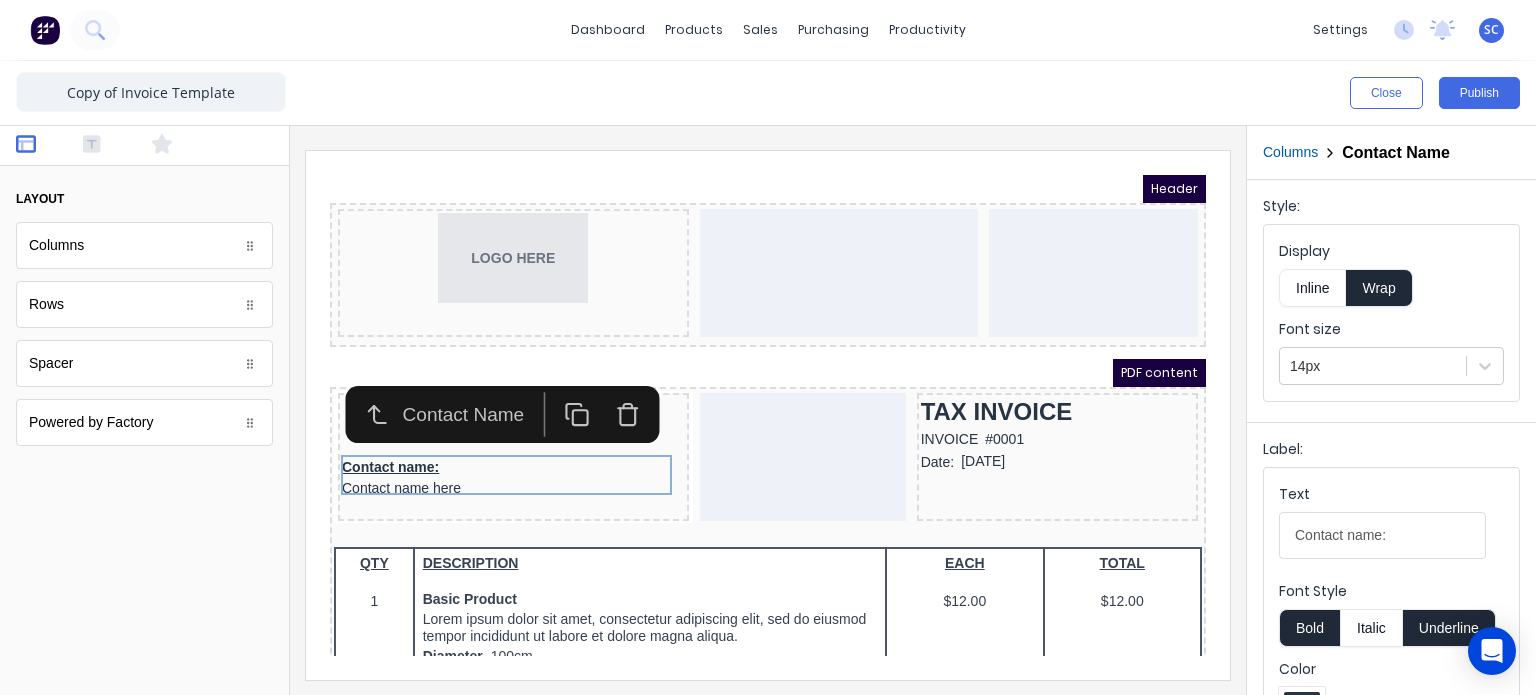 scroll, scrollTop: 0, scrollLeft: 0, axis: both 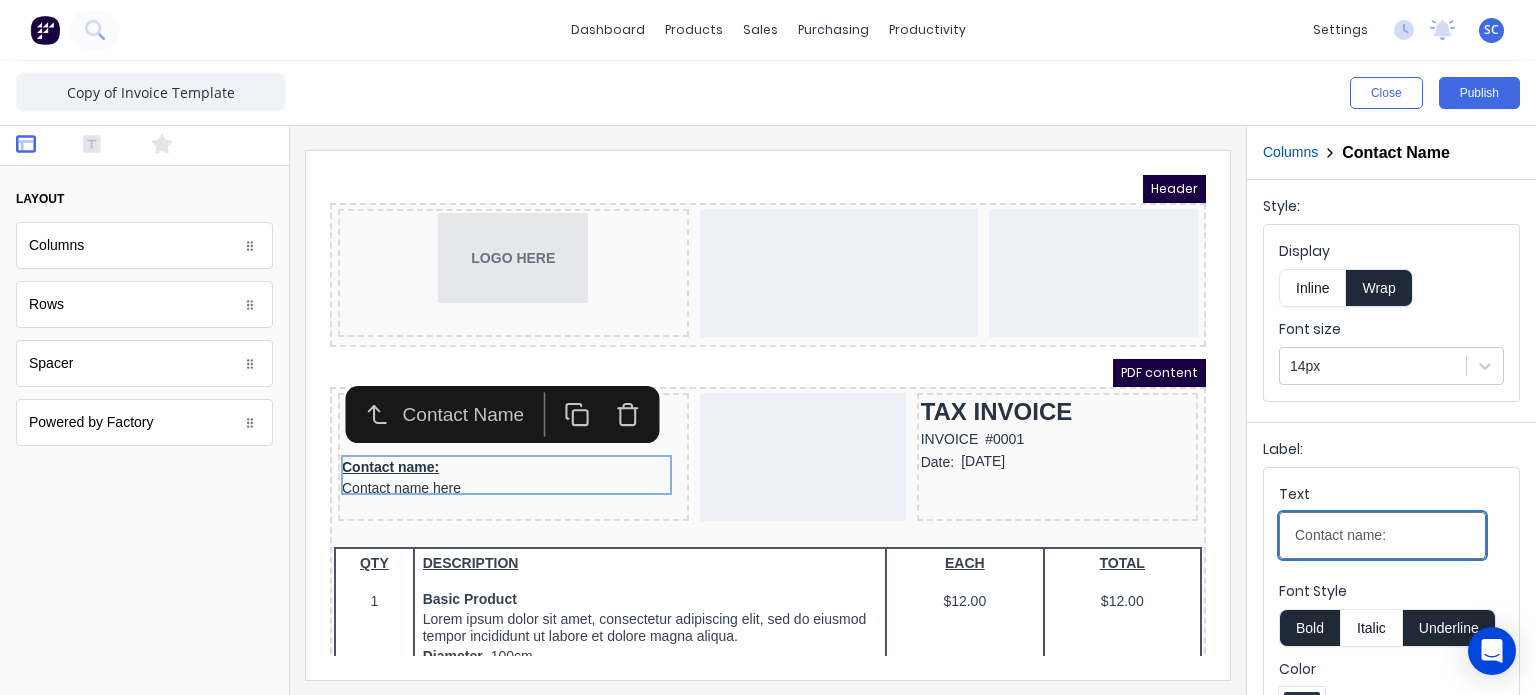 click on "Contact name:" at bounding box center (1382, 535) 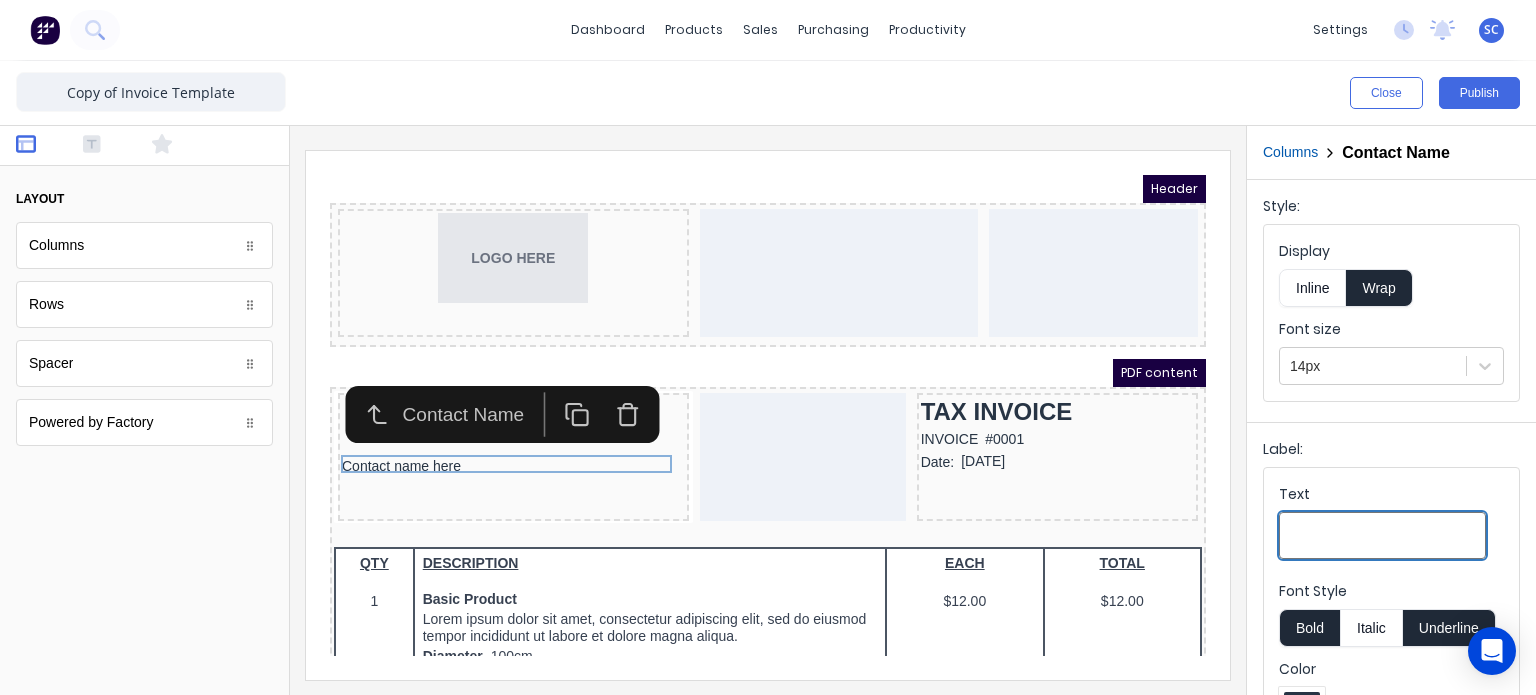 type 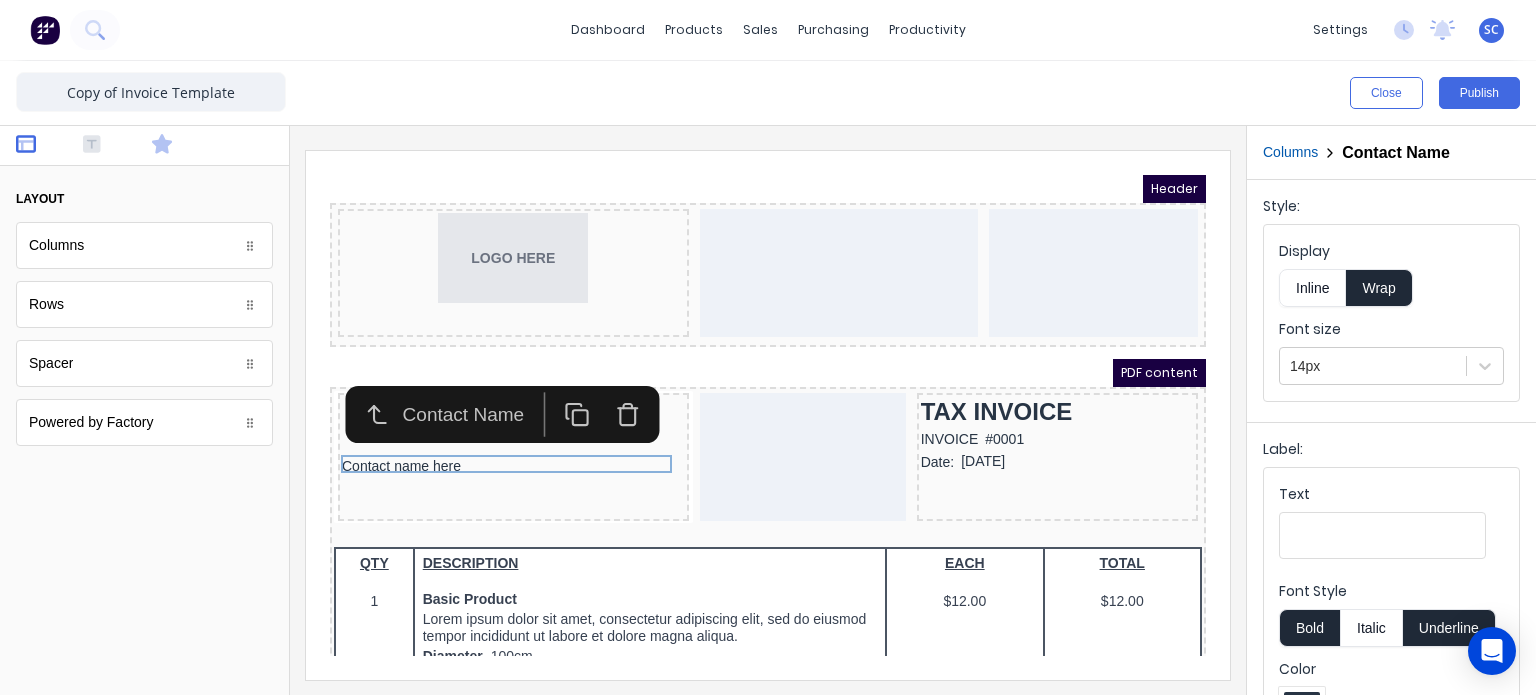 click 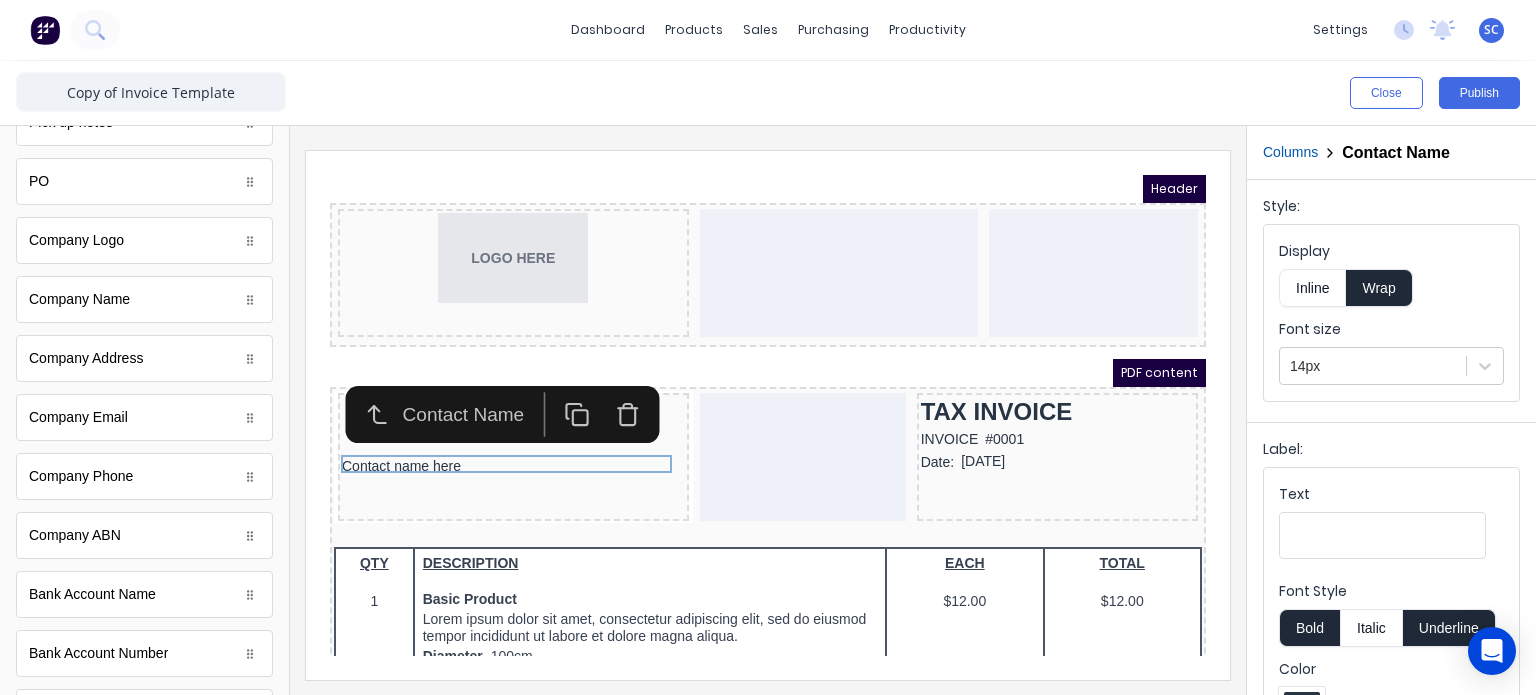 scroll, scrollTop: 552, scrollLeft: 0, axis: vertical 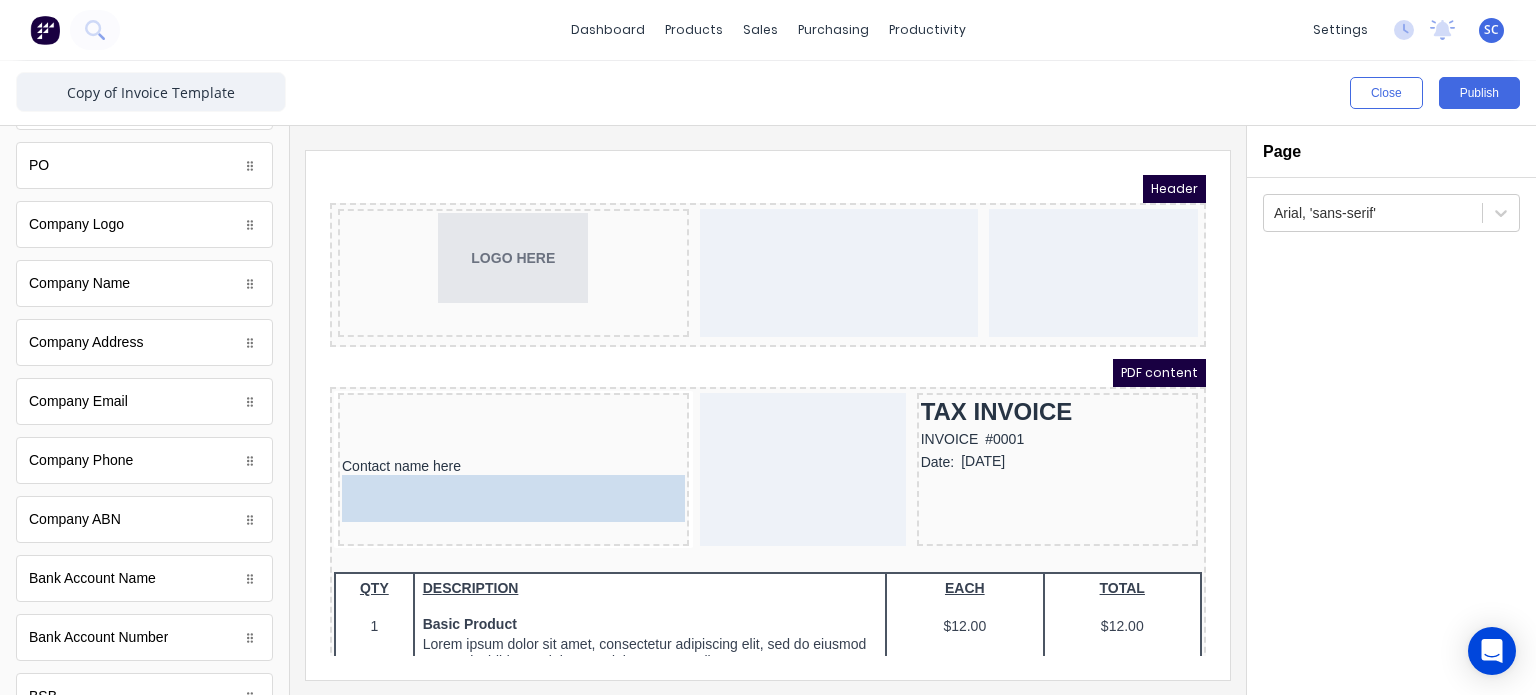 drag, startPoint x: 127, startPoint y: 289, endPoint x: 461, endPoint y: 478, distance: 383.76685 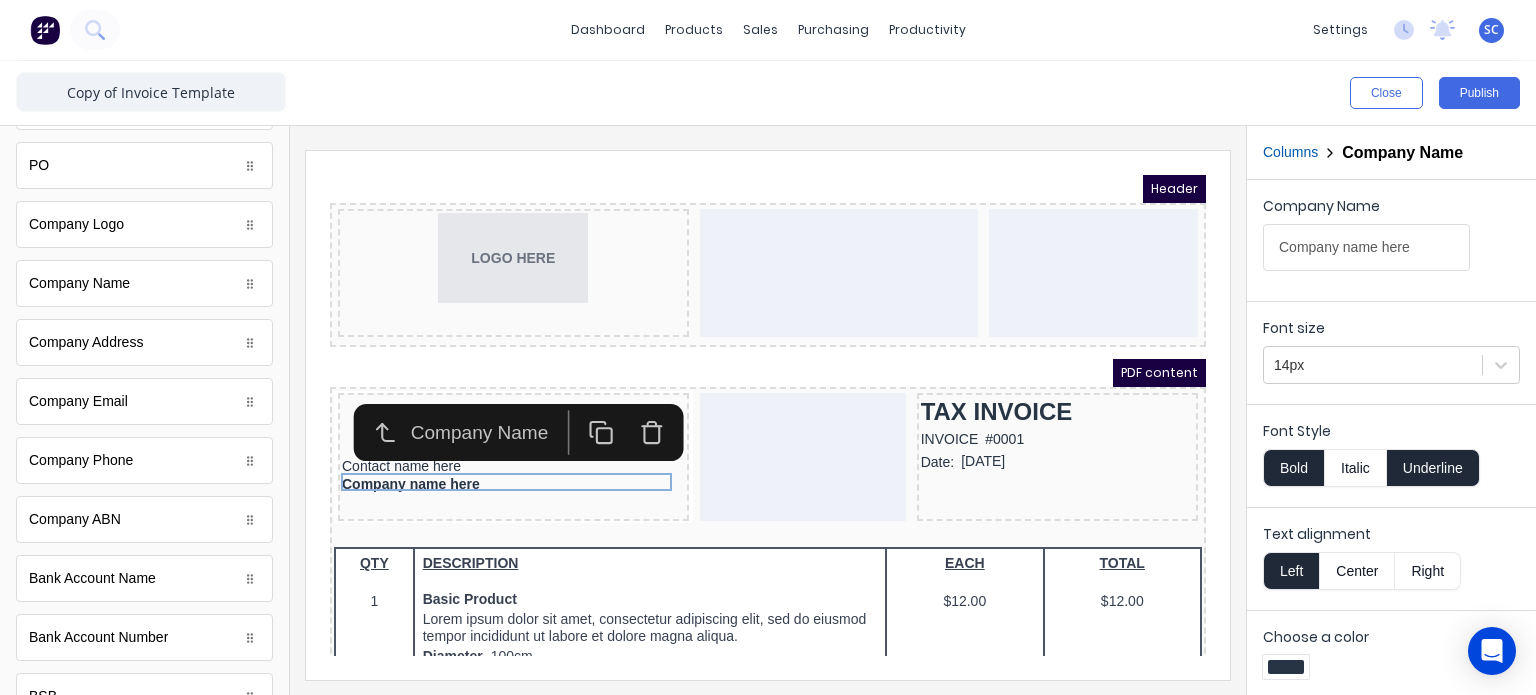 click on "Bold" at bounding box center (1293, 468) 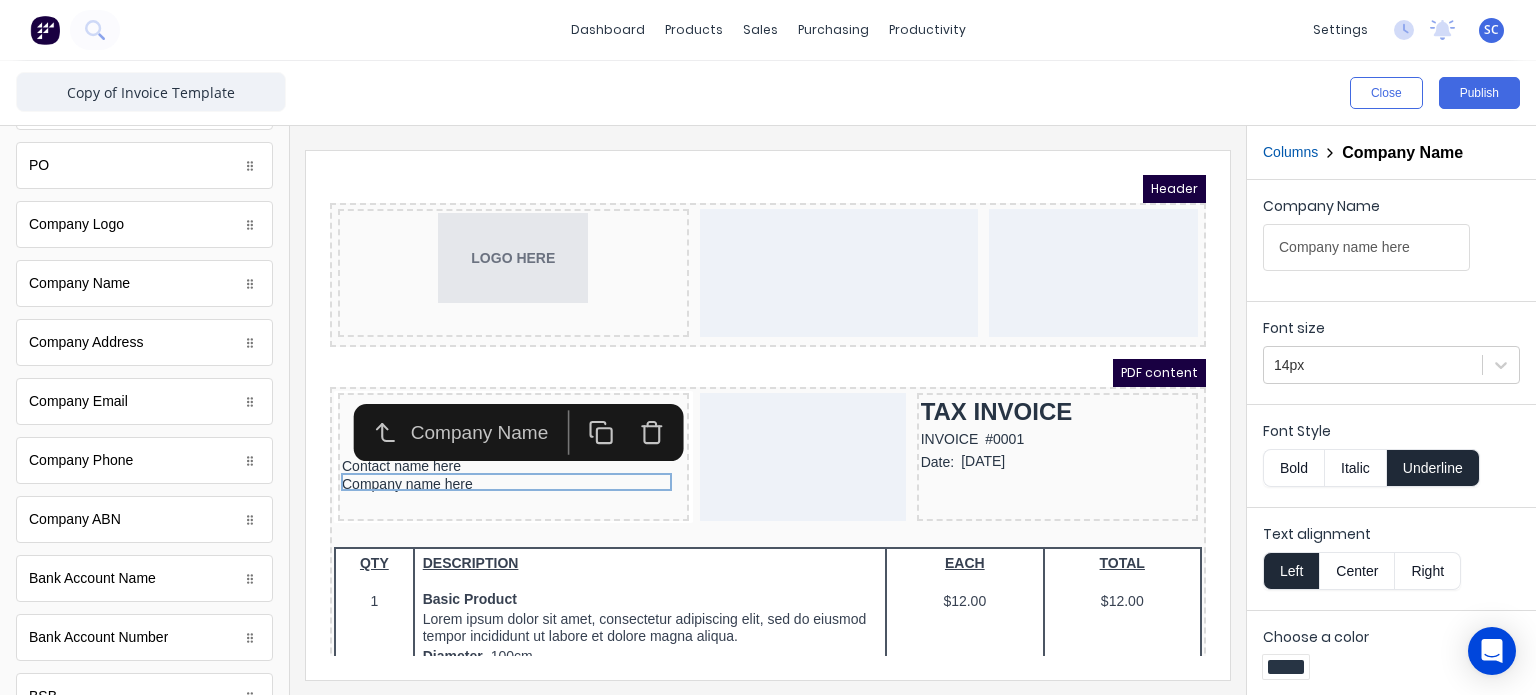 click on "Underline" at bounding box center [1433, 468] 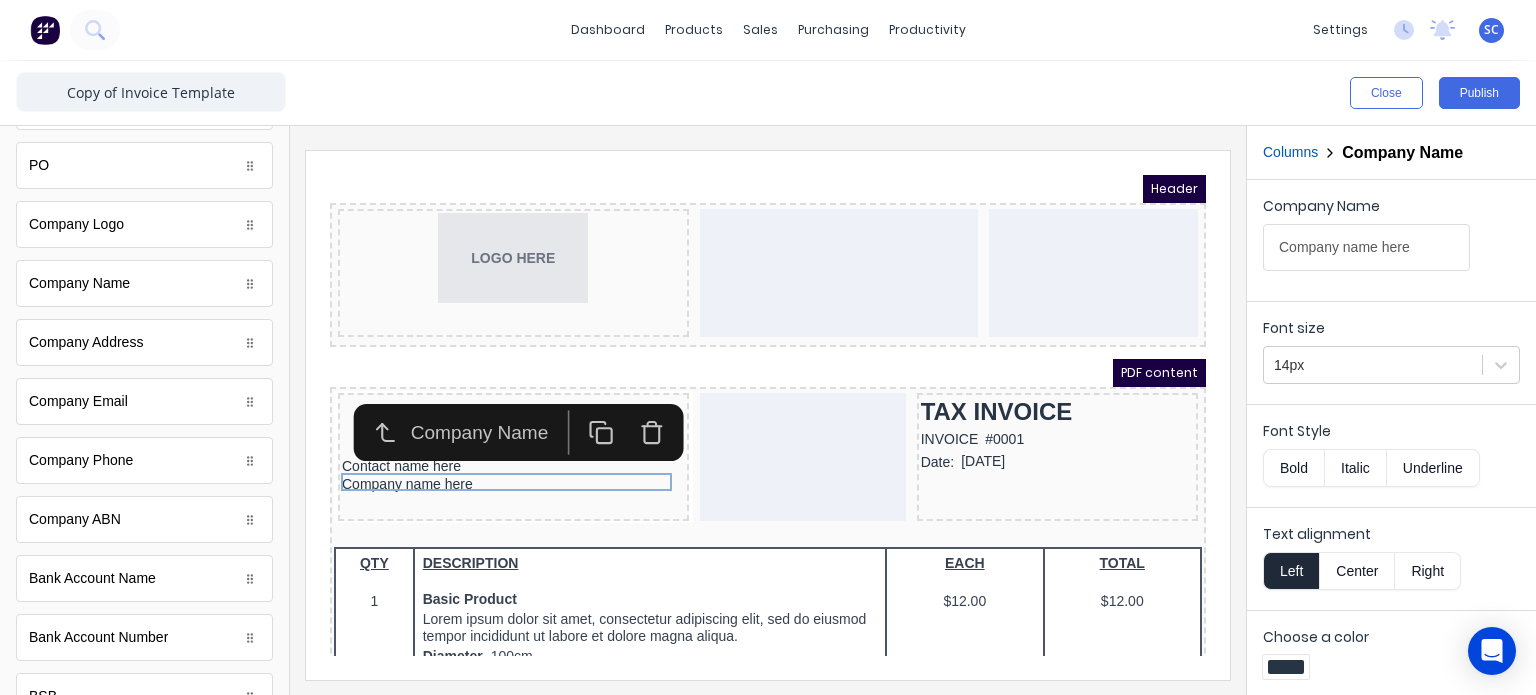 type 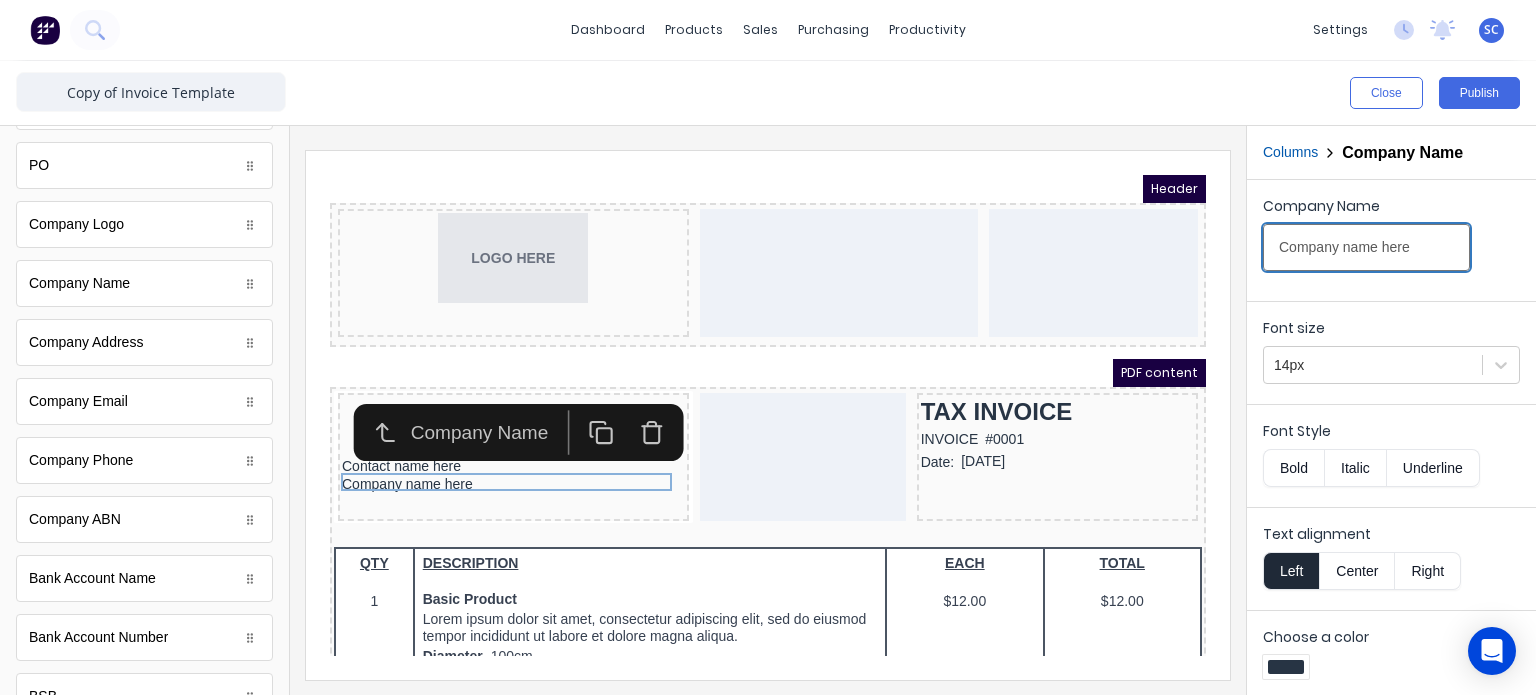 click on "Company name here" at bounding box center [1366, 247] 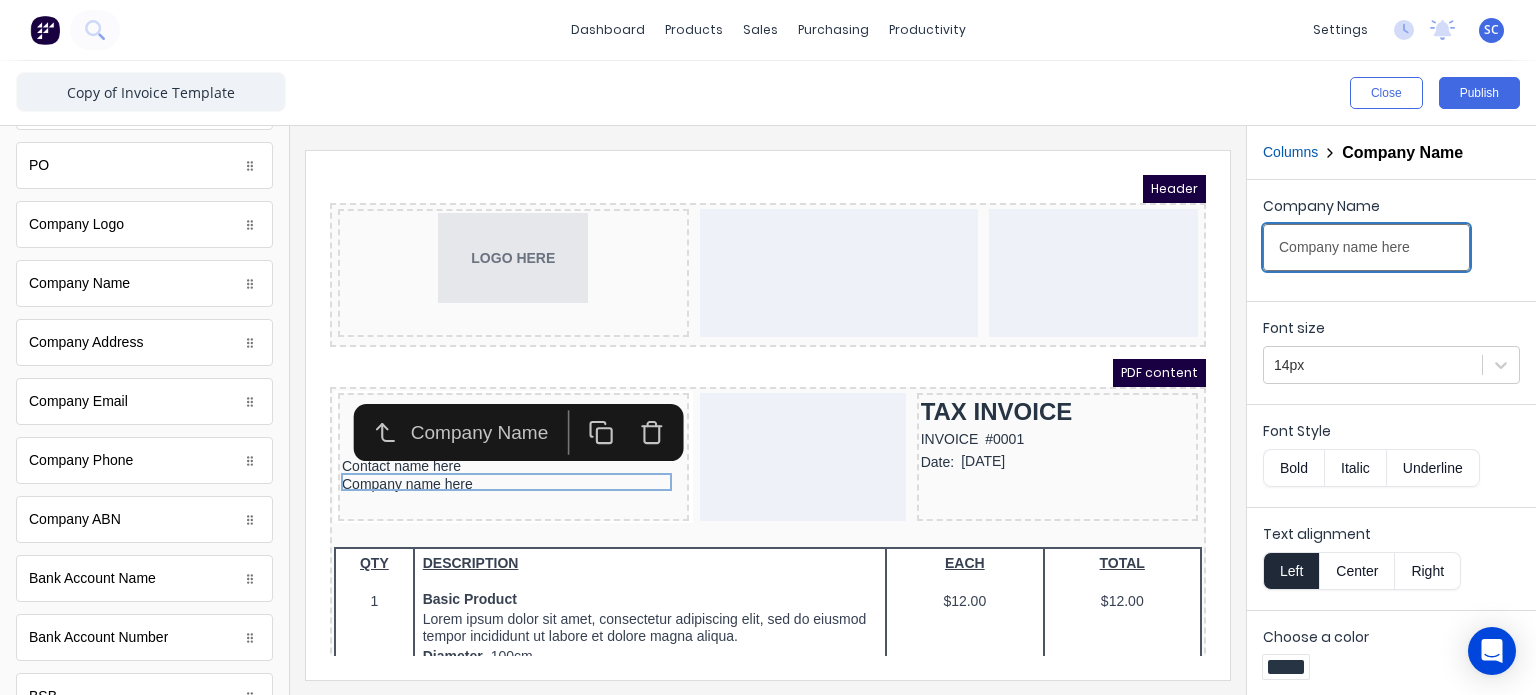 click on "Company name here" at bounding box center [1366, 247] 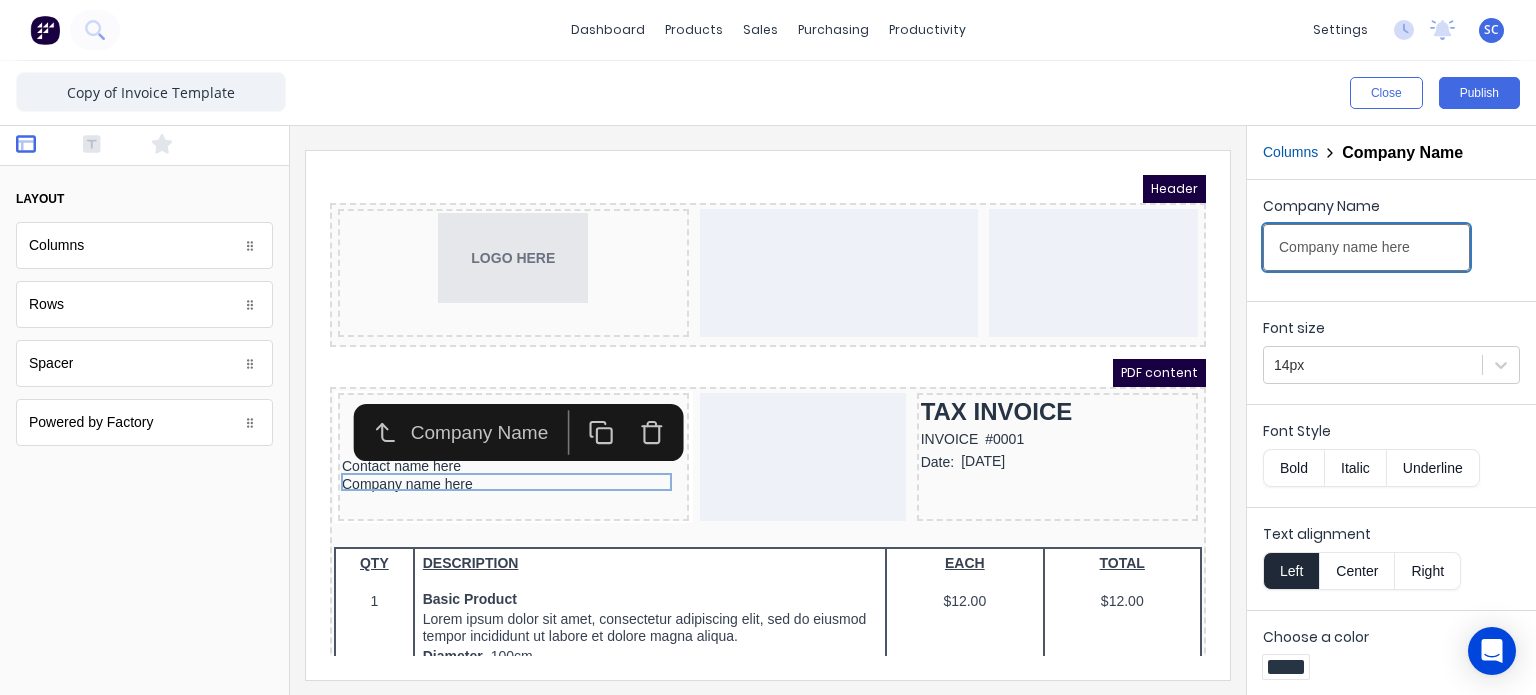 scroll, scrollTop: 0, scrollLeft: 0, axis: both 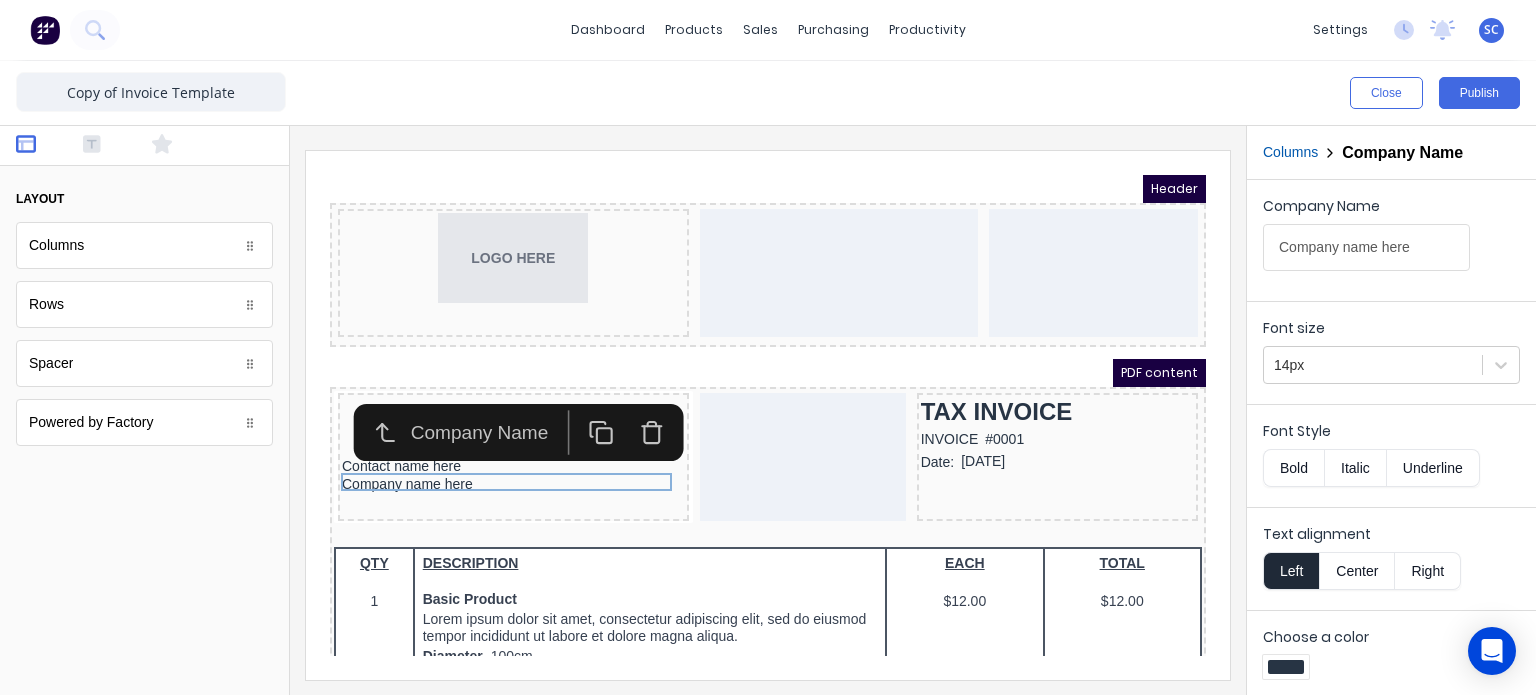 click at bounding box center (144, 584) 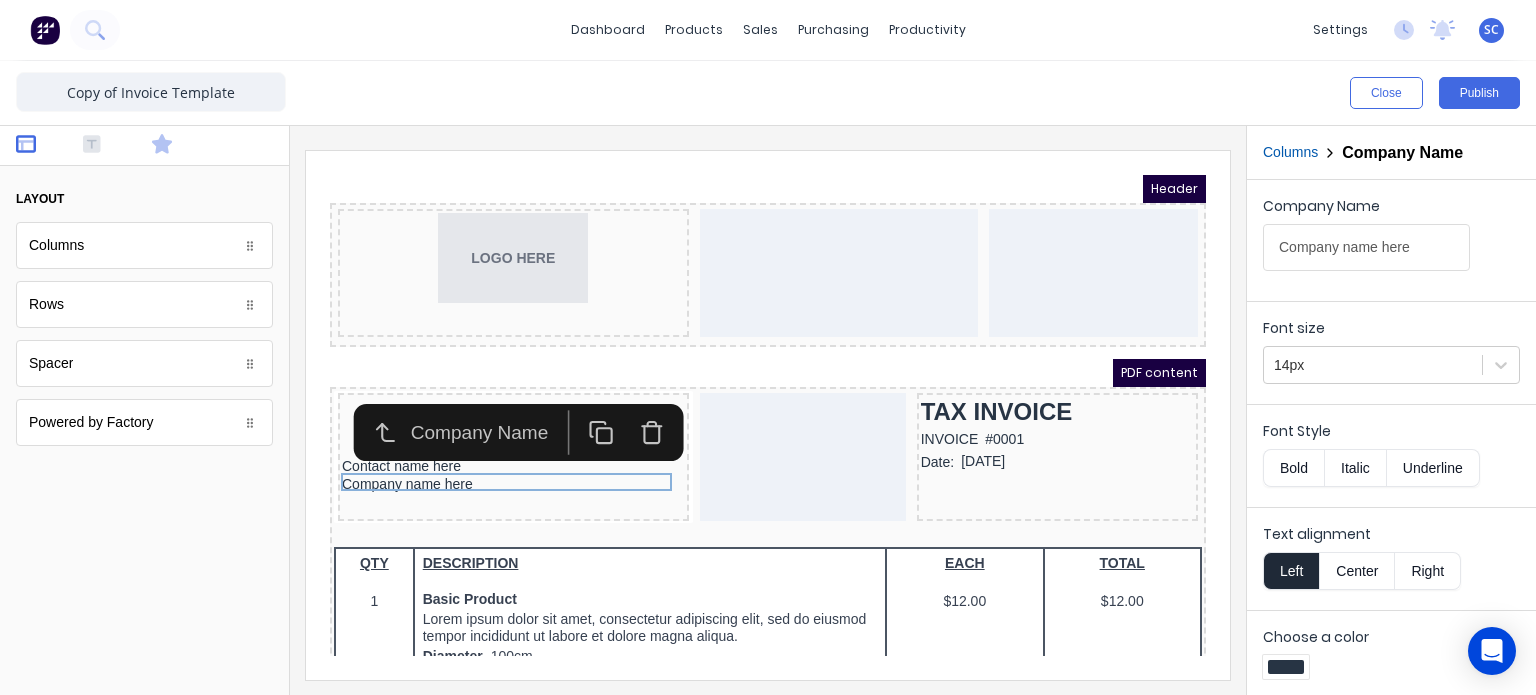 click at bounding box center [178, 146] 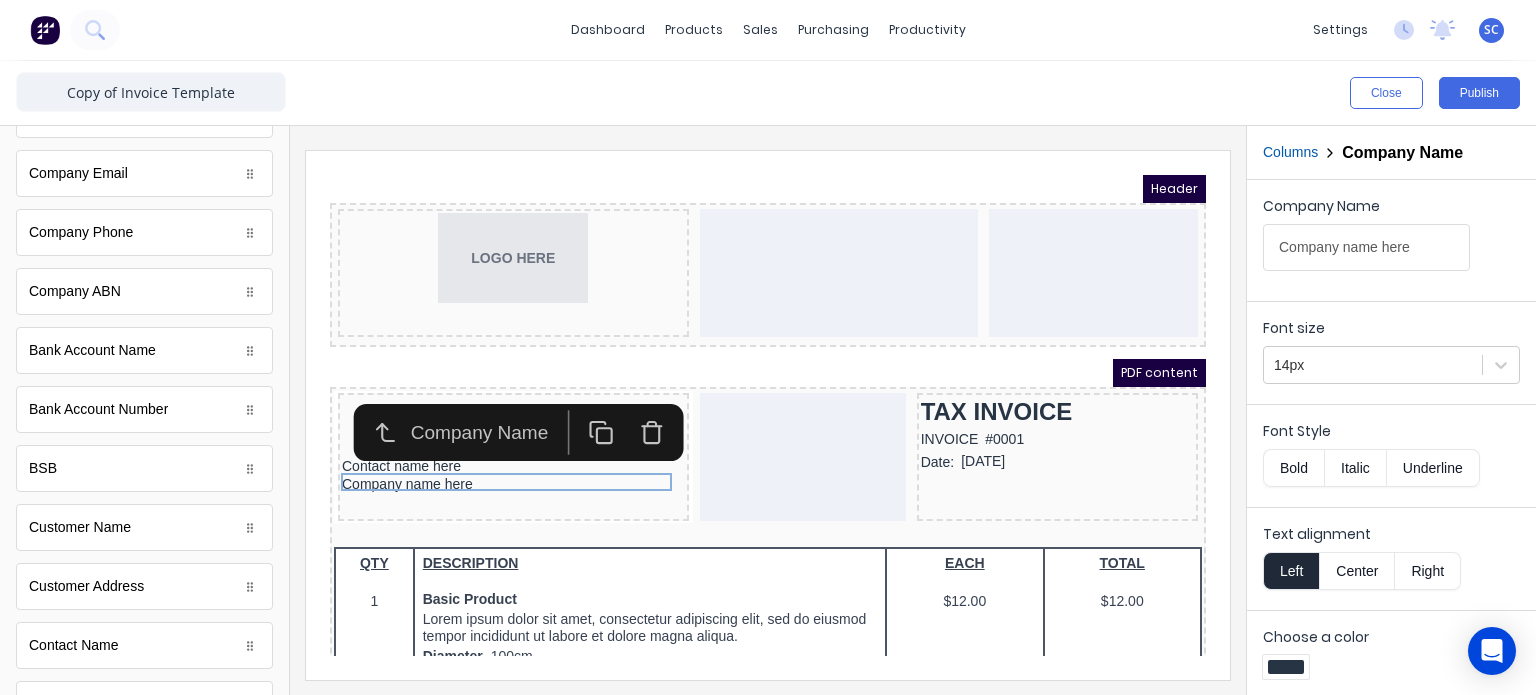 scroll, scrollTop: 1032, scrollLeft: 0, axis: vertical 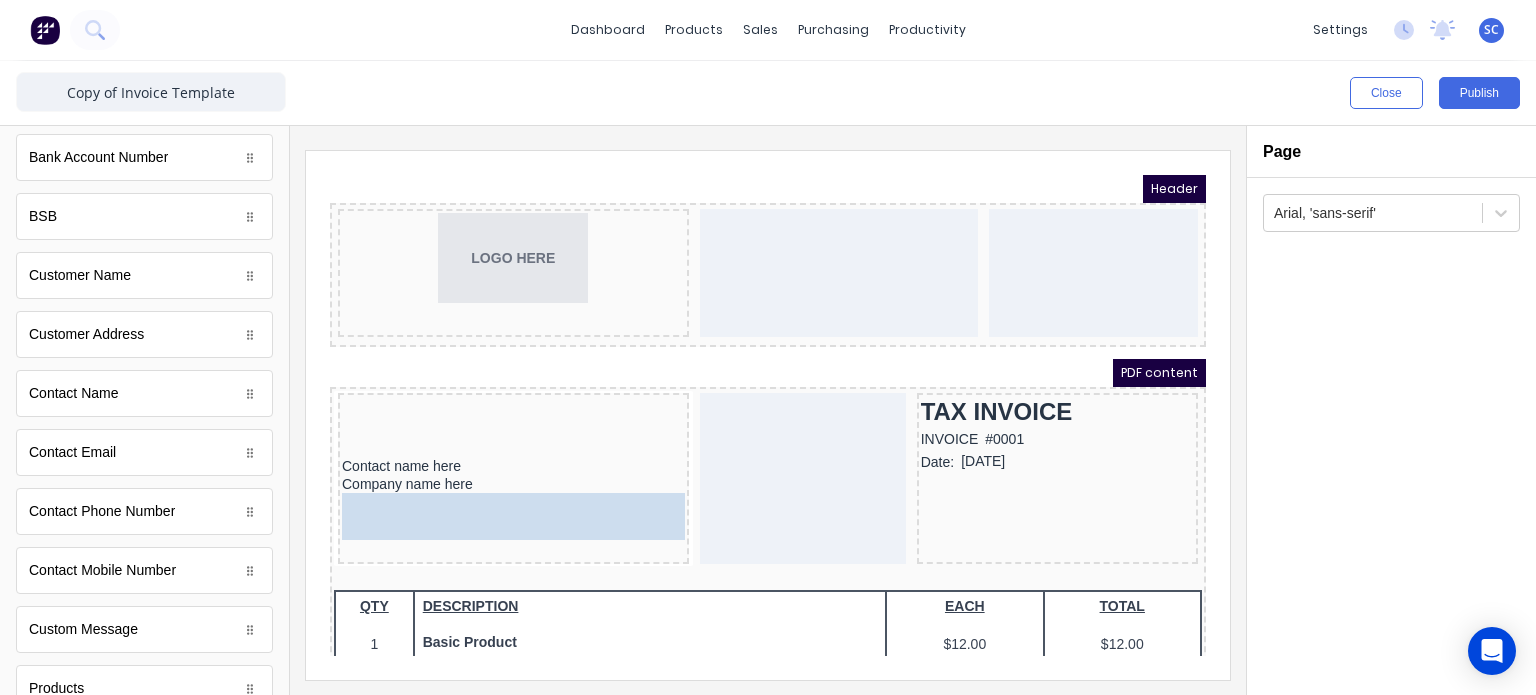 drag, startPoint x: 155, startPoint y: 507, endPoint x: 469, endPoint y: 485, distance: 314.76974 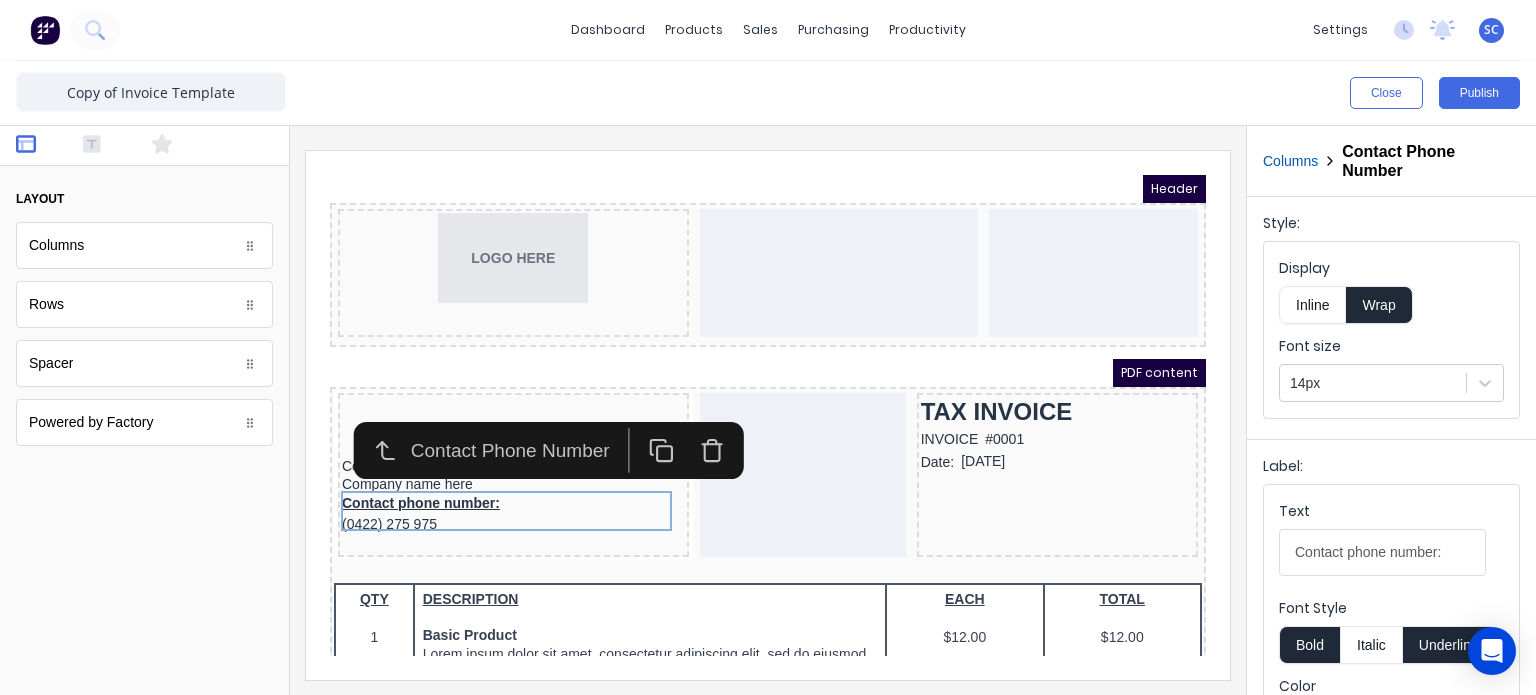 scroll, scrollTop: 0, scrollLeft: 0, axis: both 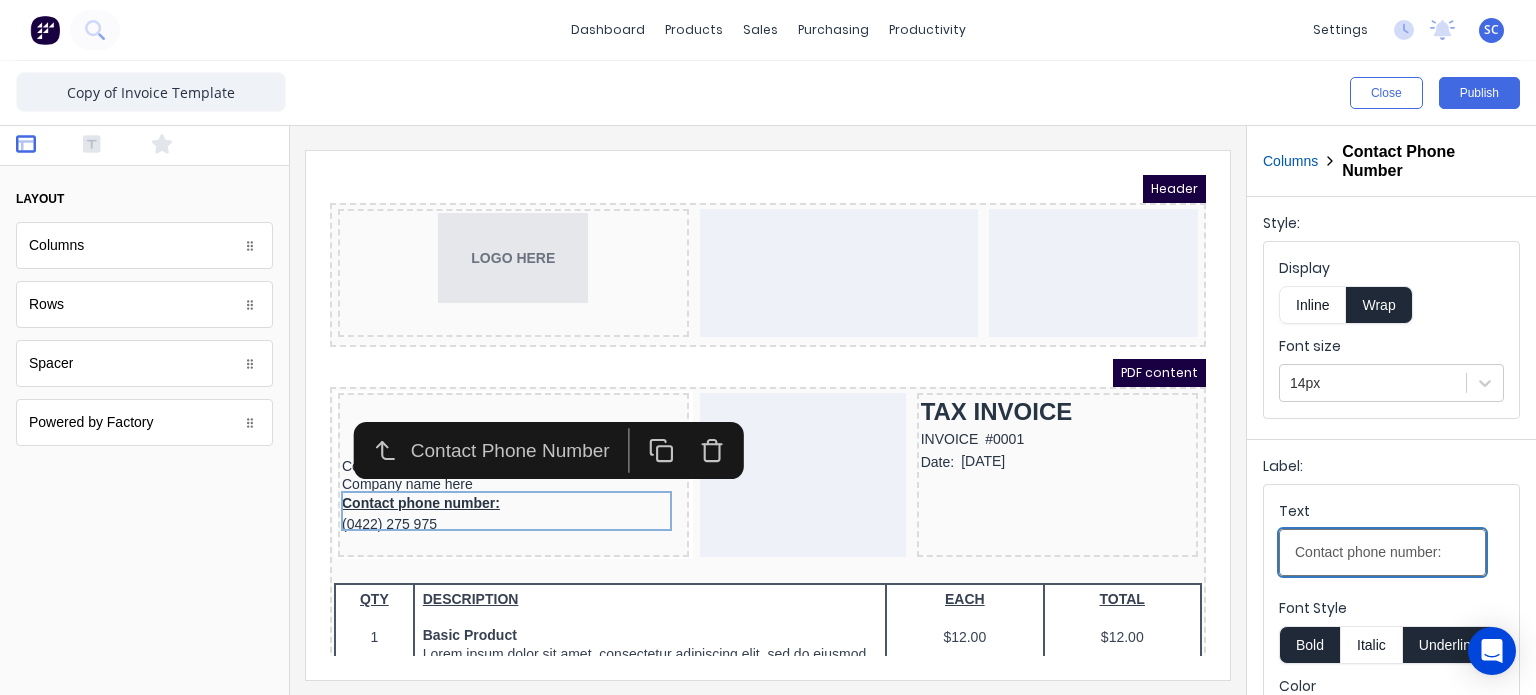 click on "Contact phone number:" at bounding box center [1382, 552] 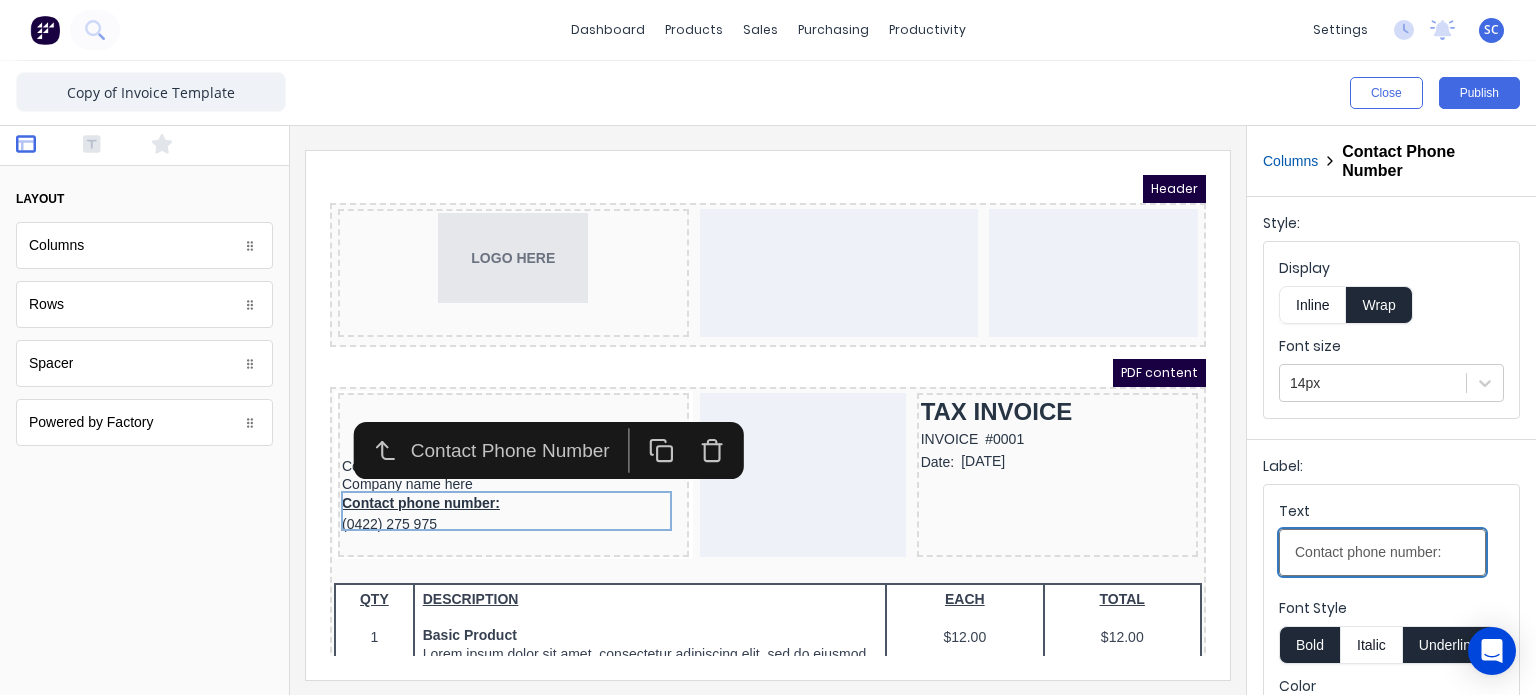 click on "Contact phone number:" at bounding box center (1382, 552) 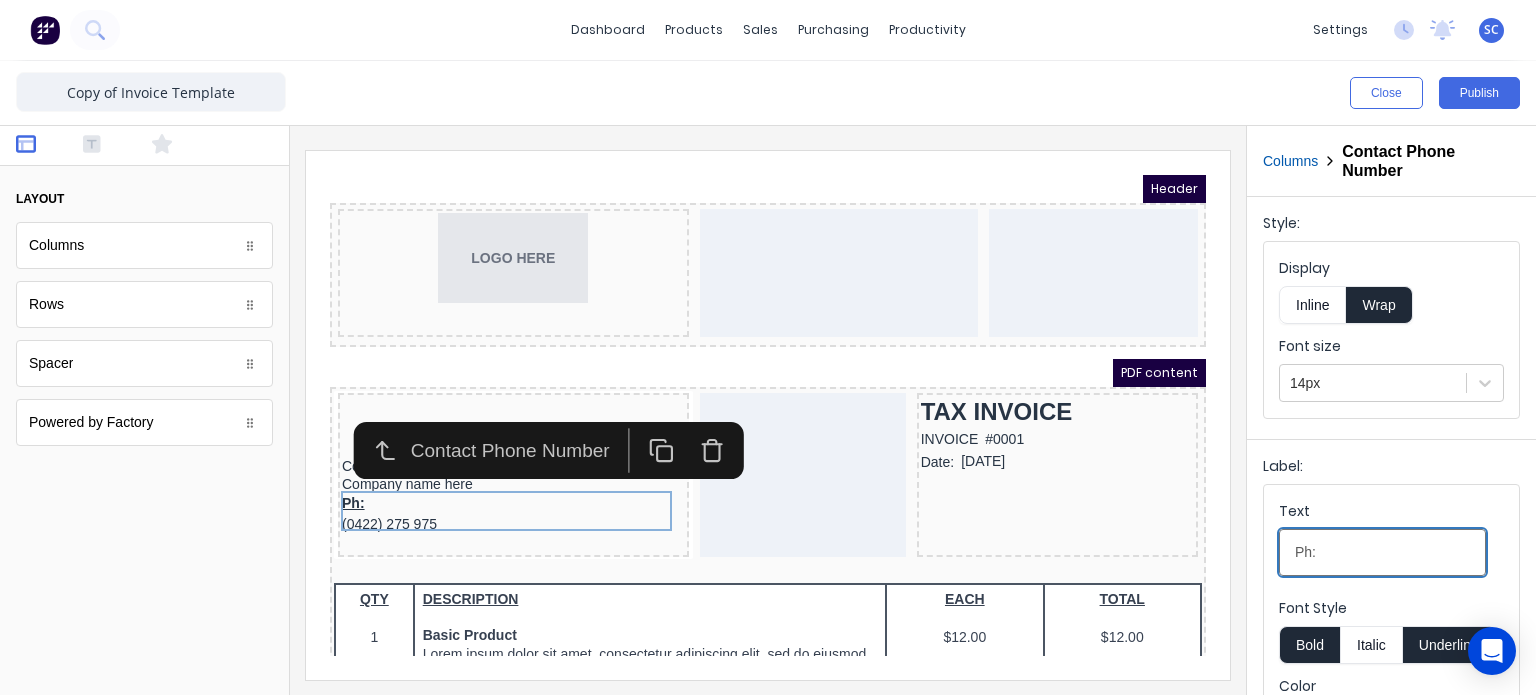 type on "Ph:" 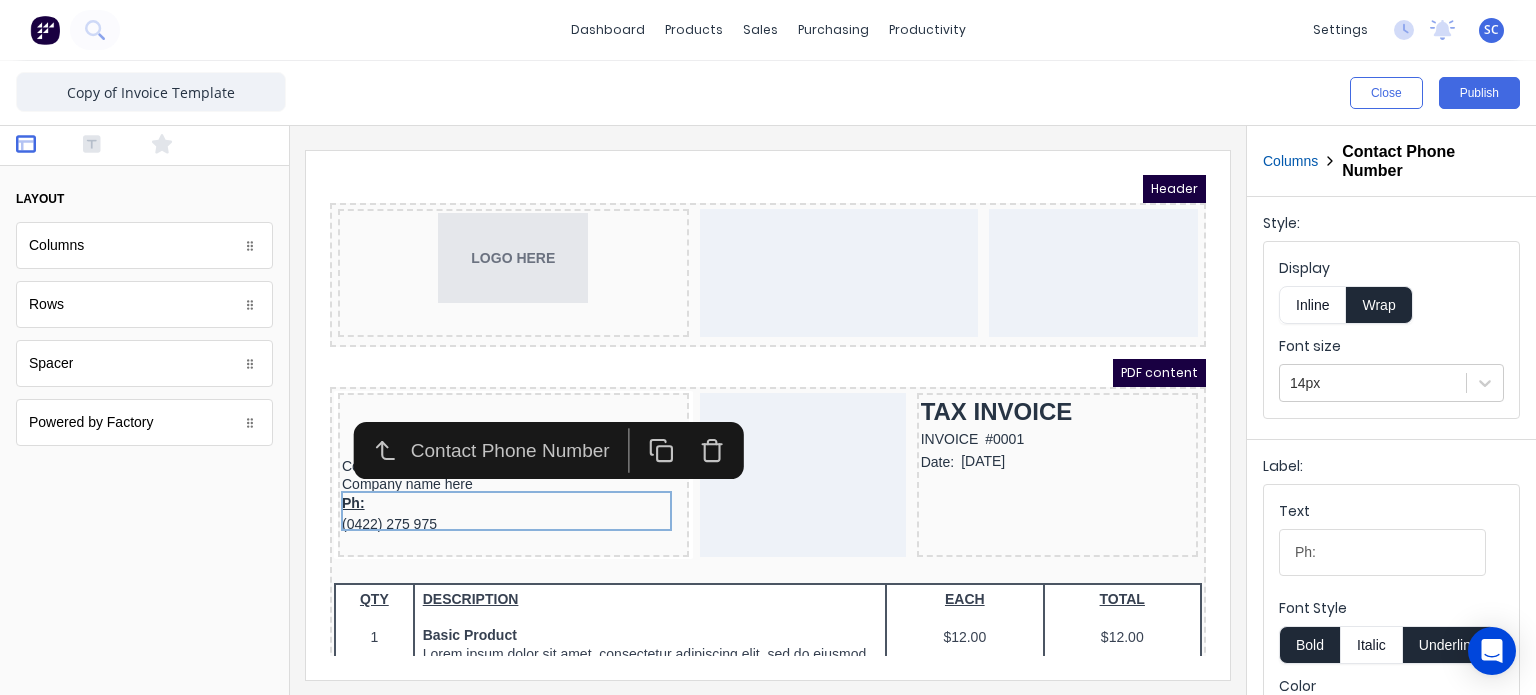 click on "Inline" at bounding box center [1312, 305] 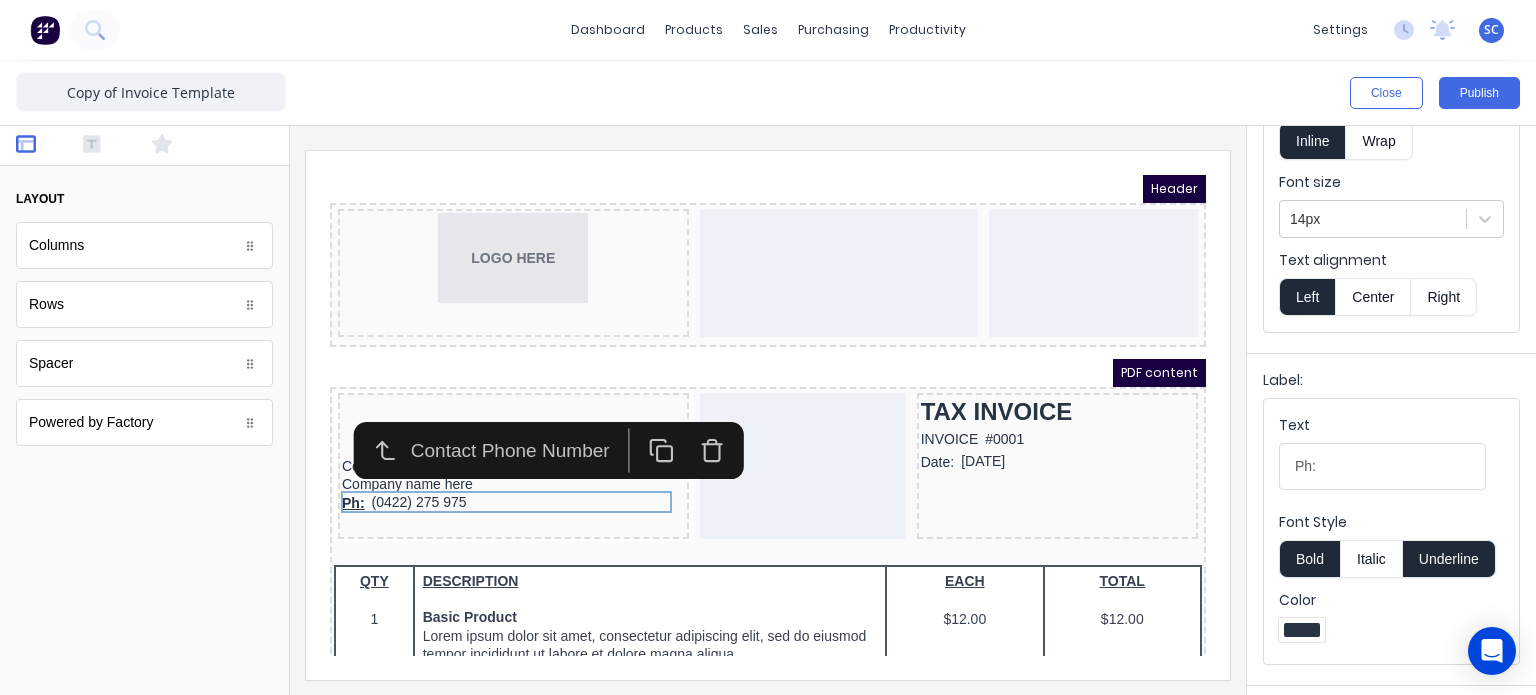 scroll, scrollTop: 172, scrollLeft: 0, axis: vertical 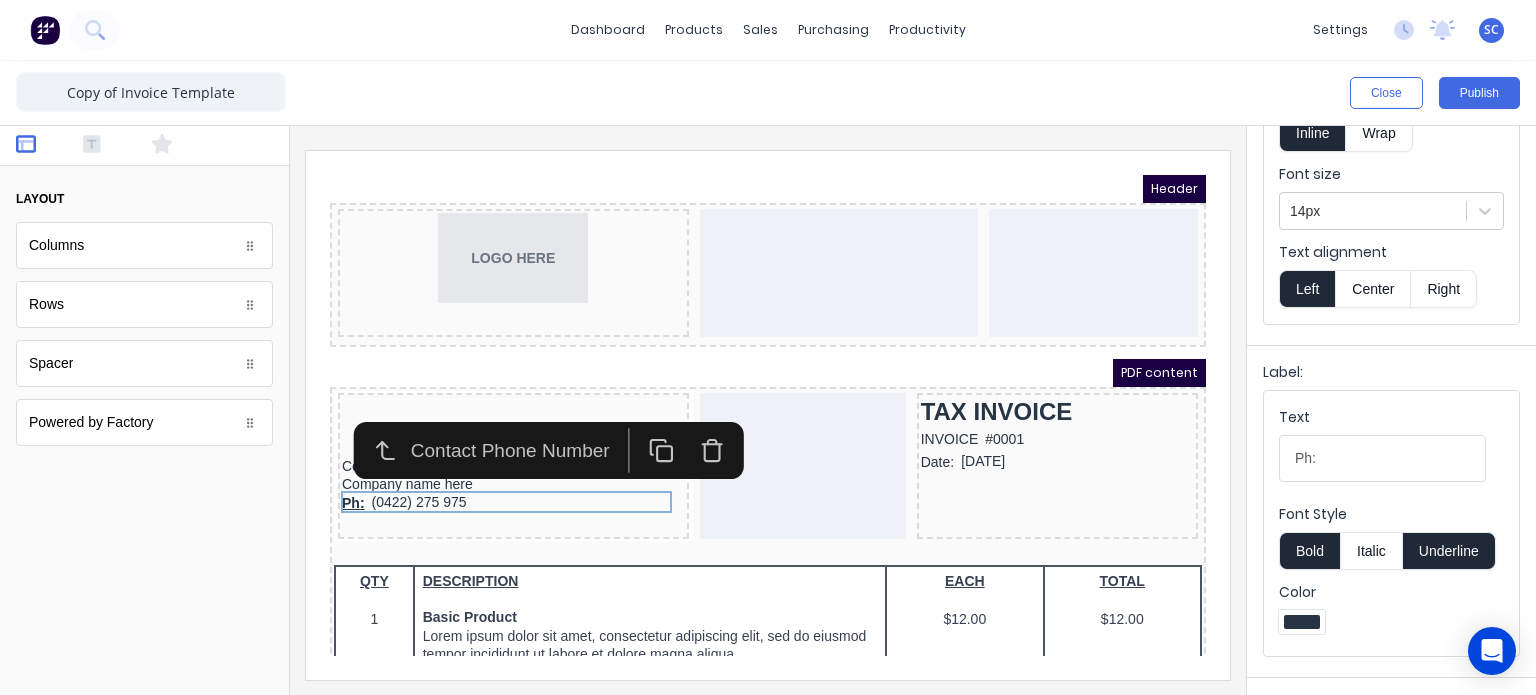 click on "Bold" at bounding box center (1309, 551) 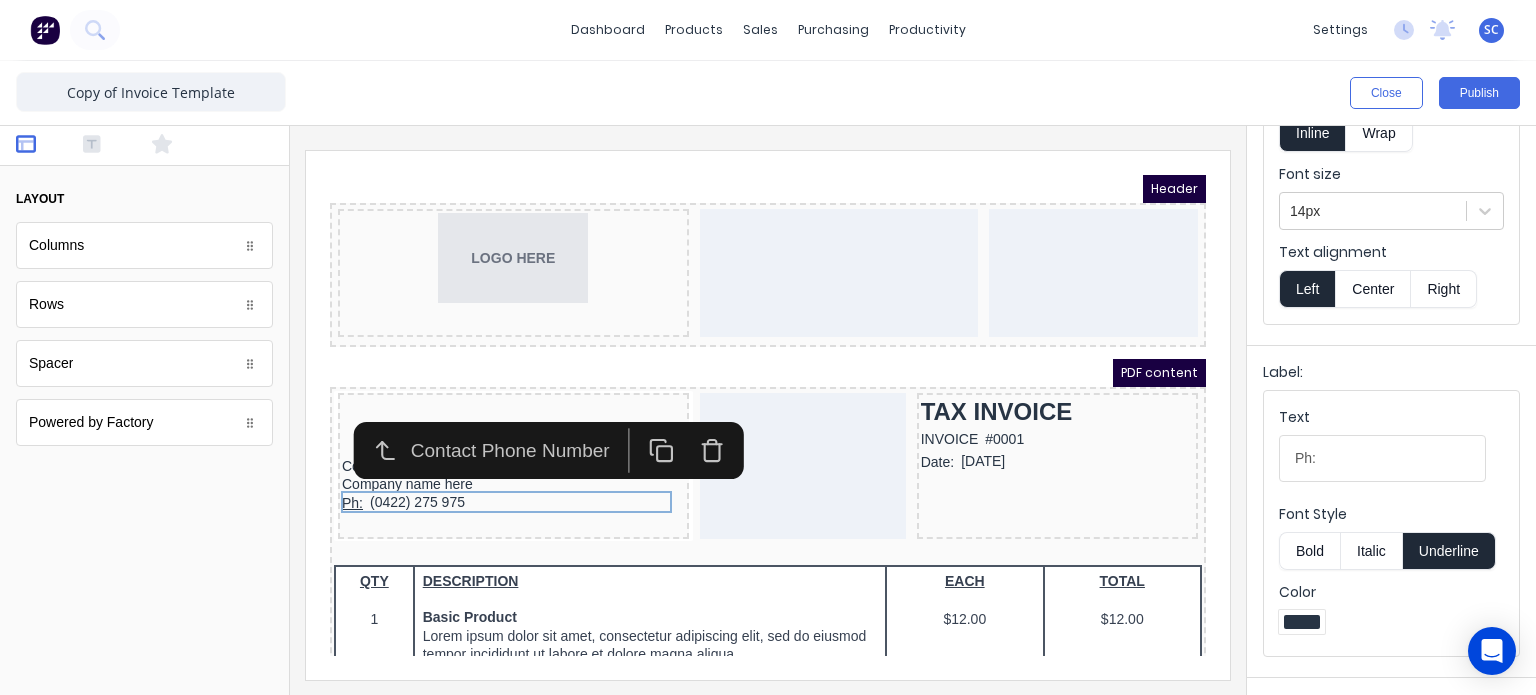 click on "Underline" at bounding box center [1449, 551] 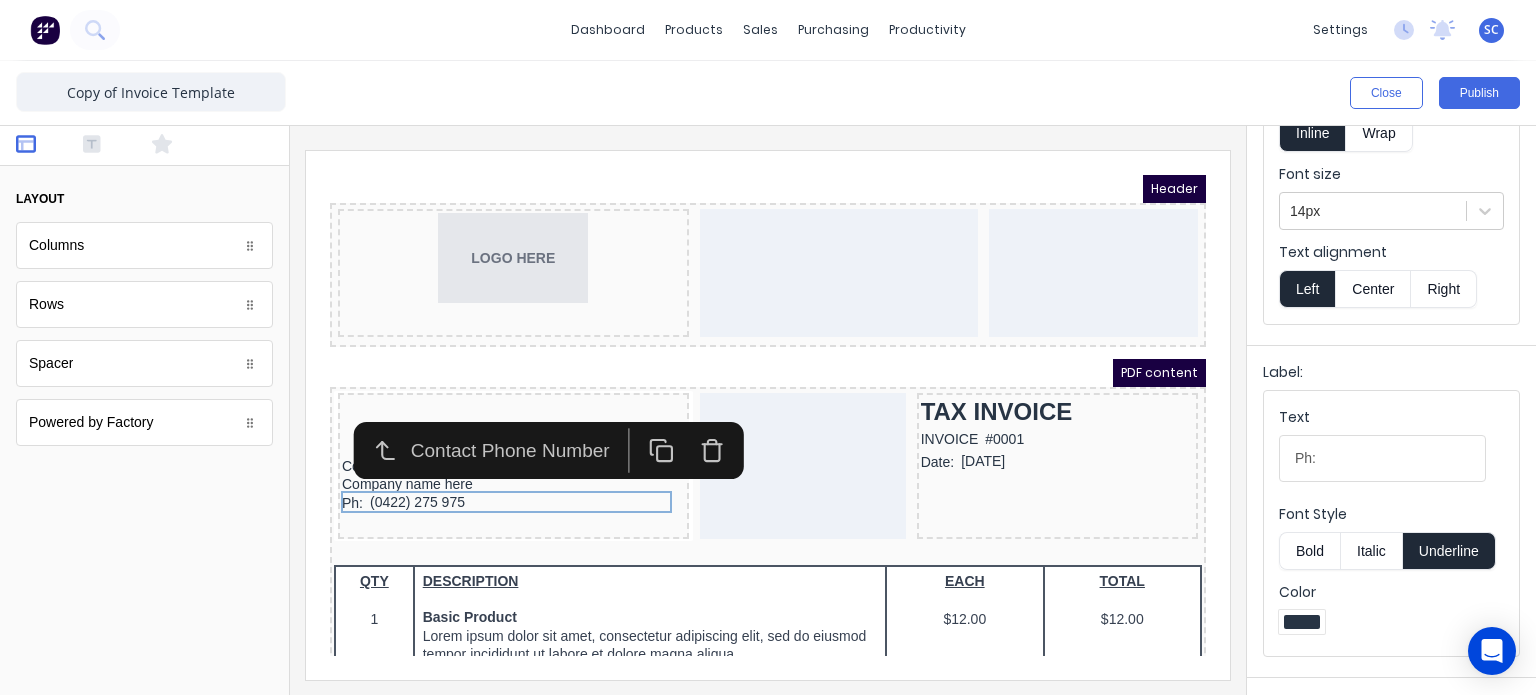 type 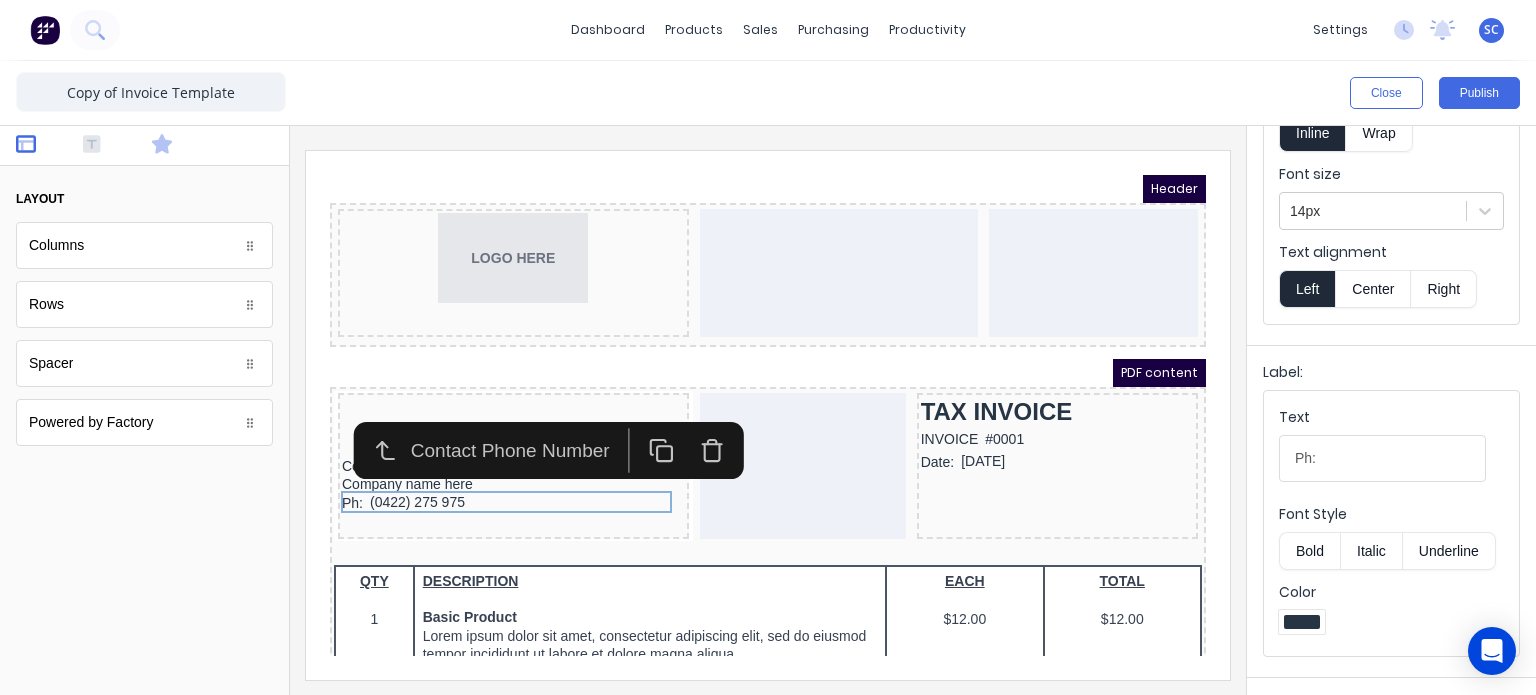 click 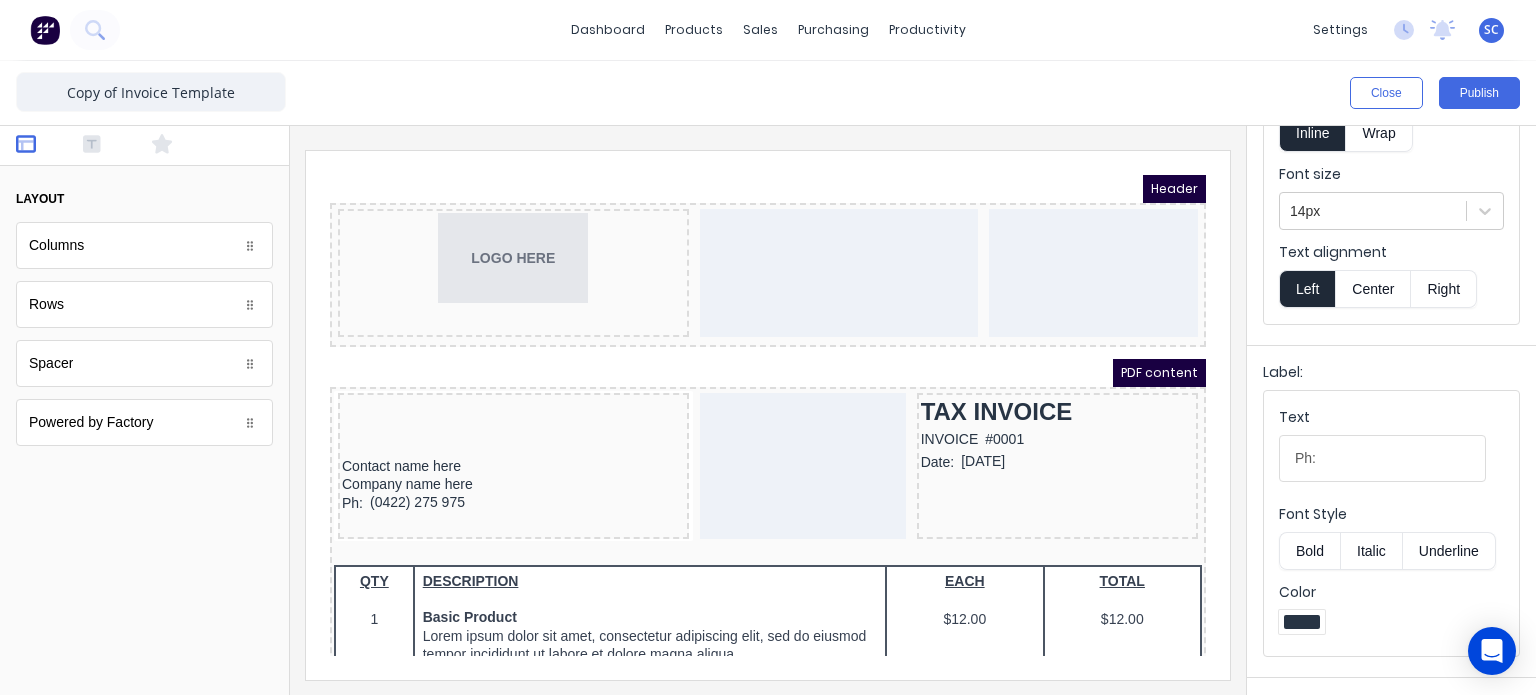 scroll, scrollTop: 0, scrollLeft: 0, axis: both 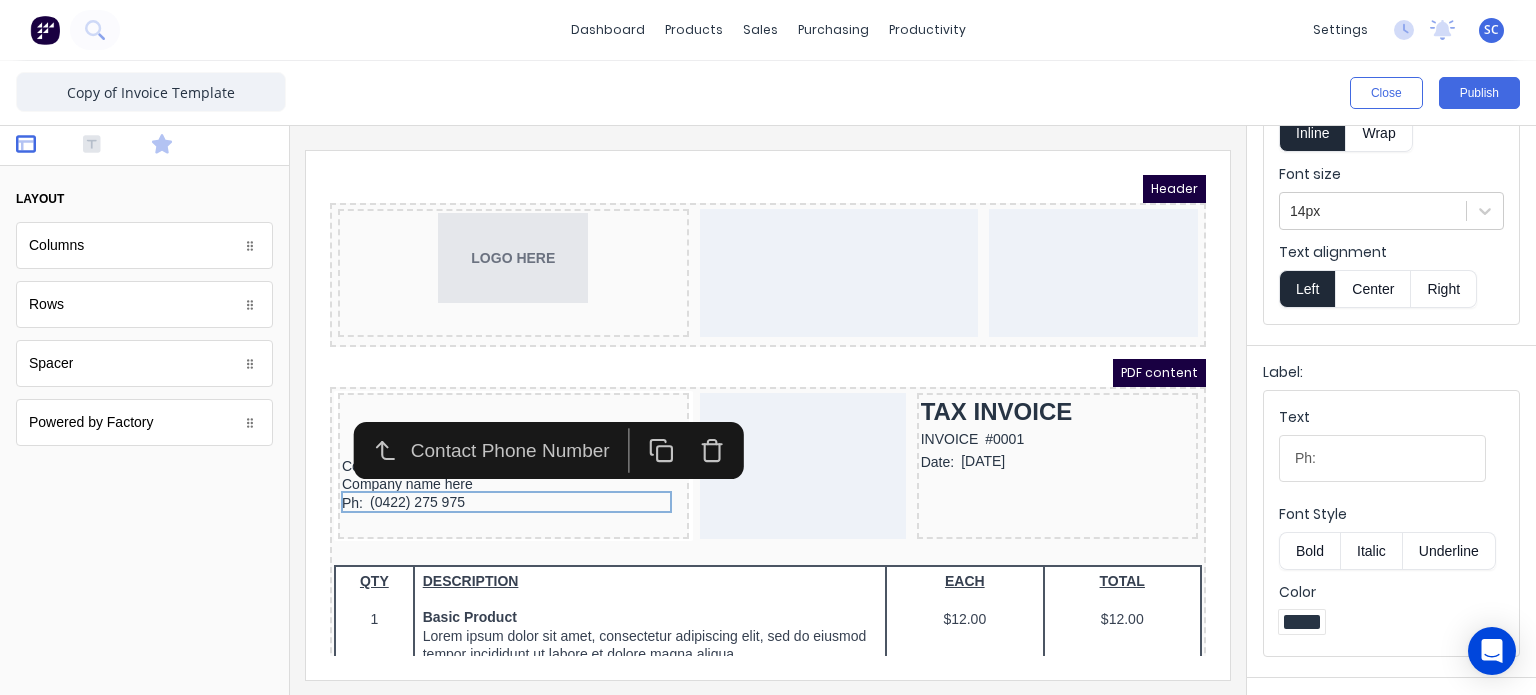 click at bounding box center [178, 146] 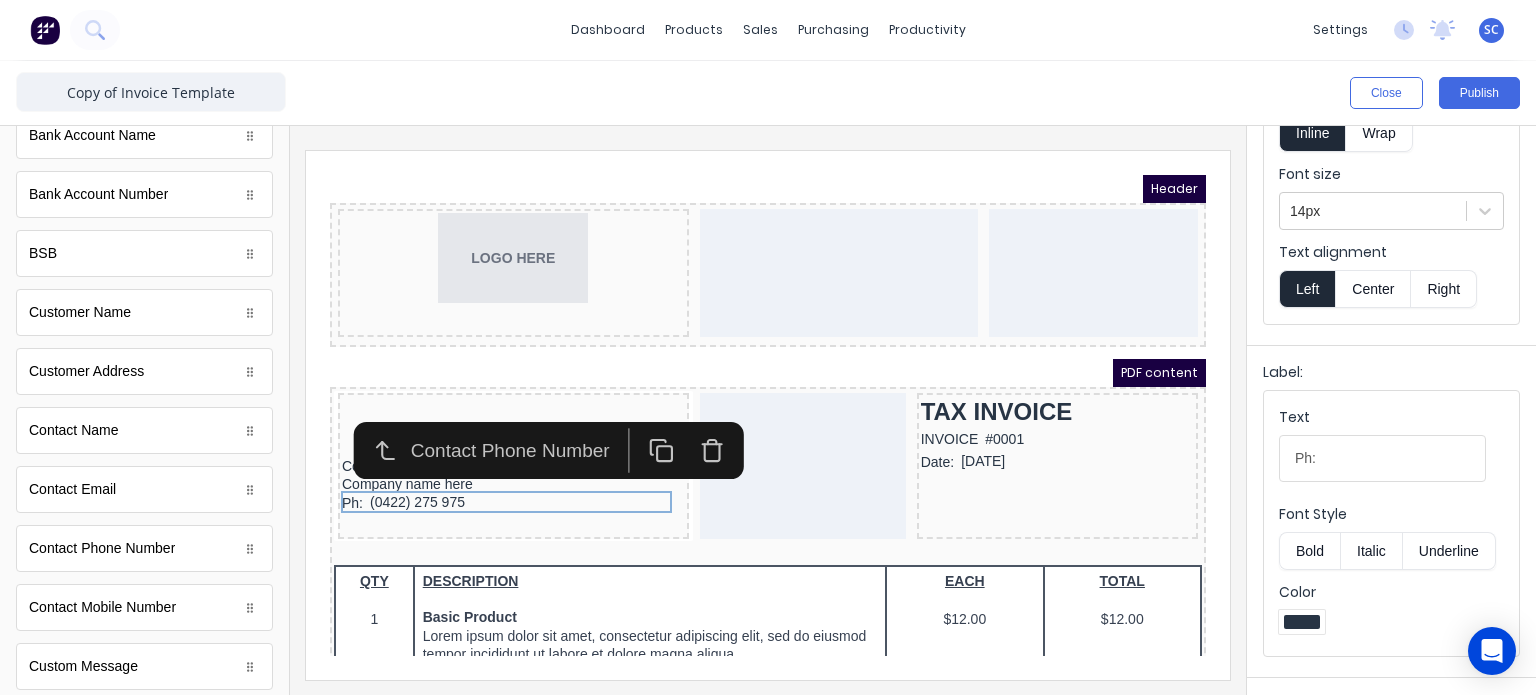 scroll, scrollTop: 1098, scrollLeft: 0, axis: vertical 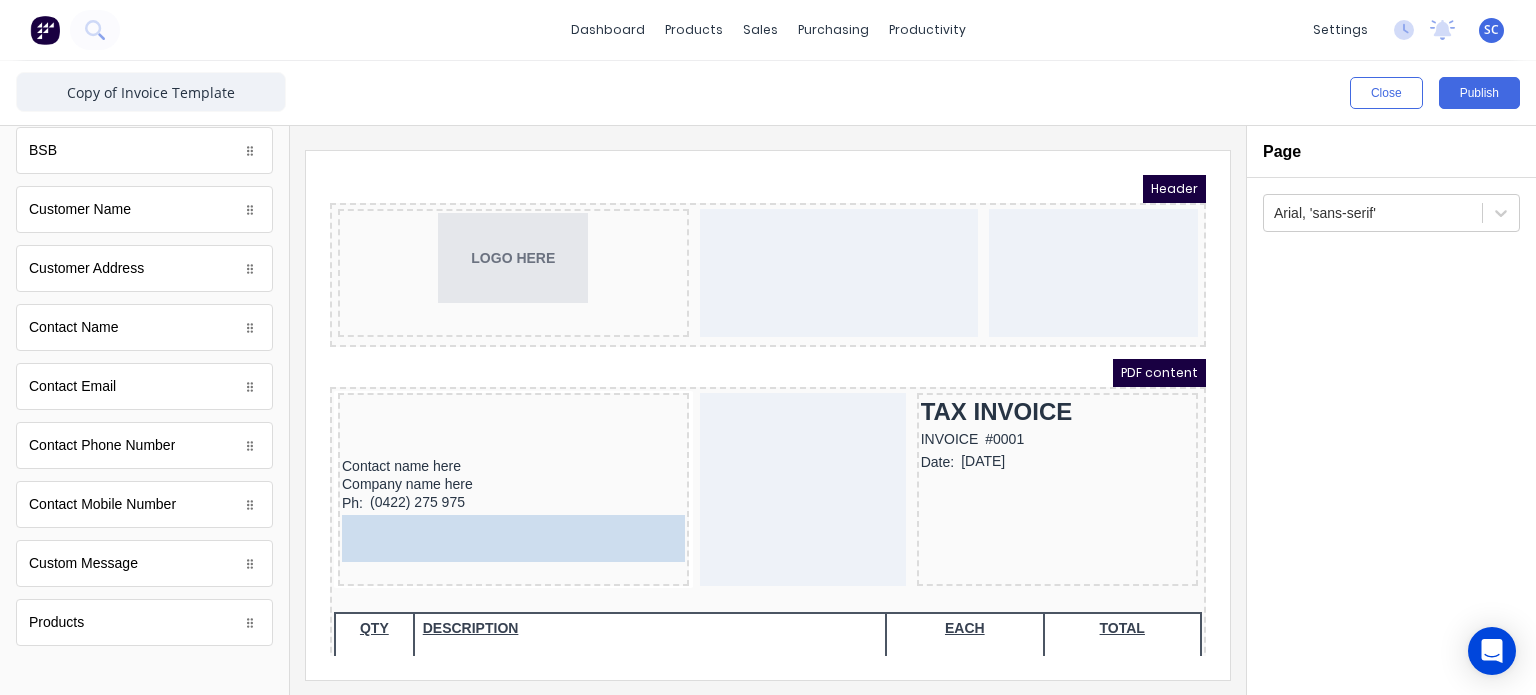 drag, startPoint x: 119, startPoint y: 384, endPoint x: 443, endPoint y: 507, distance: 346.56168 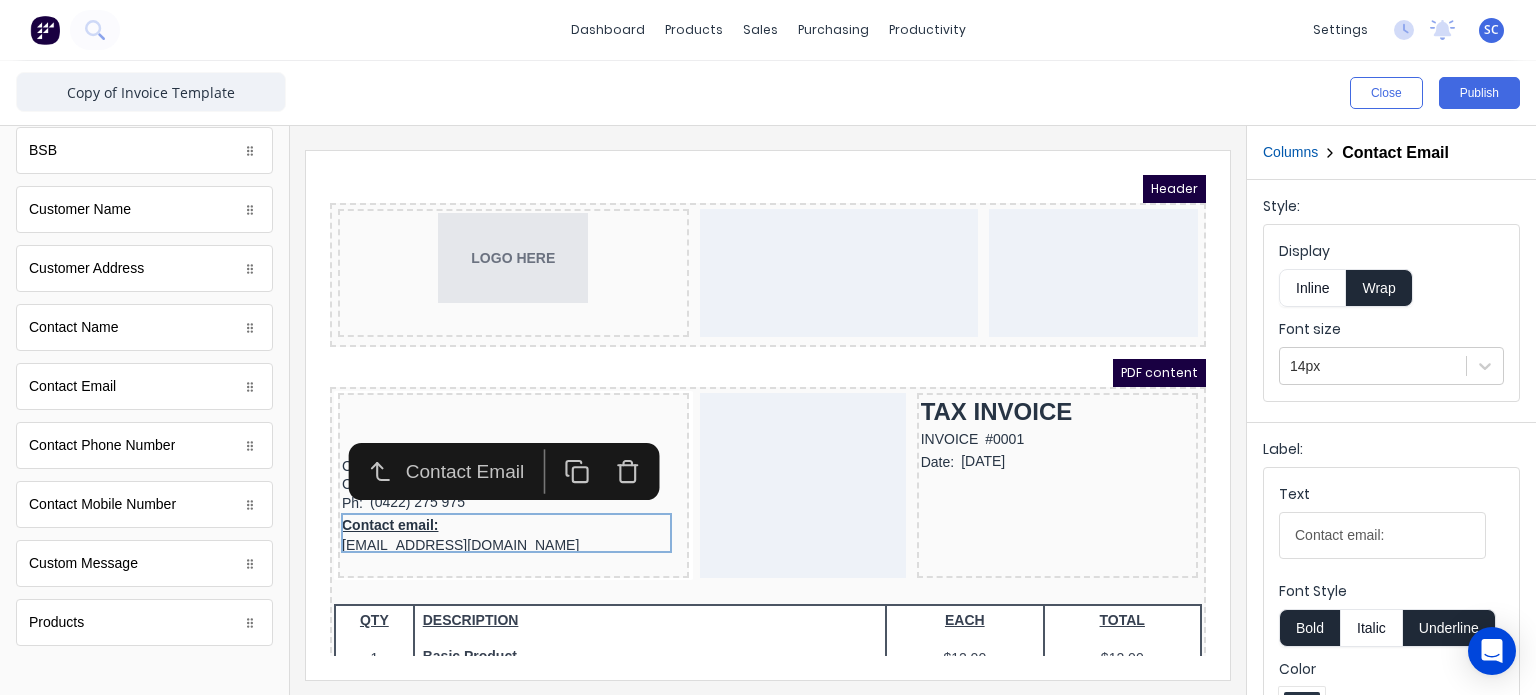click on "Inline" at bounding box center [1312, 288] 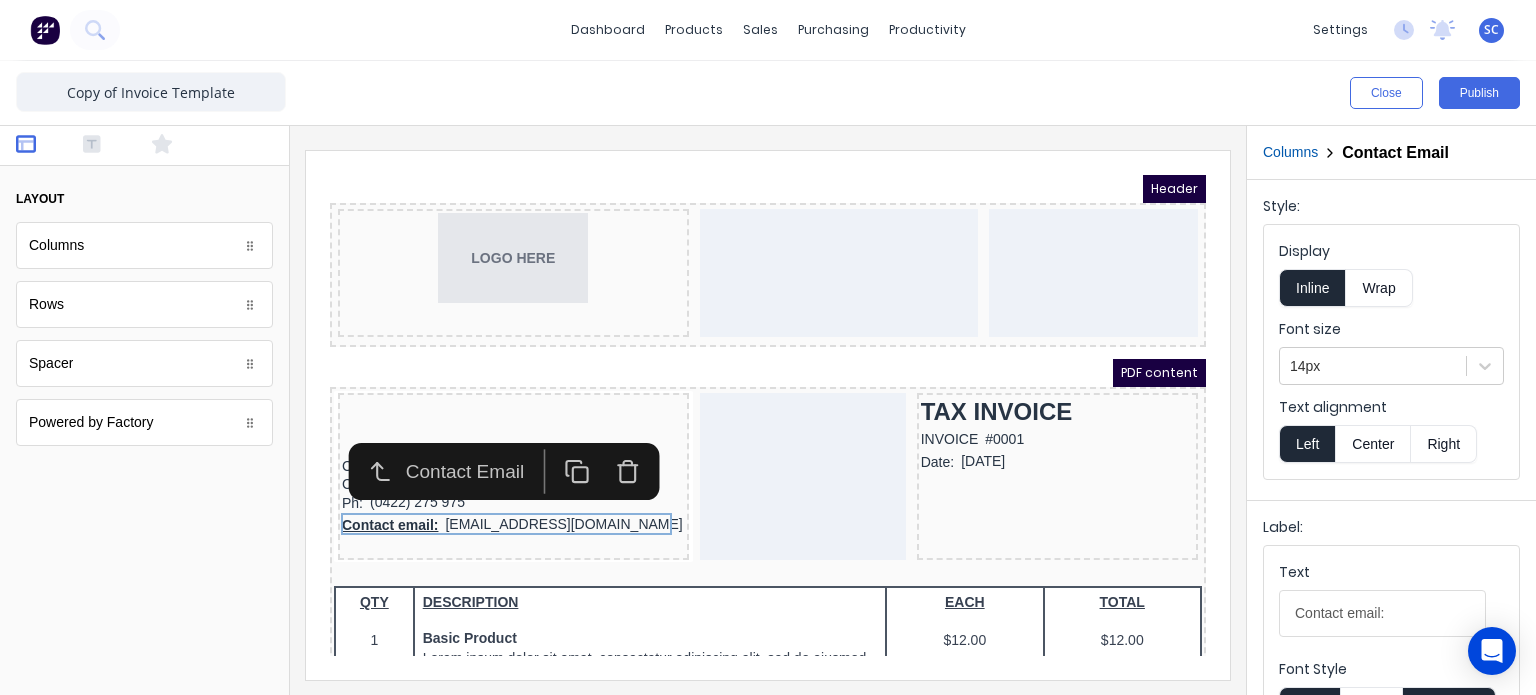 scroll, scrollTop: 0, scrollLeft: 0, axis: both 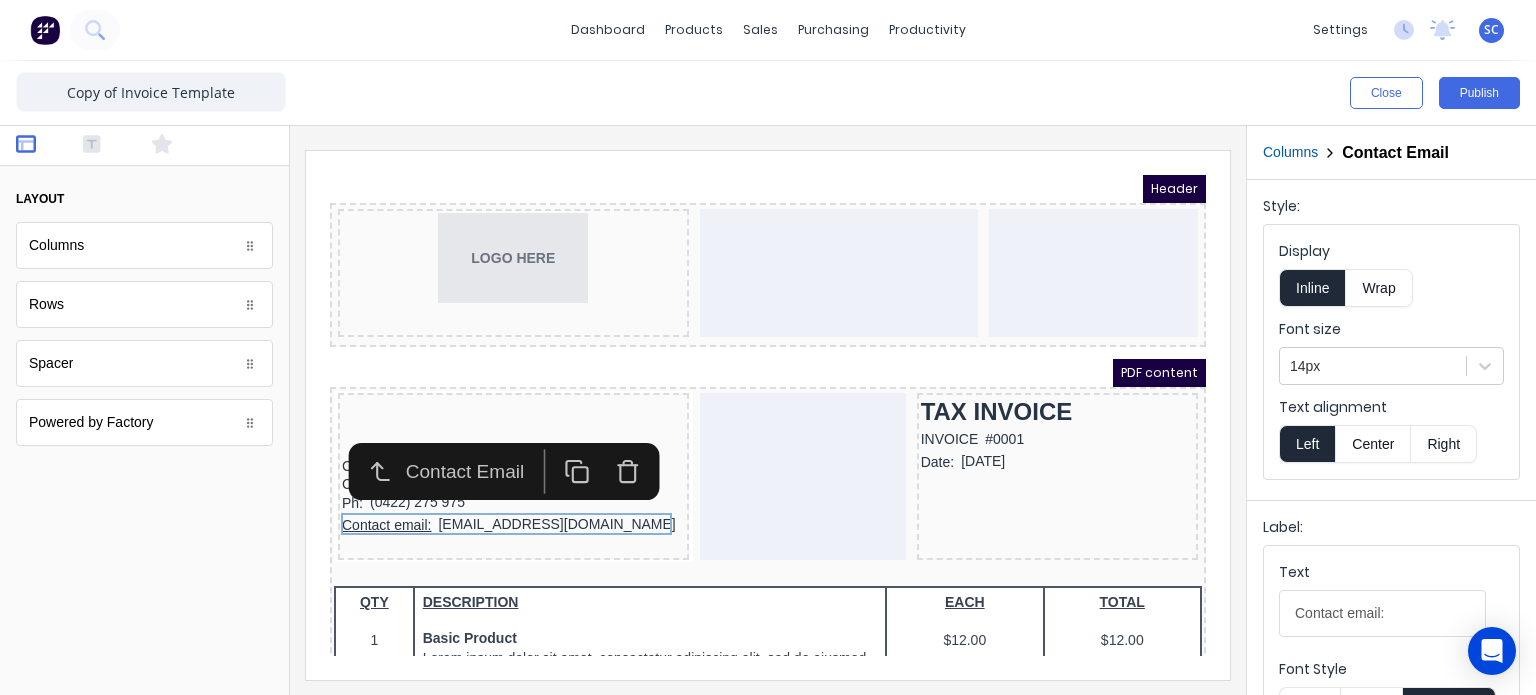 click on "Underline" at bounding box center (1449, 706) 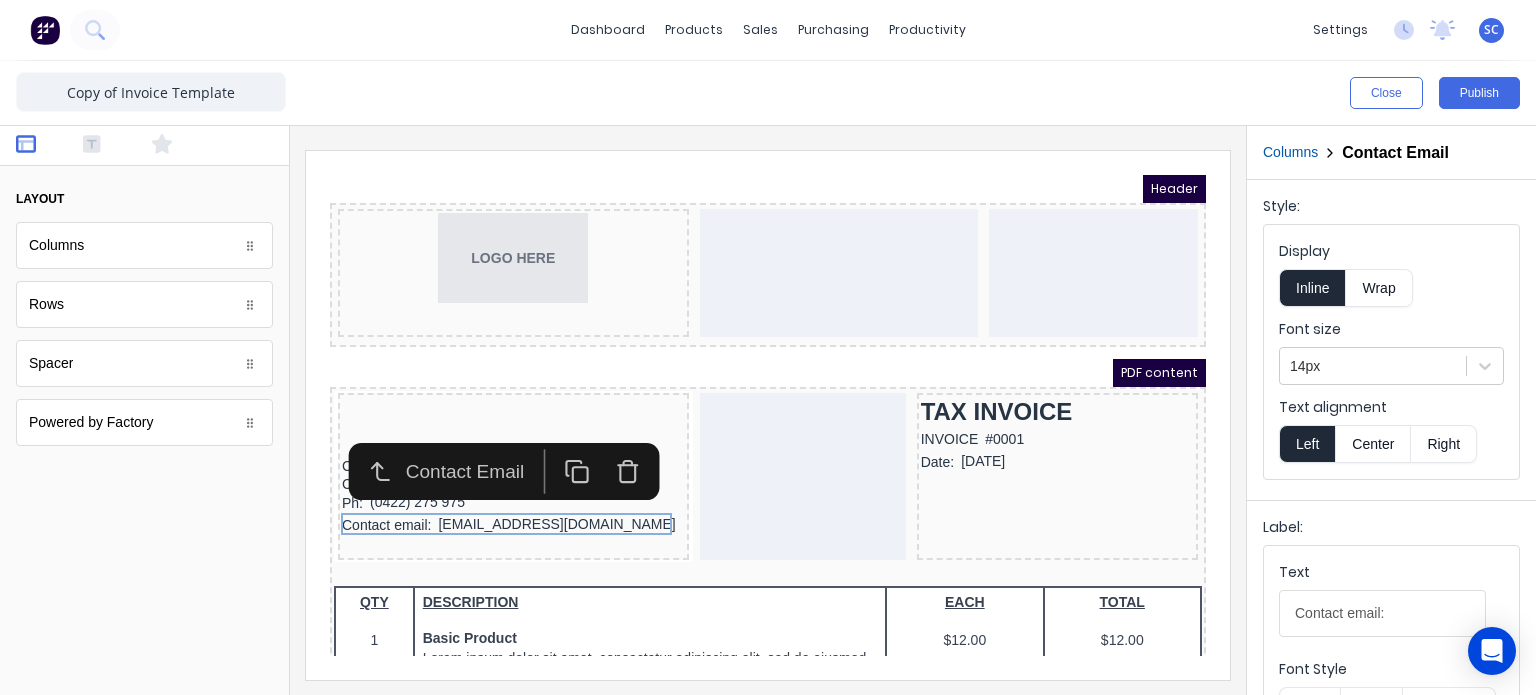 type 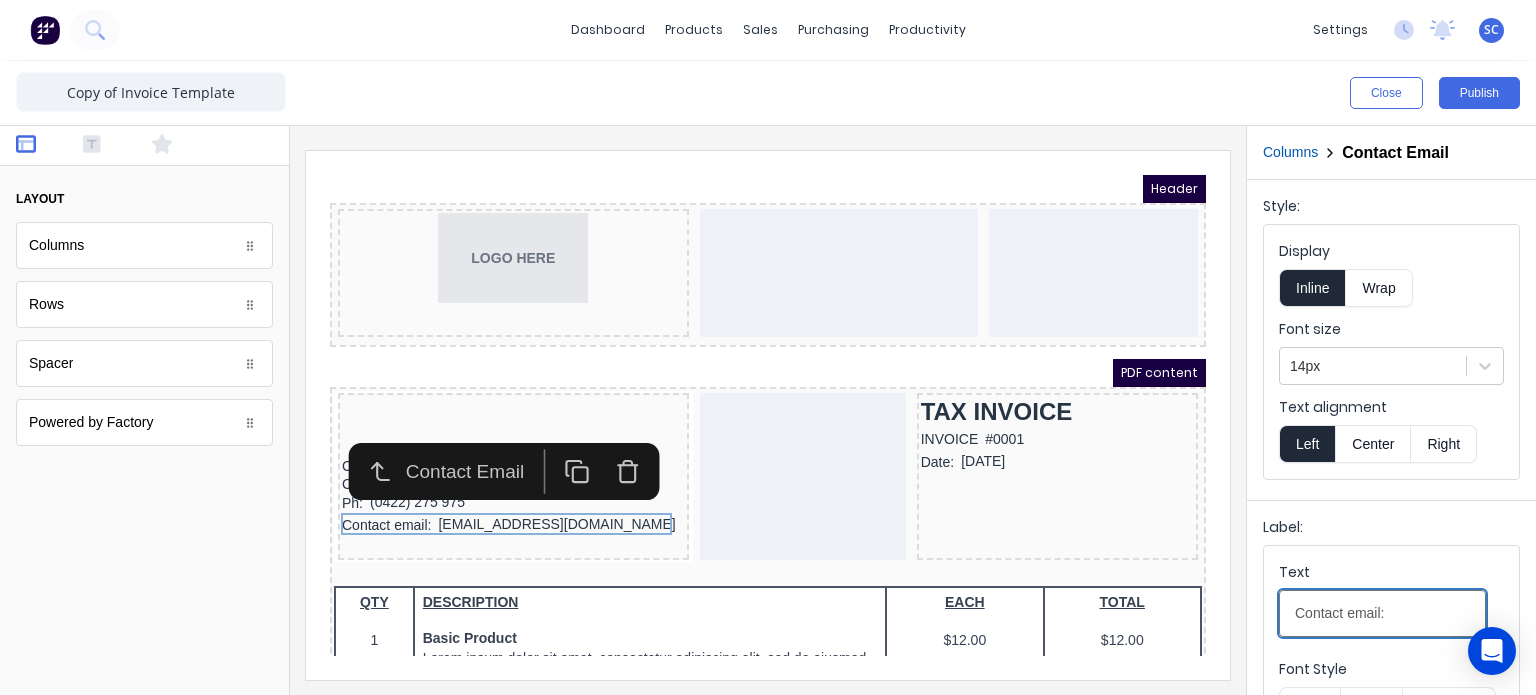 click on "Contact email:" at bounding box center [1382, 613] 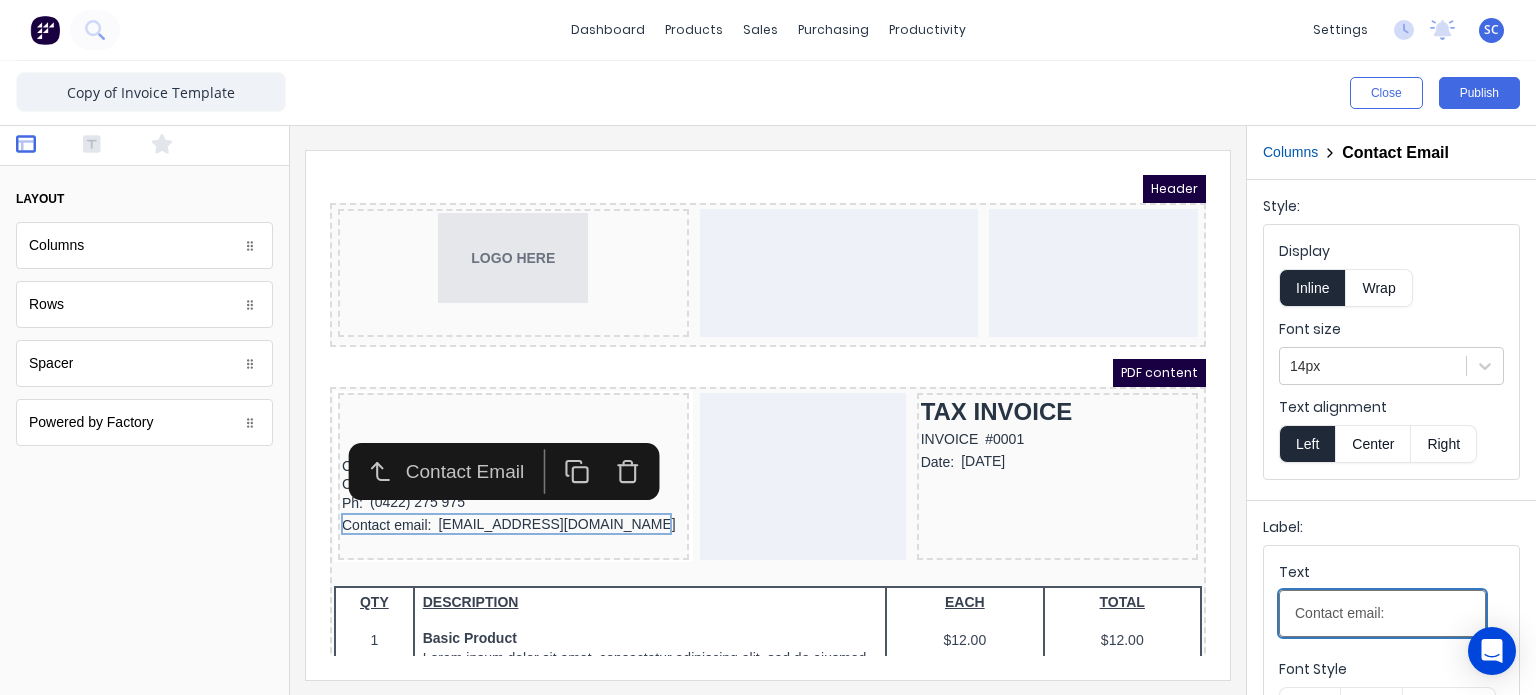 click on "Contact email:" at bounding box center (1382, 613) 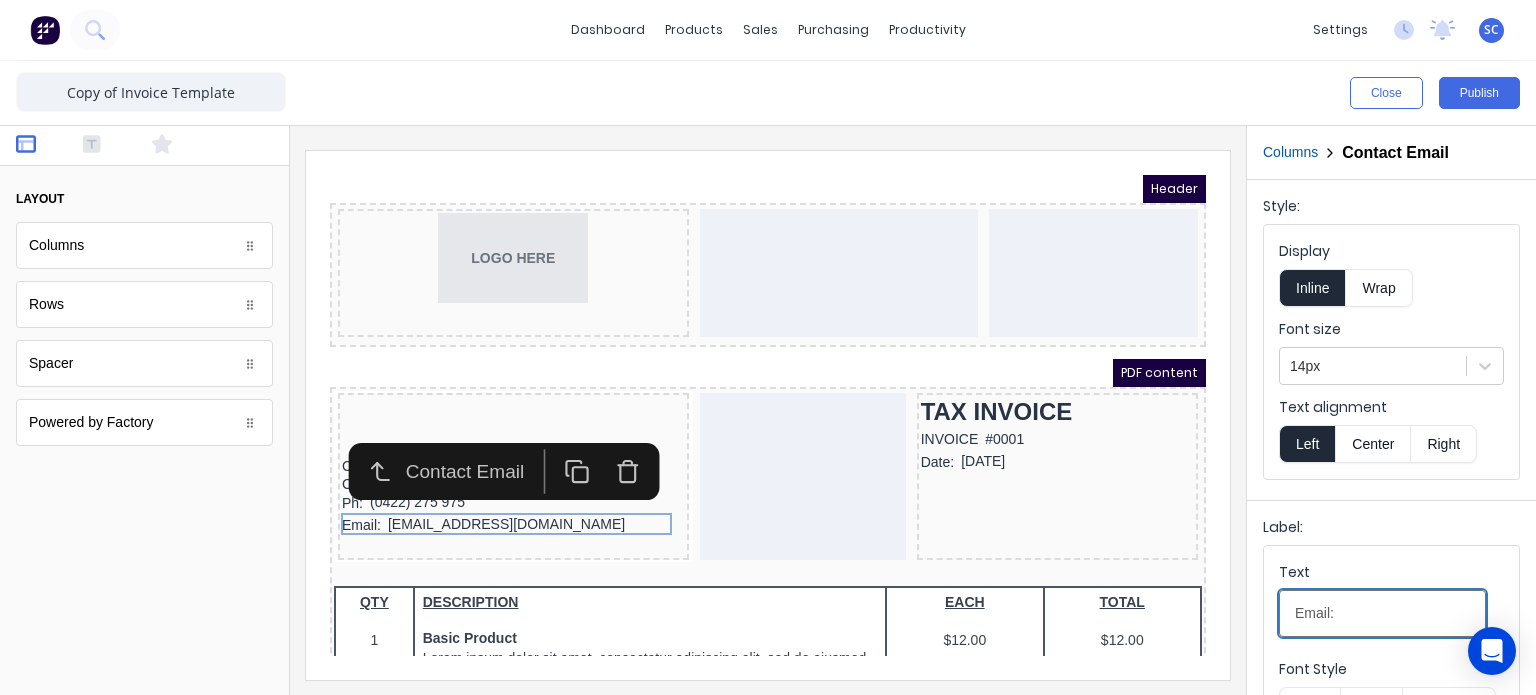 type on "Email:" 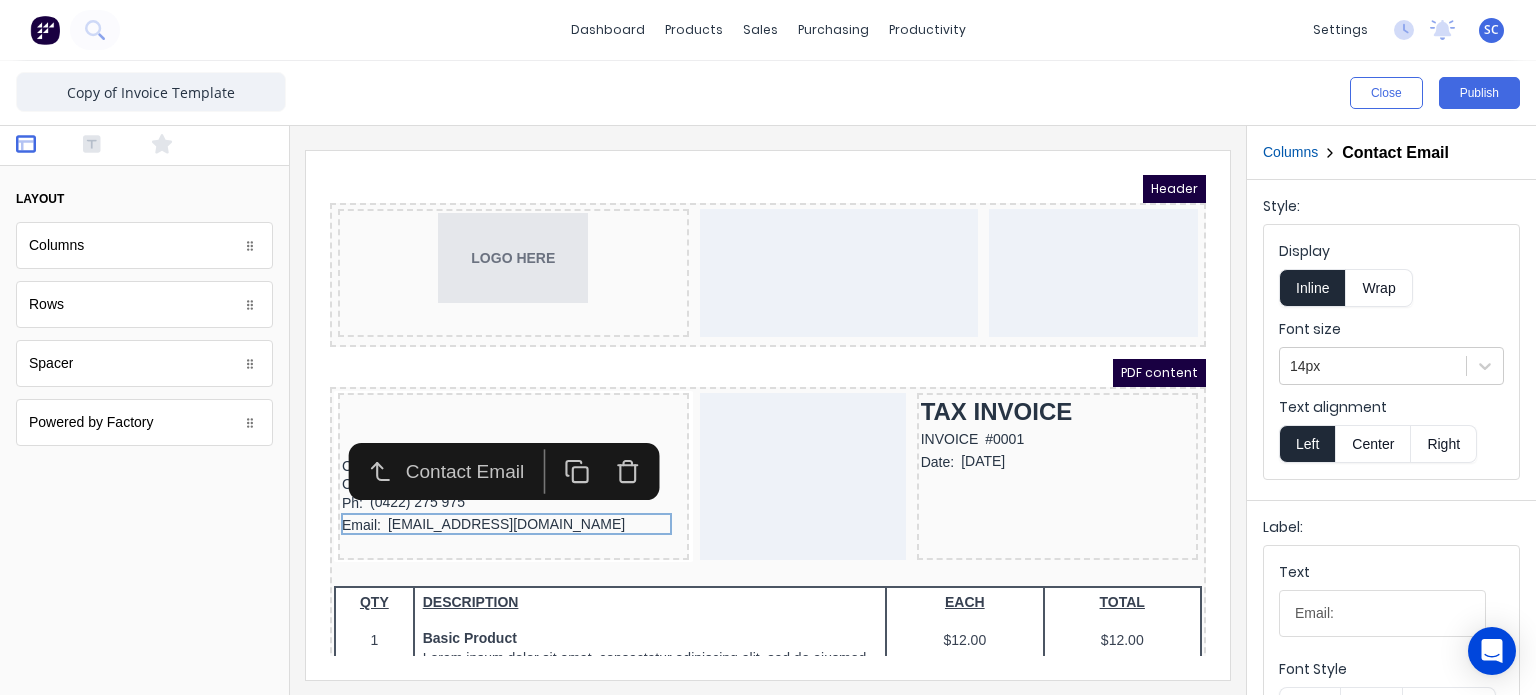 click on "PDF content" at bounding box center (744, 349) 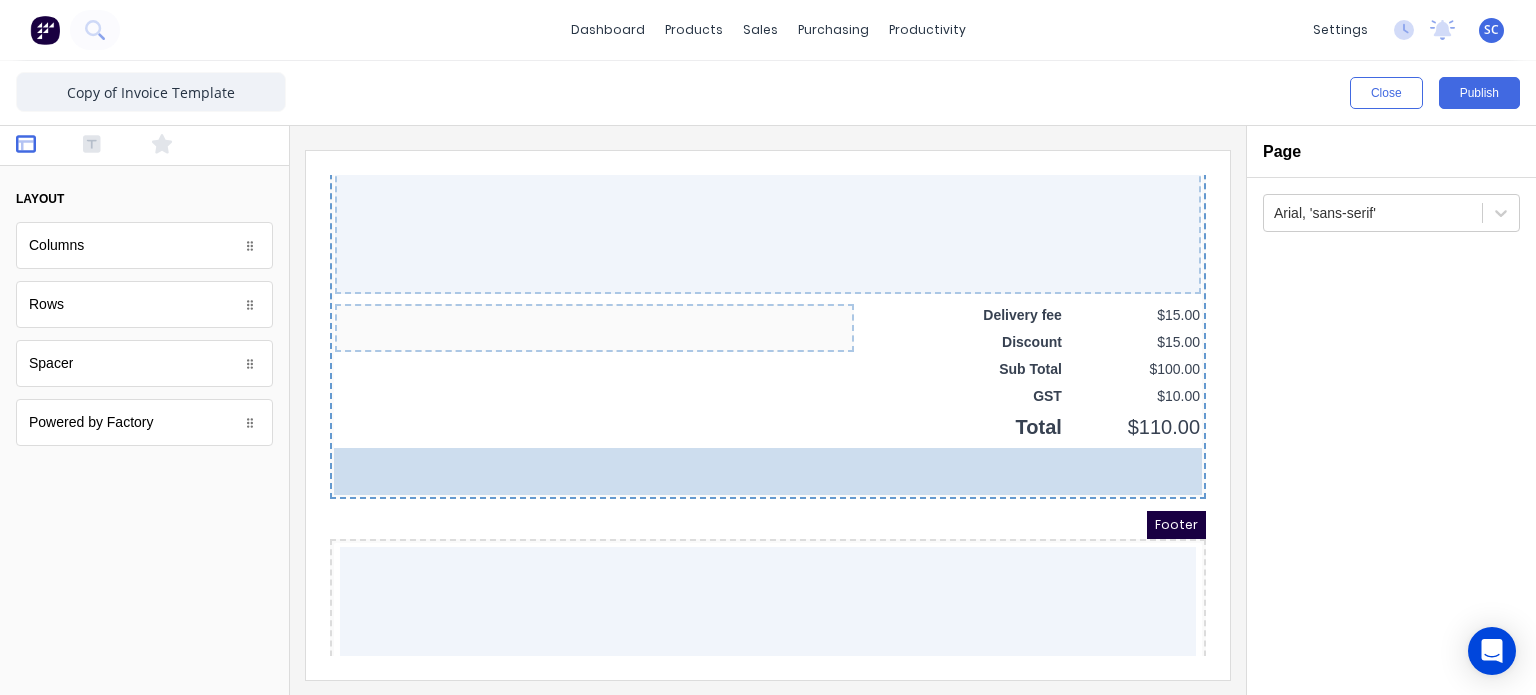 scroll, scrollTop: 1416, scrollLeft: 0, axis: vertical 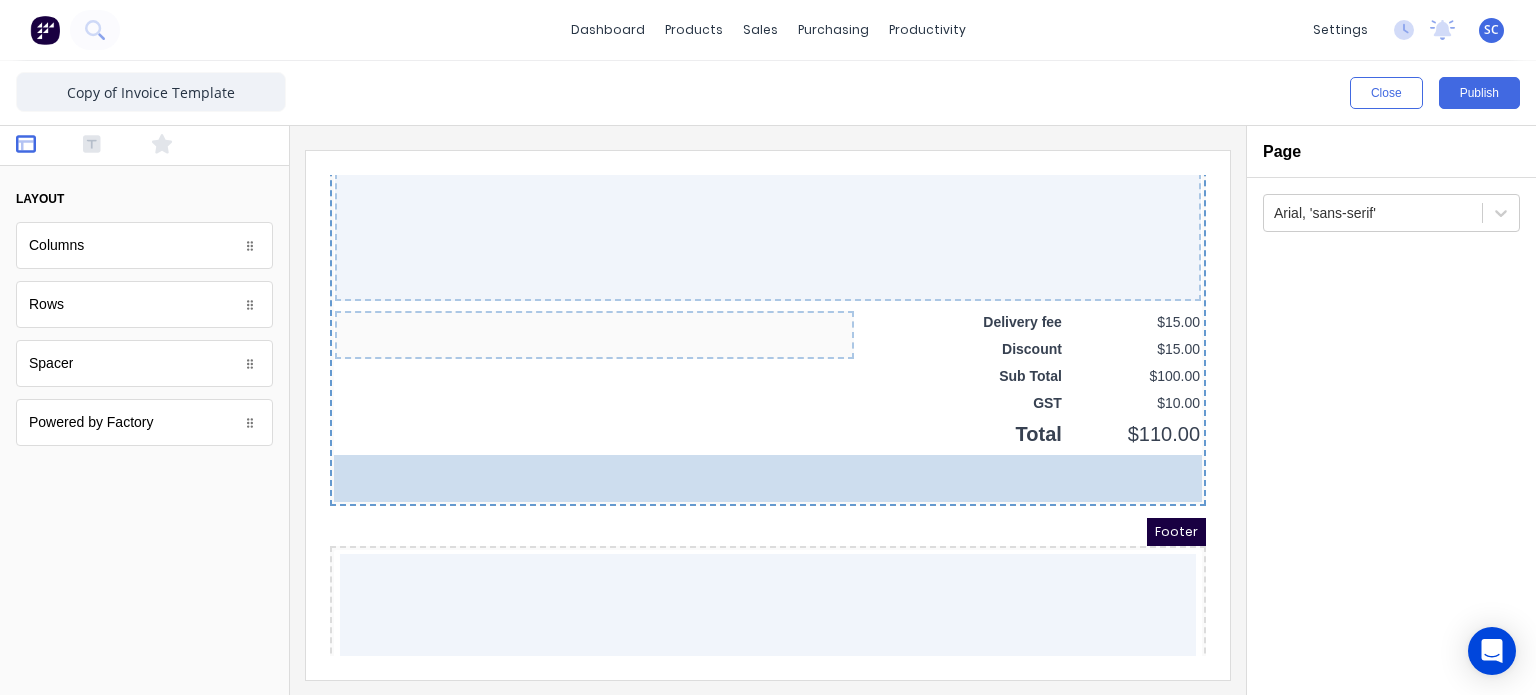 drag, startPoint x: 92, startPoint y: 260, endPoint x: 591, endPoint y: 471, distance: 541.77673 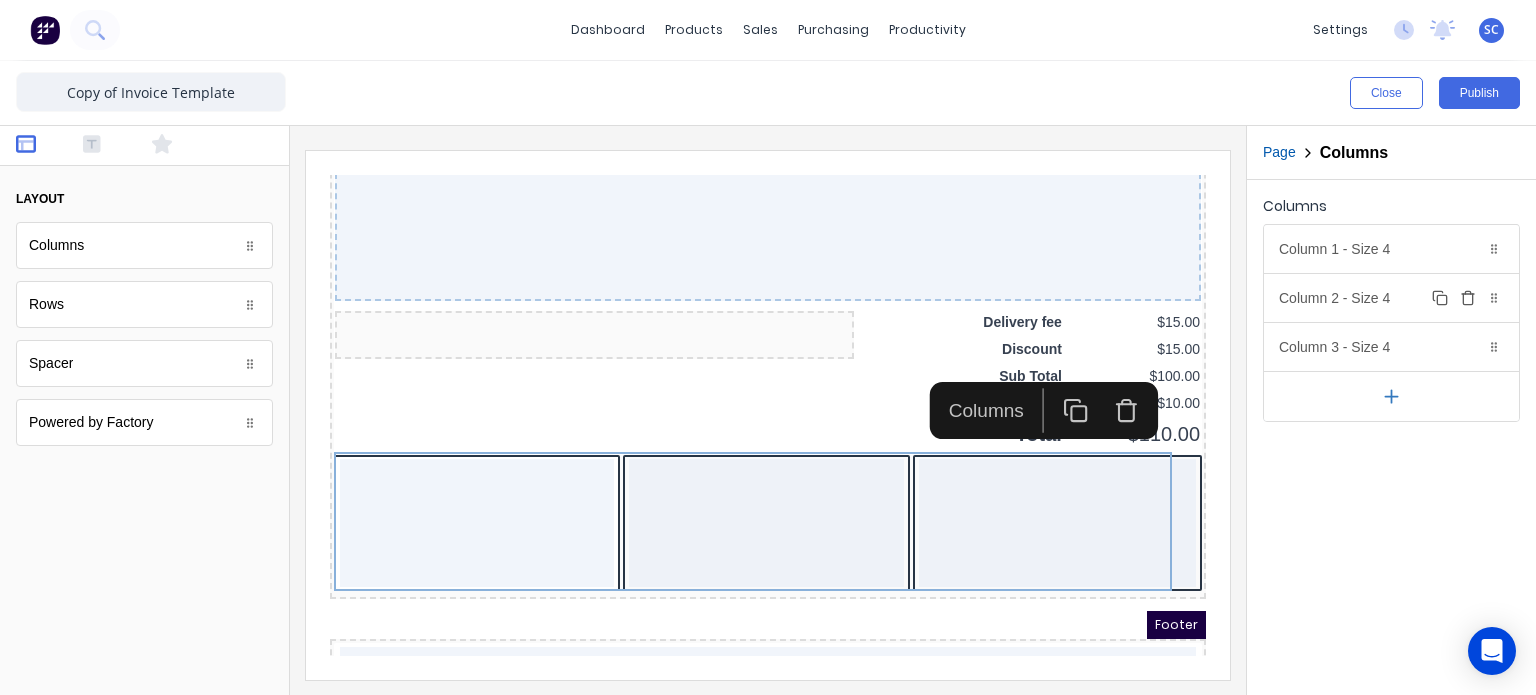 click on "Delete" at bounding box center (1468, 298) 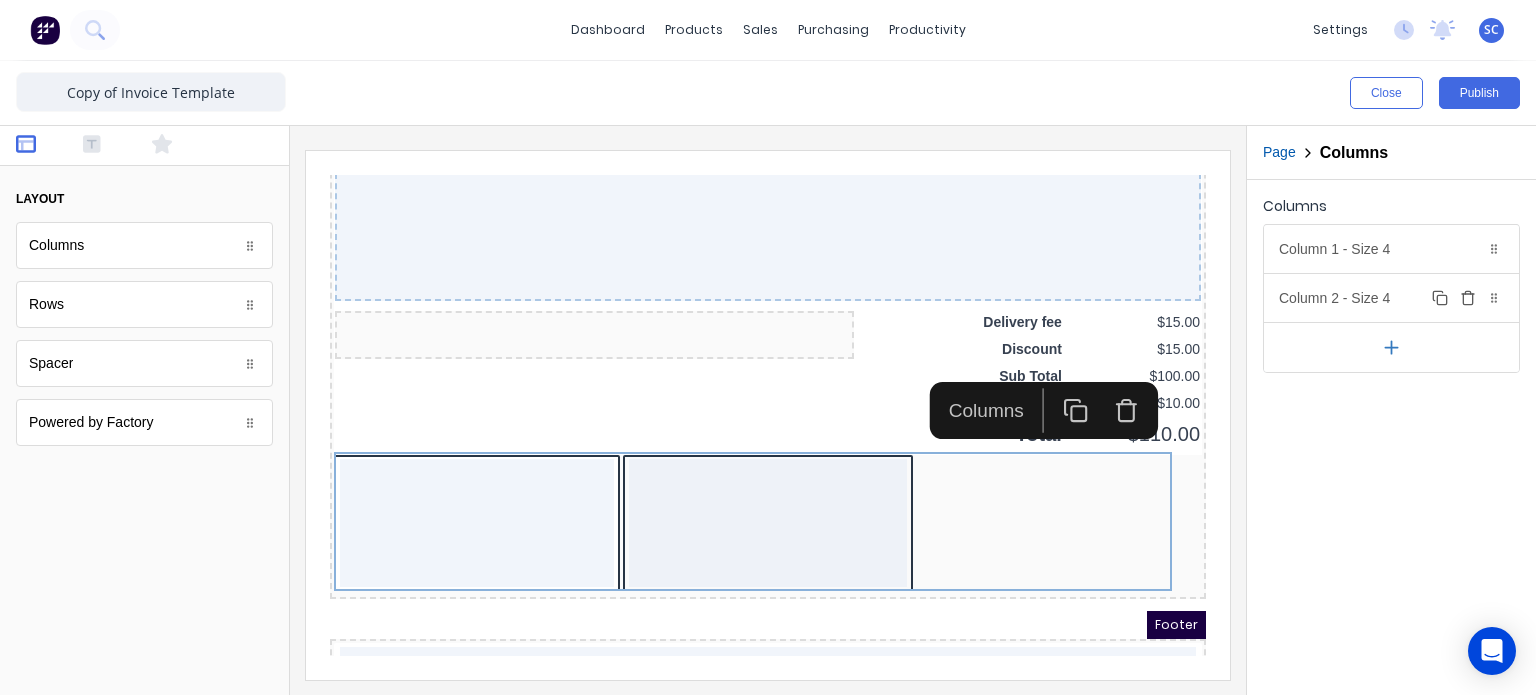 click on "Delete" at bounding box center (1468, 298) 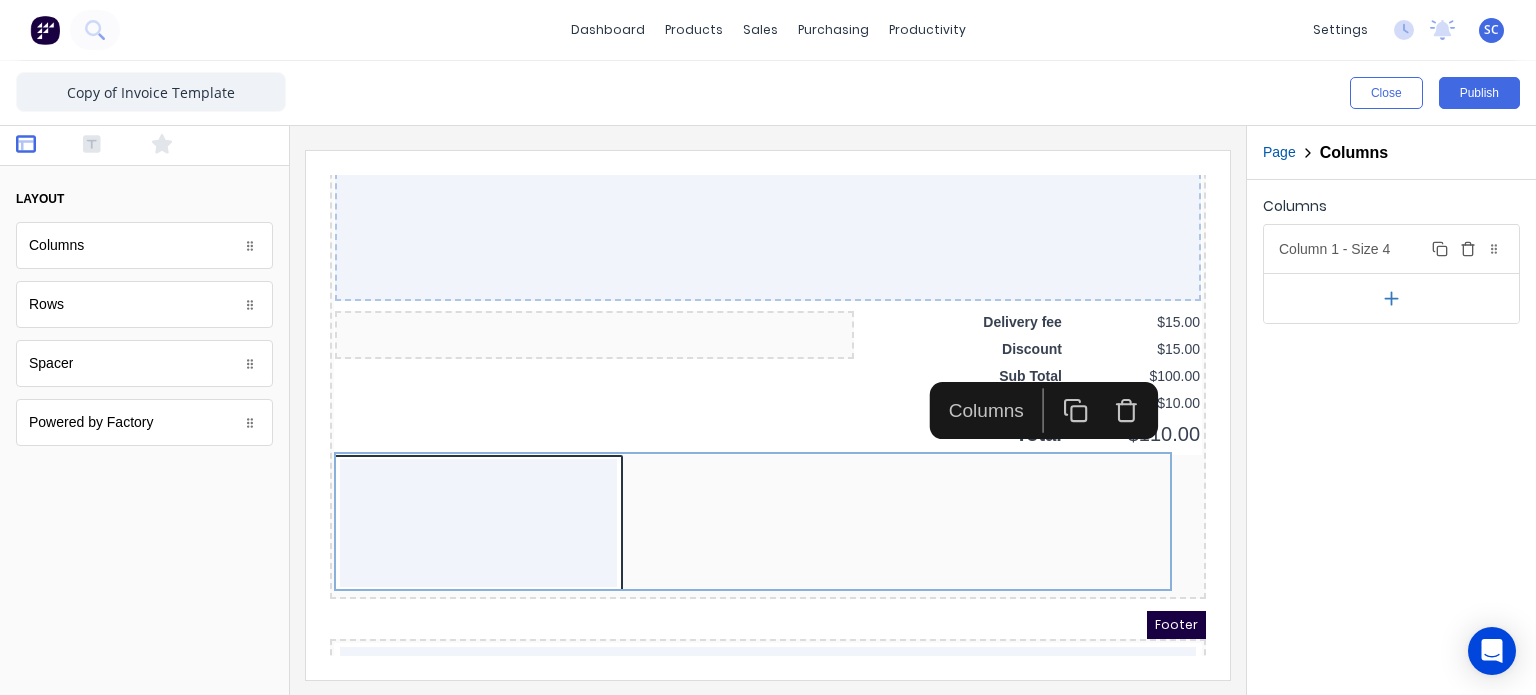 click on "Column 1 - Size 4 Duplicate Delete" at bounding box center (1391, 249) 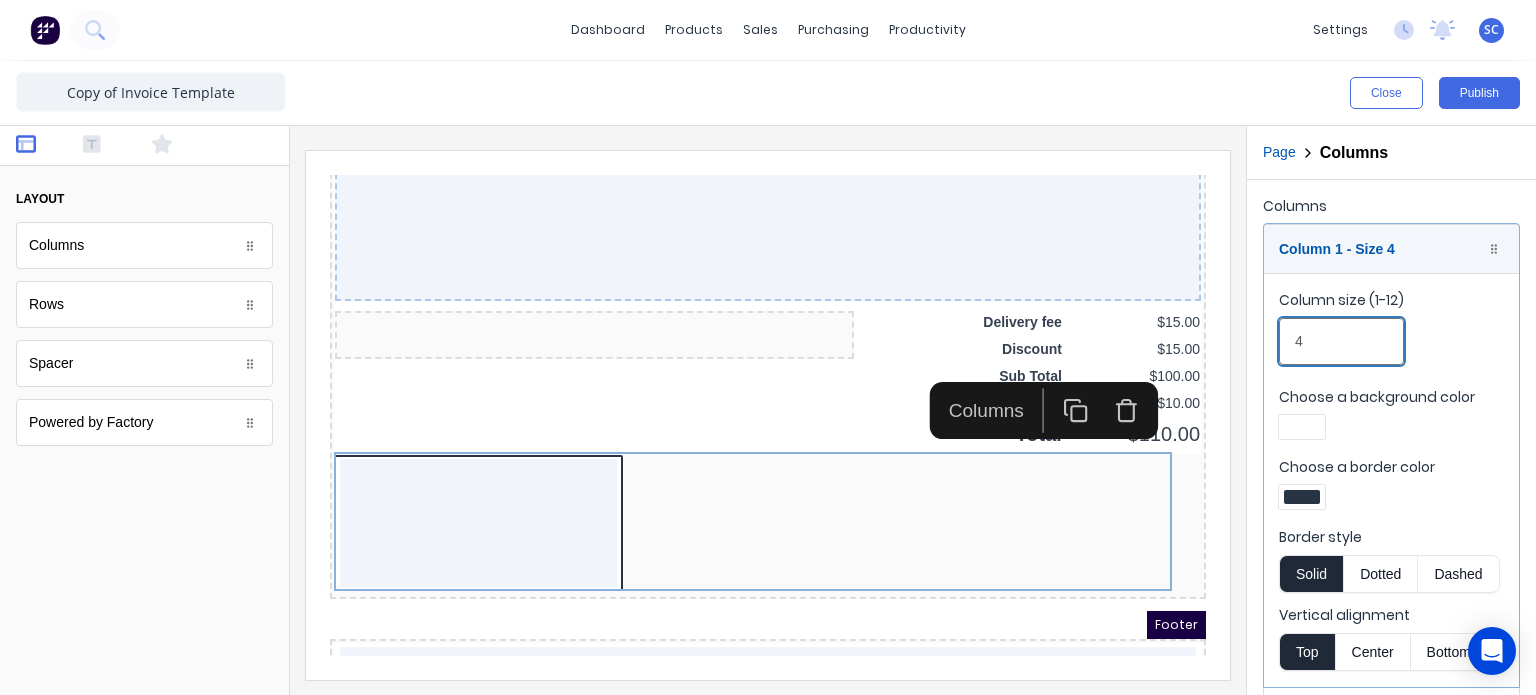 drag, startPoint x: 1332, startPoint y: 343, endPoint x: 1233, endPoint y: 355, distance: 99.724625 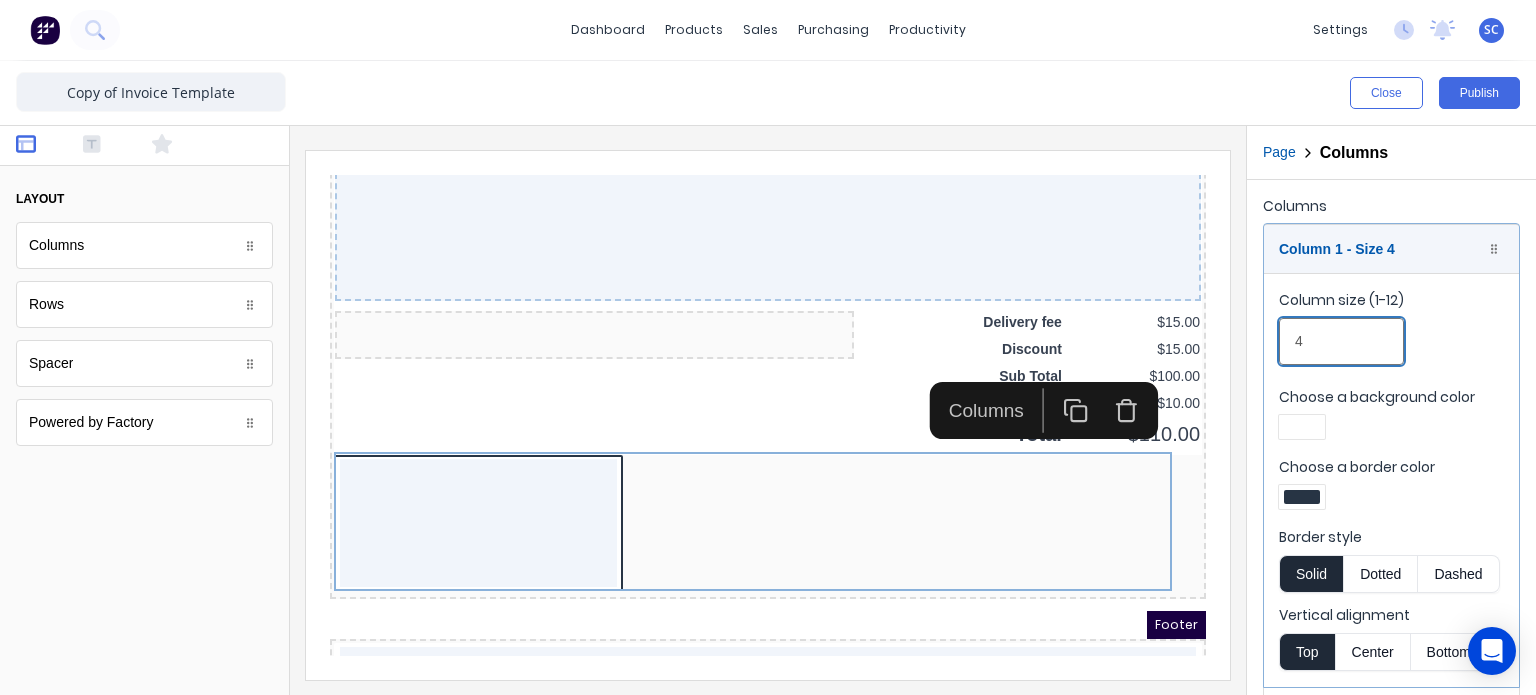 click on "Close   Publish   Components layout Columns Columns Rows Rows Spacer Spacer Powered by Factory Powered by Factory Outline Page Columns Columns Column 1 - Size 4 Duplicate Delete Column size (1-12) 4 Choose a background color Choose a border color Border style Solid Dotted Dashed Vertical alignment Top Center Bottom" at bounding box center [768, 378] 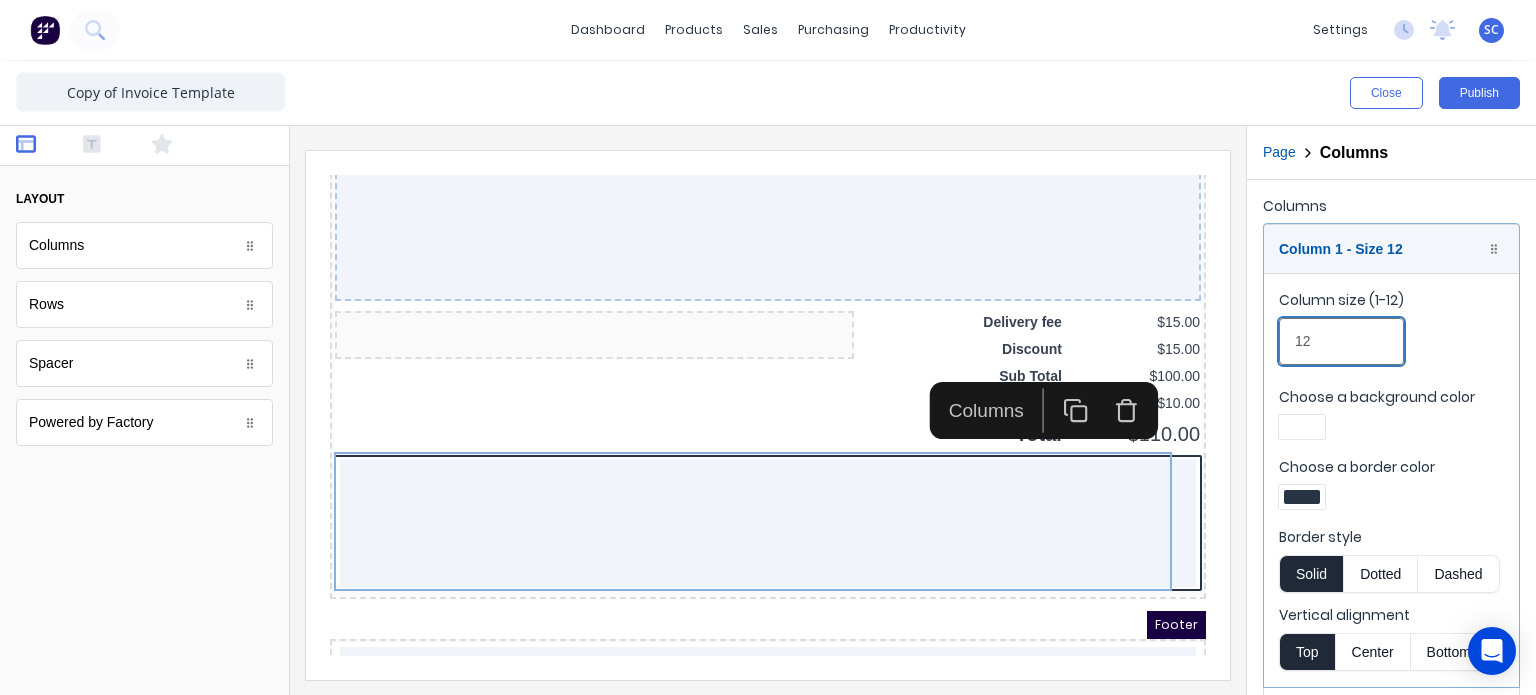 type on "12" 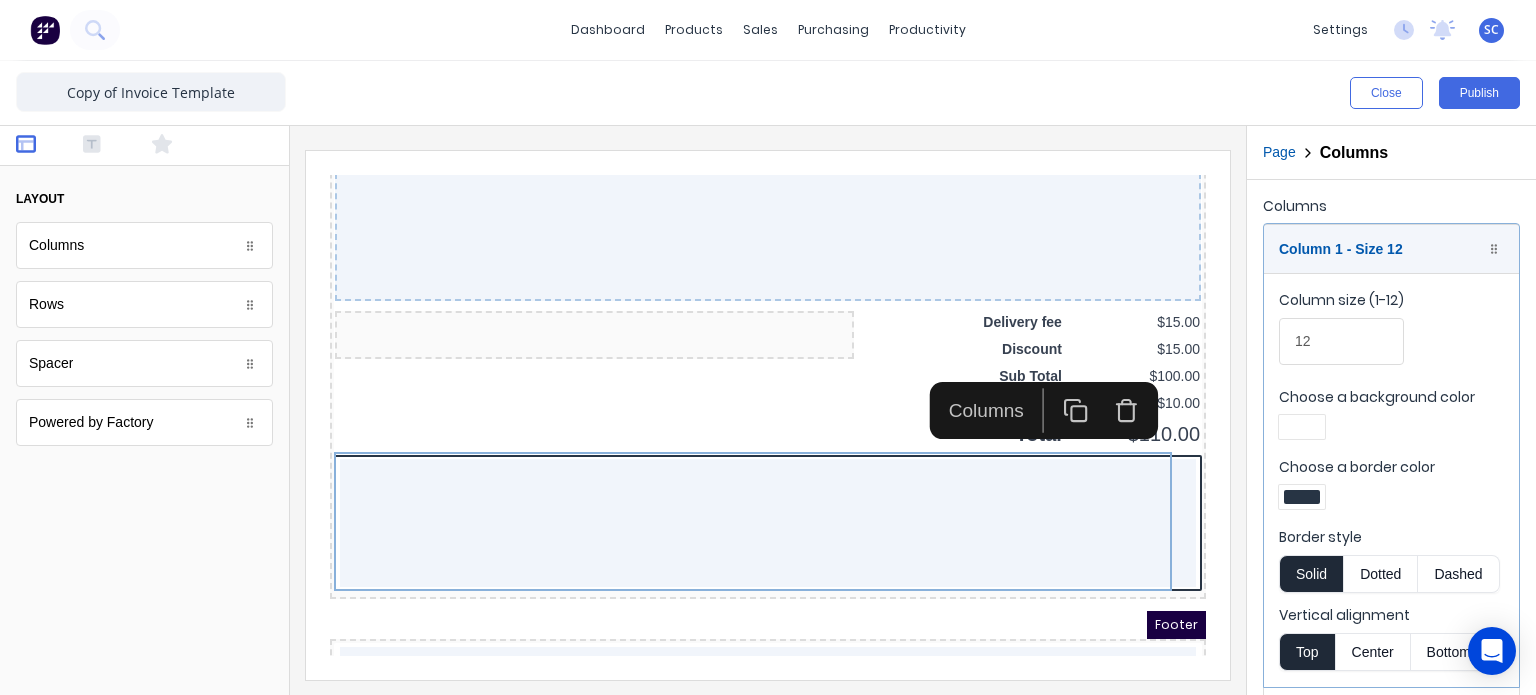 click at bounding box center [1302, 497] 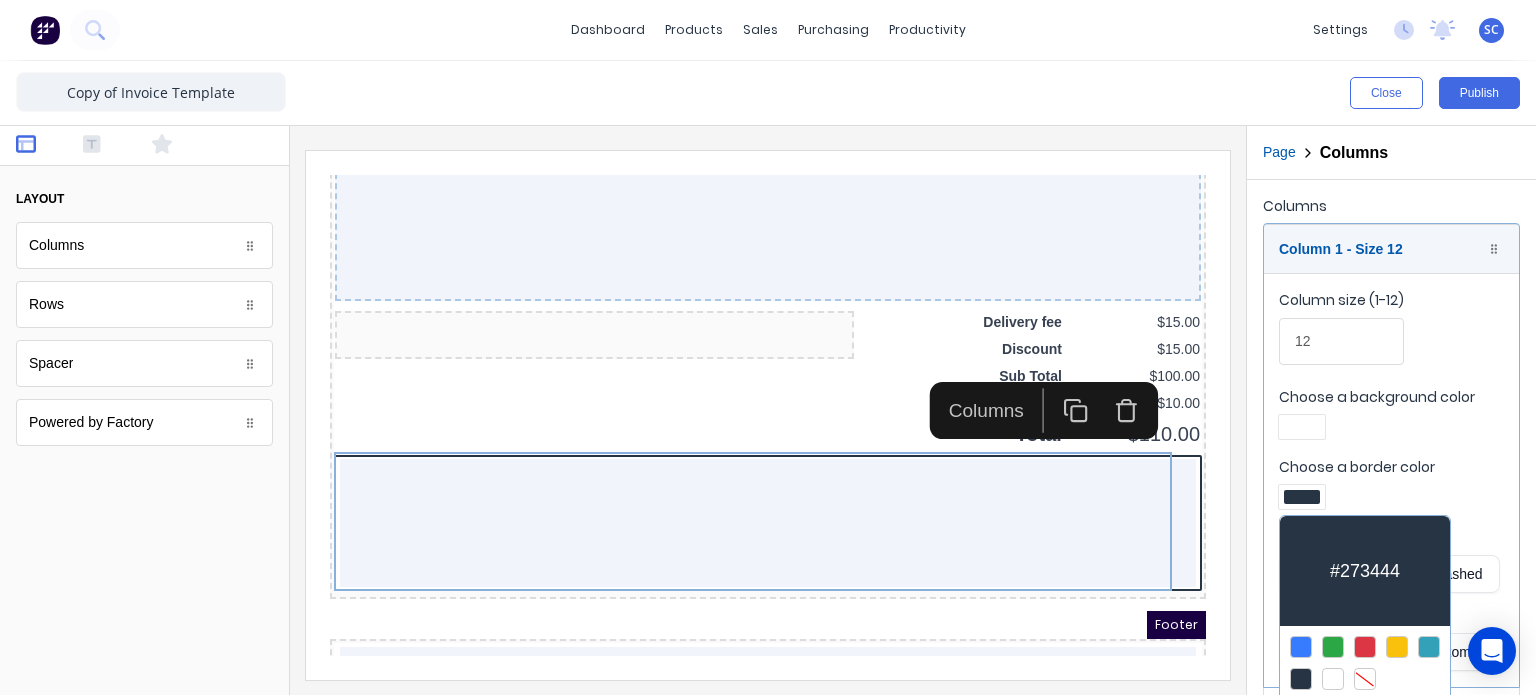 scroll, scrollTop: 54, scrollLeft: 0, axis: vertical 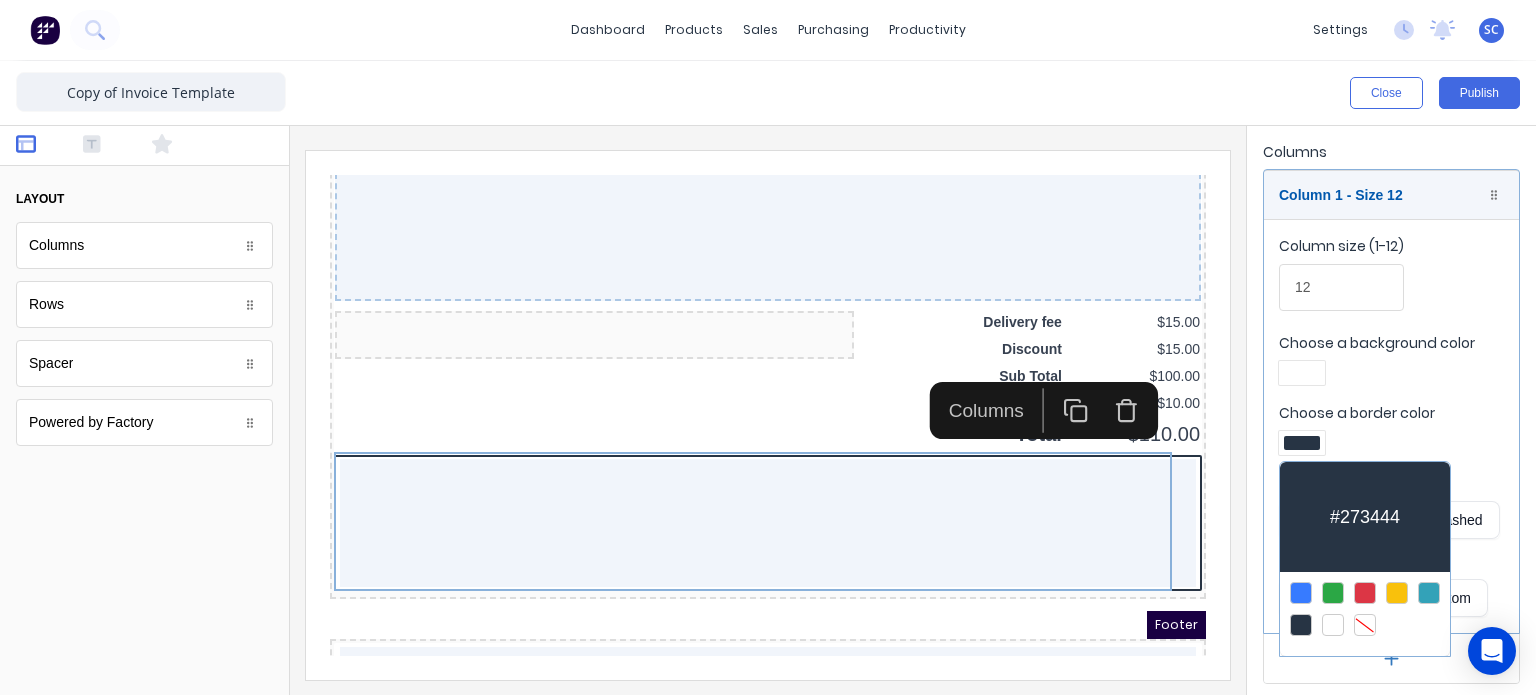 click at bounding box center (1365, 625) 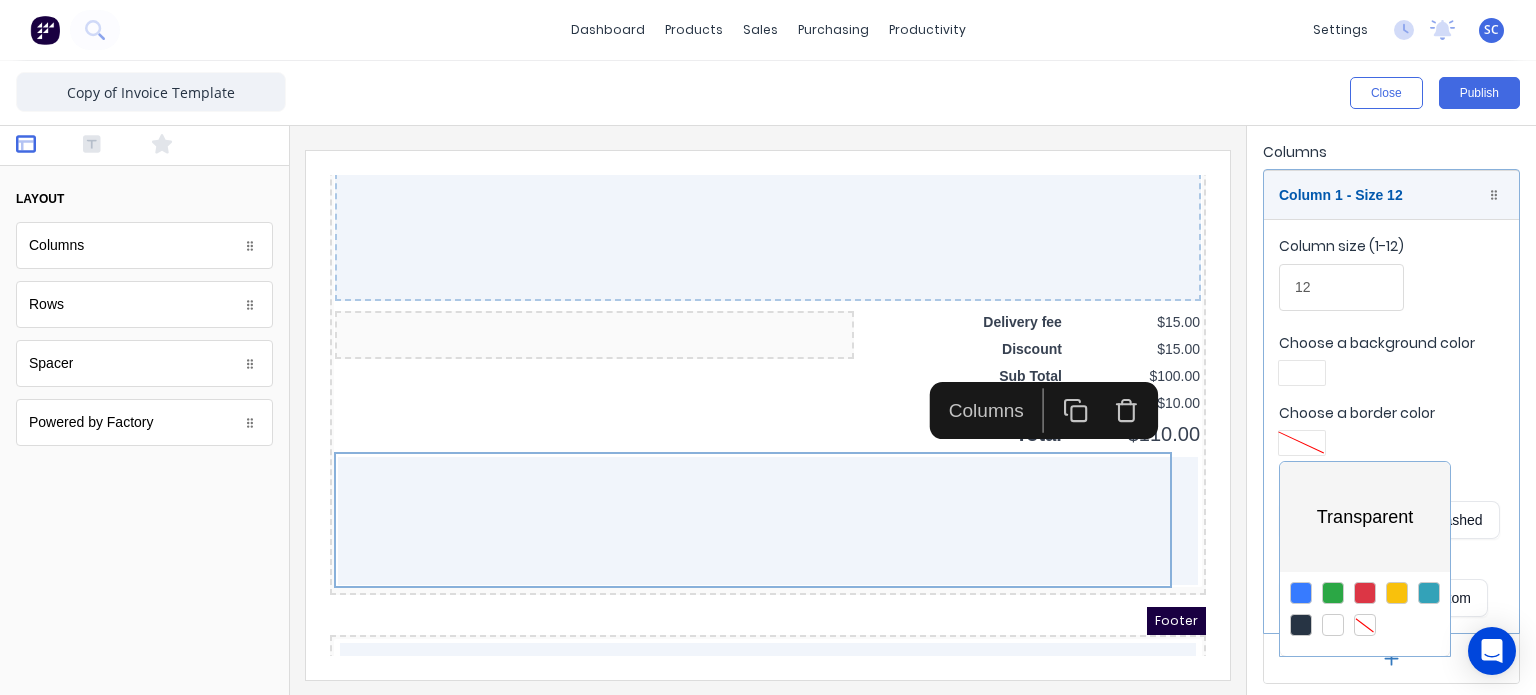 click at bounding box center (768, 347) 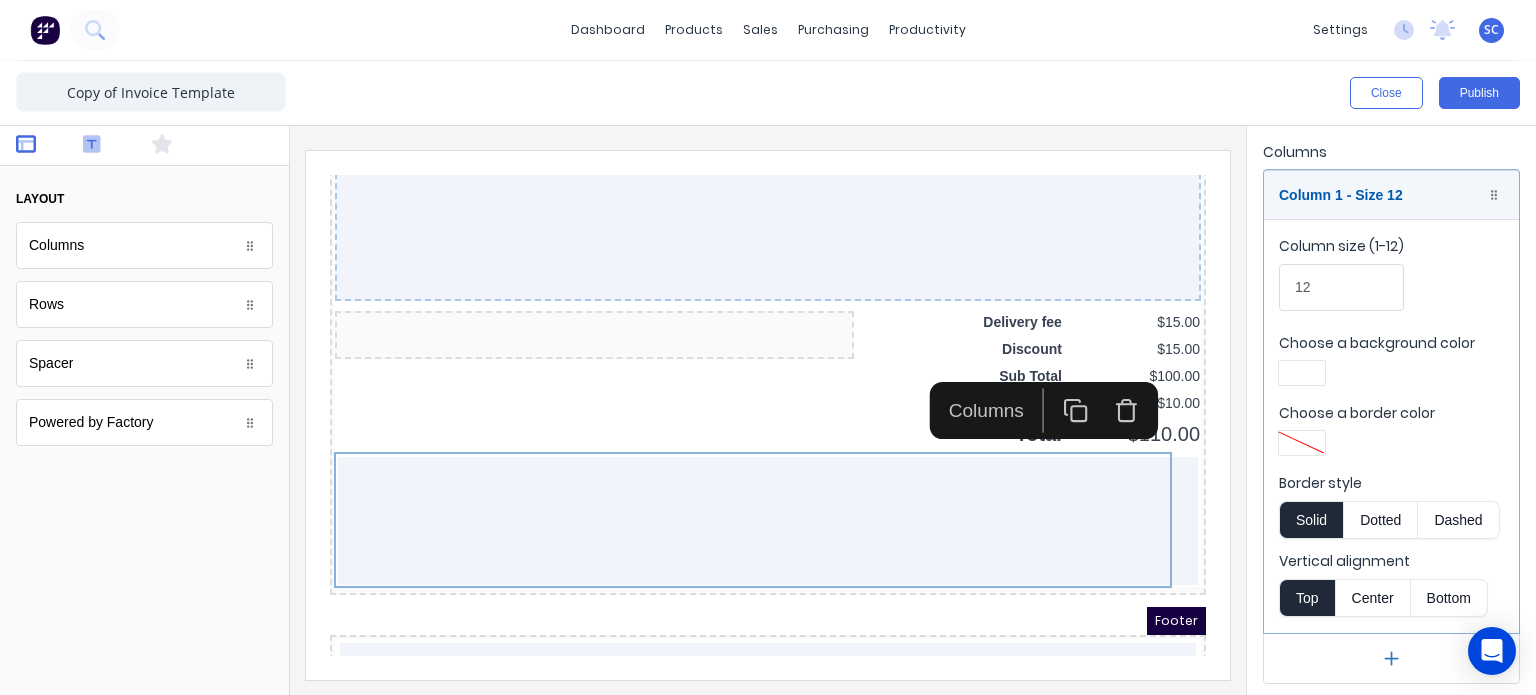 click at bounding box center (110, 146) 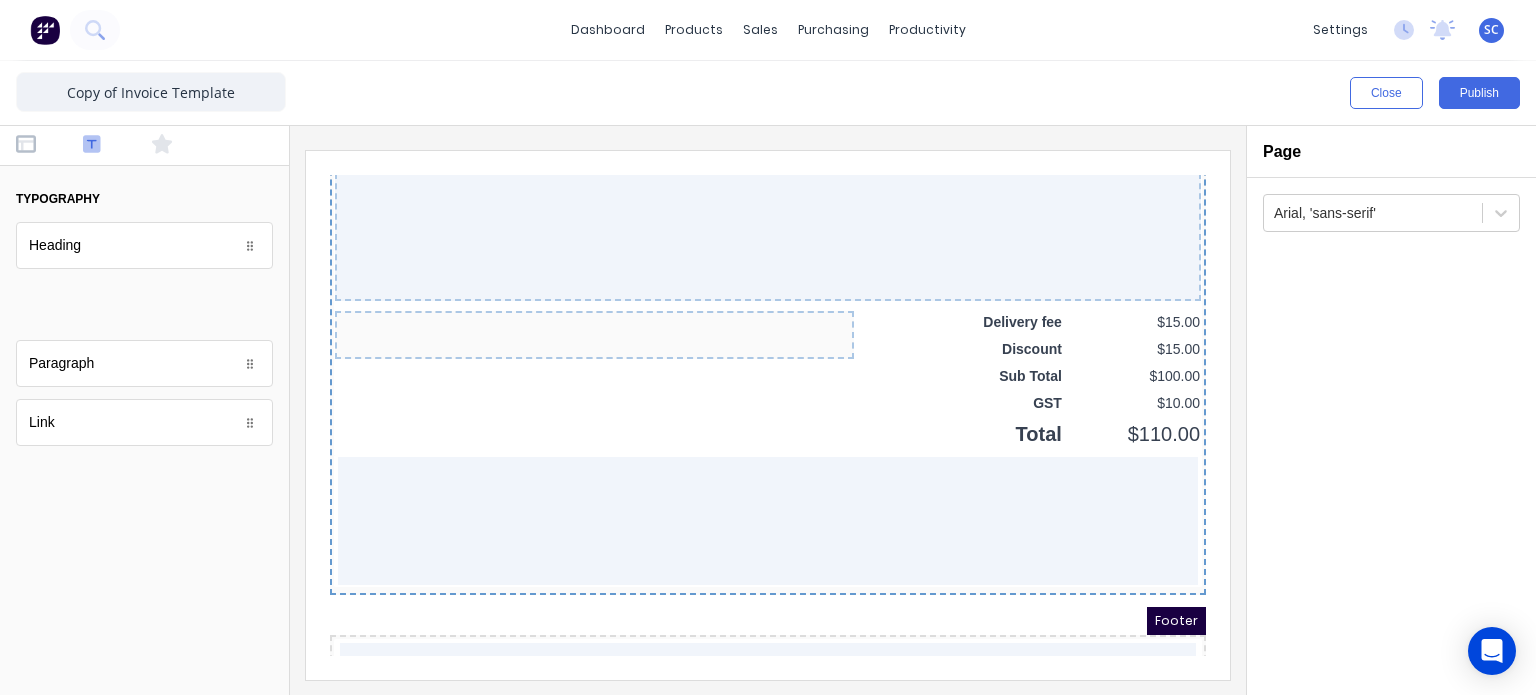 scroll, scrollTop: 0, scrollLeft: 0, axis: both 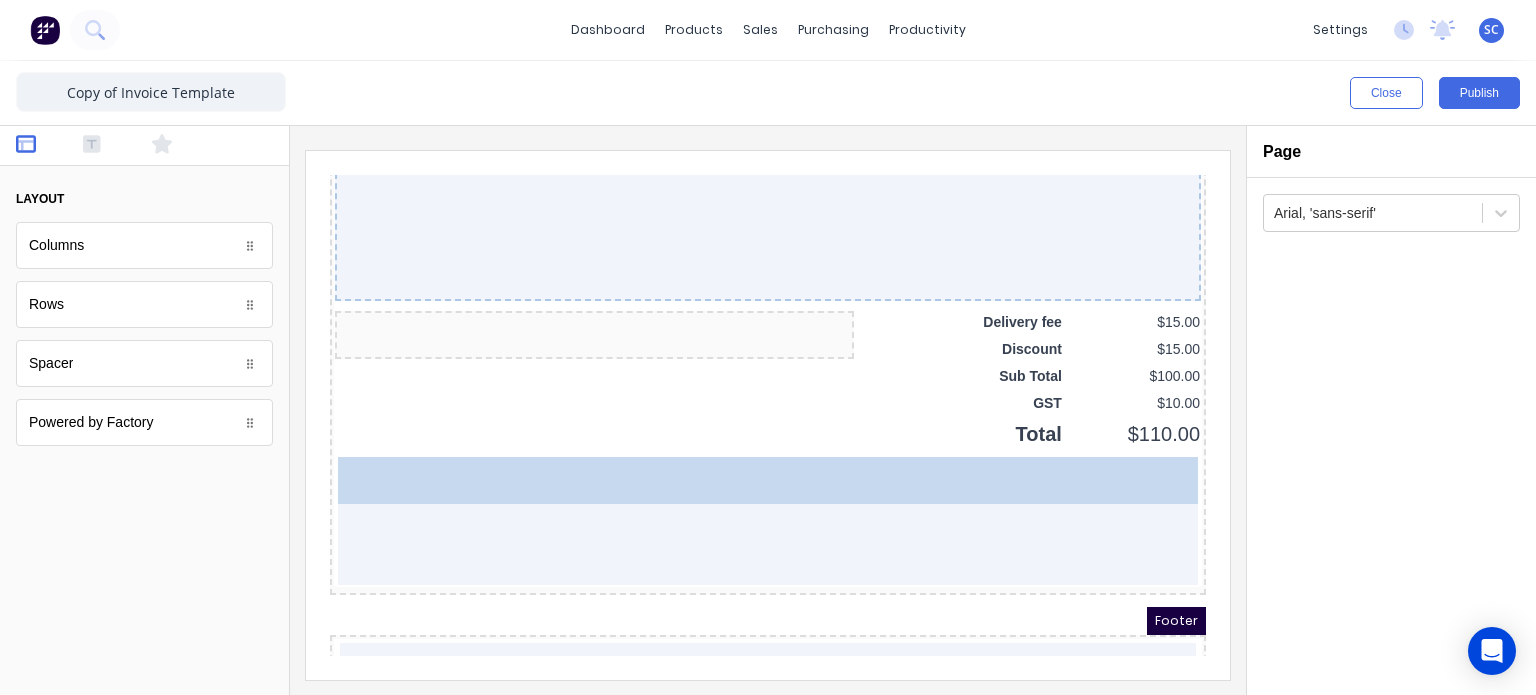 drag, startPoint x: 135, startPoint y: 301, endPoint x: 447, endPoint y: 513, distance: 377.21082 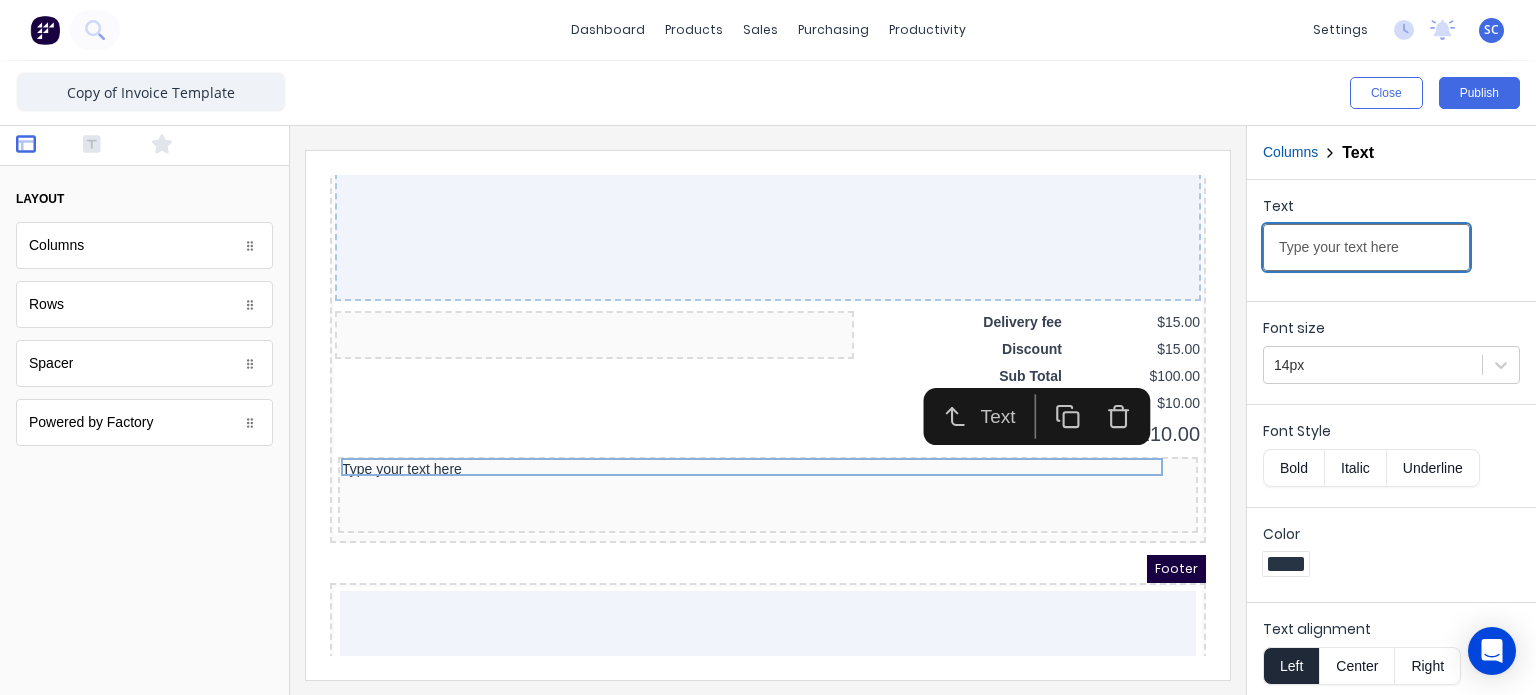 click on "Type your text here" at bounding box center (1366, 247) 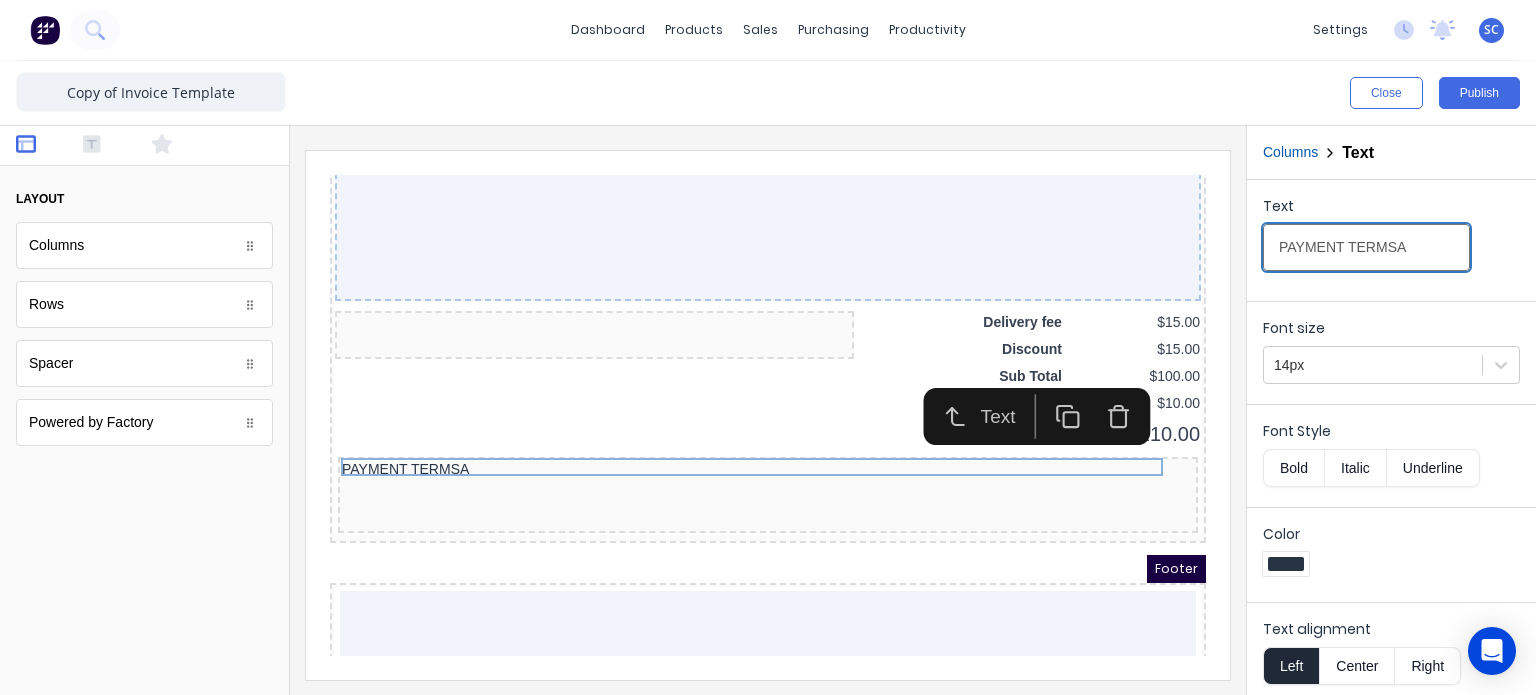 type on "PAYMENT TERMS" 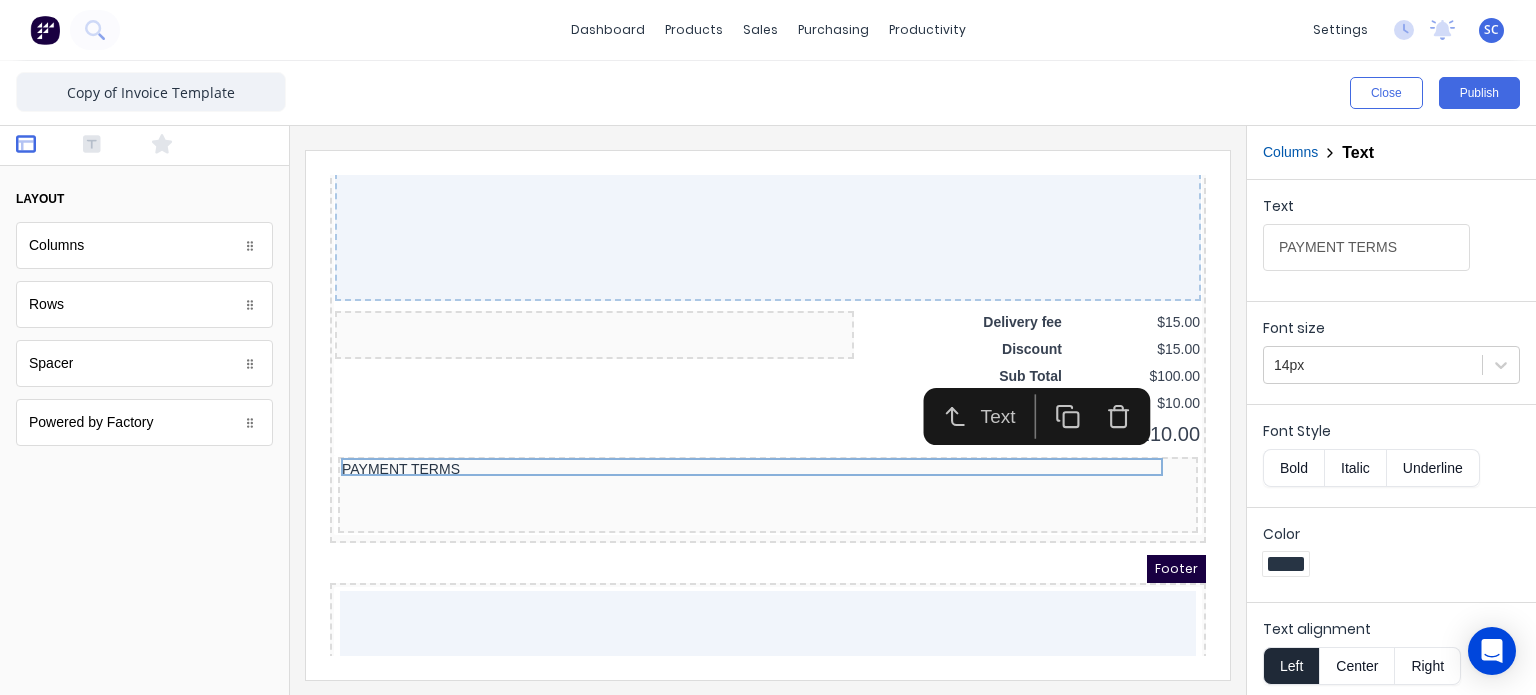 click on "Bold" at bounding box center [1293, 468] 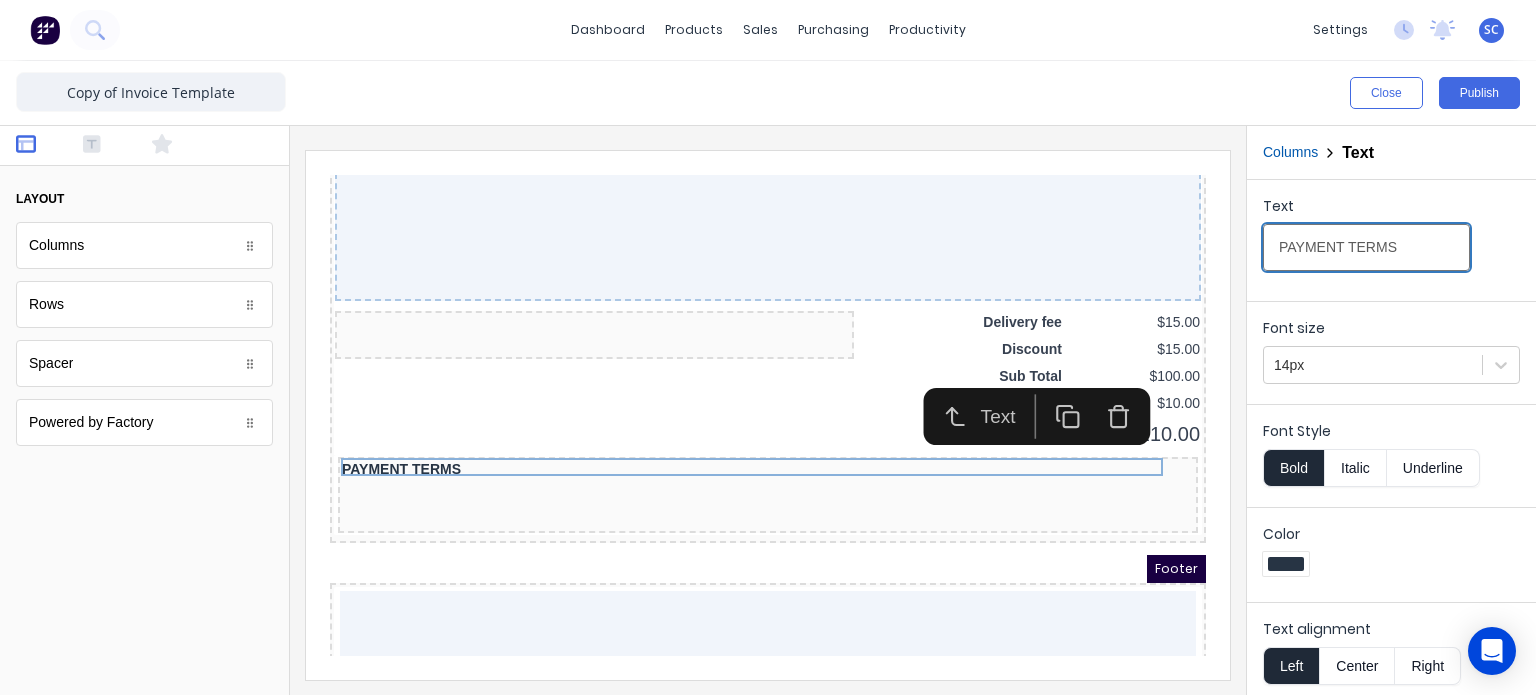 click on "PAYMENT TERMS" at bounding box center (1366, 247) 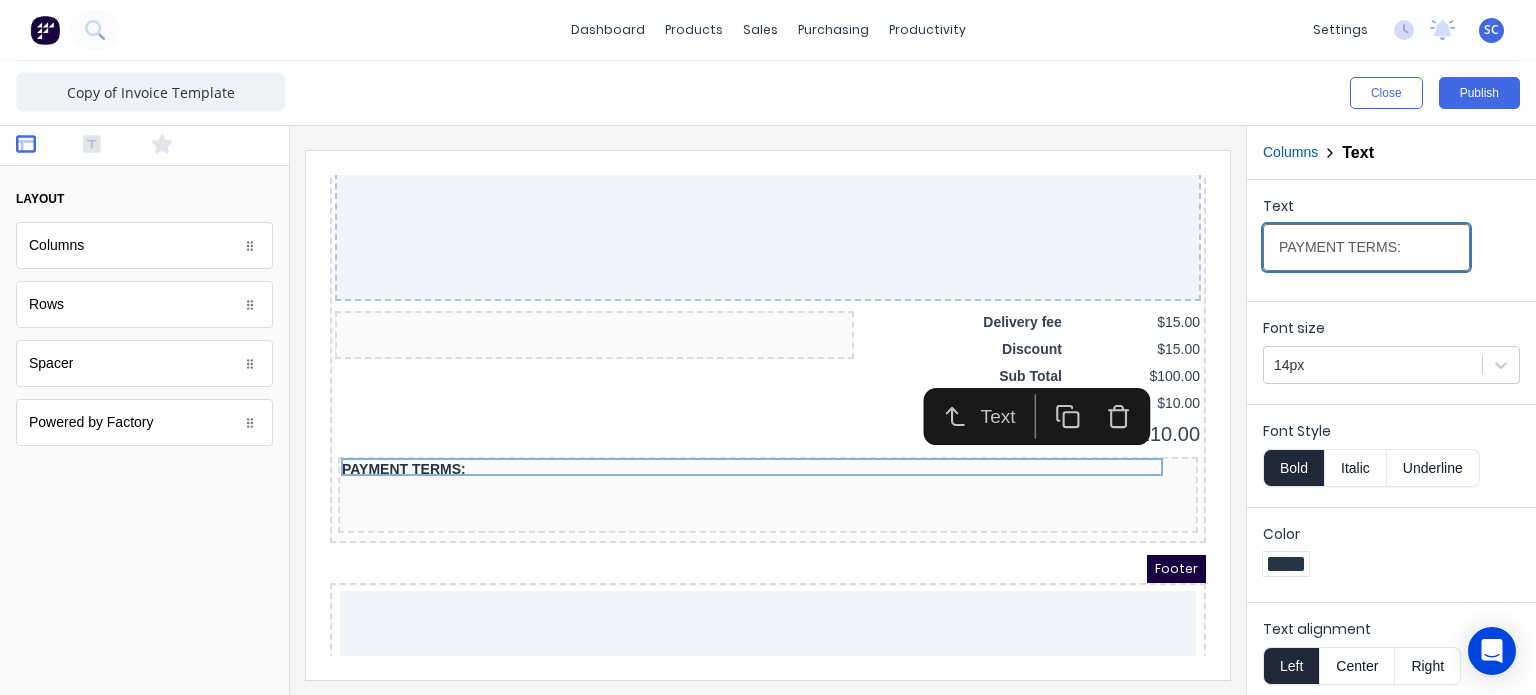 type on "PAYMENT TERMS:" 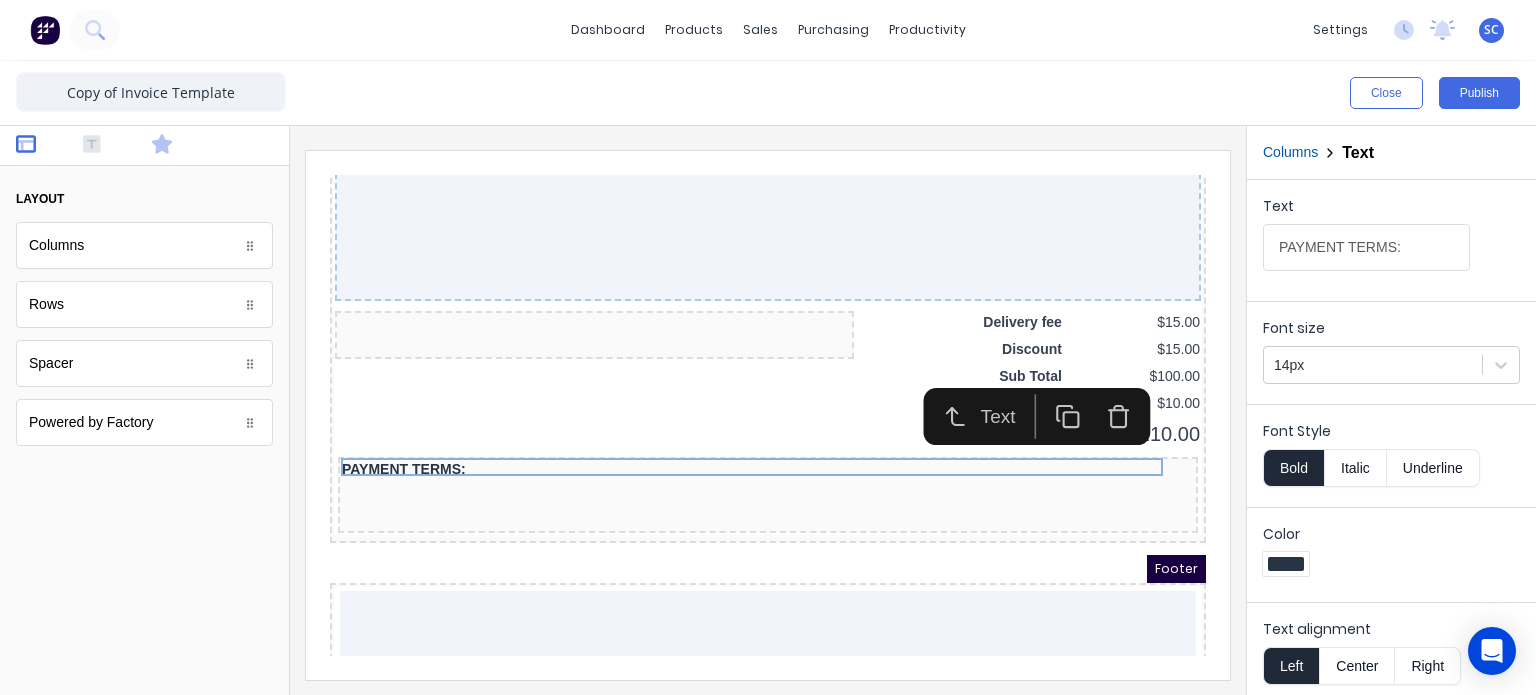 click 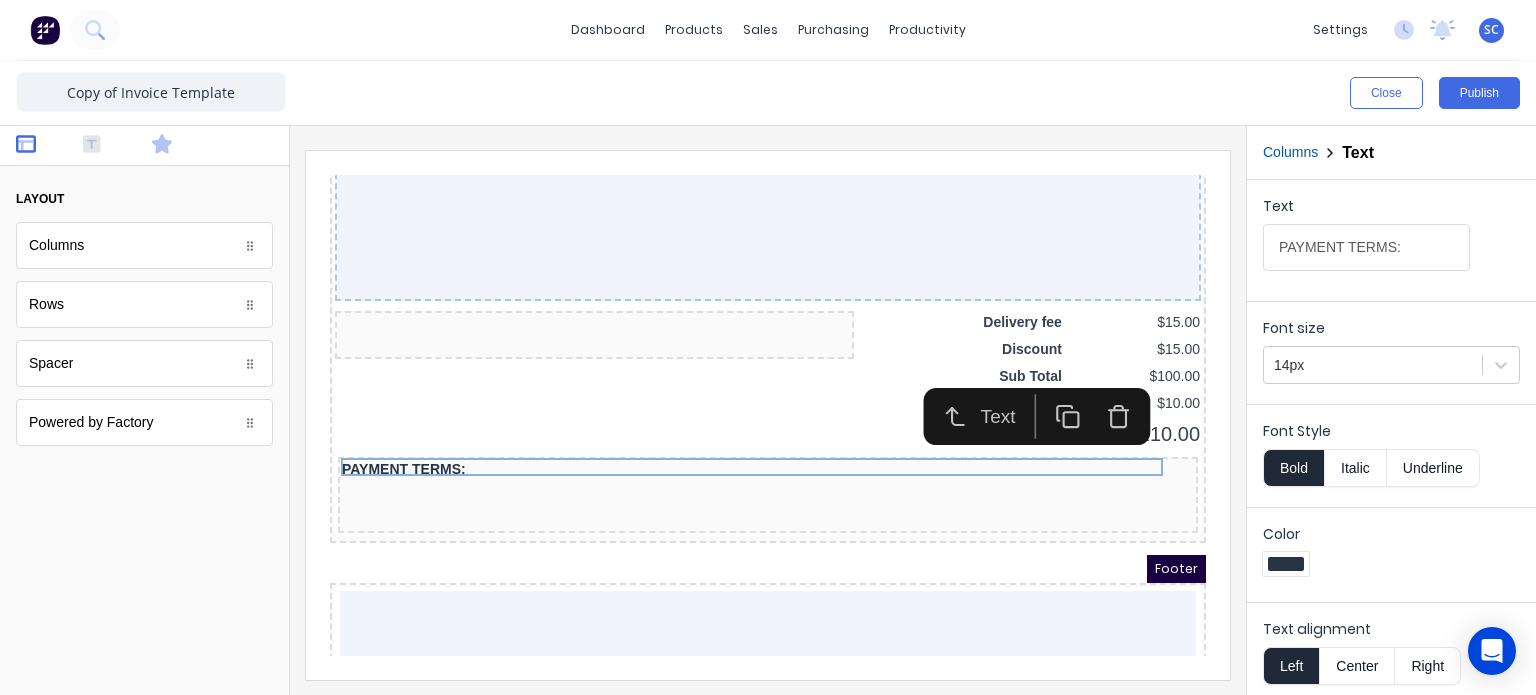 click 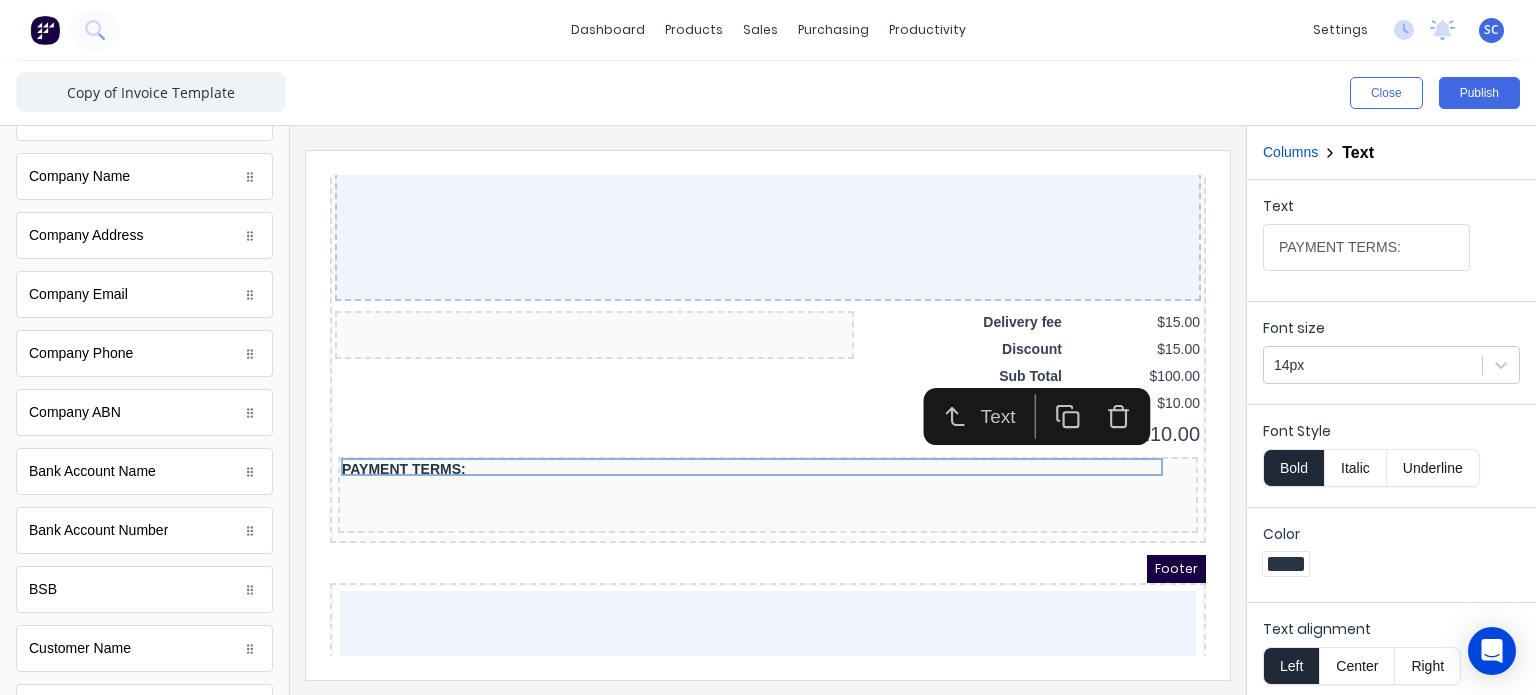 scroll, scrollTop: 1098, scrollLeft: 0, axis: vertical 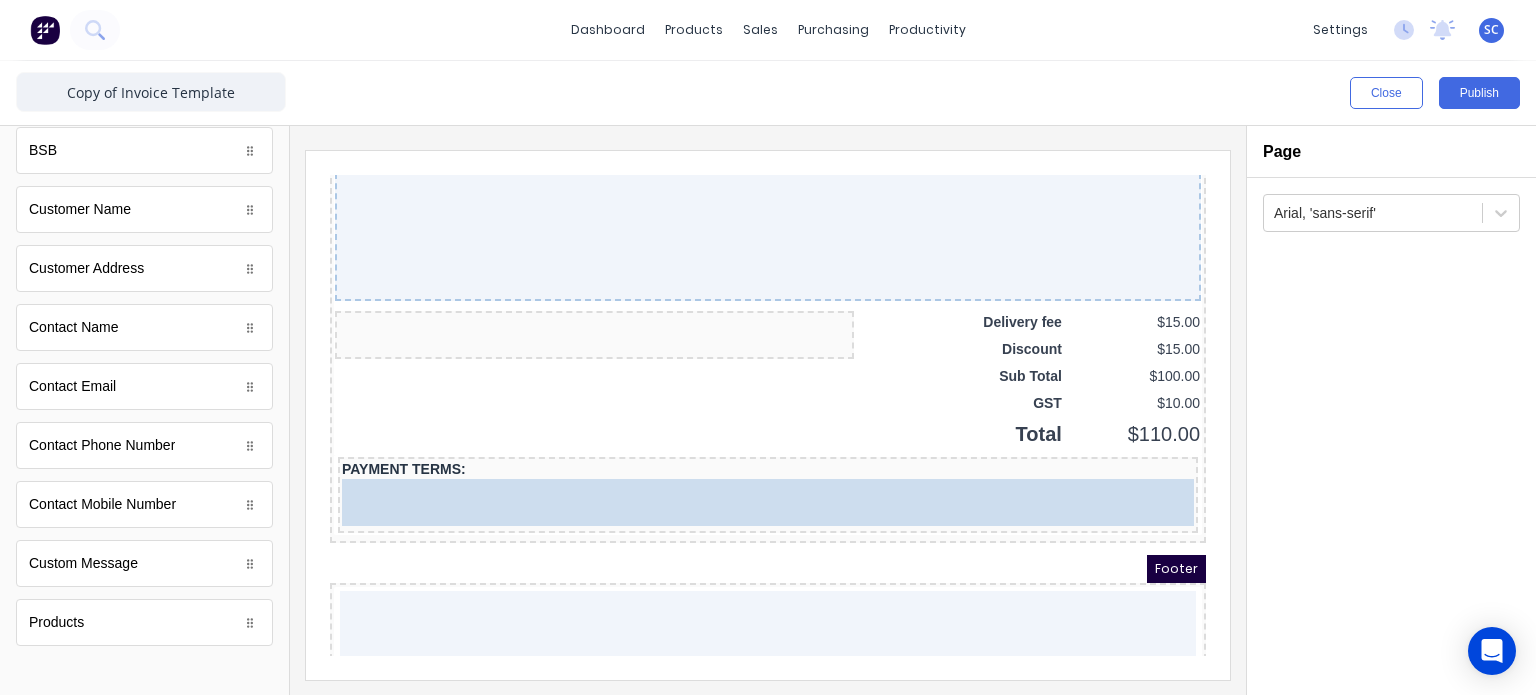 drag, startPoint x: 151, startPoint y: 565, endPoint x: 525, endPoint y: 487, distance: 382.04712 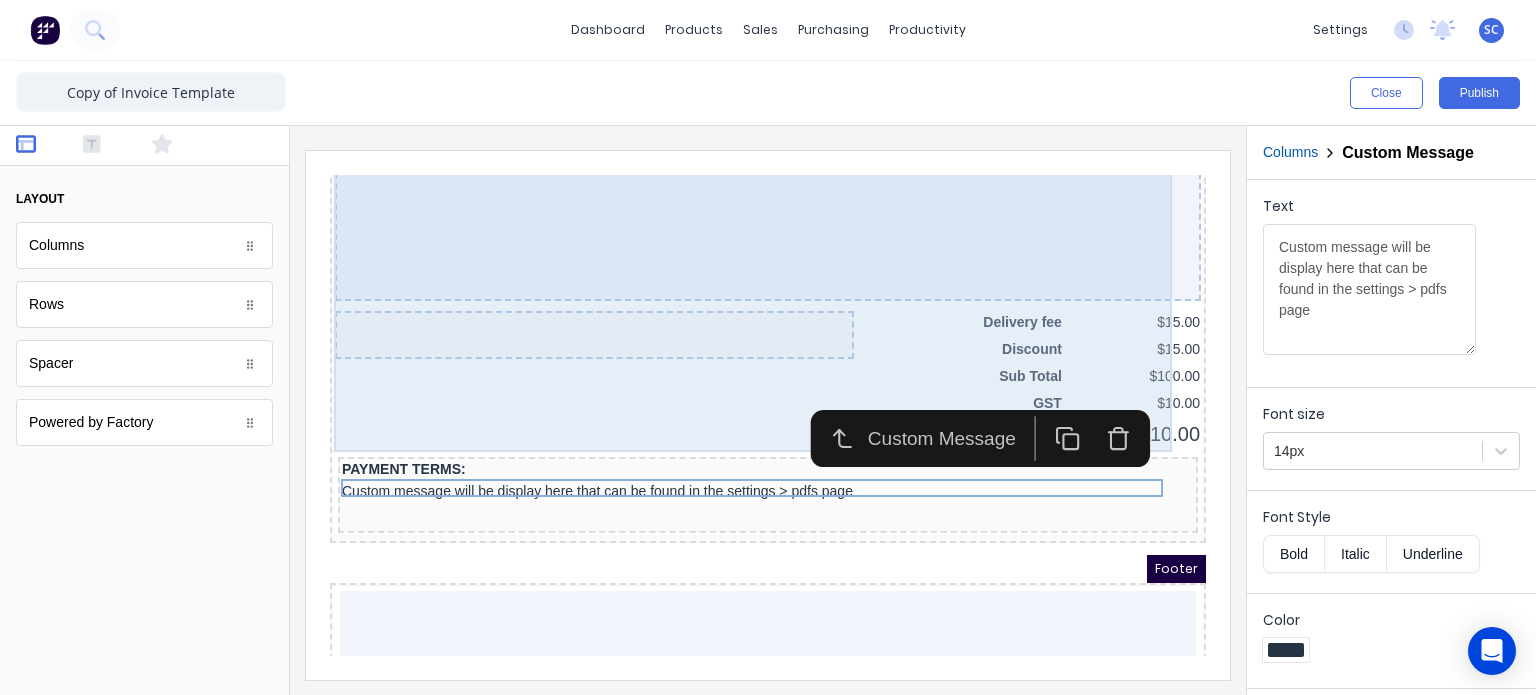 scroll, scrollTop: 0, scrollLeft: 0, axis: both 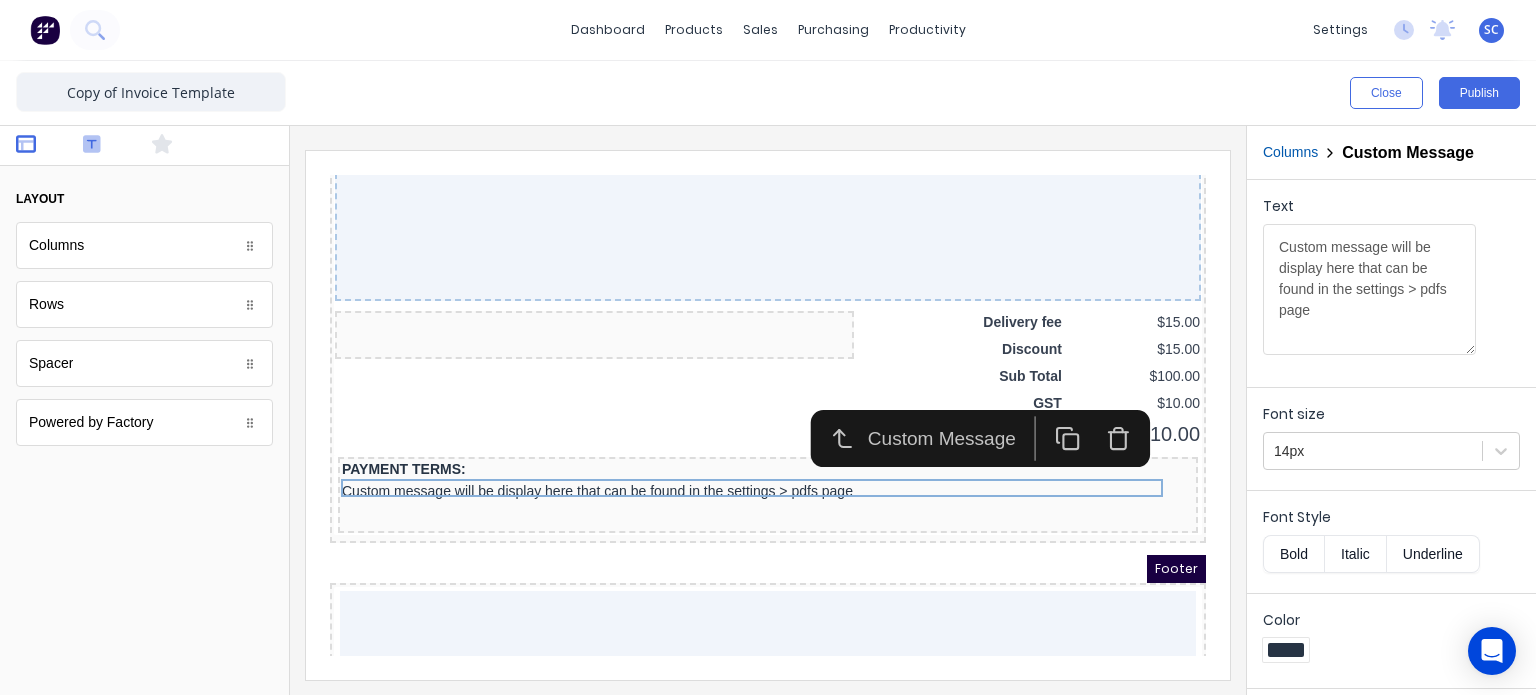 click at bounding box center [110, 146] 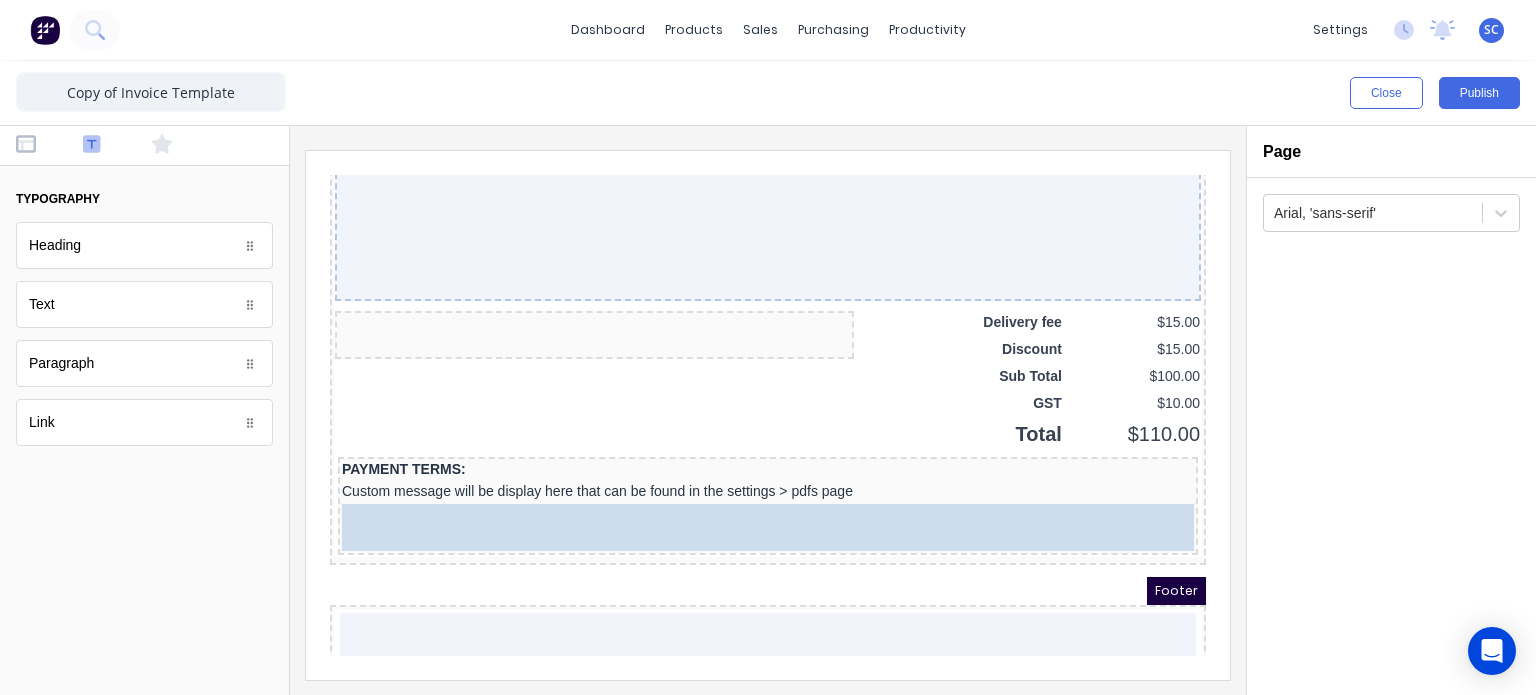 drag, startPoint x: 106, startPoint y: 303, endPoint x: 435, endPoint y: 495, distance: 380.9265 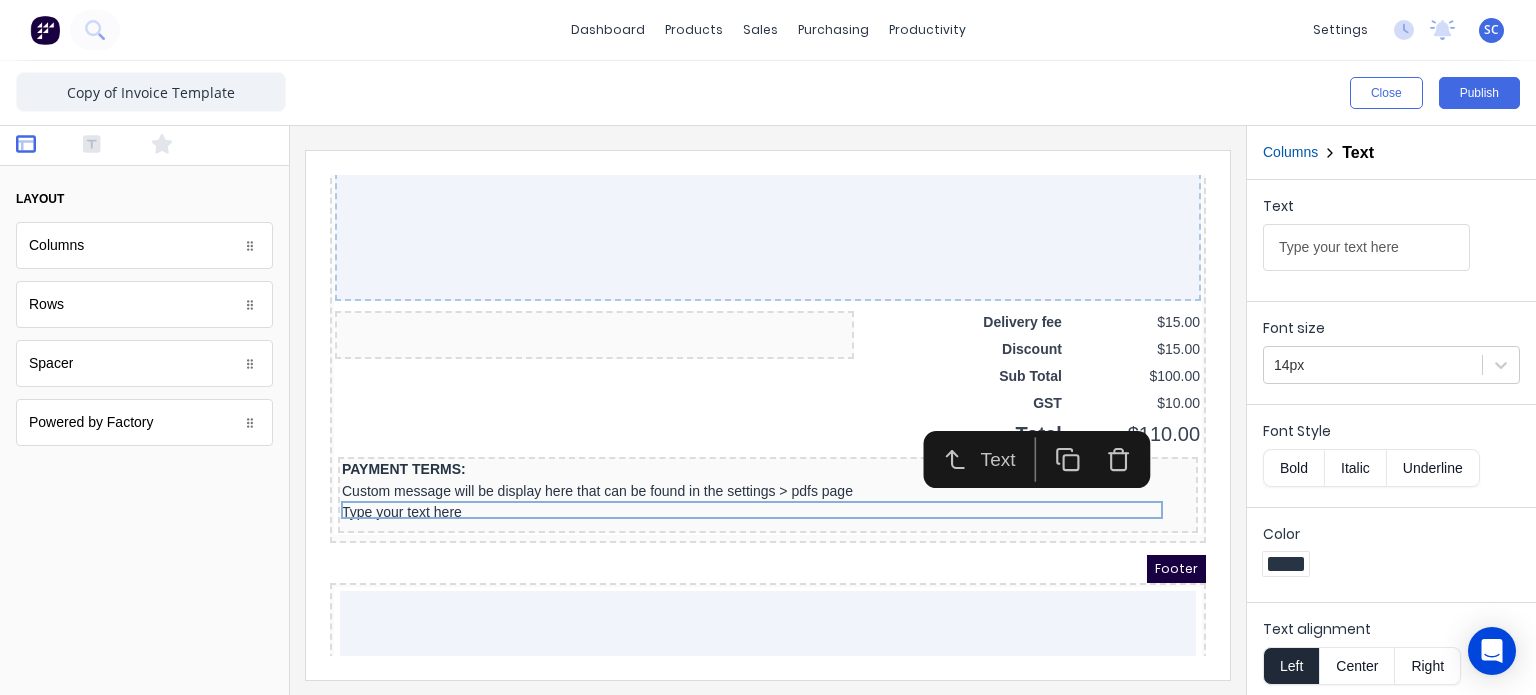 click on "Spacer" at bounding box center (144, 363) 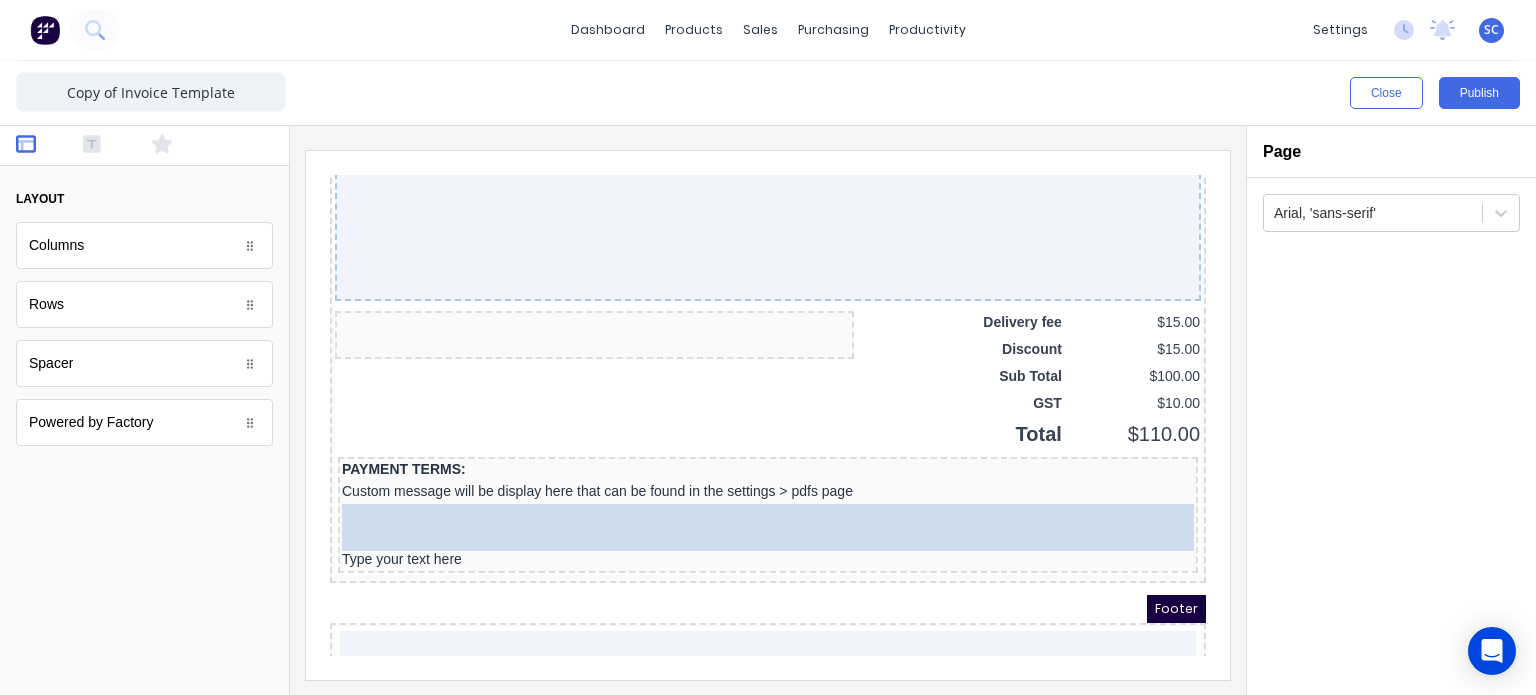 drag, startPoint x: 106, startPoint y: 352, endPoint x: 484, endPoint y: 479, distance: 398.76434 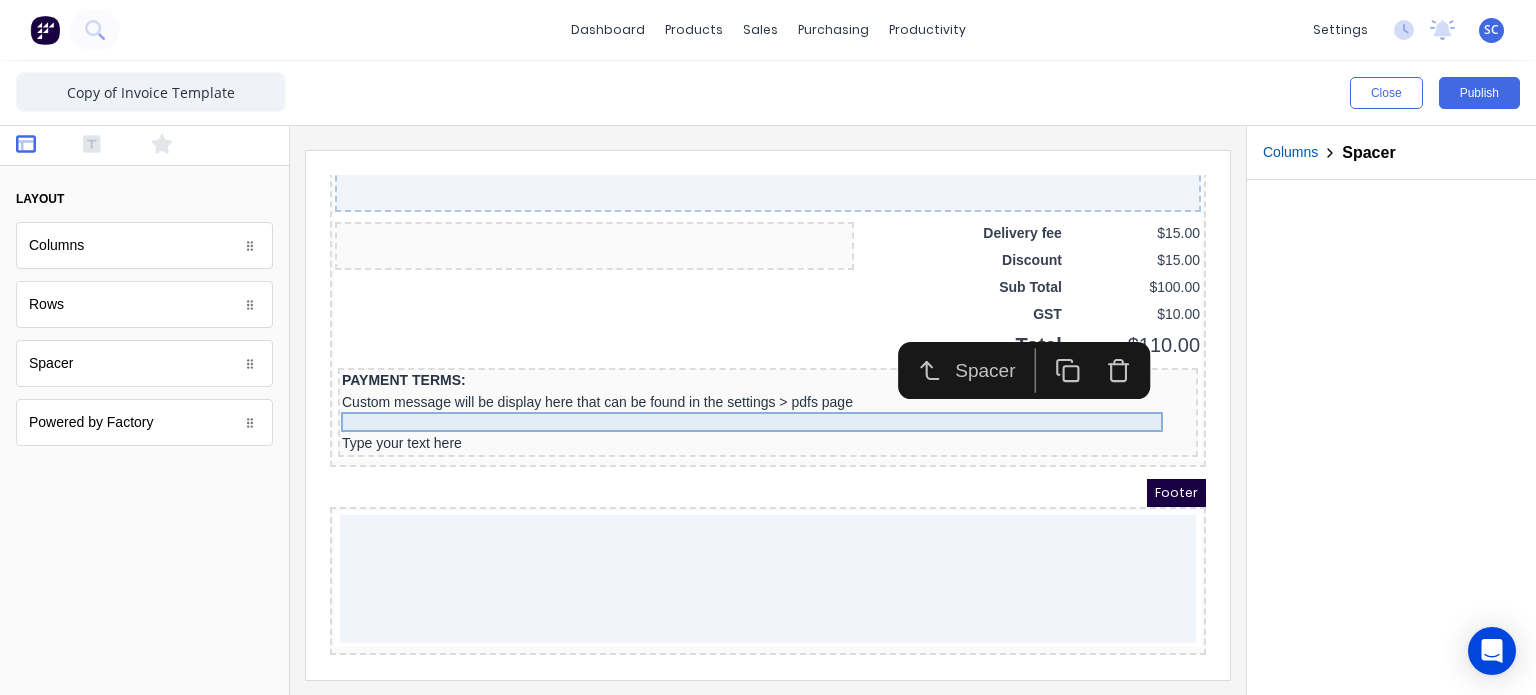 scroll, scrollTop: 1504, scrollLeft: 0, axis: vertical 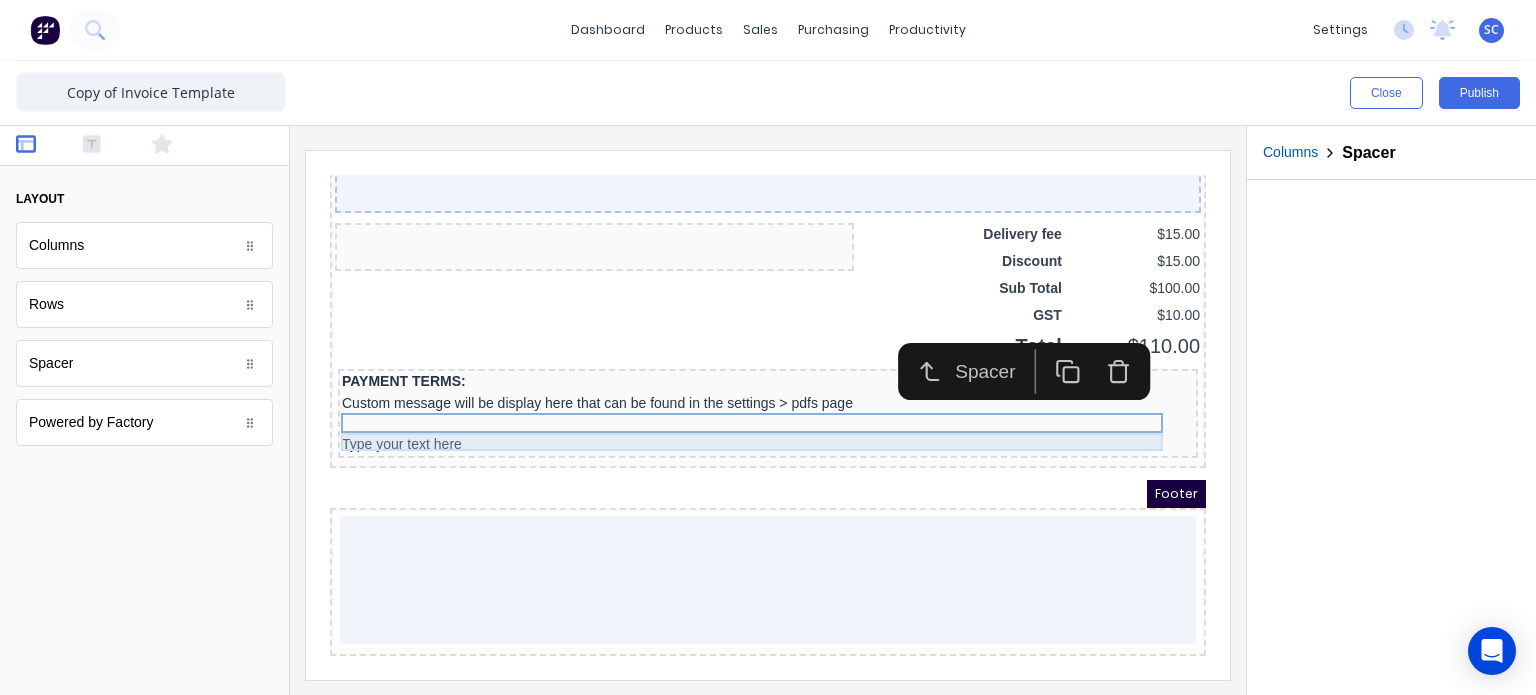 click on "Header LOGO HERE PDF content Contact name here Company name here Ph: (0422) 275 975 Email: xxxxxxx@xxxxx.com TAX INVOICE INVOICE #0001 Date: 29/10/2024 QTY DESCRIPTION EACH TOTAL 1 Basic Product Lorem ipsum dolor sit amet, consectetur adipiscing elit, sed do eiusmod tempor incididunt ut labore et dolore magna aliqua. Diameter 100cm Colorbond Cottage Green Parts # 967-12 $12.00 $12.00 1 #1 Colorbond Basalt 0.55 90mm 0 bends Lengths 1 x 1000 1 x 1500 $12.00 $12.00 1 Custom Formula Lorem ipsum dolor sit amet, consectetur adipiscing elit, sed do eiusmod tempor incididunt ut labore et dolore magna aliqua. Colorbond Cottage Green Height 23 Width 200 Dimension 2.5 Total:  74.75 $12.00 $12.00 Lineal Metres Lorem ipsum dolor sit amet, consectetur adipiscing elit, sed do eiusmod tempor incididunt ut labore et dolore magna aliqua. Diameter 100cm Colorbond Cottage Green Parts # 967-12 Lengths 1 x 1000 1 x 1500 $12.00 $12.00 Square Metres Diameter 100cm Colorbond Cottage Green Parts # 967-12 Dimensions 1 x 10 1 x 10 1 1" at bounding box center [744, -1113] 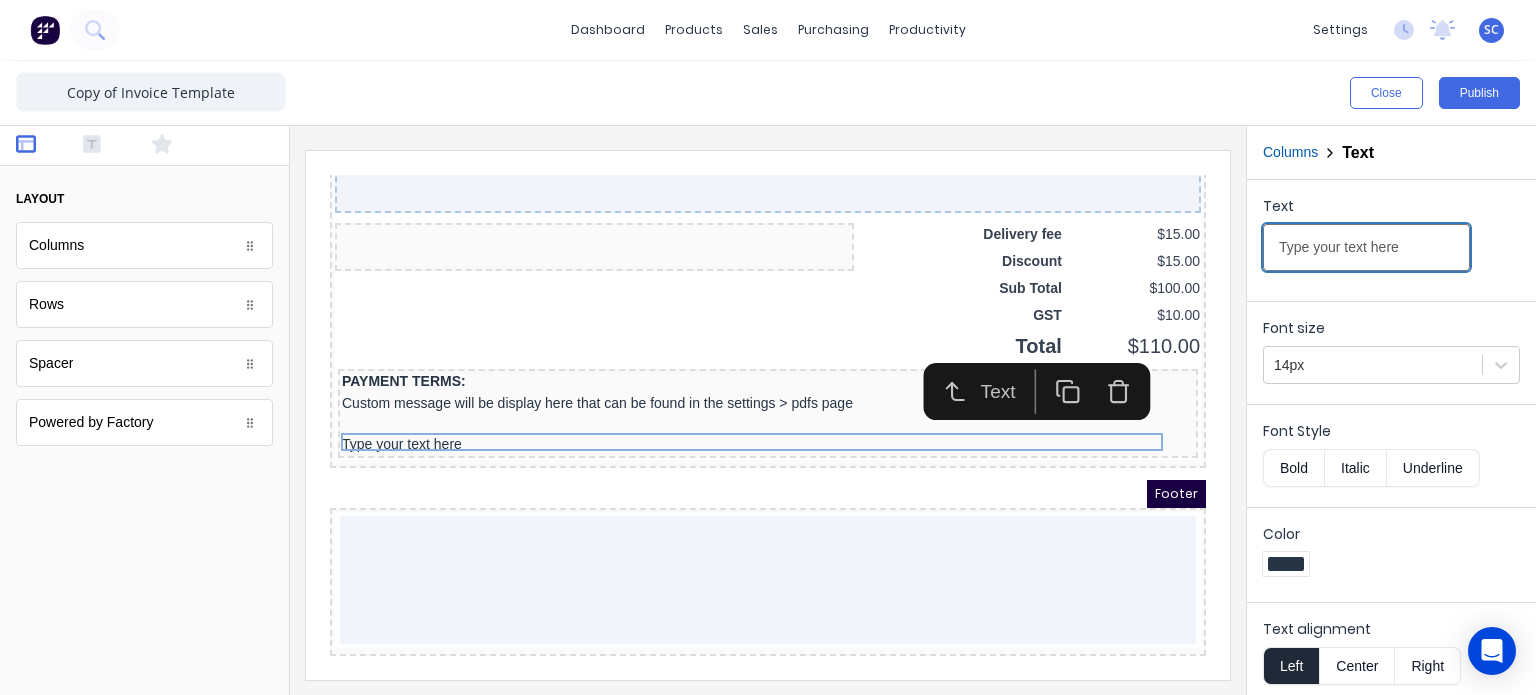 click on "Type your text here" at bounding box center [1366, 247] 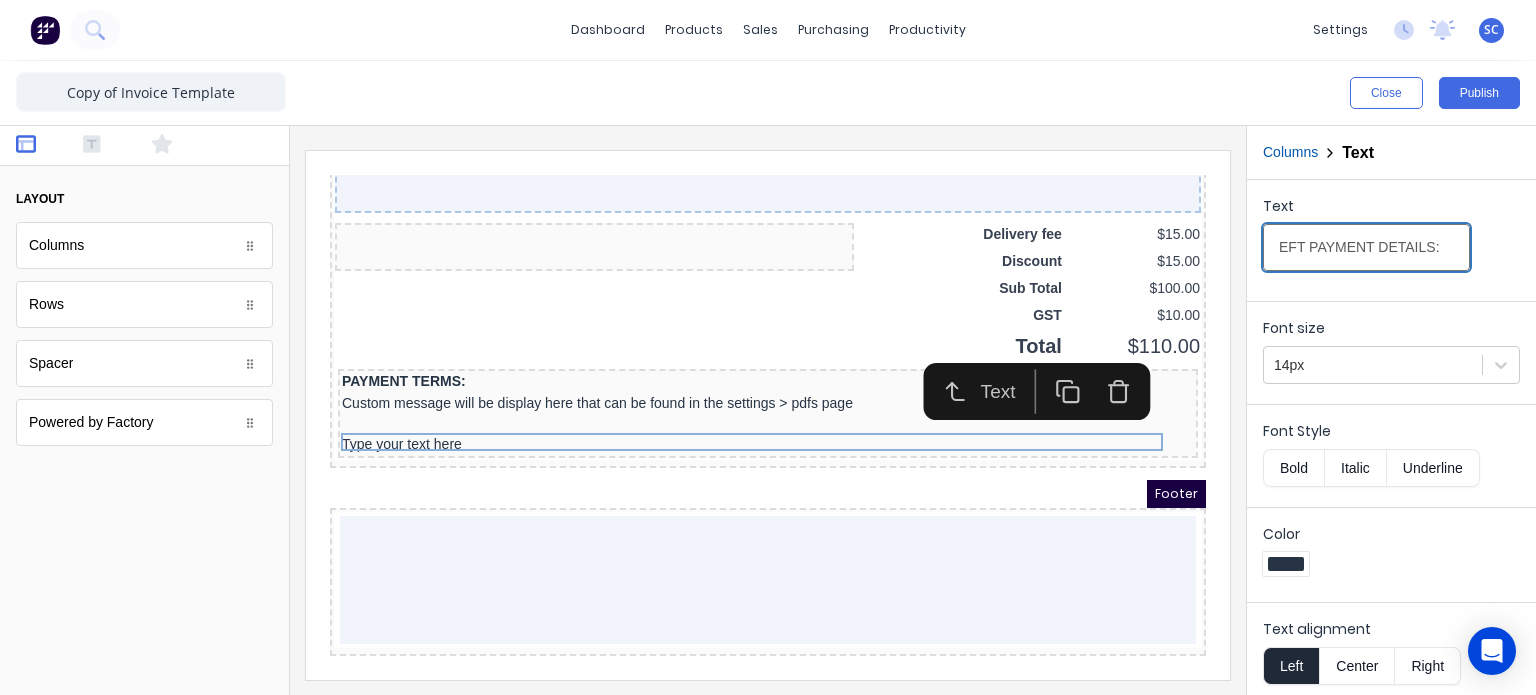 click on "EFT PAYMENT DETAILS:" at bounding box center [1366, 247] 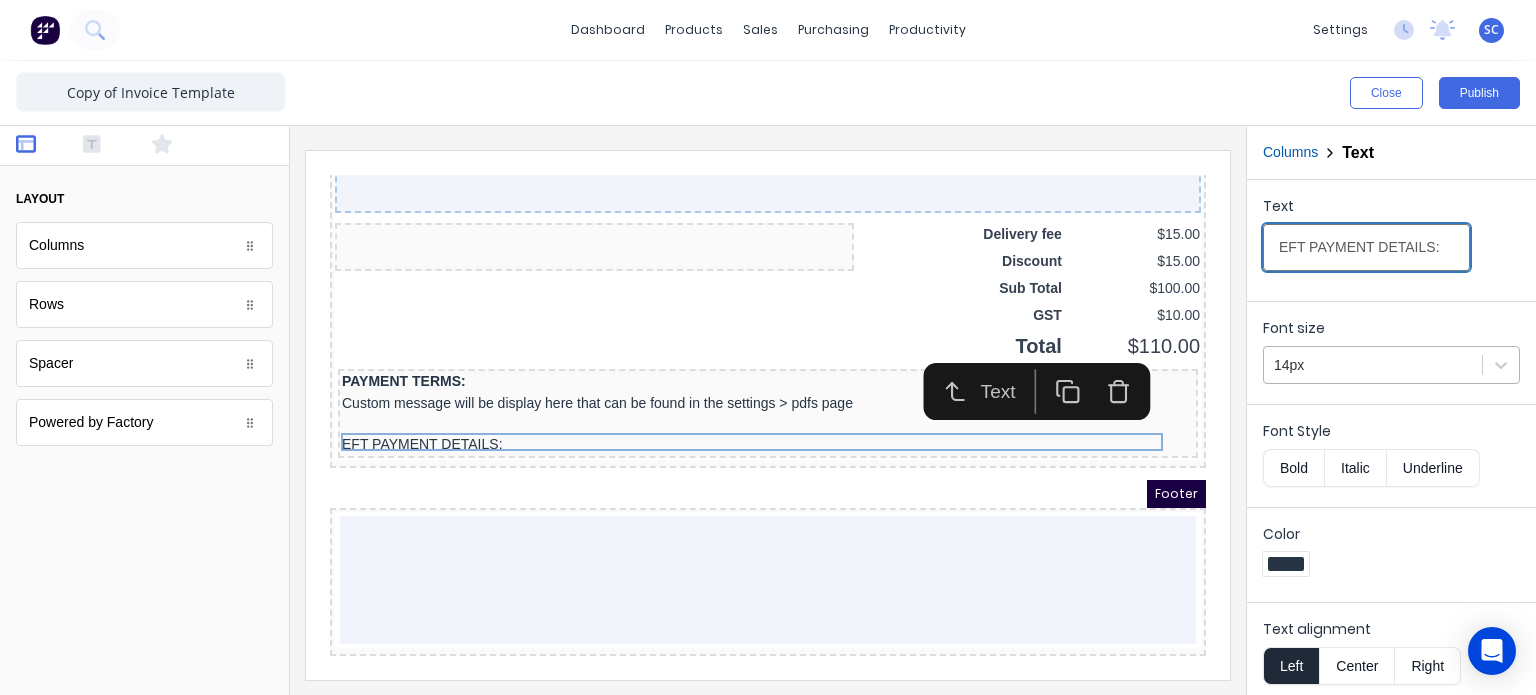 type on "EFT PAYMENT DETAILS:" 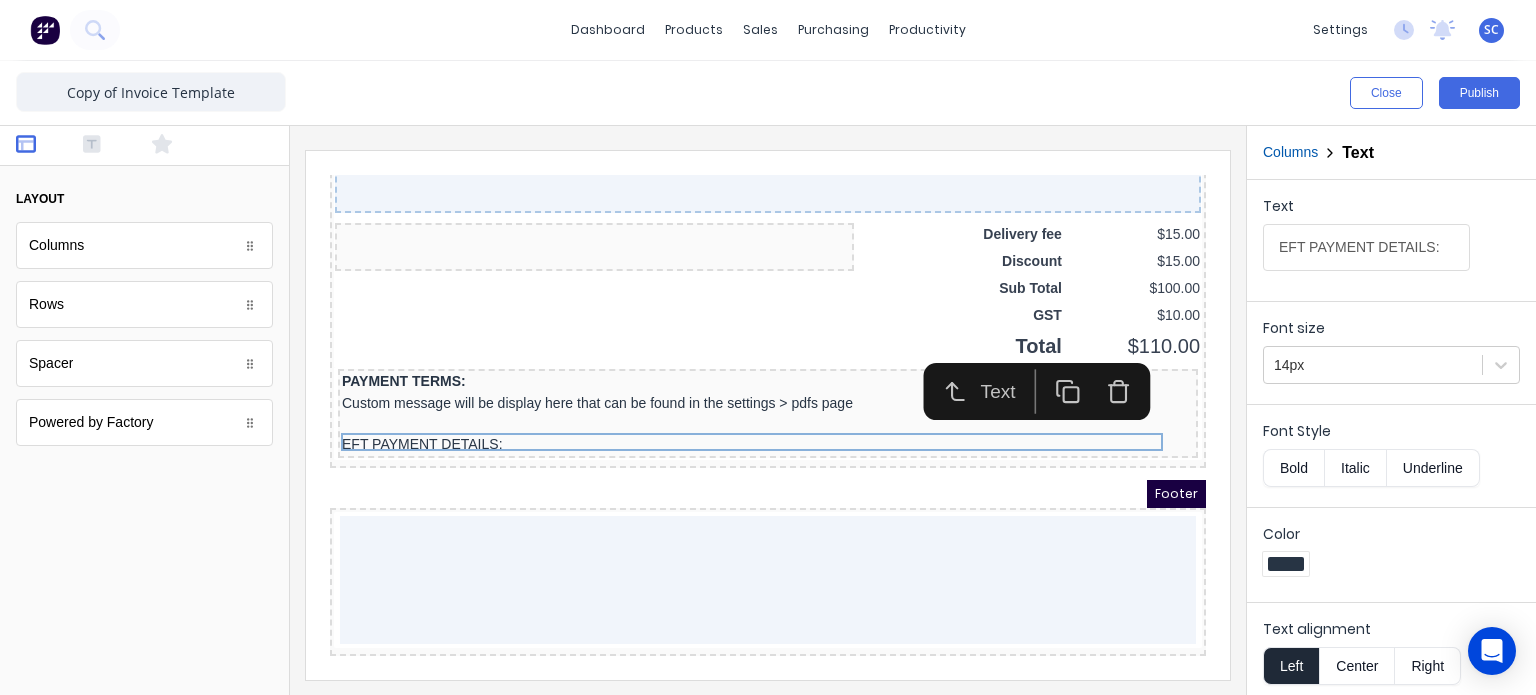 click on "Font Style Bold Italic Underline" at bounding box center [1391, 454] 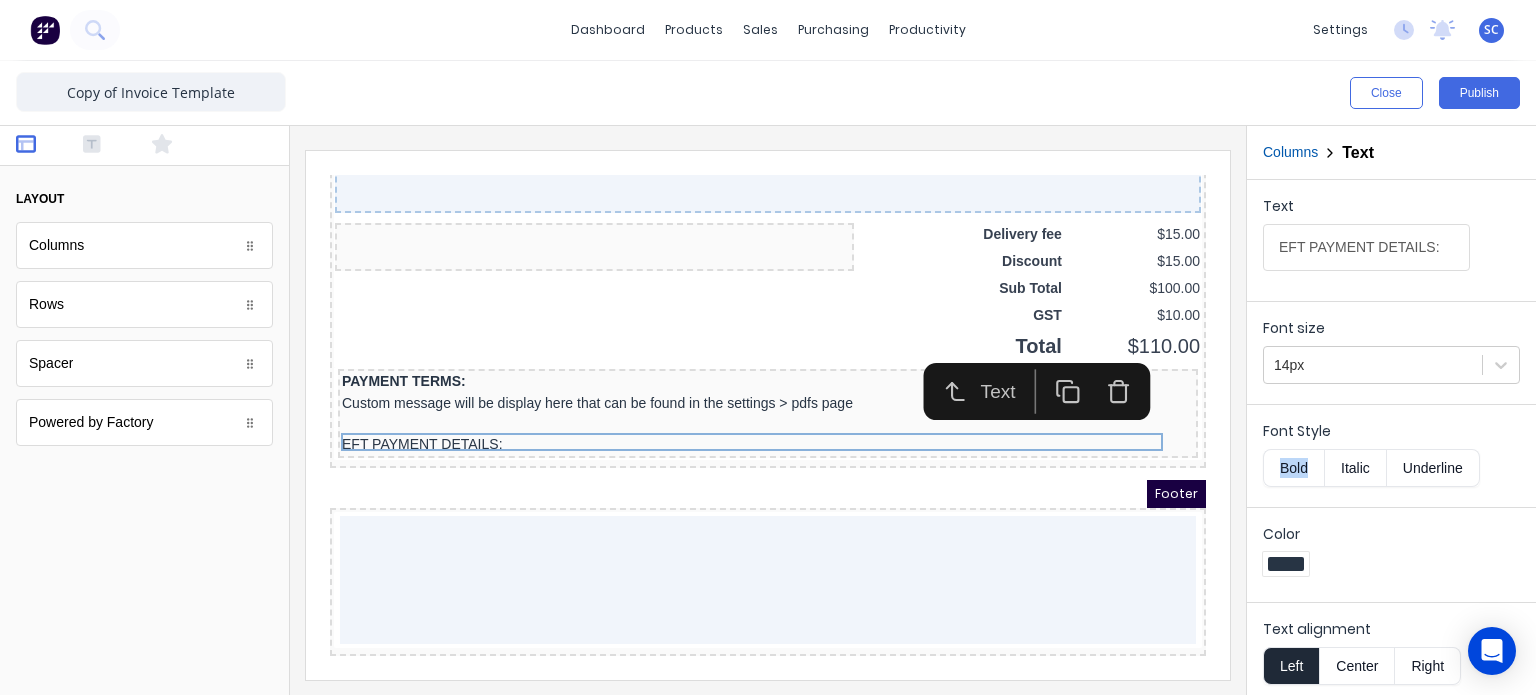 click on "Font Style Bold Italic Underline" at bounding box center (1391, 454) 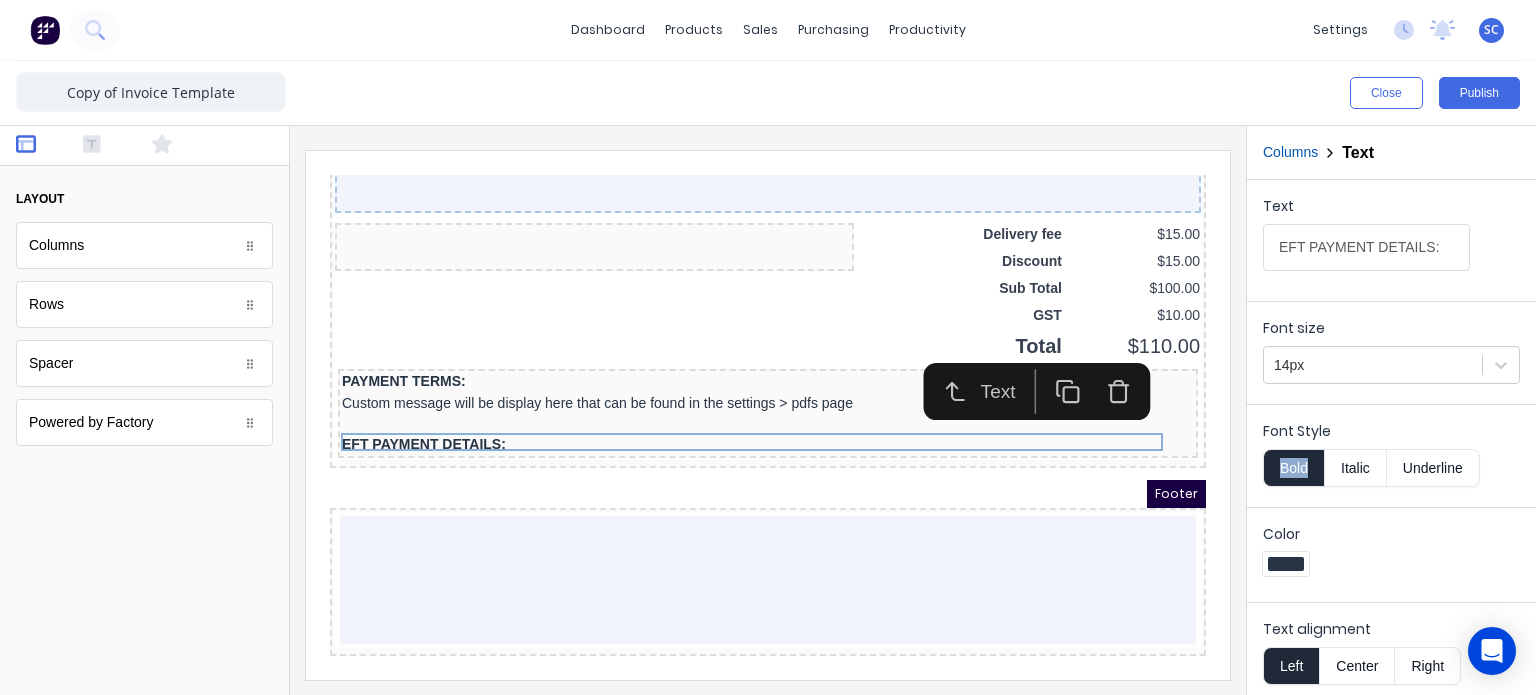 click on "Underline" at bounding box center (1433, 468) 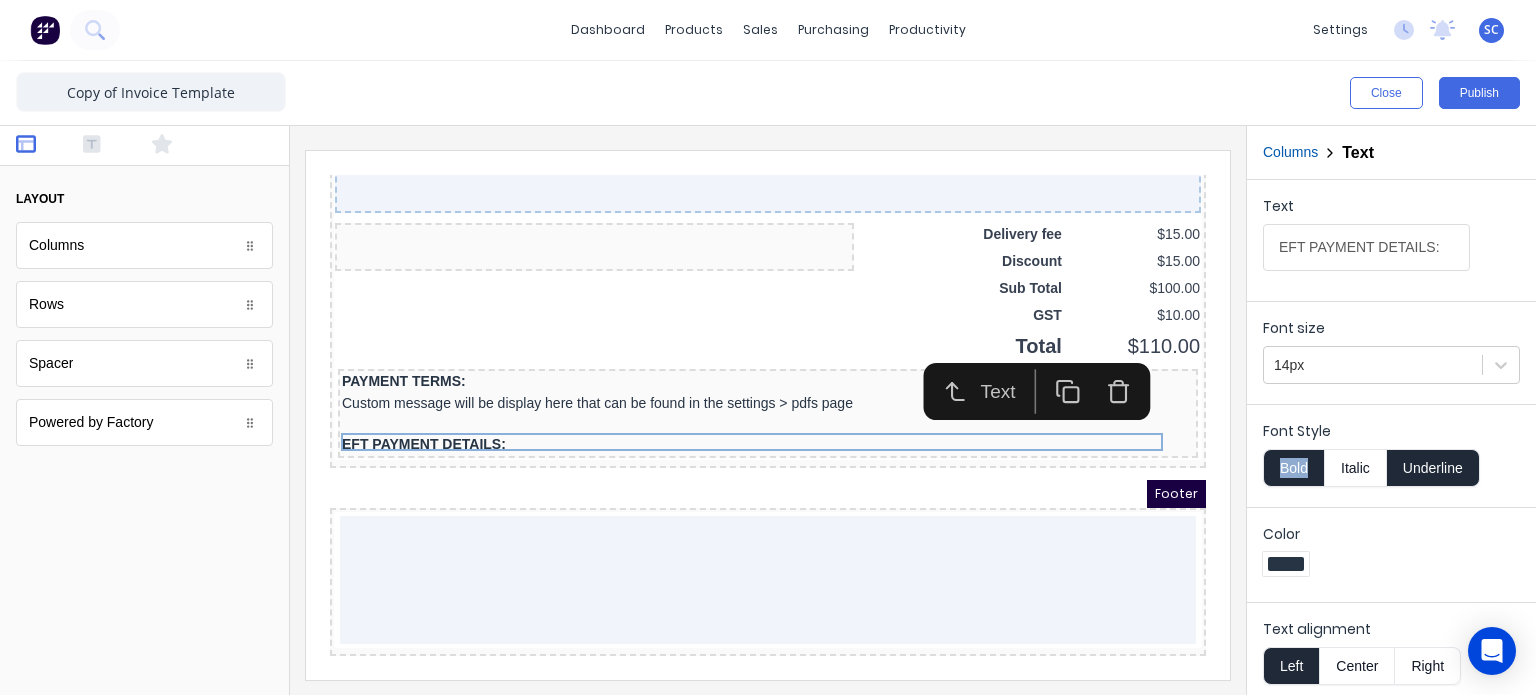 click on "Underline" at bounding box center (1433, 468) 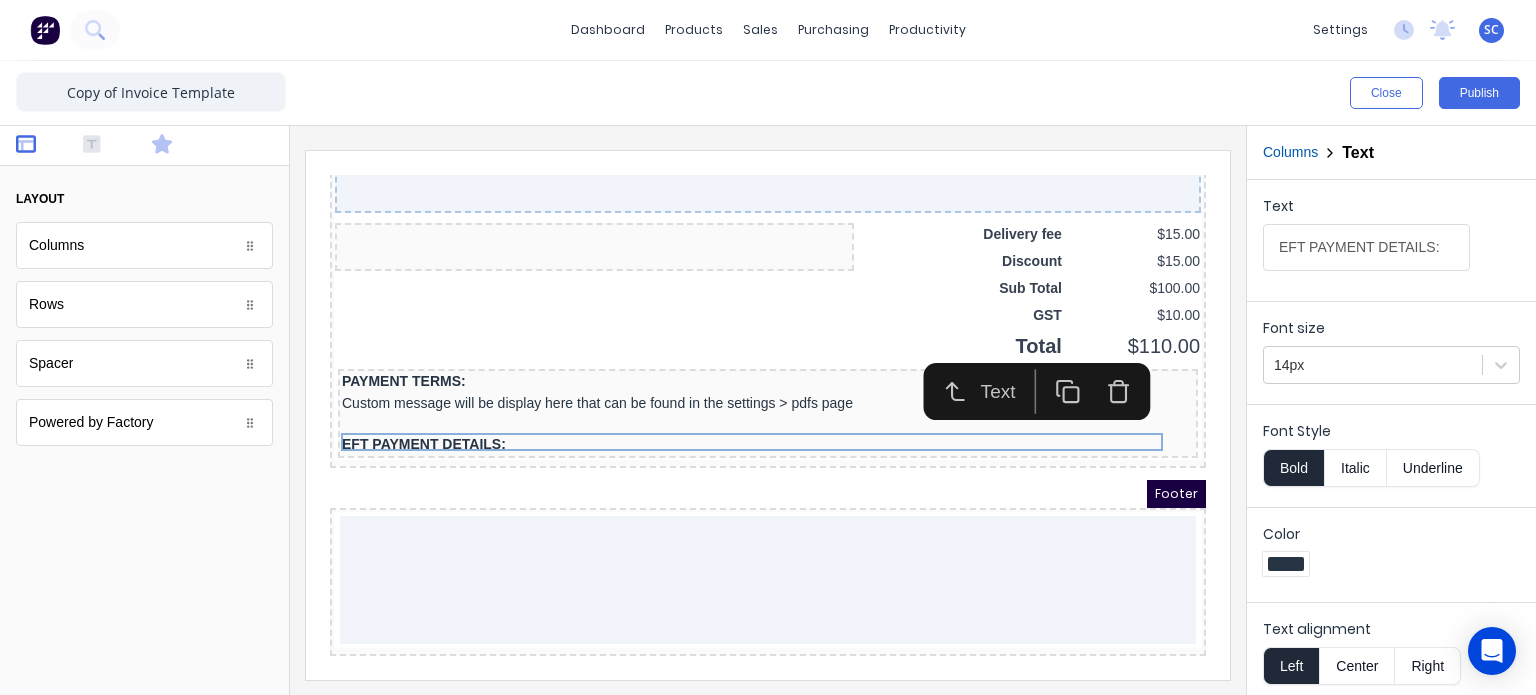 click 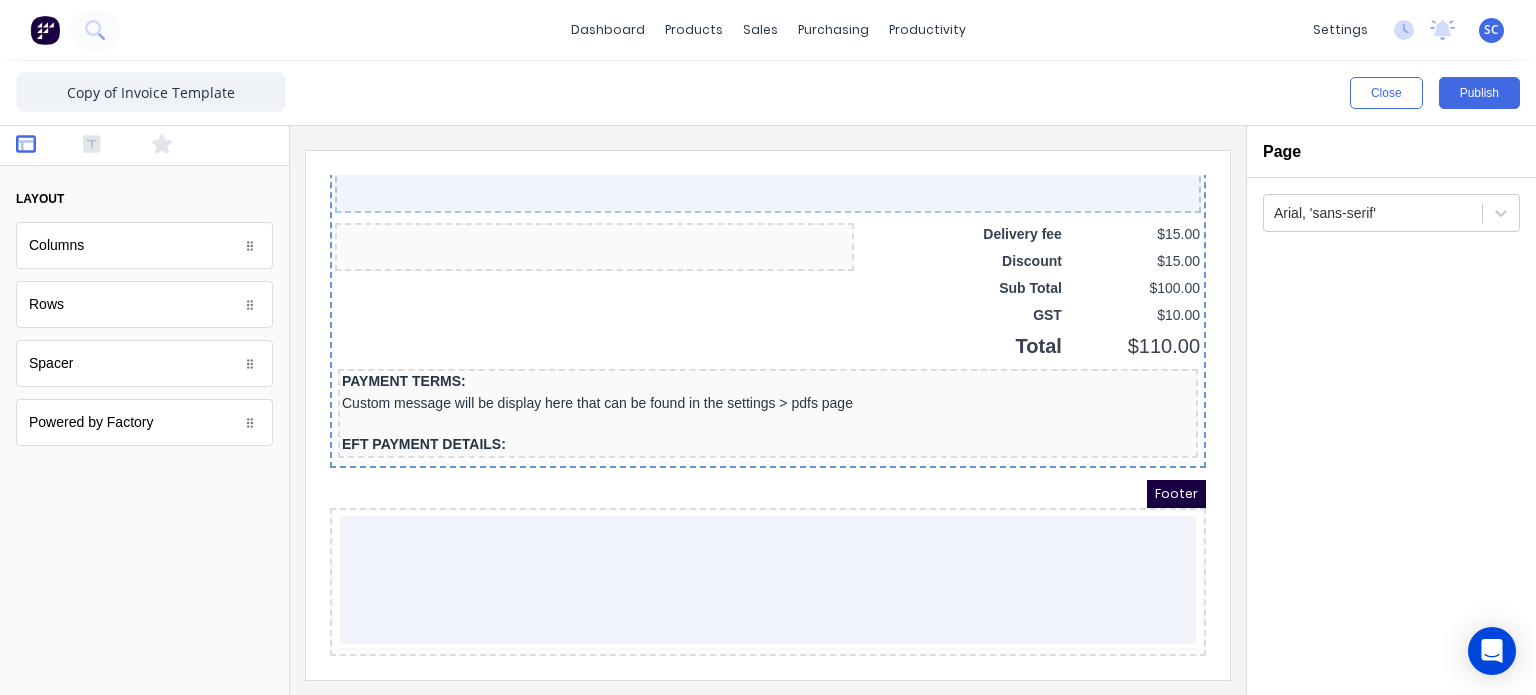 scroll, scrollTop: 0, scrollLeft: 0, axis: both 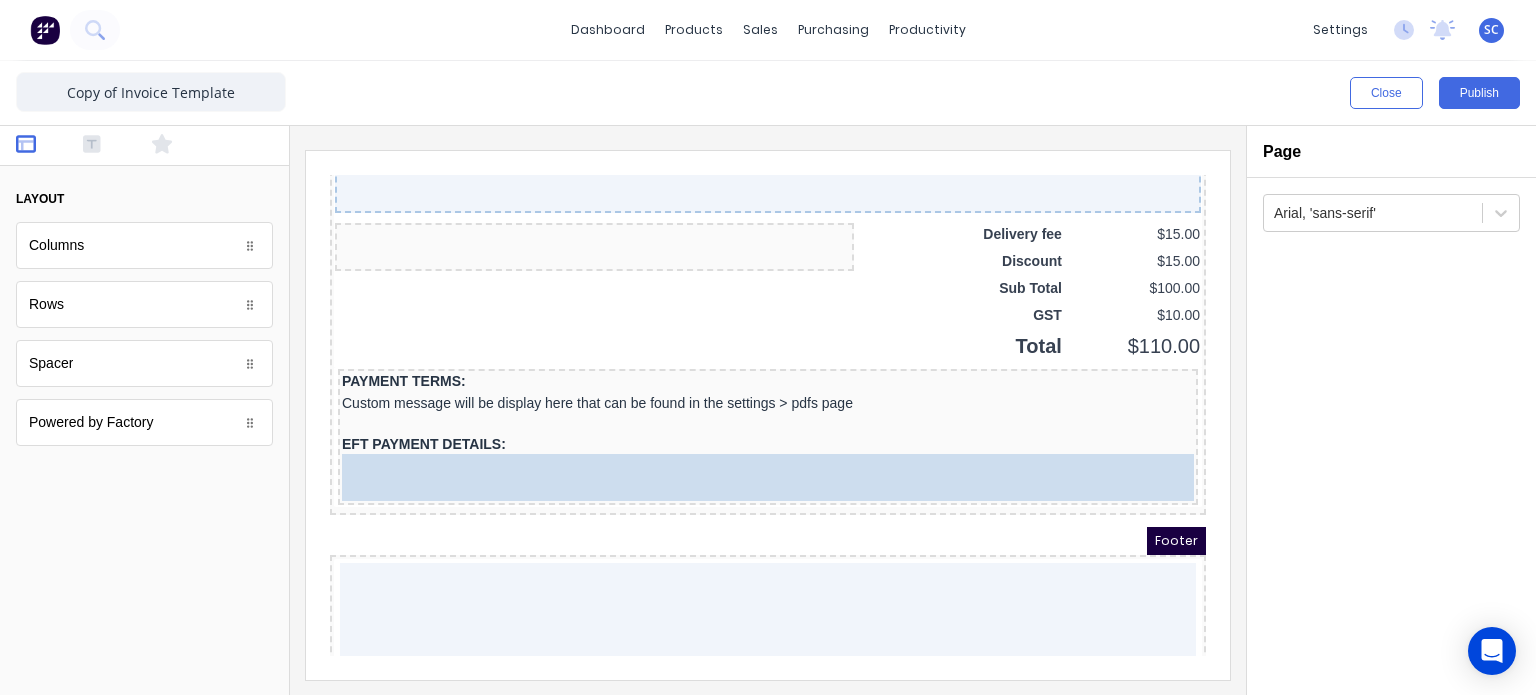 drag, startPoint x: 136, startPoint y: 466, endPoint x: 505, endPoint y: 483, distance: 369.3914 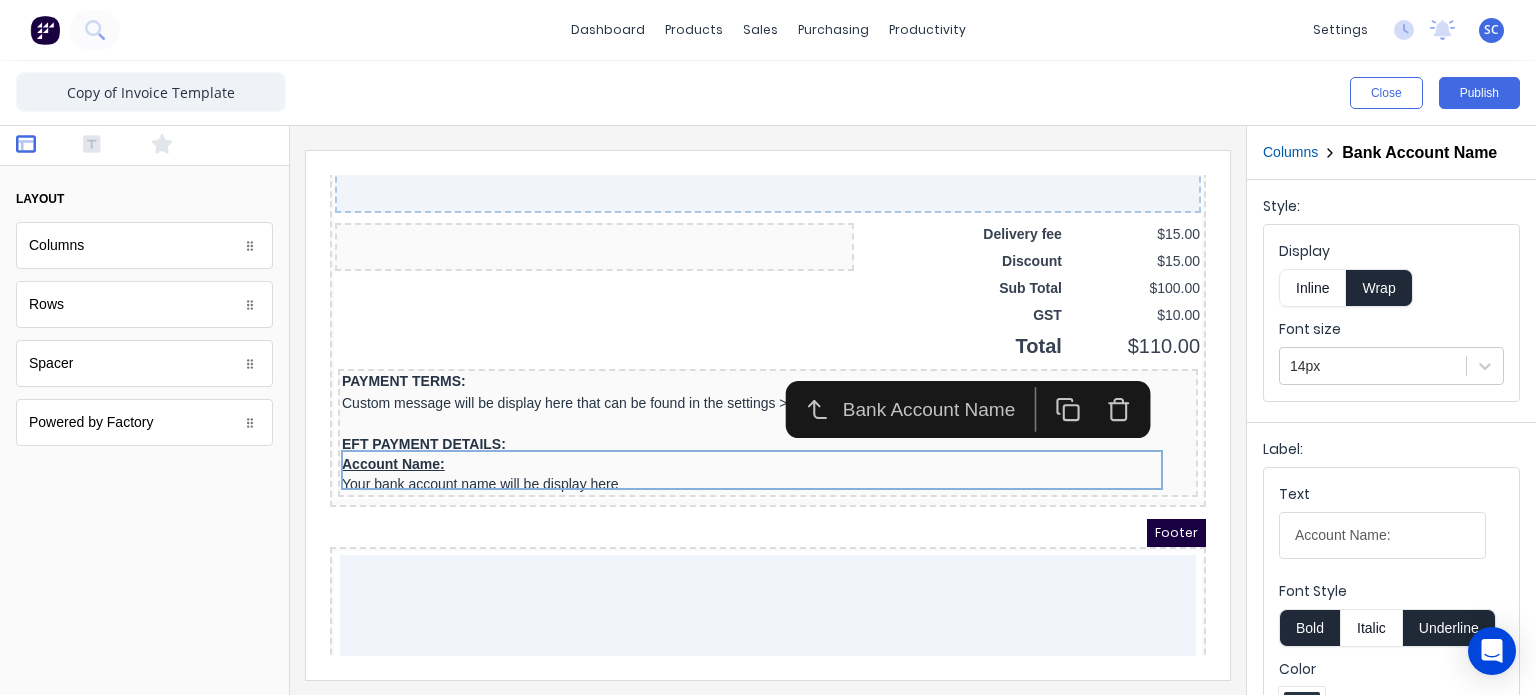 click on "Inline" at bounding box center (1312, 288) 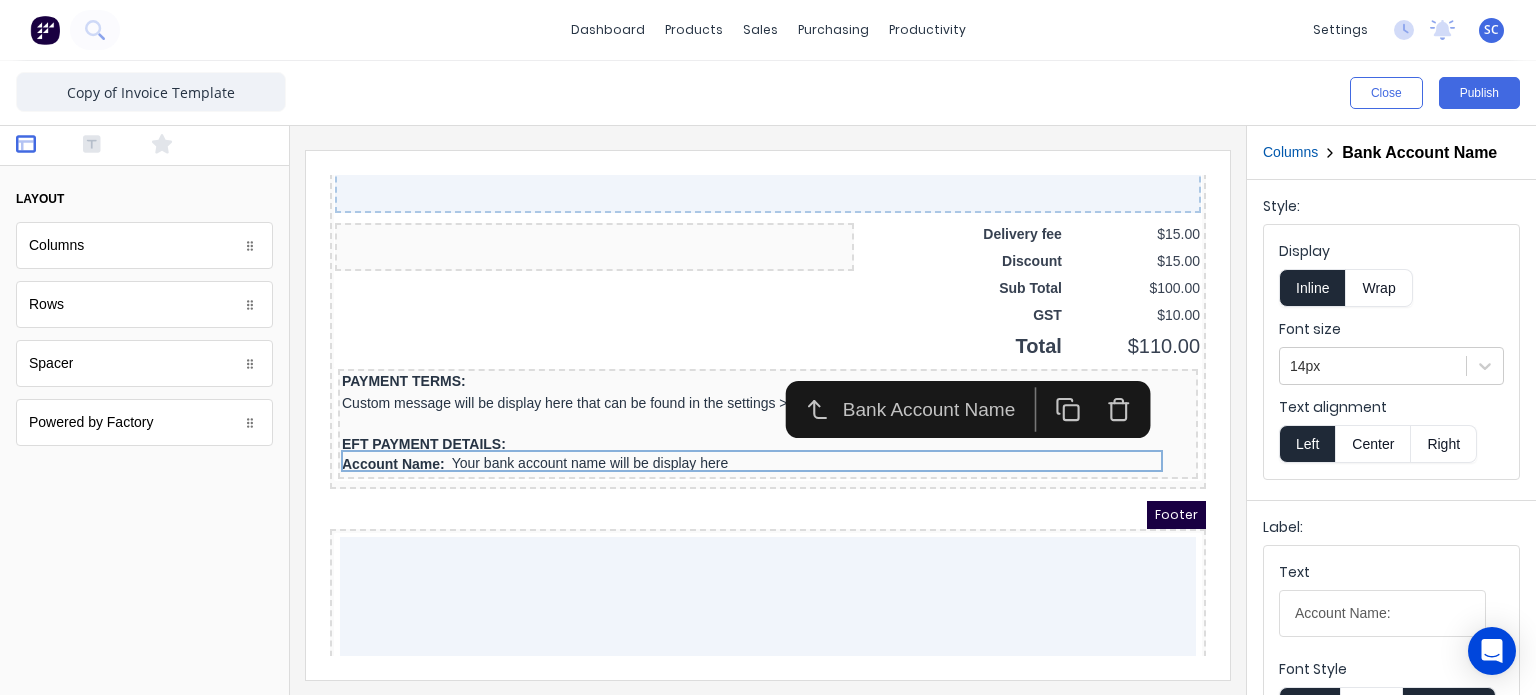type 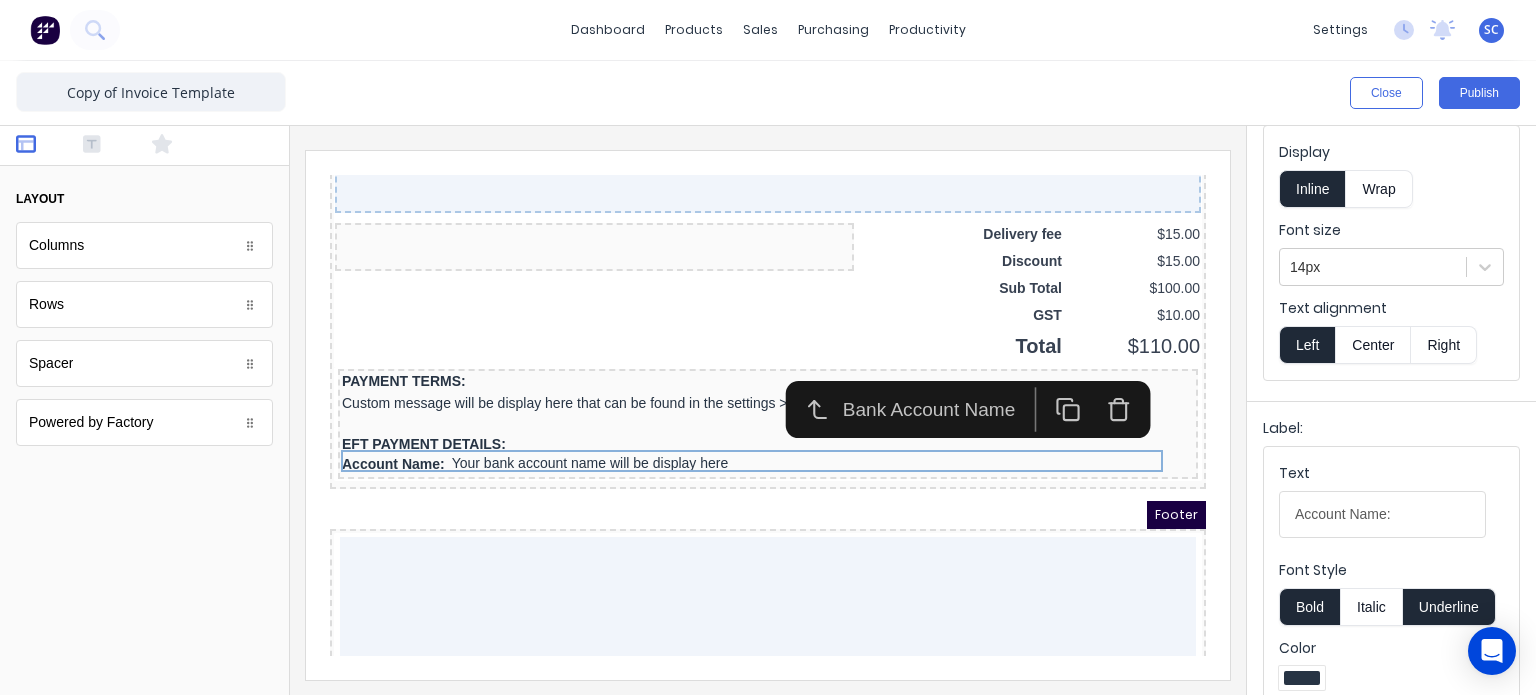 click on "Bold" at bounding box center [1309, 607] 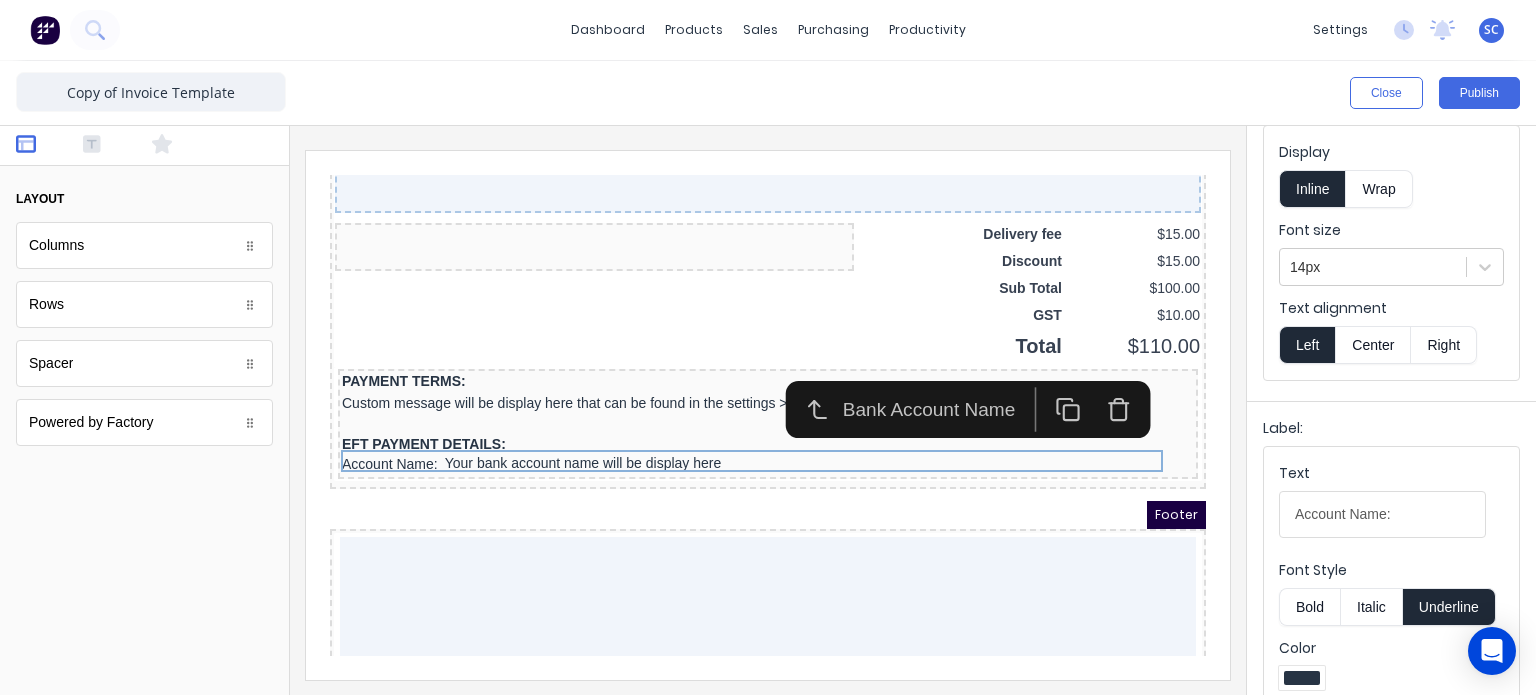 click on "Underline" at bounding box center [1449, 607] 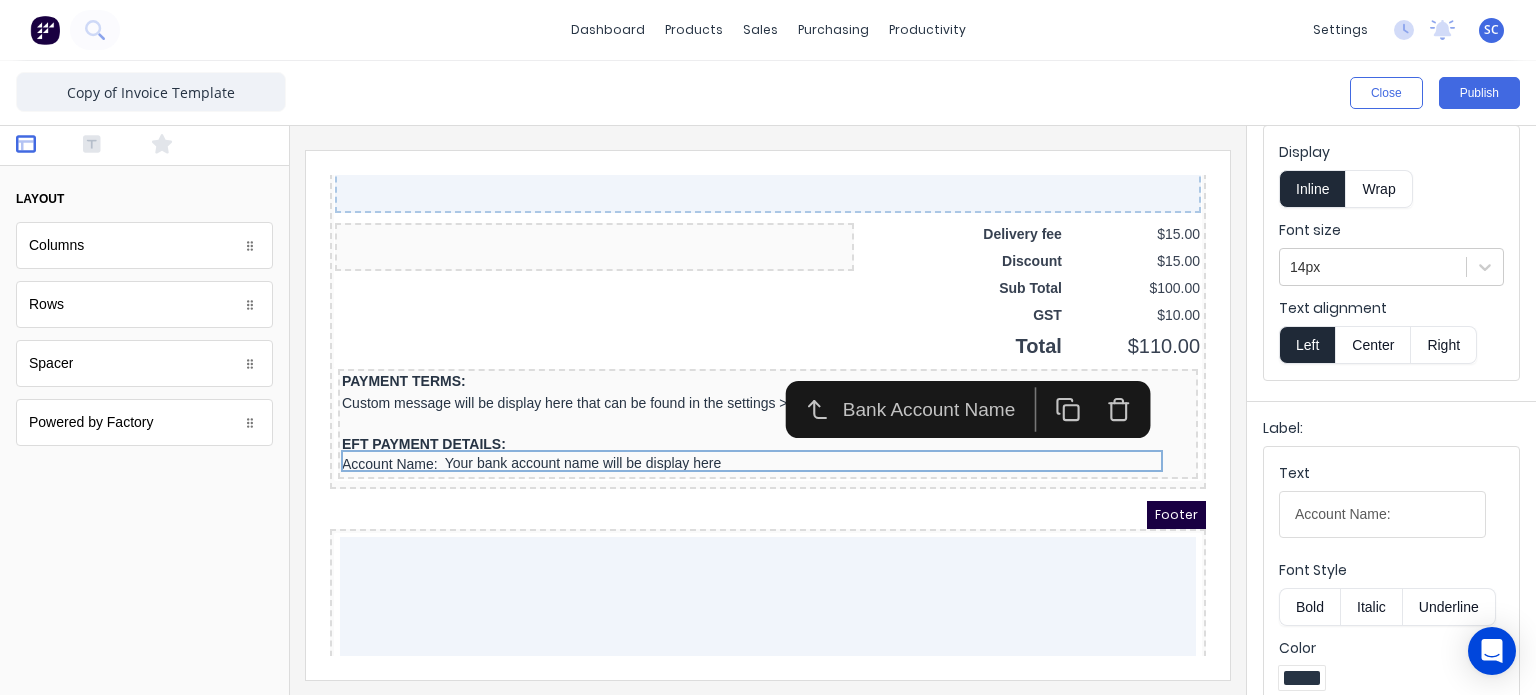 click at bounding box center (144, 146) 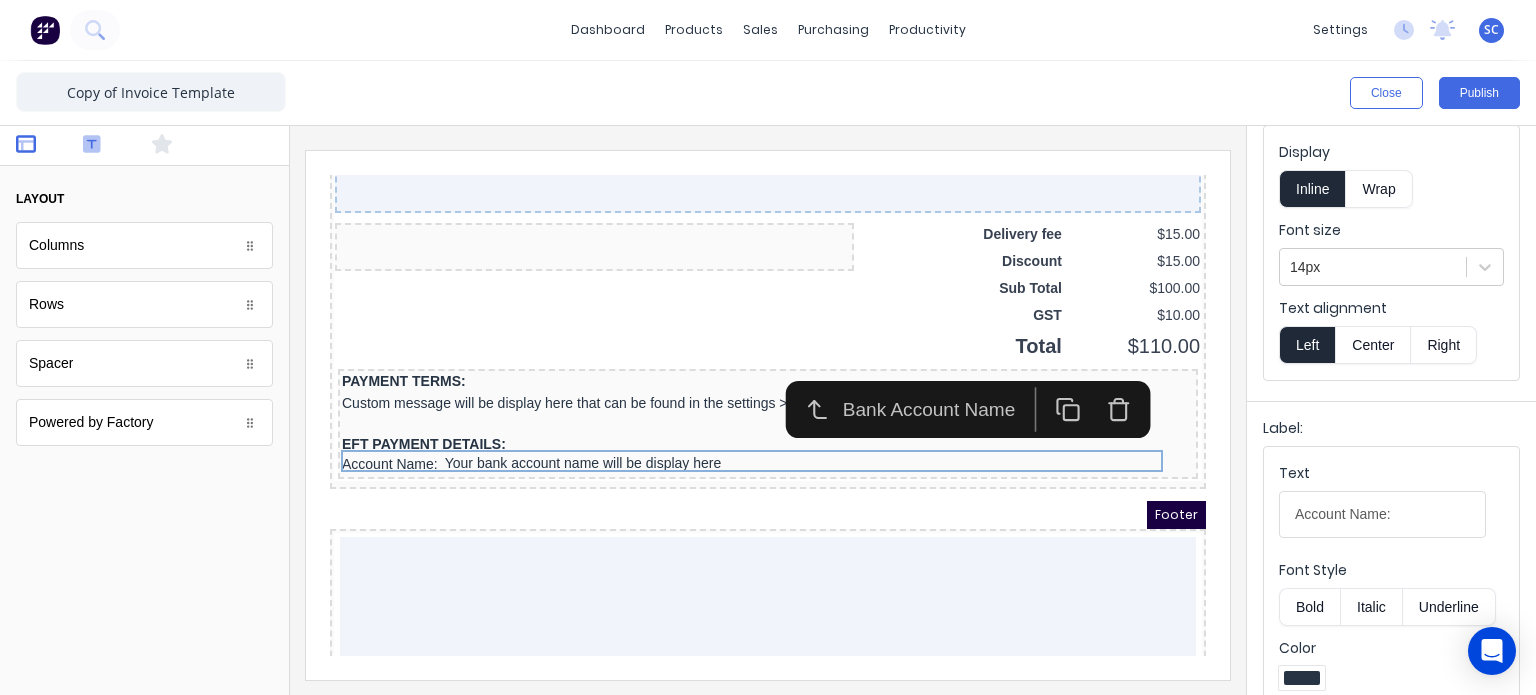 click 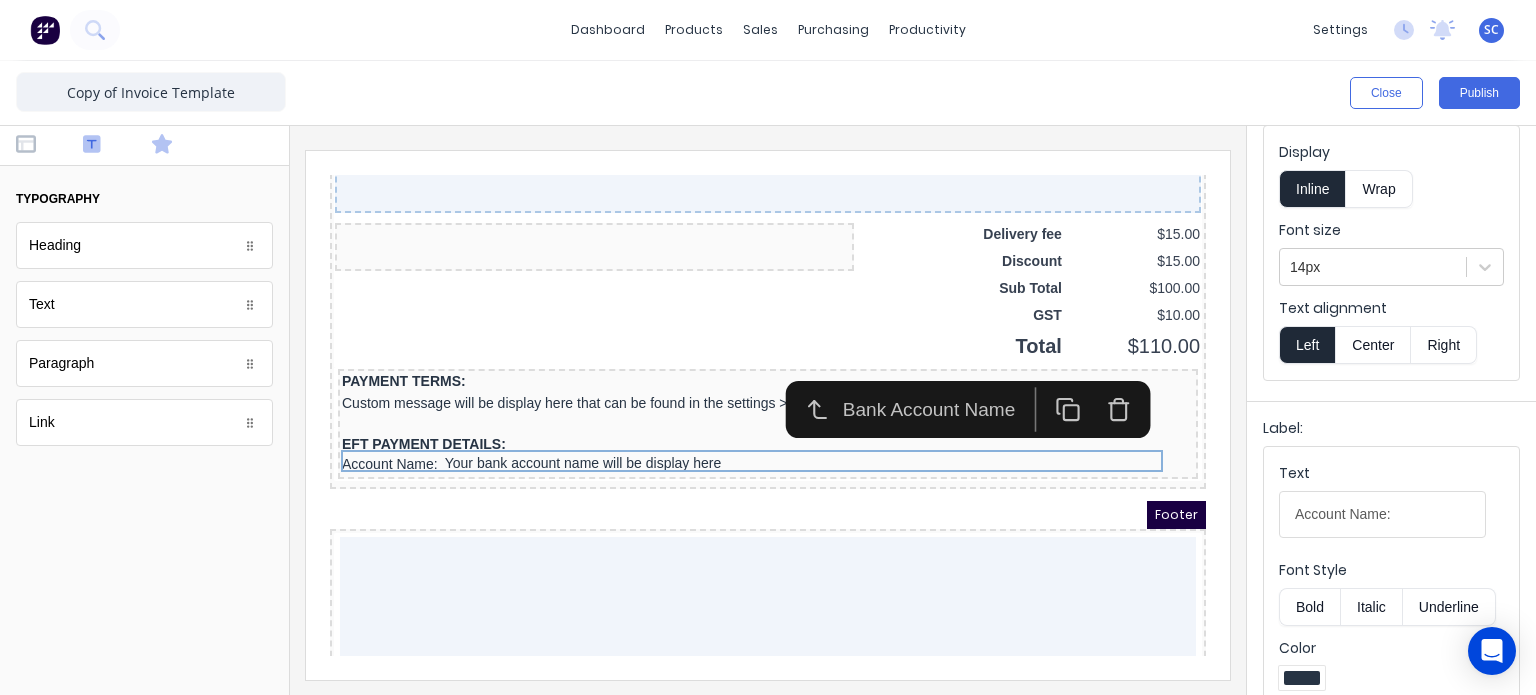 click 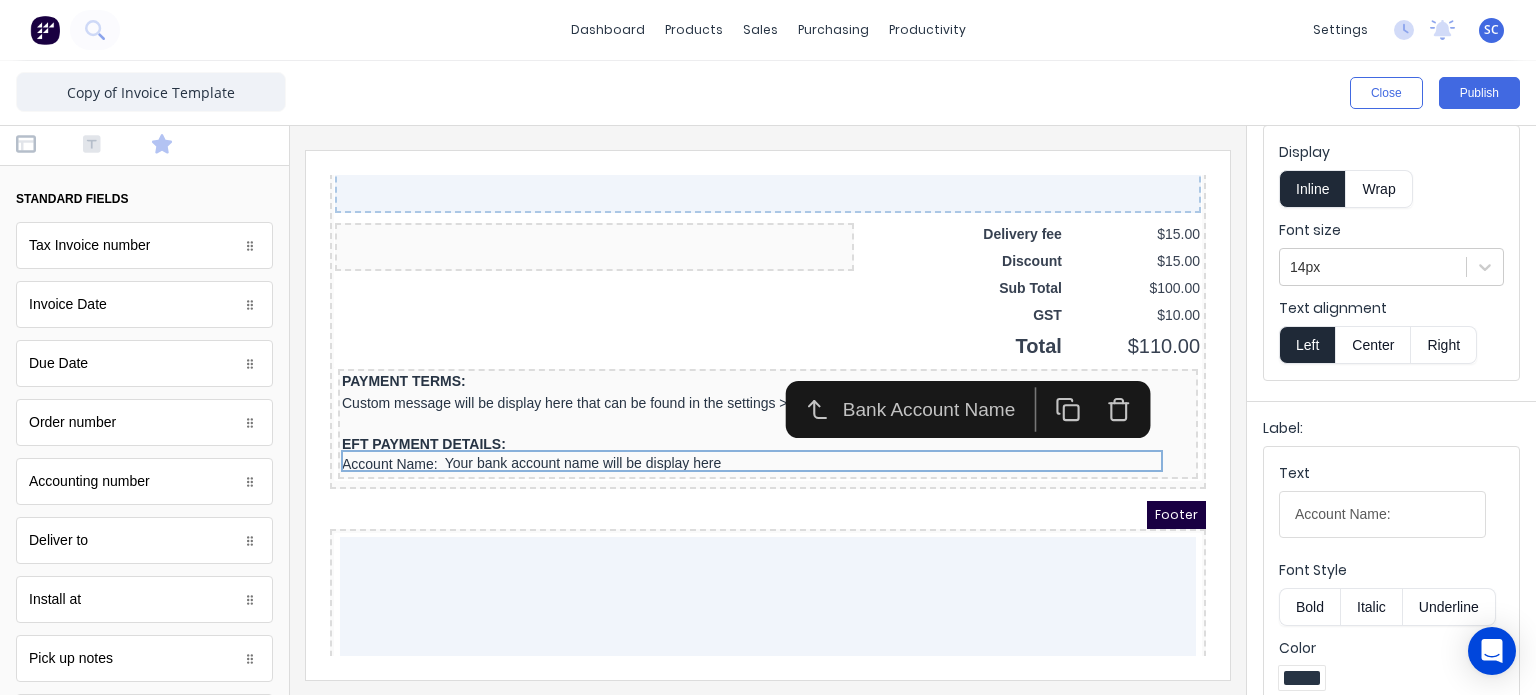 scroll, scrollTop: 379, scrollLeft: 0, axis: vertical 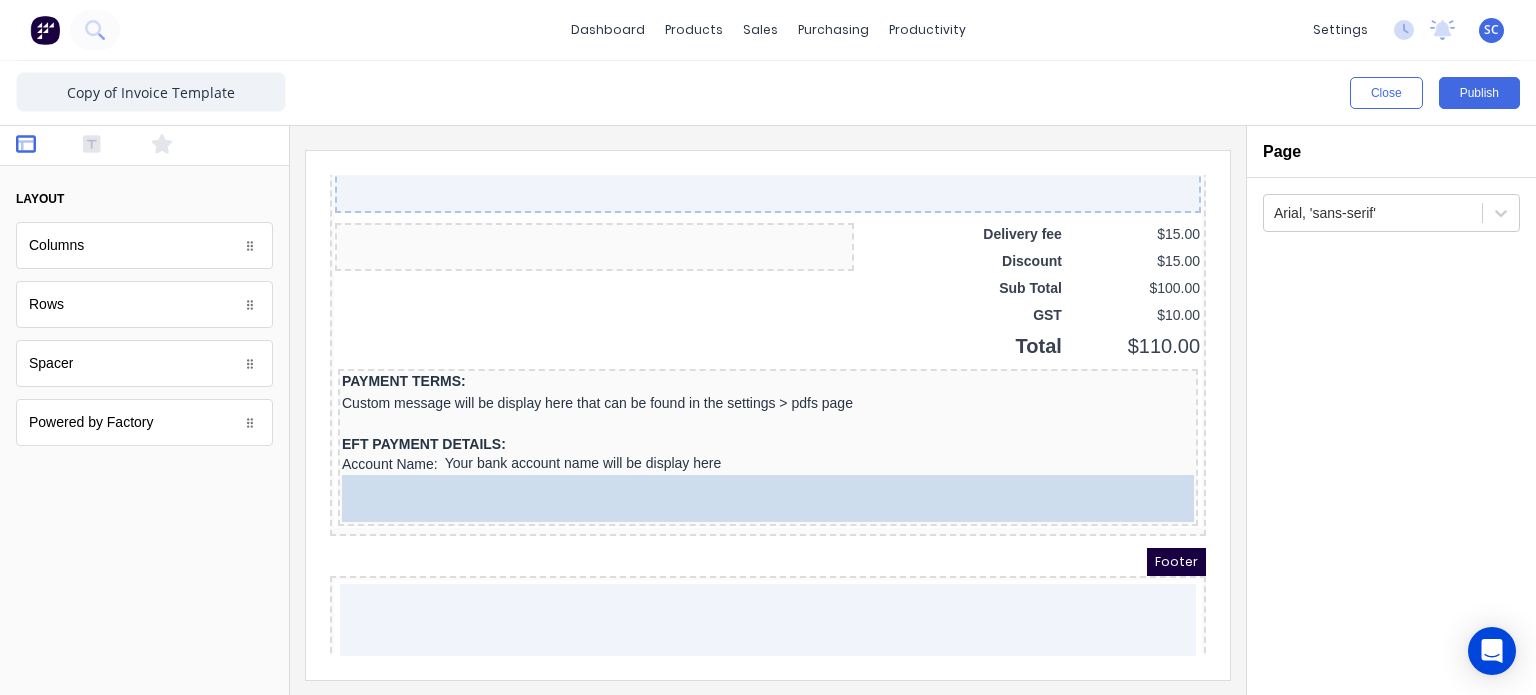 drag, startPoint x: 104, startPoint y: 393, endPoint x: 559, endPoint y: 483, distance: 463.8157 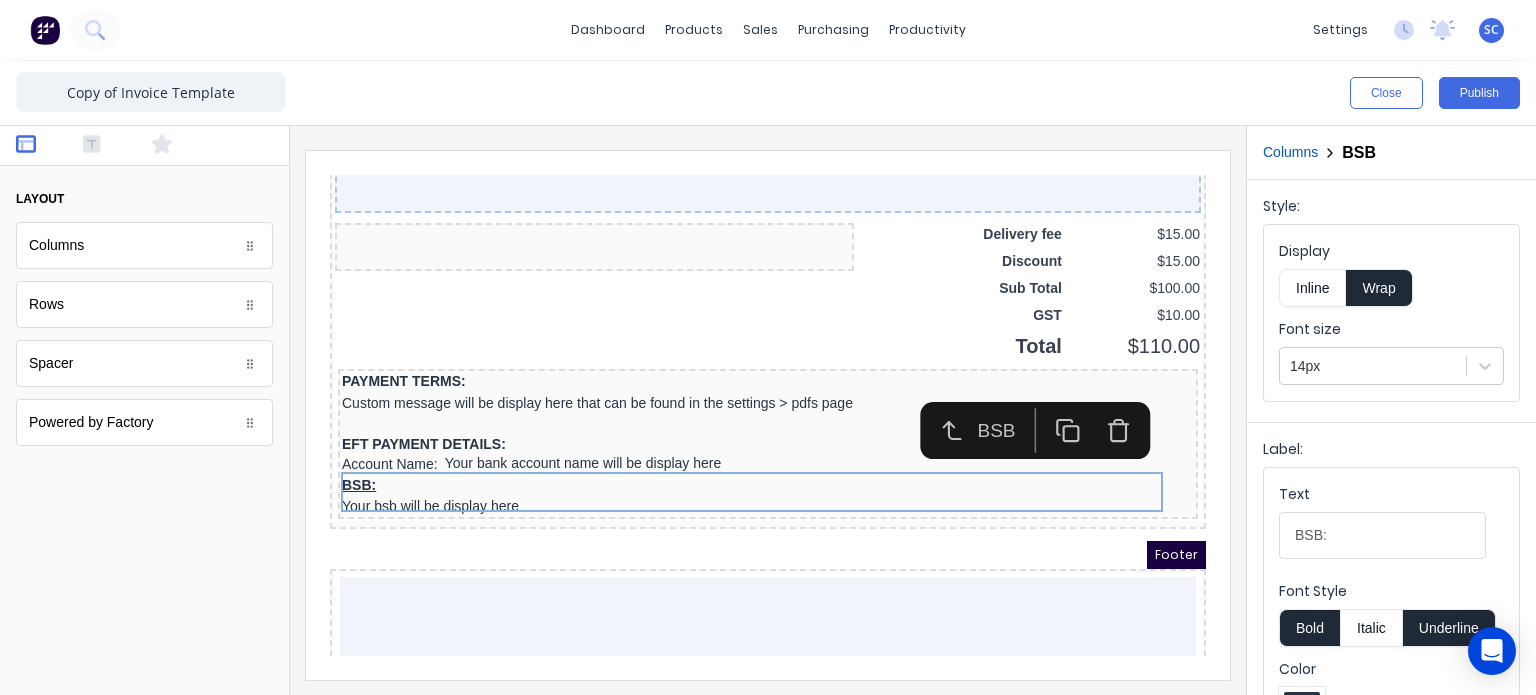 click on "Inline" at bounding box center (1312, 288) 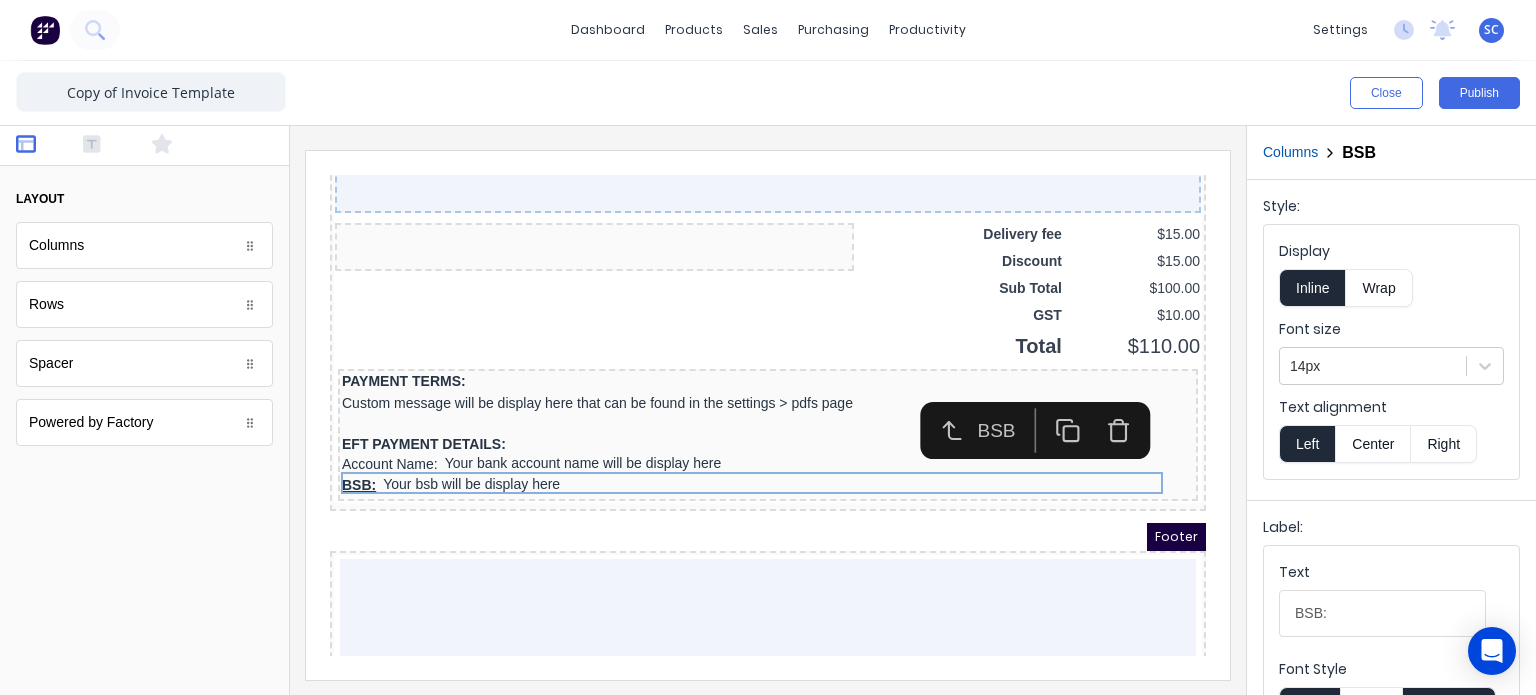 type 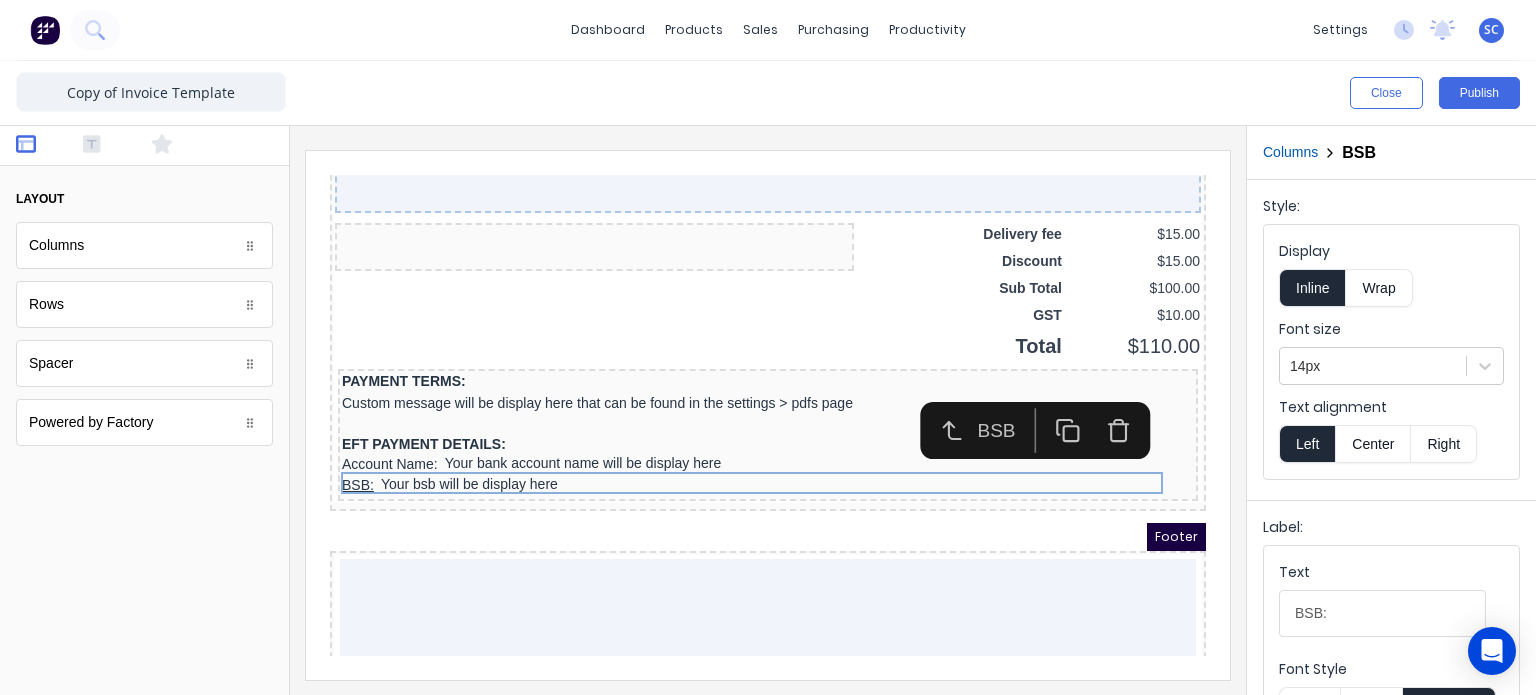 click on "Underline" at bounding box center (1449, 706) 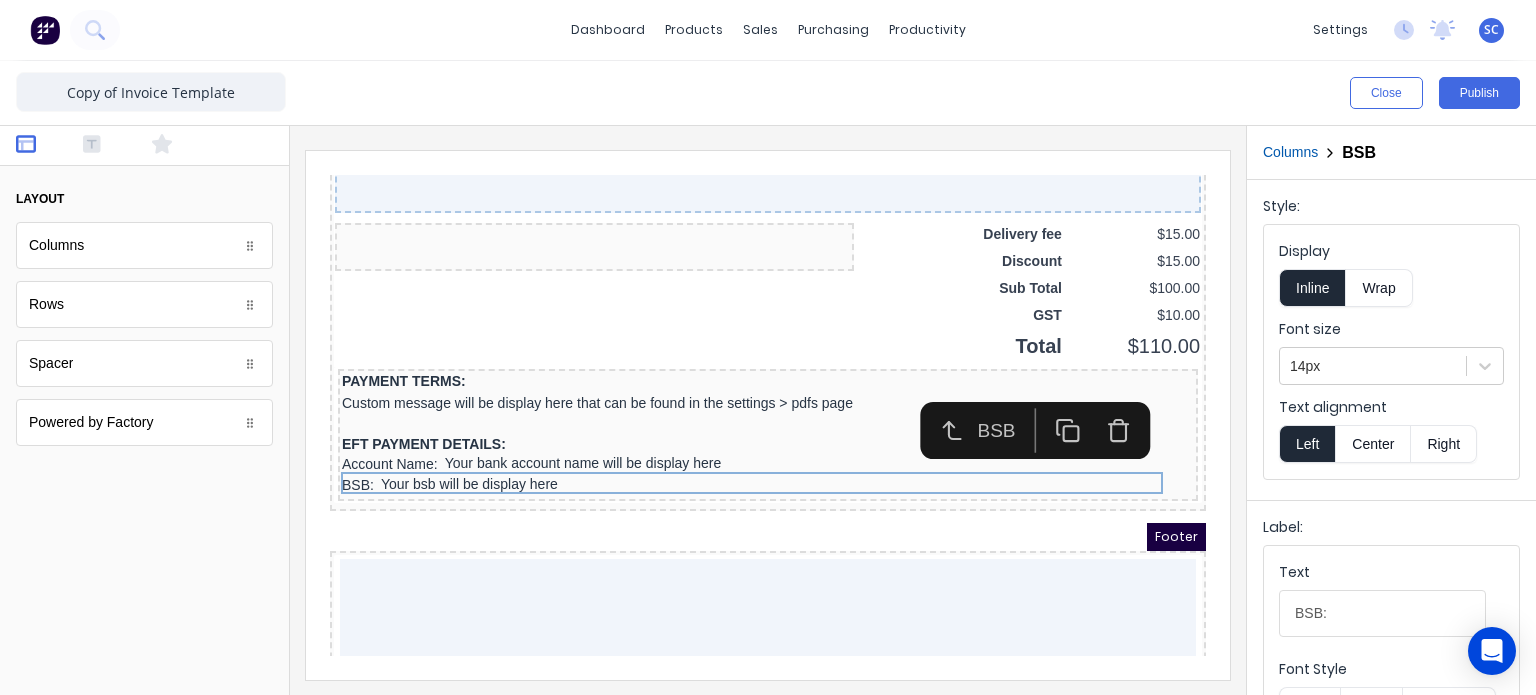 type 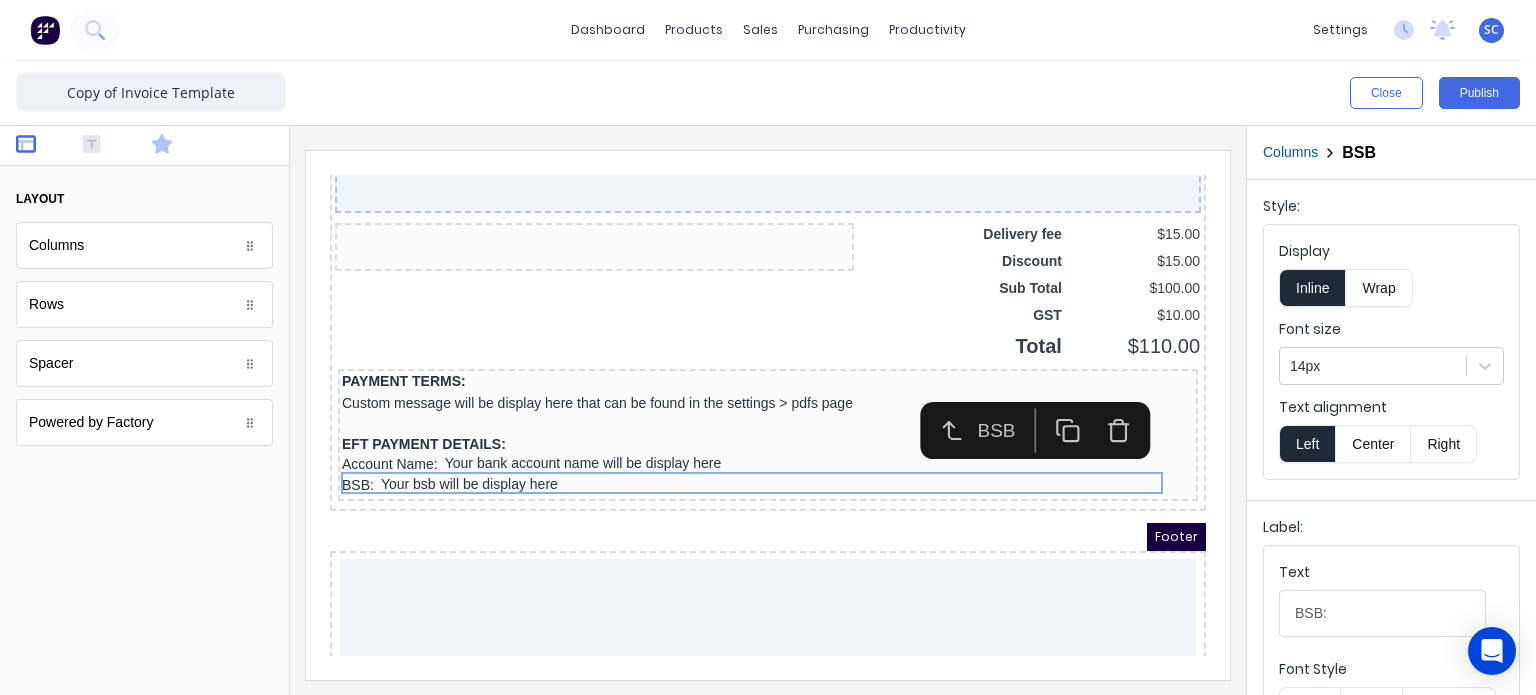 click 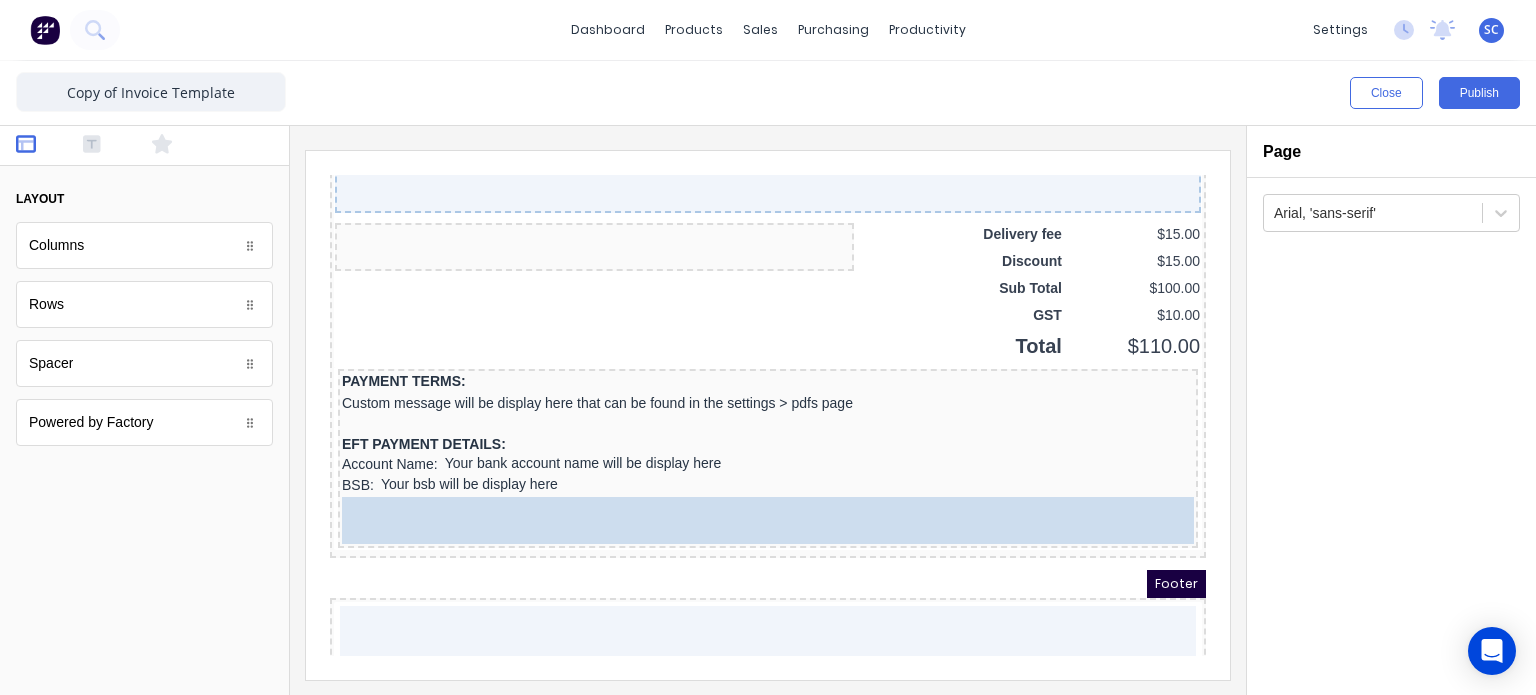 scroll, scrollTop: 0, scrollLeft: 0, axis: both 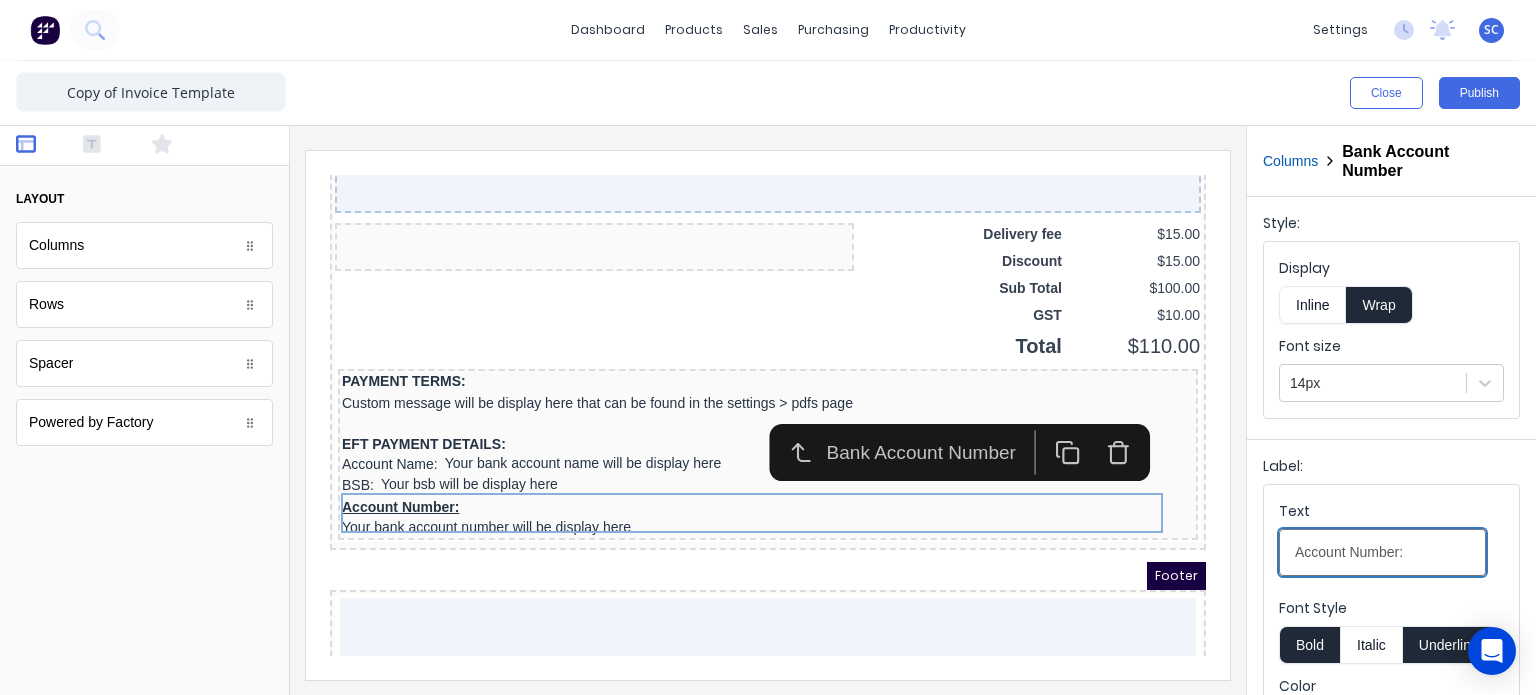 click on "Account Number:" at bounding box center [1382, 552] 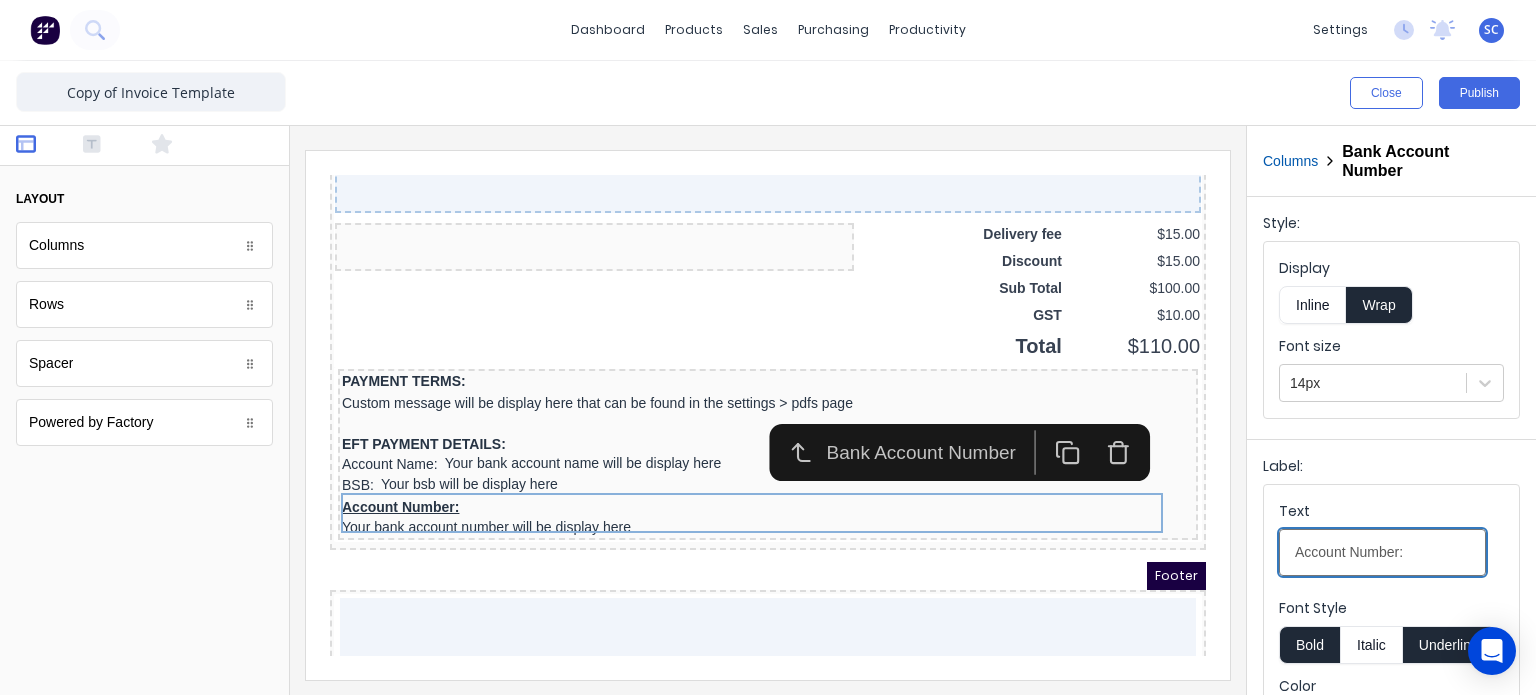 click on "Account Number:" at bounding box center (1382, 552) 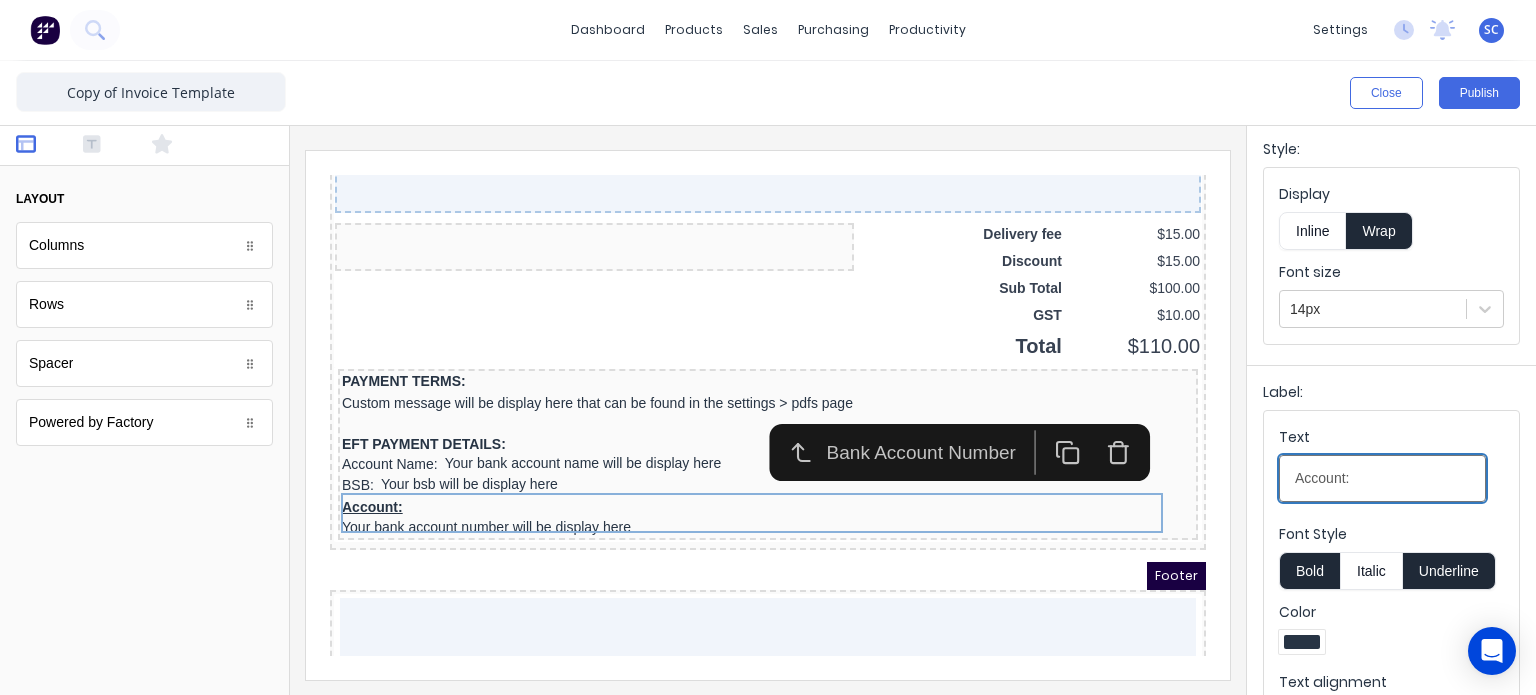 scroll, scrollTop: 76, scrollLeft: 0, axis: vertical 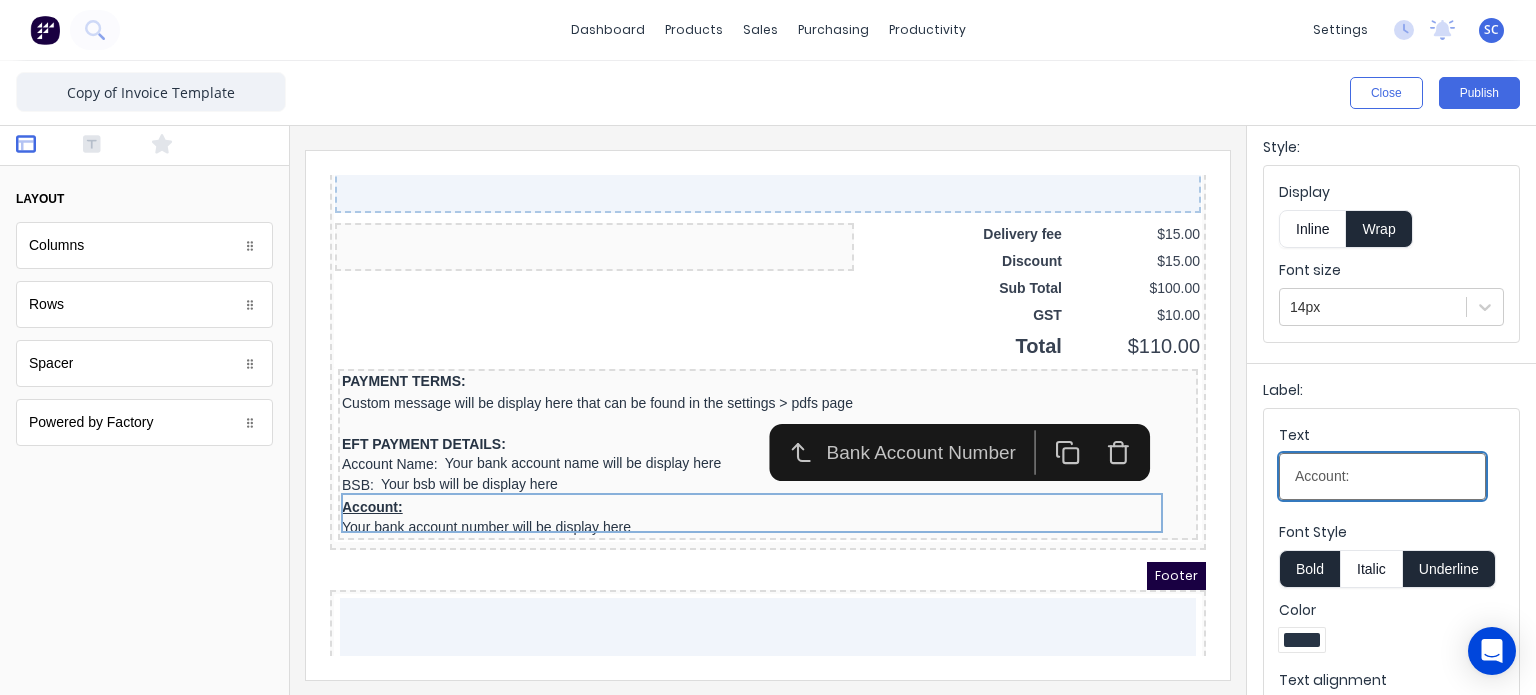 type on "Account:" 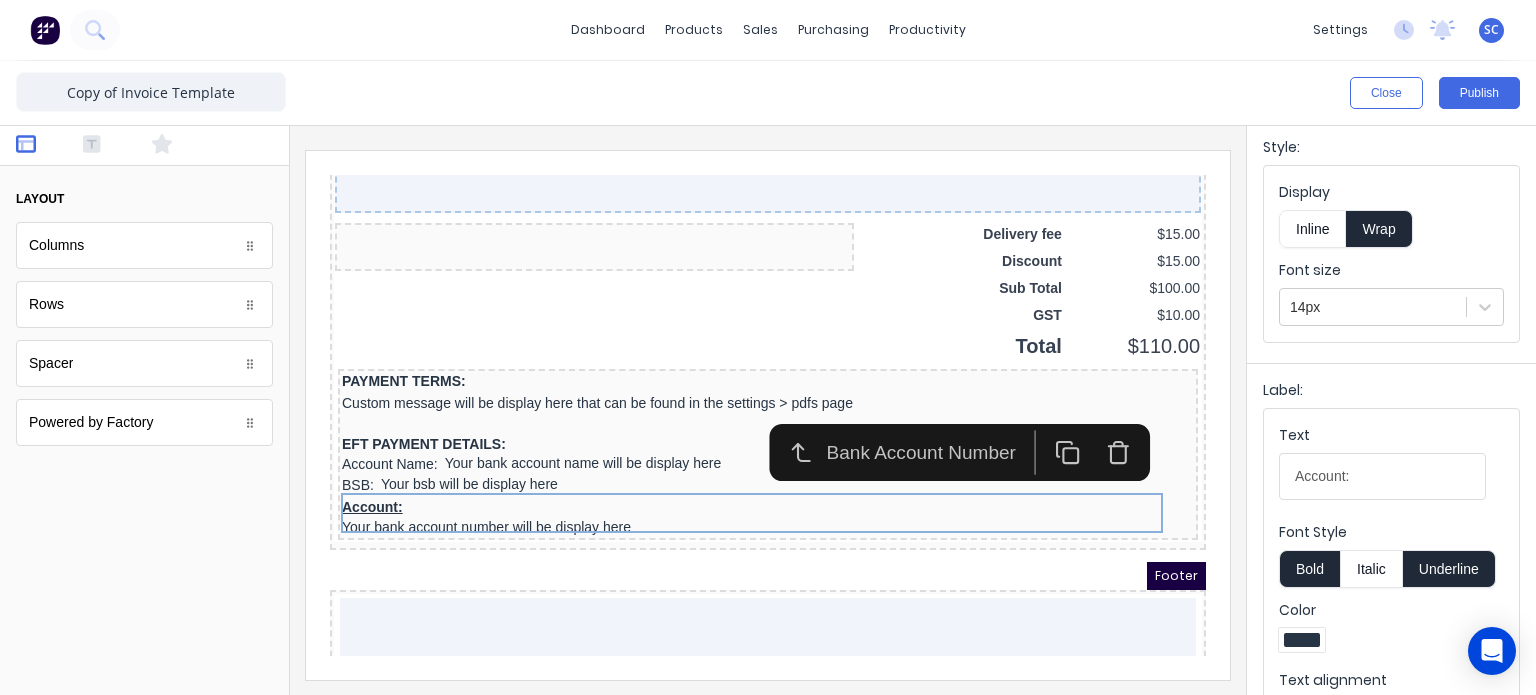 click on "Bold" at bounding box center [1309, 569] 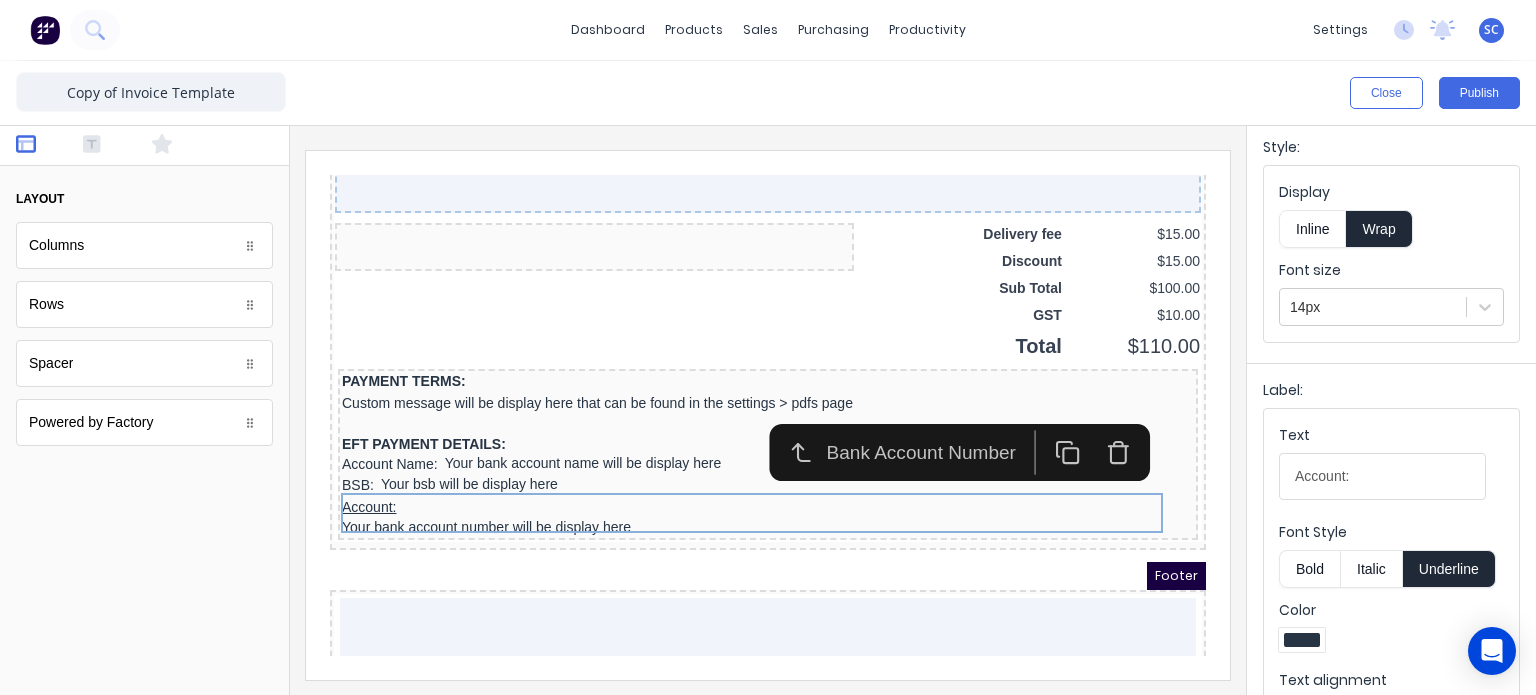 click on "Underline" at bounding box center [1449, 569] 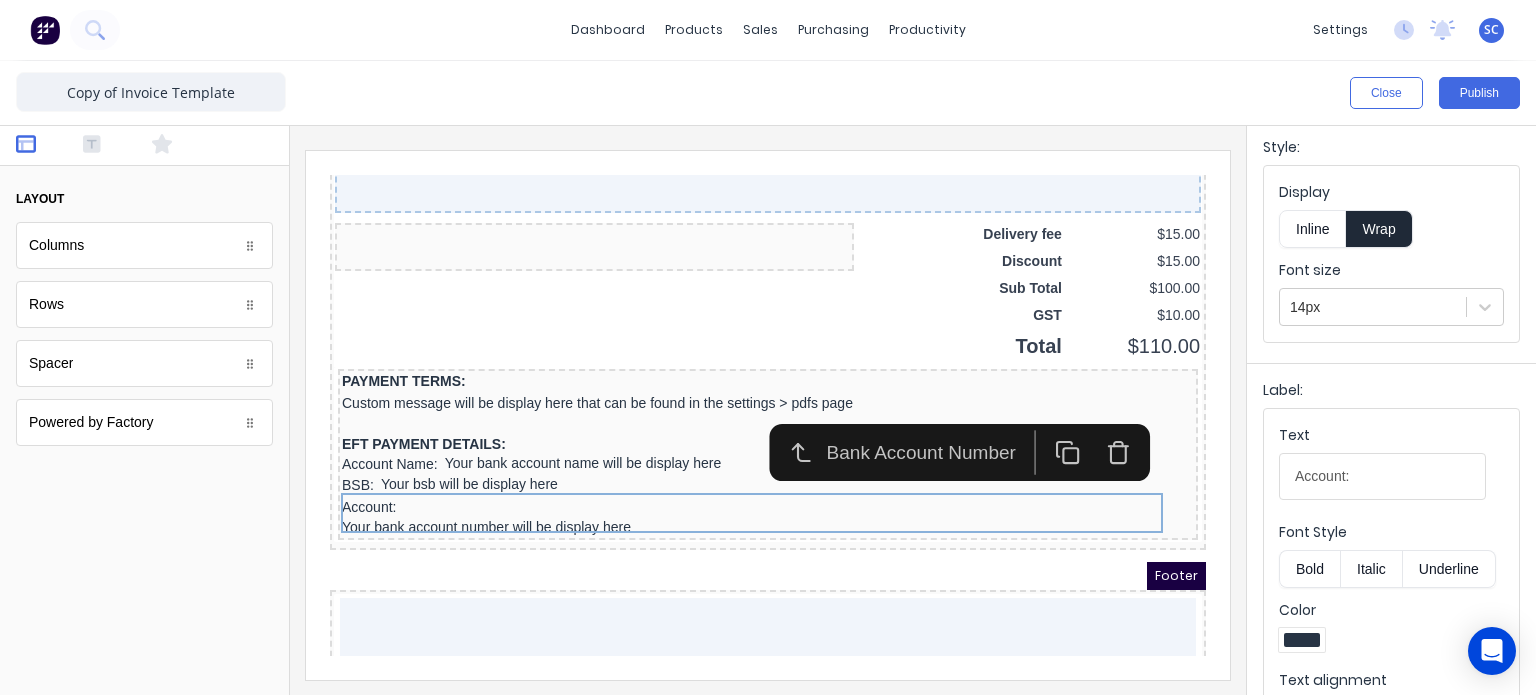 click on "Inline" at bounding box center (1312, 229) 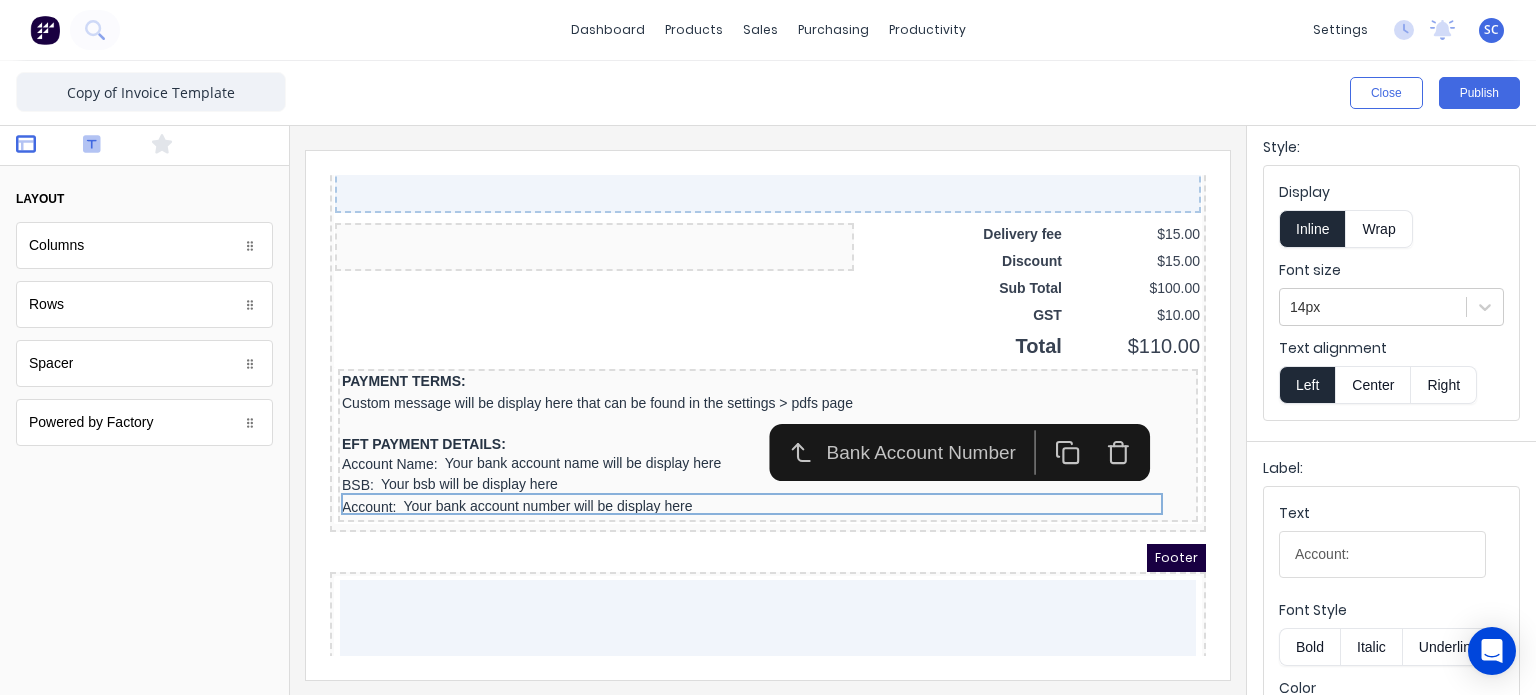 click 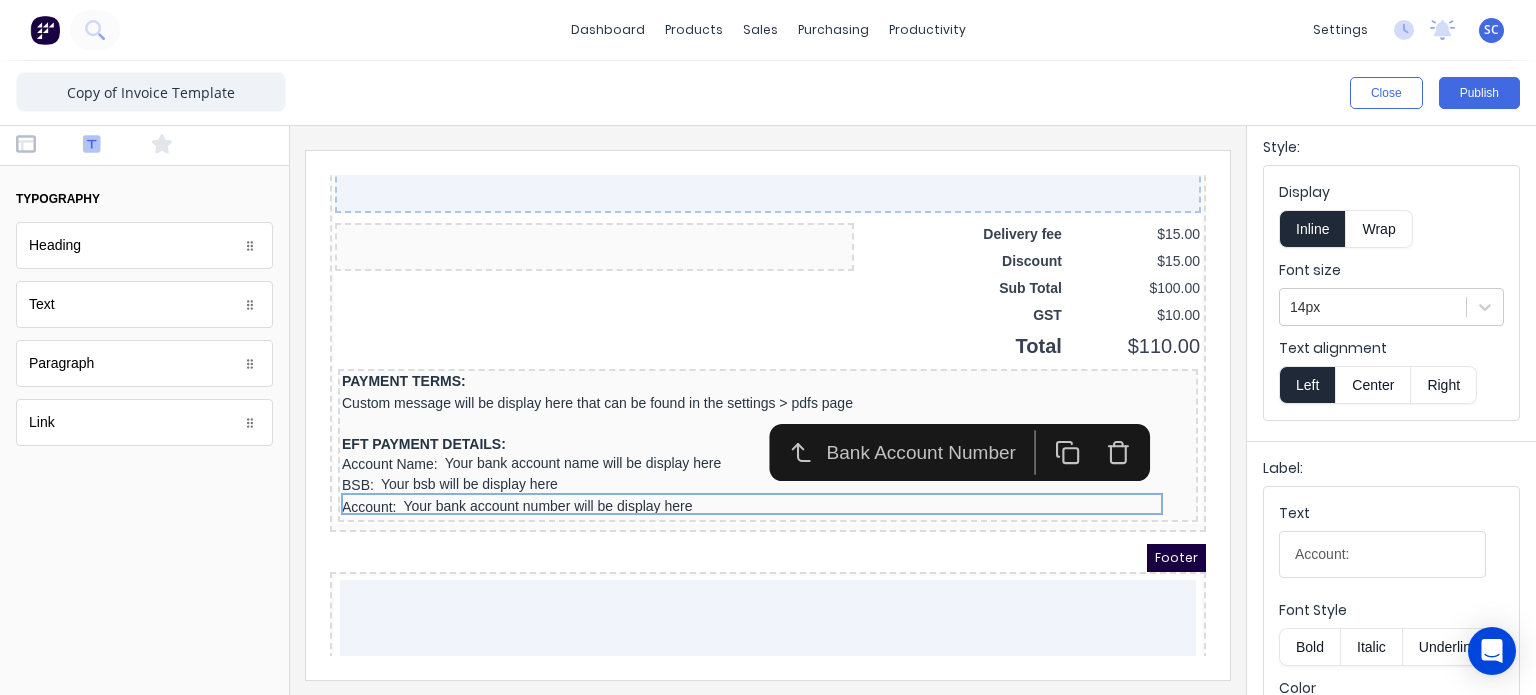 scroll, scrollTop: 0, scrollLeft: 0, axis: both 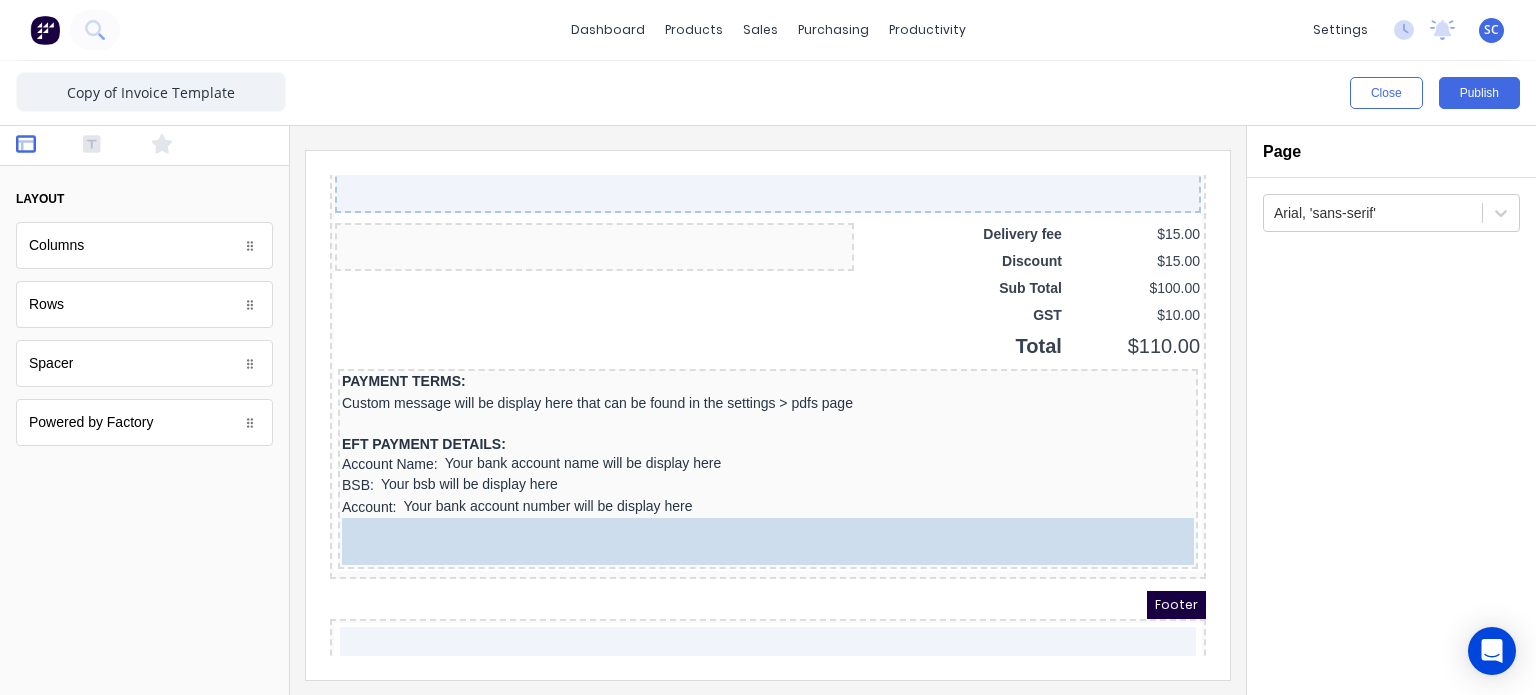 drag, startPoint x: 110, startPoint y: 317, endPoint x: 573, endPoint y: 532, distance: 510.48407 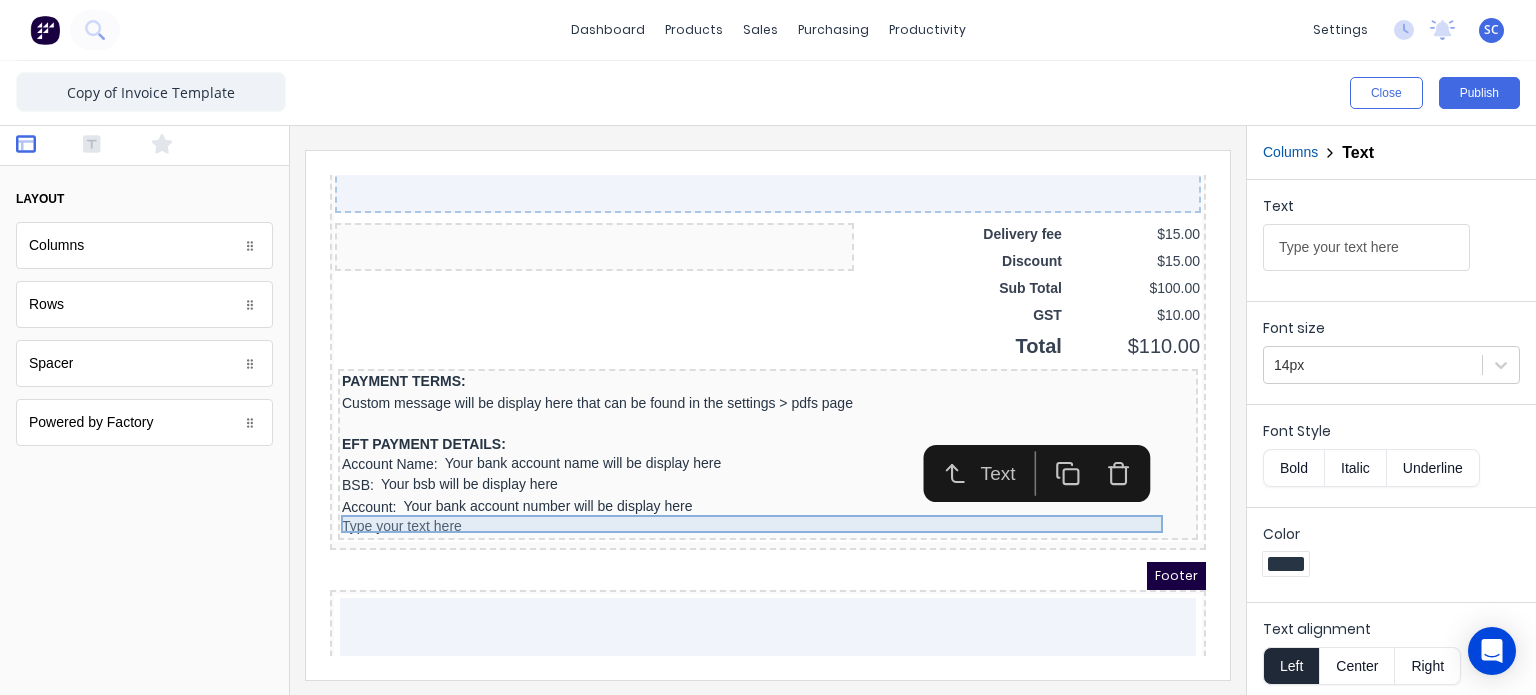 click on "Header LOGO HERE PDF content Contact name here Company name here Ph: (0422) 275 975 Email: xxxxxxx@xxxxx.com TAX INVOICE INVOICE #0001 Date: 29/10/2024 QTY DESCRIPTION EACH TOTAL 1 Basic Product Lorem ipsum dolor sit amet, consectetur adipiscing elit, sed do eiusmod tempor incididunt ut labore et dolore magna aliqua. Diameter 100cm Colorbond Cottage Green Parts # 967-12 $12.00 $12.00 1 #1 Colorbond Basalt 0.55 90mm 0 bends Lengths 1 x 1000 1 x 1500 $12.00 $12.00 1 Custom Formula Lorem ipsum dolor sit amet, consectetur adipiscing elit, sed do eiusmod tempor incididunt ut labore et dolore magna aliqua. Colorbond Cottage Green Height 23 Width 200 Dimension 2.5 Total:  74.75 $12.00 $12.00 Lineal Metres Lorem ipsum dolor sit amet, consectetur adipiscing elit, sed do eiusmod tempor incididunt ut labore et dolore magna aliqua. Diameter 100cm Colorbond Cottage Green Parts # 967-12 Lengths 1 x 1000 1 x 1500 $12.00 $12.00 Square Metres Diameter 100cm Colorbond Cottage Green Parts # 967-12 Dimensions 1 x 10 1 x 10 1 1" at bounding box center [744, -1113] 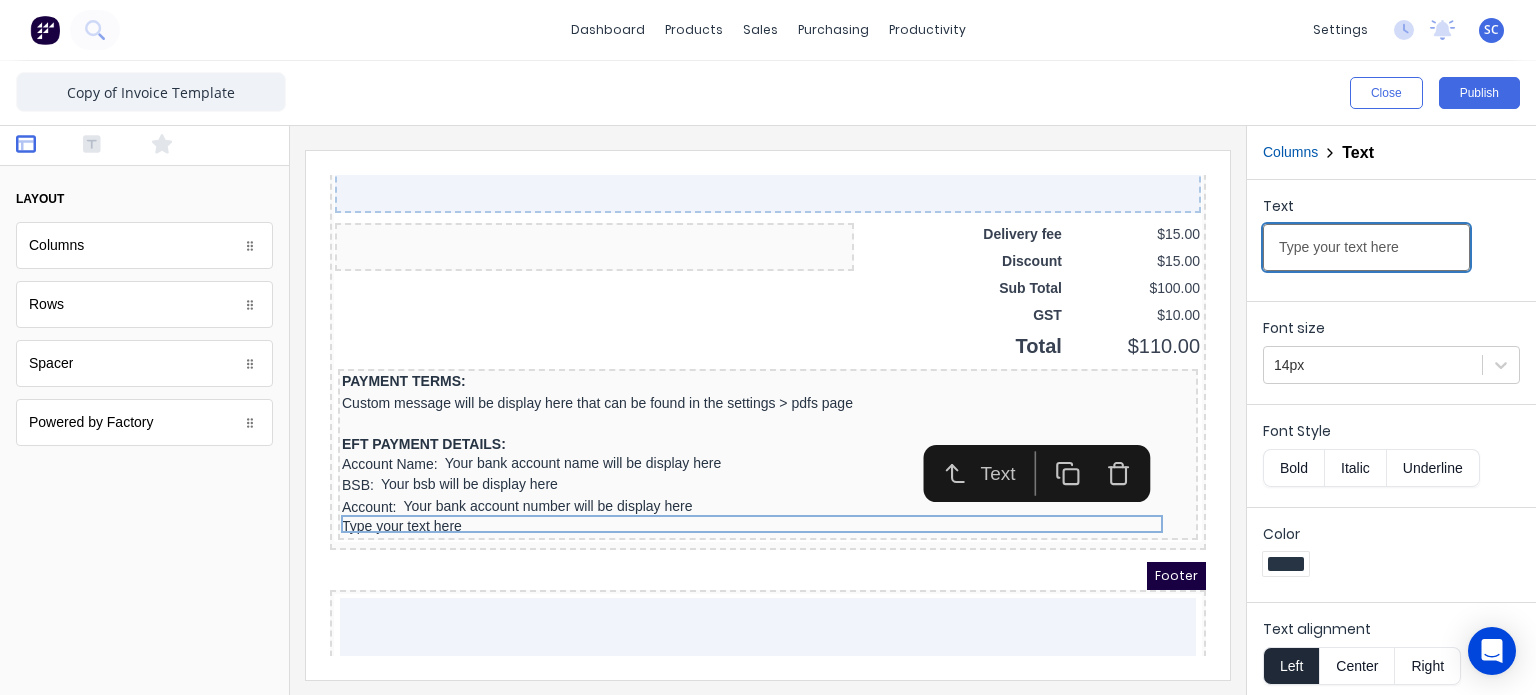 click on "Type your text here" at bounding box center [1366, 247] 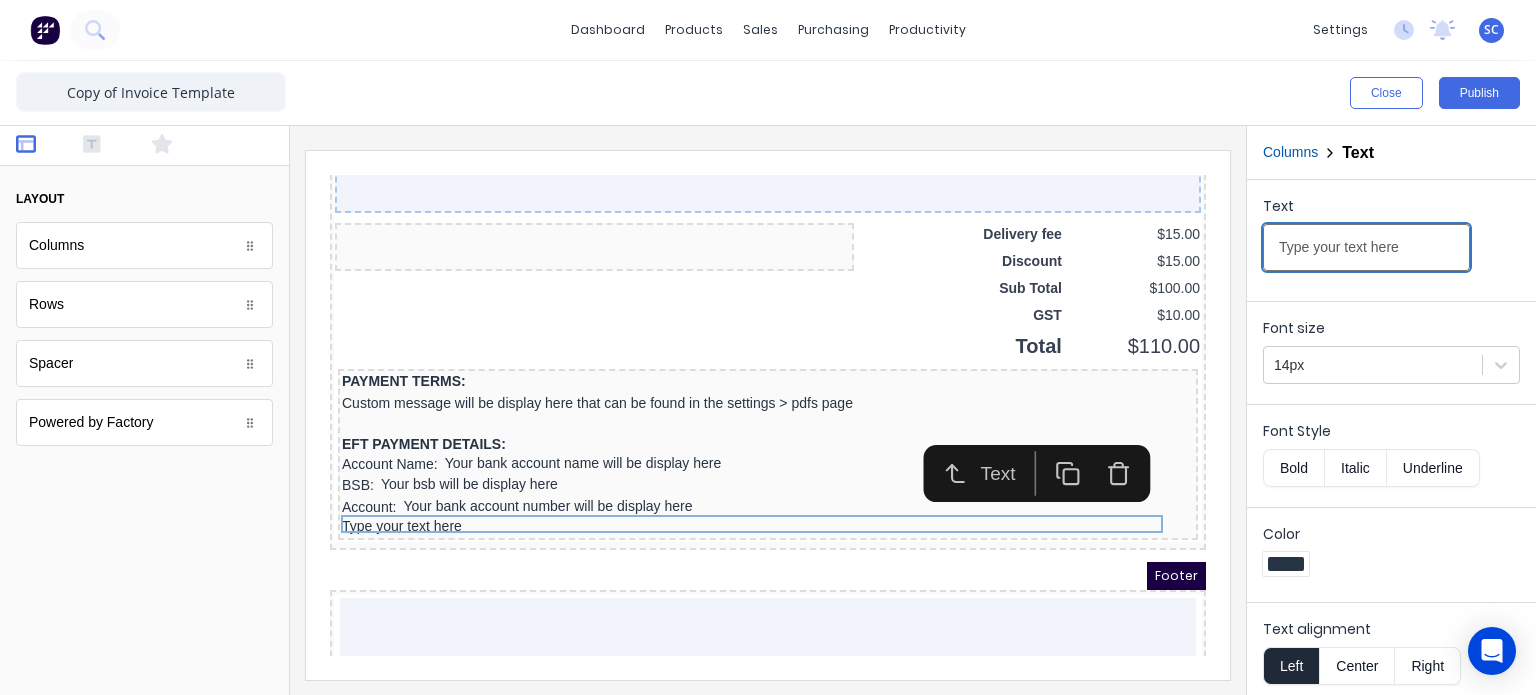 click on "Type your text here" at bounding box center (1366, 247) 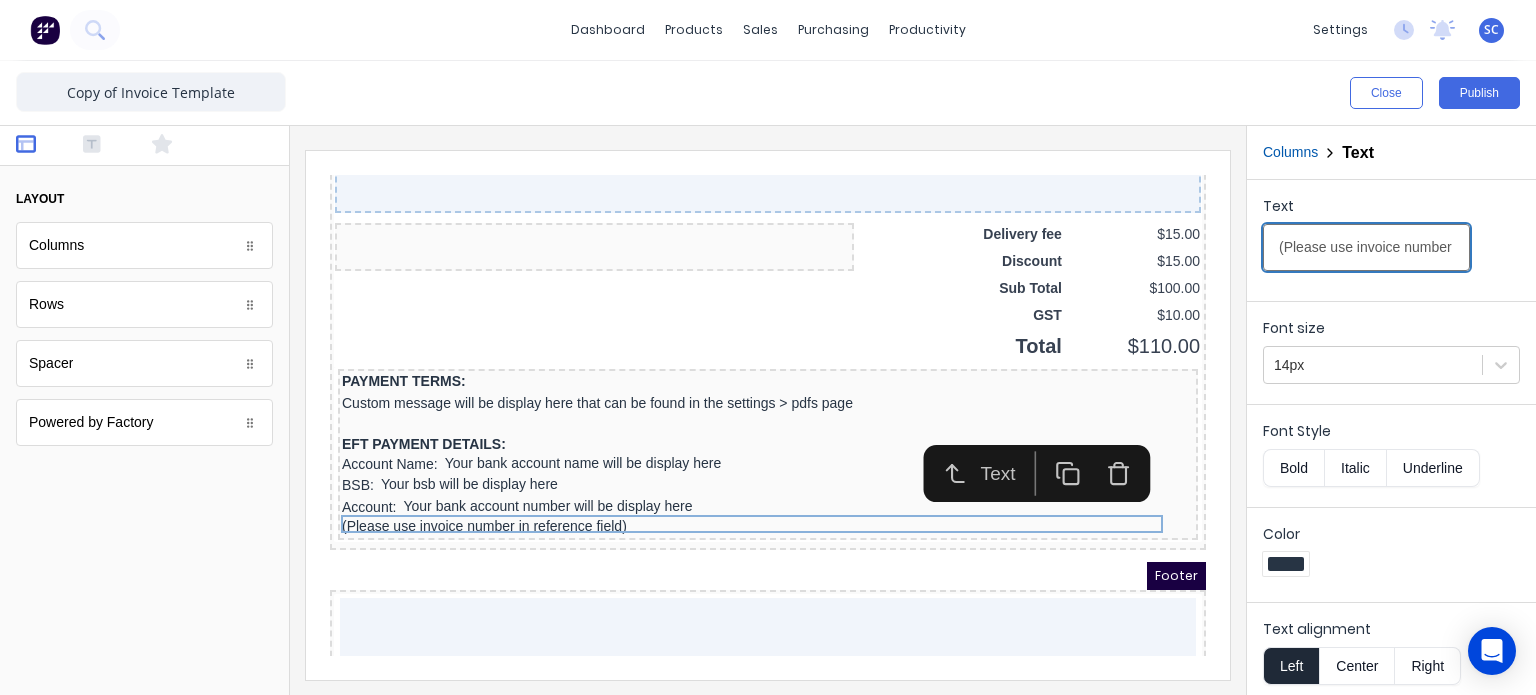 click on "(Please use invoice number in reference field)" at bounding box center (1366, 247) 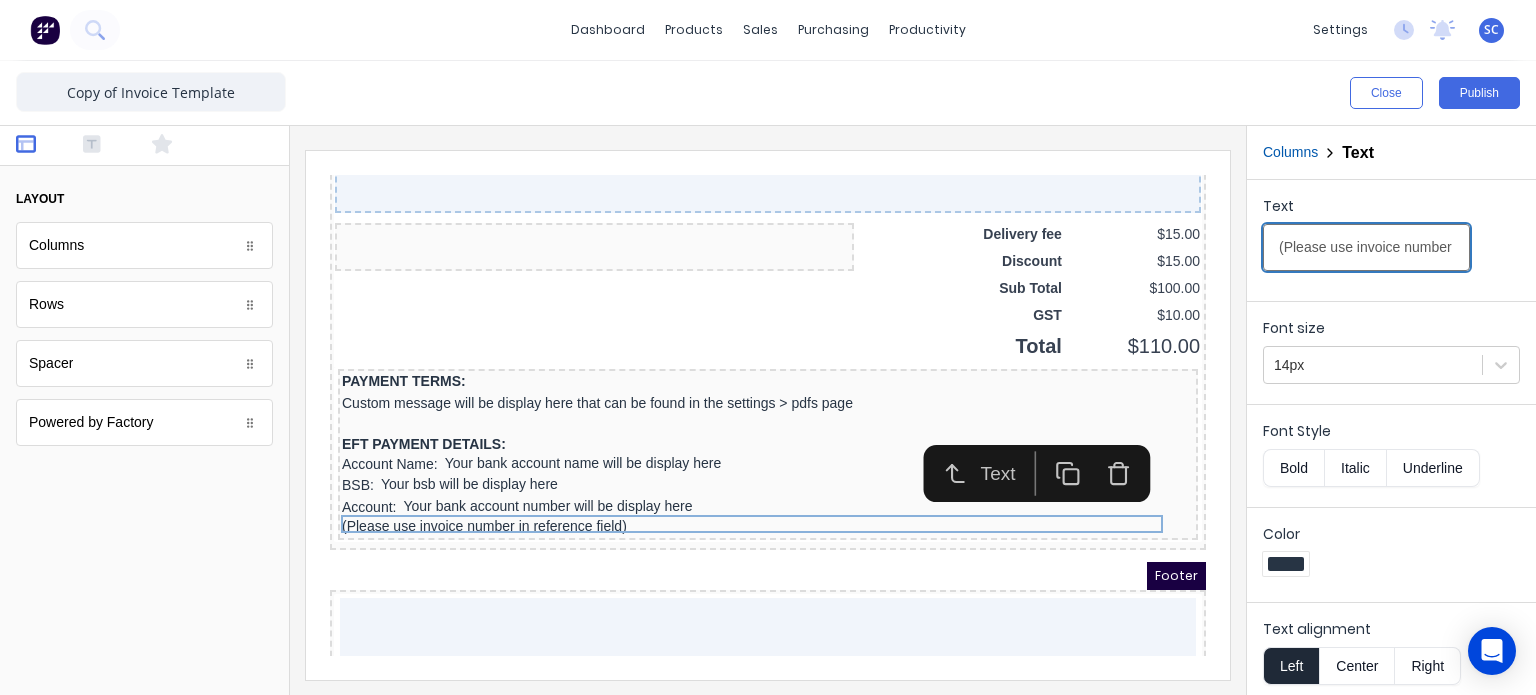 scroll, scrollTop: 0, scrollLeft: 120, axis: horizontal 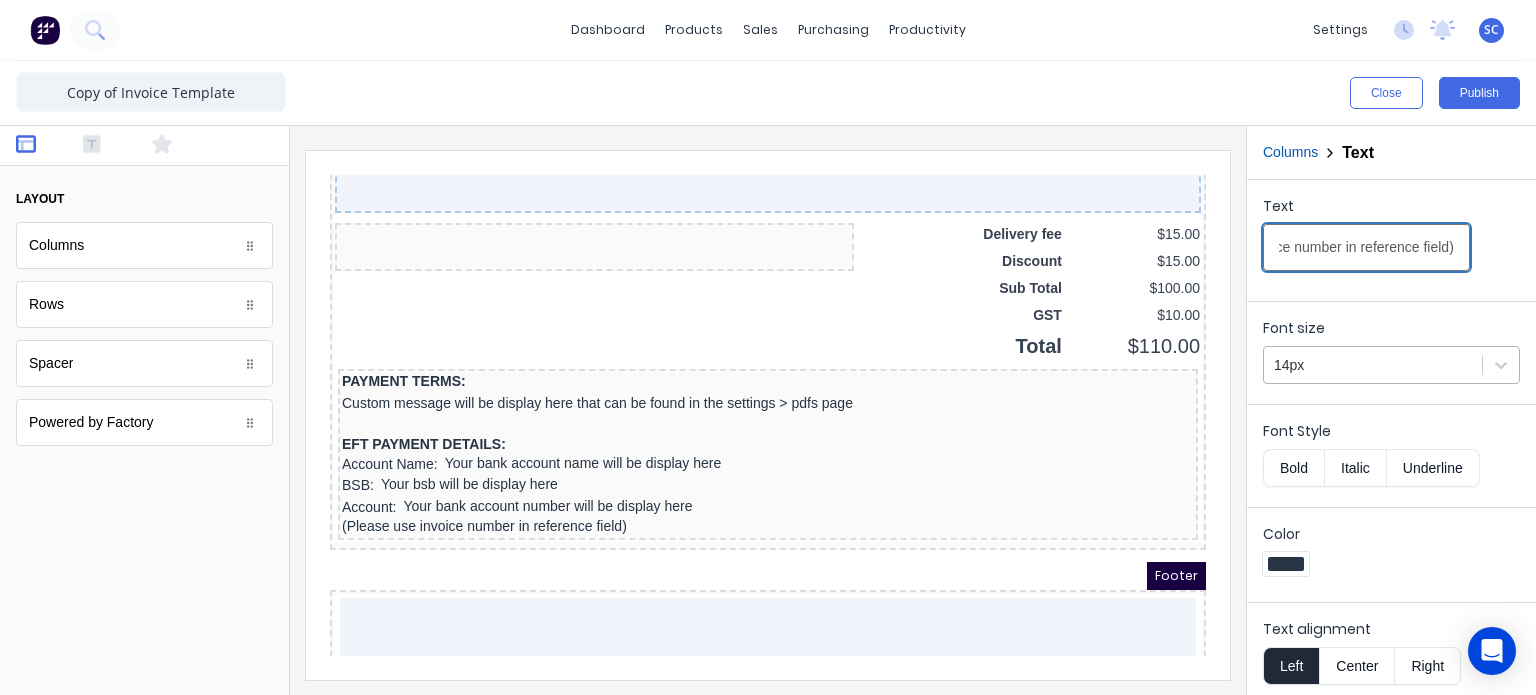 type on "(Please use invoice number in reference field)" 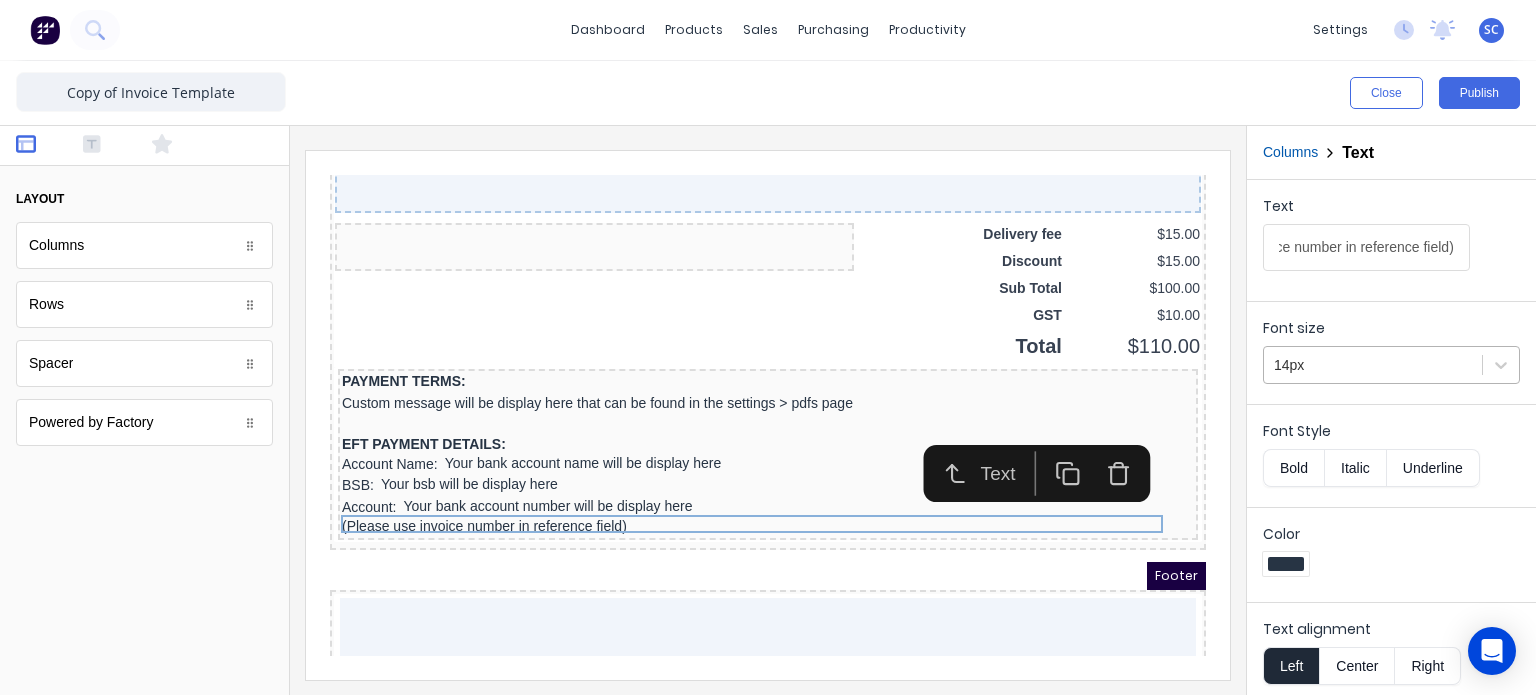 scroll, scrollTop: 0, scrollLeft: 0, axis: both 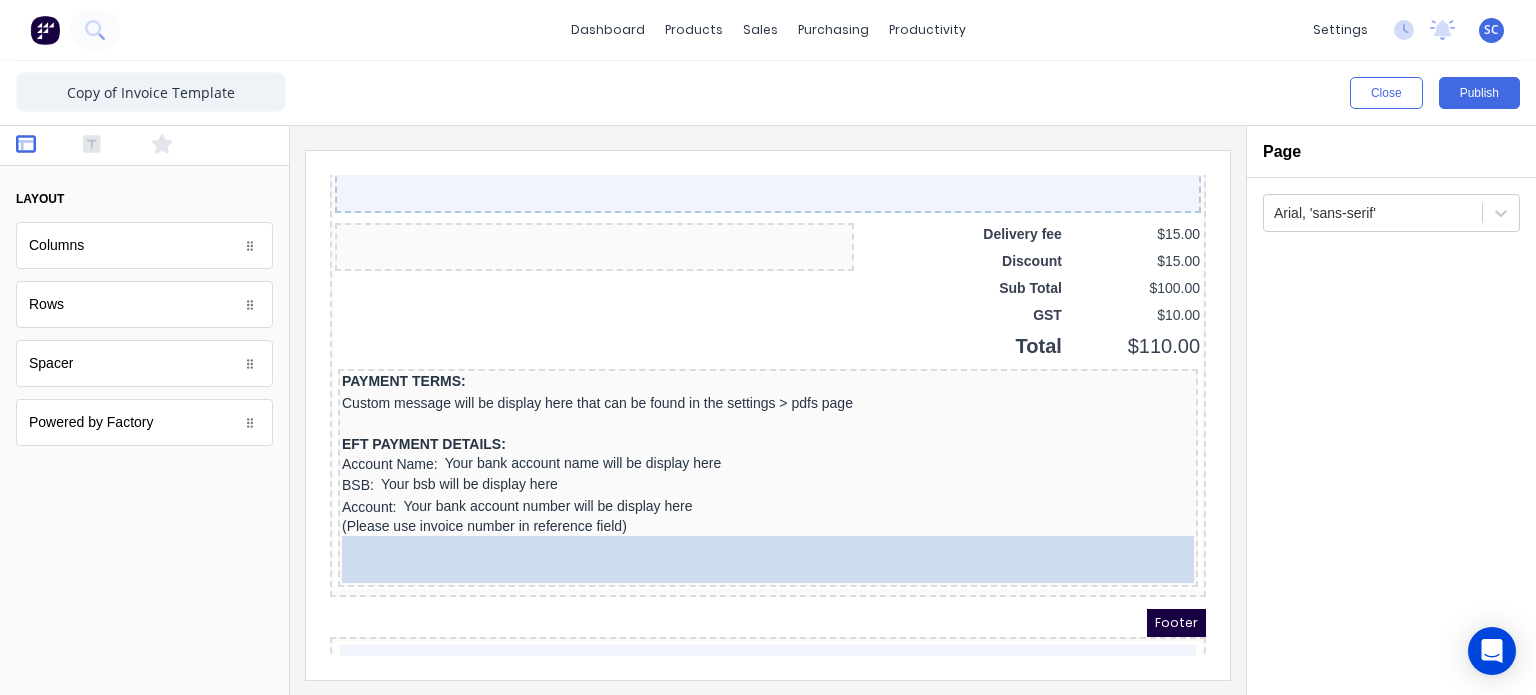 drag, startPoint x: 124, startPoint y: 365, endPoint x: 476, endPoint y: 528, distance: 387.9085 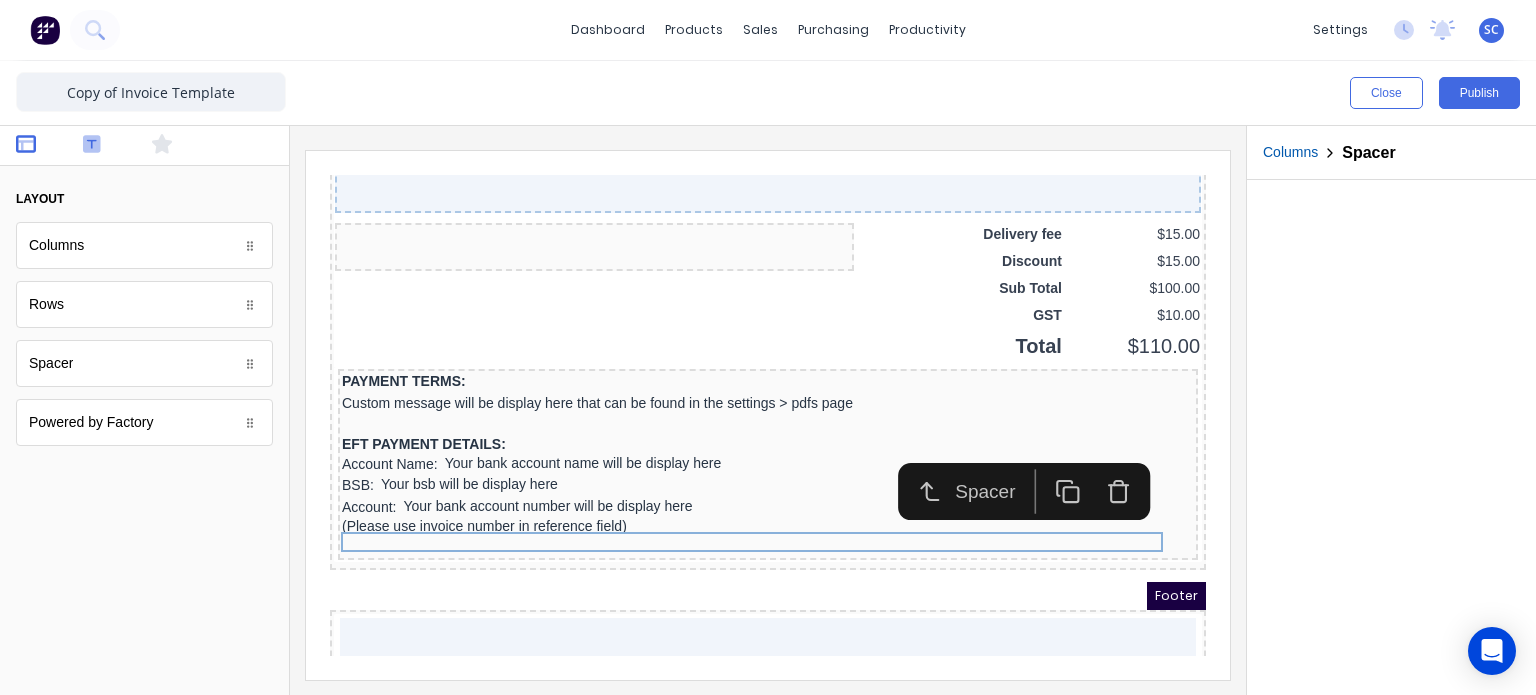 click 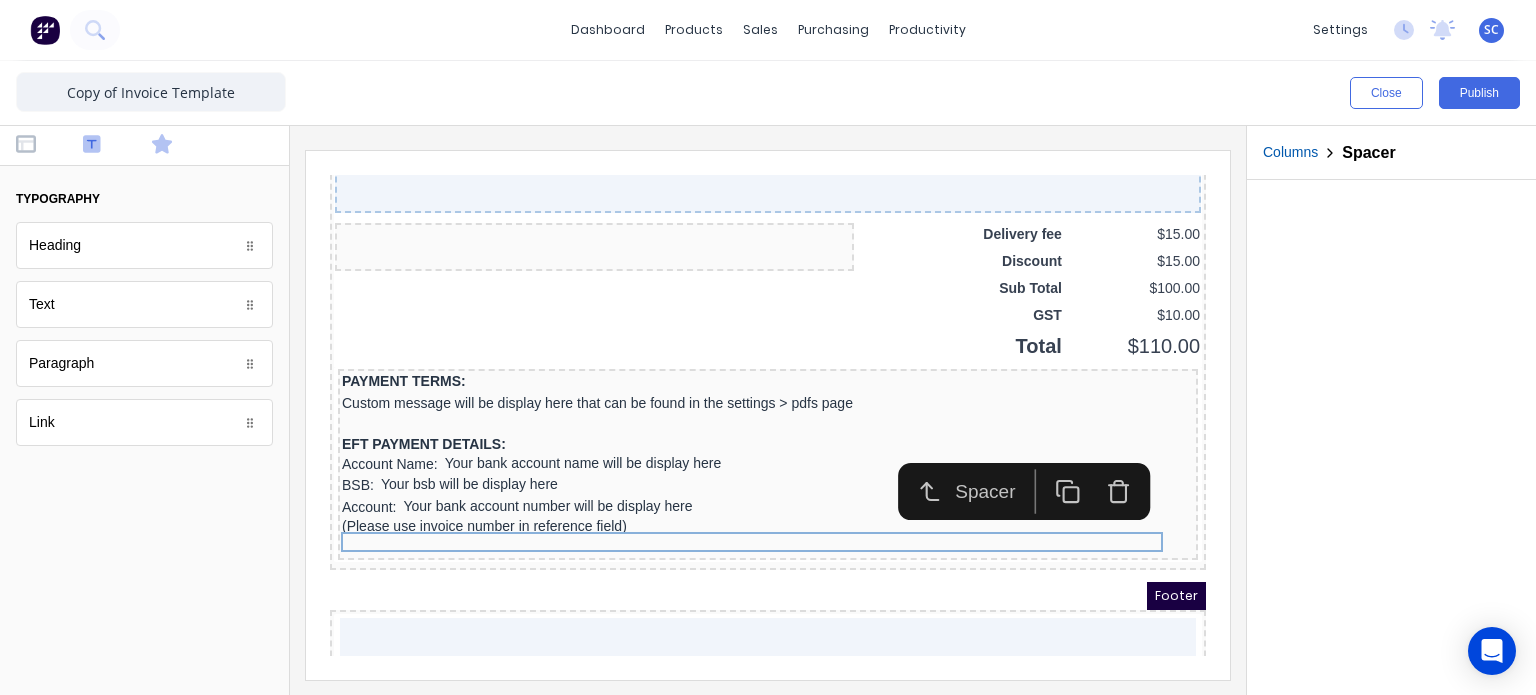 click 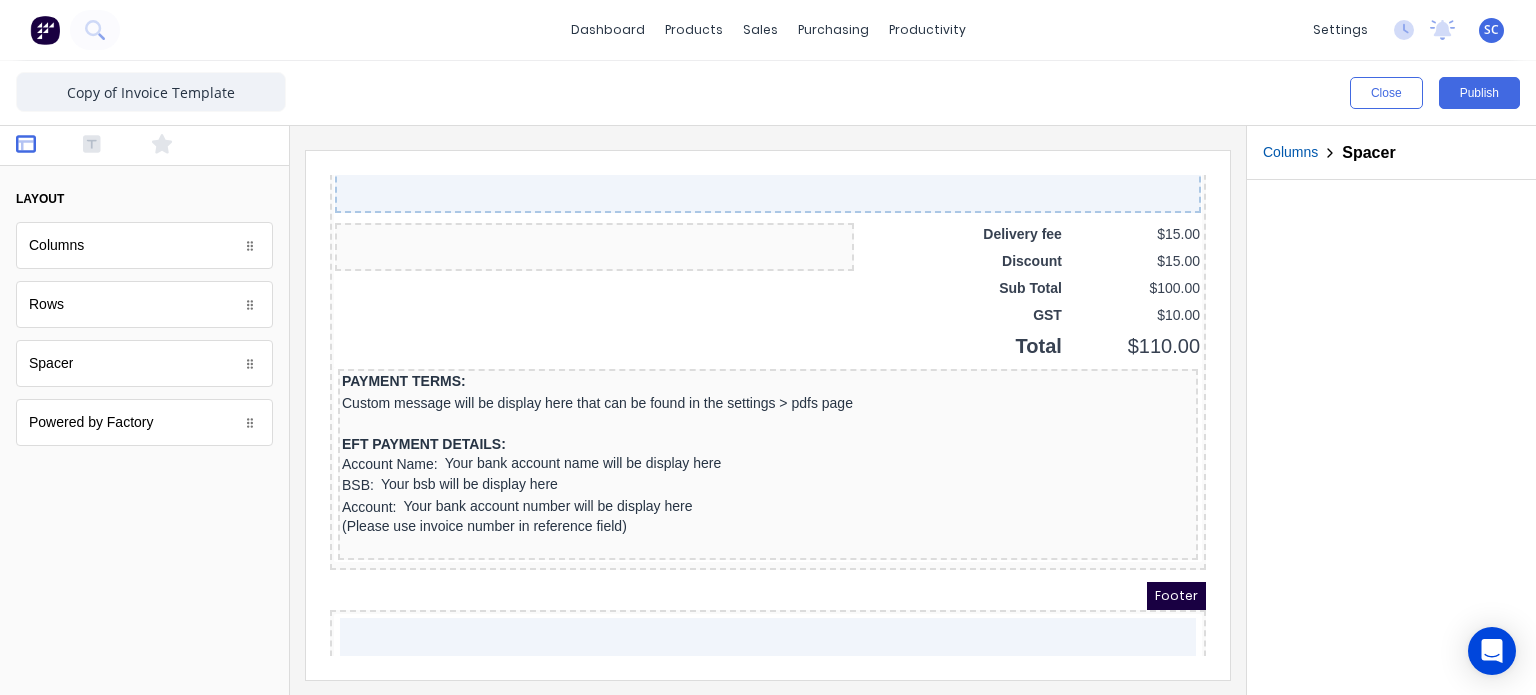 scroll, scrollTop: 0, scrollLeft: 0, axis: both 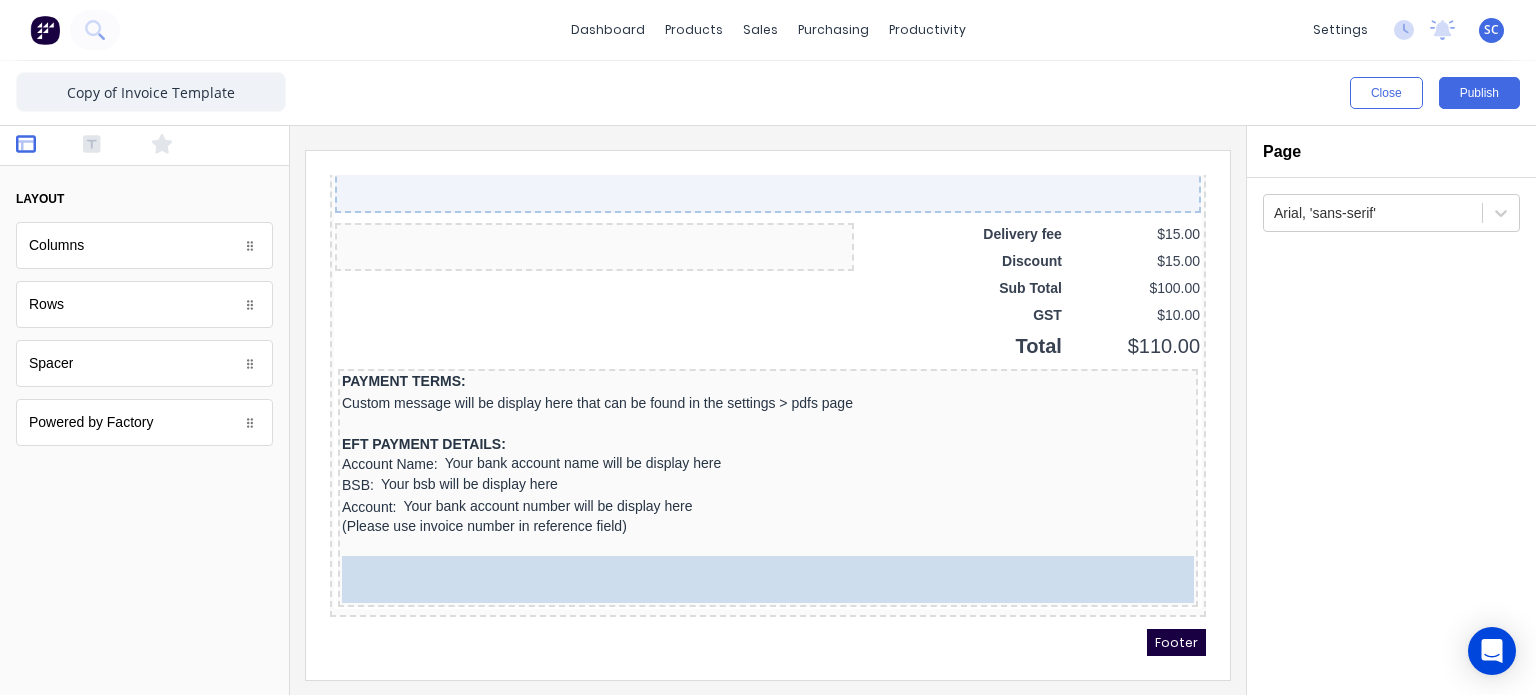drag, startPoint x: 177, startPoint y: 414, endPoint x: 573, endPoint y: 543, distance: 416.4817 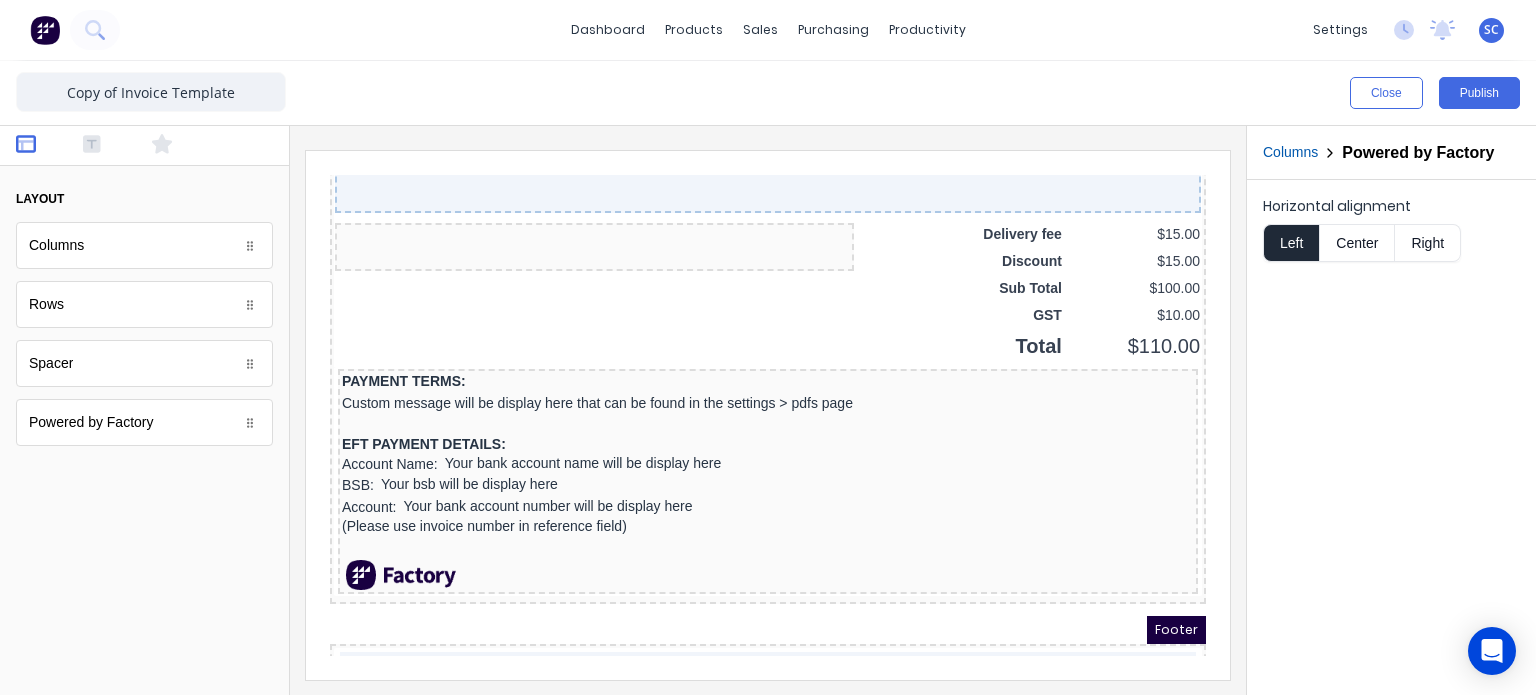 click on "Header LOGO HERE PDF content Contact name here Company name here Ph: (0422) 275 975 Email: xxxxxxx@xxxxx.com TAX INVOICE INVOICE #0001 Date: 29/10/2024 QTY DESCRIPTION EACH TOTAL 1 Basic Product Lorem ipsum dolor sit amet, consectetur adipiscing elit, sed do eiusmod tempor incididunt ut labore et dolore magna aliqua. Diameter 100cm Colorbond Cottage Green Parts # 967-12 $12.00 $12.00 1 #1 Colorbond Basalt 0.55 90mm 0 bends Lengths 1 x 1000 1 x 1500 $12.00 $12.00 1 Custom Formula Lorem ipsum dolor sit amet, consectetur adipiscing elit, sed do eiusmod tempor incididunt ut labore et dolore magna aliqua. Colorbond Cottage Green Height 23 Width 200 Dimension 2.5 Total:  74.75 $12.00 $12.00 Lineal Metres Lorem ipsum dolor sit amet, consectetur adipiscing elit, sed do eiusmod tempor incididunt ut labore et dolore magna aliqua. Diameter 100cm Colorbond Cottage Green Parts # 967-12 Lengths 1 x 1000 1 x 1500 $12.00 $12.00 Square Metres Diameter 100cm Colorbond Cottage Green Parts # 967-12 Dimensions 1 x 10 1 x 10 1 1" at bounding box center (744, -1113) 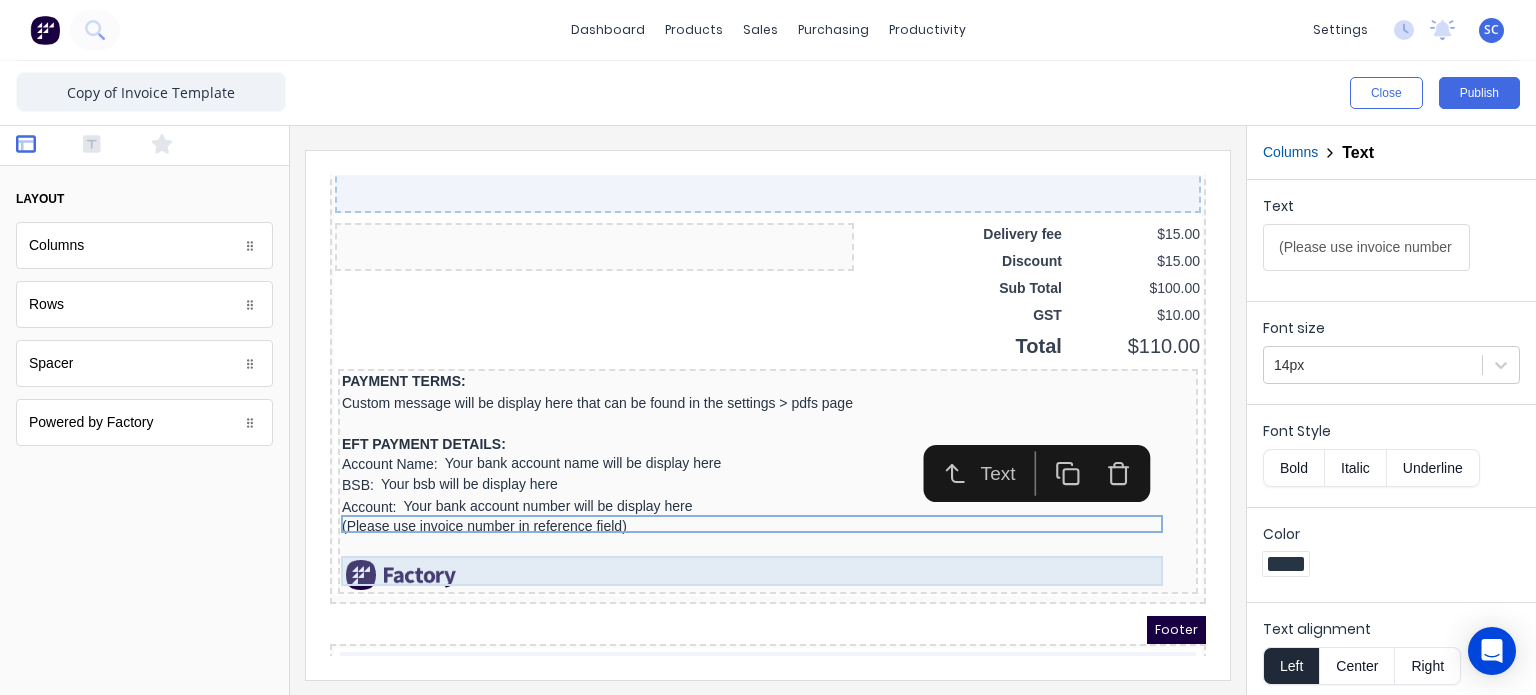 click on "Header LOGO HERE PDF content Contact name here Company name here Ph: (0422) 275 975 Email: xxxxxxx@xxxxx.com TAX INVOICE INVOICE #0001 Date: 29/10/2024 QTY DESCRIPTION EACH TOTAL 1 Basic Product Lorem ipsum dolor sit amet, consectetur adipiscing elit, sed do eiusmod tempor incididunt ut labore et dolore magna aliqua. Diameter 100cm Colorbond Cottage Green Parts # 967-12 $12.00 $12.00 1 #1 Colorbond Basalt 0.55 90mm 0 bends Lengths 1 x 1000 1 x 1500 $12.00 $12.00 1 Custom Formula Lorem ipsum dolor sit amet, consectetur adipiscing elit, sed do eiusmod tempor incididunt ut labore et dolore magna aliqua. Colorbond Cottage Green Height 23 Width 200 Dimension 2.5 Total:  74.75 $12.00 $12.00 Lineal Metres Lorem ipsum dolor sit amet, consectetur adipiscing elit, sed do eiusmod tempor incididunt ut labore et dolore magna aliqua. Diameter 100cm Colorbond Cottage Green Parts # 967-12 Lengths 1 x 1000 1 x 1500 $12.00 $12.00 Square Metres Diameter 100cm Colorbond Cottage Green Parts # 967-12 Dimensions 1 x 10 1 x 10 1 1" at bounding box center [744, -1113] 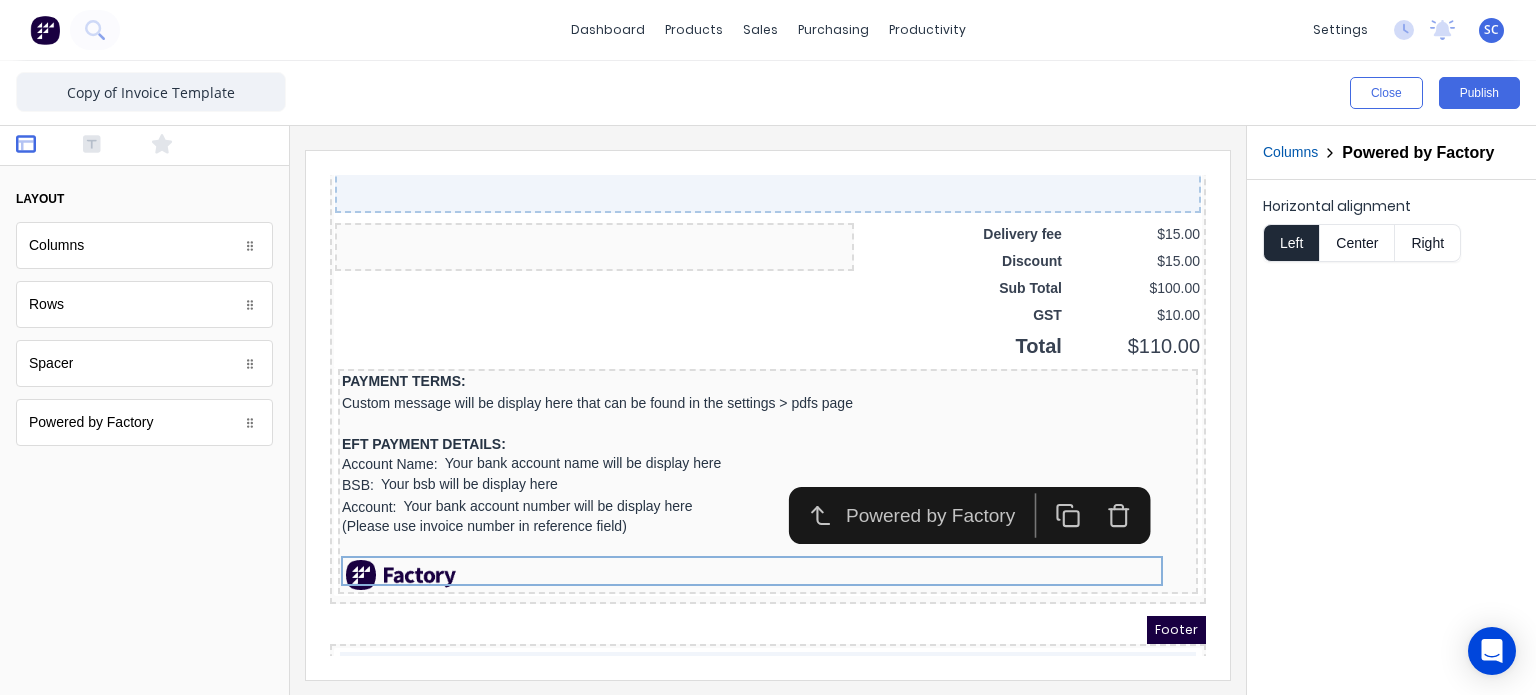 click 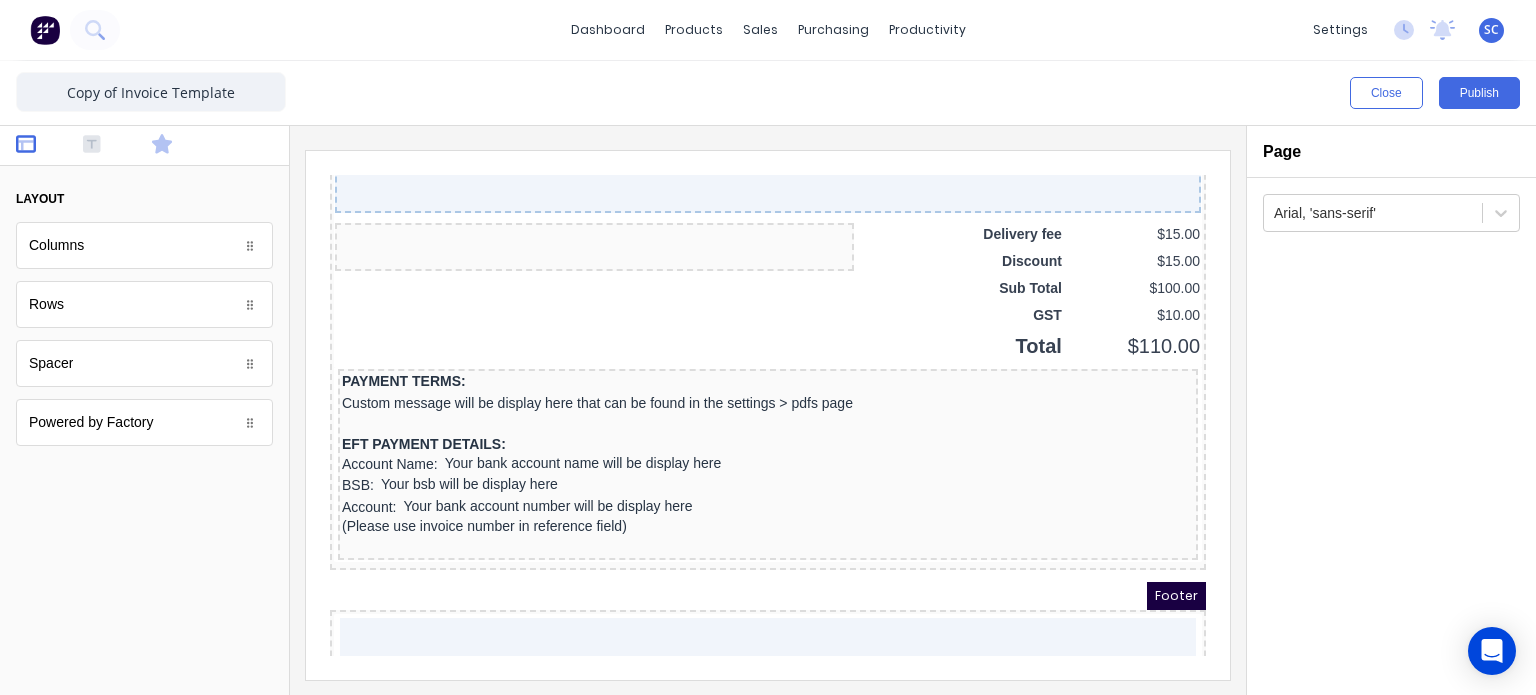click at bounding box center (178, 146) 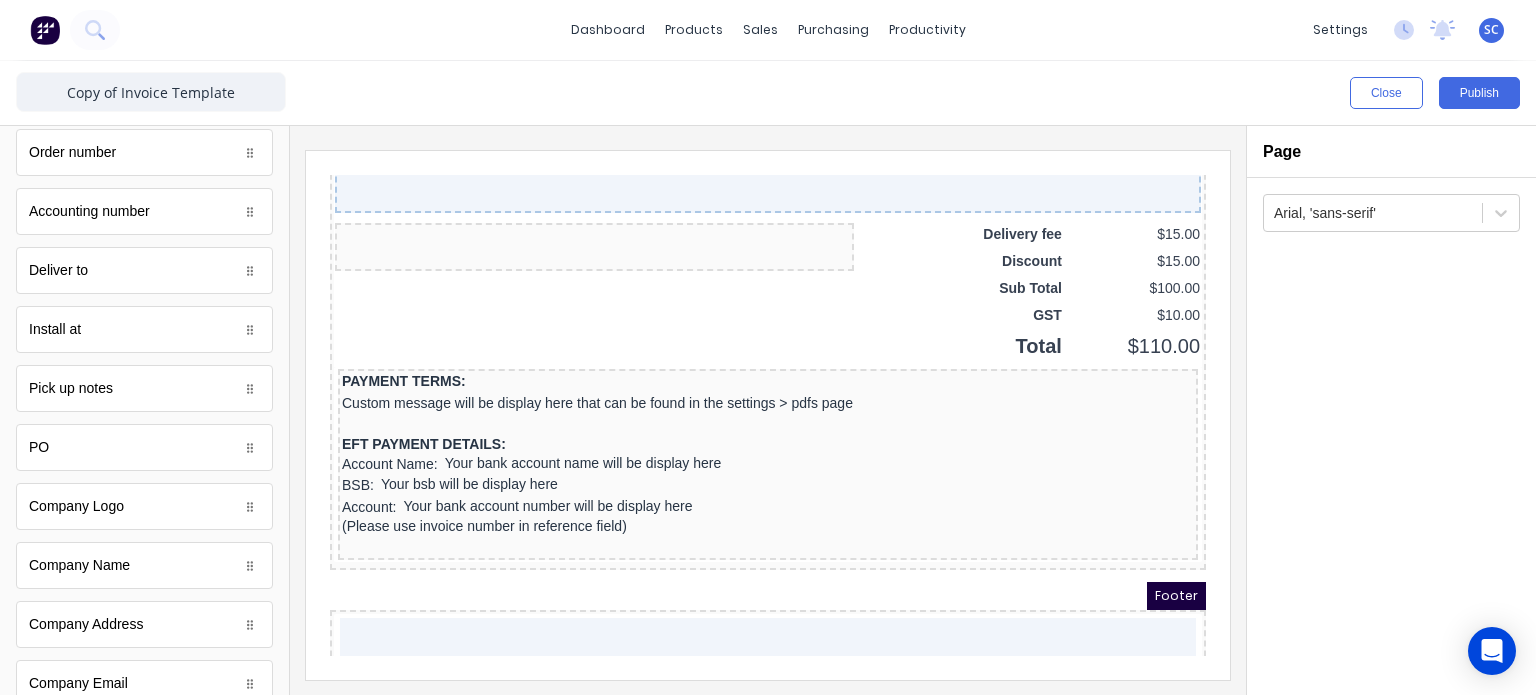 scroll, scrollTop: 471, scrollLeft: 0, axis: vertical 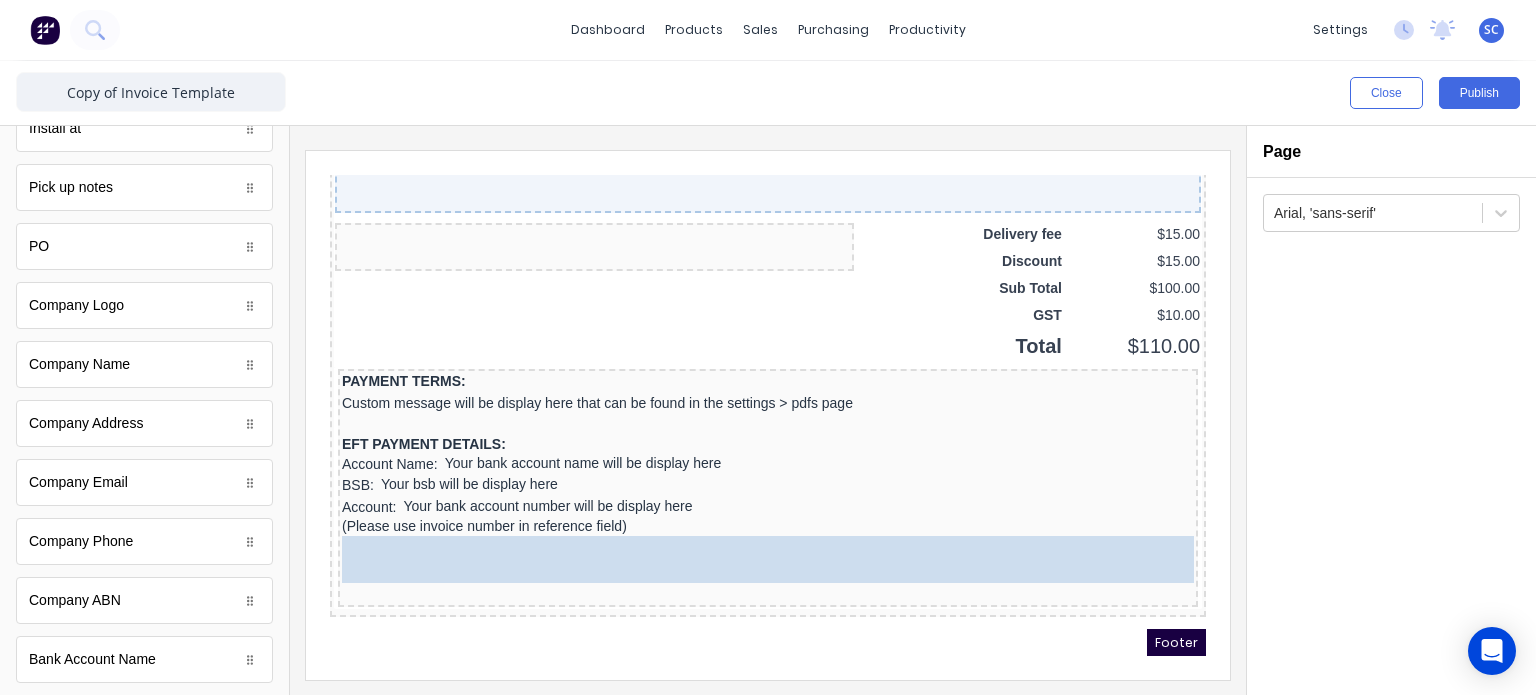 drag, startPoint x: 142, startPoint y: 374, endPoint x: 564, endPoint y: 561, distance: 461.57666 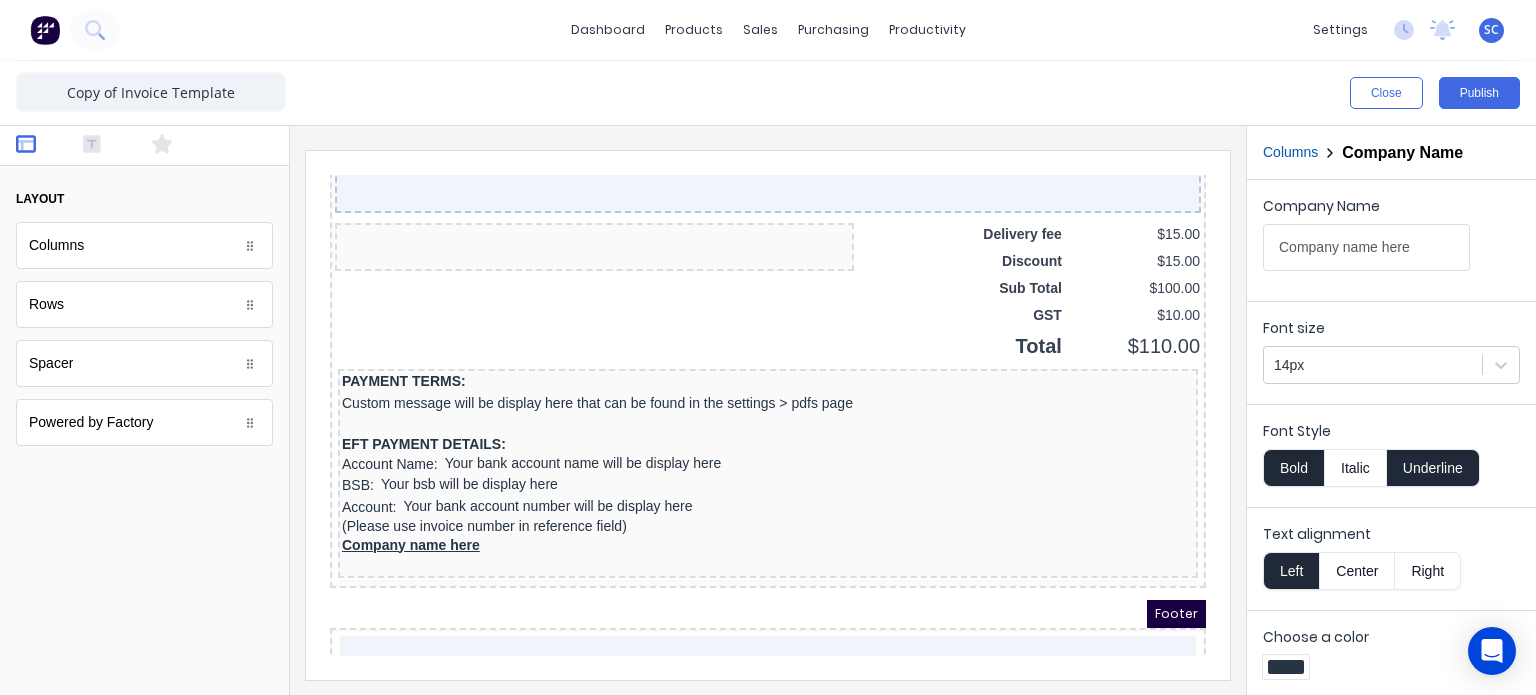 scroll, scrollTop: 0, scrollLeft: 0, axis: both 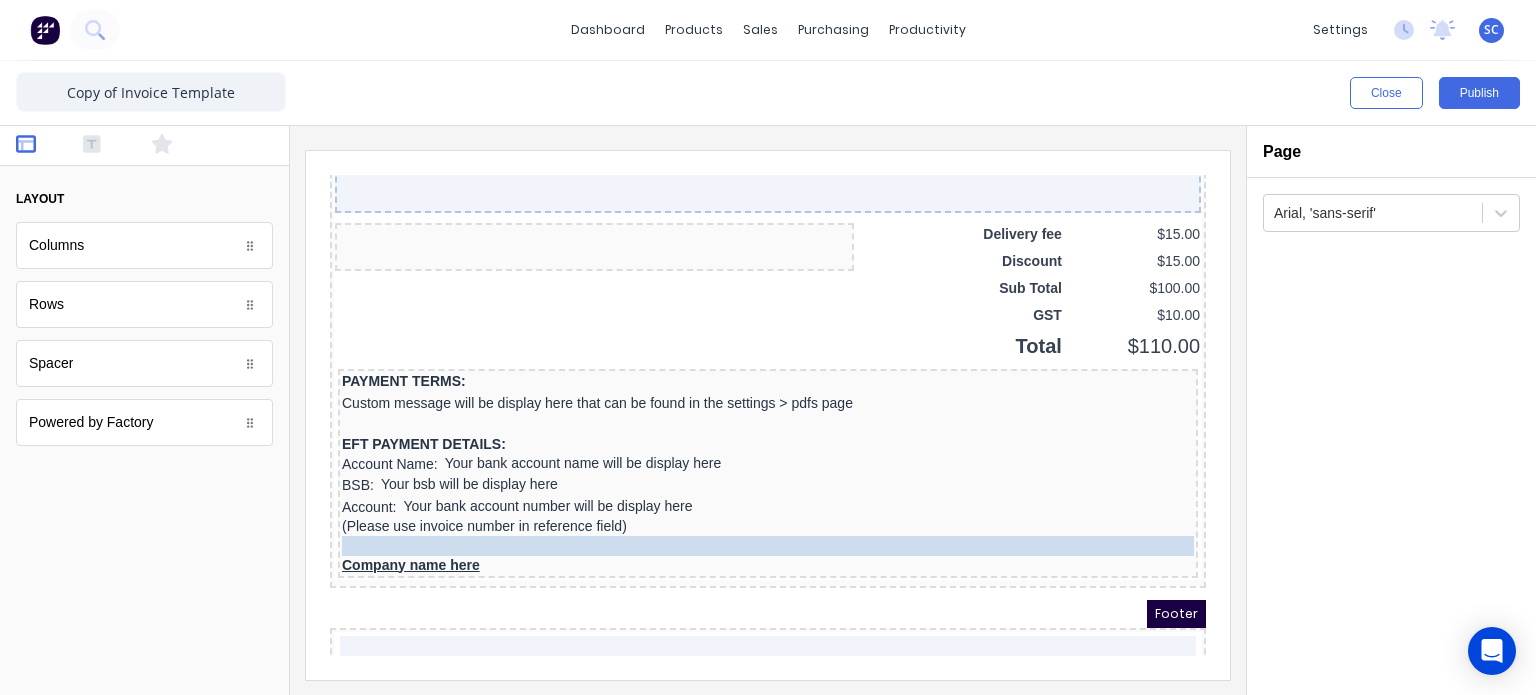 drag, startPoint x: 430, startPoint y: 531, endPoint x: 456, endPoint y: 503, distance: 38.209946 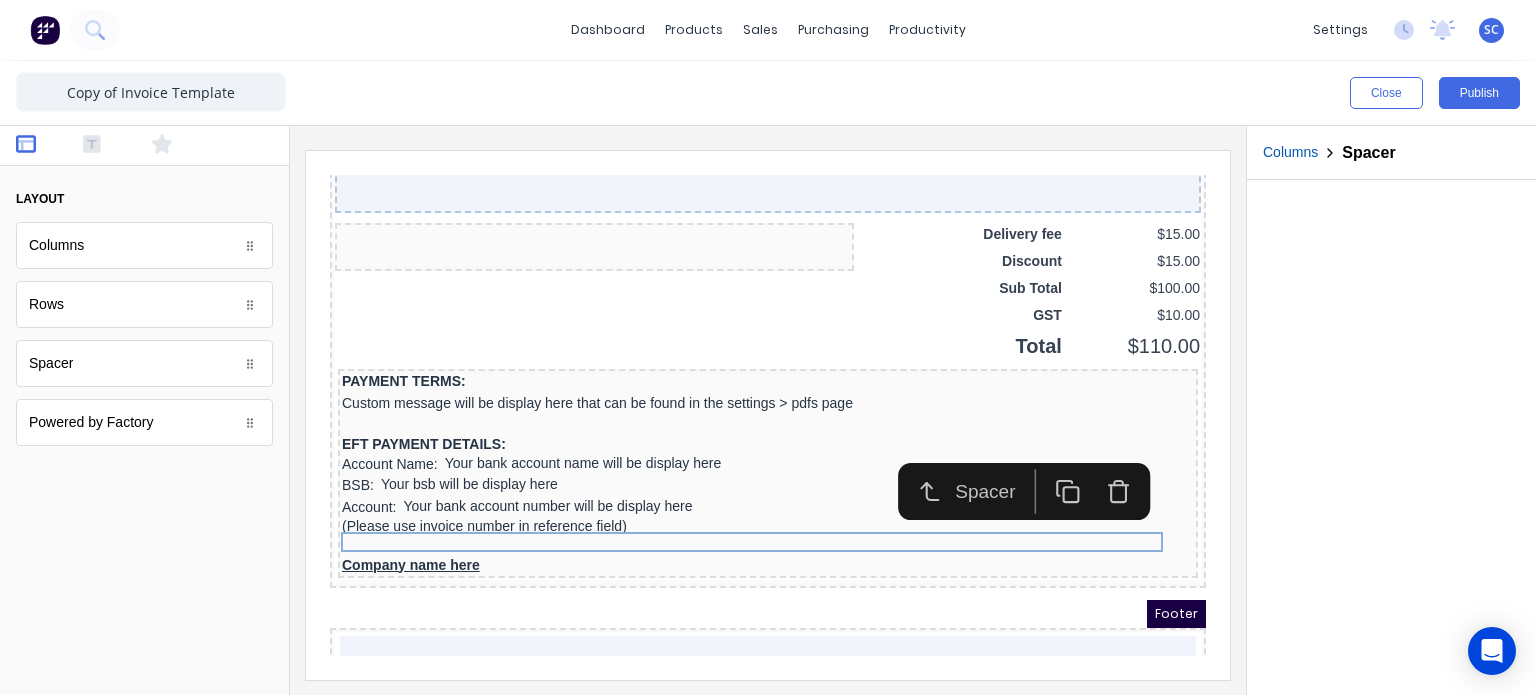 click on "Spacer" at bounding box center (942, 467) 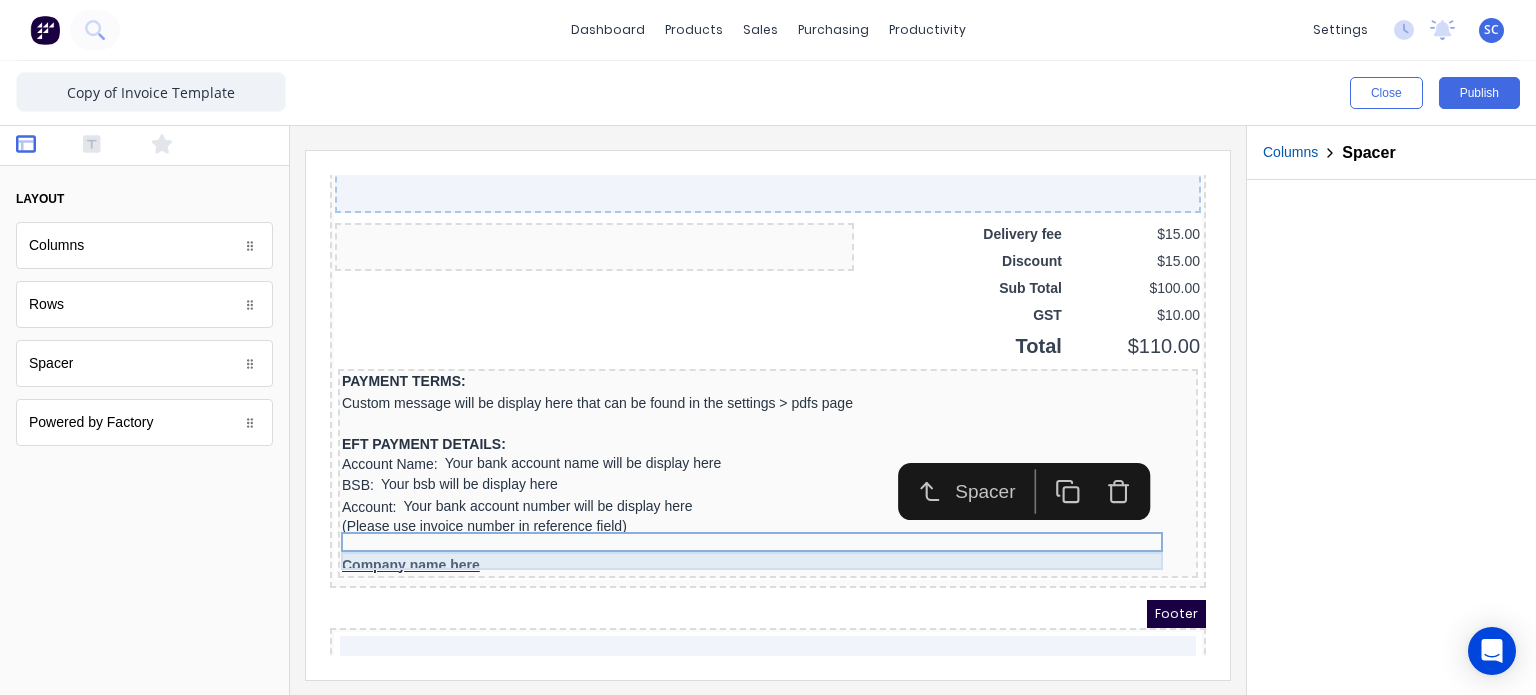 click on "Header LOGO HERE PDF content Contact name here Company name here Ph: (0422) 275 975 Email: xxxxxxx@xxxxx.com TAX INVOICE INVOICE #0001 Date: 29/10/2024 QTY DESCRIPTION EACH TOTAL 1 Basic Product Lorem ipsum dolor sit amet, consectetur adipiscing elit, sed do eiusmod tempor incididunt ut labore et dolore magna aliqua. Diameter 100cm Colorbond Cottage Green Parts # 967-12 $12.00 $12.00 1 #1 Colorbond Basalt 0.55 90mm 0 bends Lengths 1 x 1000 1 x 1500 $12.00 $12.00 1 Custom Formula Lorem ipsum dolor sit amet, consectetur adipiscing elit, sed do eiusmod tempor incididunt ut labore et dolore magna aliqua. Colorbond Cottage Green Height 23 Width 200 Dimension 2.5 Total:  74.75 $12.00 $12.00 Lineal Metres Lorem ipsum dolor sit amet, consectetur adipiscing elit, sed do eiusmod tempor incididunt ut labore et dolore magna aliqua. Diameter 100cm Colorbond Cottage Green Parts # 967-12 Lengths 1 x 1000 1 x 1500 $12.00 $12.00 Square Metres Diameter 100cm Colorbond Cottage Green Parts # 967-12 Dimensions 1 x 10 1 x 10 1 1" at bounding box center (744, -1113) 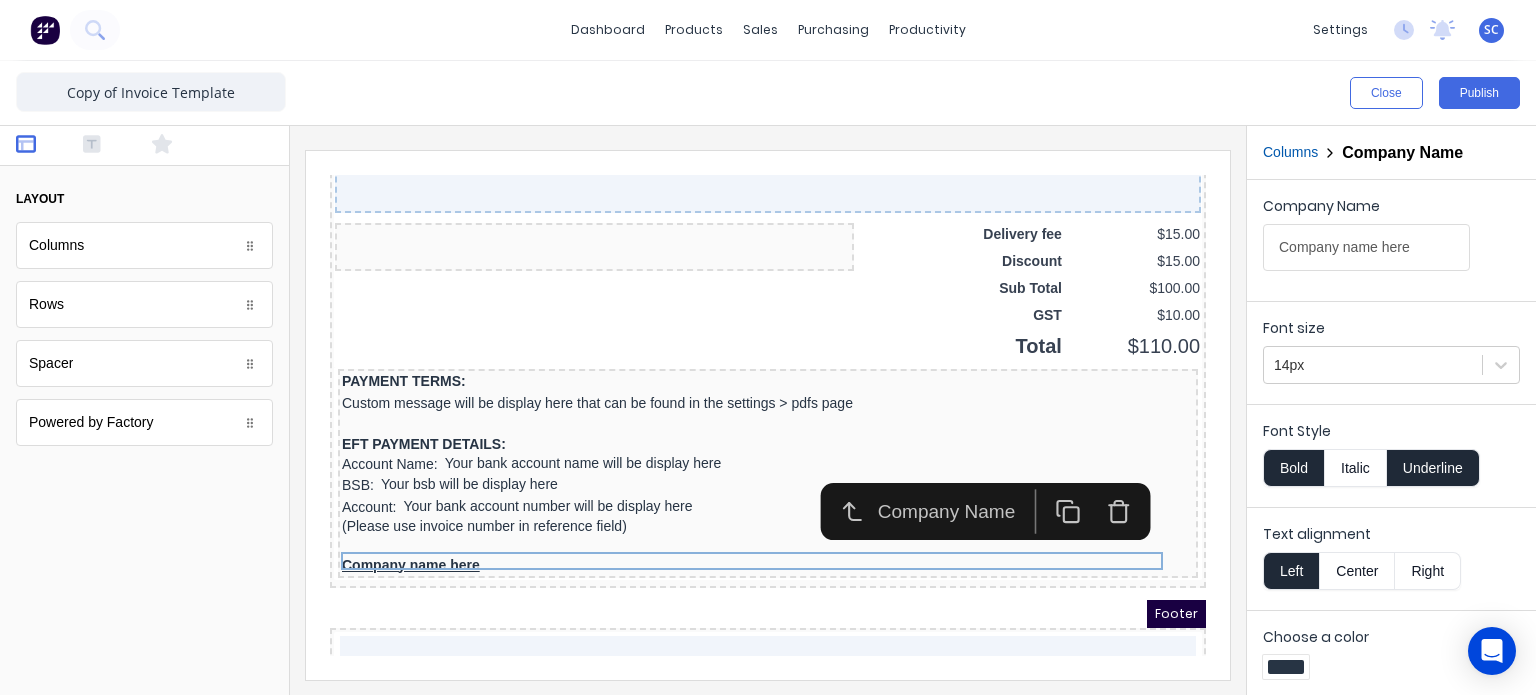 click on "Right" at bounding box center [1428, 571] 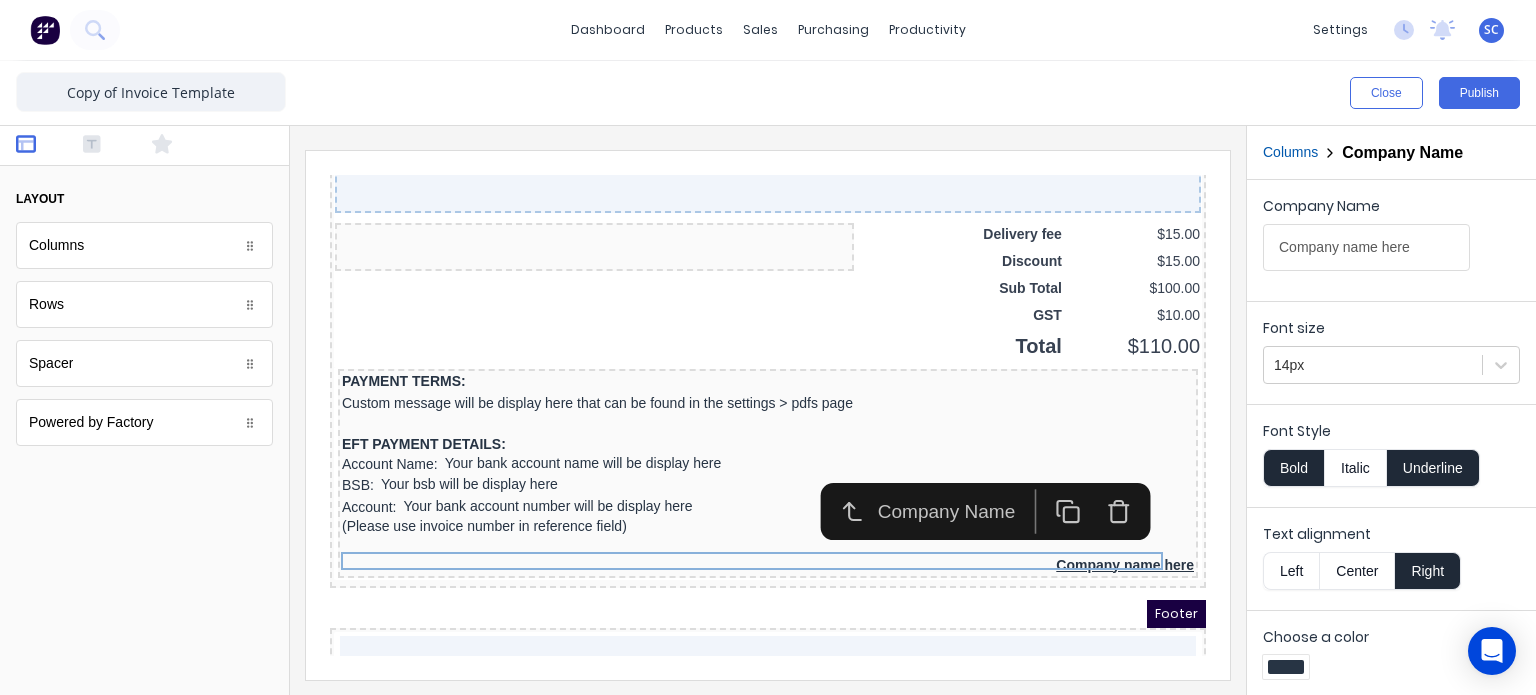 type 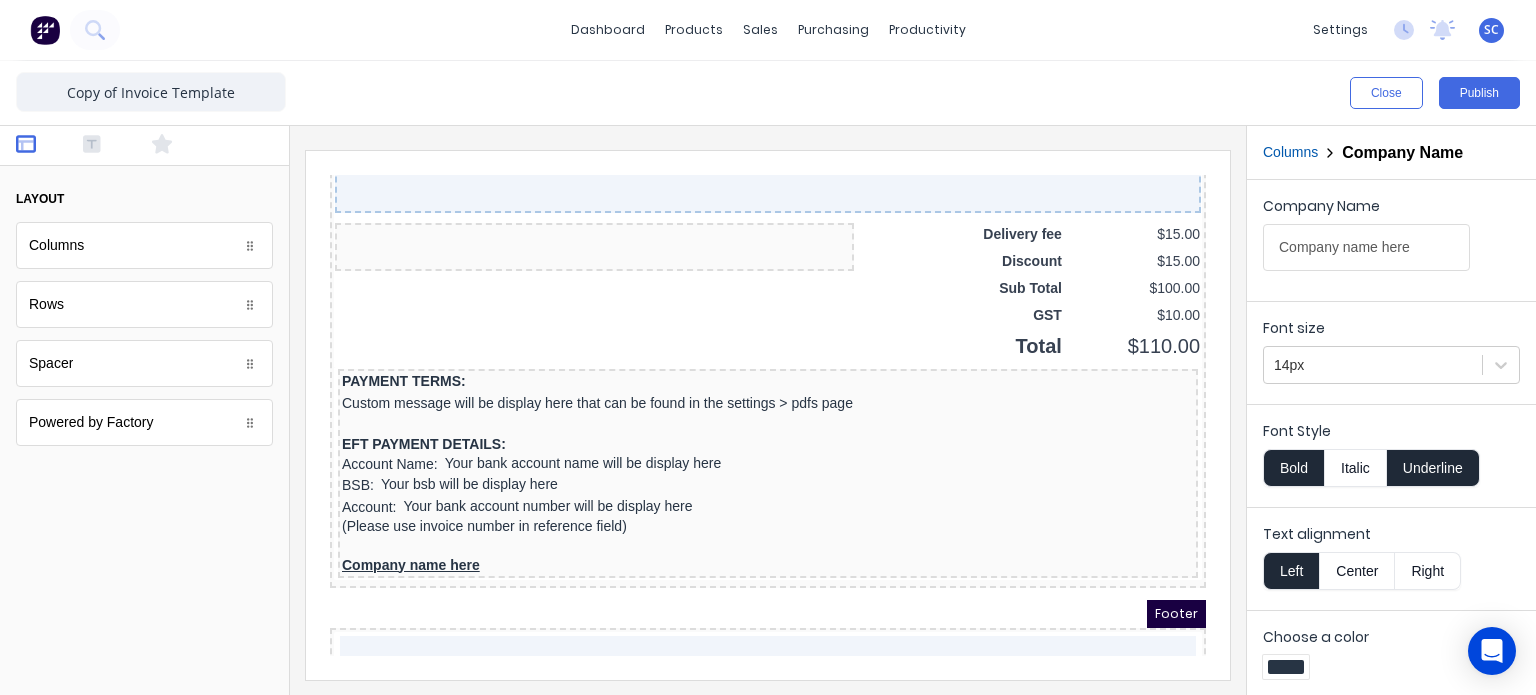 type 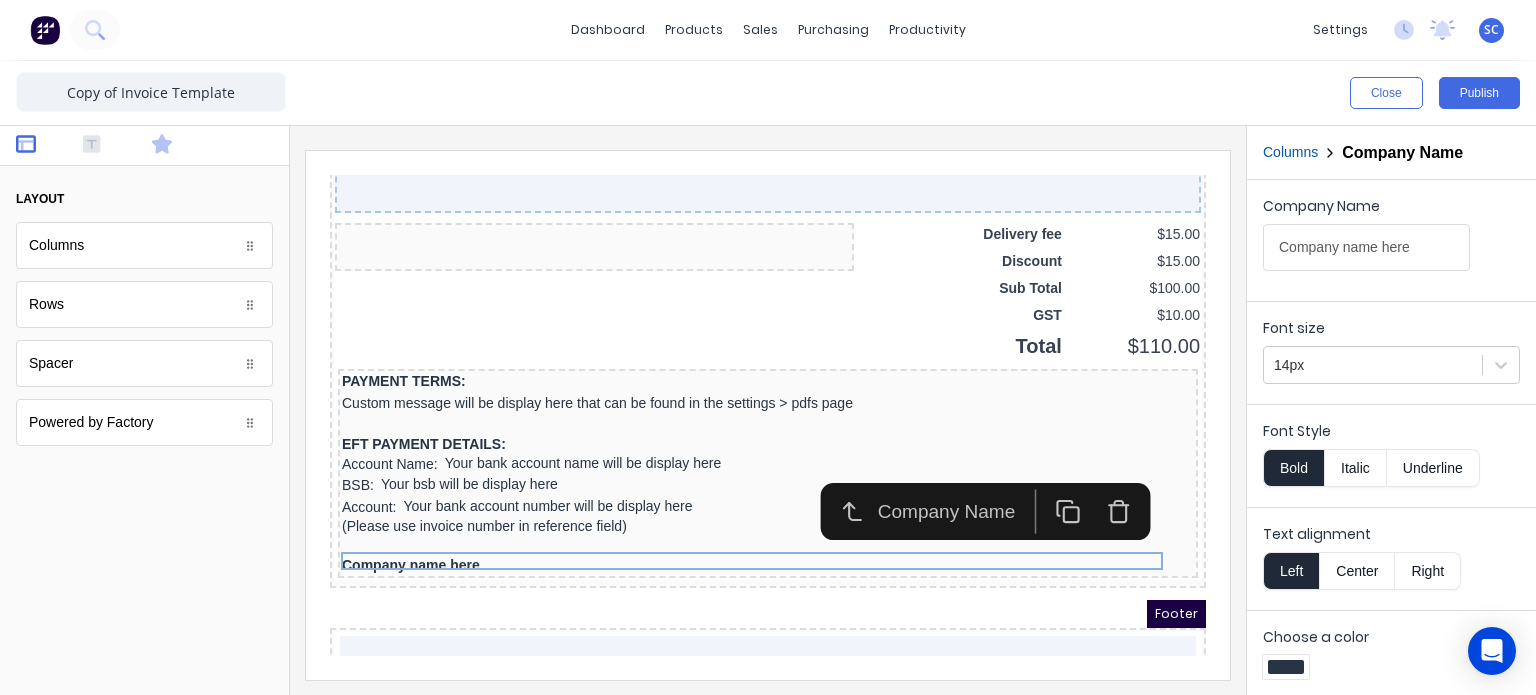 click 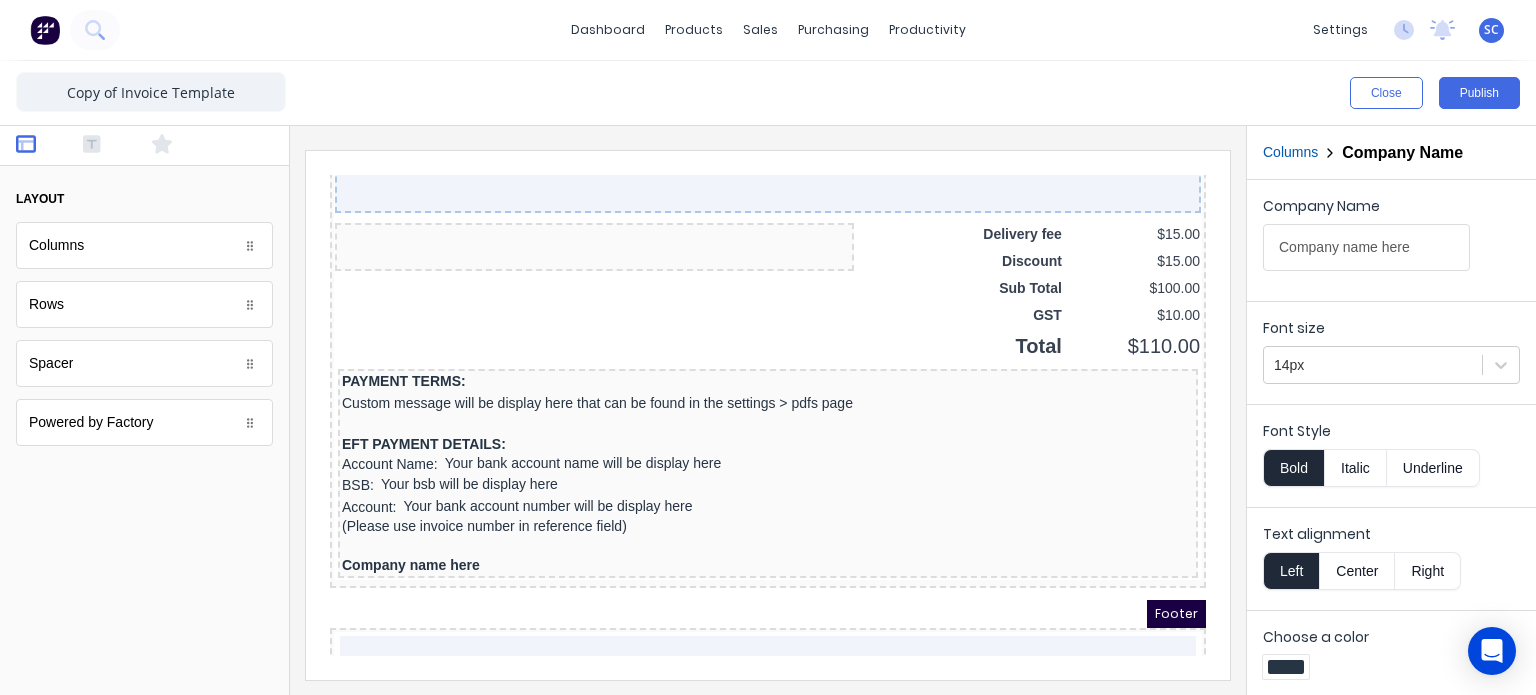 scroll, scrollTop: 0, scrollLeft: 0, axis: both 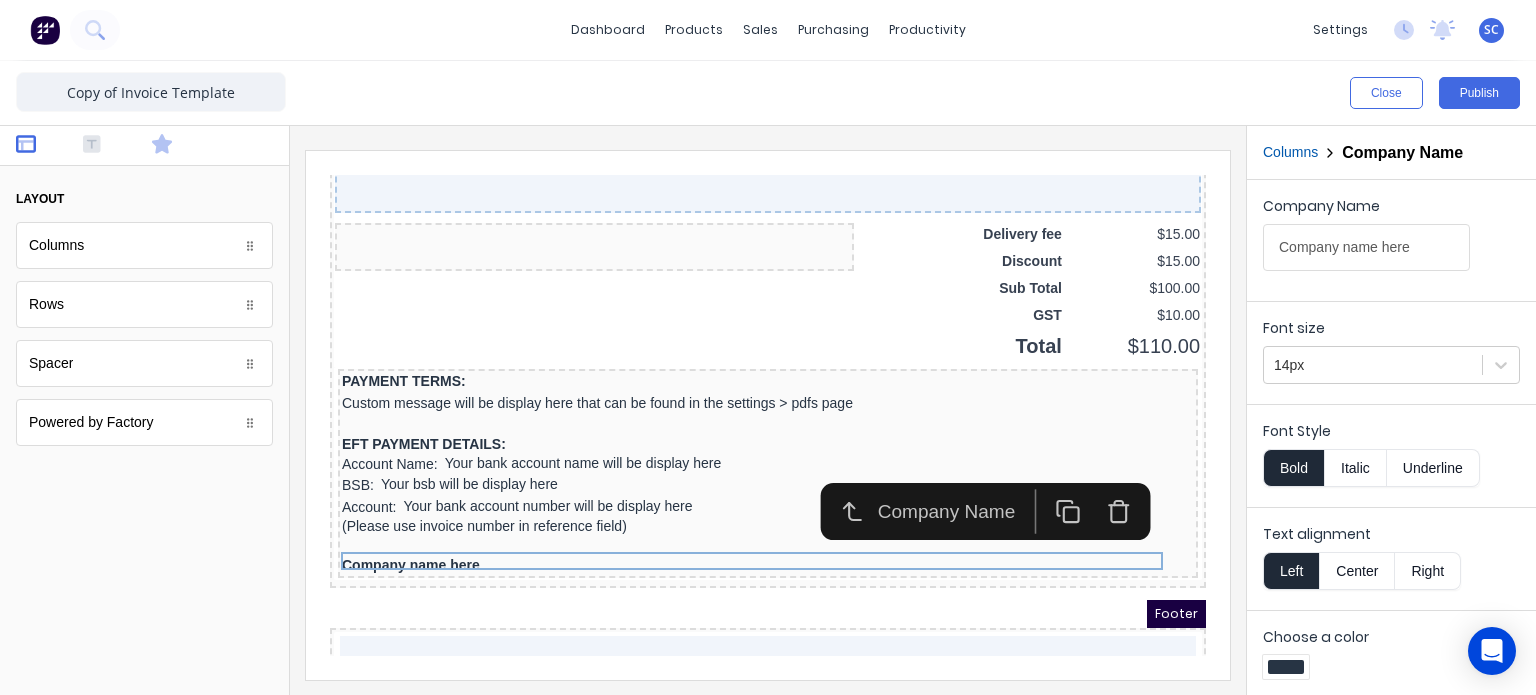 click 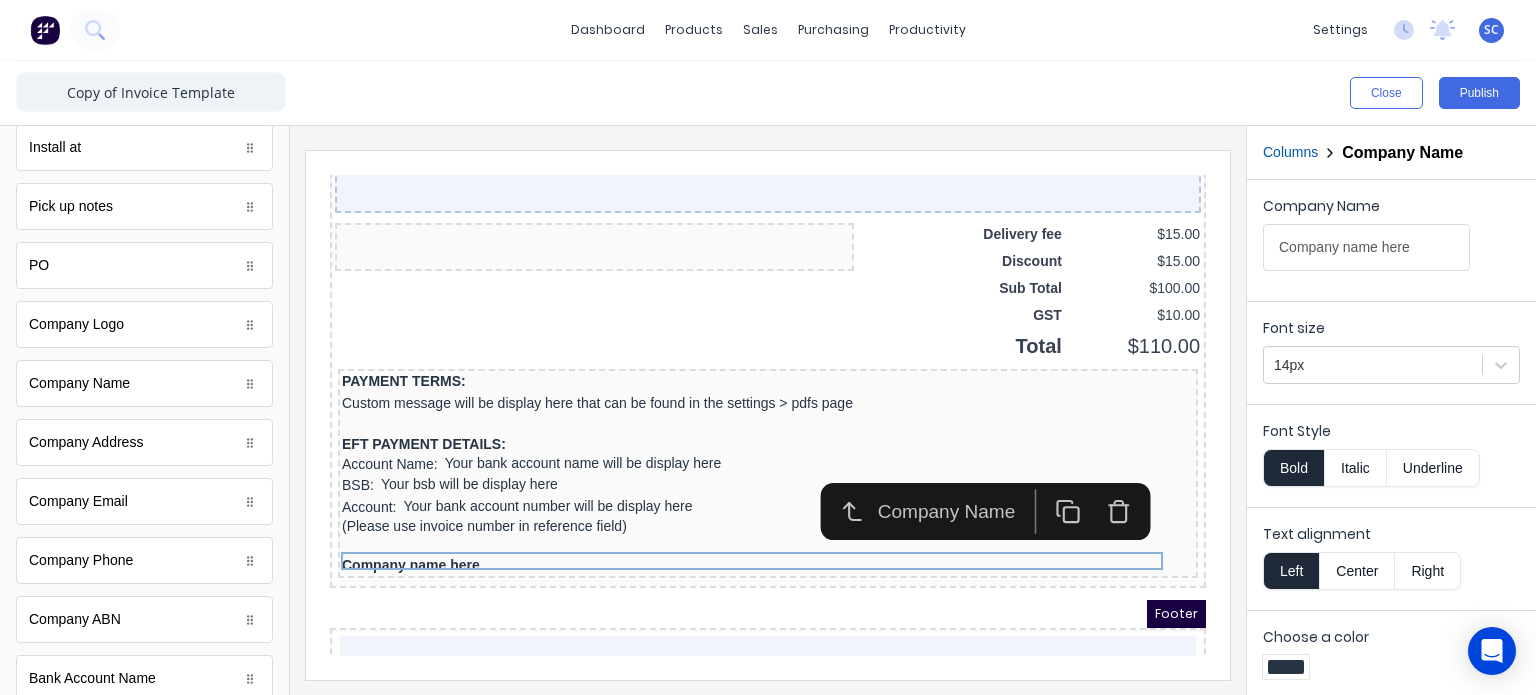 scroll, scrollTop: 456, scrollLeft: 0, axis: vertical 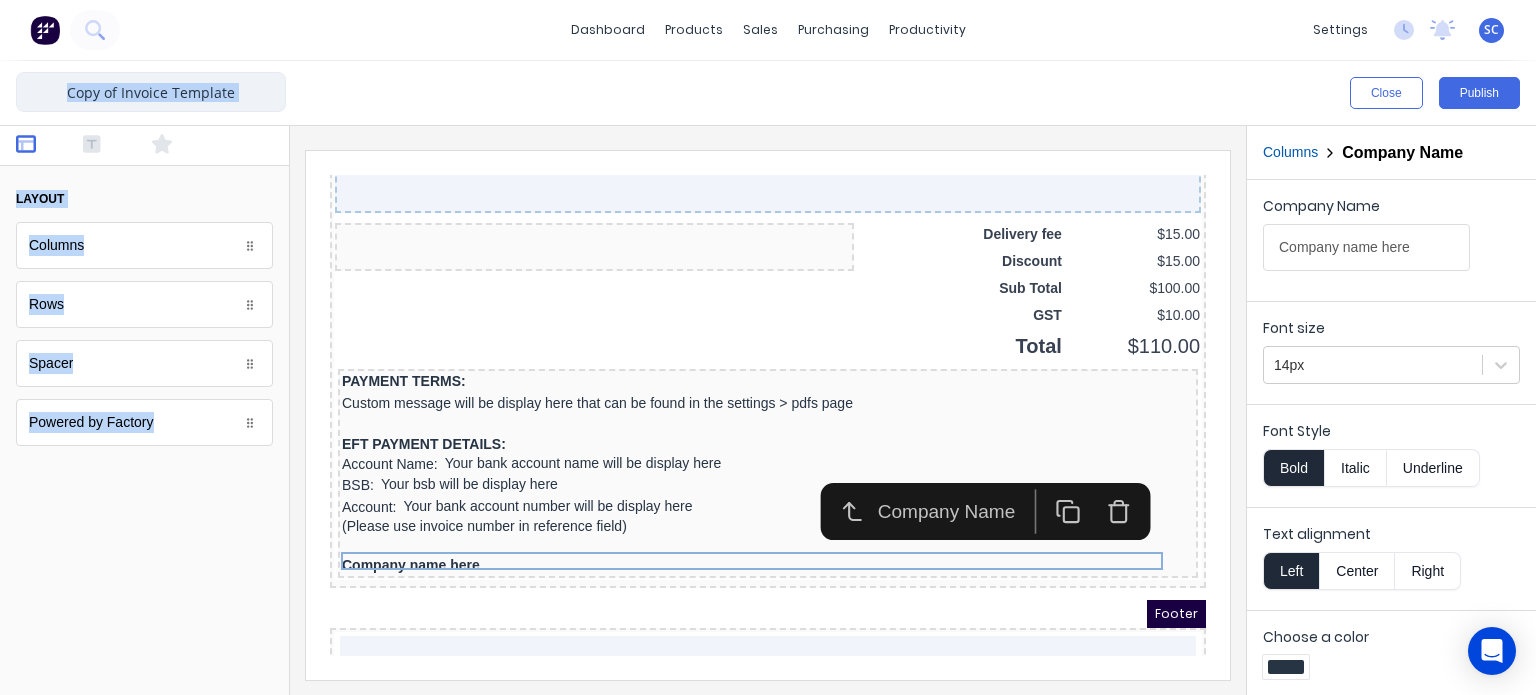 drag, startPoint x: 144, startPoint y: 615, endPoint x: 254, endPoint y: 86, distance: 540.3157 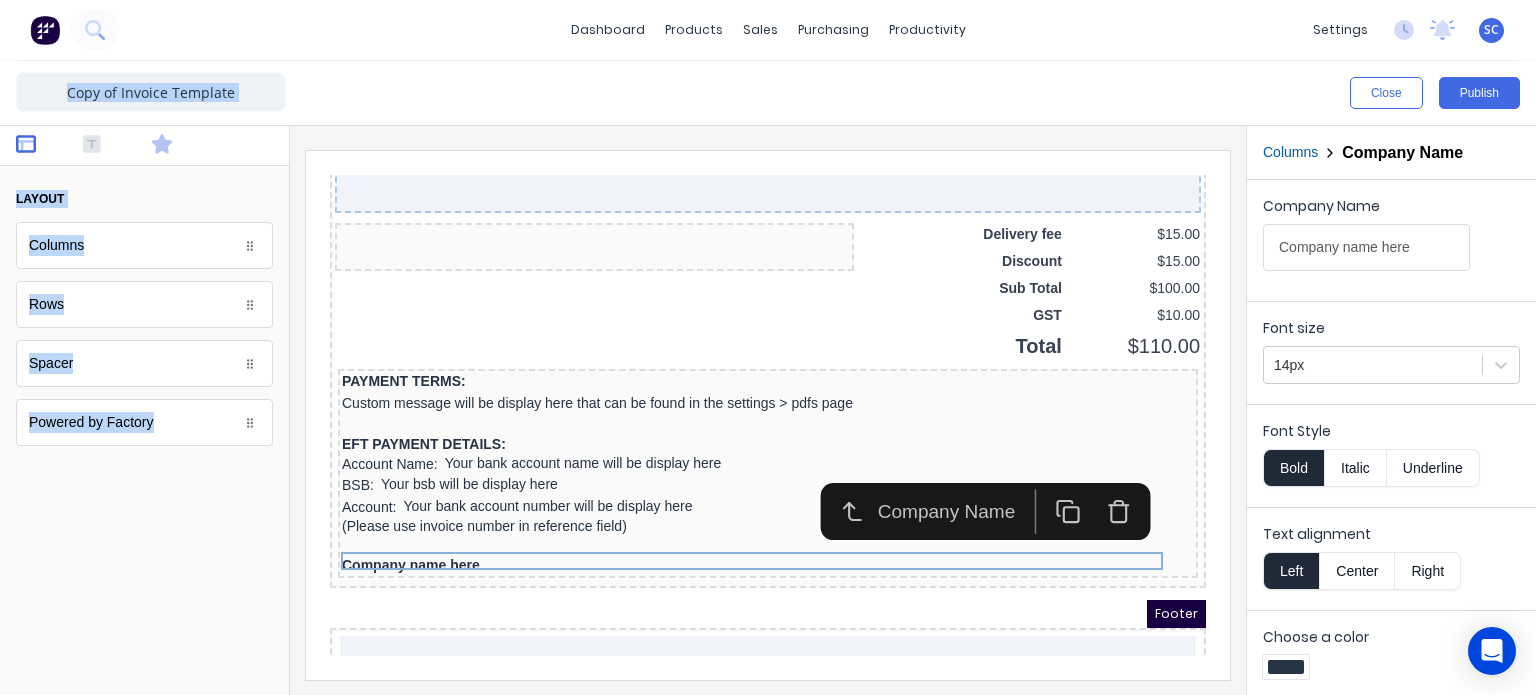click 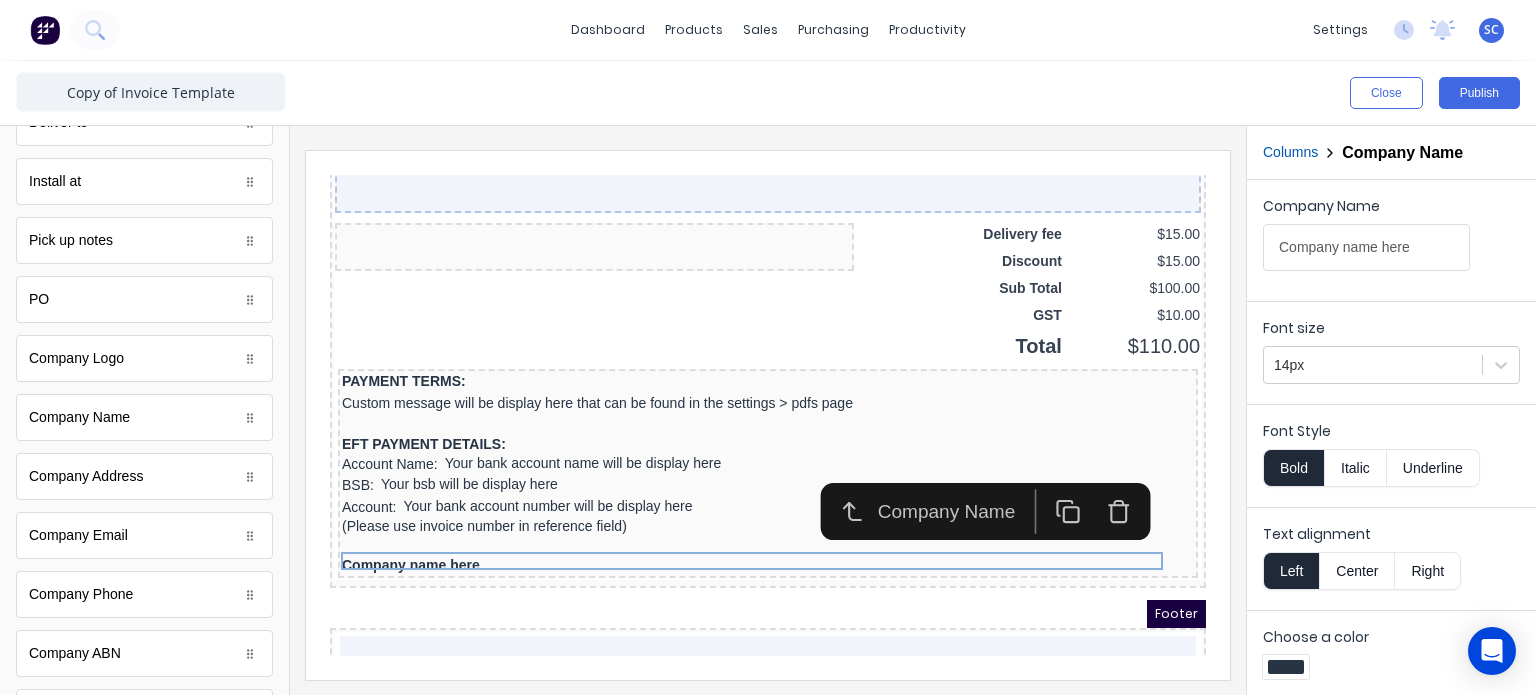 scroll, scrollTop: 492, scrollLeft: 0, axis: vertical 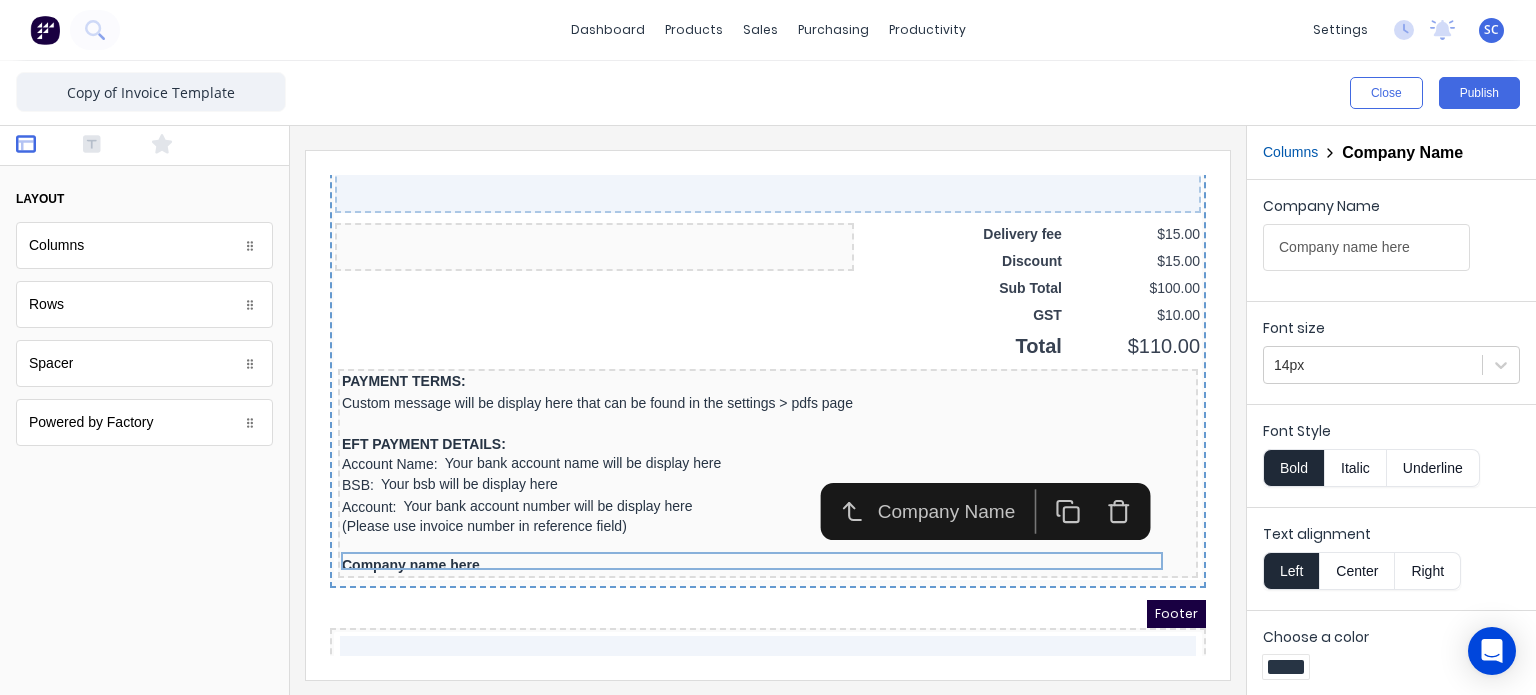 drag, startPoint x: 124, startPoint y: 575, endPoint x: 173, endPoint y: 157, distance: 420.8622 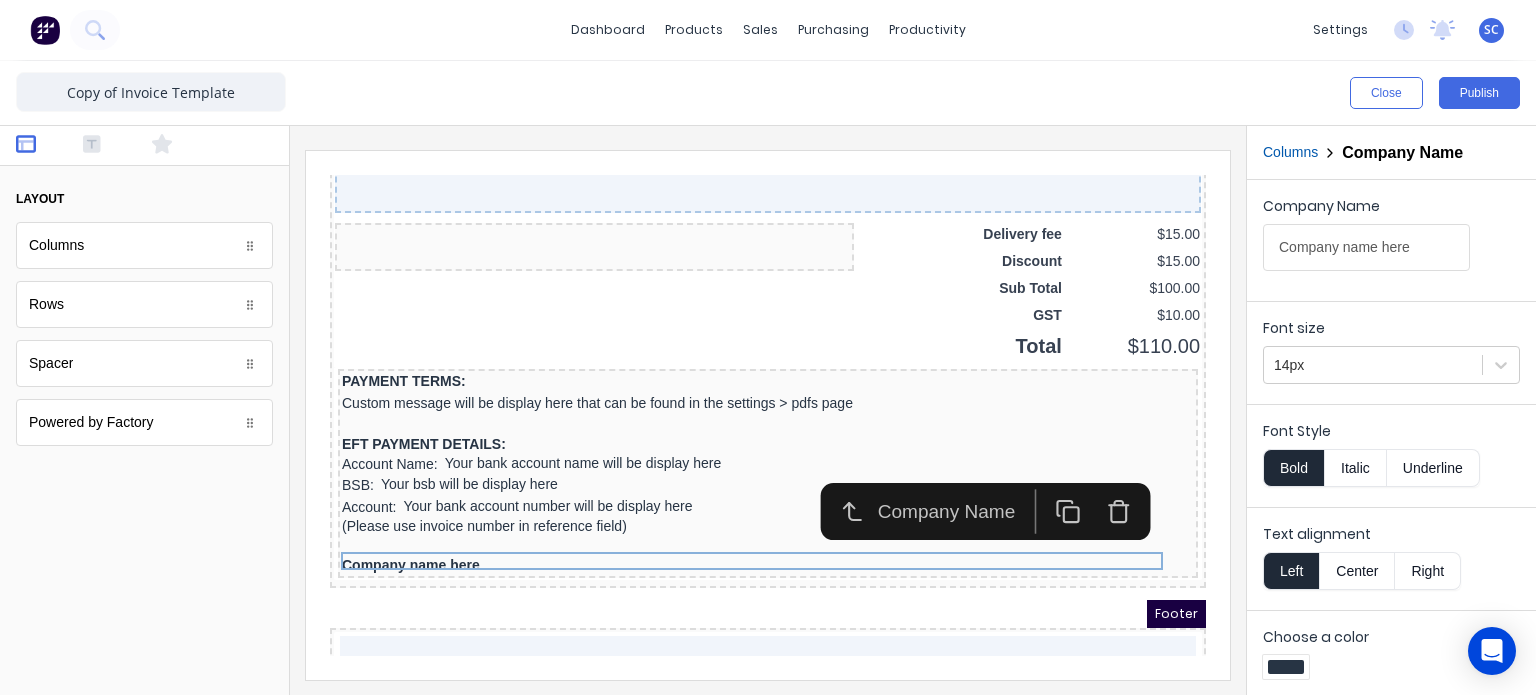 click at bounding box center (144, 146) 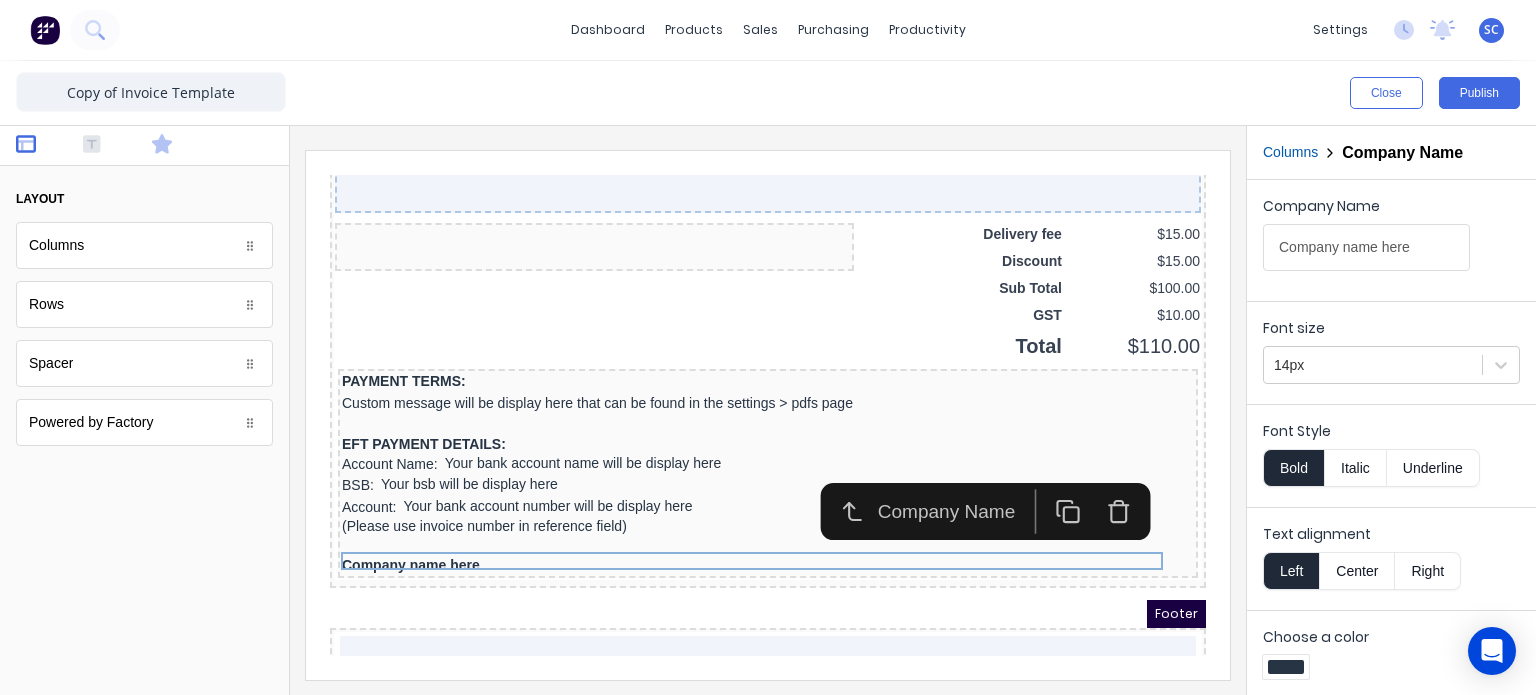 click 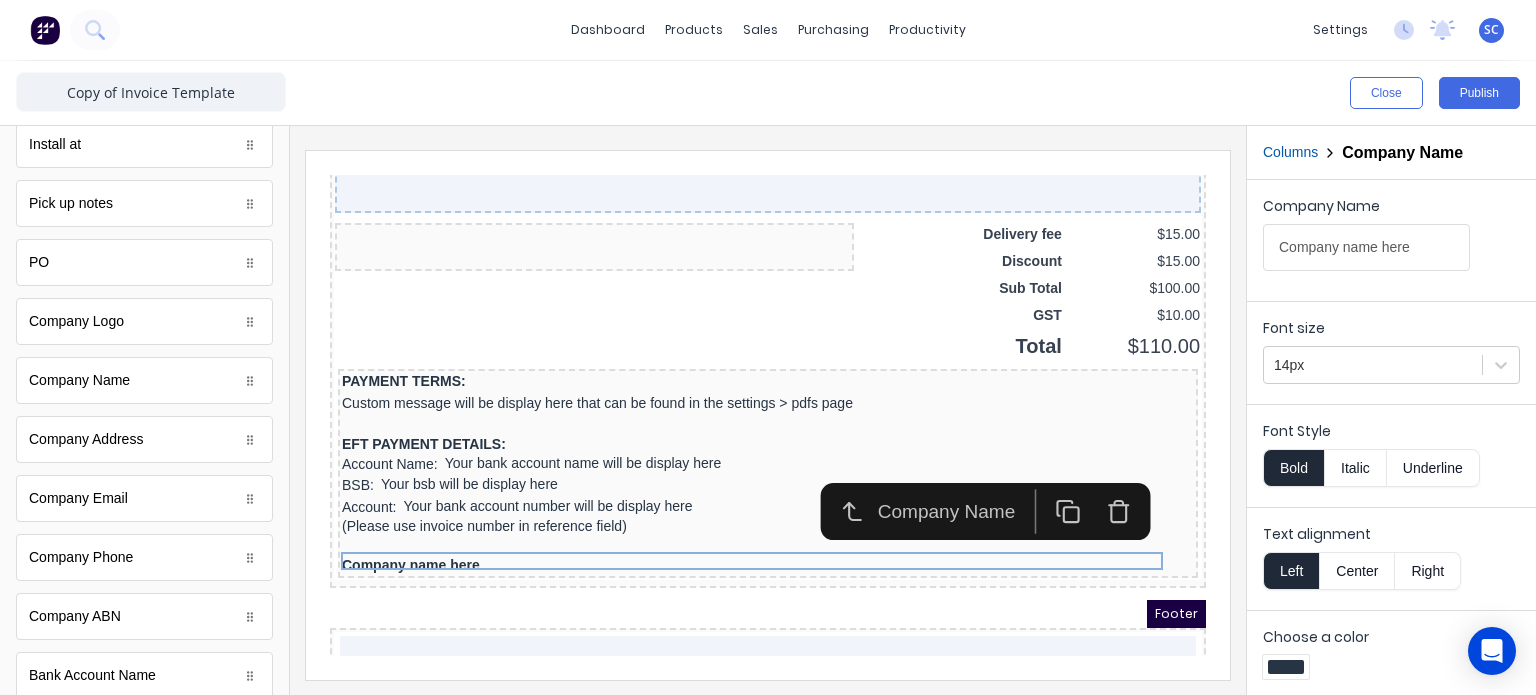 scroll, scrollTop: 456, scrollLeft: 0, axis: vertical 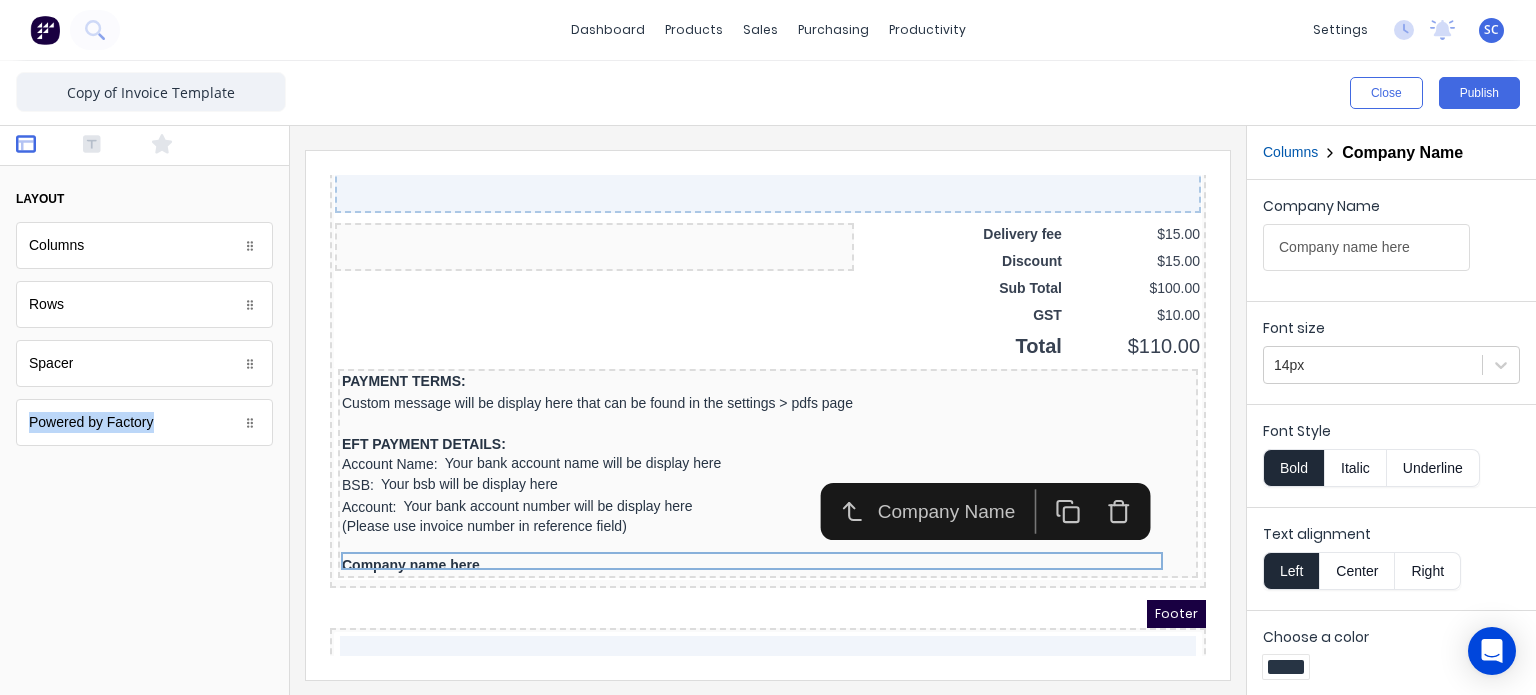 drag, startPoint x: 122, startPoint y: 624, endPoint x: 144, endPoint y: 318, distance: 306.78983 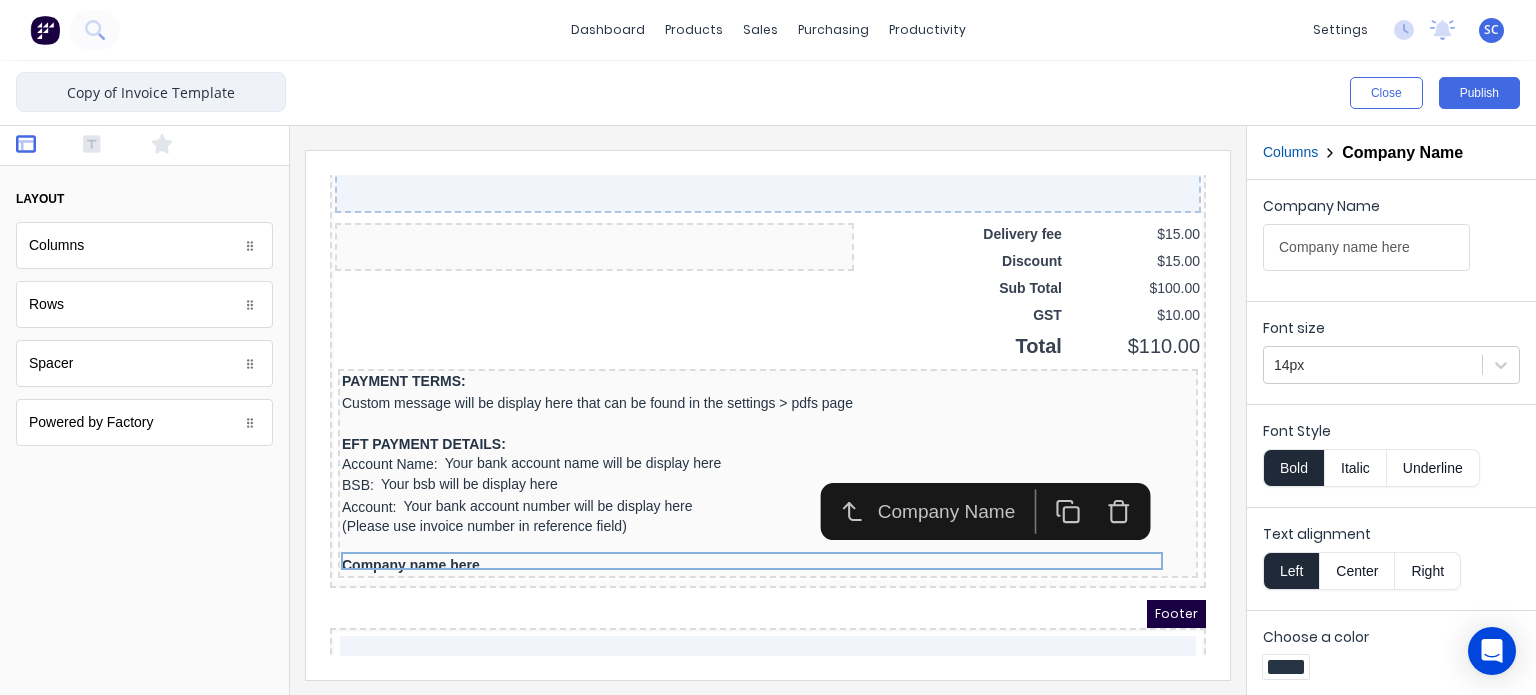 click on "Copy of Invoice Template" at bounding box center [151, 92] 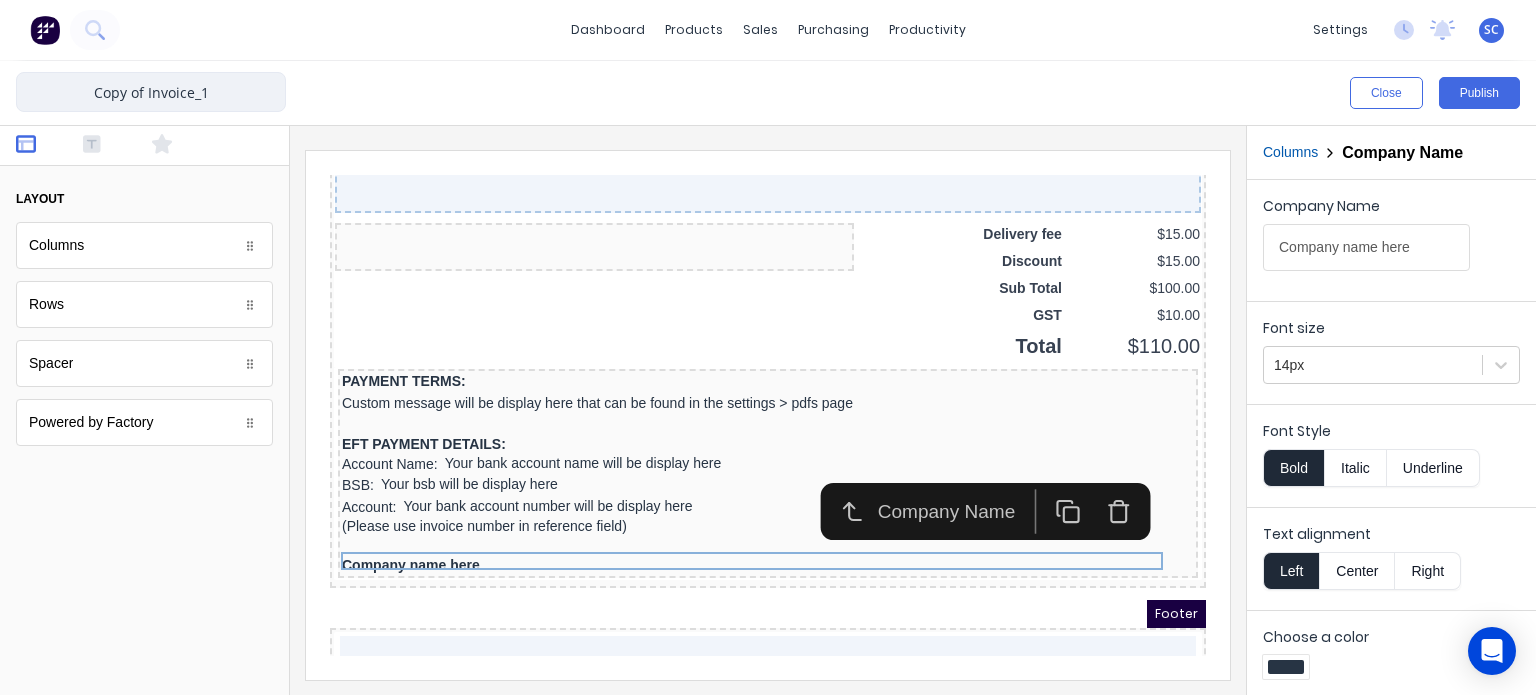 drag, startPoint x: 145, startPoint y: 92, endPoint x: 12, endPoint y: 108, distance: 133.95895 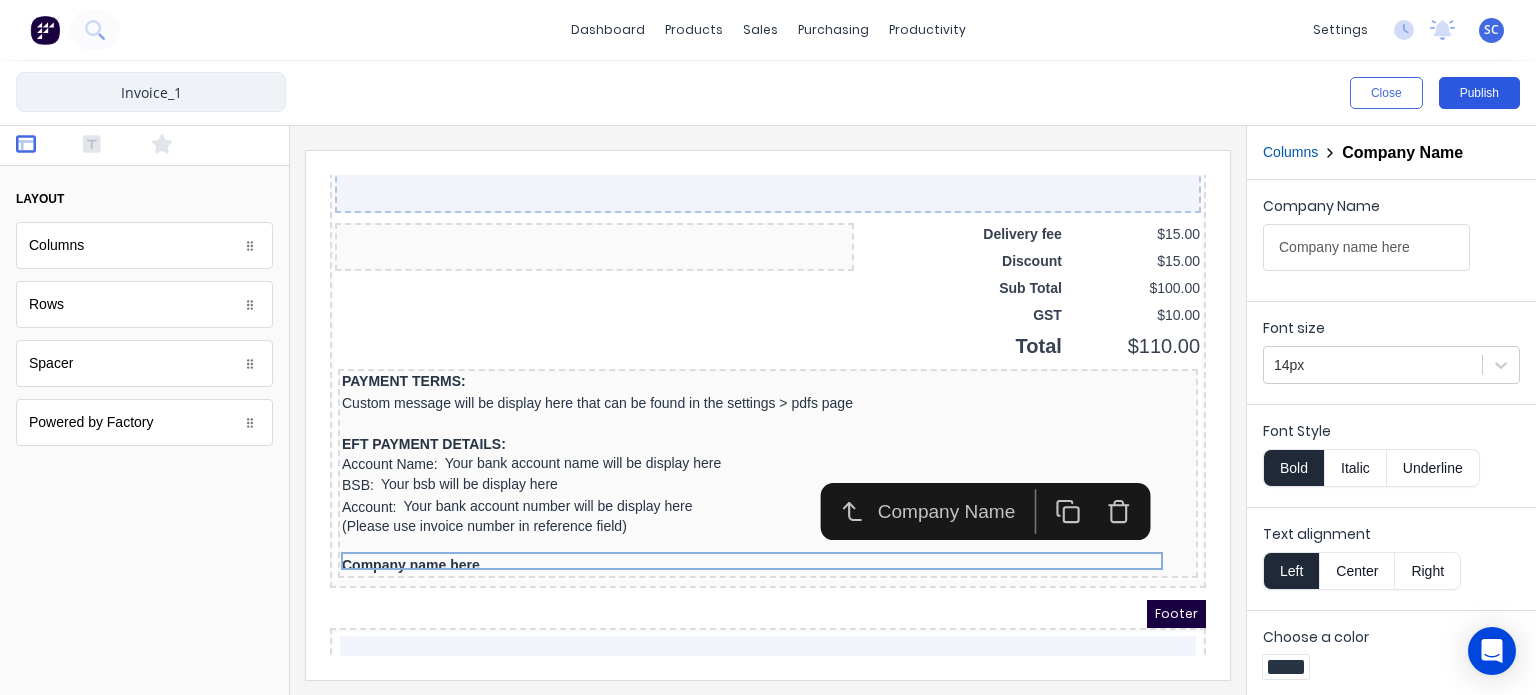 type on "Invoice_1" 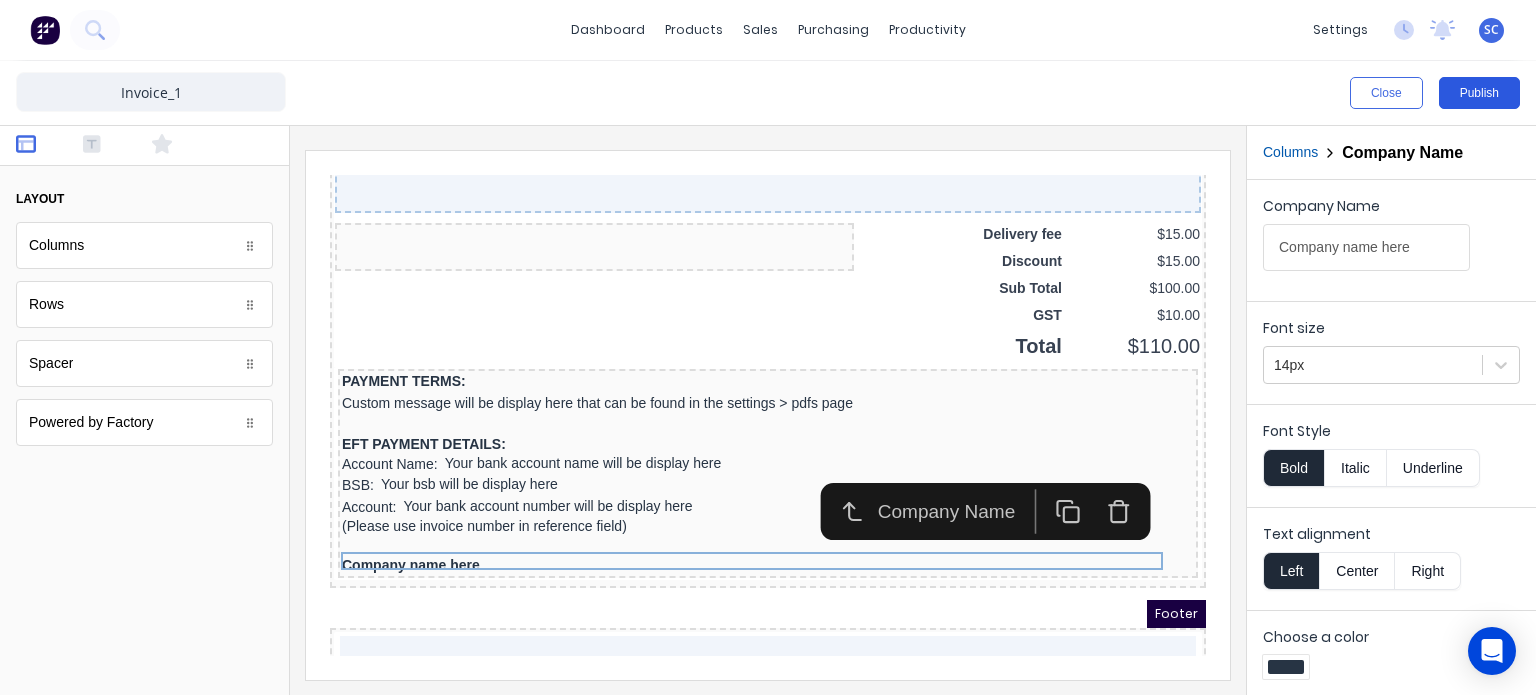 click on "Publish" at bounding box center [1479, 93] 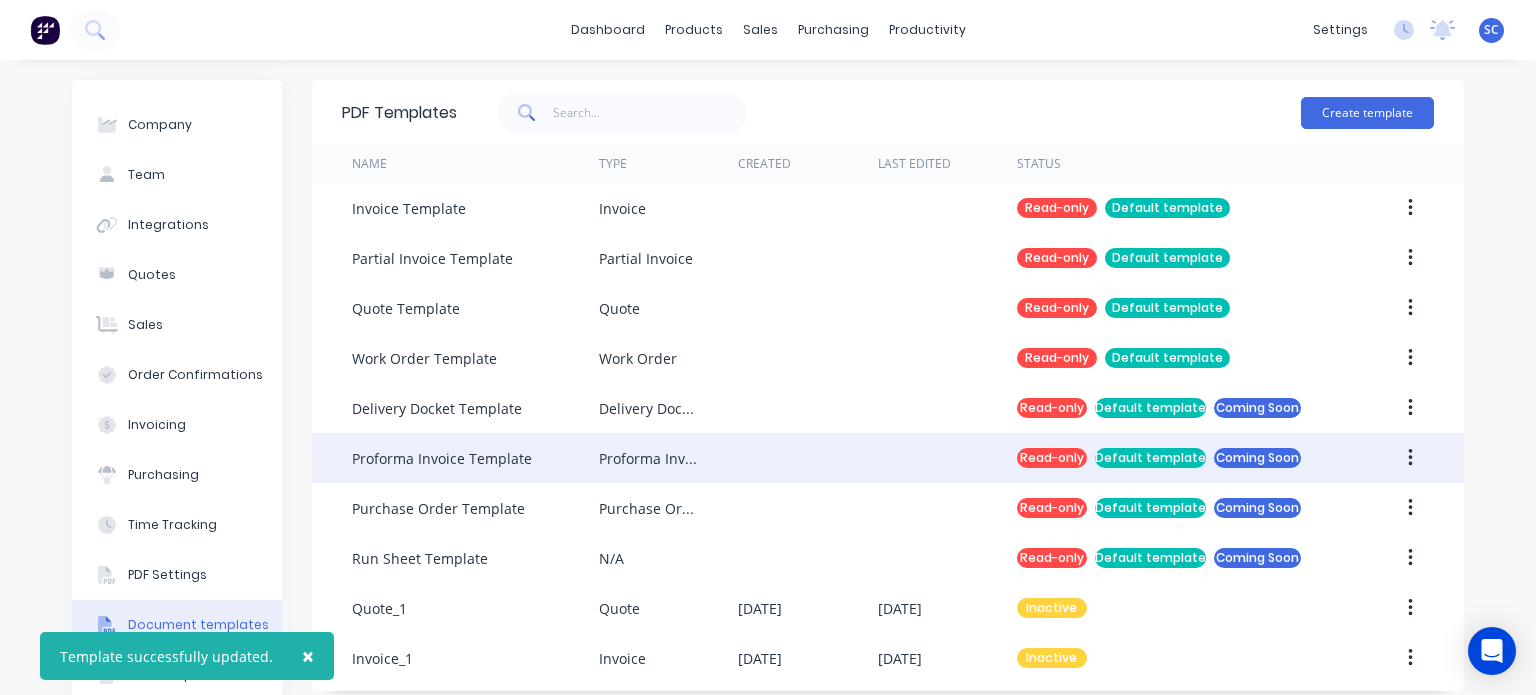 scroll, scrollTop: 44, scrollLeft: 0, axis: vertical 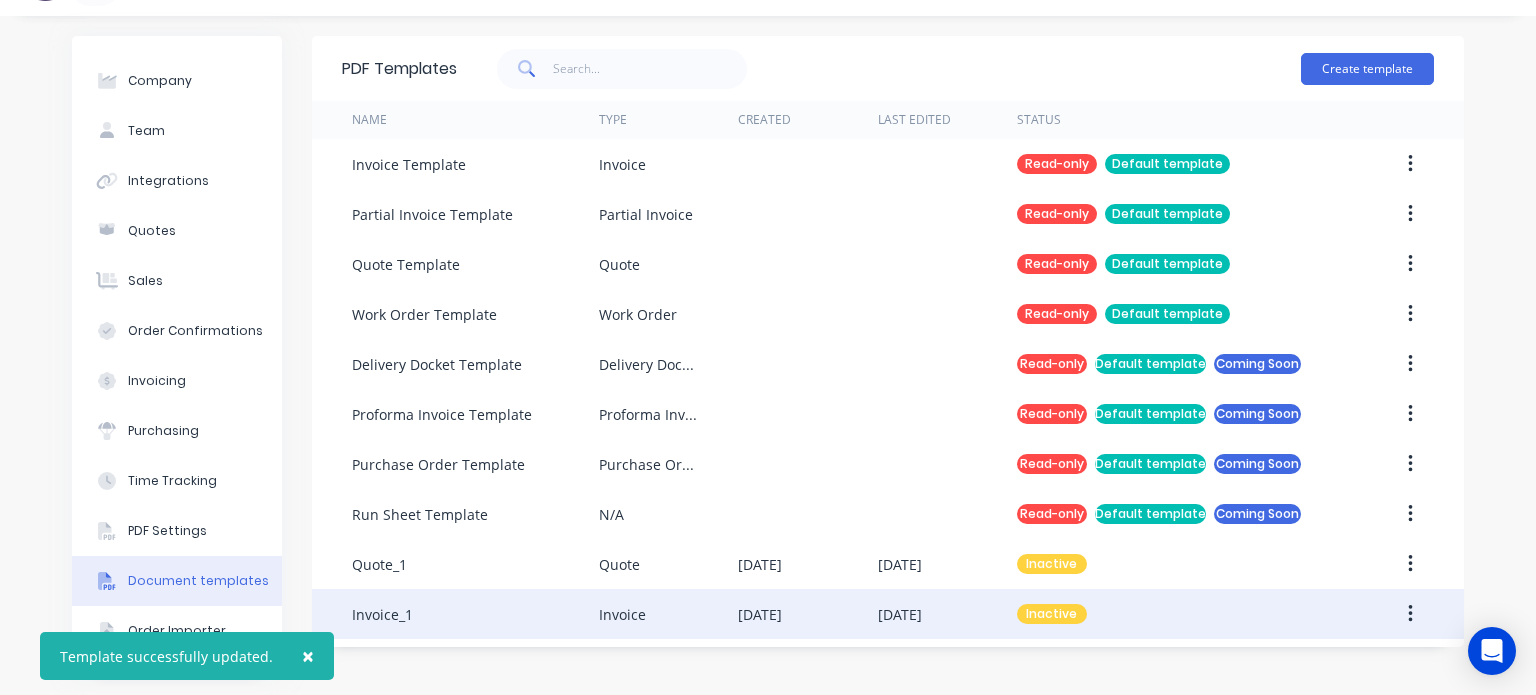 click on "Invoice_1" at bounding box center [475, 614] 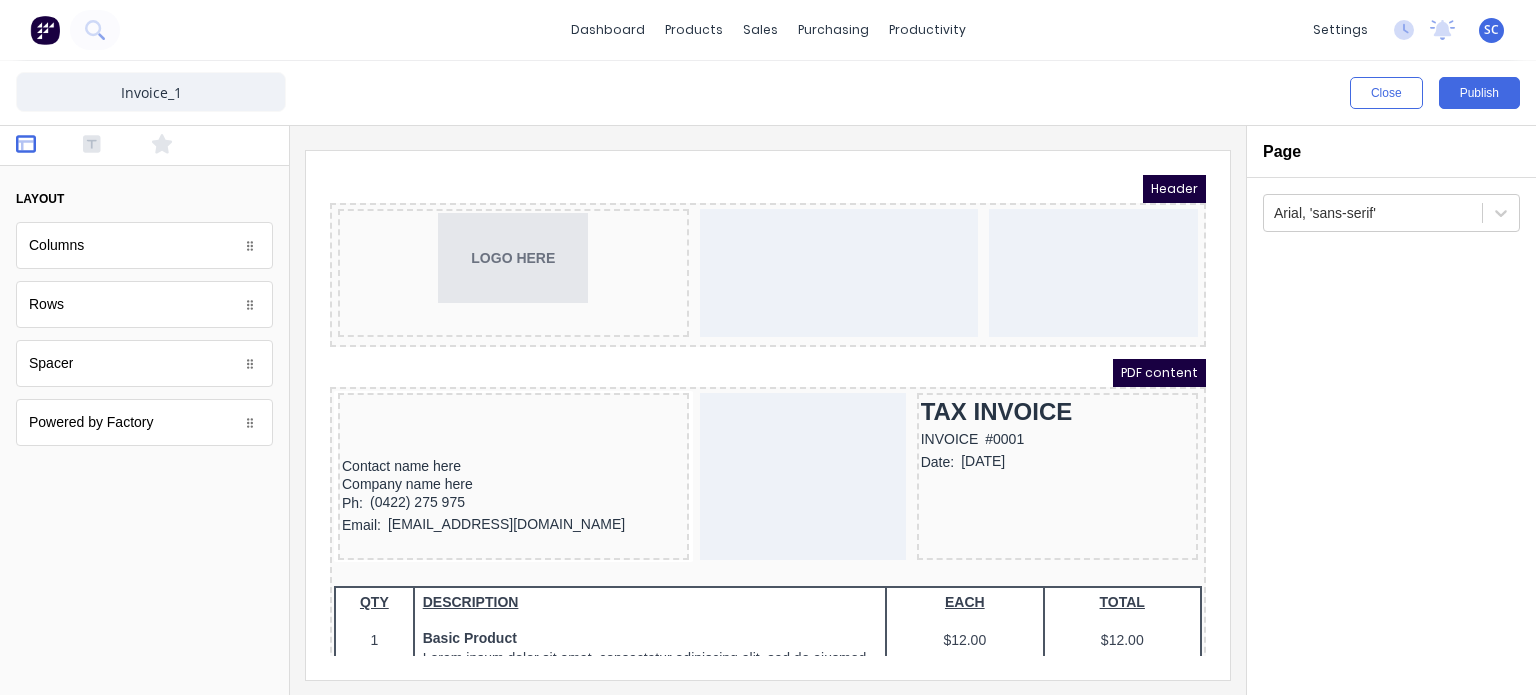 scroll, scrollTop: 0, scrollLeft: 0, axis: both 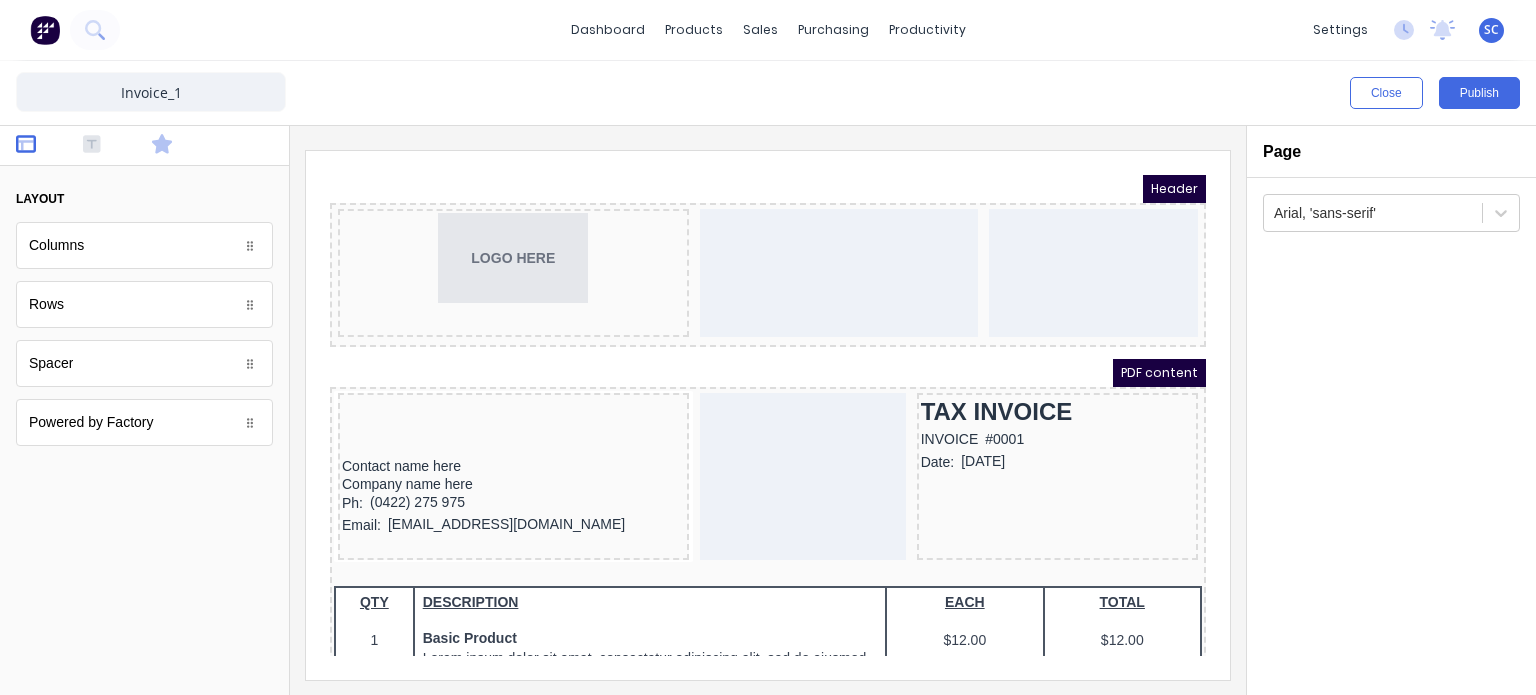 click 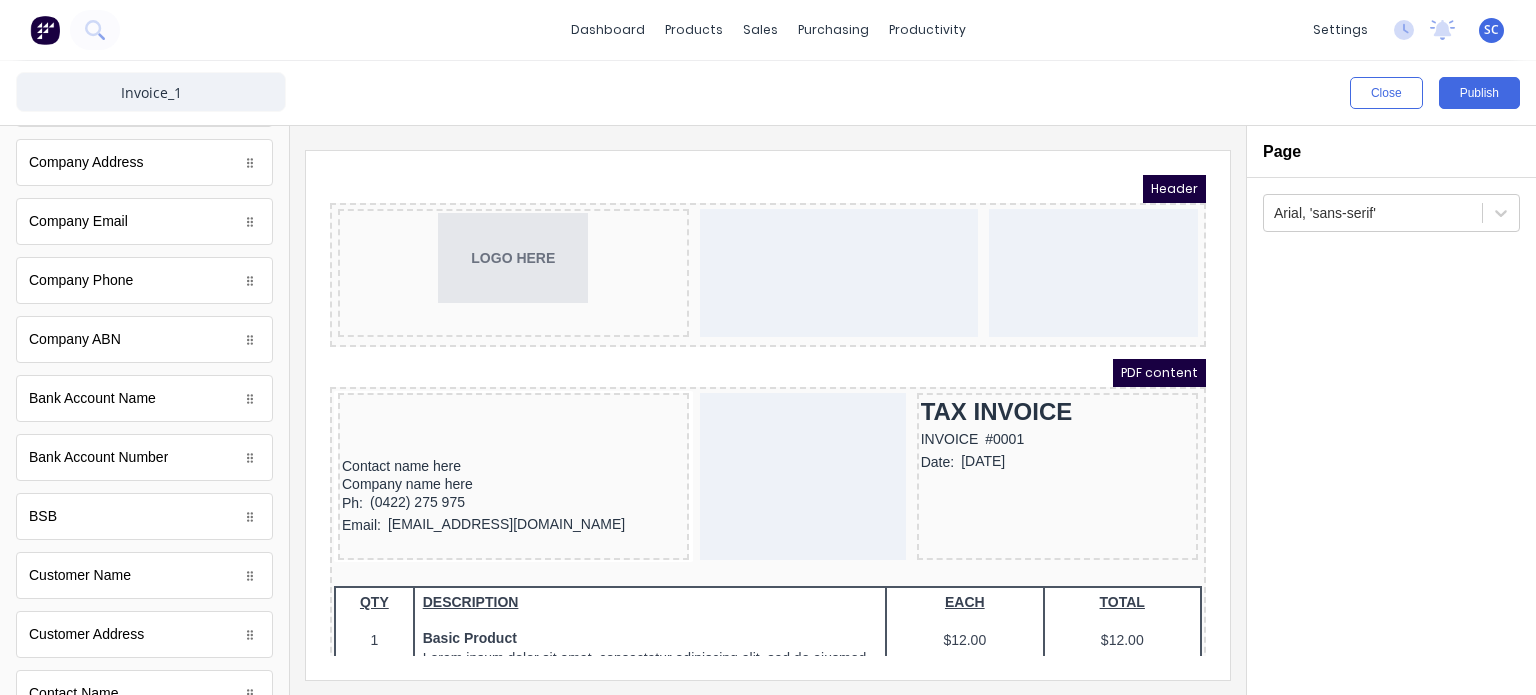 scroll, scrollTop: 735, scrollLeft: 0, axis: vertical 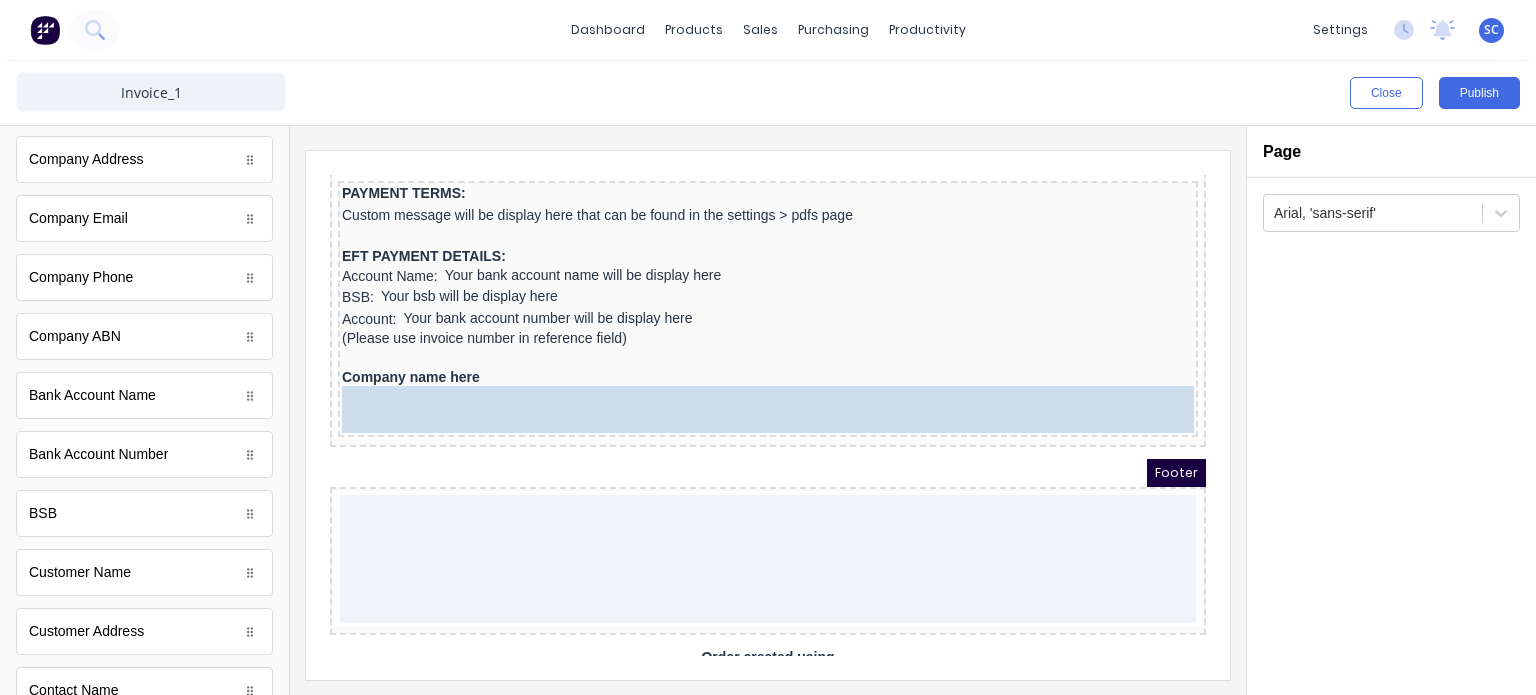drag, startPoint x: 133, startPoint y: 340, endPoint x: 506, endPoint y: 387, distance: 375.94946 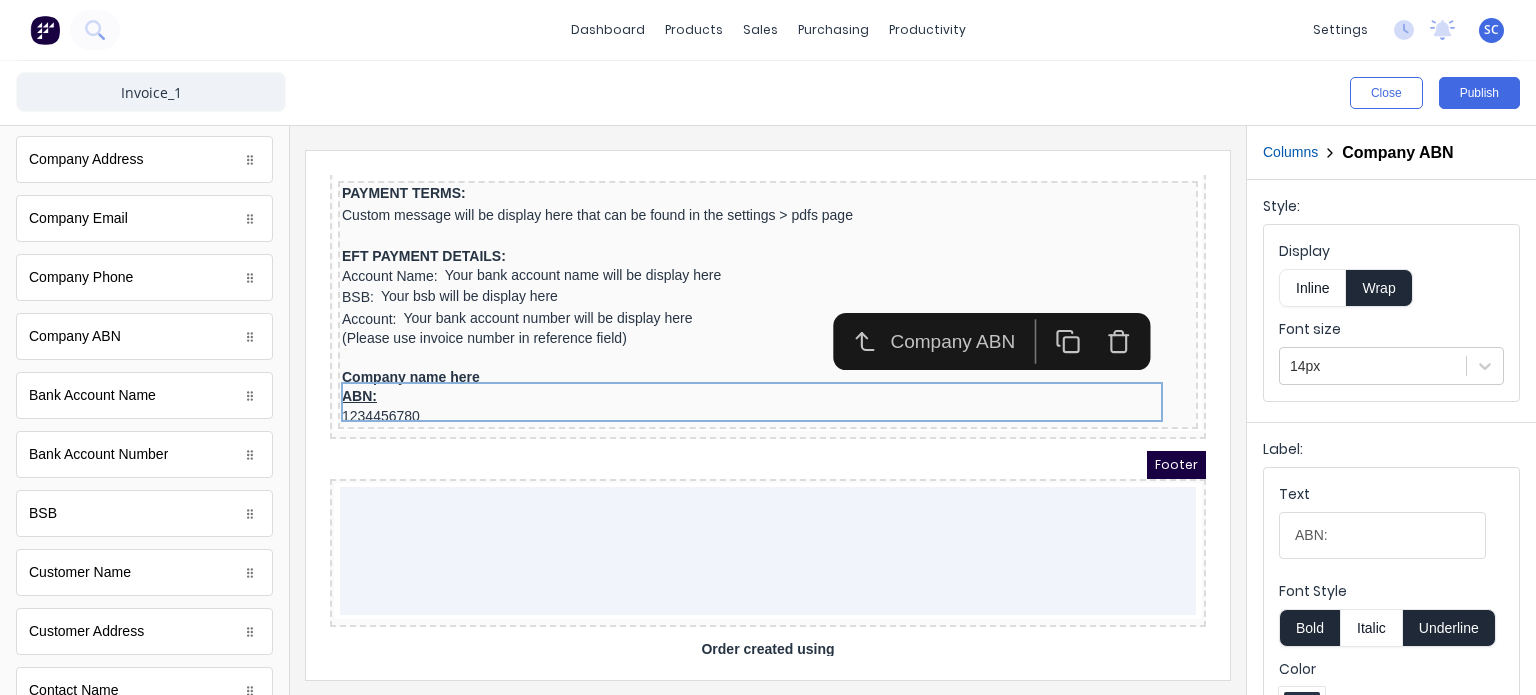 click on "Inline" at bounding box center (1312, 288) 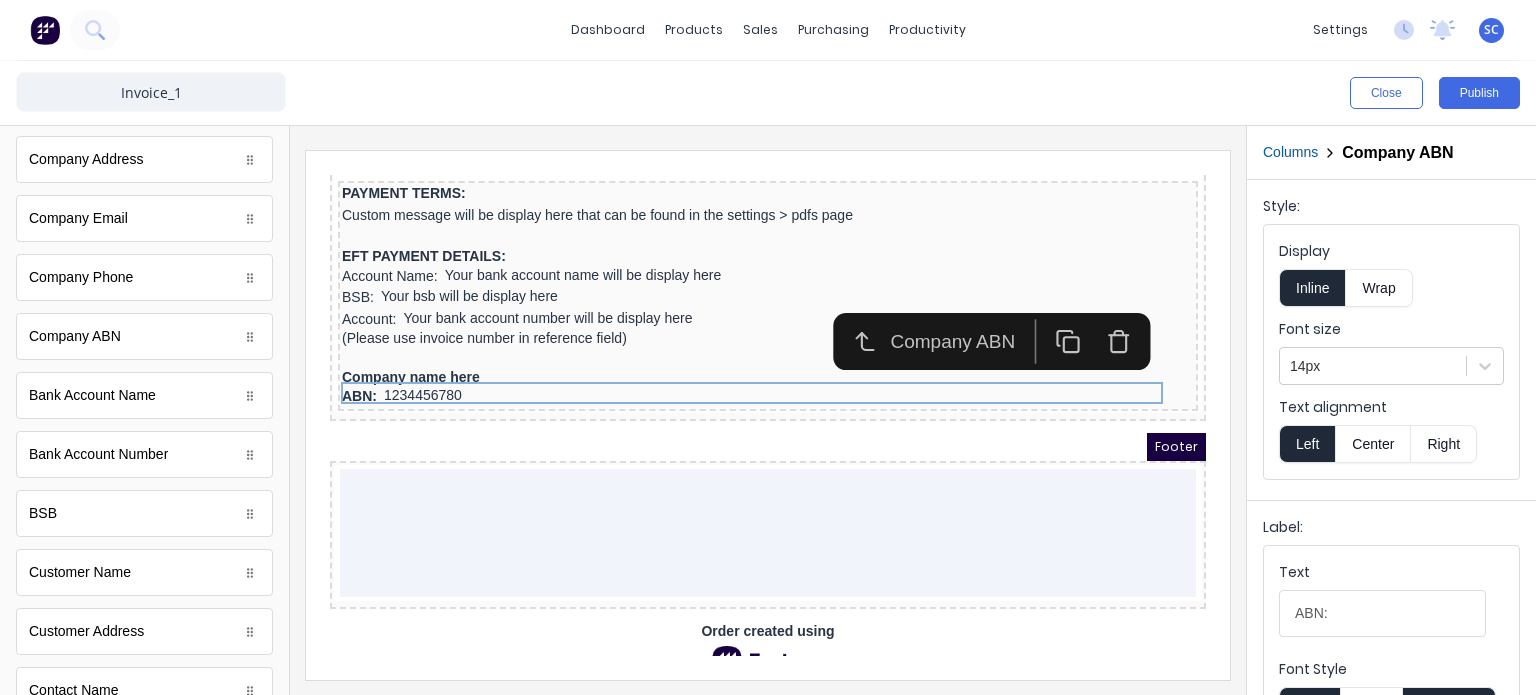 type 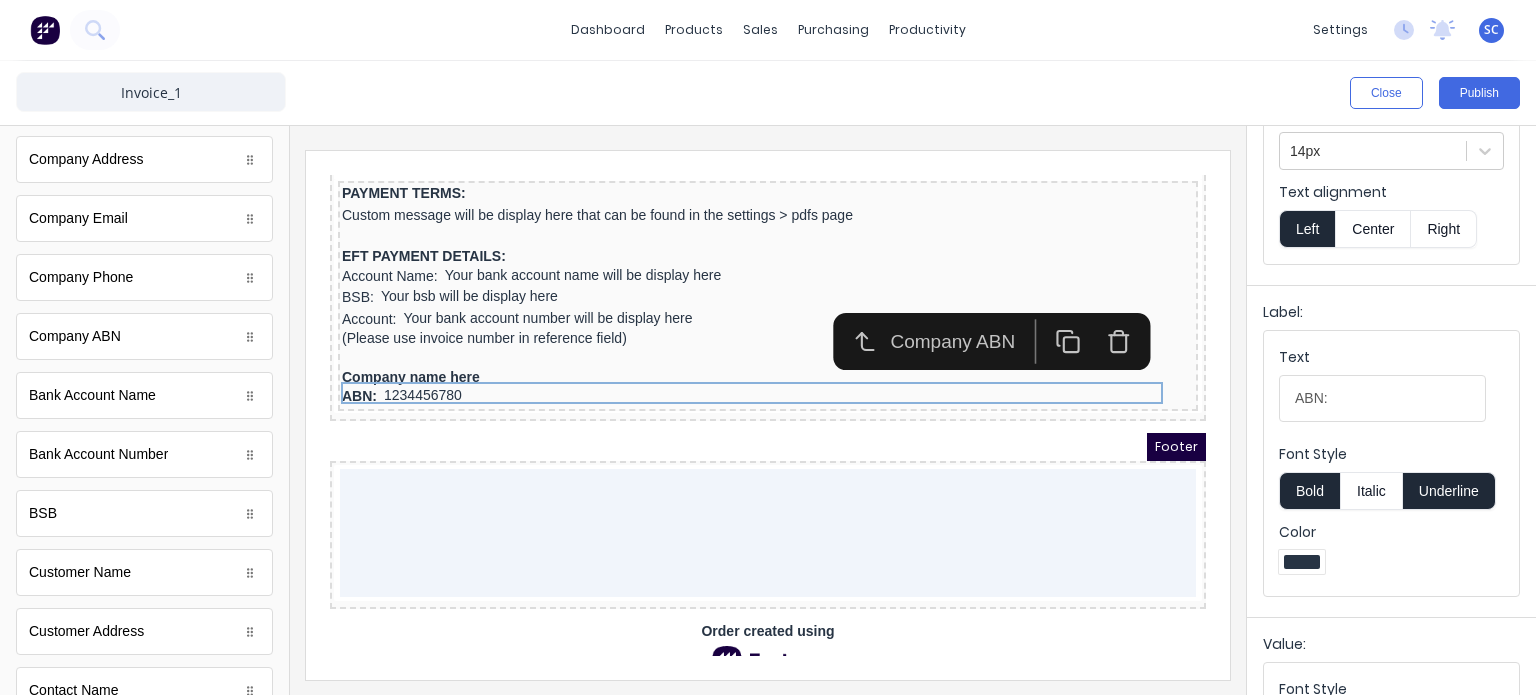 scroll, scrollTop: 216, scrollLeft: 0, axis: vertical 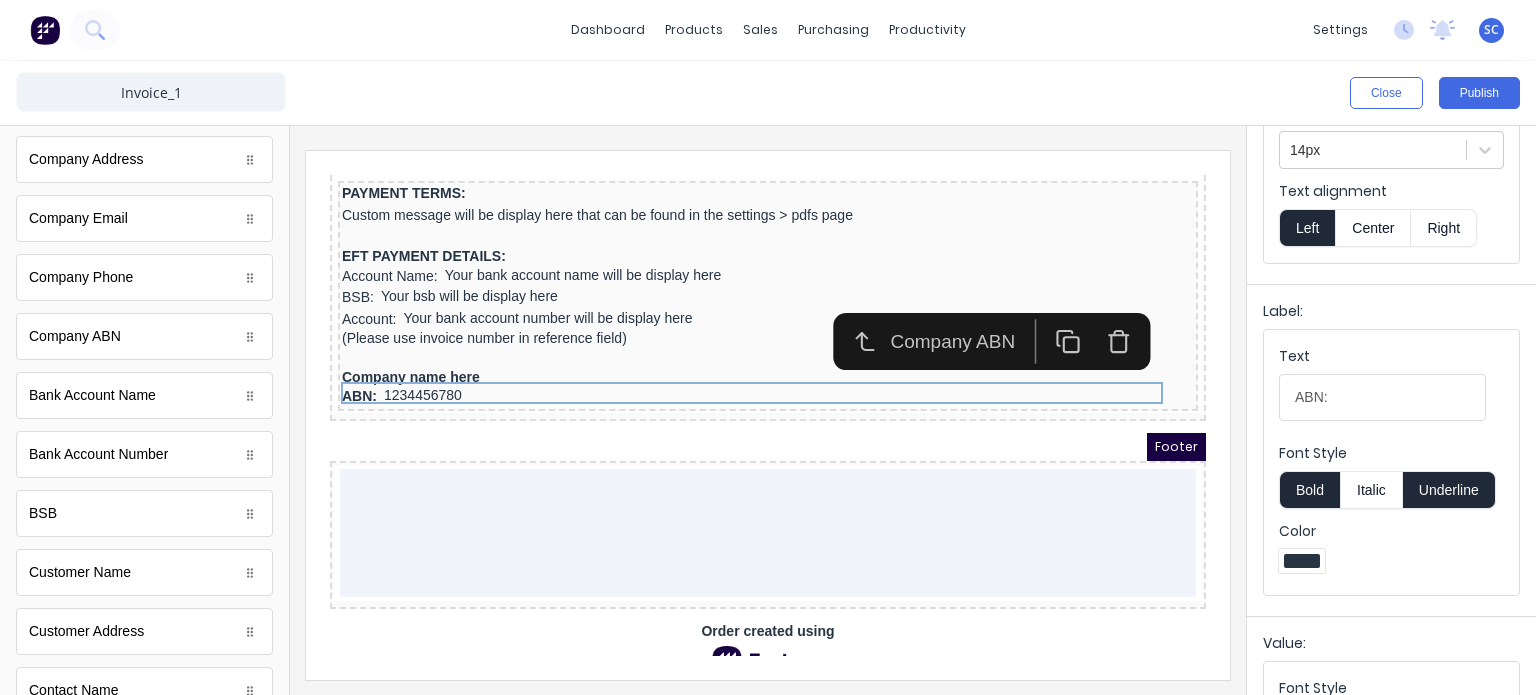 click on "Bold" at bounding box center [1309, 490] 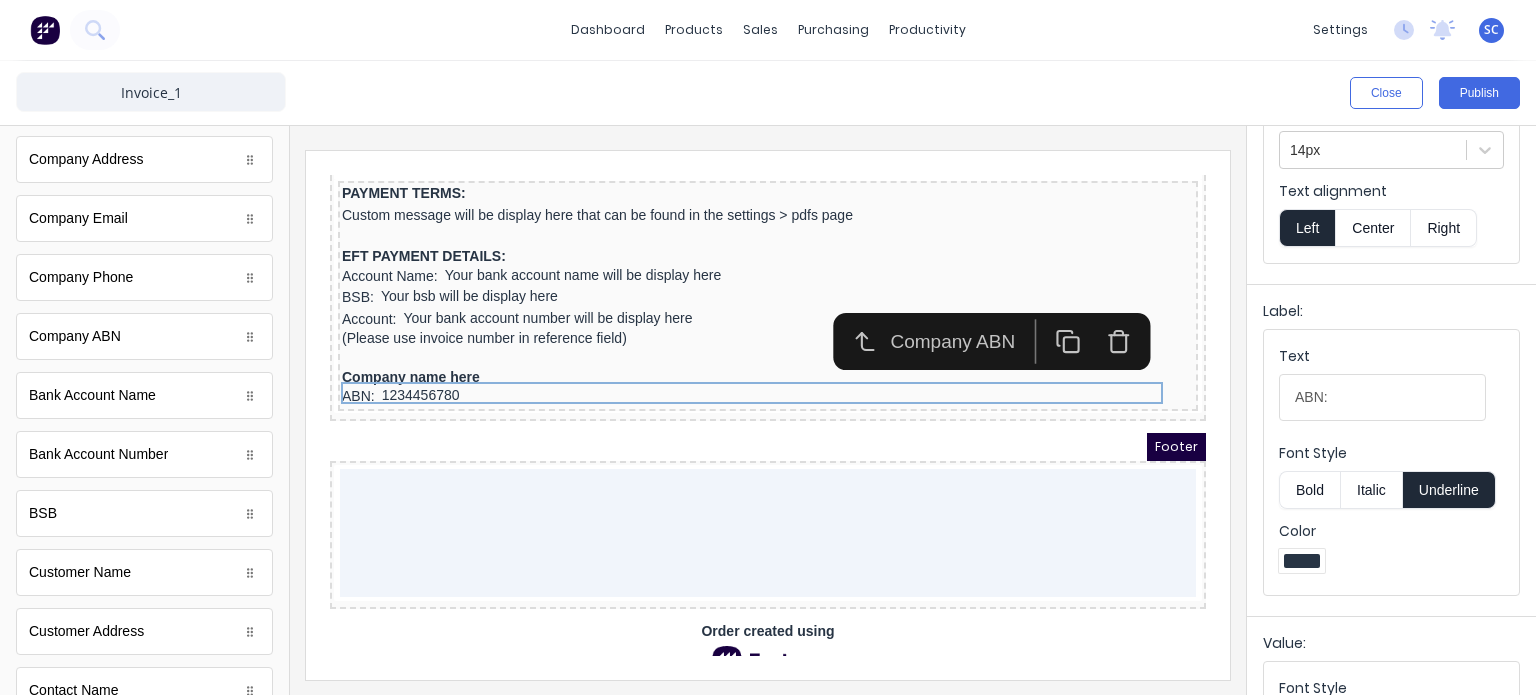 click on "Underline" at bounding box center (1449, 490) 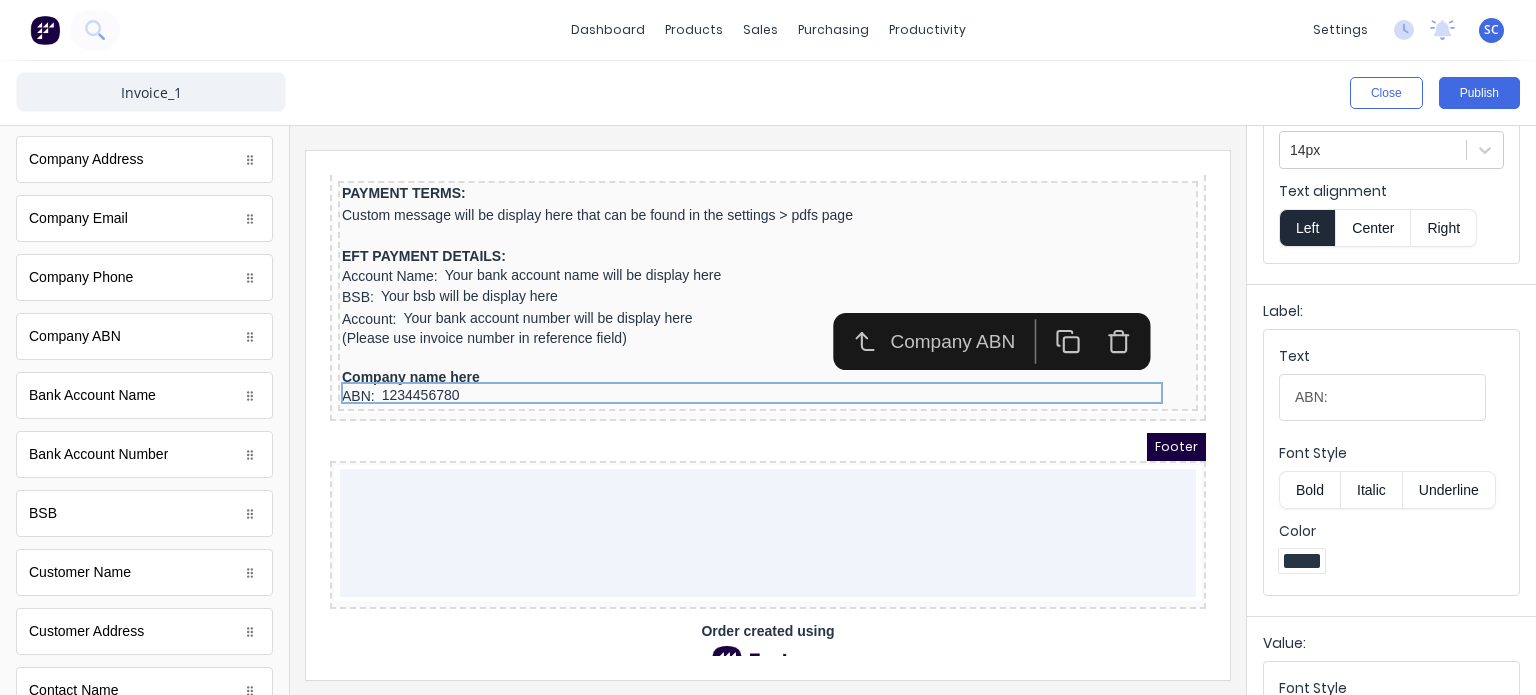 type 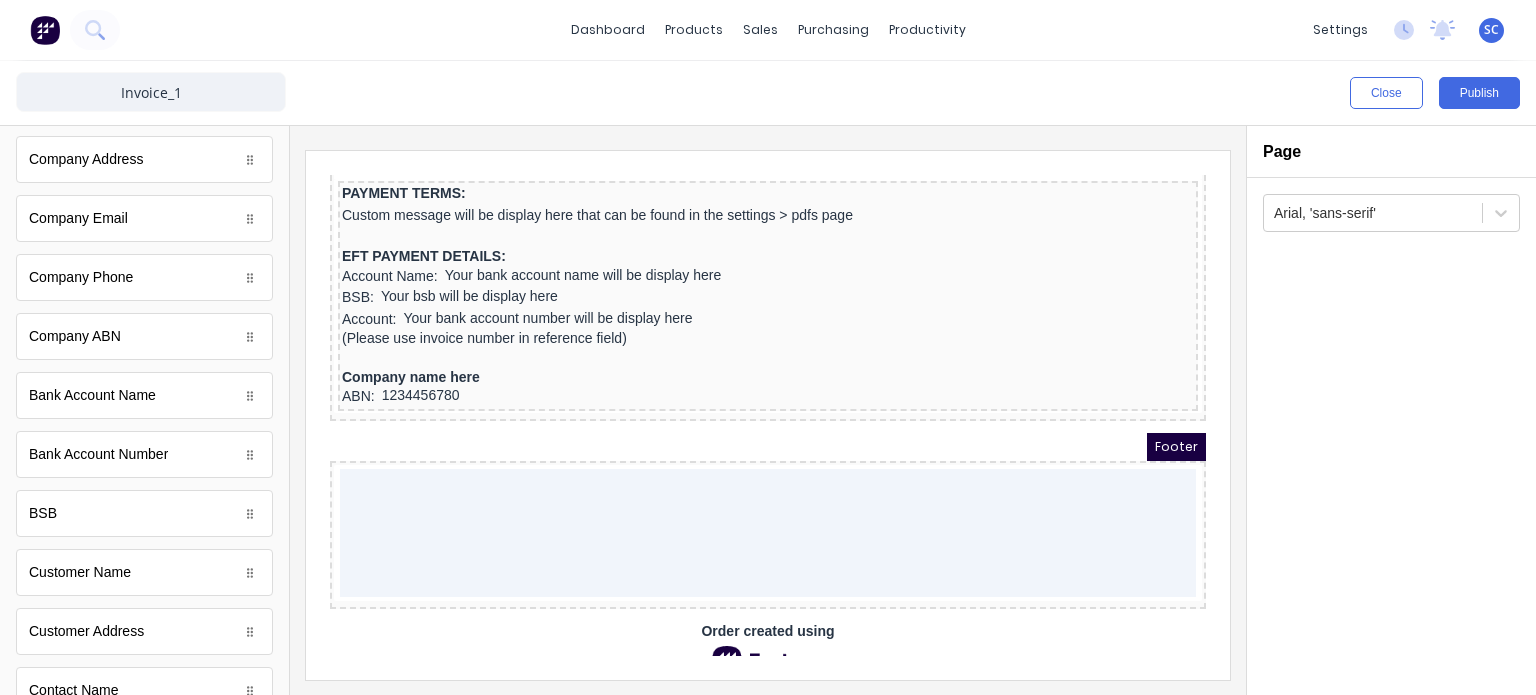 scroll, scrollTop: 0, scrollLeft: 0, axis: both 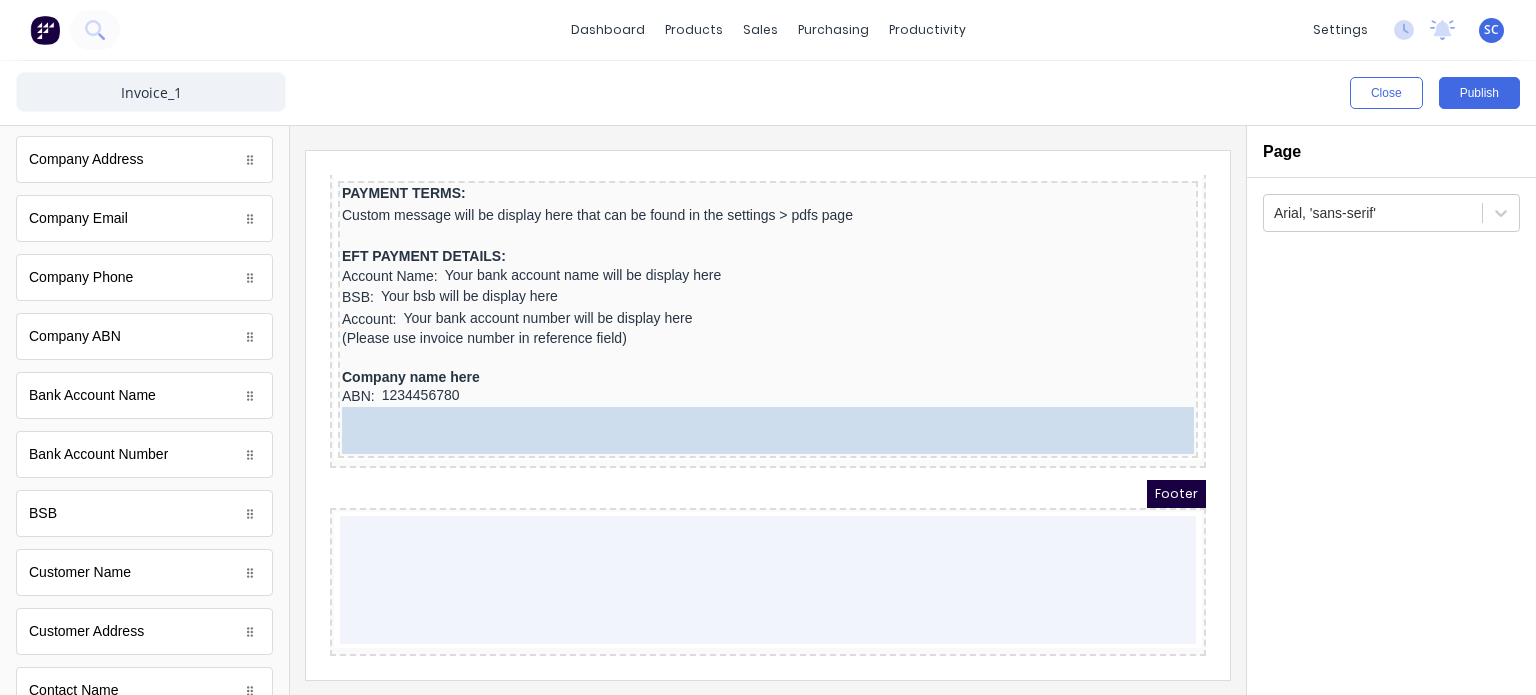 drag, startPoint x: 136, startPoint y: 168, endPoint x: 494, endPoint y: 410, distance: 432.12036 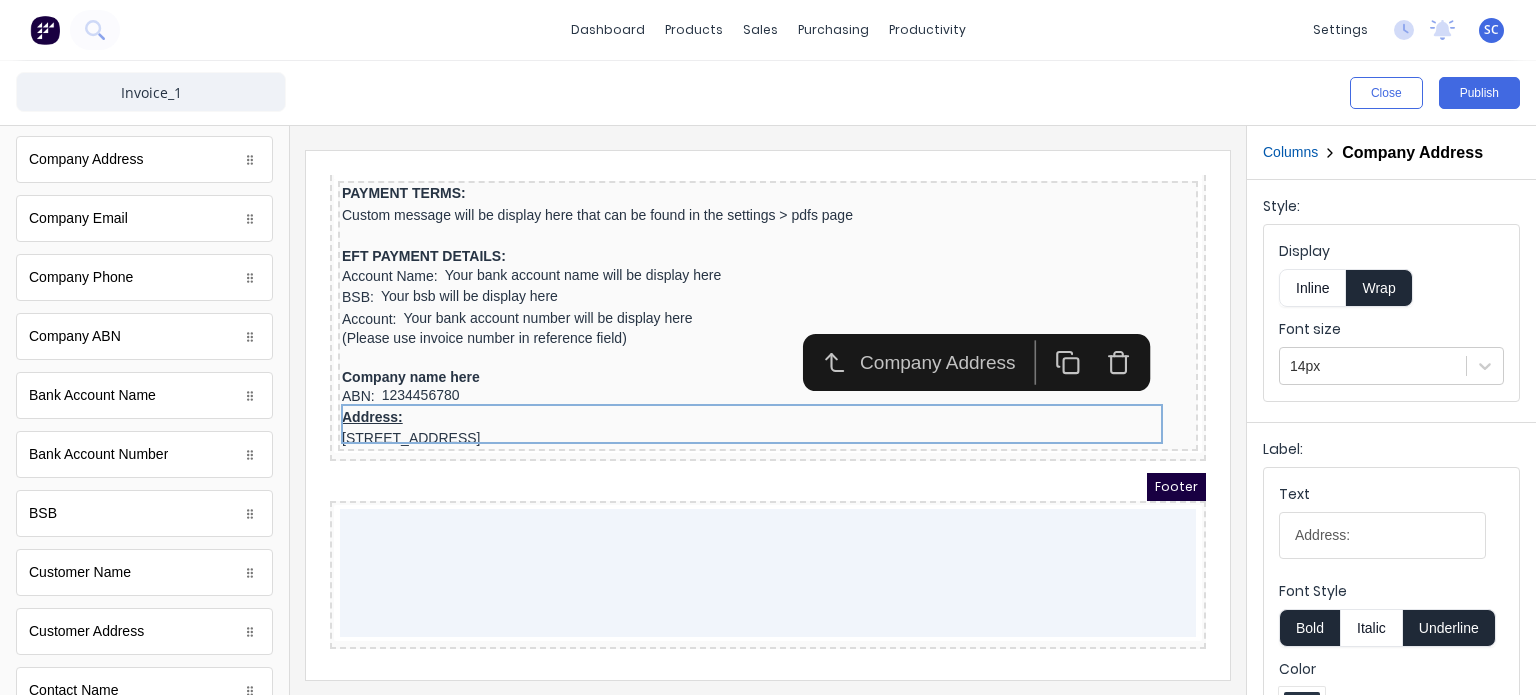 click on "Inline" at bounding box center (1312, 288) 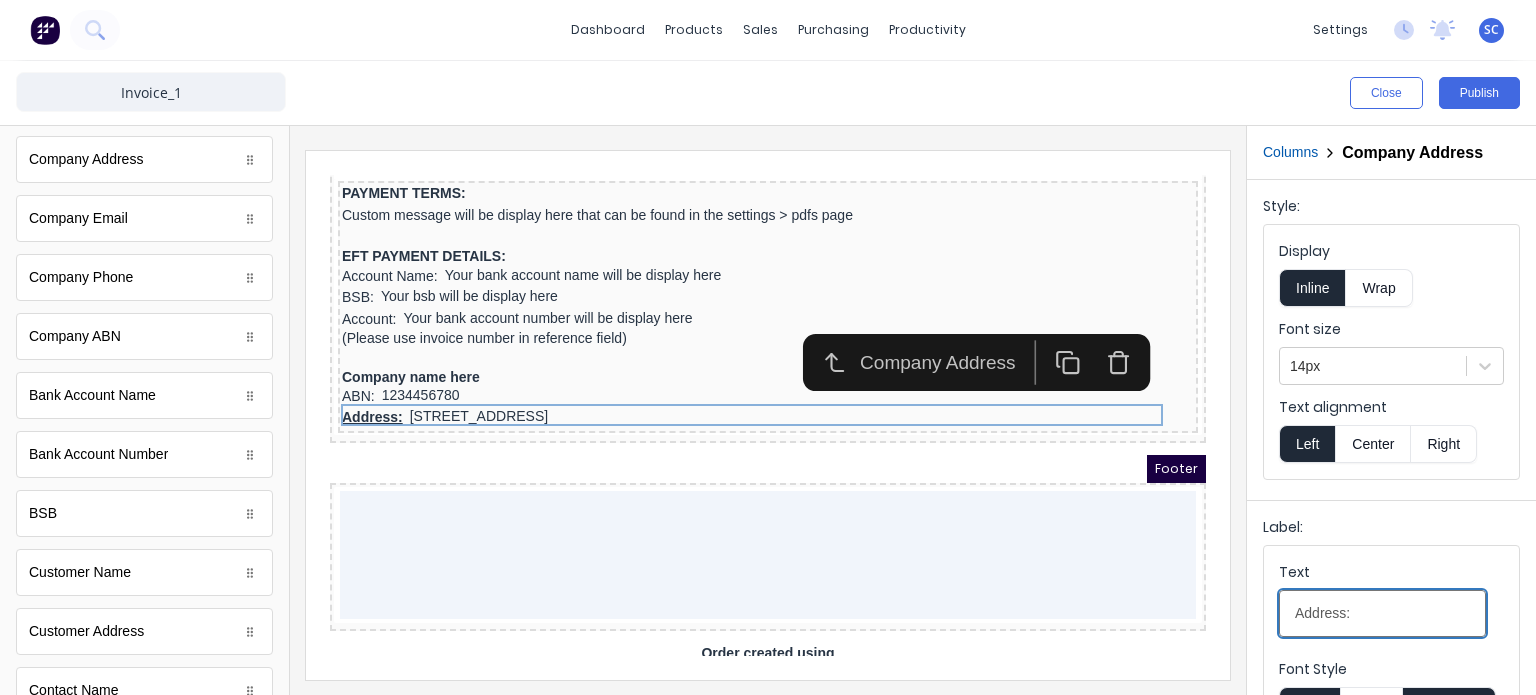 click on "Address:" at bounding box center [1382, 613] 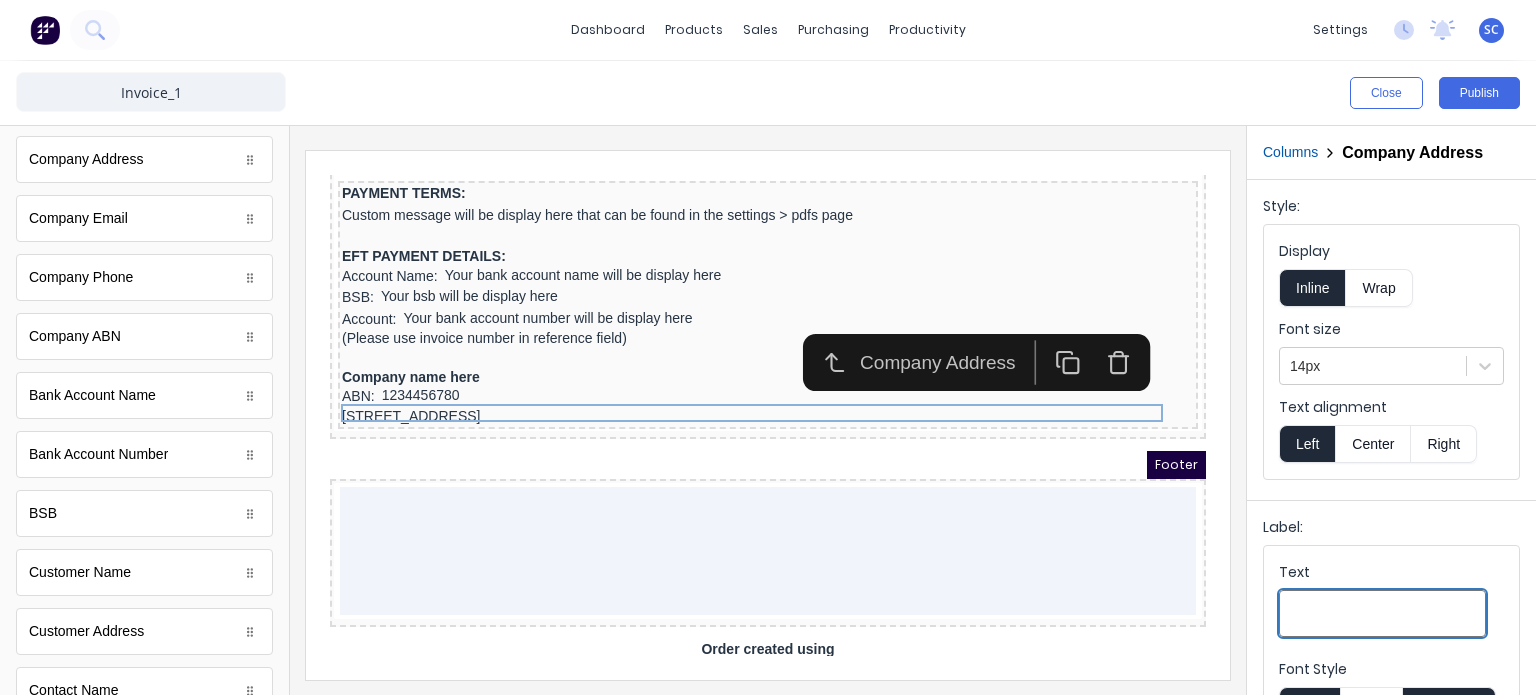 type 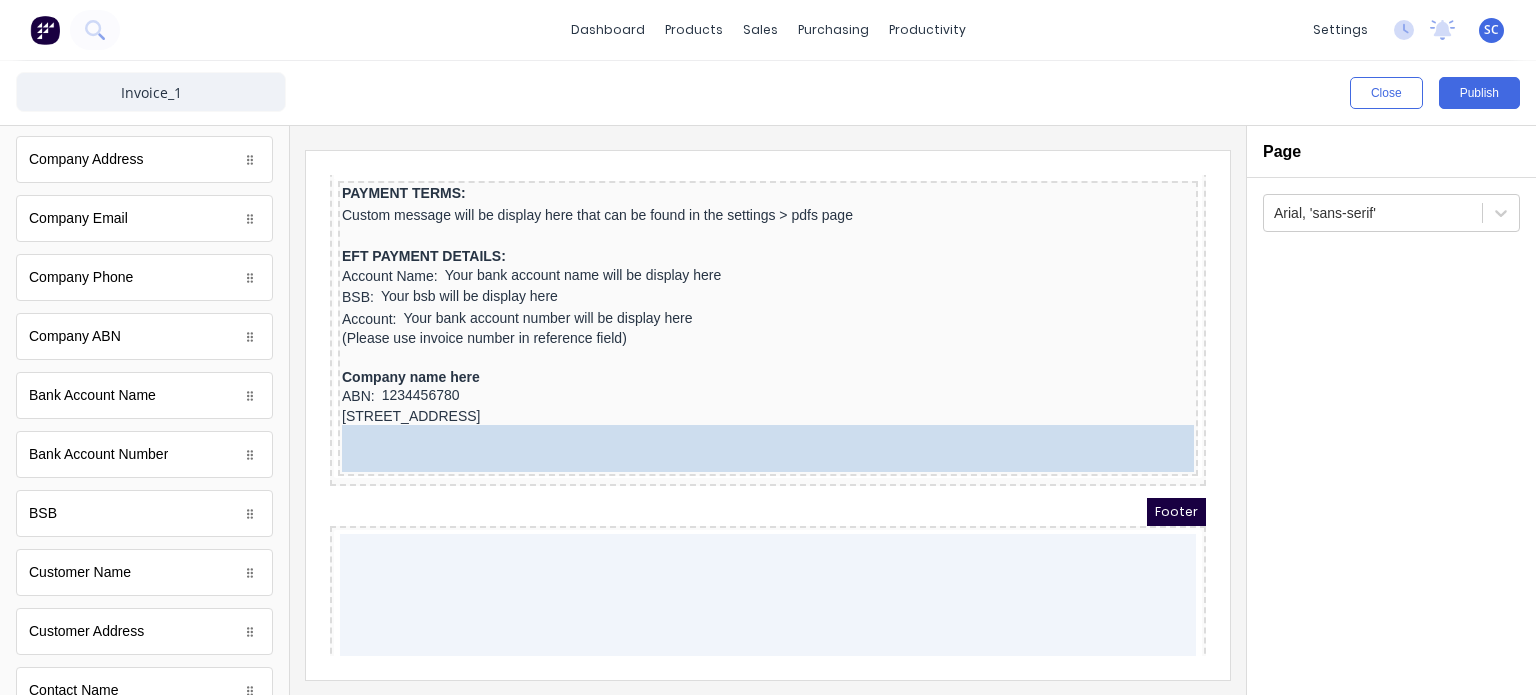 drag, startPoint x: 127, startPoint y: 267, endPoint x: 469, endPoint y: 433, distance: 380.15787 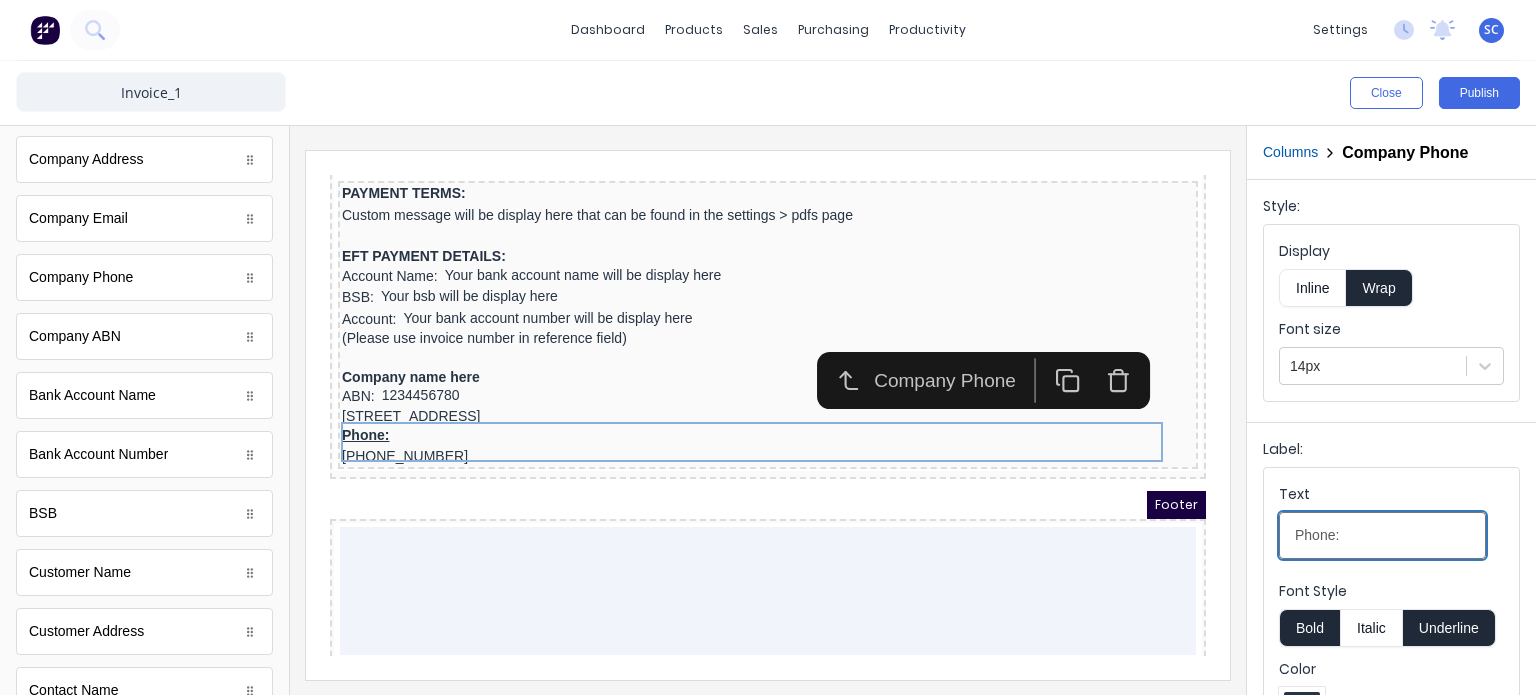 click on "Phone:" at bounding box center (1382, 535) 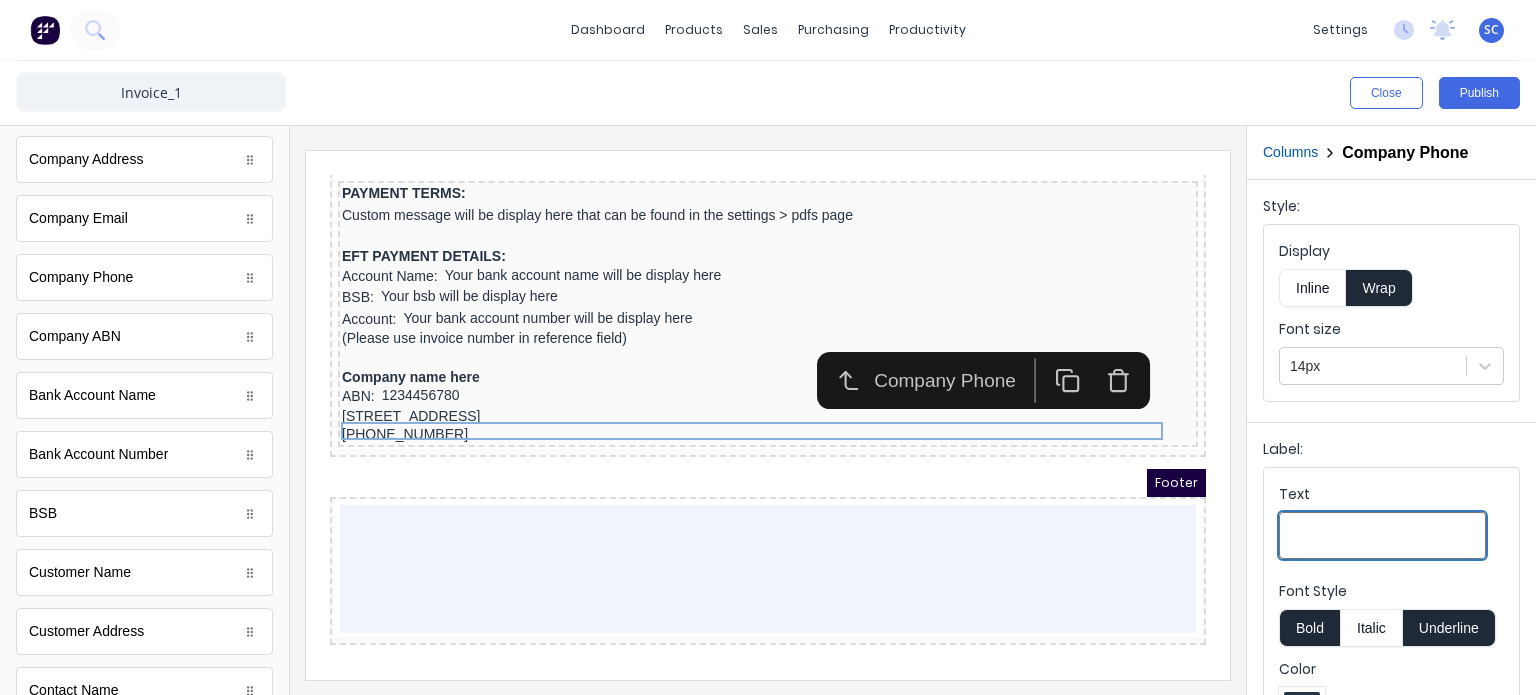 type 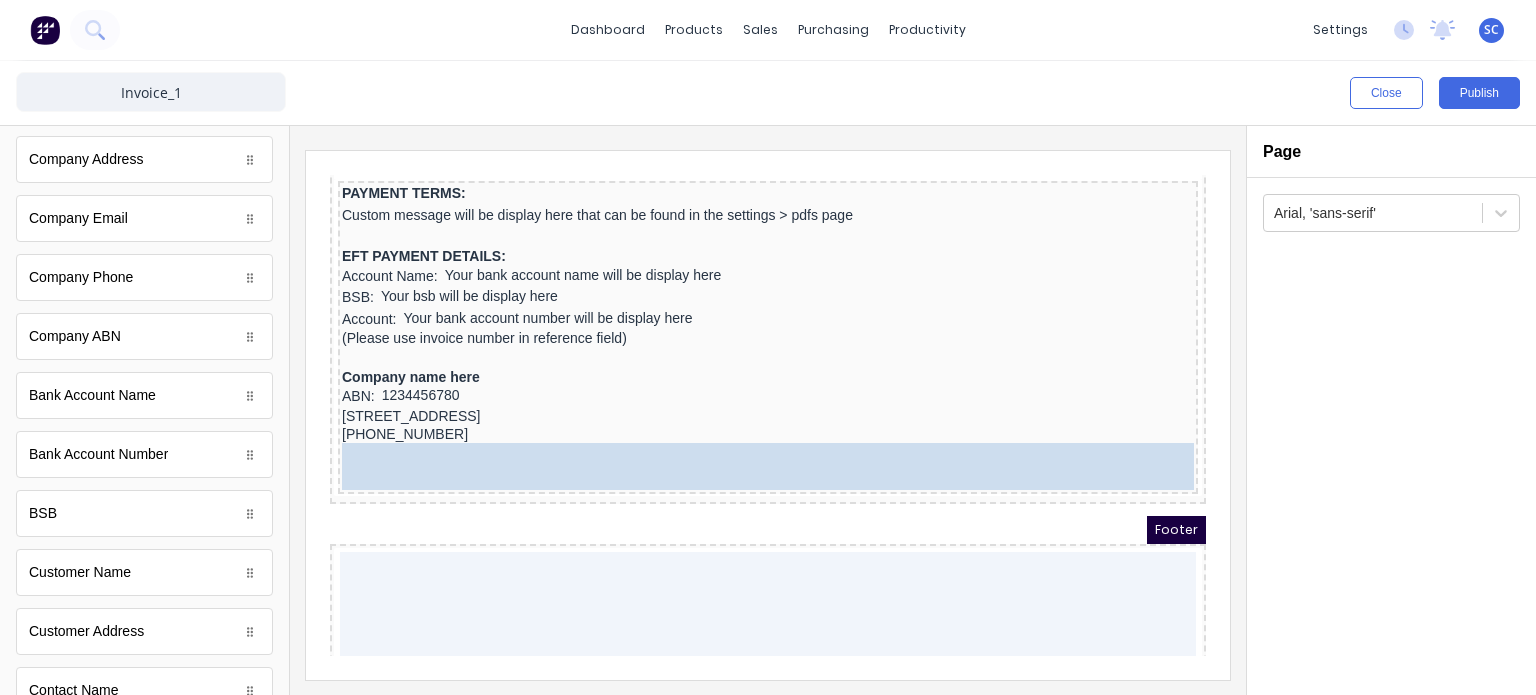 drag, startPoint x: 152, startPoint y: 205, endPoint x: 141, endPoint y: 267, distance: 62.968246 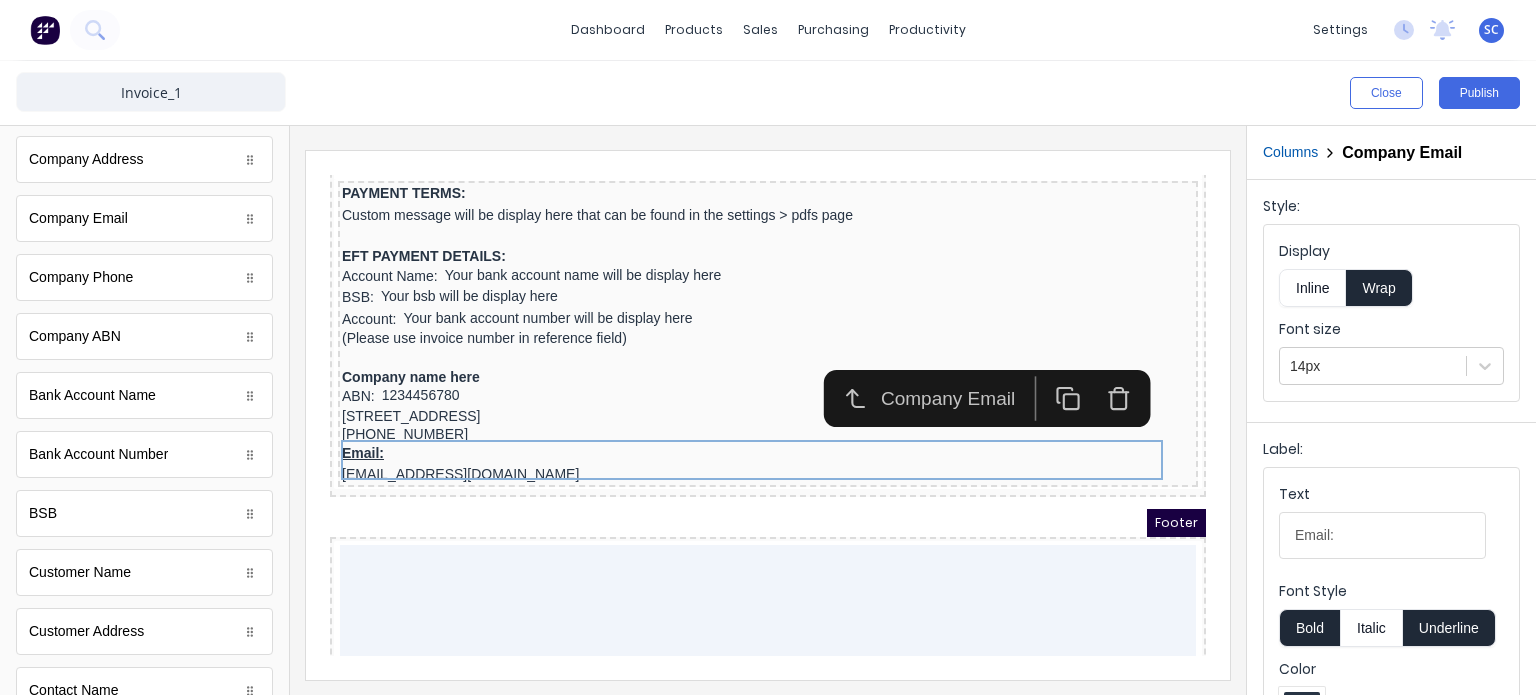 click on "Inline" at bounding box center (1312, 288) 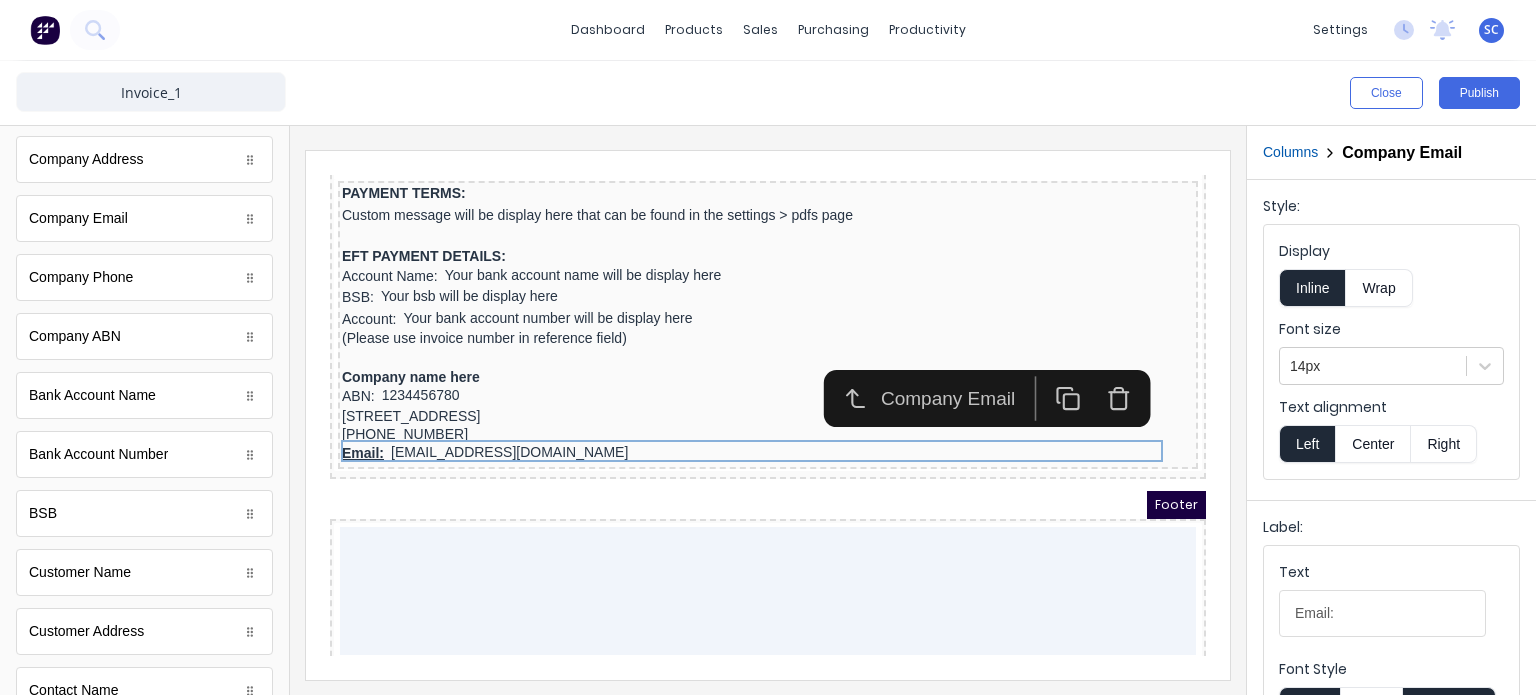scroll, scrollTop: 96, scrollLeft: 0, axis: vertical 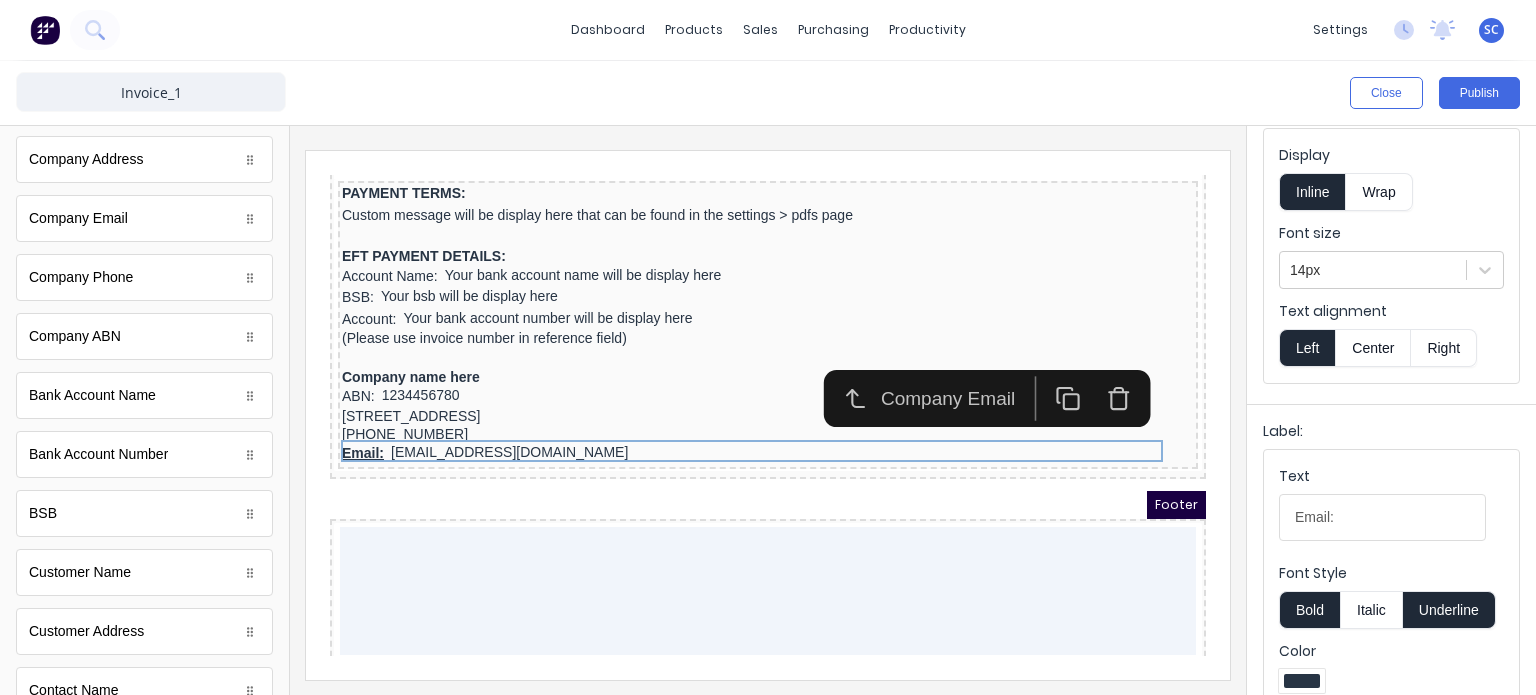 click on "Underline" at bounding box center [1449, 610] 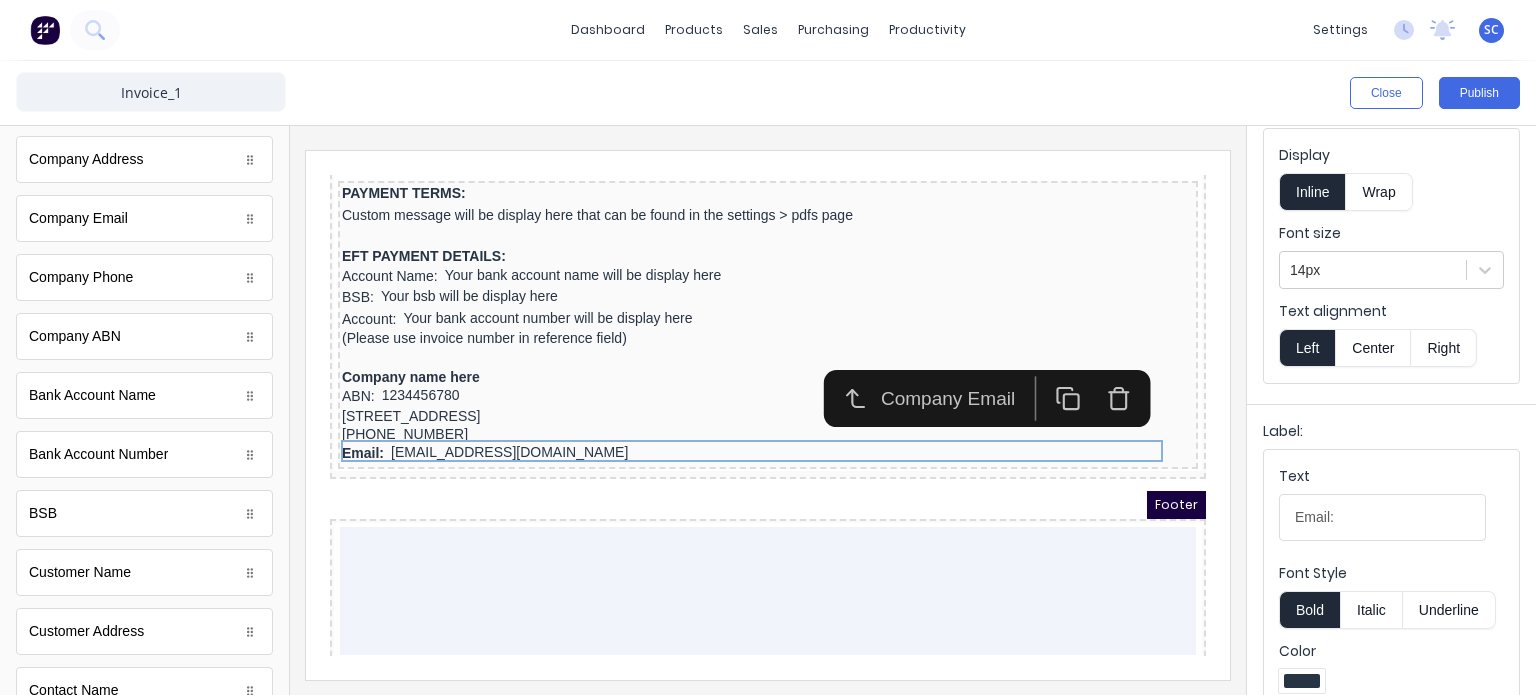 click on "Bold" at bounding box center [1309, 610] 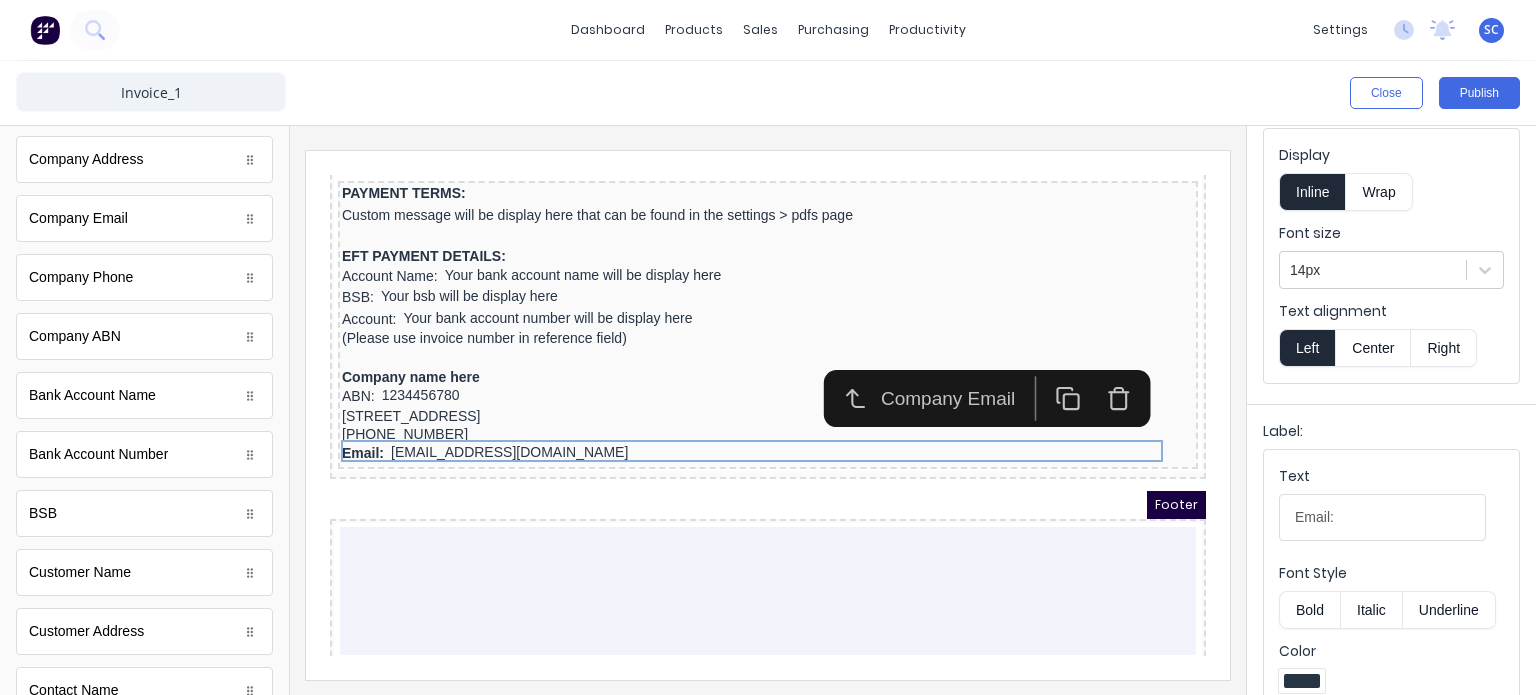 type 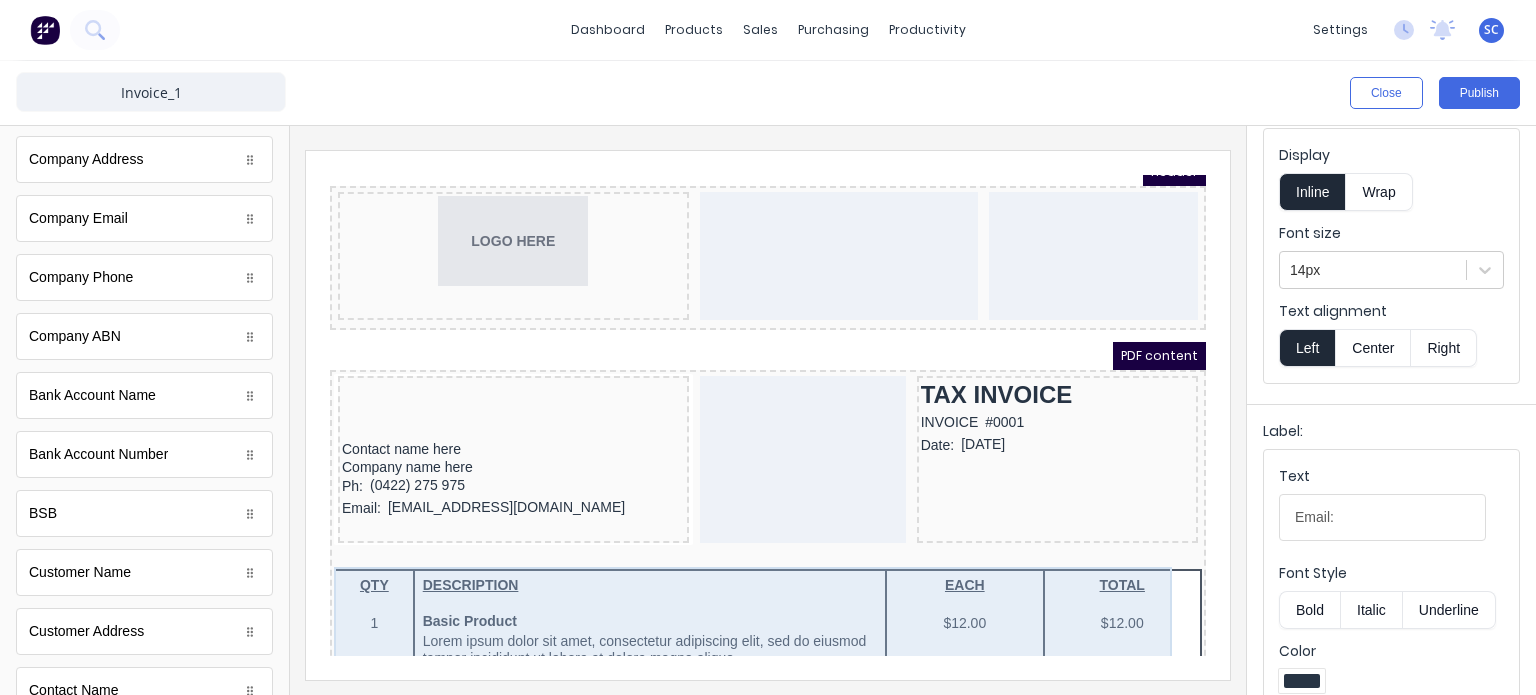 scroll, scrollTop: 0, scrollLeft: 0, axis: both 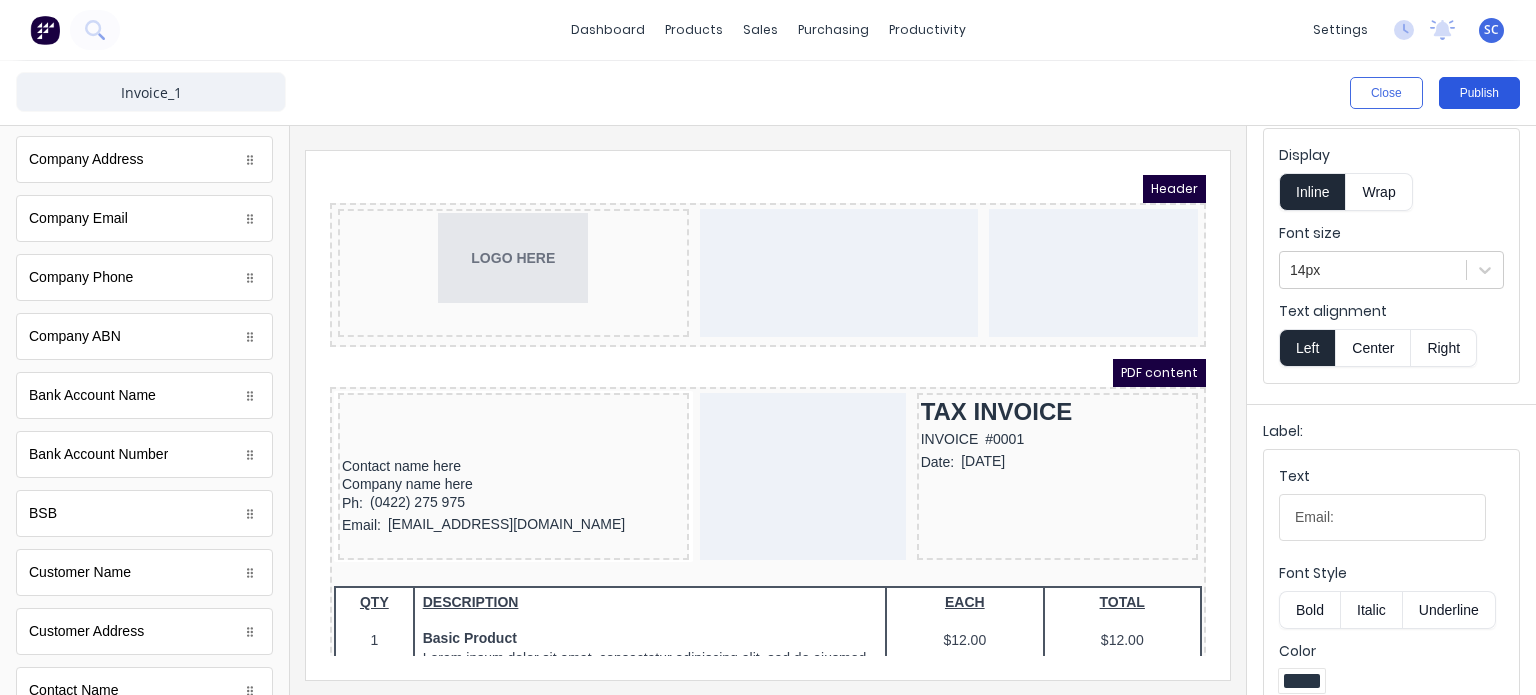 click on "Publish" at bounding box center [1479, 93] 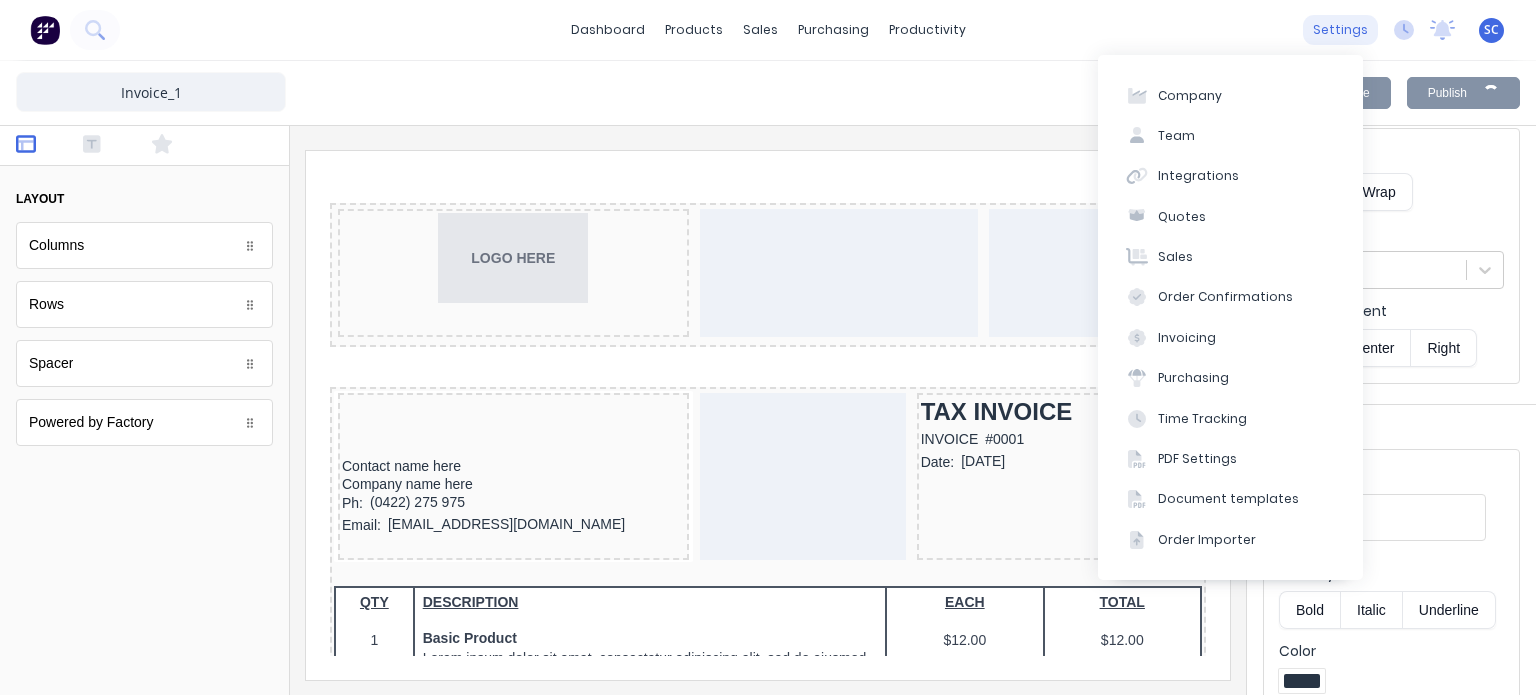 scroll, scrollTop: 0, scrollLeft: 0, axis: both 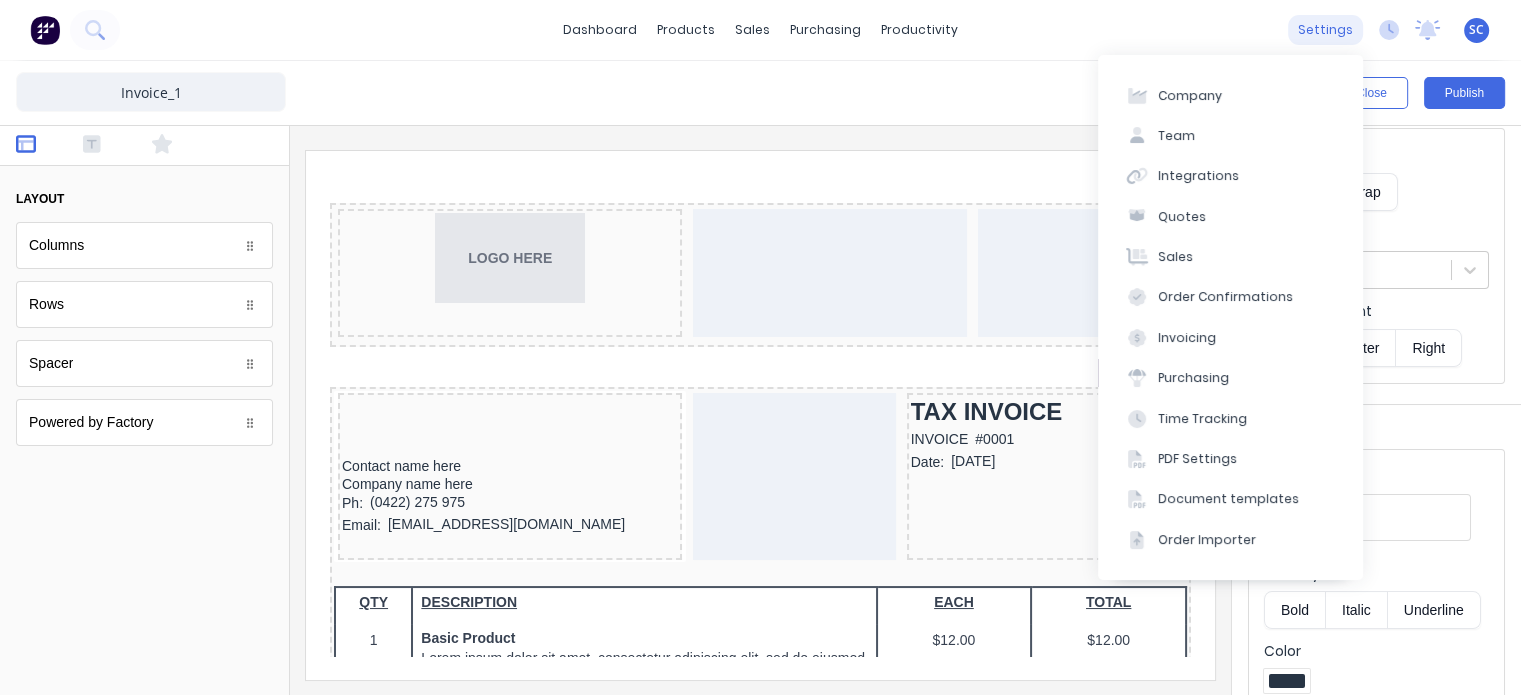 click on "× Template successfully updated. dashboard products sales purchasing productivity dashboard products Product Catalogue Materials sales Sales Orders Customers Price Level Manager purchasing Purchase Orders Suppliers productivity Workflow Planner Delivery Scheduling Timesheets settings No new notifications Mark all as read You have no notifications SC Tourcraft Canopies & Trays Shaira Canoza from Factory Administrator Profile Sign out Invoice_1 Close   Publish   Components layout Columns Columns Rows Rows Spacer Spacer Powered by Factory Powered by Factory Outline Columns Company Email Style: Display Inline Wrap Font size 14px Text alignment Left Center Right Label: Text Email: Font Style Bold Italic Underline Color Value: Font Style Bold Italic Underline Color" at bounding box center [760, 347] 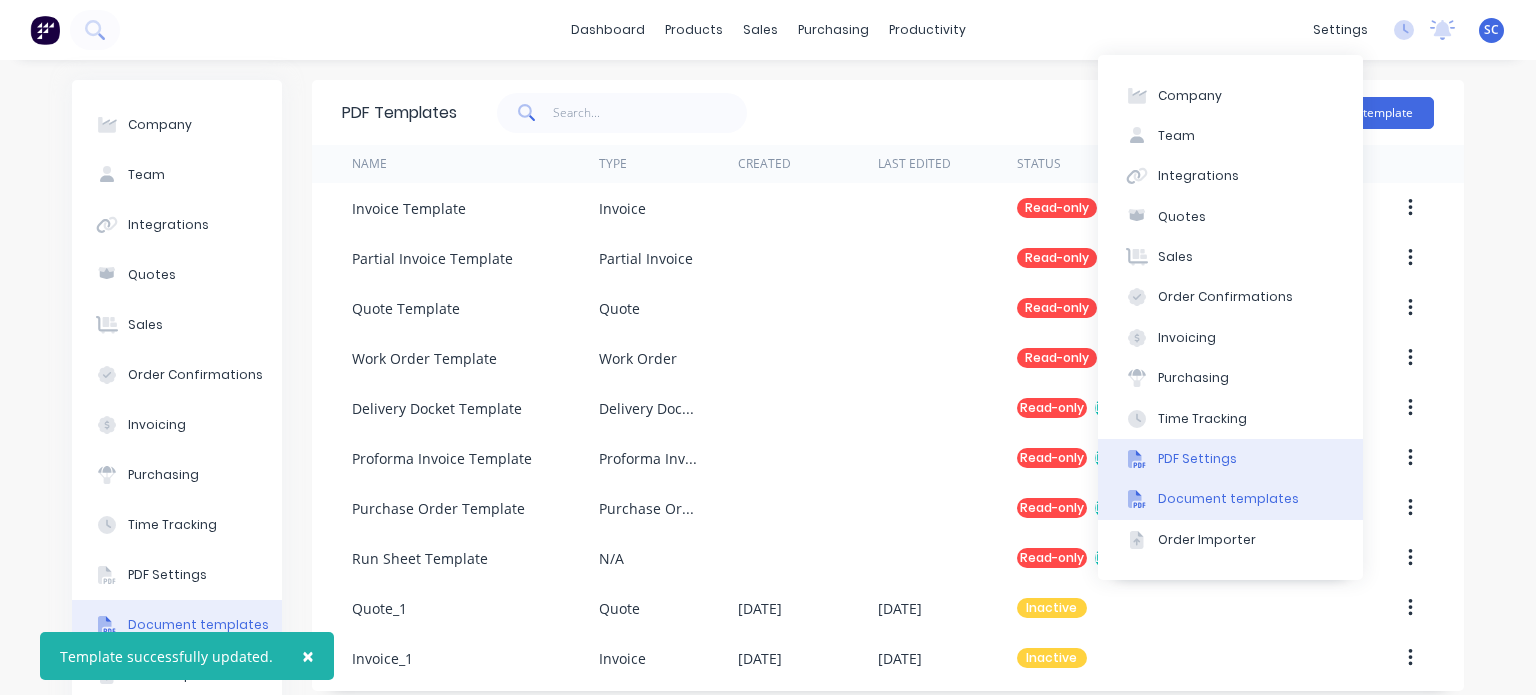 click on "PDF Settings" at bounding box center (1197, 459) 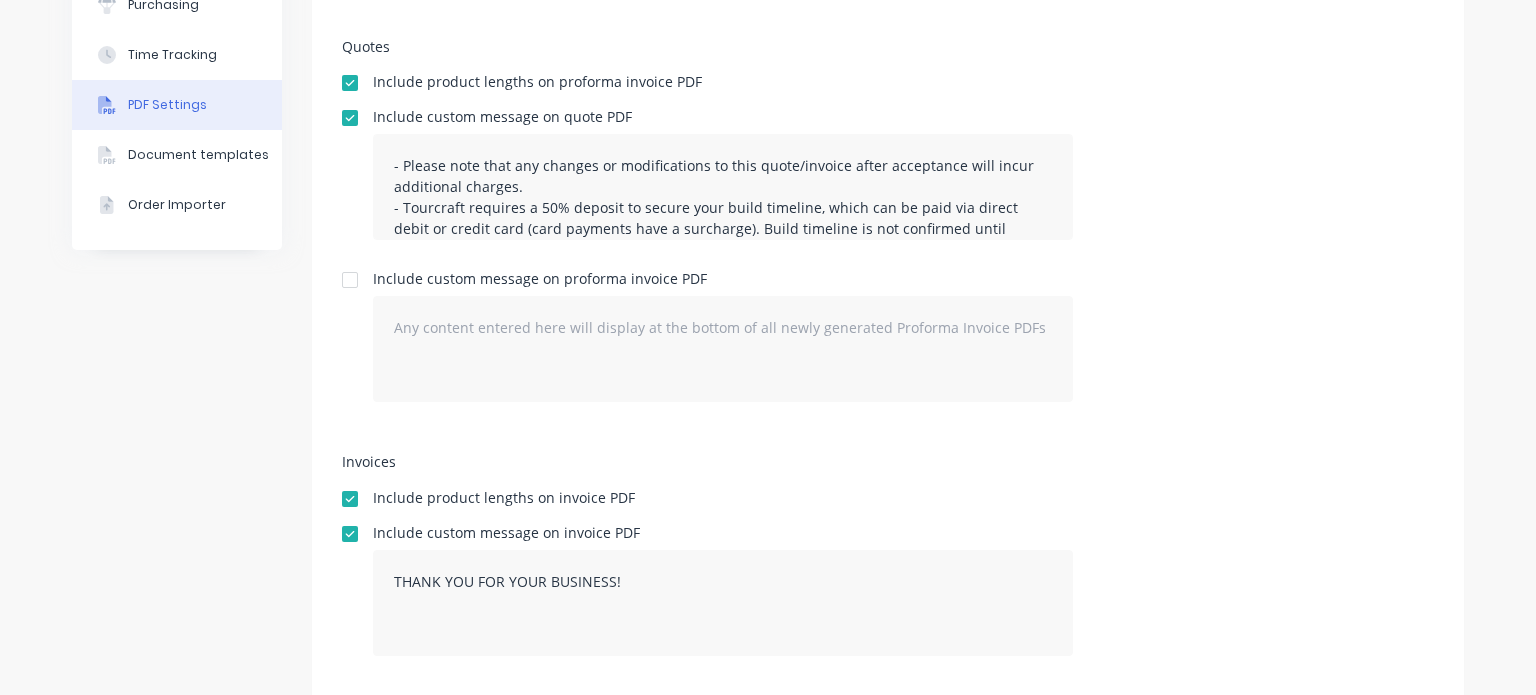 scroll, scrollTop: 512, scrollLeft: 0, axis: vertical 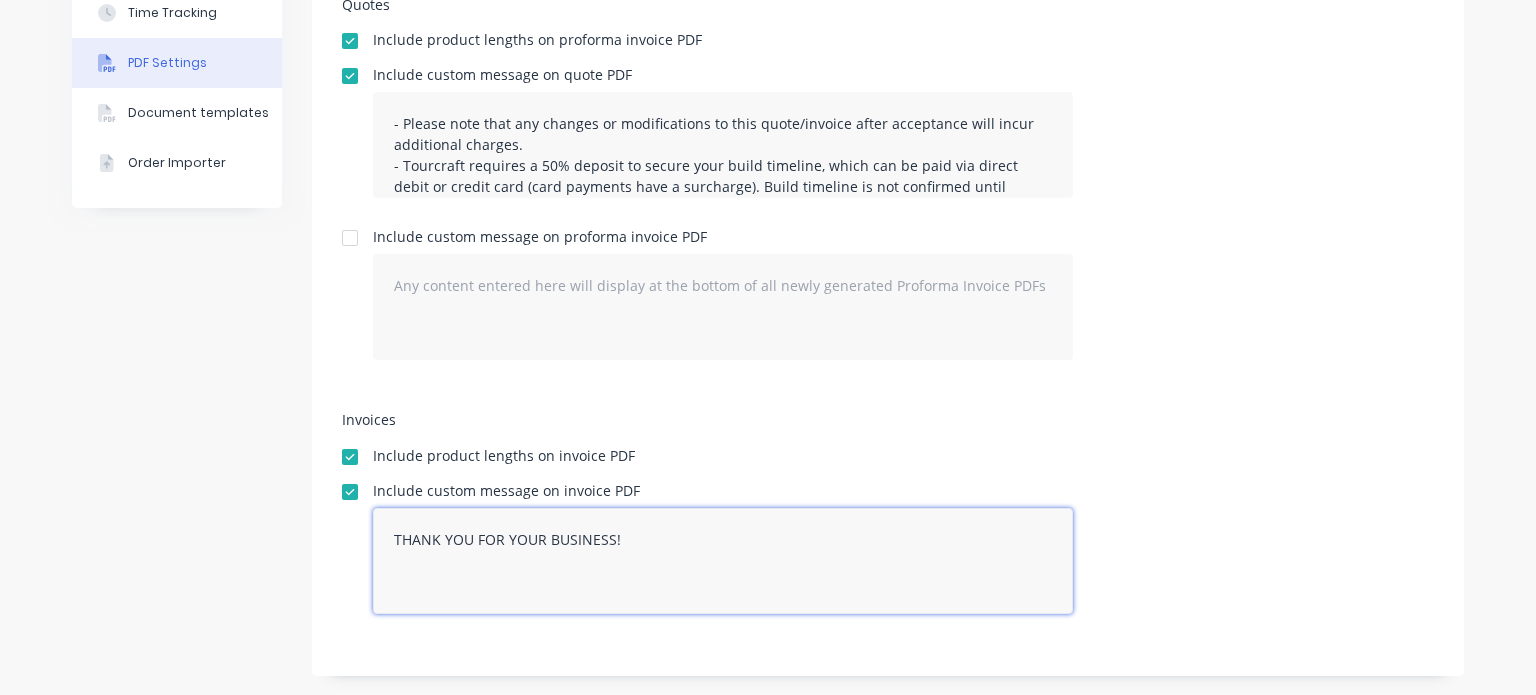 click on "THANK YOU FOR YOUR BUSINESS!" at bounding box center (723, 561) 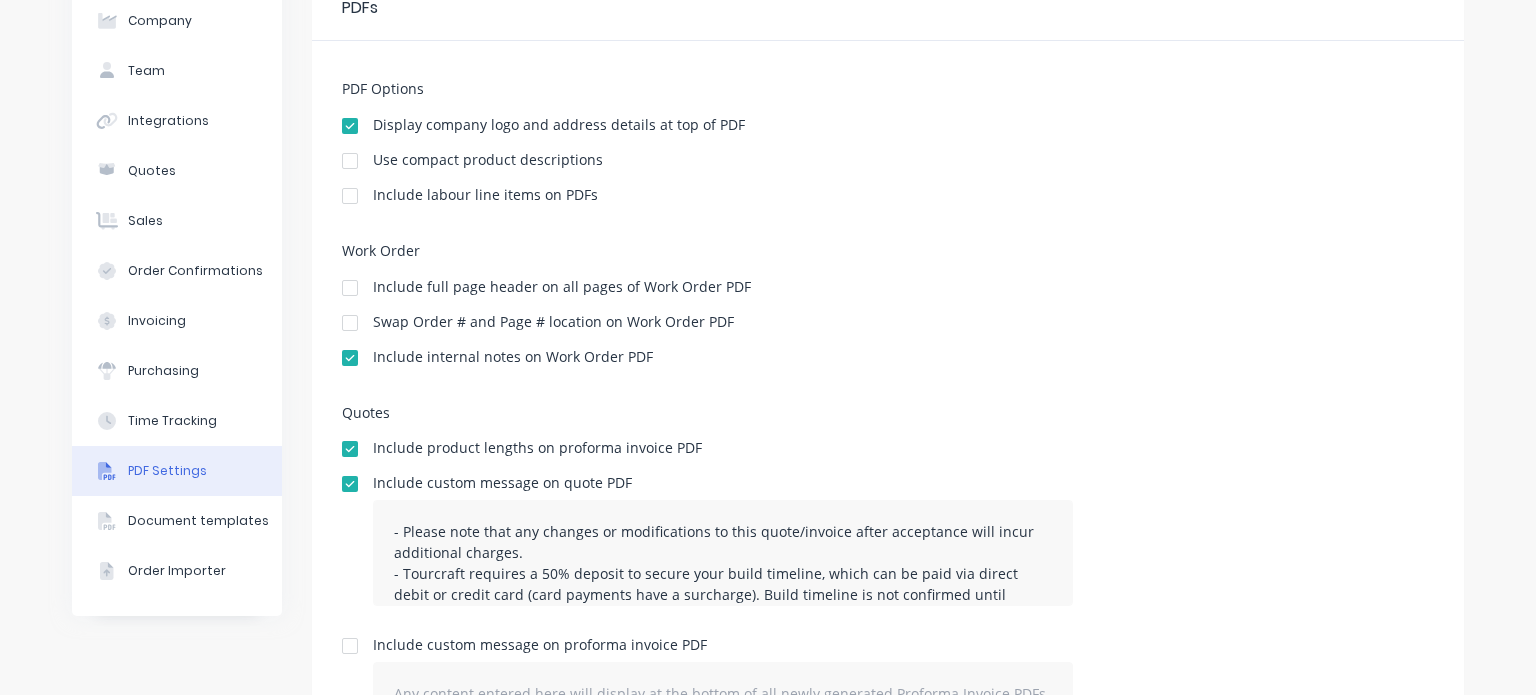 scroll, scrollTop: 0, scrollLeft: 0, axis: both 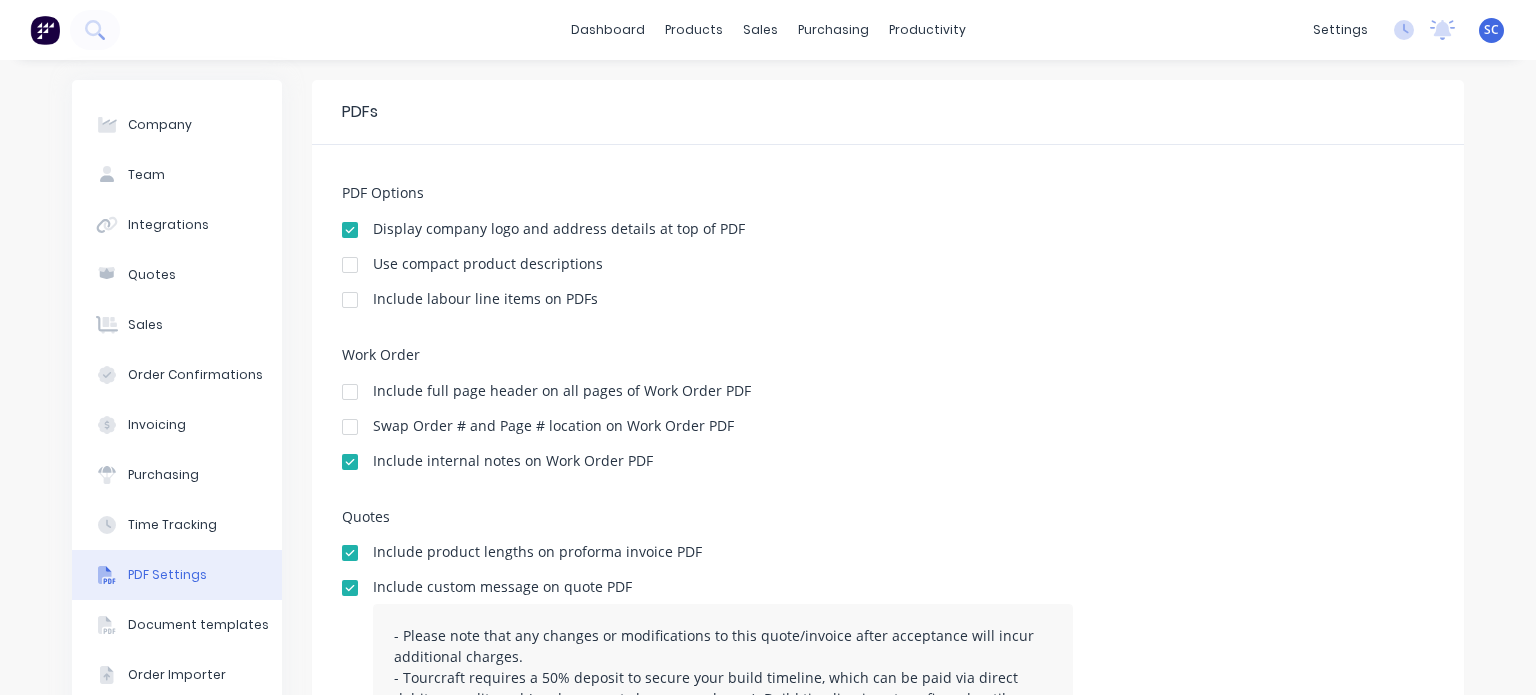 type on "50% DEPOSIT of $20,777.50 – Payable to commence production
FULL BALANCE – Payable on completion of order, prior to pick up" 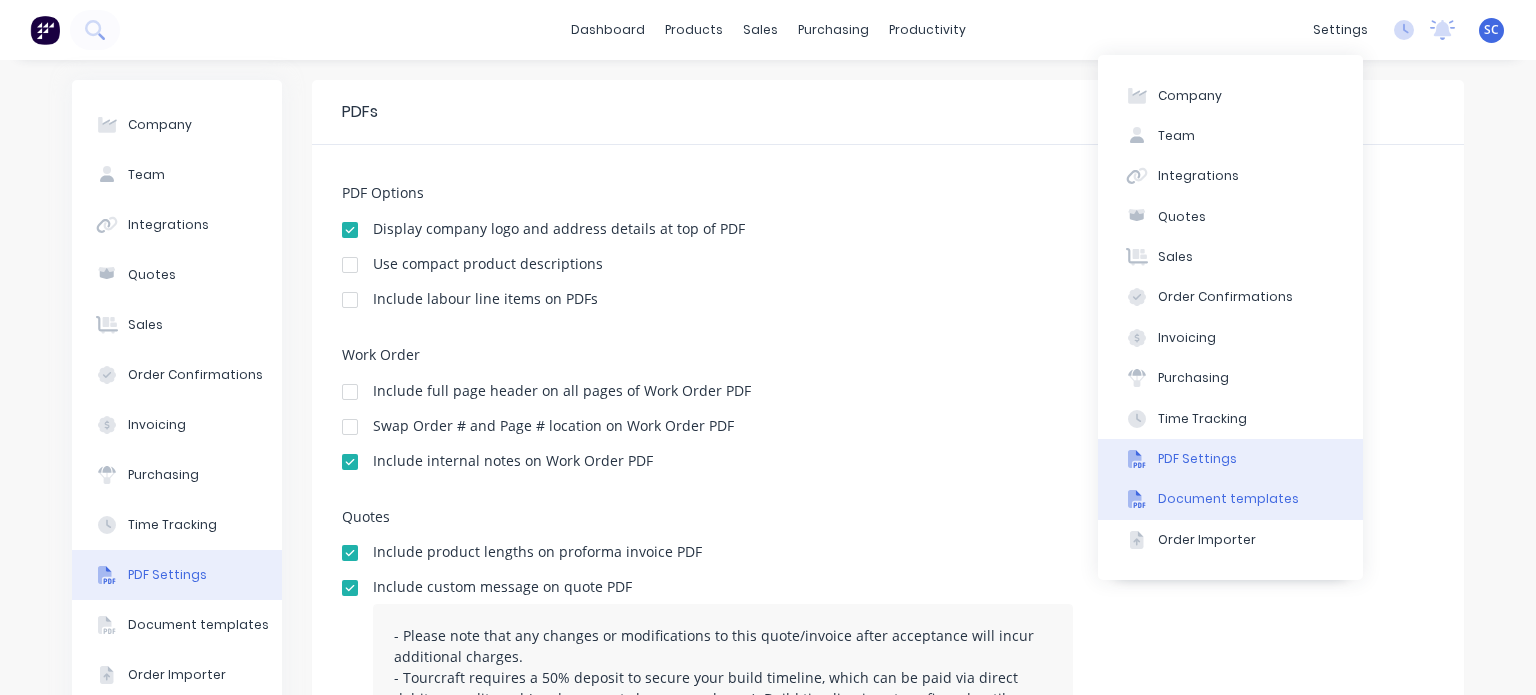 click on "Document templates" at bounding box center (1230, 499) 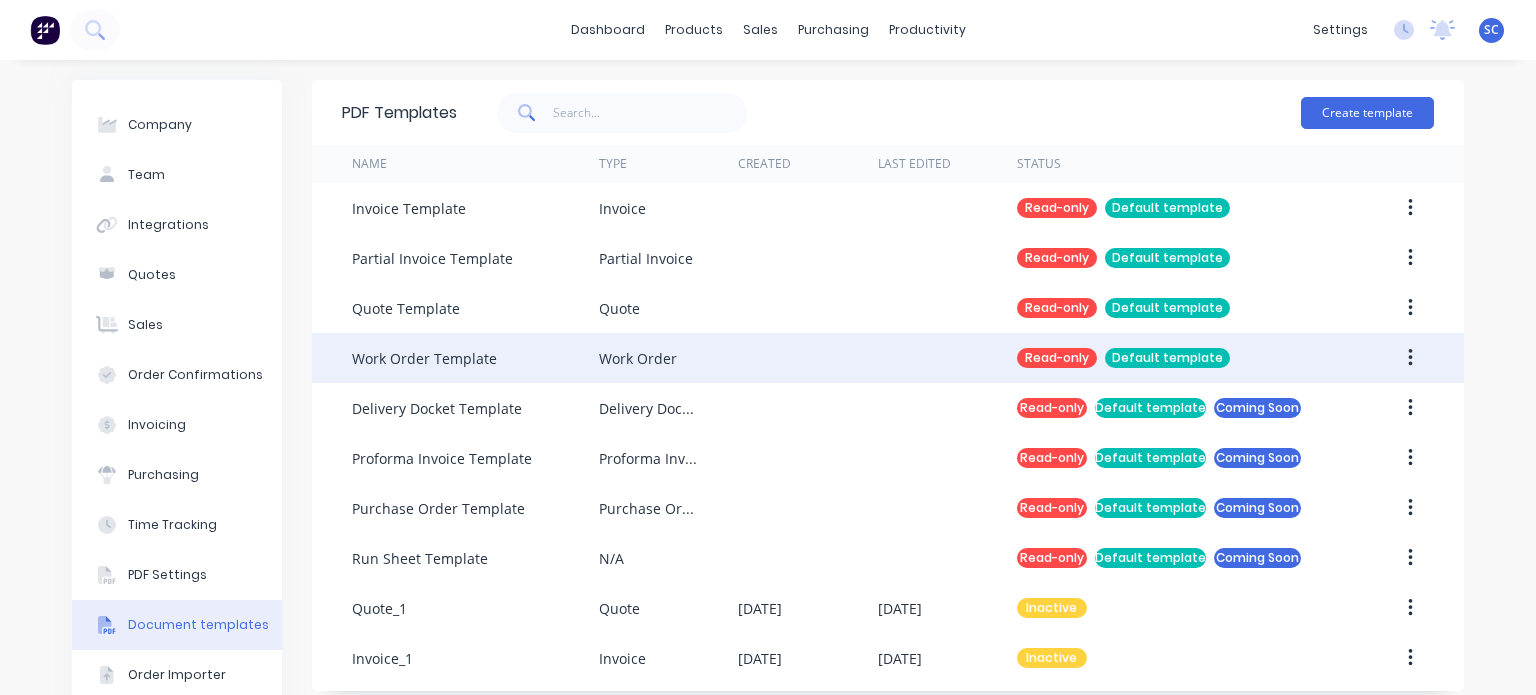 scroll, scrollTop: 44, scrollLeft: 0, axis: vertical 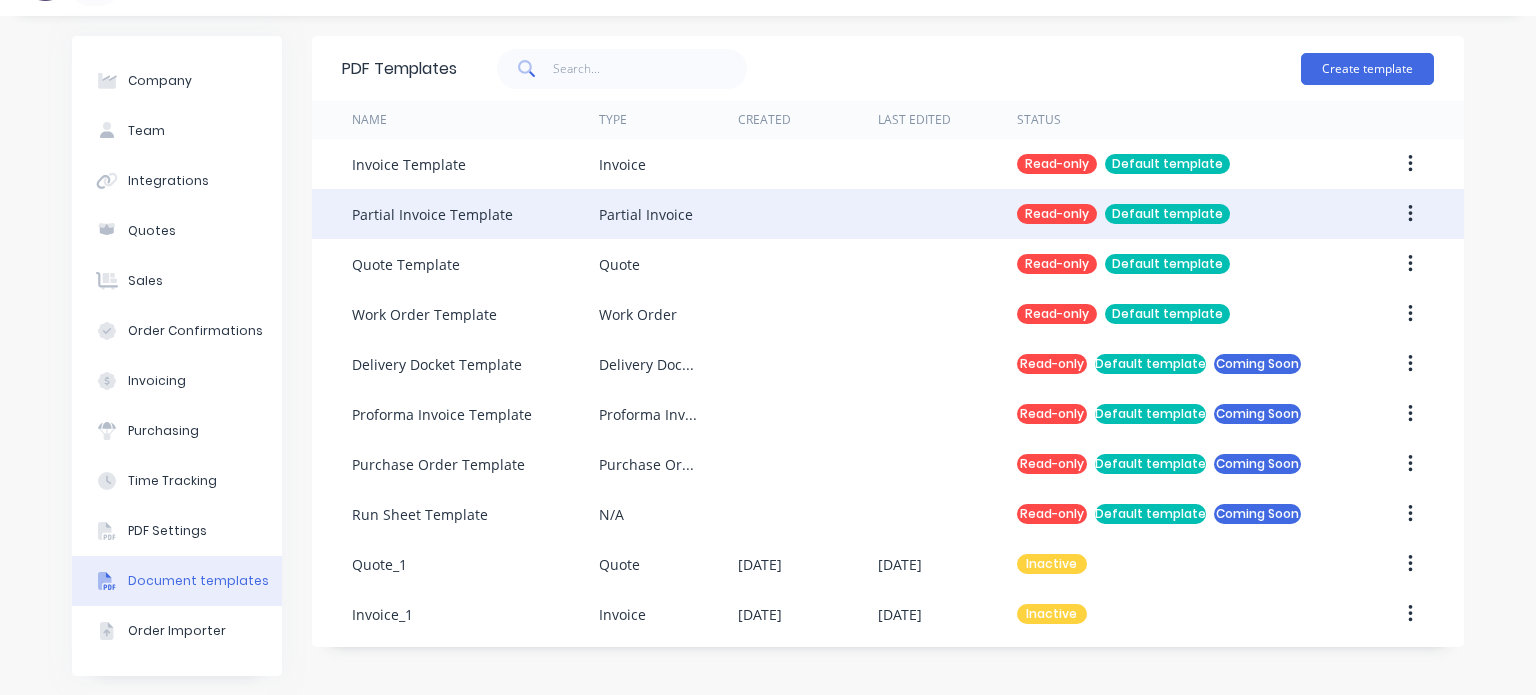 click at bounding box center (1410, 214) 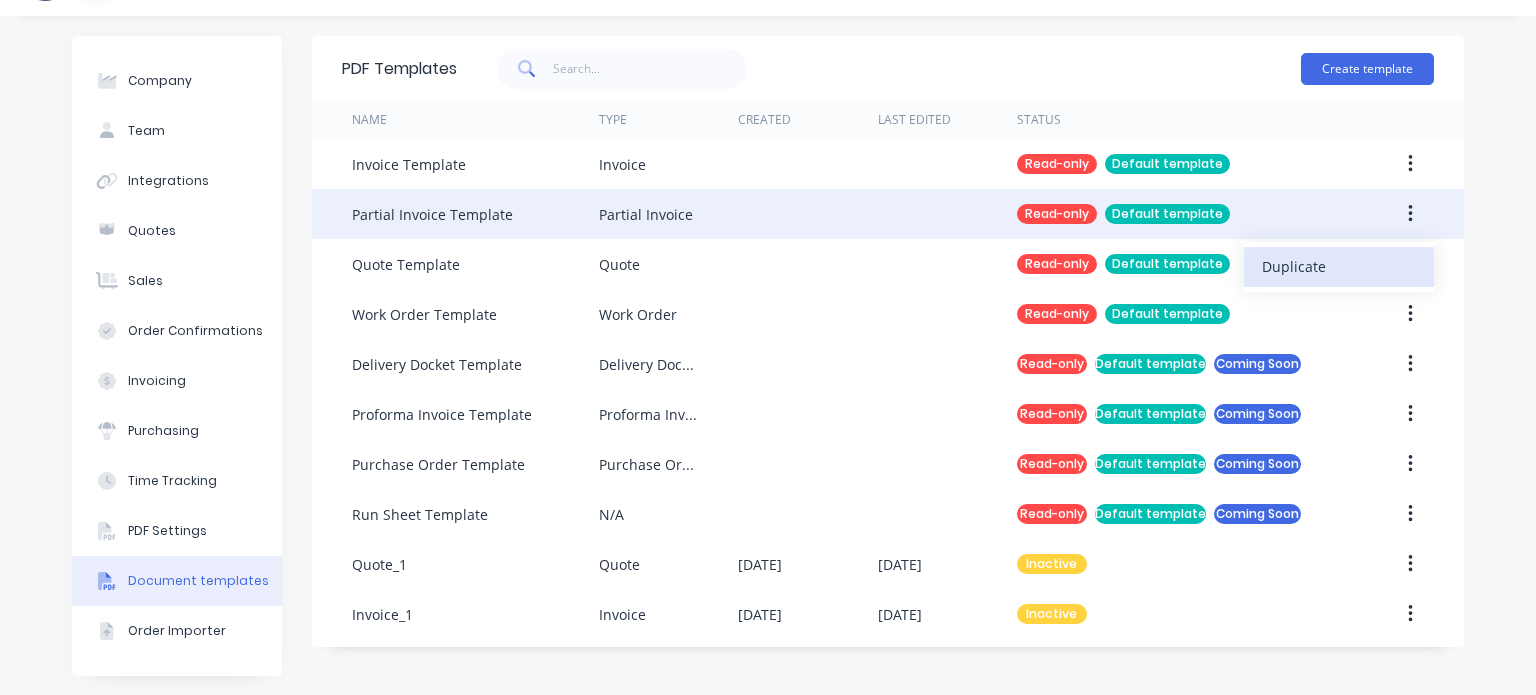 click on "Duplicate" at bounding box center [1339, 266] 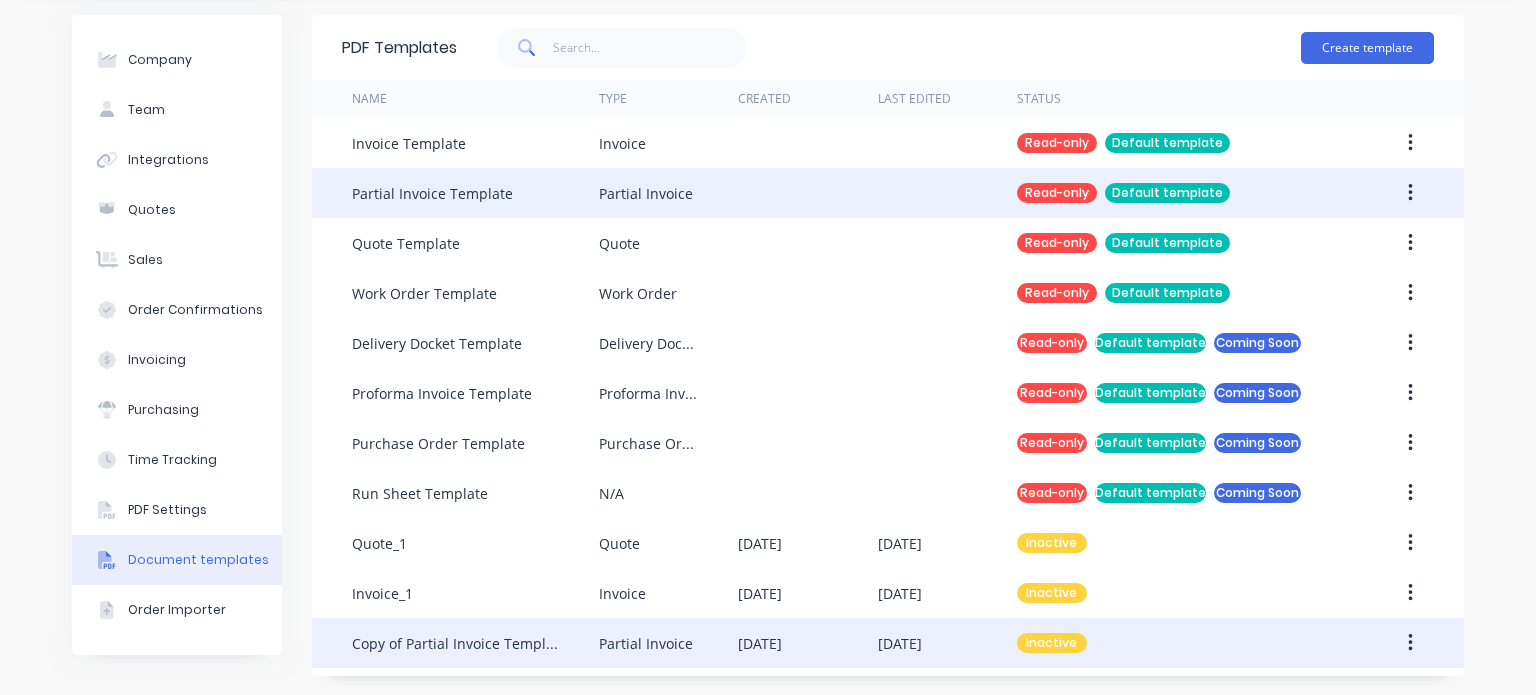 scroll, scrollTop: 64, scrollLeft: 0, axis: vertical 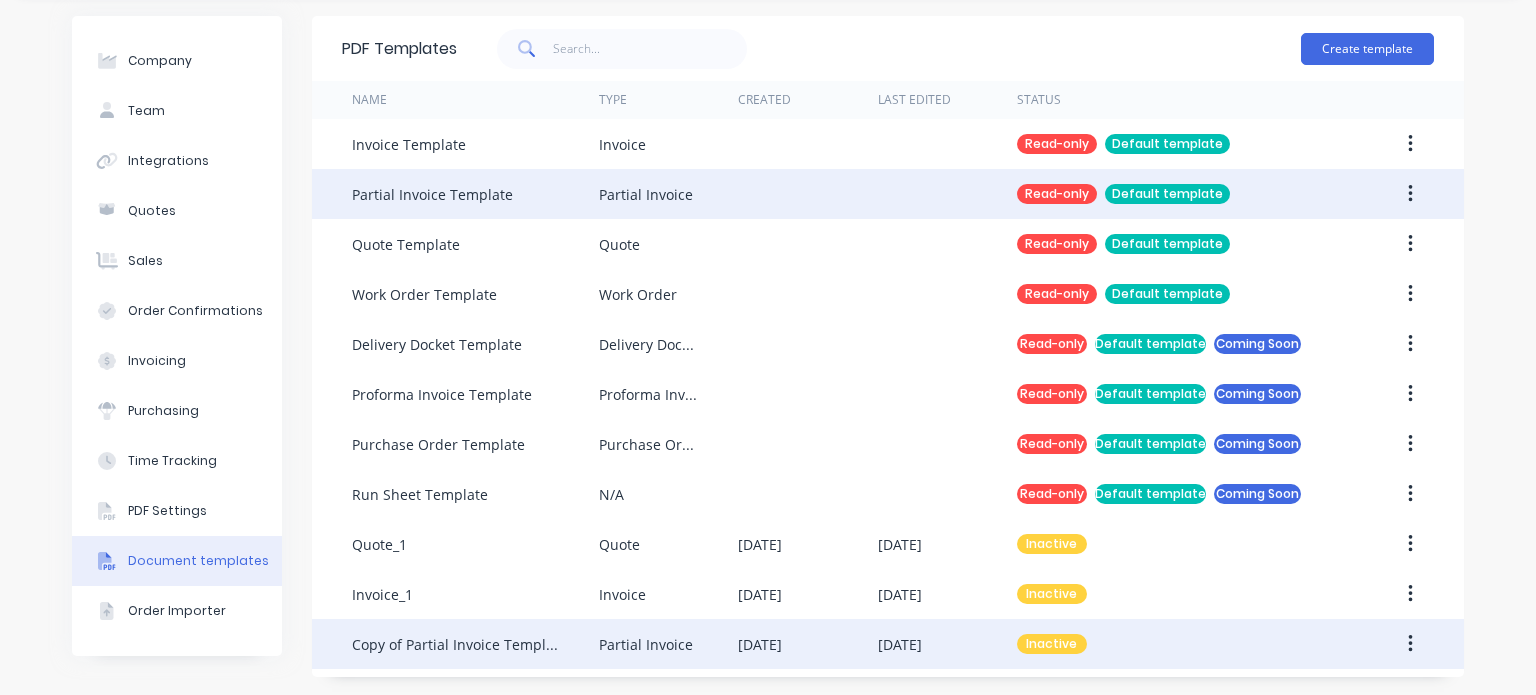 click on "30 Jul 2025" at bounding box center [947, 644] 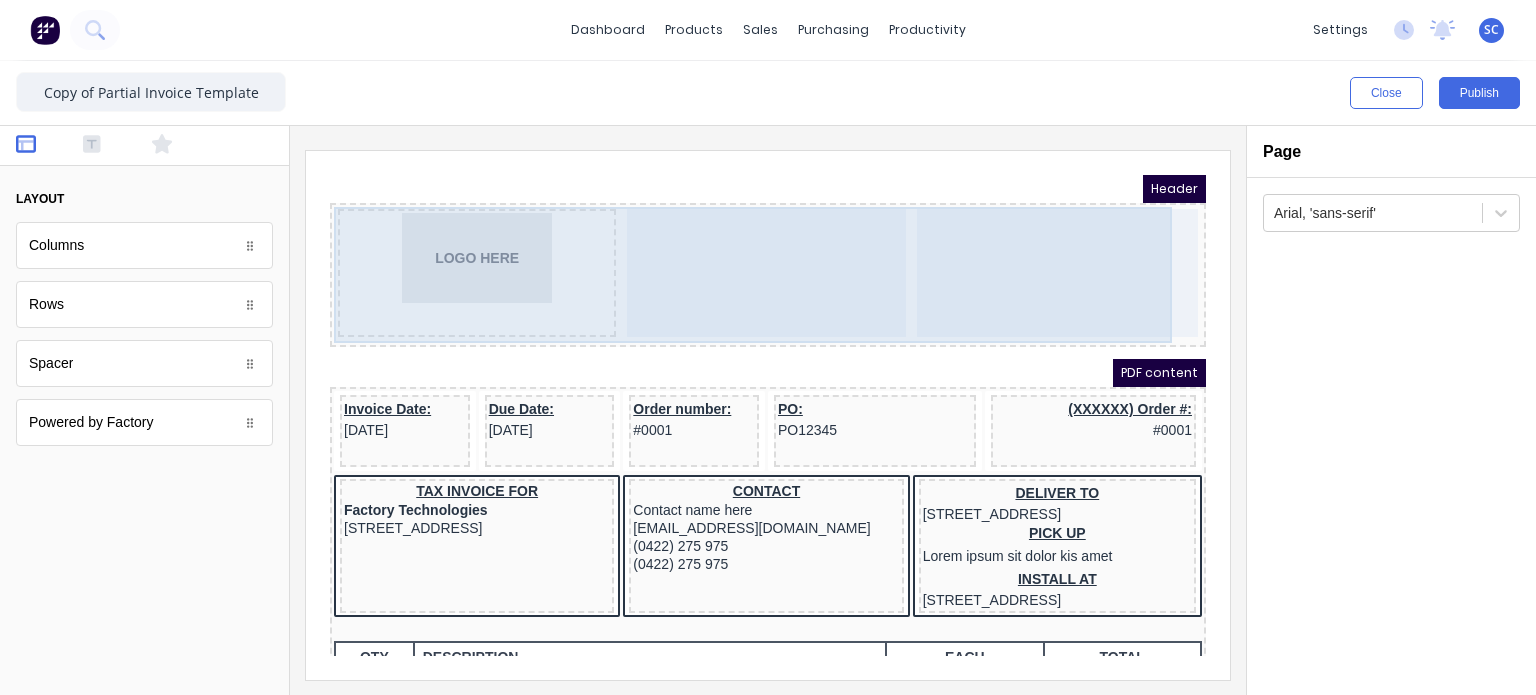scroll, scrollTop: 0, scrollLeft: 0, axis: both 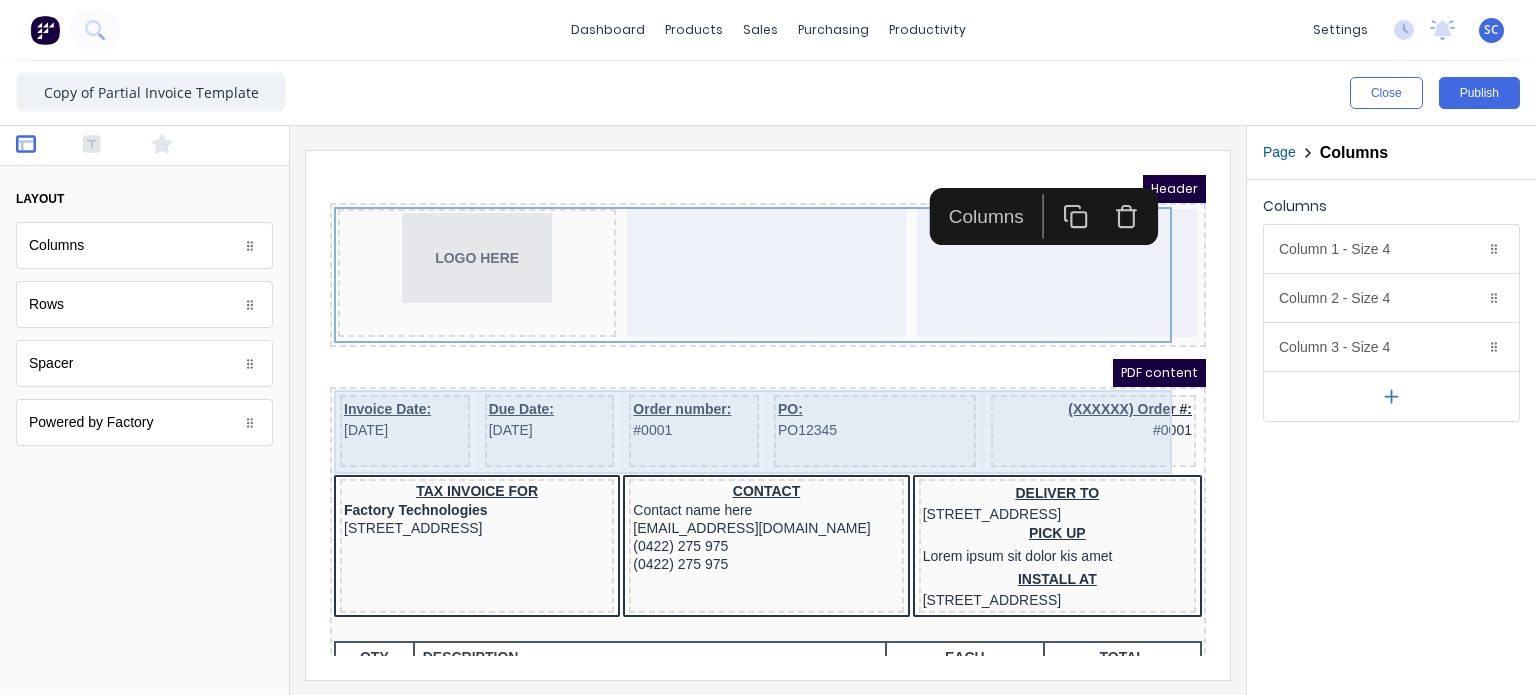 click on "Header LOGO HERE PDF content Invoice Date:  29/10/2024 Due Date:  29/10/2024 Order number:  #0001 PO:  PO12345 (XXXXXX) Order #:  #0001 TAX INVOICE FOR Factory Technologies 234 Beach Road Gold Coast, Queensland, Australia, 4217 CONTACT Contact name here xxxxxxx@xxxxx.com (0422) 275 975 (0422) 275 975 DELIVER TO 234 Beach Road Gold Coast, Queensland, Australia PICK UP Lorem ipsum sit dolor kis amet INSTALL AT 234 Beach Road Gold Coast, Queensland, Australia QTY DESCRIPTION EACH TOTAL 1 Basic Product Lorem ipsum dolor sit amet, consectetur adipiscing elit, sed do eiusmod tempor incididunt ut labore et dolore magna aliqua. Diameter 100cm Colorbond Cottage Green Parts # 967-12 $12.00 $12.00 1 #1 Colorbond Basalt 0.55 90mm 0 bends Lengths 1 x 1000 1 x 1500 $12.00 $12.00 1 Custom Formula Lorem ipsum dolor sit amet, consectetur adipiscing elit, sed do eiusmod tempor incididunt ut labore et dolore magna aliqua. Colorbond Cottage Green Height 23 Width 200 Dimension 2.5 Total:  74.75 $12.00 $12.00 Lineal Metres 100cm 1" at bounding box center [744, 391] 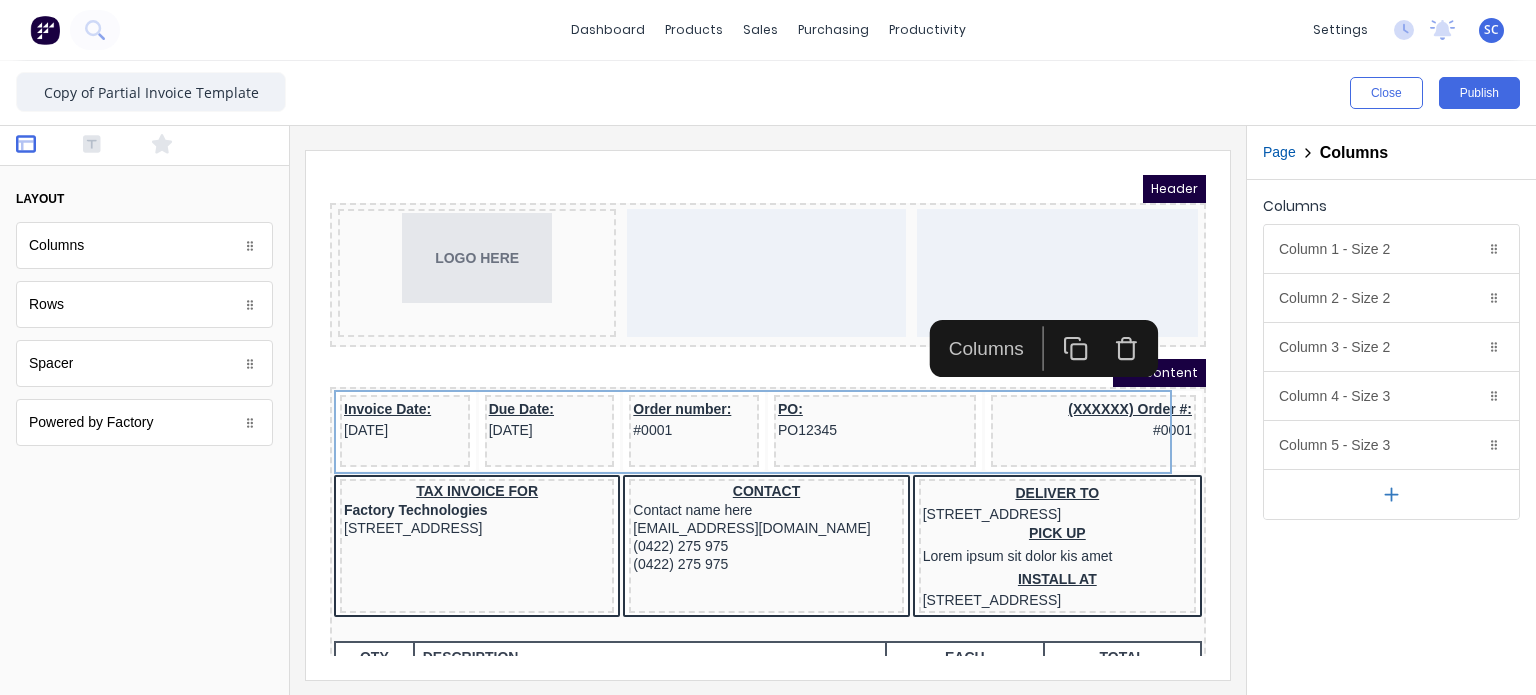 click 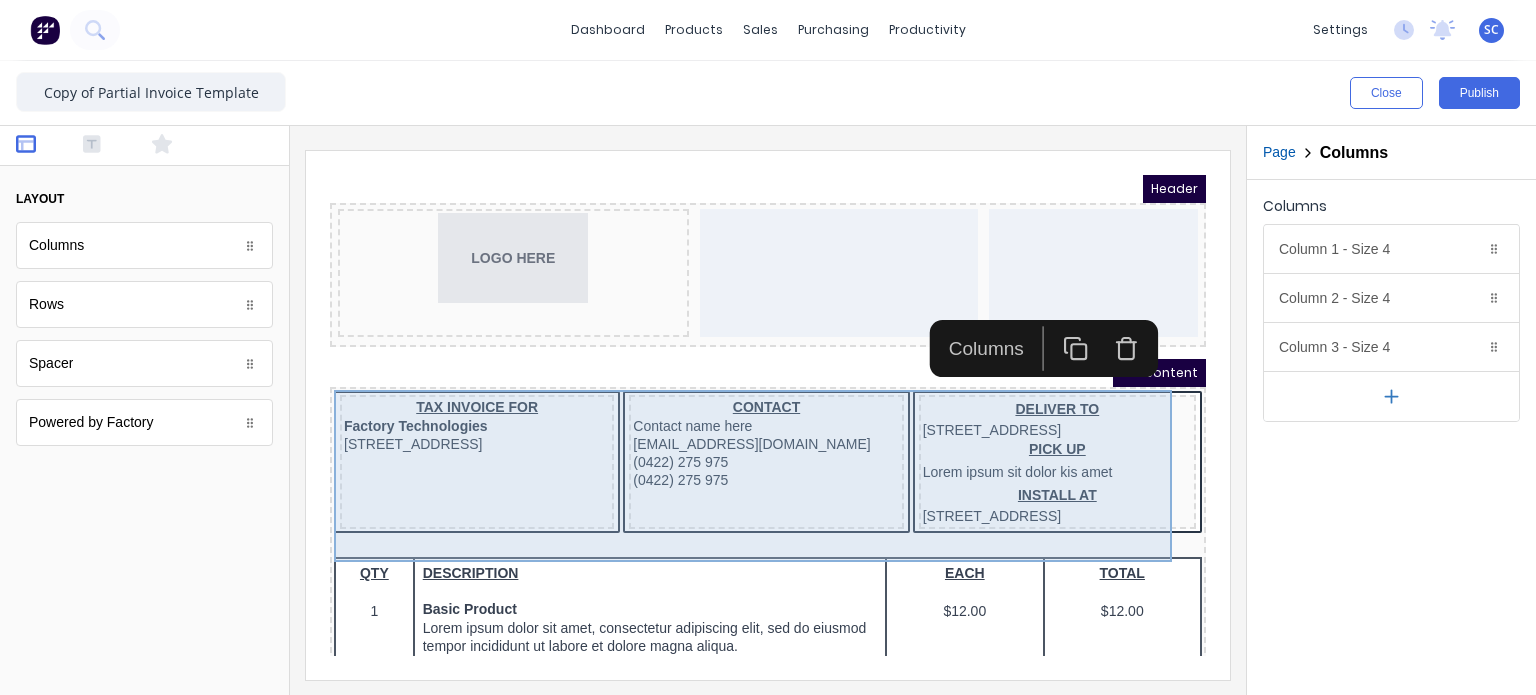 click on "Header LOGO HERE PDF content TAX INVOICE FOR Factory Technologies 234 Beach Road Gold Coast, Queensland, Australia, 4217 CONTACT Contact name here xxxxxxx@xxxxx.com (0422) 275 975 (0422) 275 975 DELIVER TO 234 Beach Road Gold Coast, Queensland, Australia PICK UP Lorem ipsum sit dolor kis amet INSTALL AT 234 Beach Road Gold Coast, Queensland, Australia QTY DESCRIPTION EACH TOTAL 1 Basic Product Lorem ipsum dolor sit amet, consectetur adipiscing elit, sed do eiusmod tempor incididunt ut labore et dolore magna aliqua. Diameter 100cm Colorbond Cottage Green Parts # 967-12 $12.00 $12.00 1 #1 Colorbond Basalt 0.55 90mm 0 bends Lengths 1 x 1000 1 x 1500 $12.00 $12.00 1 Custom Formula Lorem ipsum dolor sit amet, consectetur adipiscing elit, sed do eiusmod tempor incididunt ut labore et dolore magna aliqua. Colorbond Cottage Green Height 23 Width 200 Dimension 2.5 Total:  74.75 $12.00 $12.00 Lineal Metres Diameter 100cm Colorbond Cottage Green Parts # 967-12 Lengths 1 x 1000 1 x 1500 $12.00 $12.00 Square Metres 100cm" at bounding box center [744, 391] 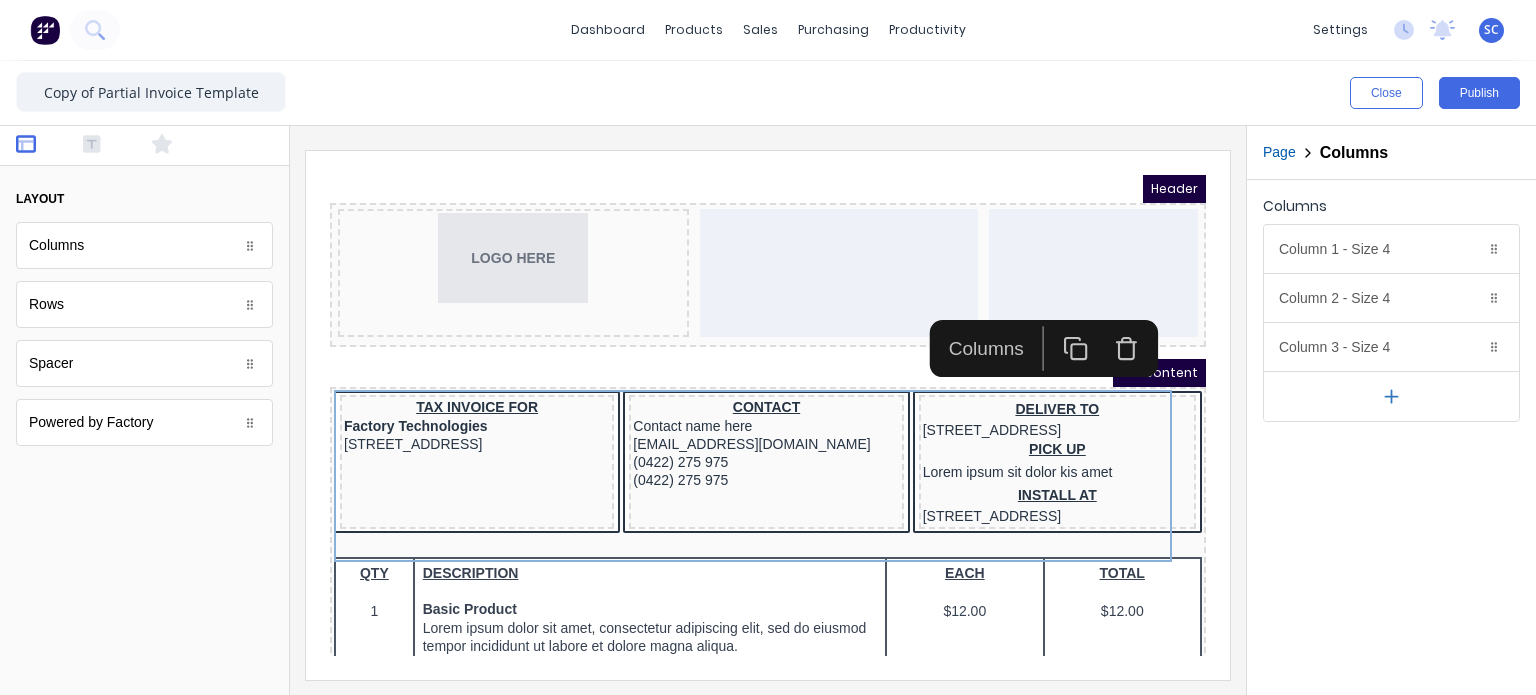 click 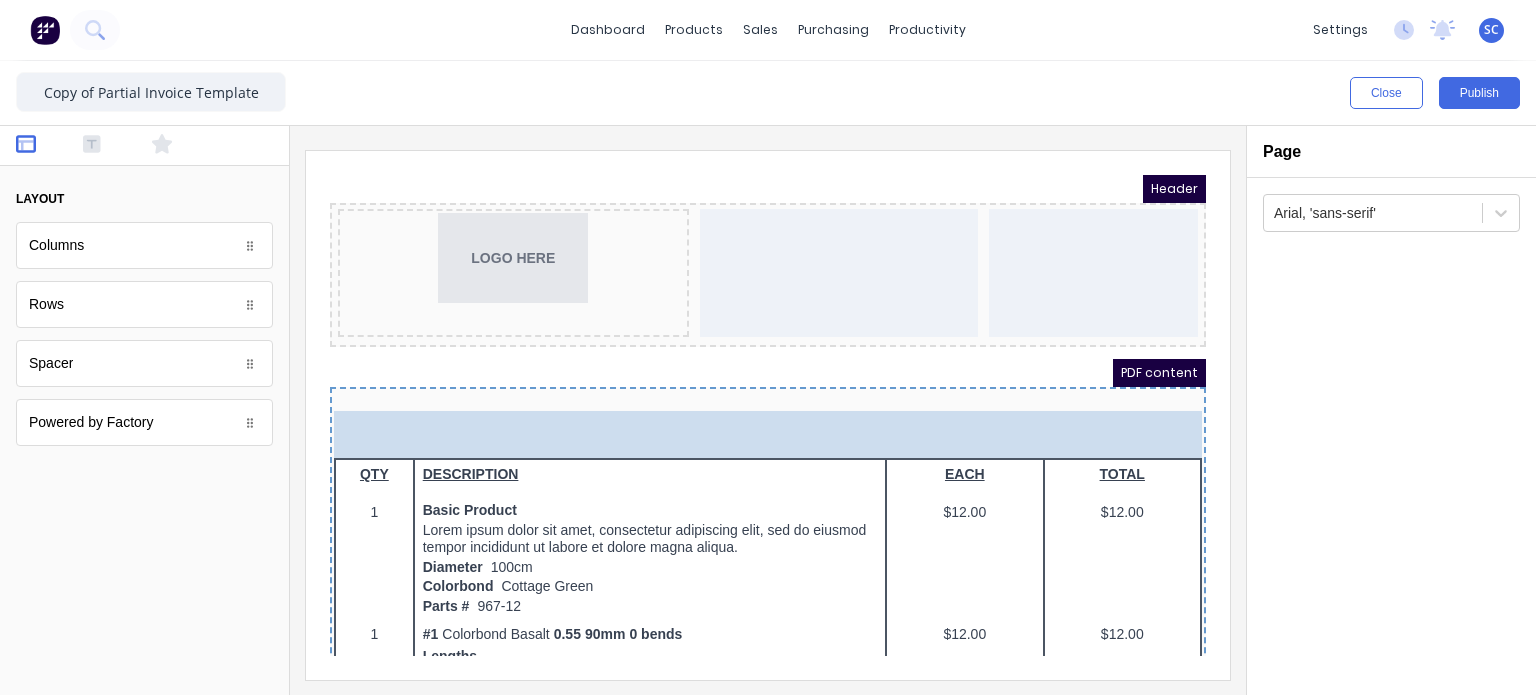 drag, startPoint x: 124, startPoint y: 263, endPoint x: 534, endPoint y: 427, distance: 441.58353 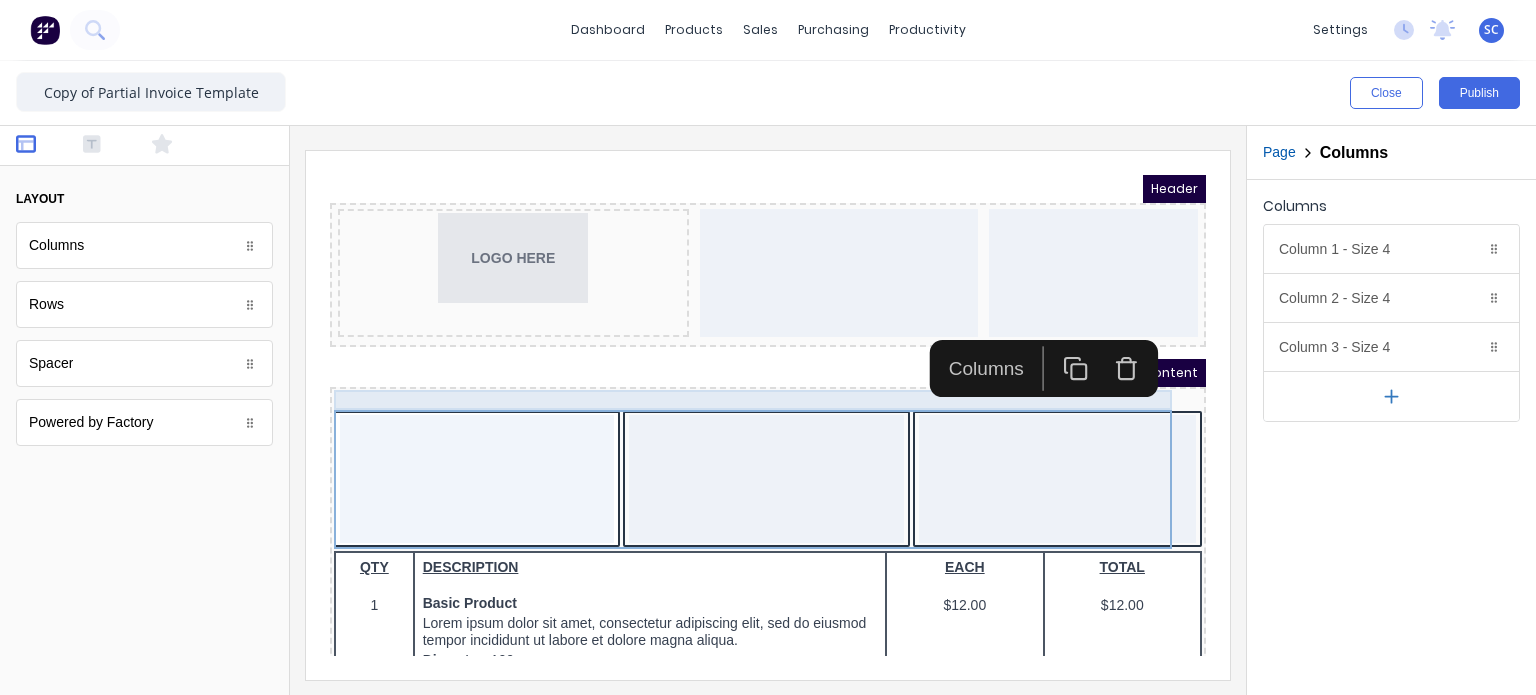 click on "Header LOGO HERE PDF content QTY DESCRIPTION EACH TOTAL 1 Basic Product Lorem ipsum dolor sit amet, consectetur adipiscing elit, sed do eiusmod tempor incididunt ut labore et dolore magna aliqua. Diameter 100cm Colorbond Cottage Green Parts # 967-12 $12.00 $12.00 1 #1 Colorbond Basalt 0.55 90mm 0 bends Lengths 1 x 1000 1 x 1500 $12.00 $12.00 1 Custom Formula Lorem ipsum dolor sit amet, consectetur adipiscing elit, sed do eiusmod tempor incididunt ut labore et dolore magna aliqua. Colorbond Cottage Green Height 23 Width 200 Dimension 2.5 Total:  74.75 $12.00 $12.00 Lineal Metres Lorem ipsum dolor sit amet, consectetur adipiscing elit, sed do eiusmod tempor incididunt ut labore et dolore magna aliqua. Diameter 100cm Colorbond Cottage Green Parts # 967-12 Lengths 1 x 1000 1 x 1500 $12.00 $12.00 Square Metres Lorem ipsum dolor sit amet, consectetur adipiscing elit, sed do eiusmod tempor incididunt ut labore et dolore magna aliqua. Diameter 100cm Colorbond Cottage Green Parts # 967-12 Dimensions 1 x 10 1 x 10 1 1" at bounding box center [744, 391] 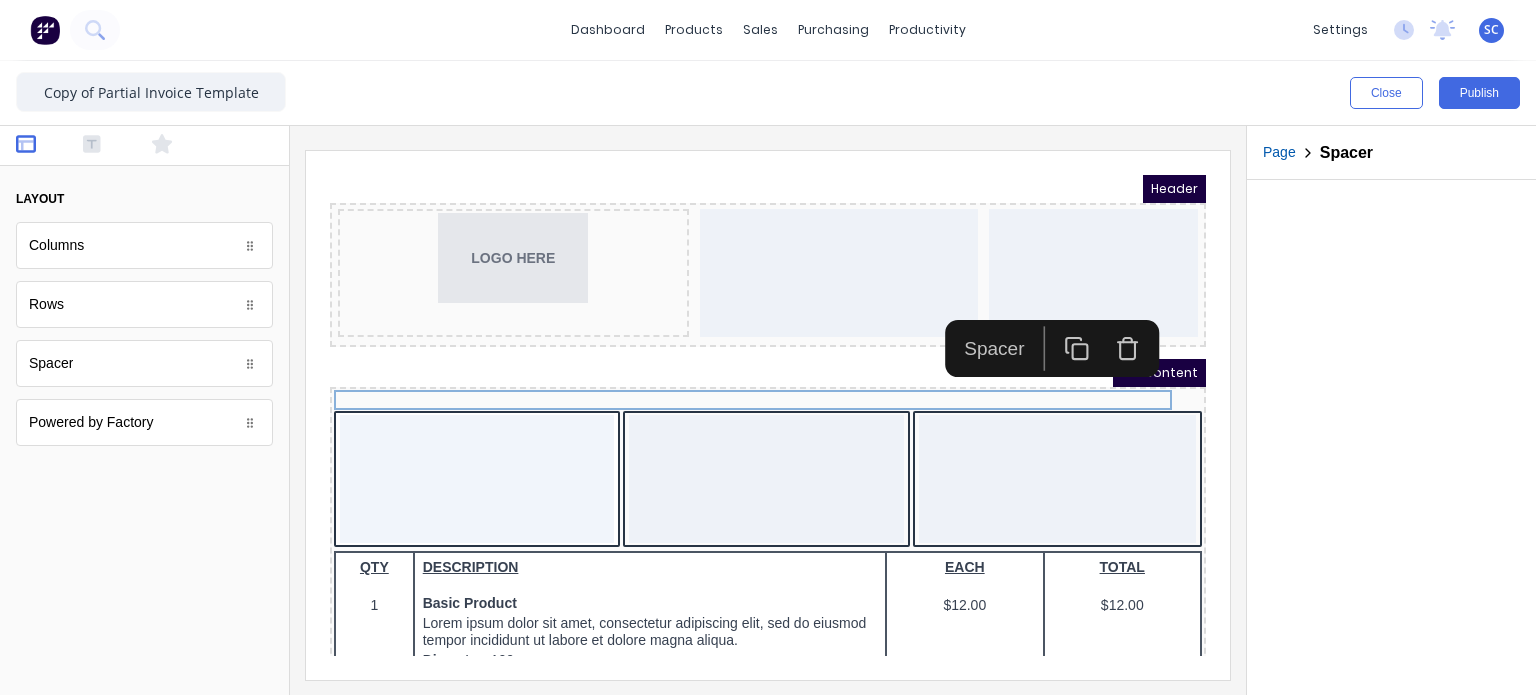 click 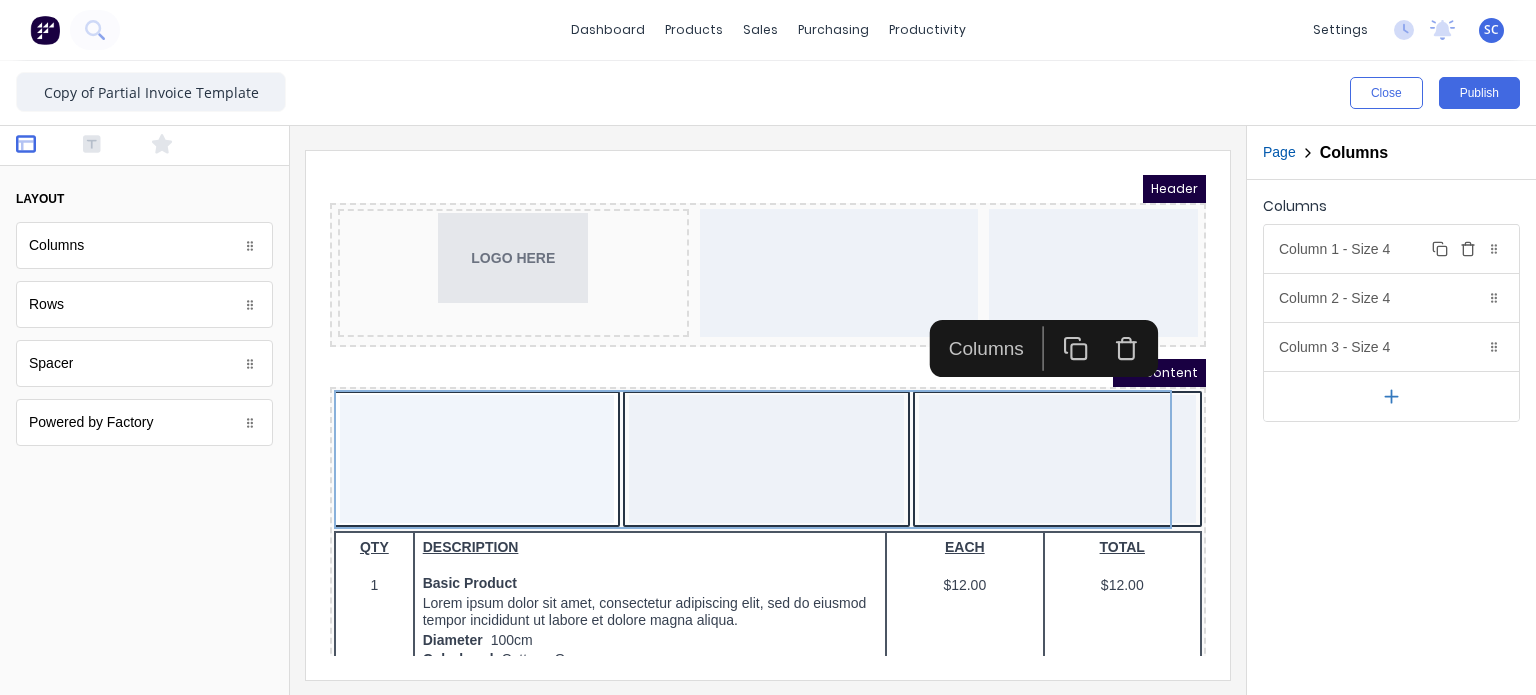 click on "Column 1 - Size 4 Duplicate Delete" at bounding box center (1391, 249) 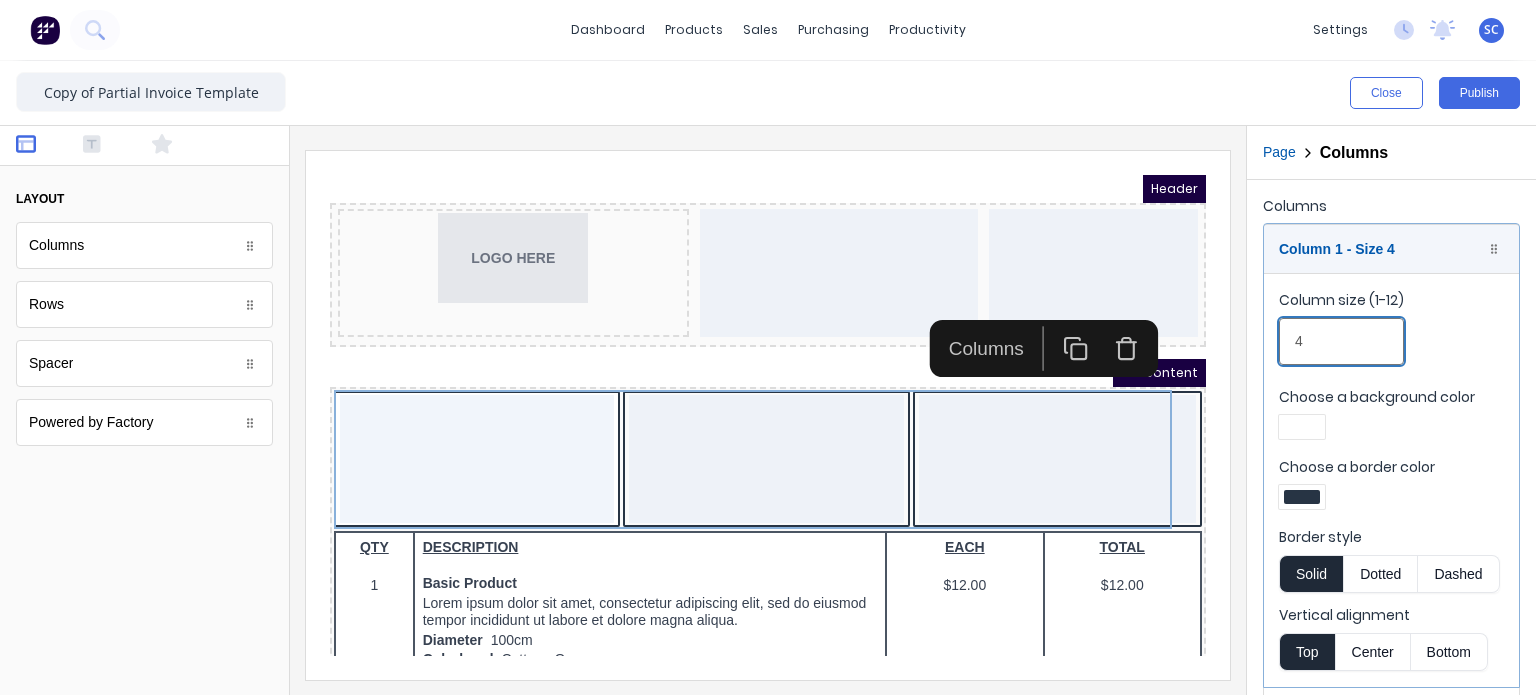 drag, startPoint x: 1336, startPoint y: 327, endPoint x: 1236, endPoint y: 347, distance: 101.98039 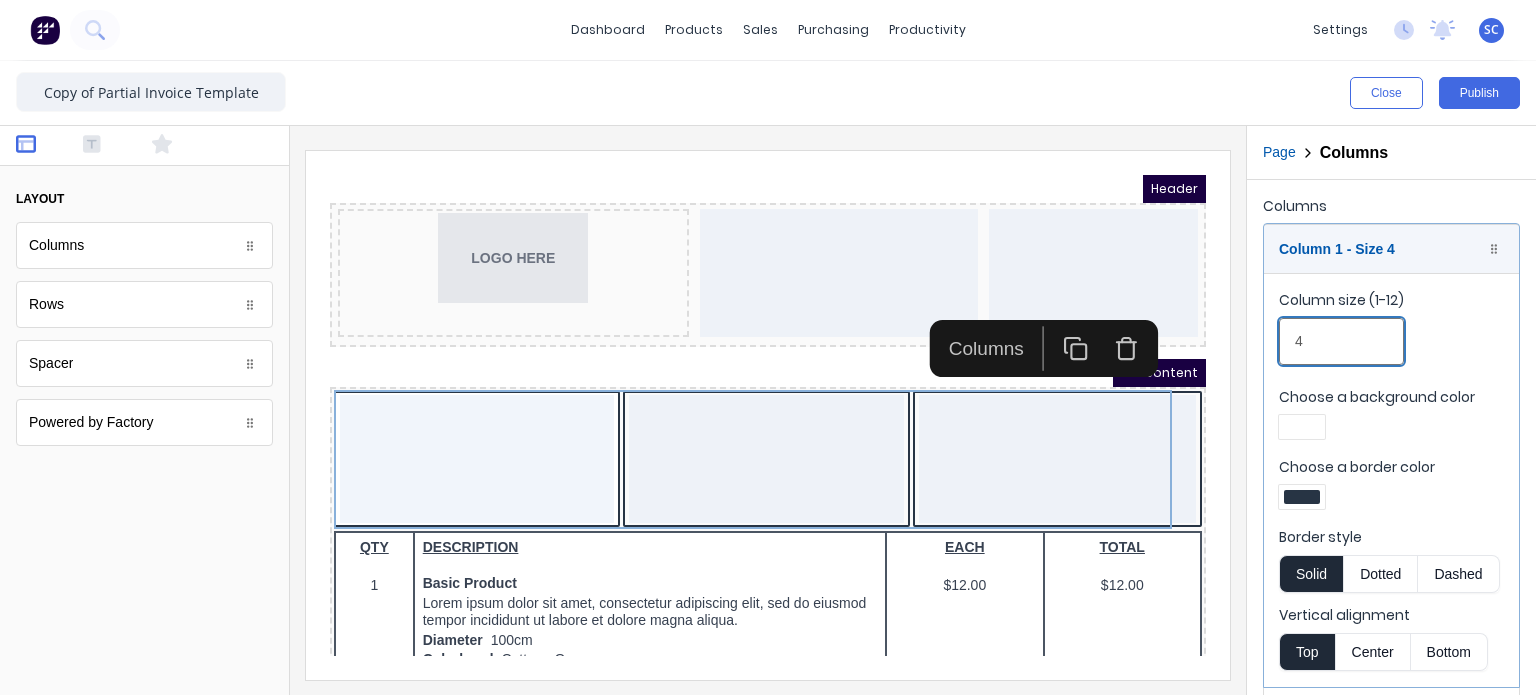 click on "Close   Publish   Components layout Columns Columns Rows Rows Spacer Spacer Powered by Factory Powered by Factory Outline Page Columns Columns Column 1 - Size 4 Duplicate Delete Column size (1-12) 4 Choose a background color Choose a border color Border style Solid Dotted Dashed Vertical alignment Top Center Bottom Column 2 - Size 4 Duplicate Delete Column size (1-12) 4 Choose a background color Choose a border color Border style Solid Dotted Dashed Vertical alignment Top Center Bottom Column 3 - Size 4 Duplicate Delete Column size (1-12) 4 Choose a background color Choose a border color Border style Solid Dotted Dashed Vertical alignment Top Center Bottom" at bounding box center (768, 378) 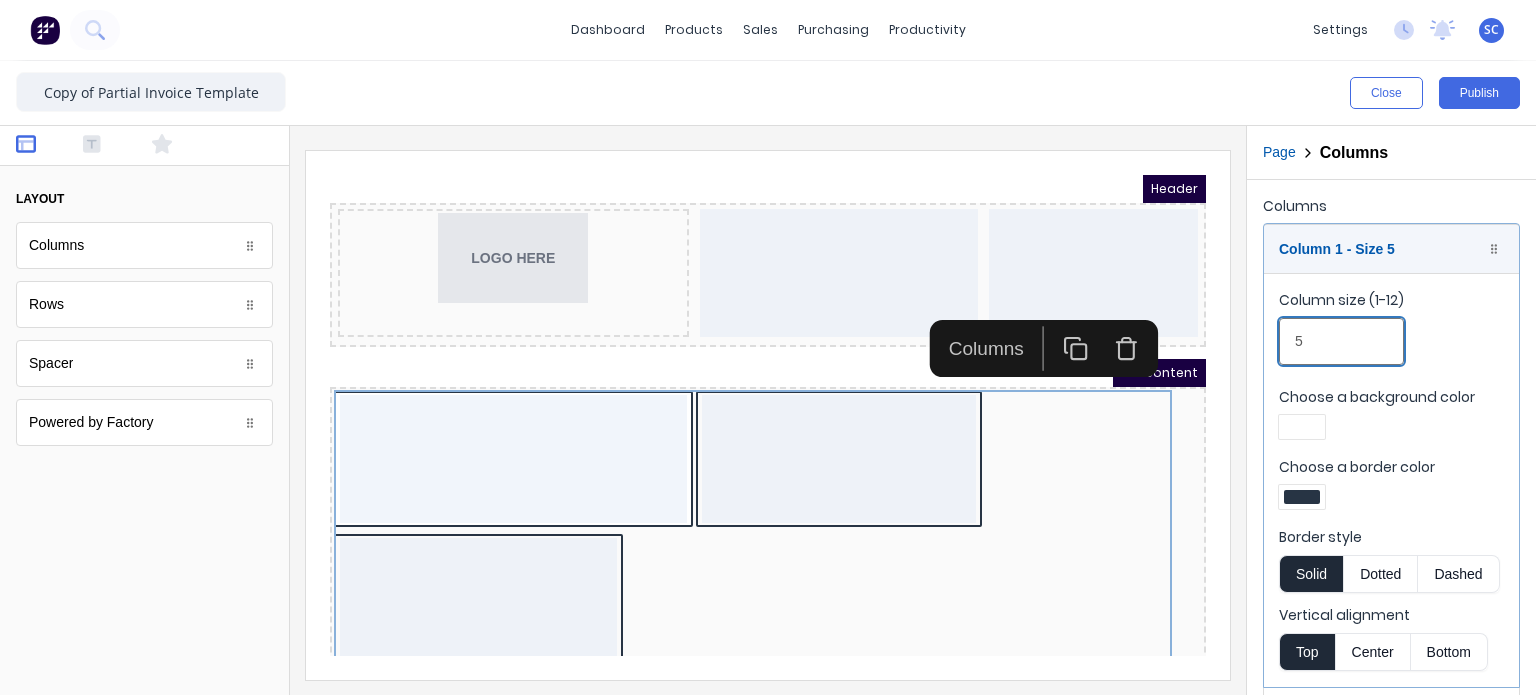type on "5" 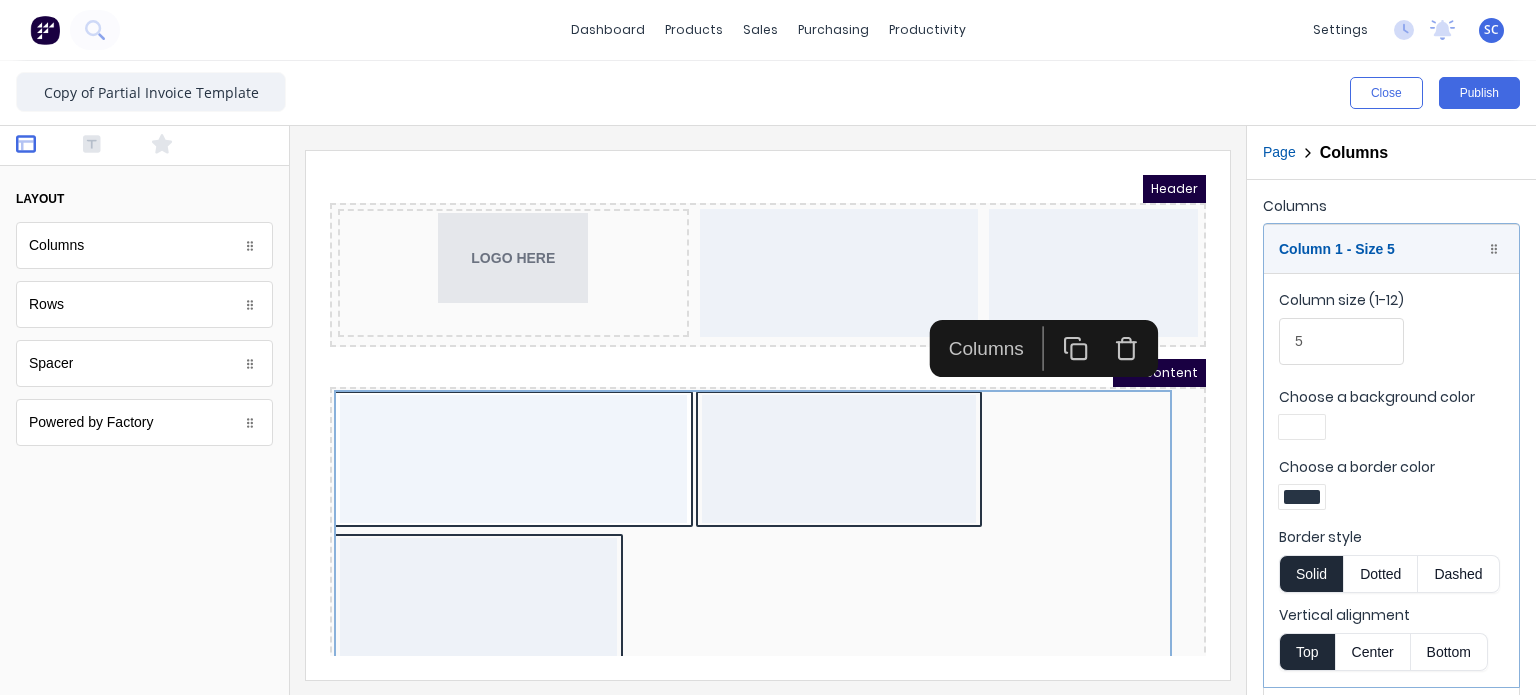 click at bounding box center (1302, 497) 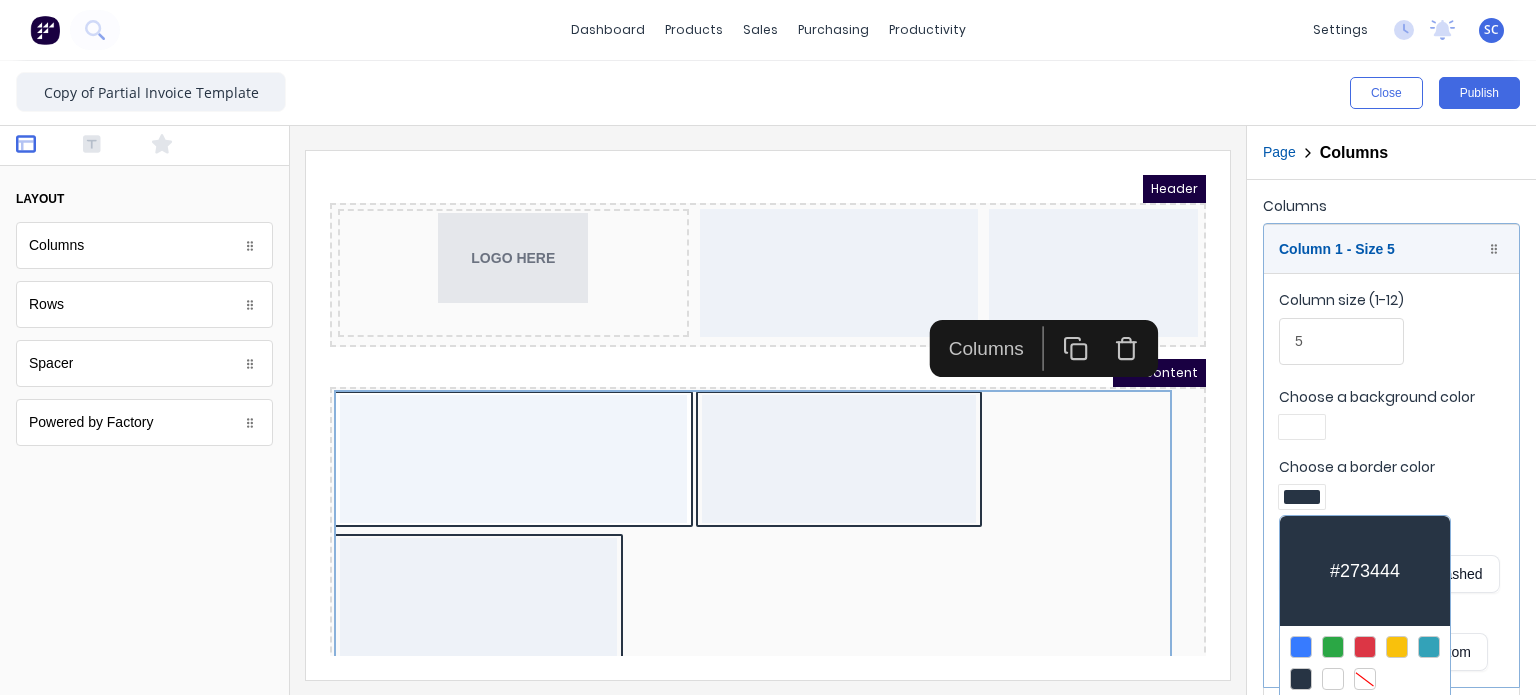 click at bounding box center [1365, 679] 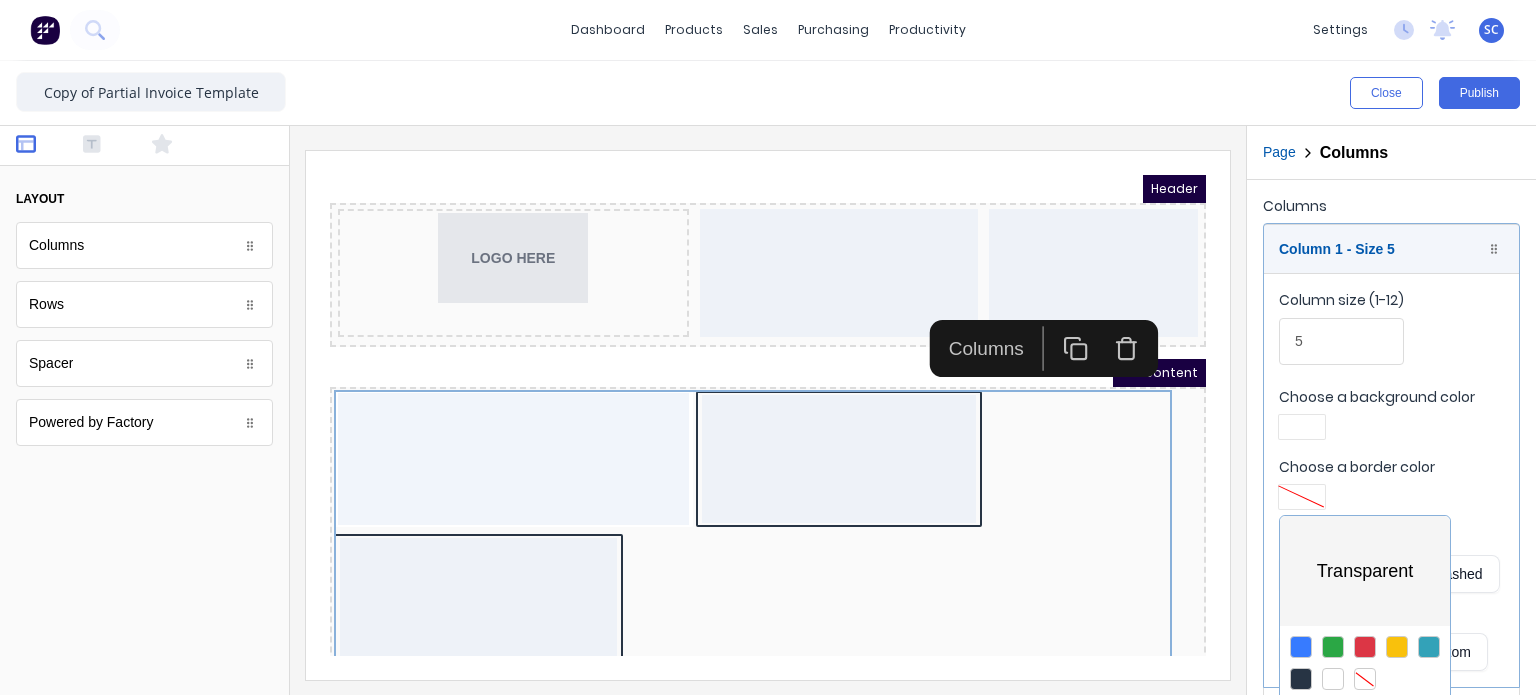 click at bounding box center (768, 347) 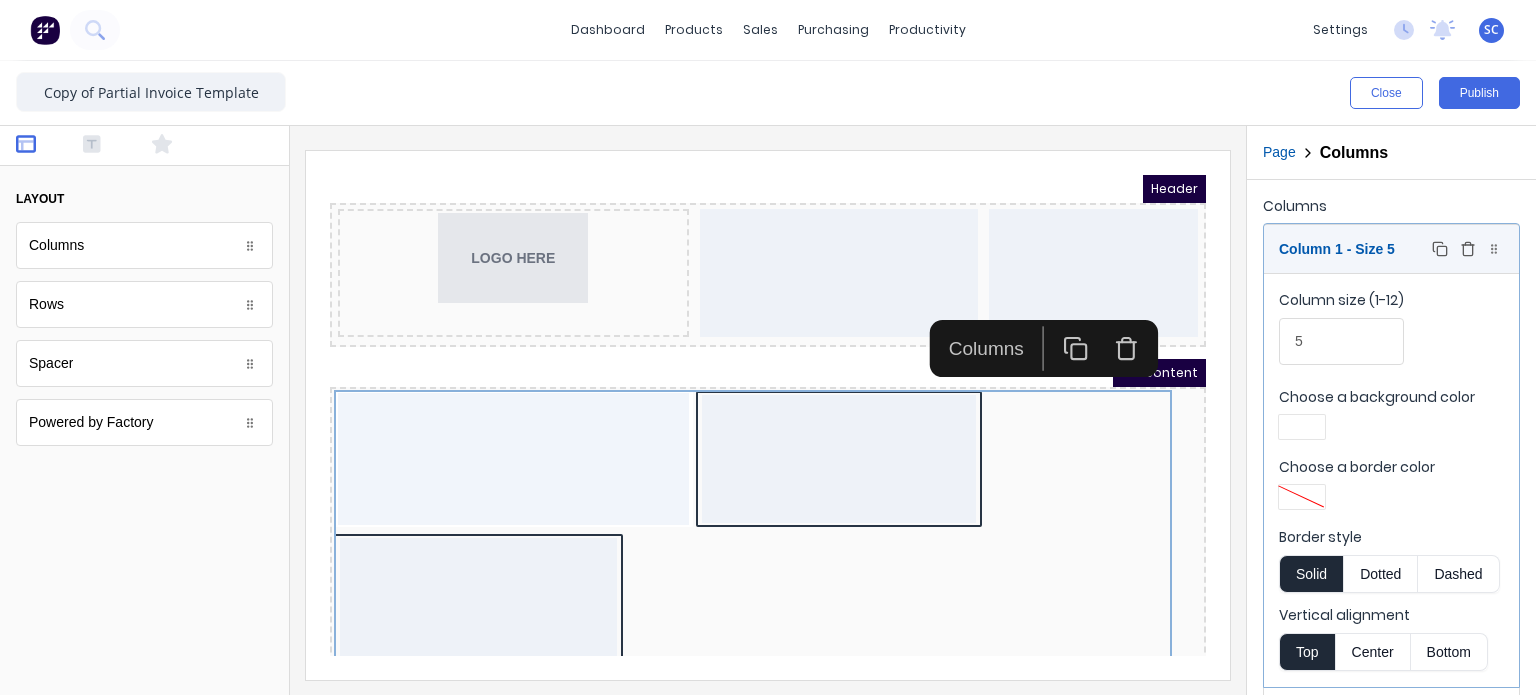 click on "Column 1 - Size 5 Duplicate Delete" at bounding box center (1391, 249) 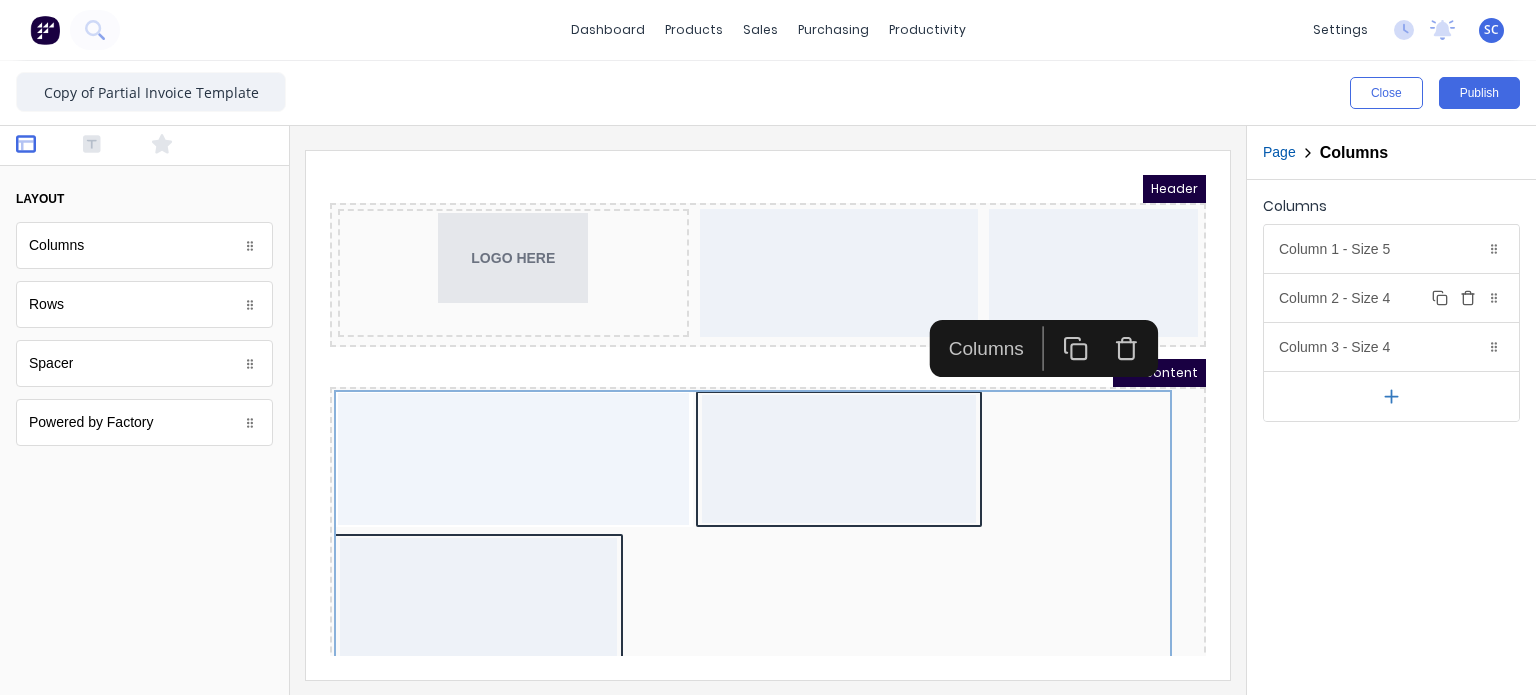 click on "Column 2 - Size 4 Duplicate Delete" at bounding box center [1391, 298] 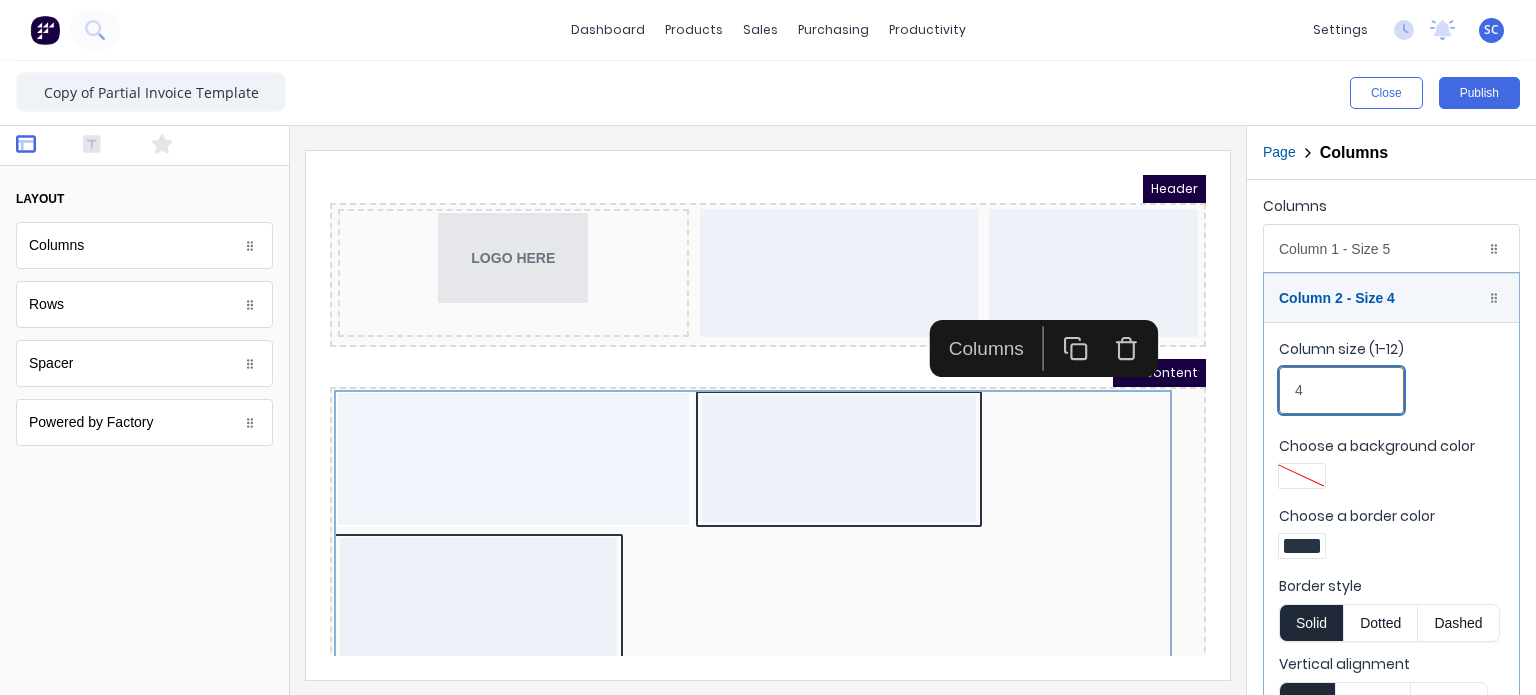 drag, startPoint x: 1346, startPoint y: 399, endPoint x: 1243, endPoint y: 419, distance: 104.92378 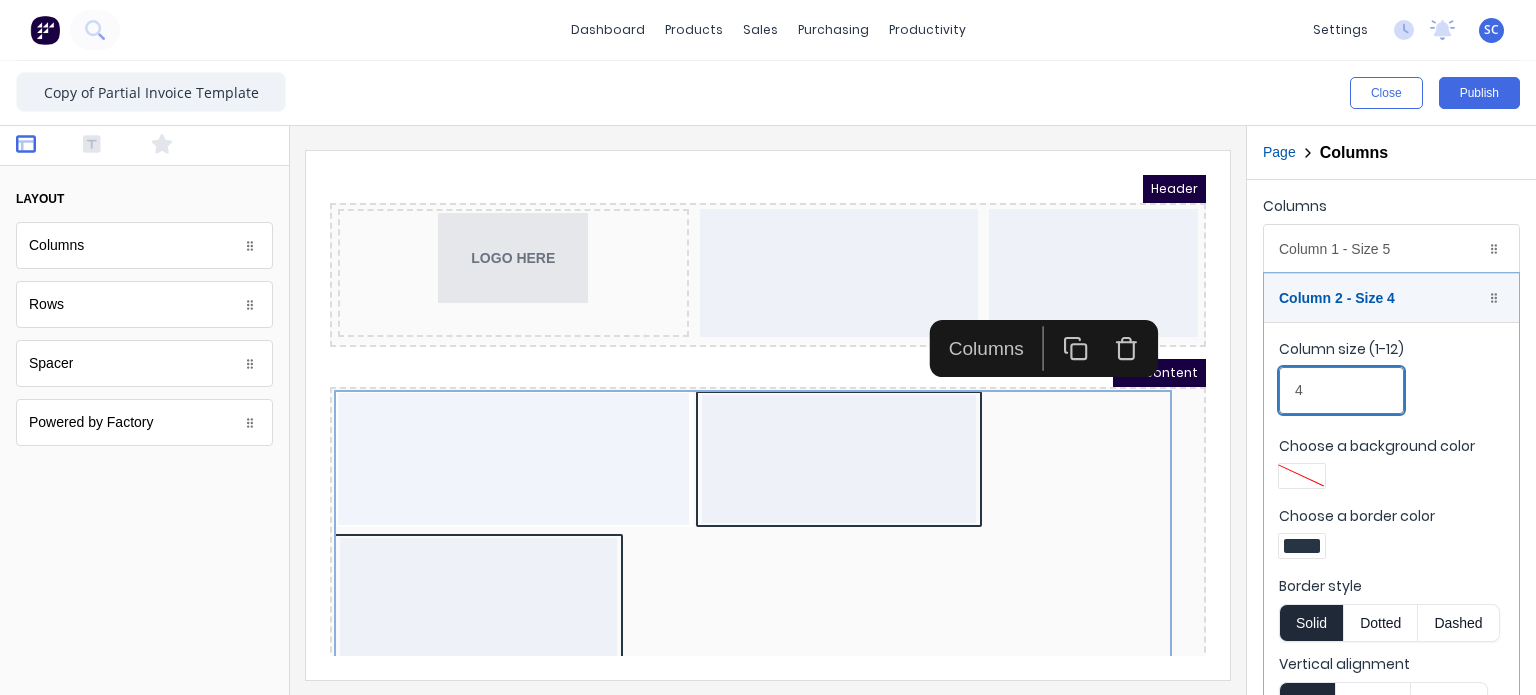 click on "Close   Publish   Components layout Columns Columns Rows Rows Spacer Spacer Powered by Factory Powered by Factory Outline Page Columns Columns Column 1 - Size 5 Duplicate Delete Column size (1-12) 5 Choose a background color Choose a border color Border style Solid Dotted Dashed Vertical alignment Top Center Bottom Column 2 - Size 4 Duplicate Delete Column size (1-12) 4 Choose a background color Choose a border color Border style Solid Dotted Dashed Vertical alignment Top Center Bottom Column 3 - Size 4 Duplicate Delete Column size (1-12) 4 Choose a background color Choose a border color Border style Solid Dotted Dashed Vertical alignment Top Center Bottom" at bounding box center (768, 378) 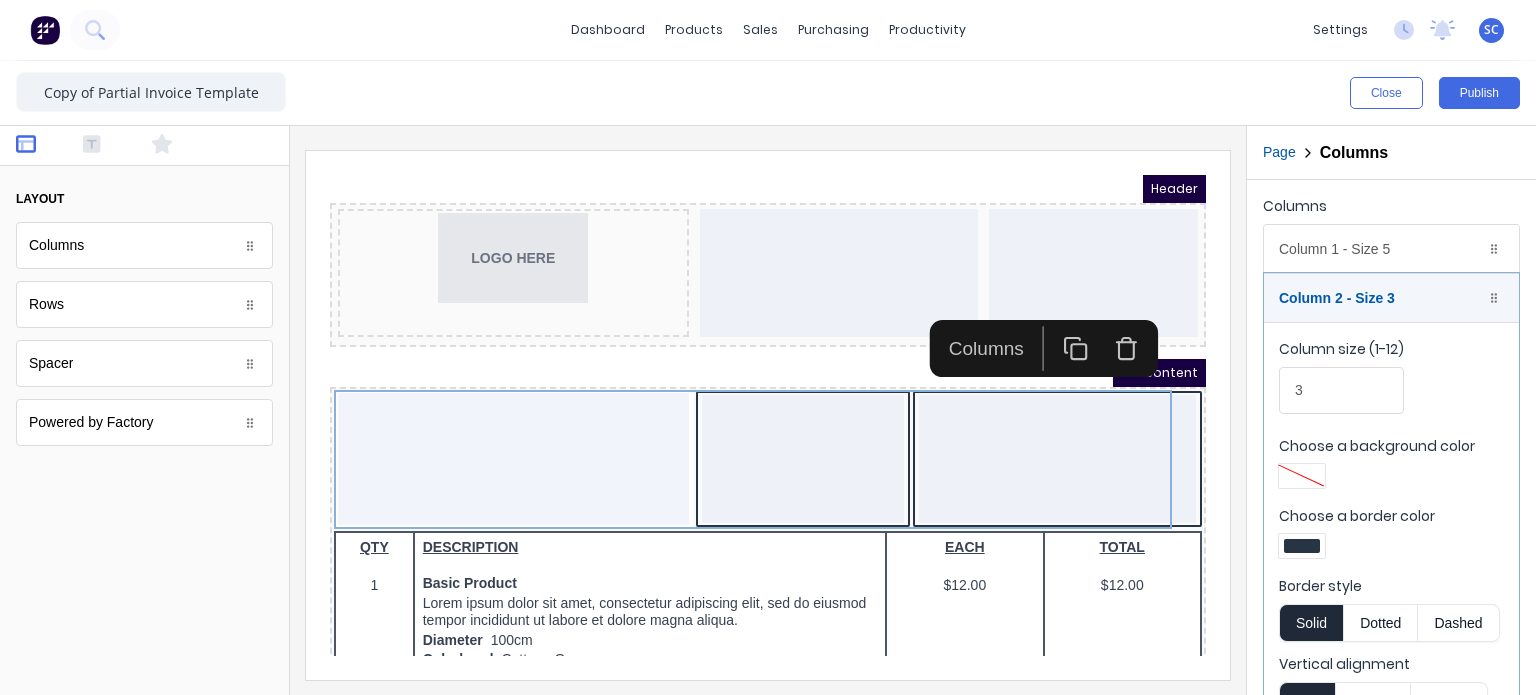 click at bounding box center (1302, 546) 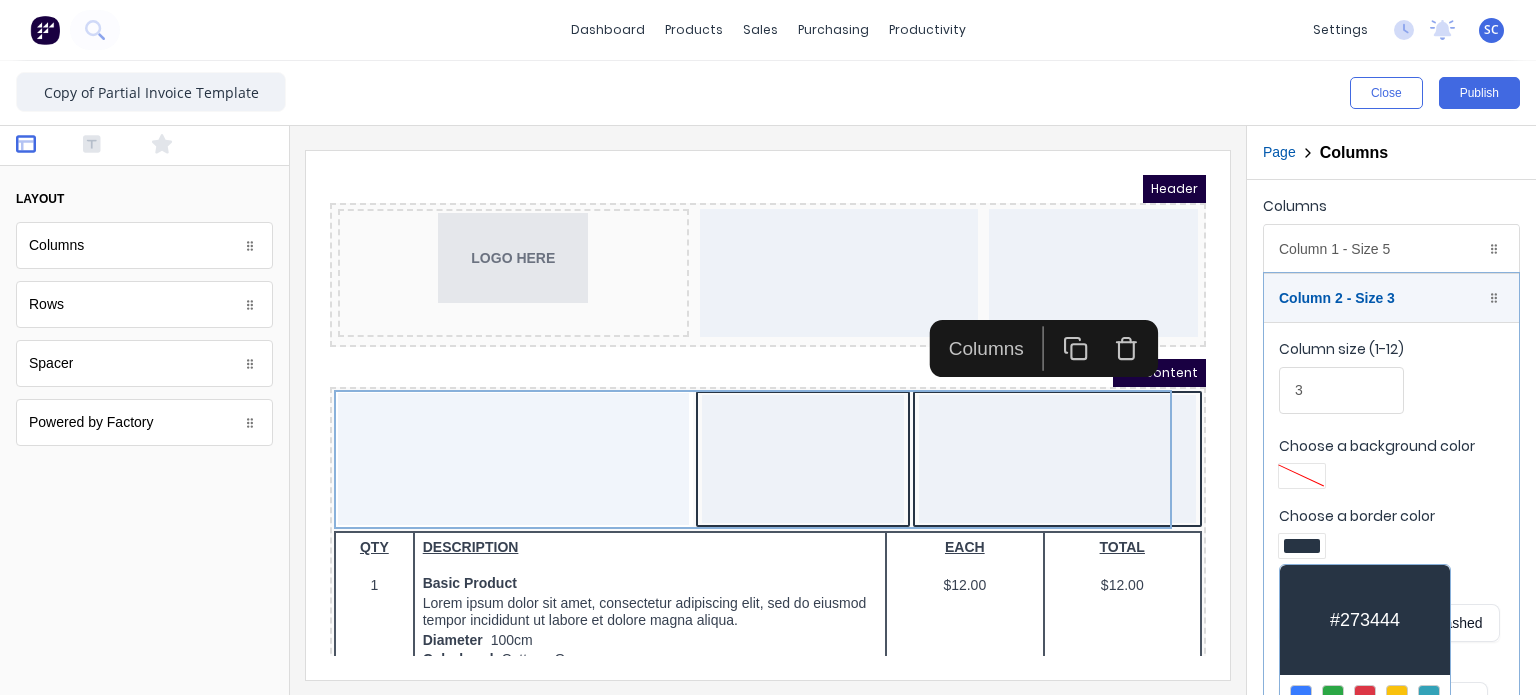 scroll, scrollTop: 152, scrollLeft: 0, axis: vertical 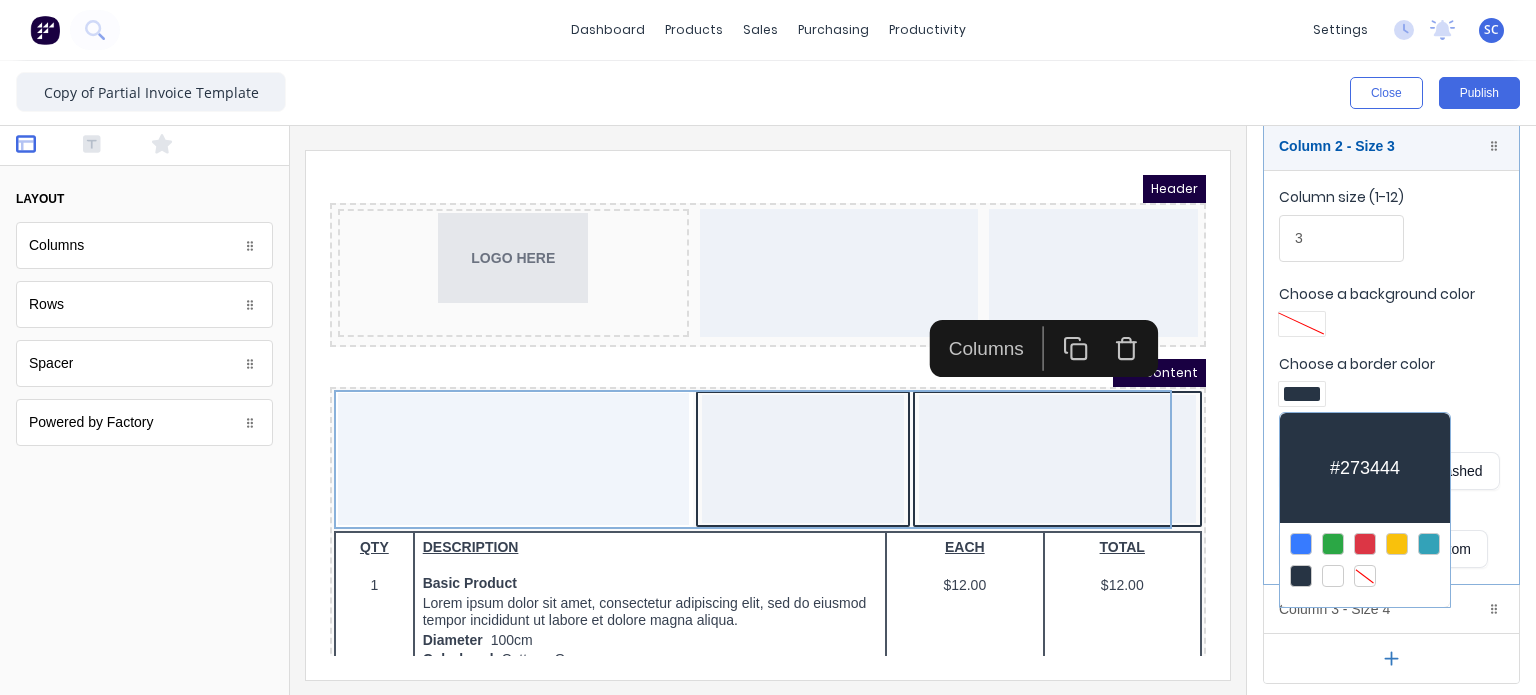 click at bounding box center (1365, 576) 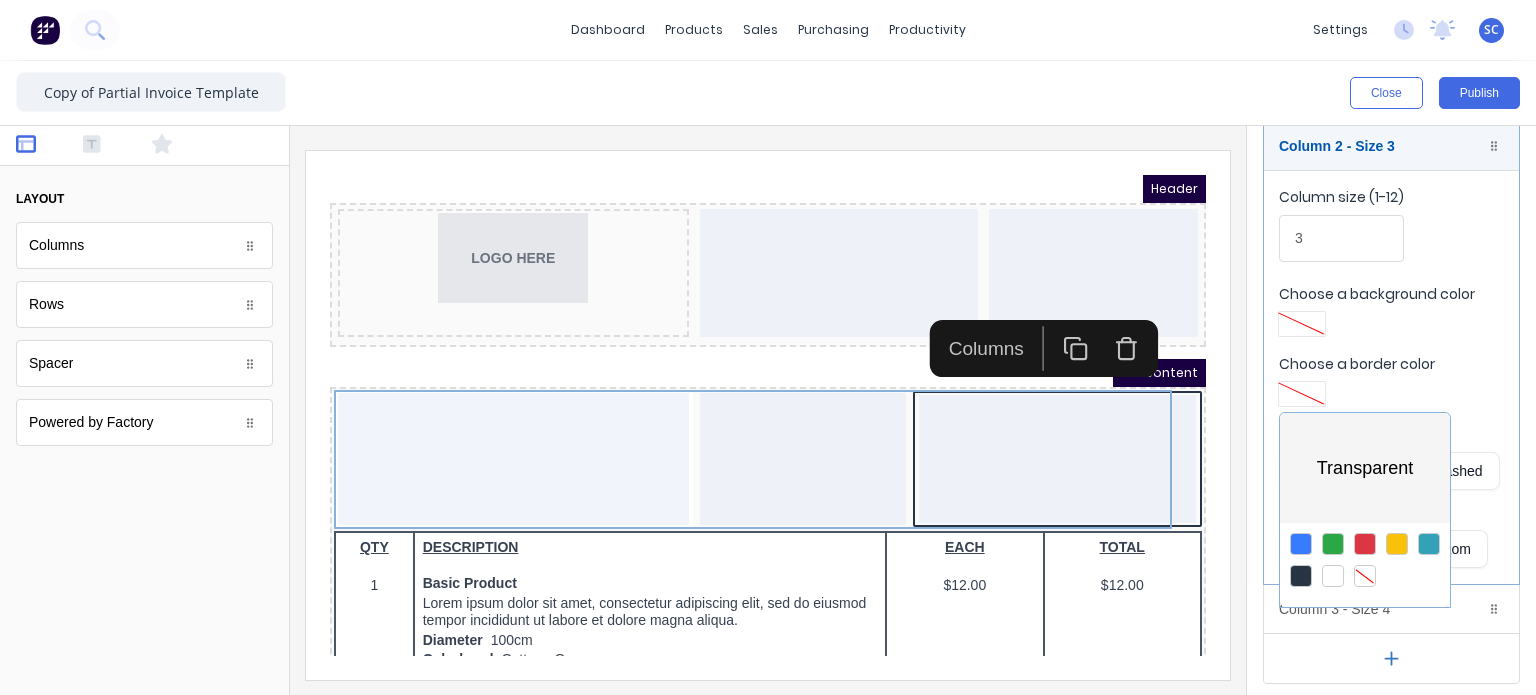 click at bounding box center (768, 347) 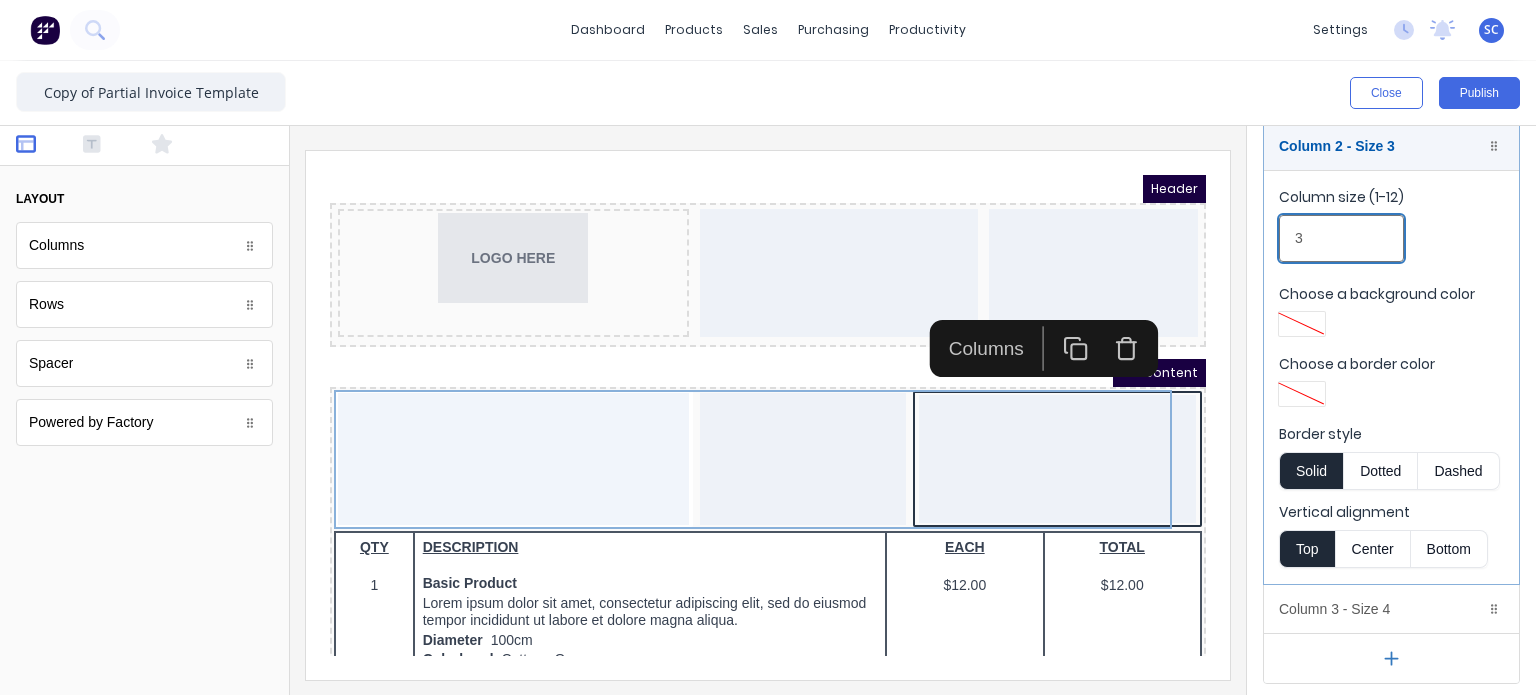drag, startPoint x: 1312, startPoint y: 233, endPoint x: 1216, endPoint y: 251, distance: 97.67292 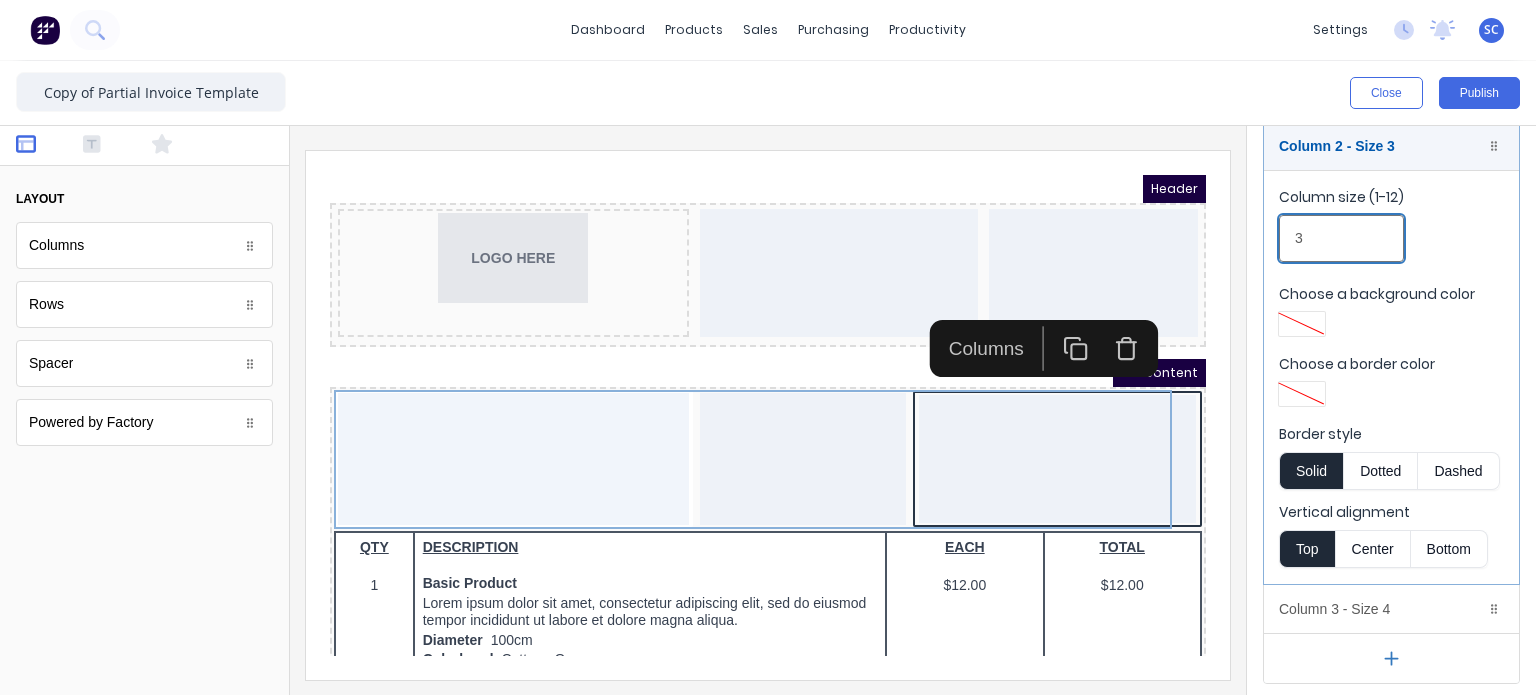 click on "Close   Publish   Components layout Columns Columns Rows Rows Spacer Spacer Powered by Factory Powered by Factory Outline Page Columns Columns Column 1 - Size 5 Duplicate Delete Column size (1-12) 5 Choose a background color Choose a border color Border style Solid Dotted Dashed Vertical alignment Top Center Bottom Column 2 - Size 3 Duplicate Delete Column size (1-12) 3 Choose a background color Choose a border color Border style Solid Dotted Dashed Vertical alignment Top Center Bottom Column 3 - Size 4 Duplicate Delete Column size (1-12) 4 Choose a background color Choose a border color Border style Solid Dotted Dashed Vertical alignment Top Center Bottom" at bounding box center (768, 378) 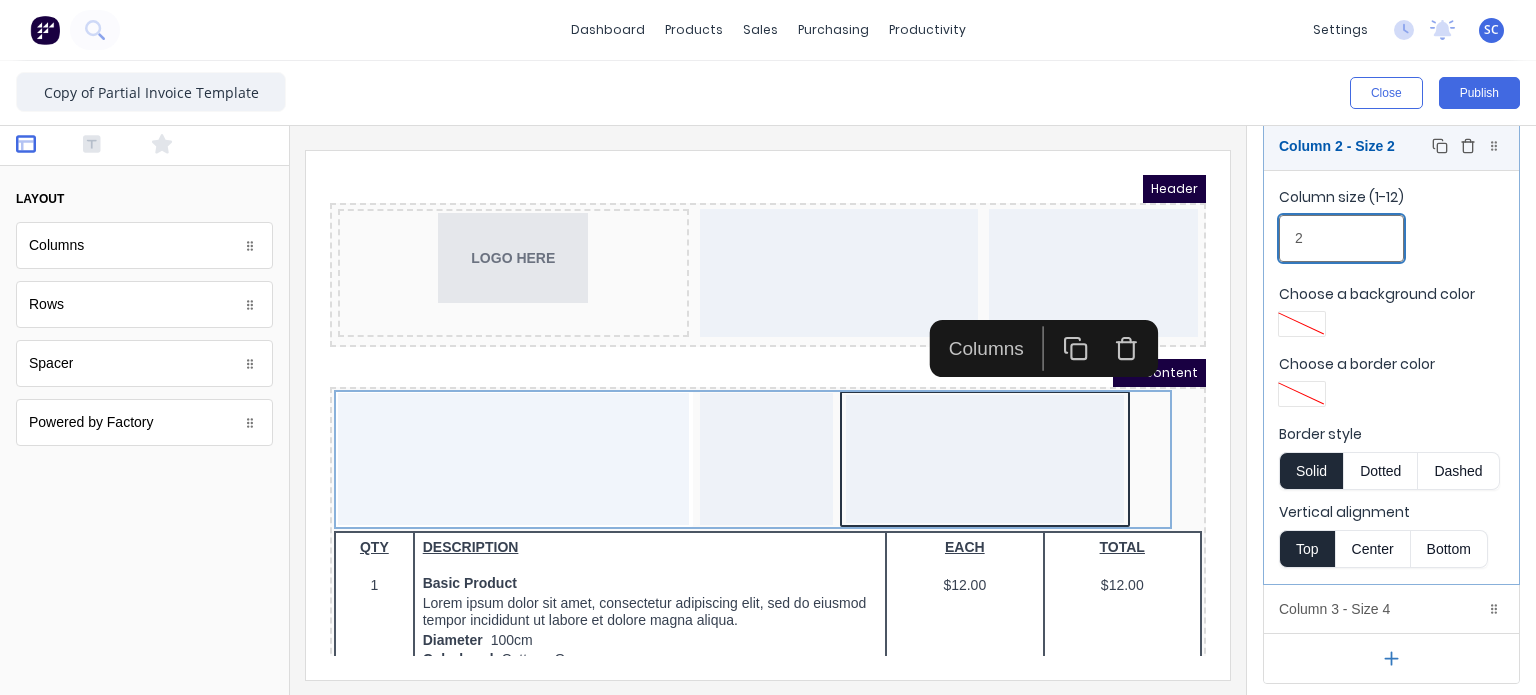type on "2" 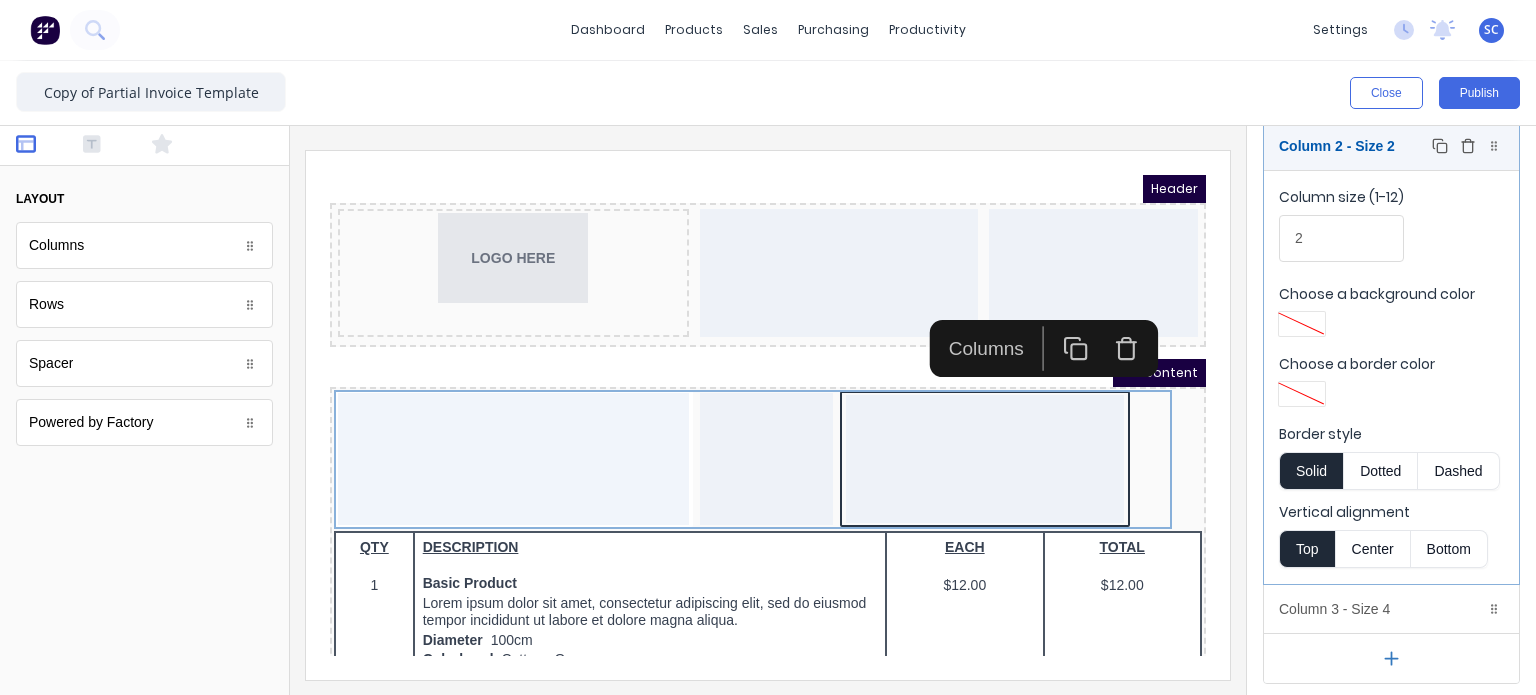 click on "Column 2 - Size 2 Duplicate Delete" at bounding box center (1391, 146) 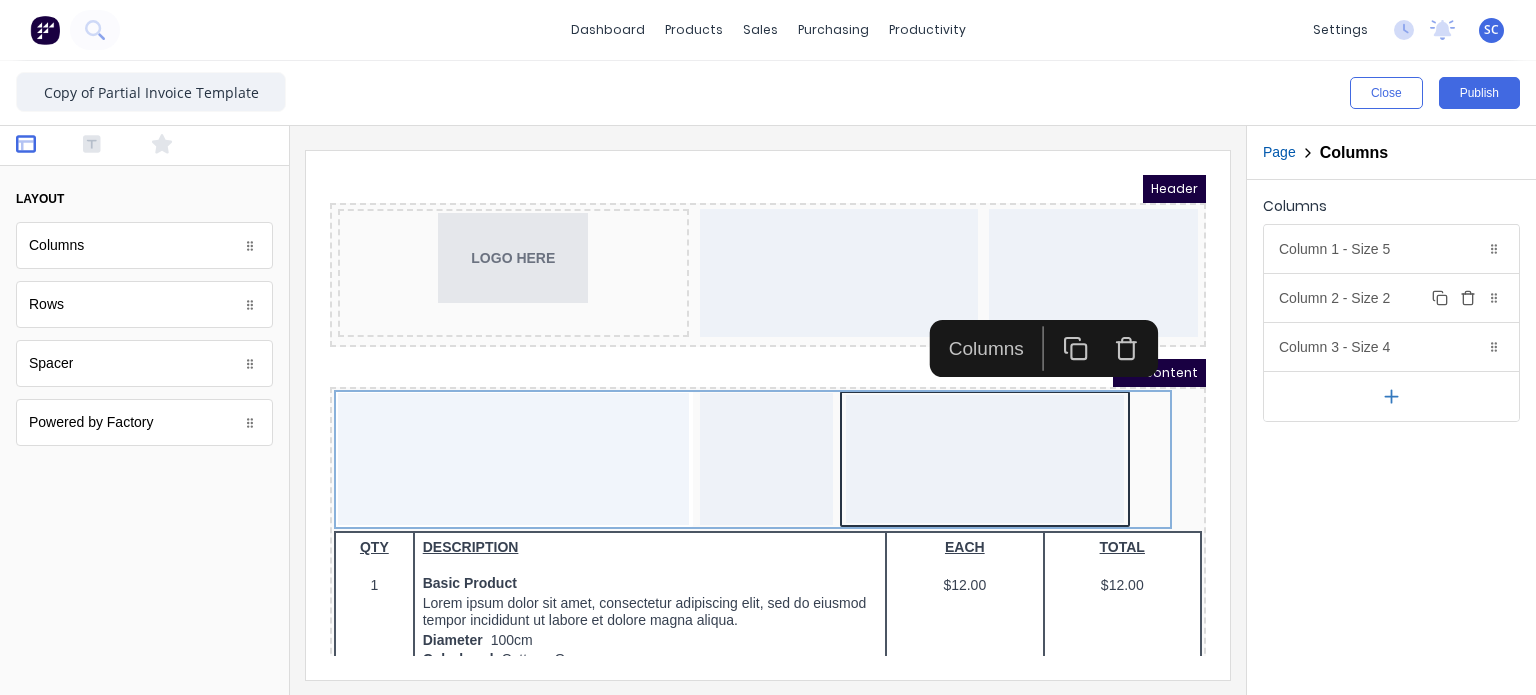 scroll, scrollTop: 0, scrollLeft: 0, axis: both 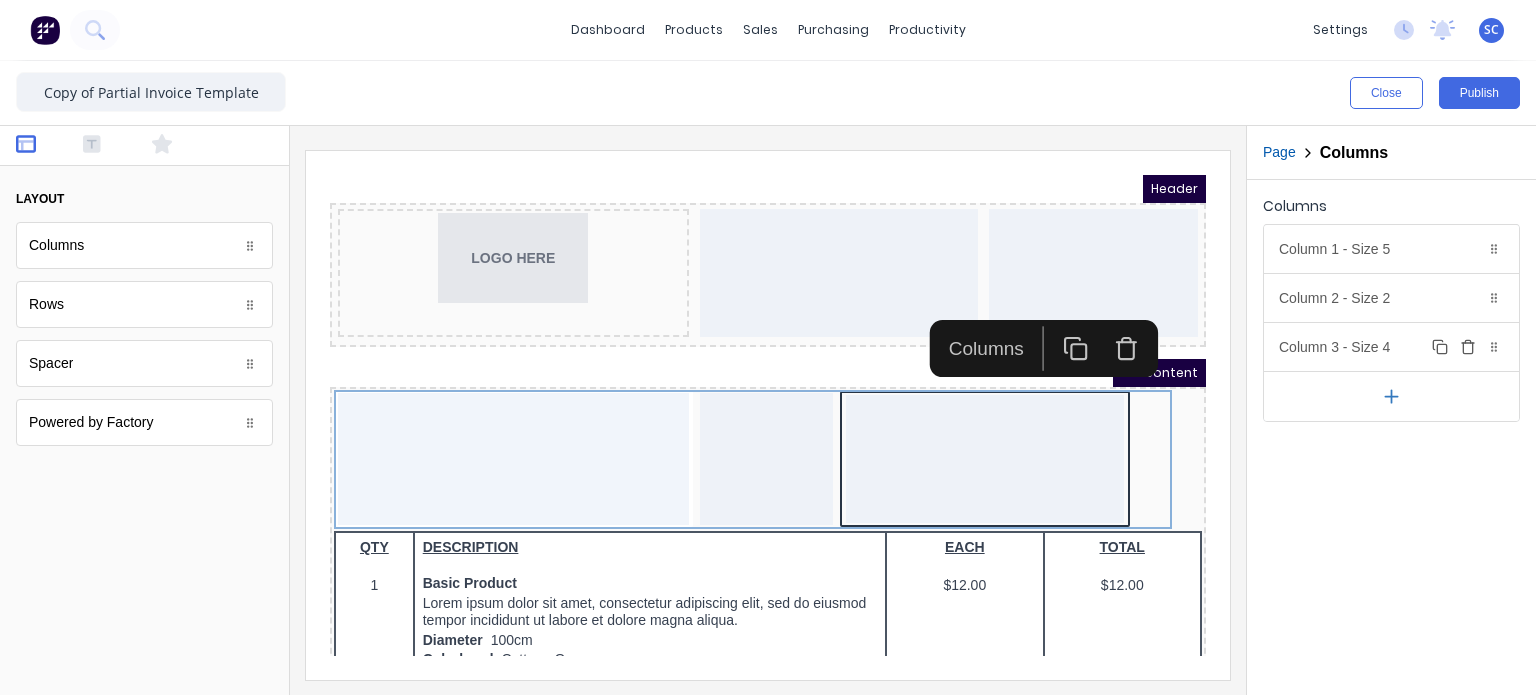 click on "Column 3 - Size 4 Duplicate Delete" at bounding box center [1391, 347] 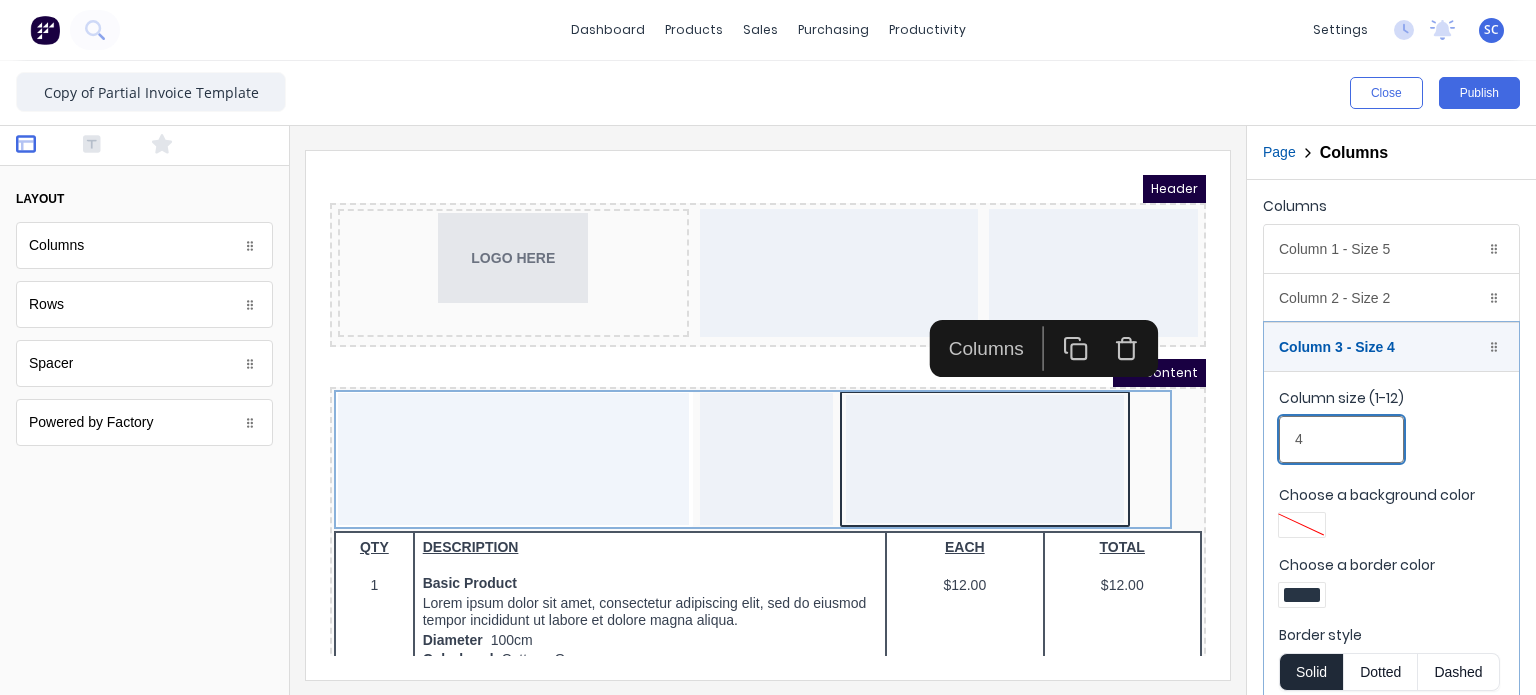 drag, startPoint x: 1658, startPoint y: 582, endPoint x: 1130, endPoint y: 428, distance: 550 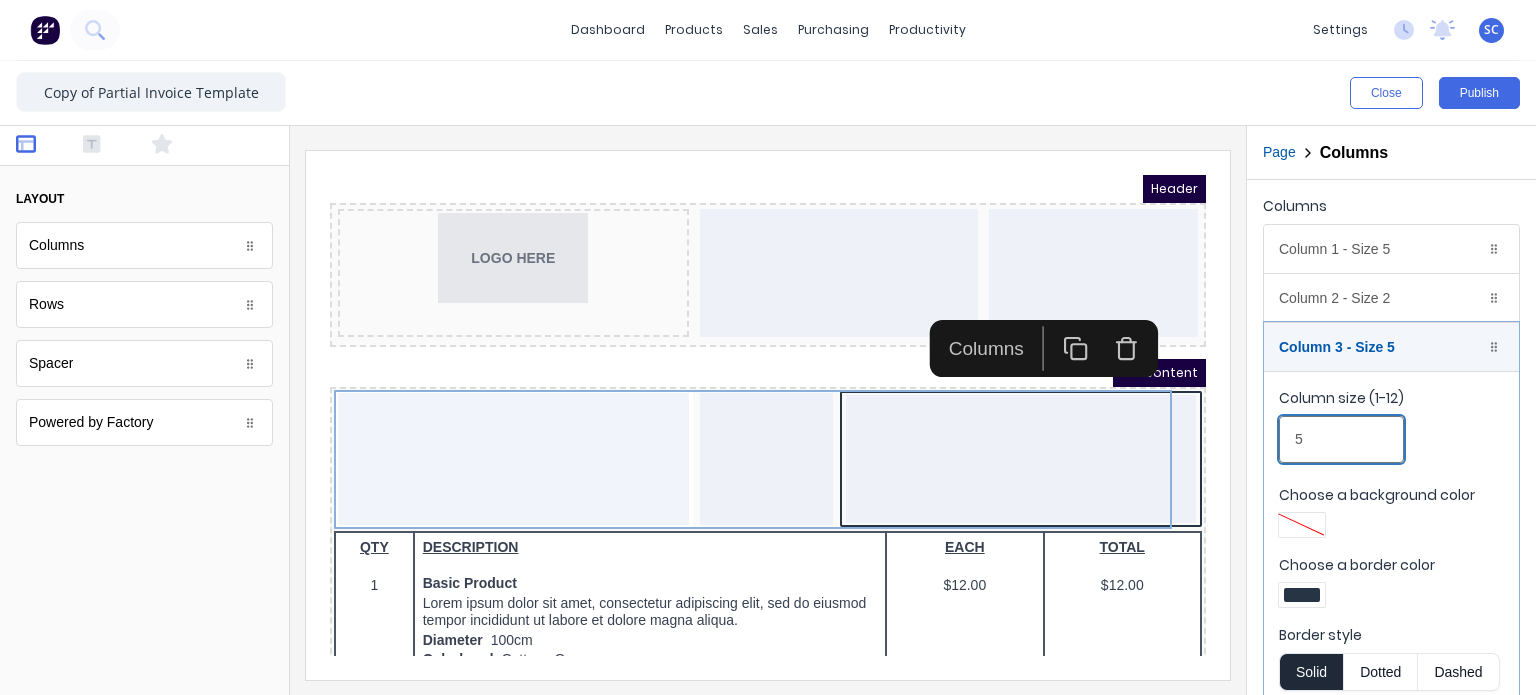 type on "5" 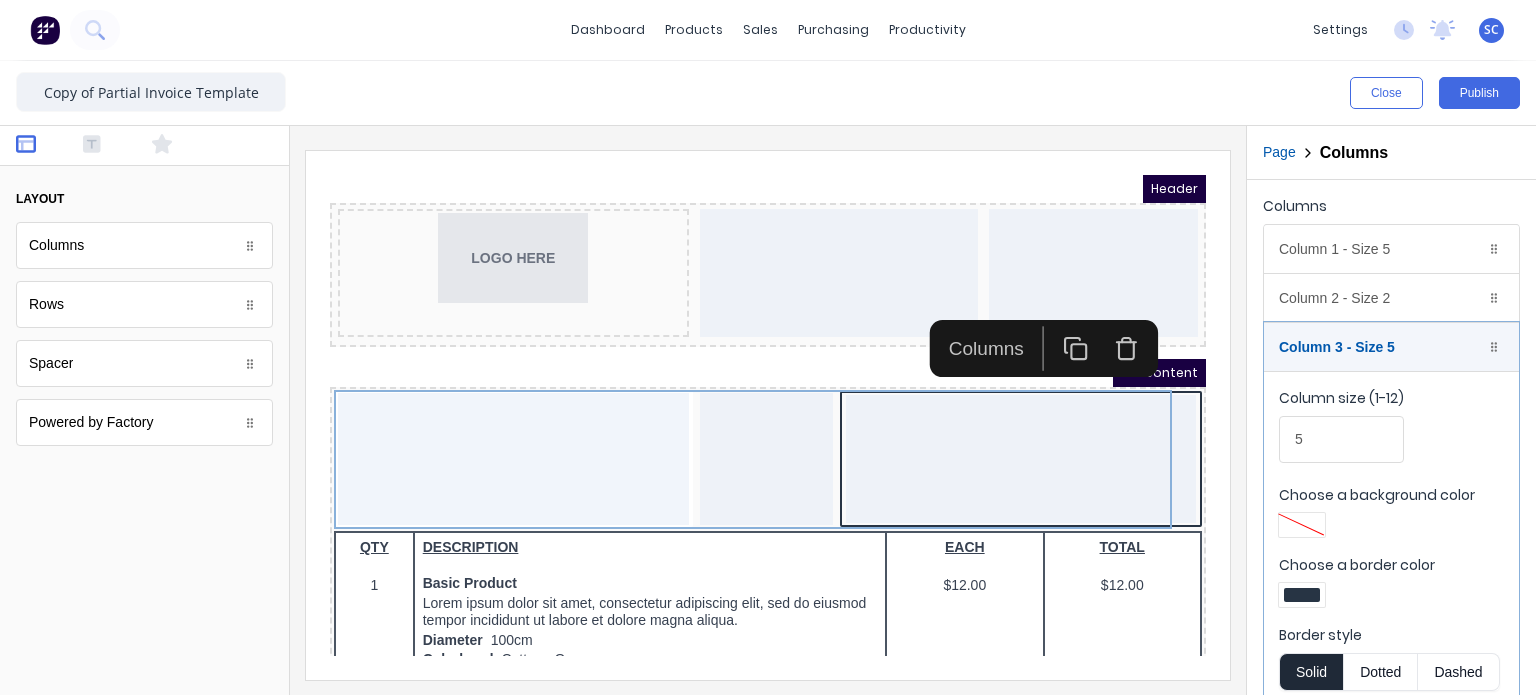 click at bounding box center [1391, 598] 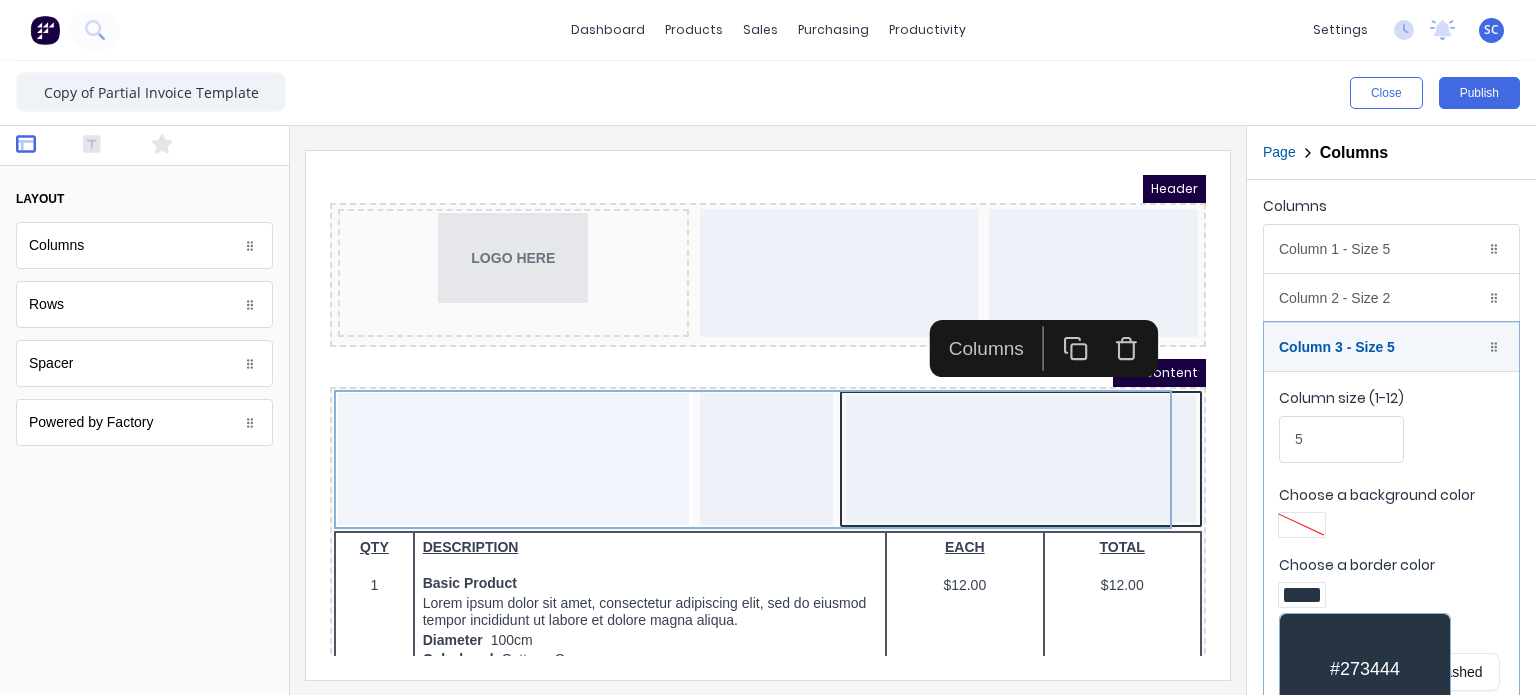 scroll, scrollTop: 152, scrollLeft: 0, axis: vertical 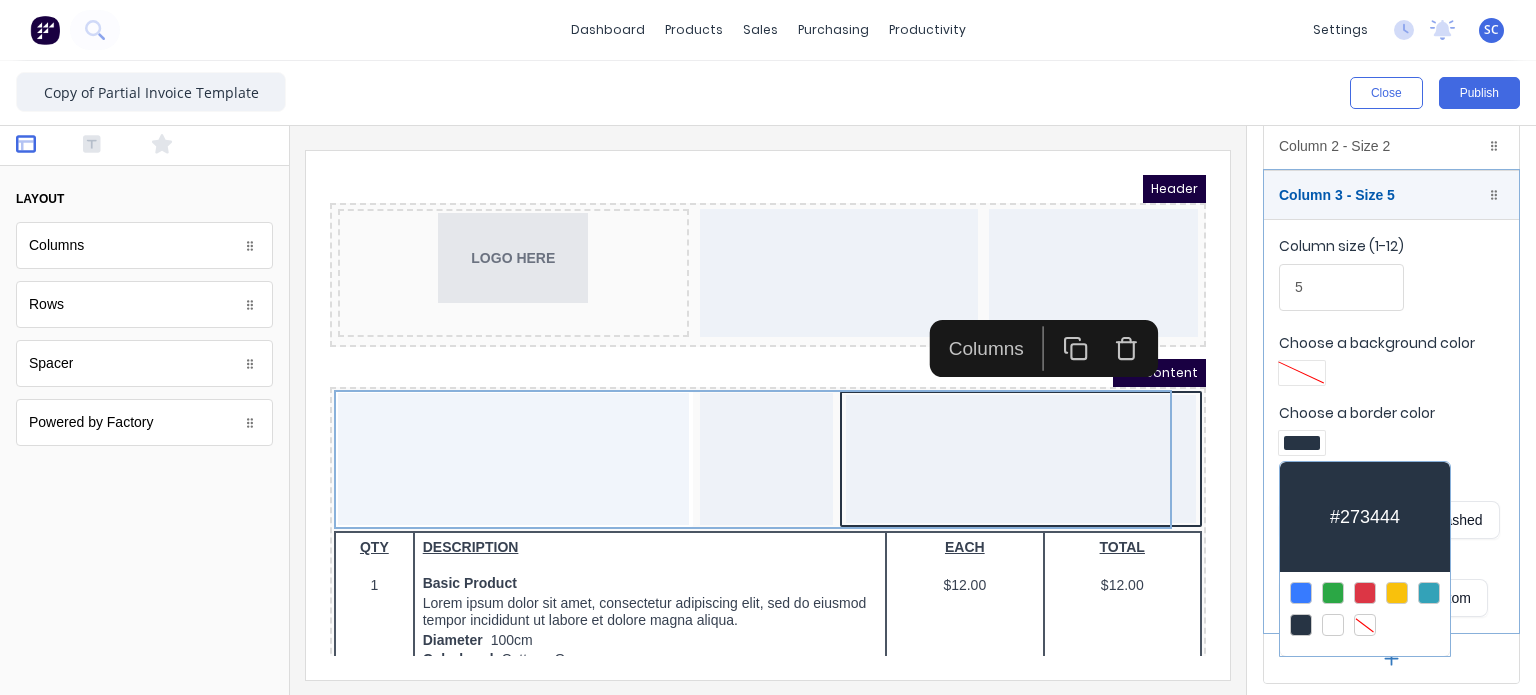 click at bounding box center (1365, 625) 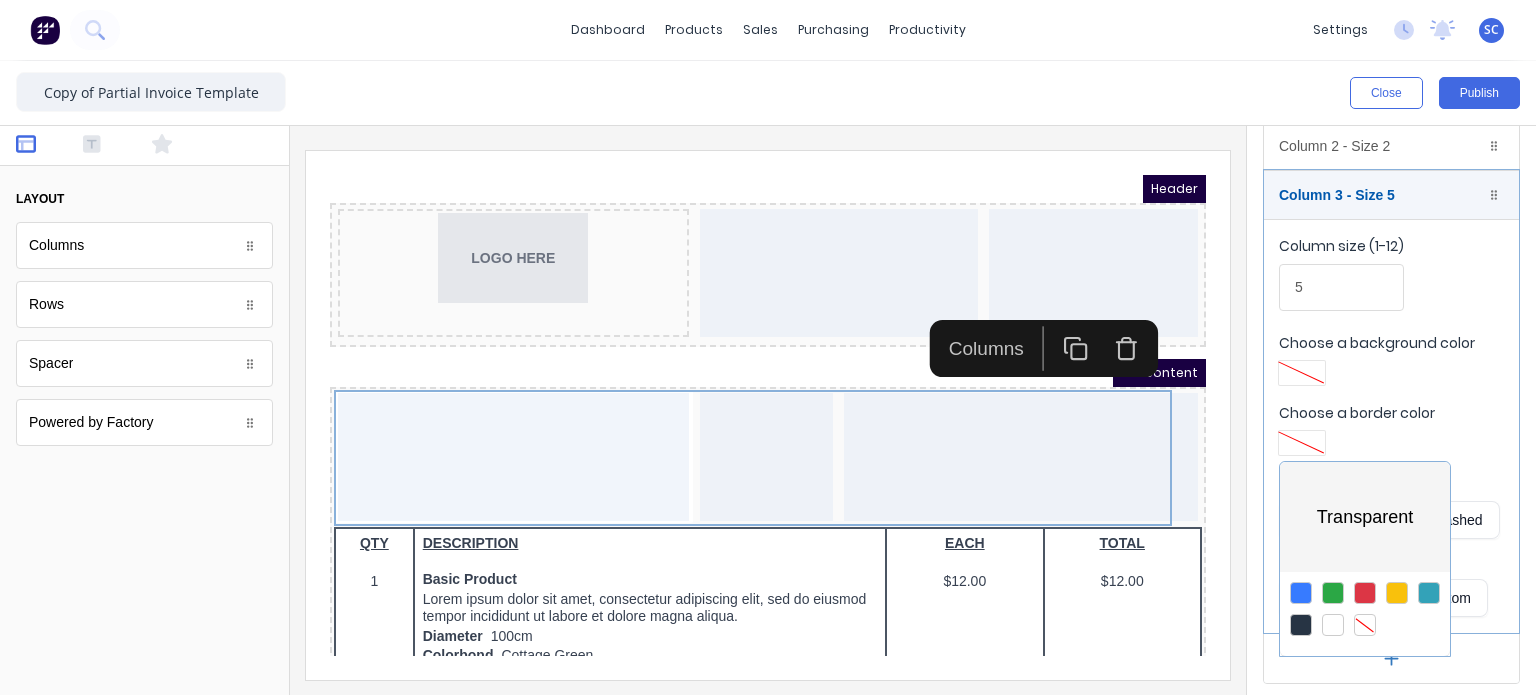 click at bounding box center [768, 347] 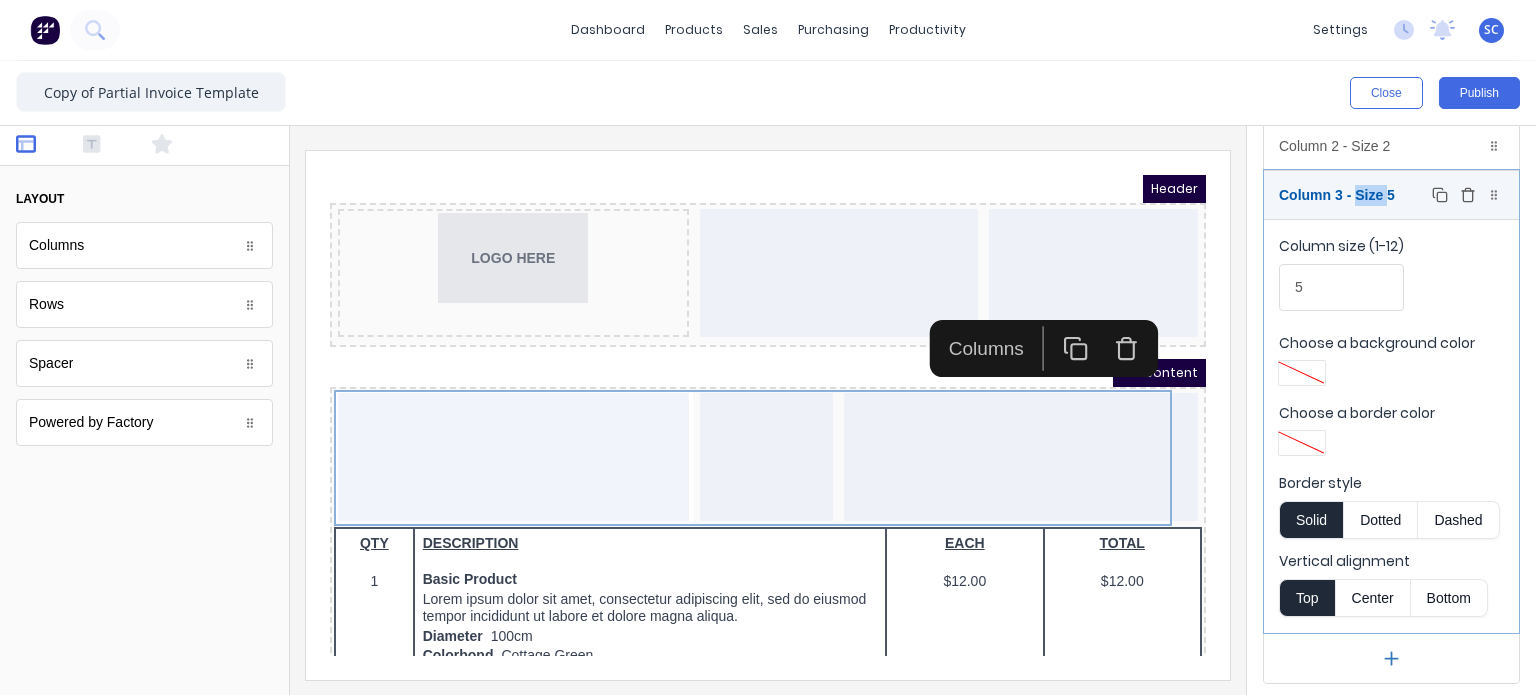 click on "Column 3 - Size 5 Duplicate Delete" at bounding box center [1391, 195] 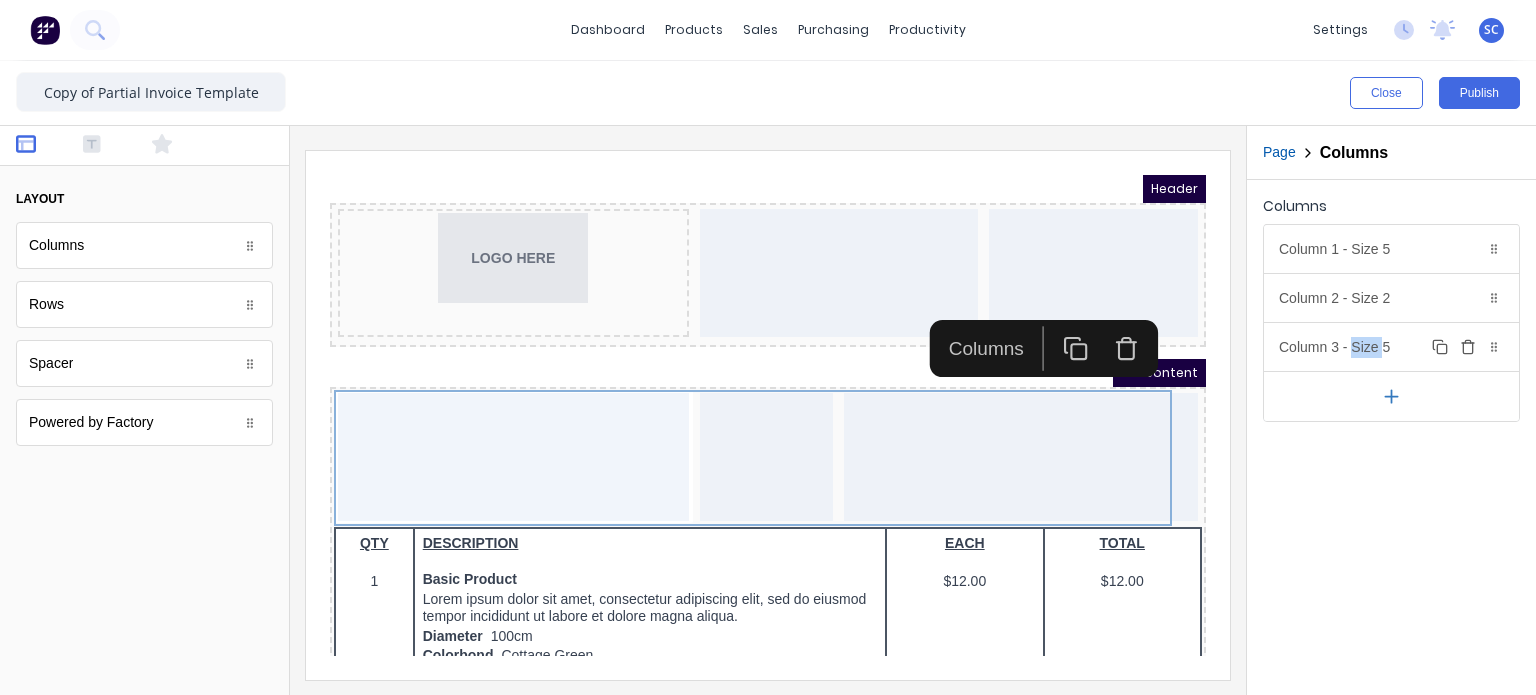 scroll, scrollTop: 0, scrollLeft: 0, axis: both 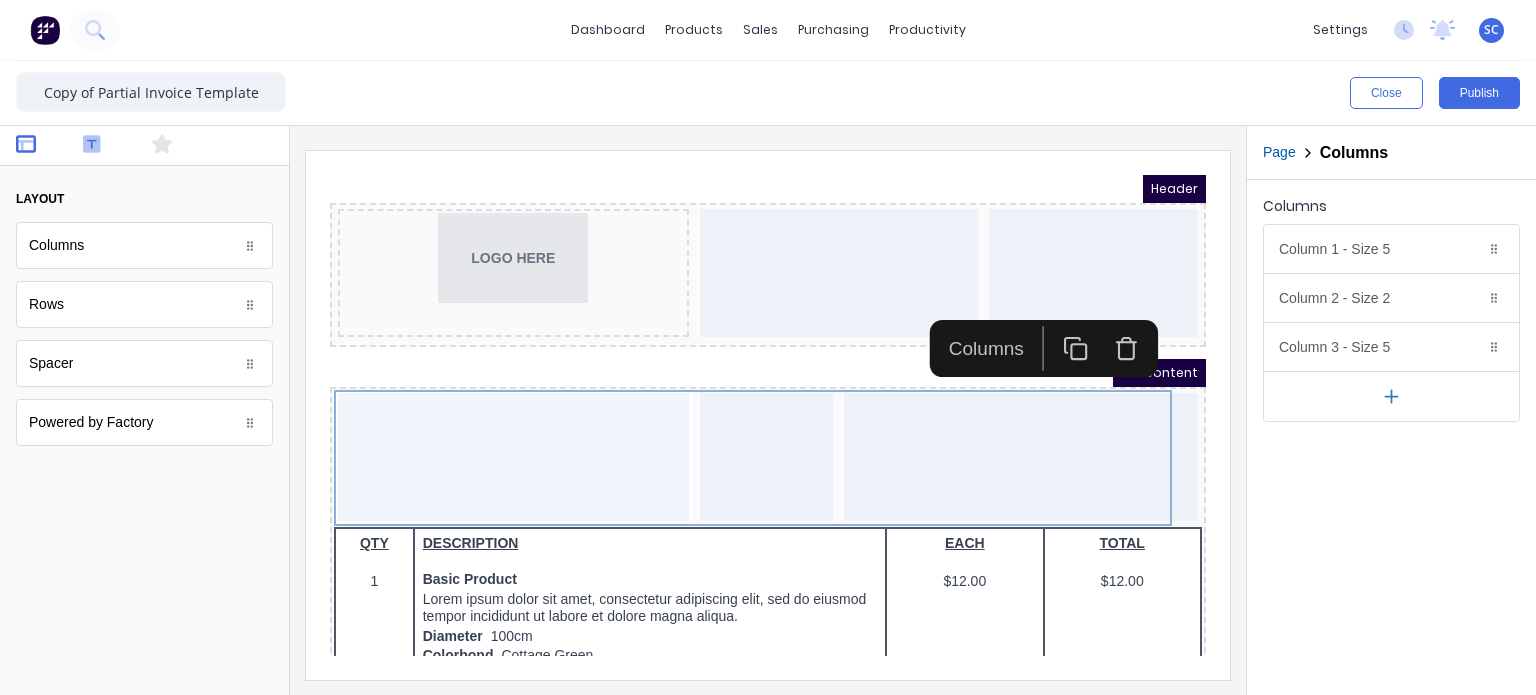 click 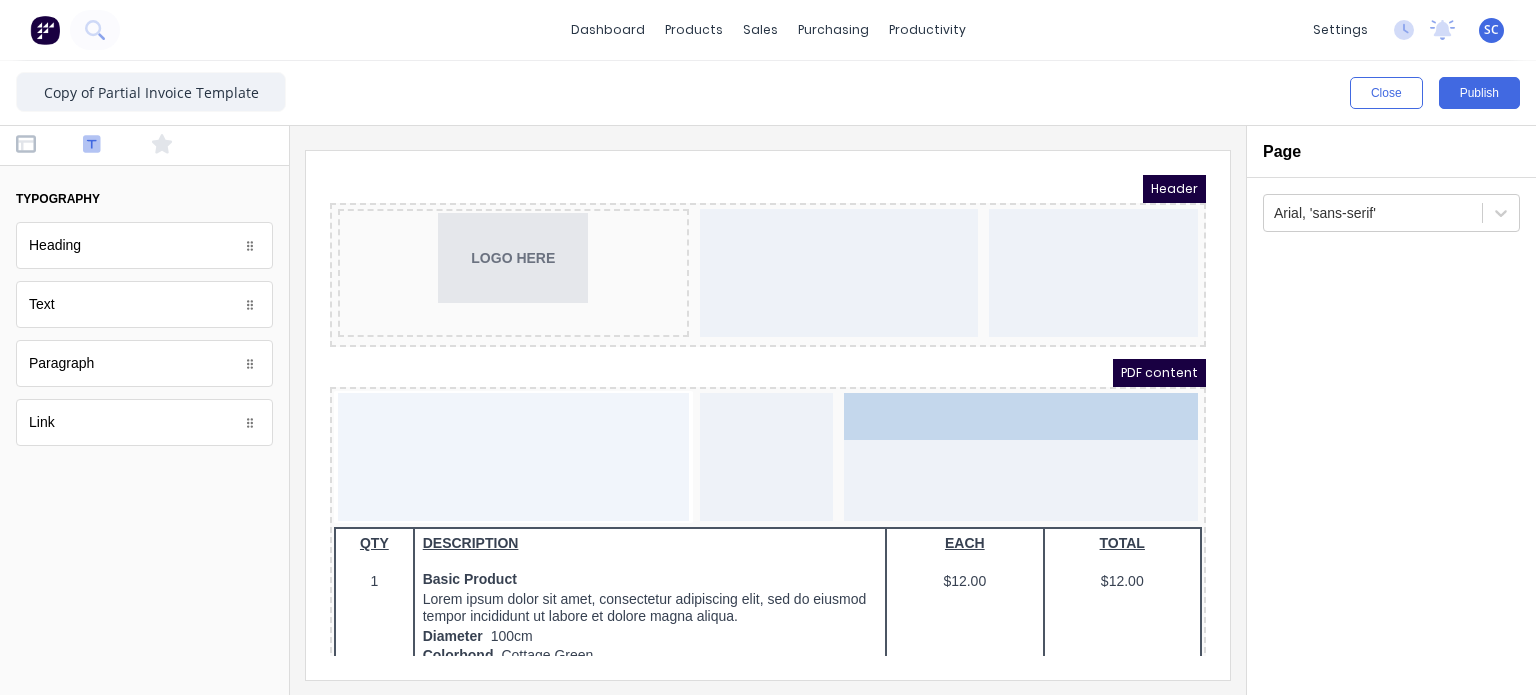 drag, startPoint x: 106, startPoint y: 312, endPoint x: 989, endPoint y: 437, distance: 891.8038 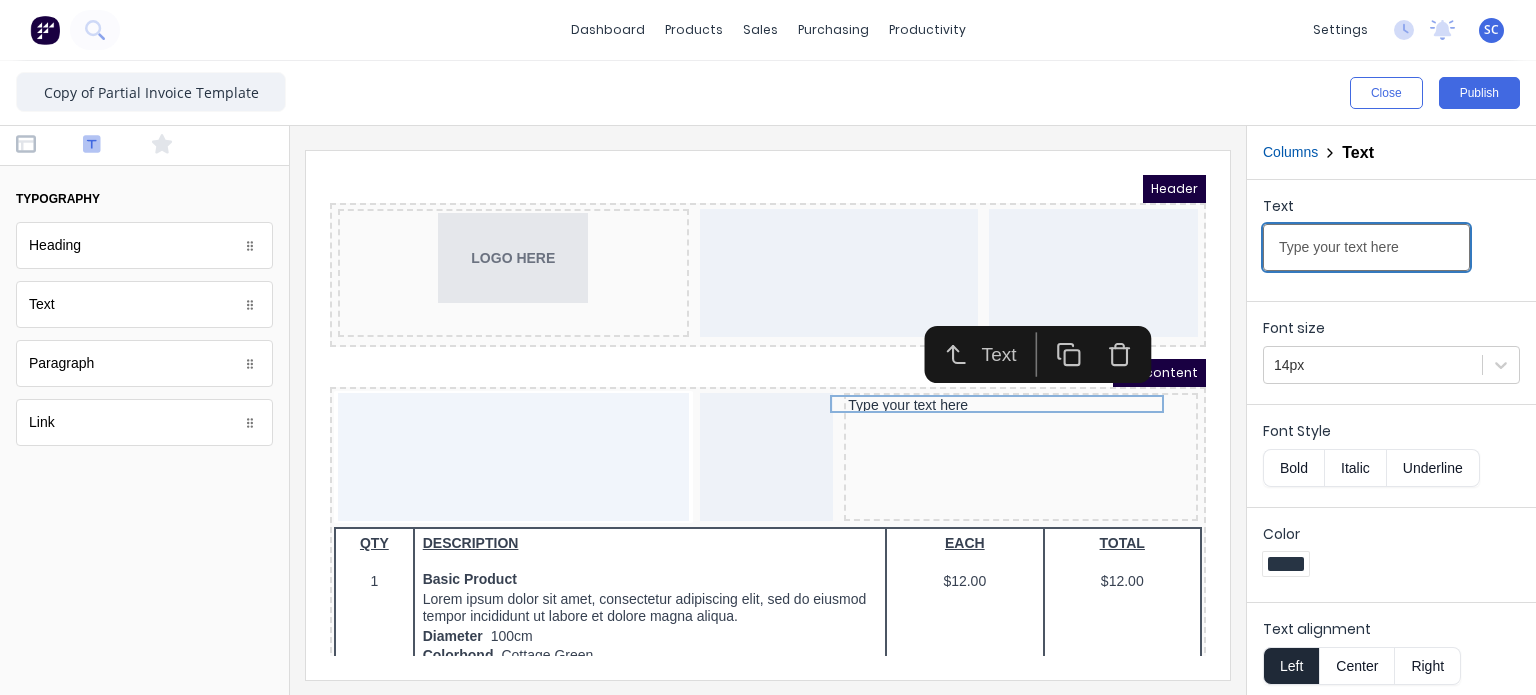 click on "Type your text here" at bounding box center [1366, 247] 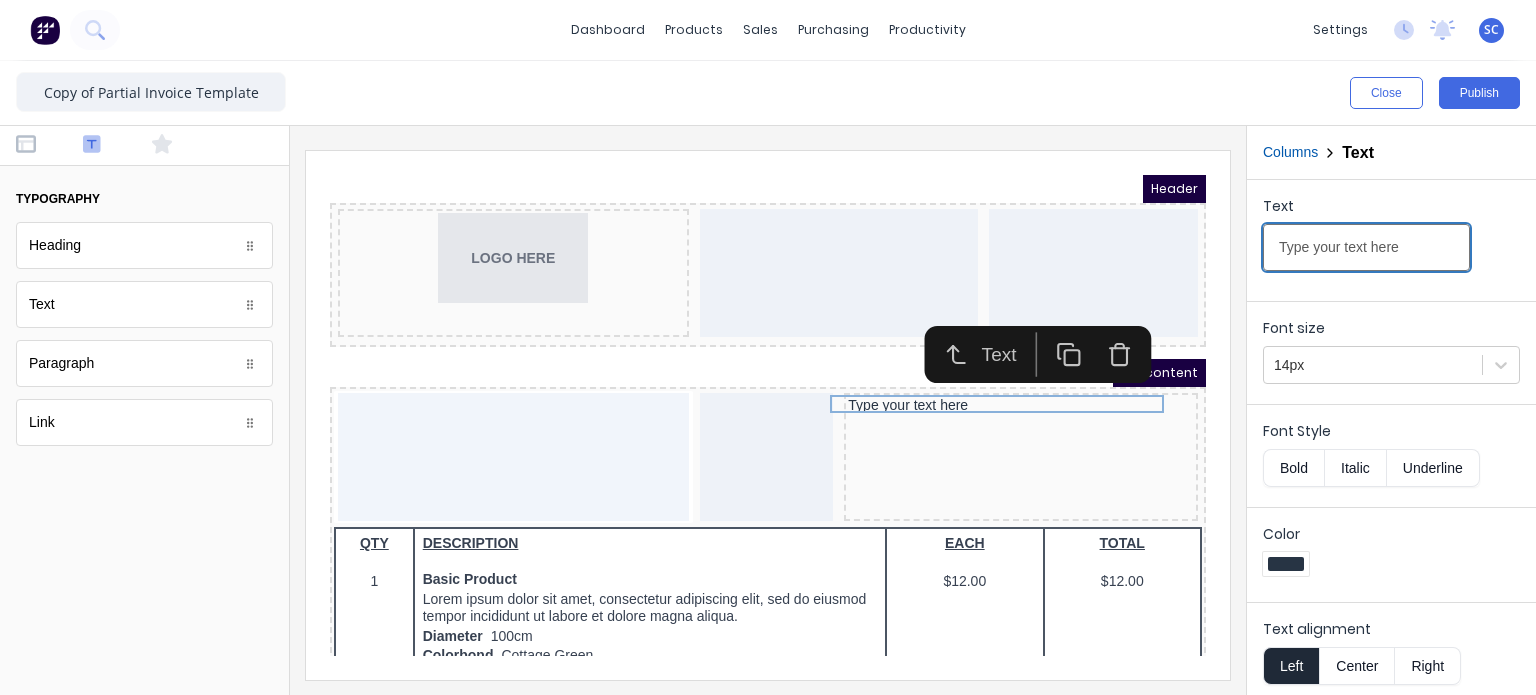 click on "Type your text here" at bounding box center [1366, 247] 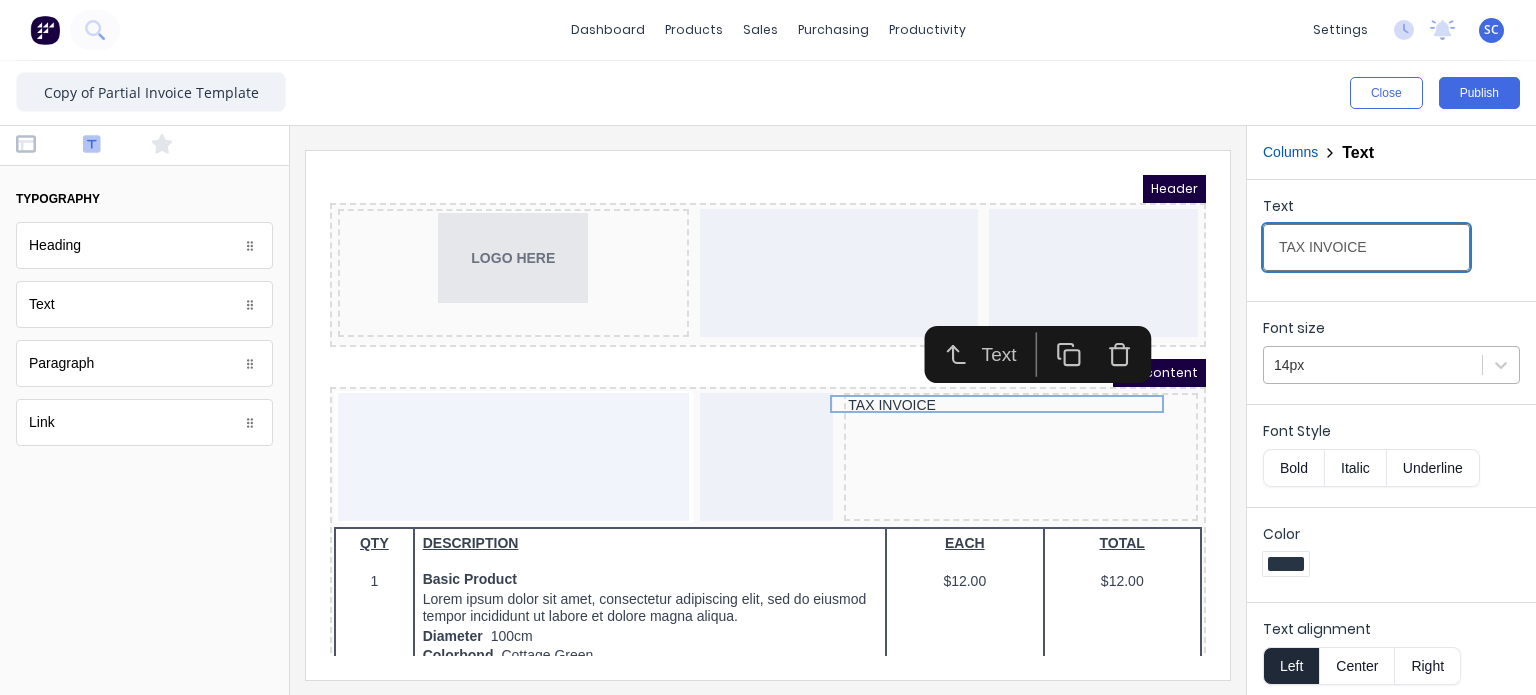 type on "TAX INVOICE" 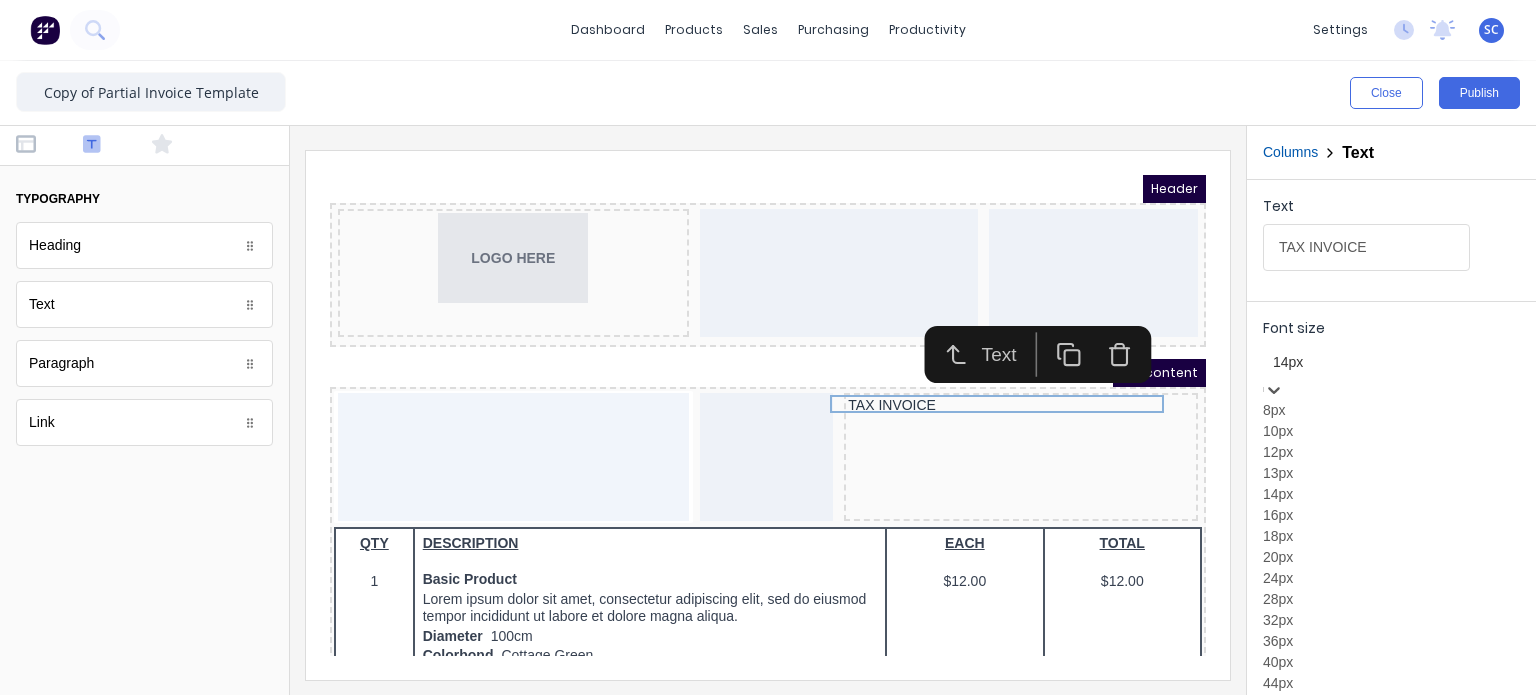 click at bounding box center [1391, 362] 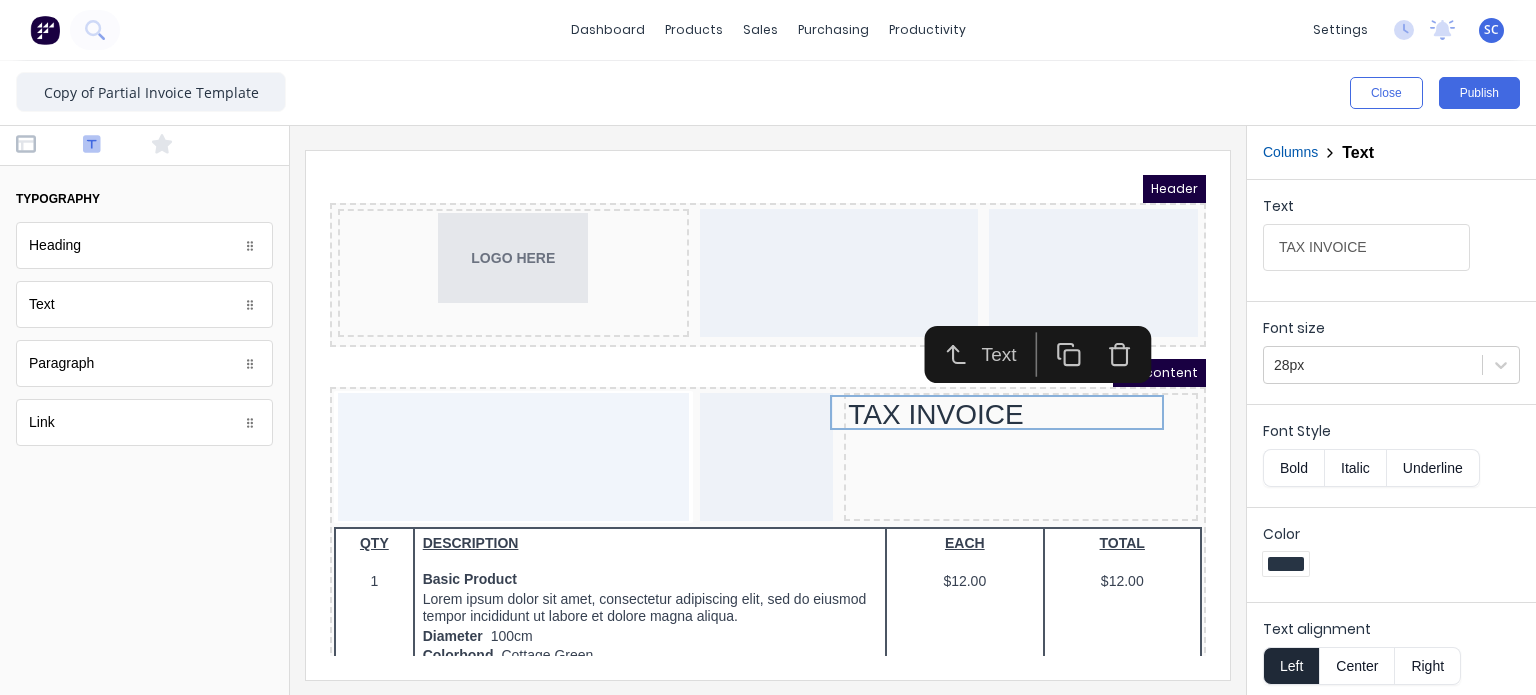 click on "Bold" at bounding box center [1293, 468] 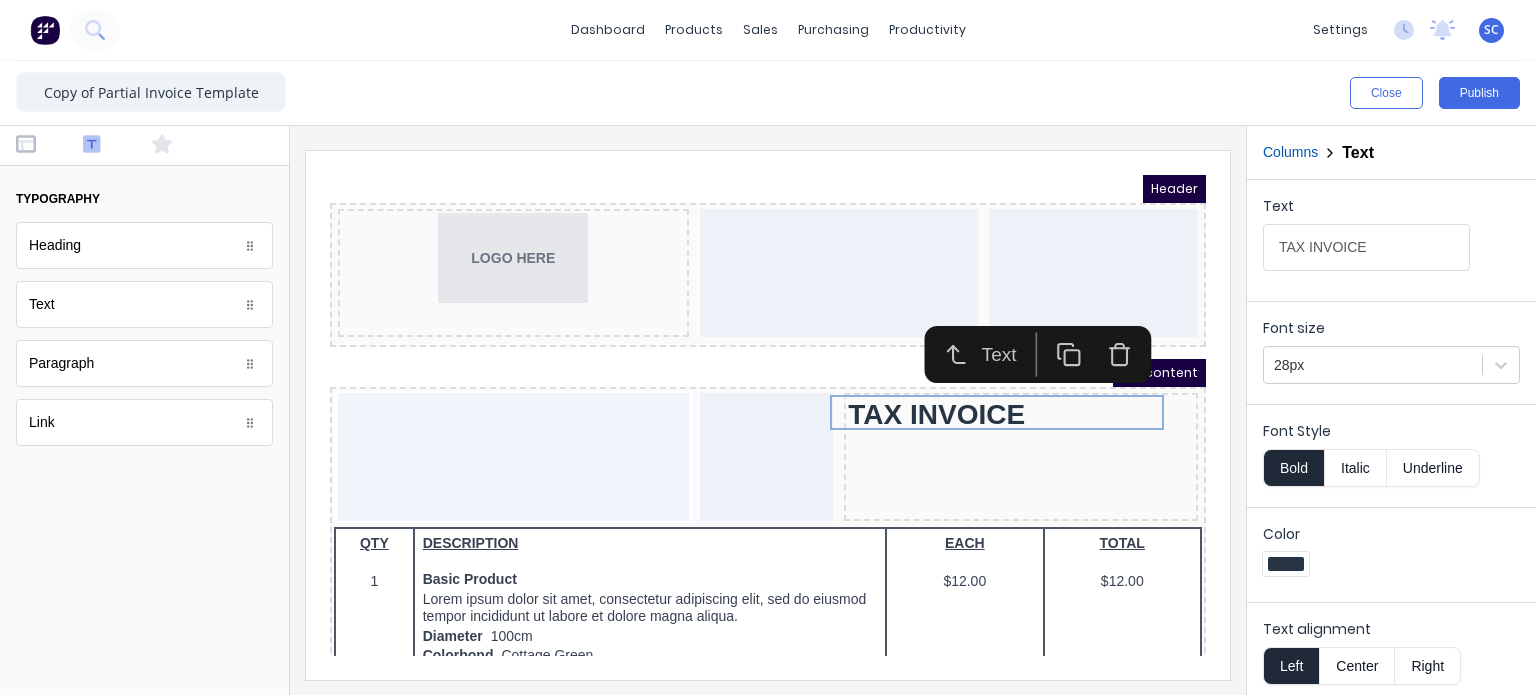 click on "Right" at bounding box center [1428, 666] 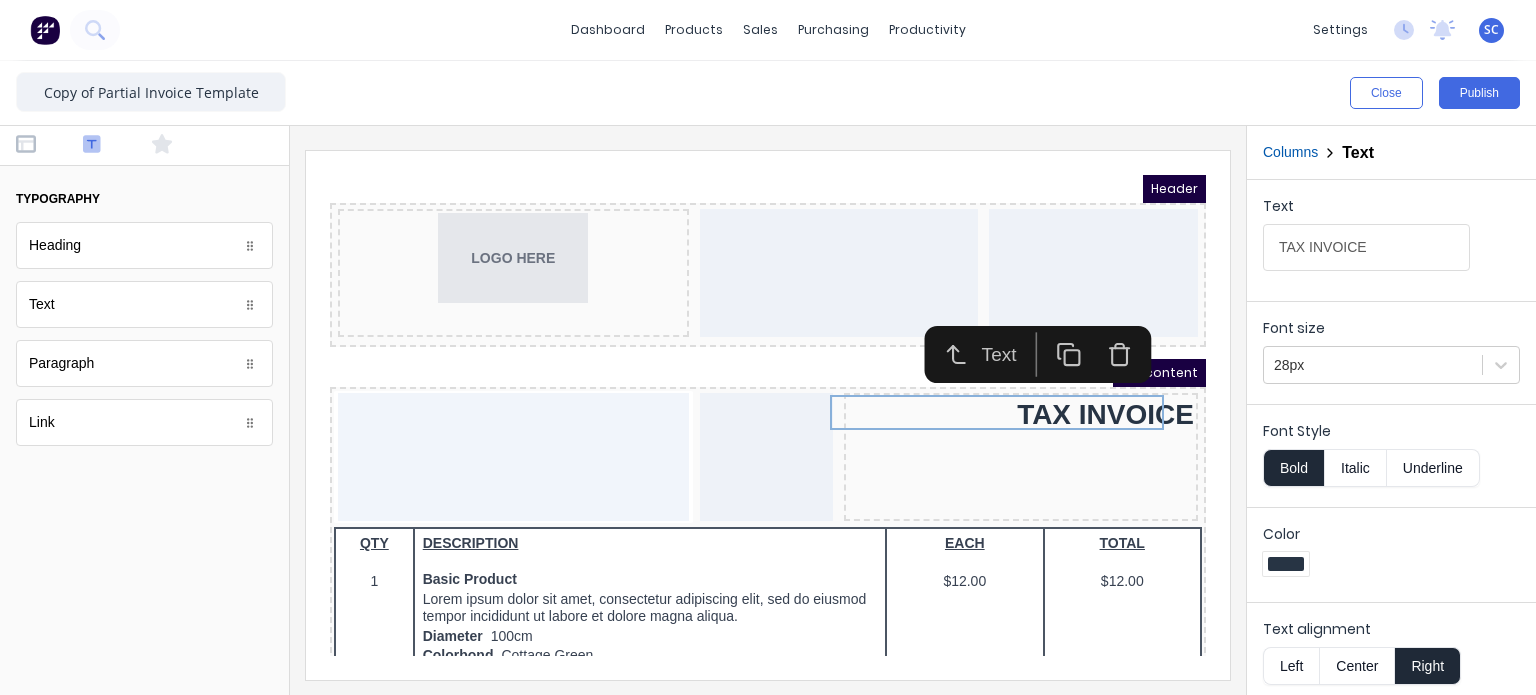 type 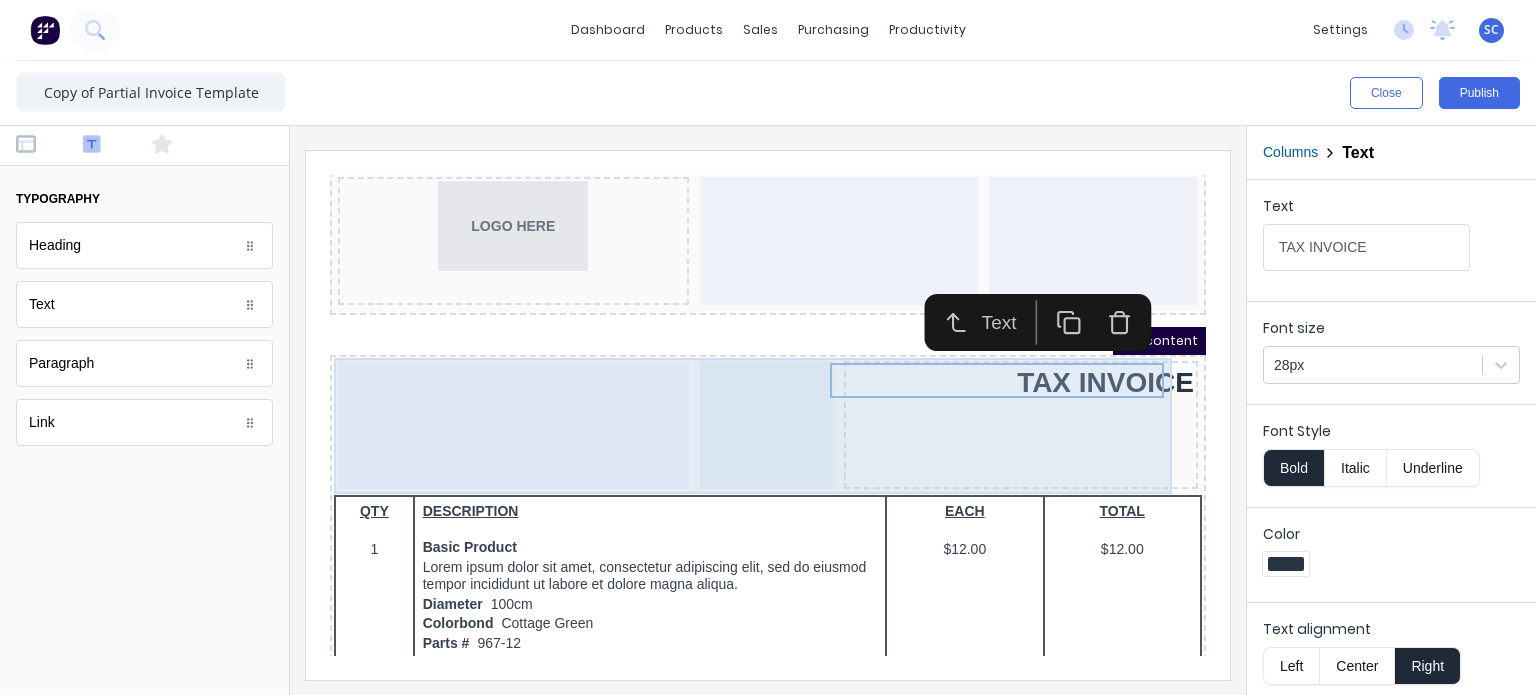 scroll, scrollTop: 32, scrollLeft: 0, axis: vertical 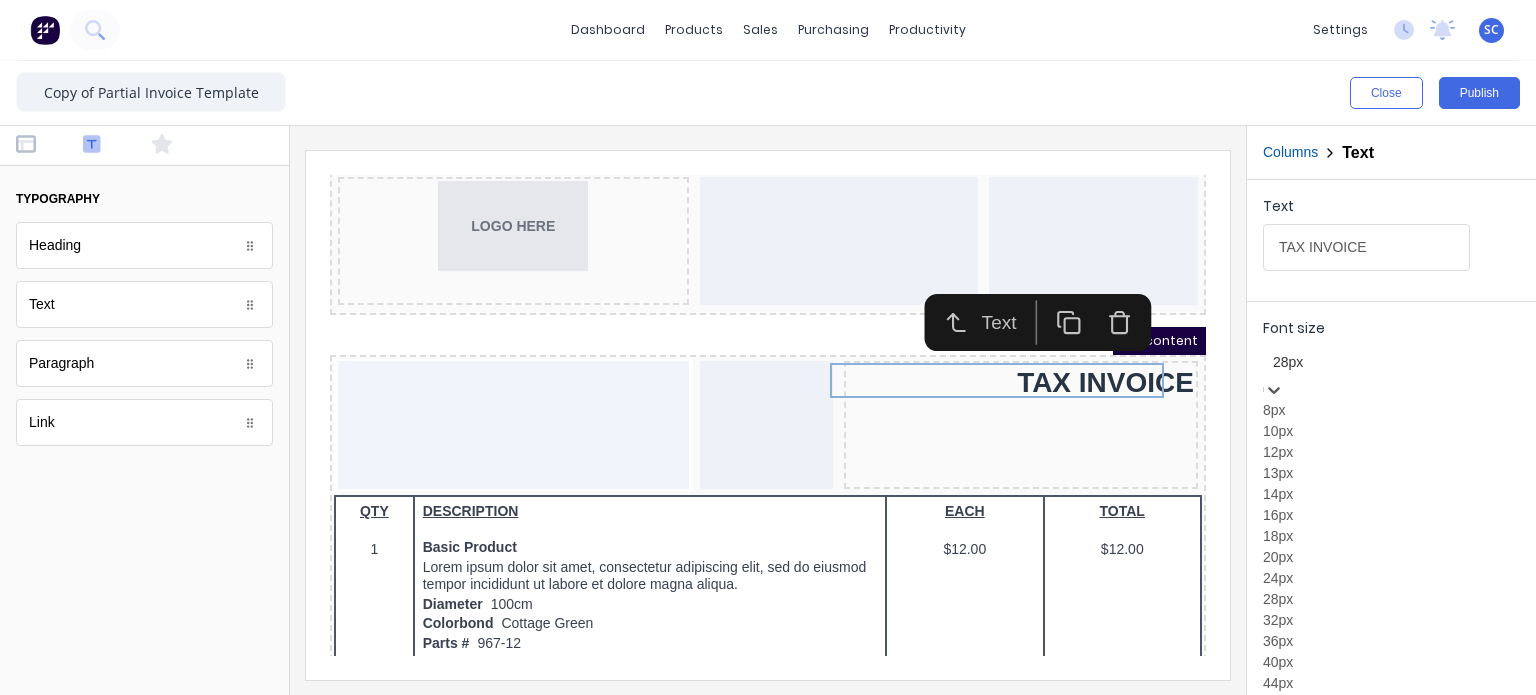 click at bounding box center (1391, 362) 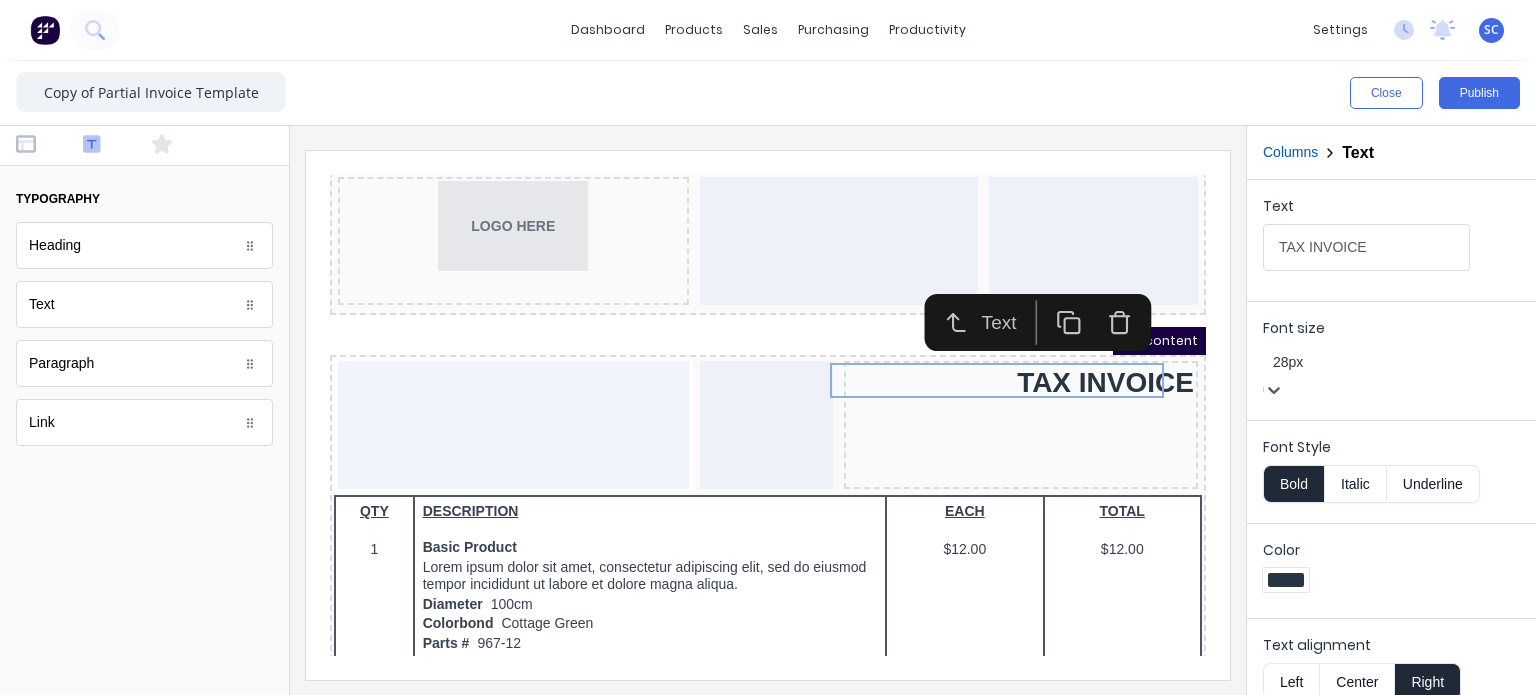 click at bounding box center (1391, 362) 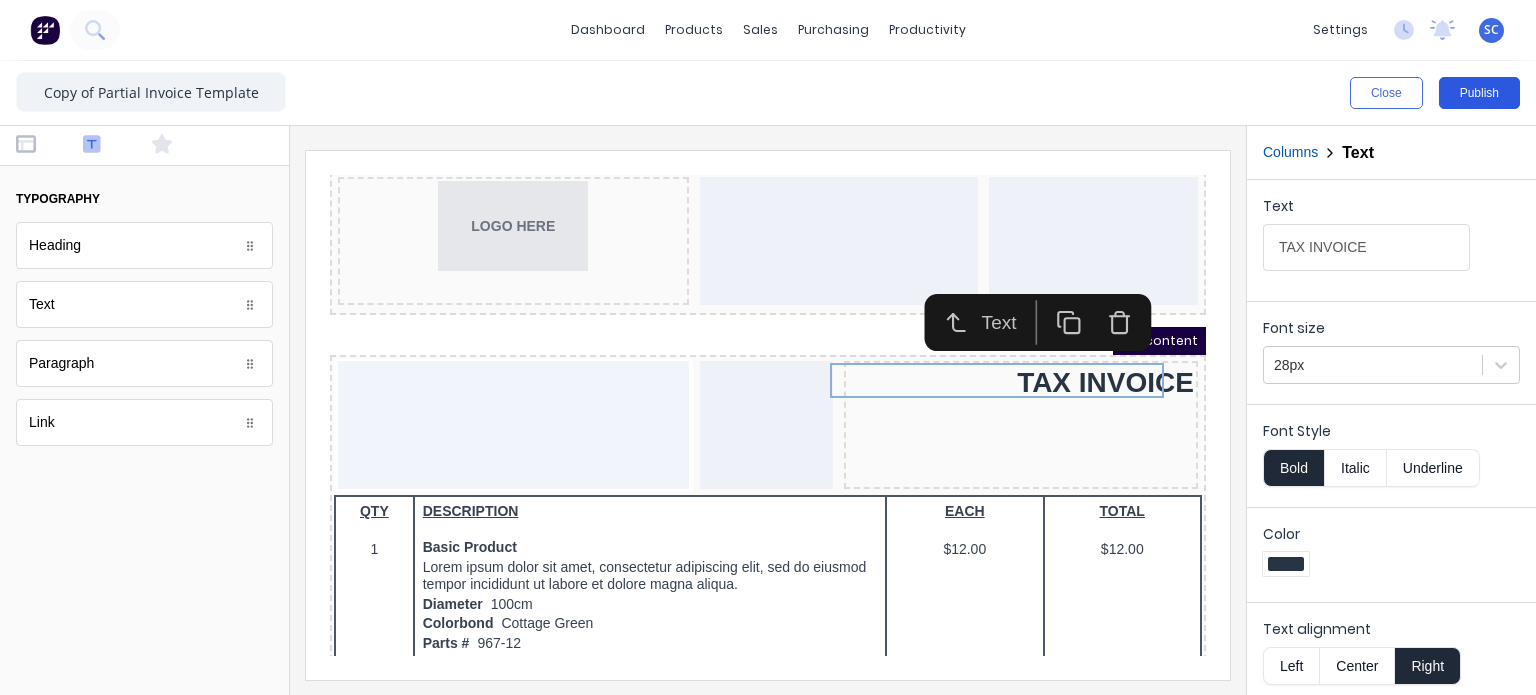 click on "Publish" at bounding box center [1479, 93] 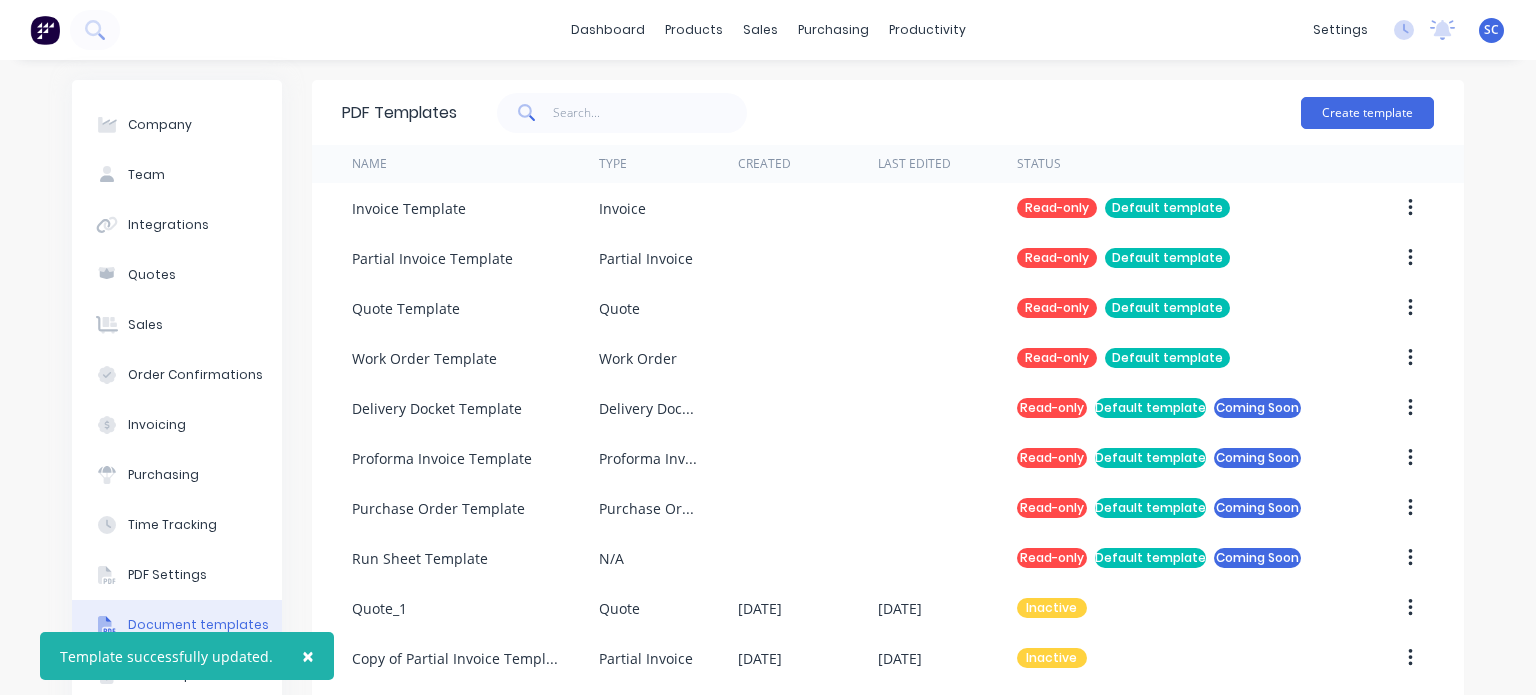 scroll, scrollTop: 65, scrollLeft: 0, axis: vertical 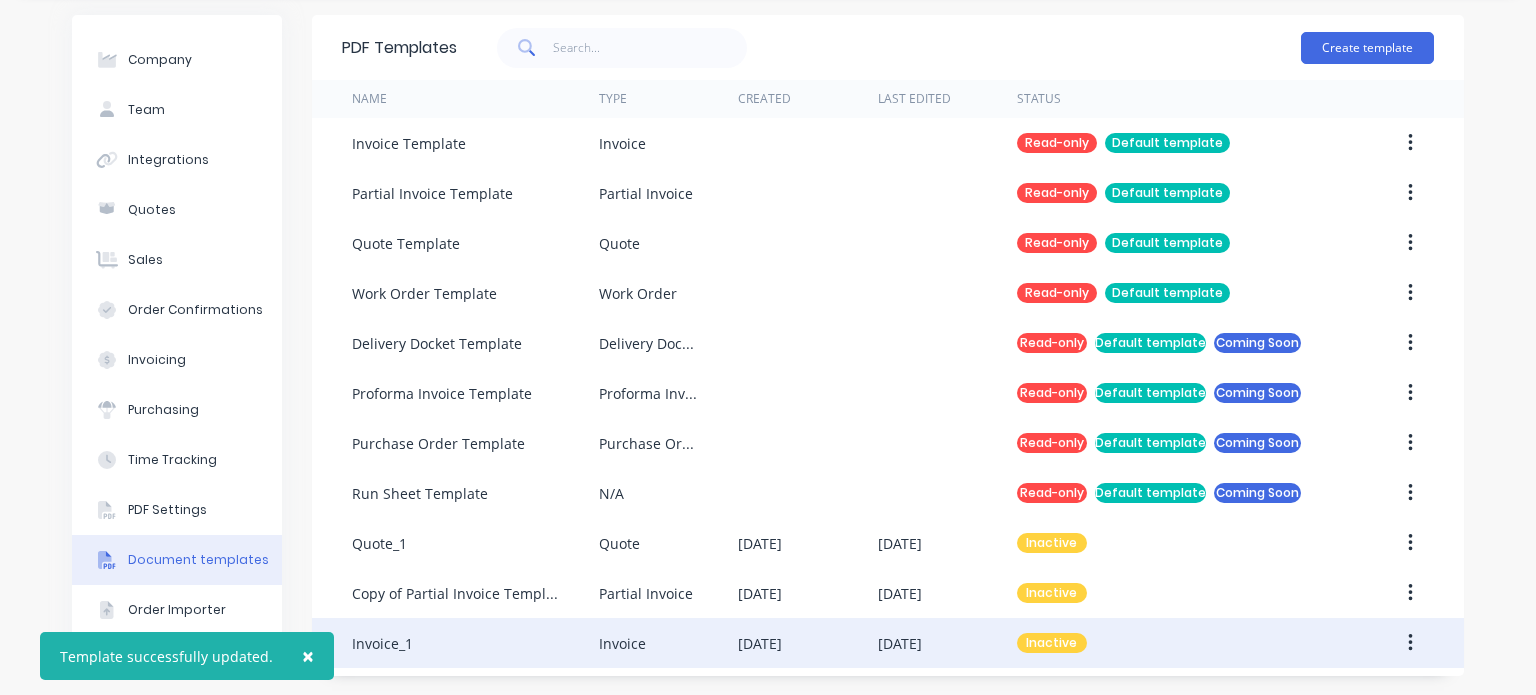 click on "Invoice_1" at bounding box center [475, 643] 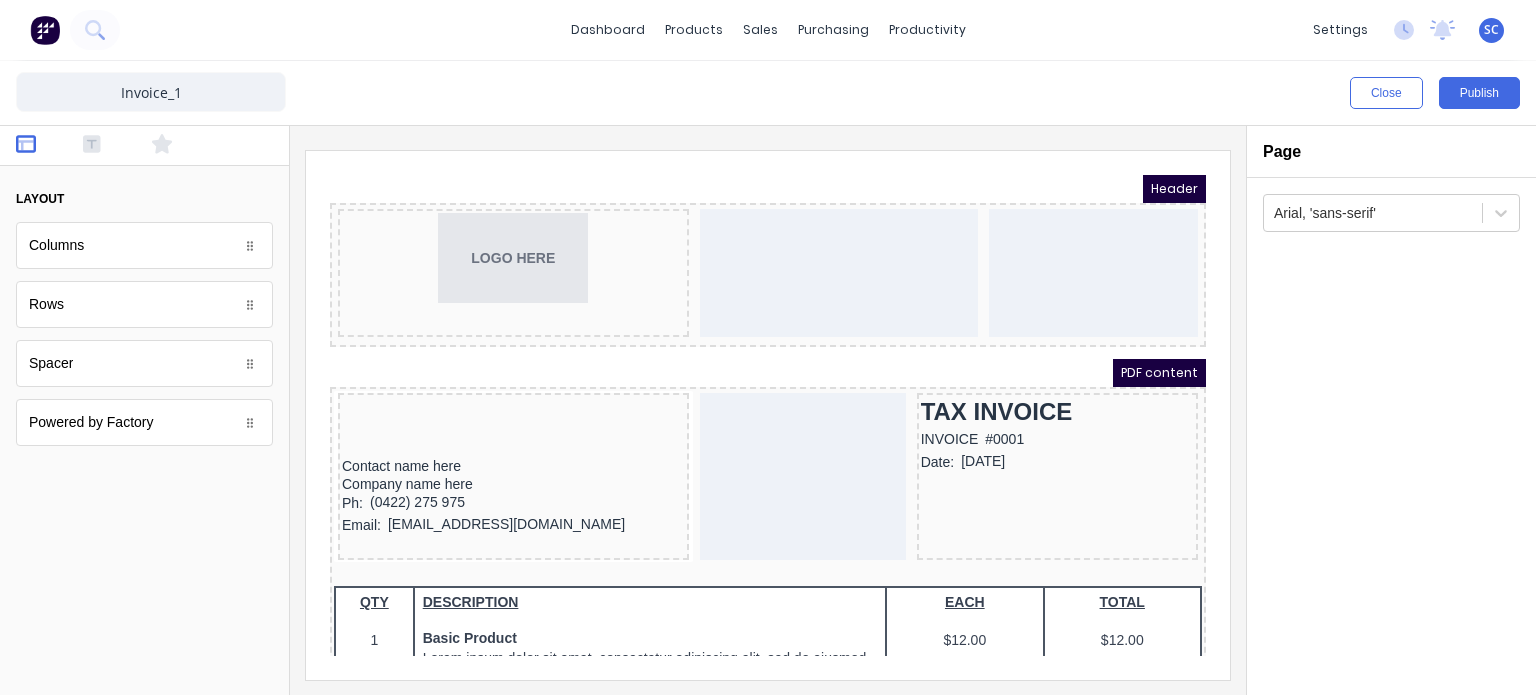 click on "TAX INVOICE" at bounding box center [1033, 388] 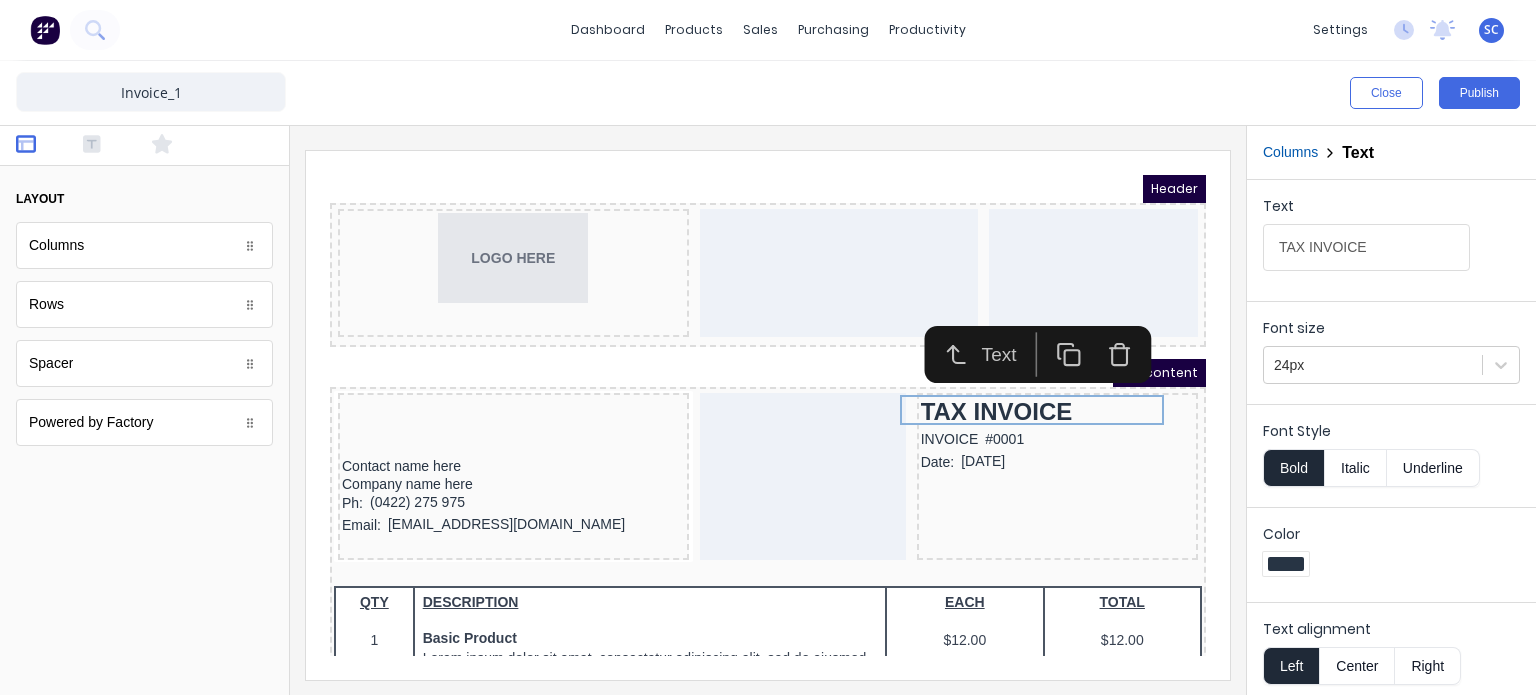 click on "Right" at bounding box center [1428, 666] 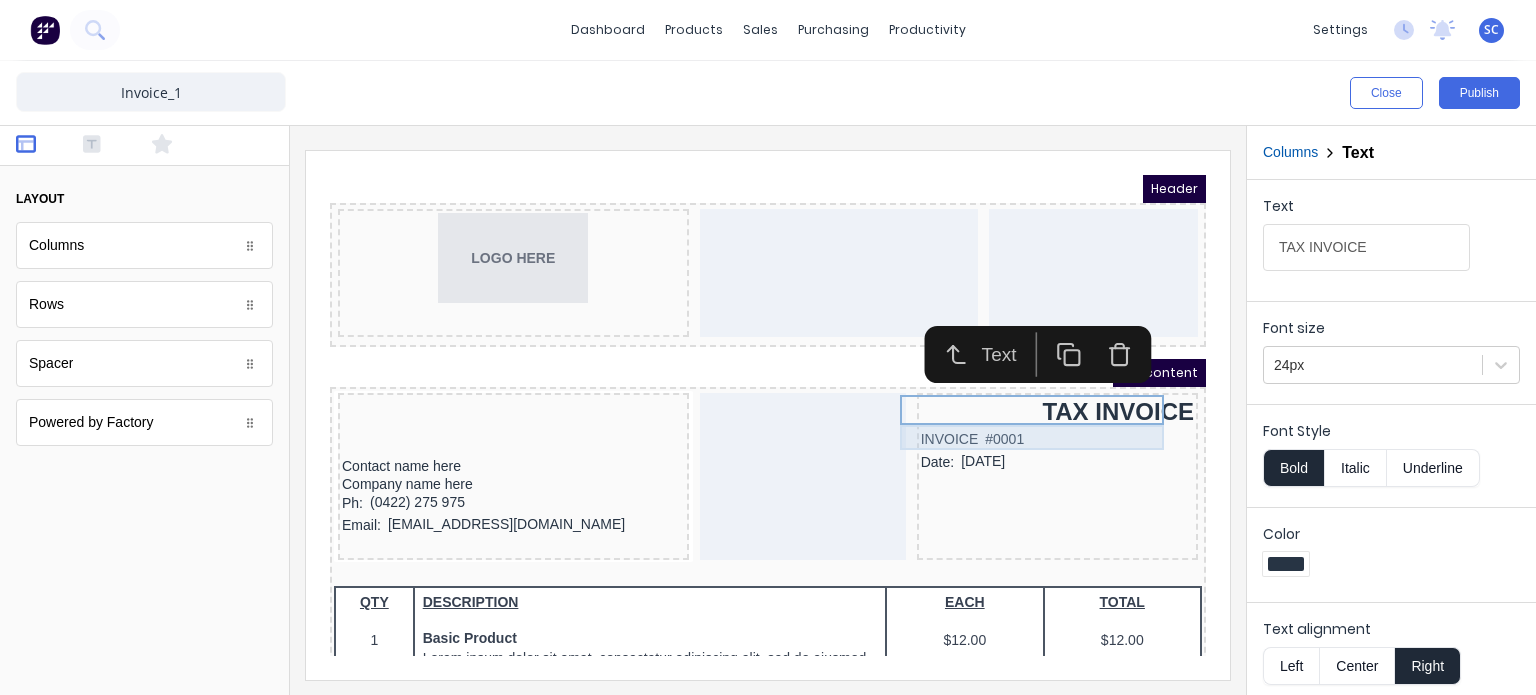 click on "Header LOGO HERE PDF content Contact name here Company name here Ph: (0422) 275 975 Email: xxxxxxx@xxxxx.com TAX INVOICE INVOICE #0001 Date: 29/10/2024 QTY DESCRIPTION EACH TOTAL 1 Basic Product Lorem ipsum dolor sit amet, consectetur adipiscing elit, sed do eiusmod tempor incididunt ut labore et dolore magna aliqua. Diameter 100cm Colorbond Cottage Green Parts # 967-12 $12.00 $12.00 1 #1 Colorbond Basalt 0.55 90mm 0 bends Lengths 1 x 1000 1 x 1500 $12.00 $12.00 1 Custom Formula Lorem ipsum dolor sit amet, consectetur adipiscing elit, sed do eiusmod tempor incididunt ut labore et dolore magna aliqua. Colorbond Cottage Green Height 23 Width 200 Dimension 2.5 Total:  74.75 $12.00 $12.00 Lineal Metres Lorem ipsum dolor sit amet, consectetur adipiscing elit, sed do eiusmod tempor incididunt ut labore et dolore magna aliqua. Diameter 100cm Colorbond Cottage Green Parts # 967-12 Lengths 1 x 1000 1 x 1500 $12.00 $12.00 Square Metres Diameter 100cm Colorbond Cottage Green Parts # 967-12 Dimensions 1 x 10 1 x 10 1 1" at bounding box center [744, 391] 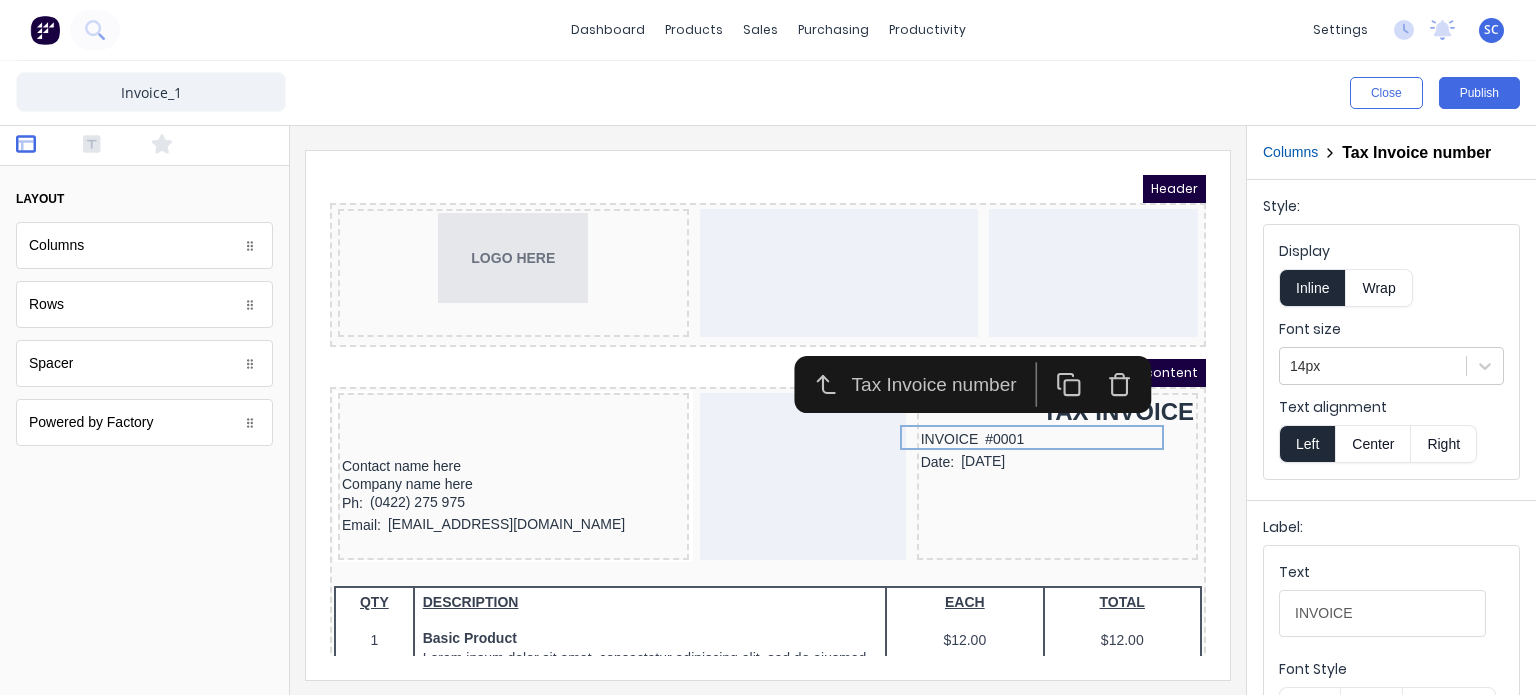 click on "Right" at bounding box center [1444, 444] 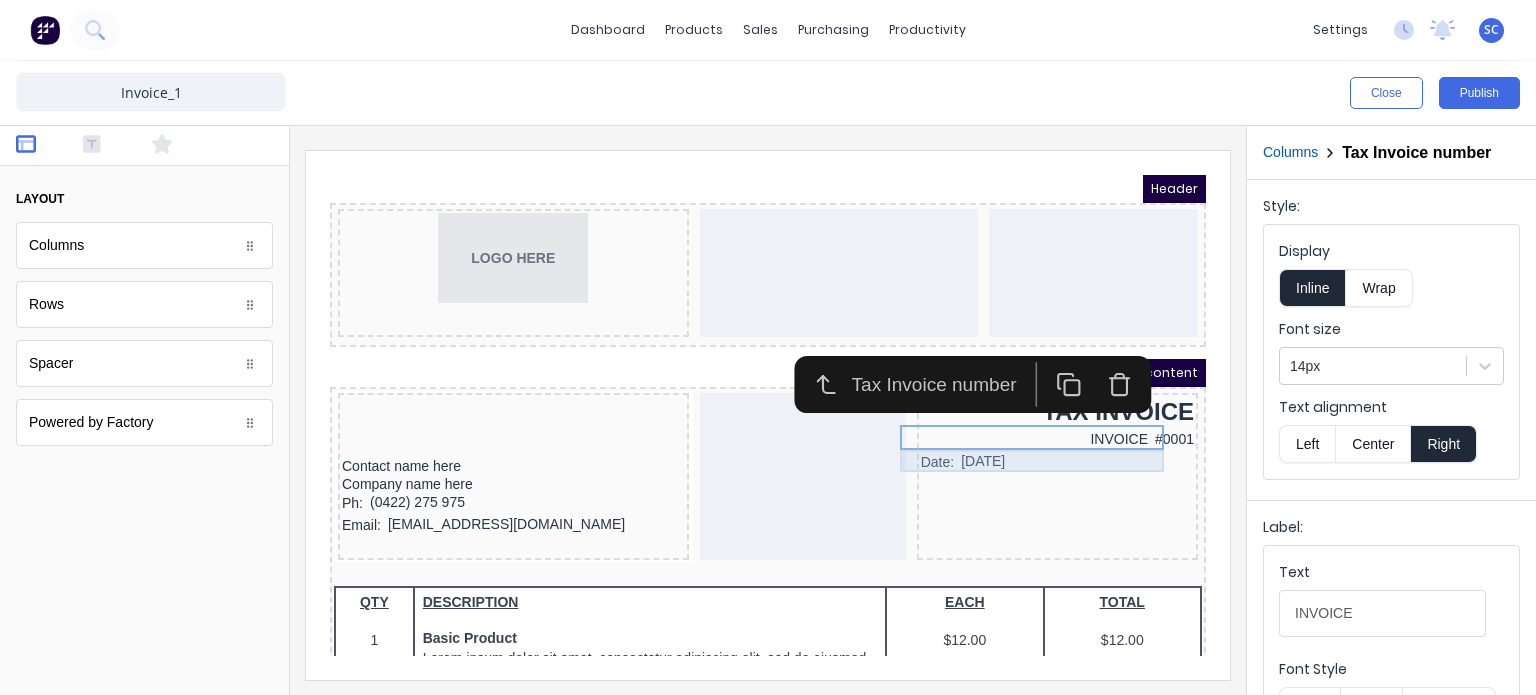 click on "Header LOGO HERE PDF content Contact name here Company name here Ph: (0422) 275 975 Email: xxxxxxx@xxxxx.com TAX INVOICE INVOICE #0001 Date: 29/10/2024 QTY DESCRIPTION EACH TOTAL 1 Basic Product Lorem ipsum dolor sit amet, consectetur adipiscing elit, sed do eiusmod tempor incididunt ut labore et dolore magna aliqua. Diameter 100cm Colorbond Cottage Green Parts # 967-12 $12.00 $12.00 1 #1 Colorbond Basalt 0.55 90mm 0 bends Lengths 1 x 1000 1 x 1500 $12.00 $12.00 1 Custom Formula Lorem ipsum dolor sit amet, consectetur adipiscing elit, sed do eiusmod tempor incididunt ut labore et dolore magna aliqua. Colorbond Cottage Green Height 23 Width 200 Dimension 2.5 Total:  74.75 $12.00 $12.00 Lineal Metres Lorem ipsum dolor sit amet, consectetur adipiscing elit, sed do eiusmod tempor incididunt ut labore et dolore magna aliqua. Diameter 100cm Colorbond Cottage Green Parts # 967-12 Lengths 1 x 1000 1 x 1500 $12.00 $12.00 Square Metres Diameter 100cm Colorbond Cottage Green Parts # 967-12 Dimensions 1 x 10 1 x 10 1 1" at bounding box center [744, 391] 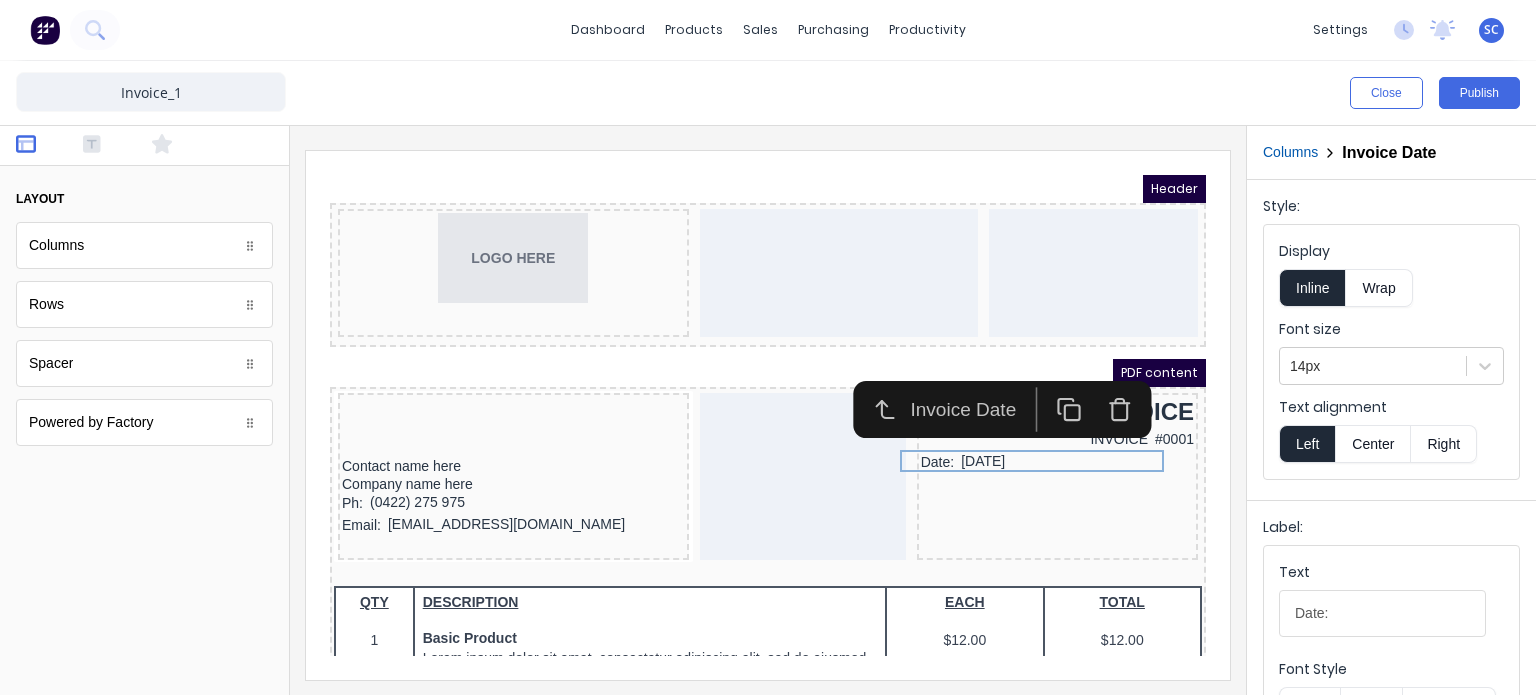 click on "Right" at bounding box center [1444, 444] 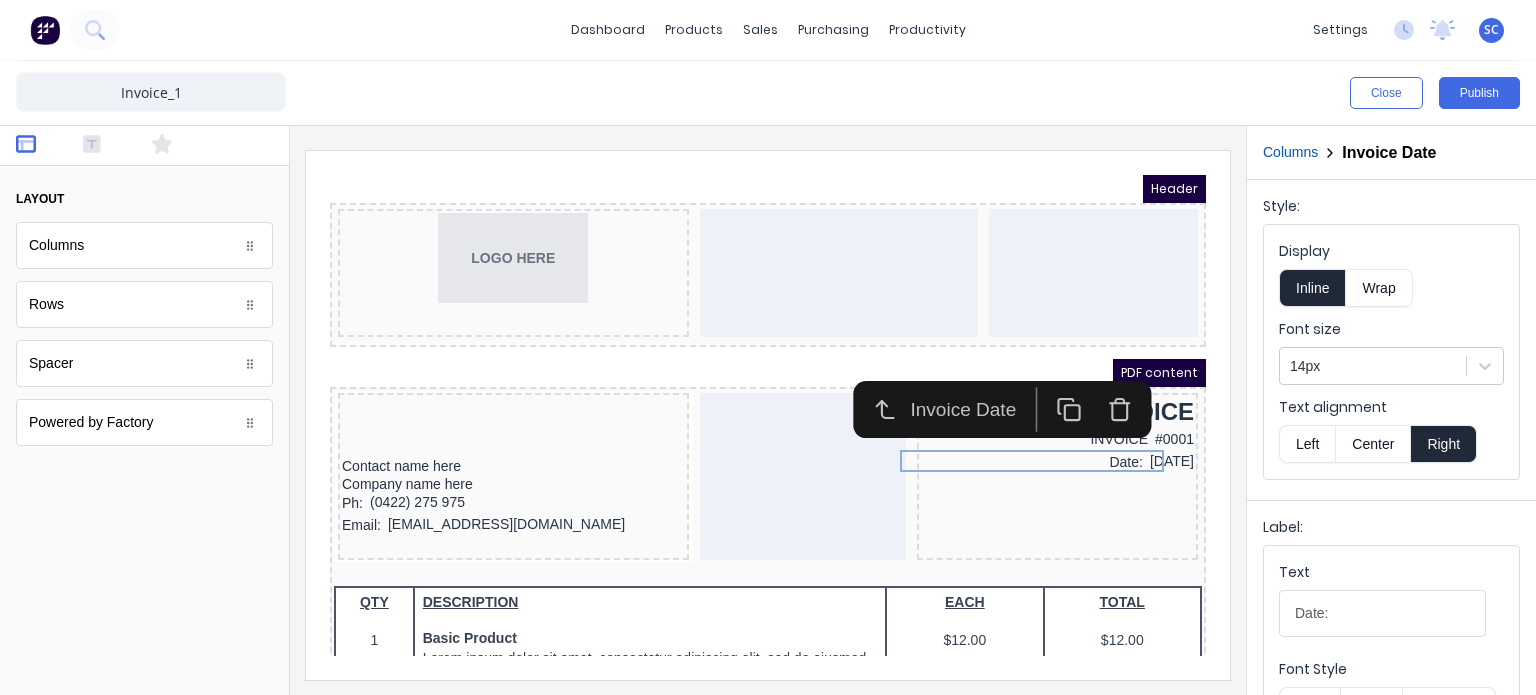 type 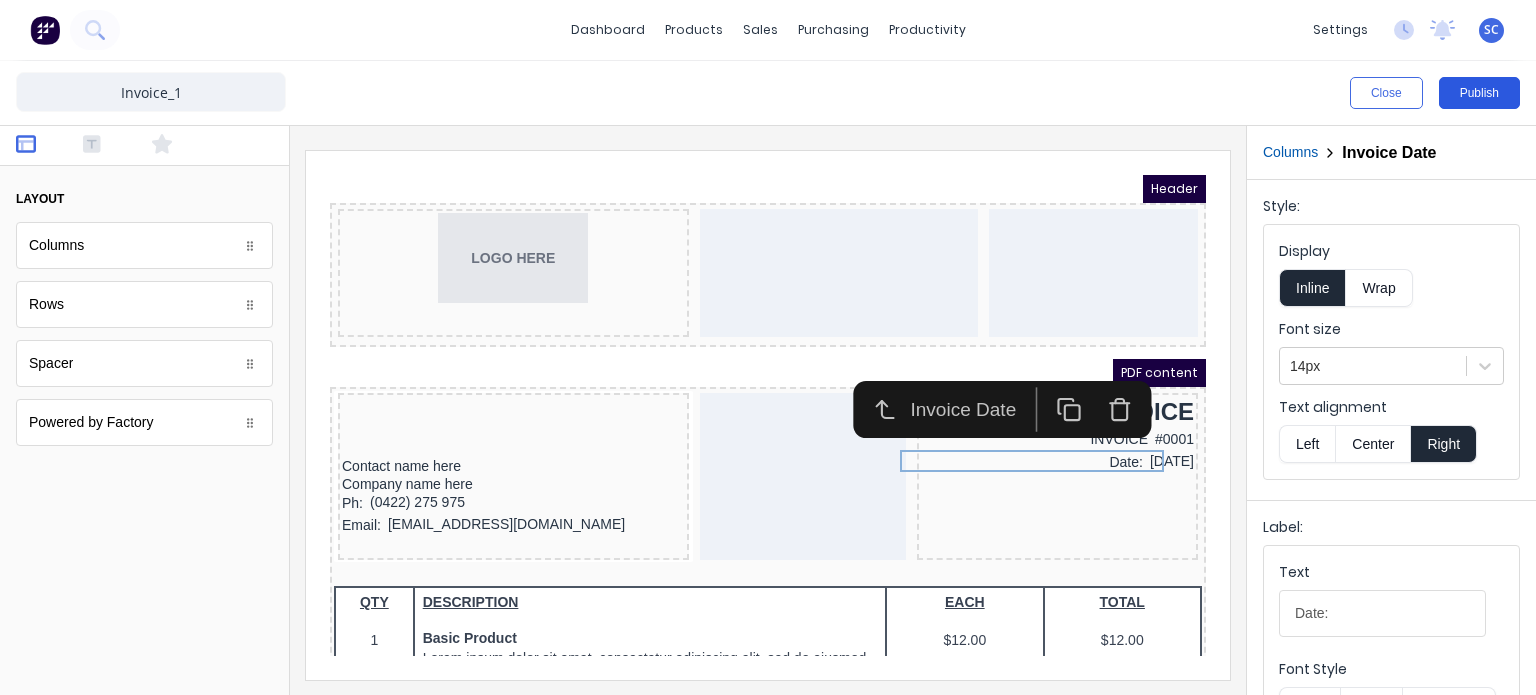 click on "Publish" at bounding box center [1479, 93] 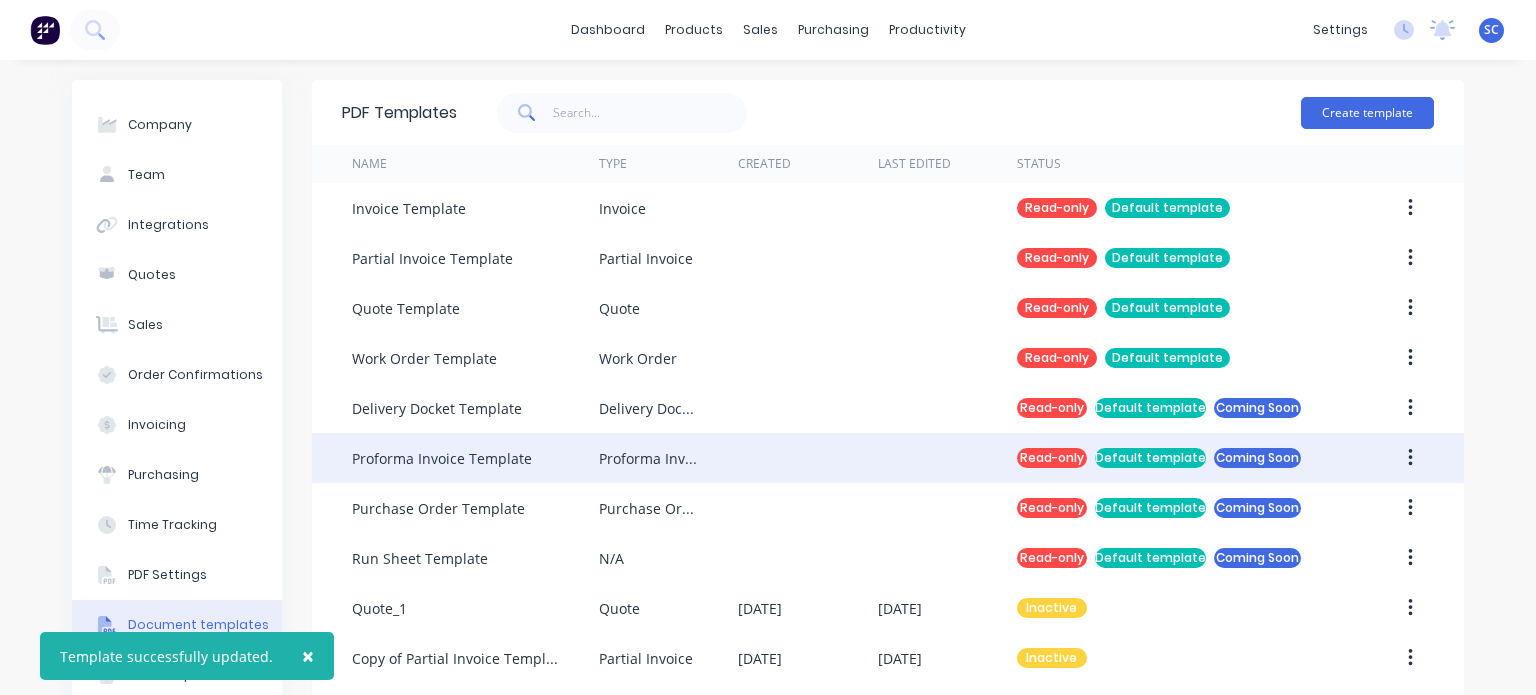 scroll, scrollTop: 65, scrollLeft: 0, axis: vertical 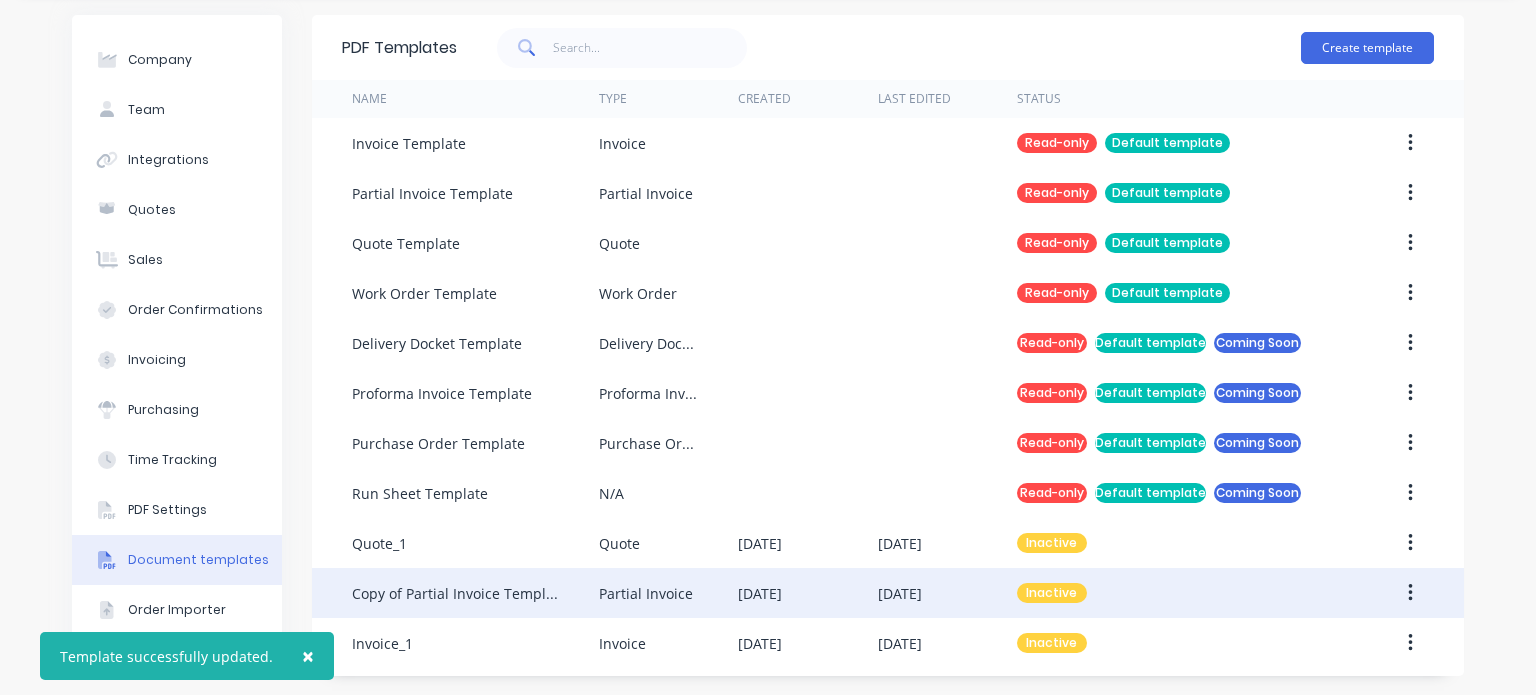 click on "Copy of Partial Invoice Template" at bounding box center [455, 593] 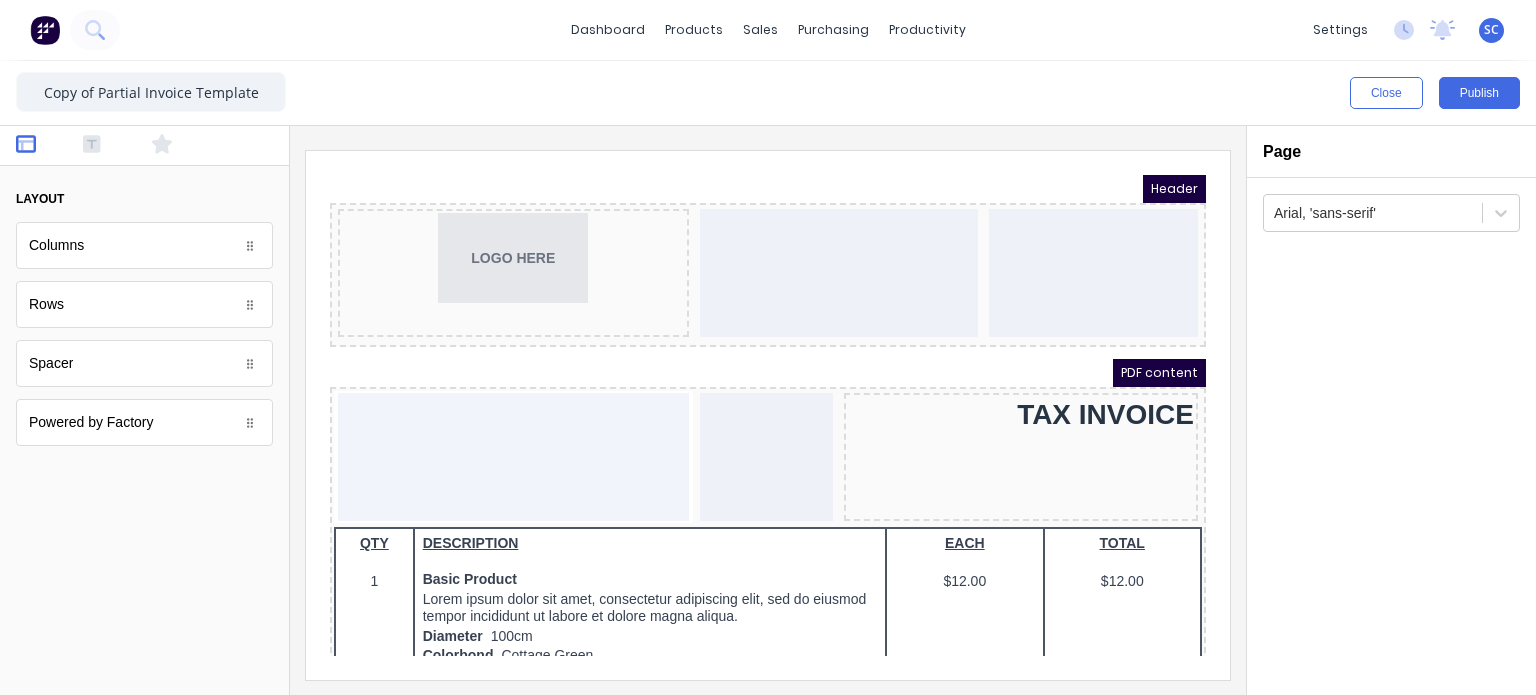 scroll, scrollTop: 32, scrollLeft: 0, axis: vertical 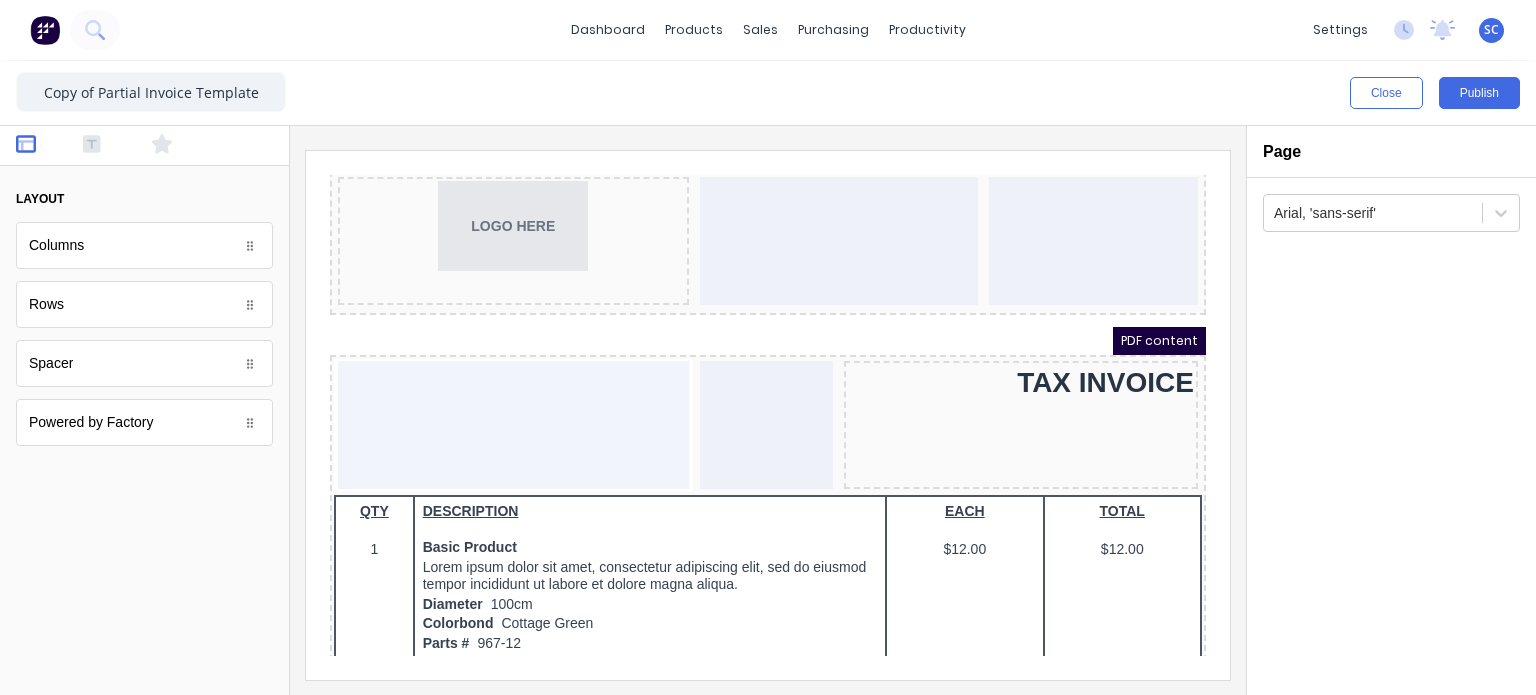 click 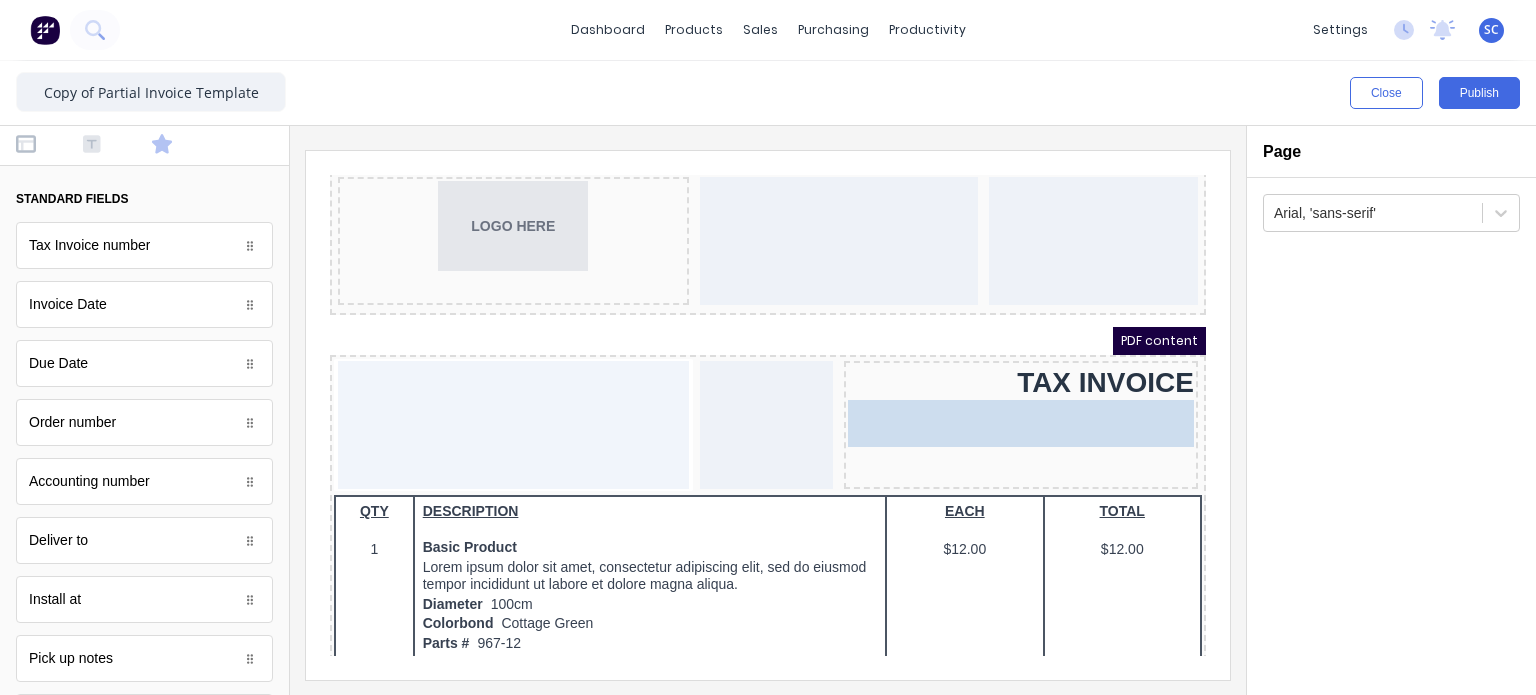 drag, startPoint x: 132, startPoint y: 242, endPoint x: 1051, endPoint y: 438, distance: 939.6686 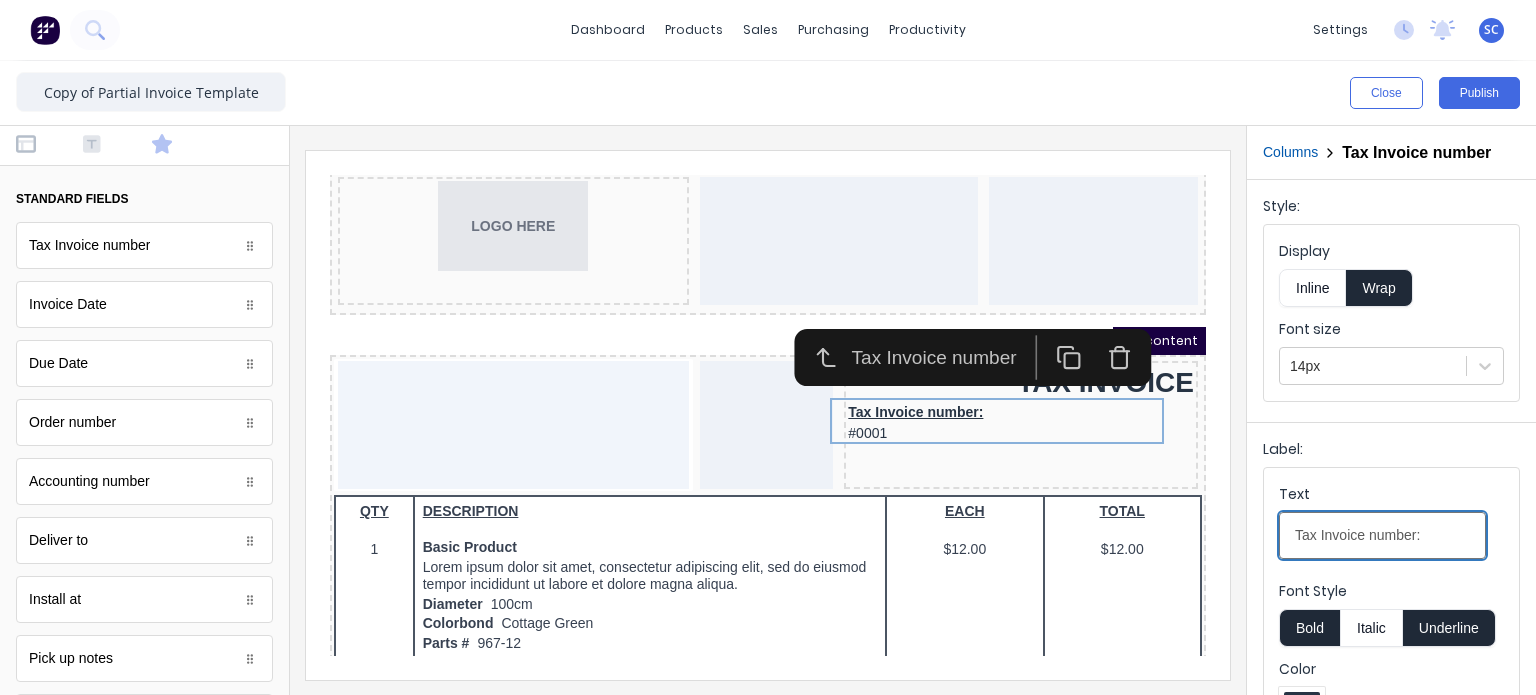 click on "Tax Invoice number:" at bounding box center [1382, 535] 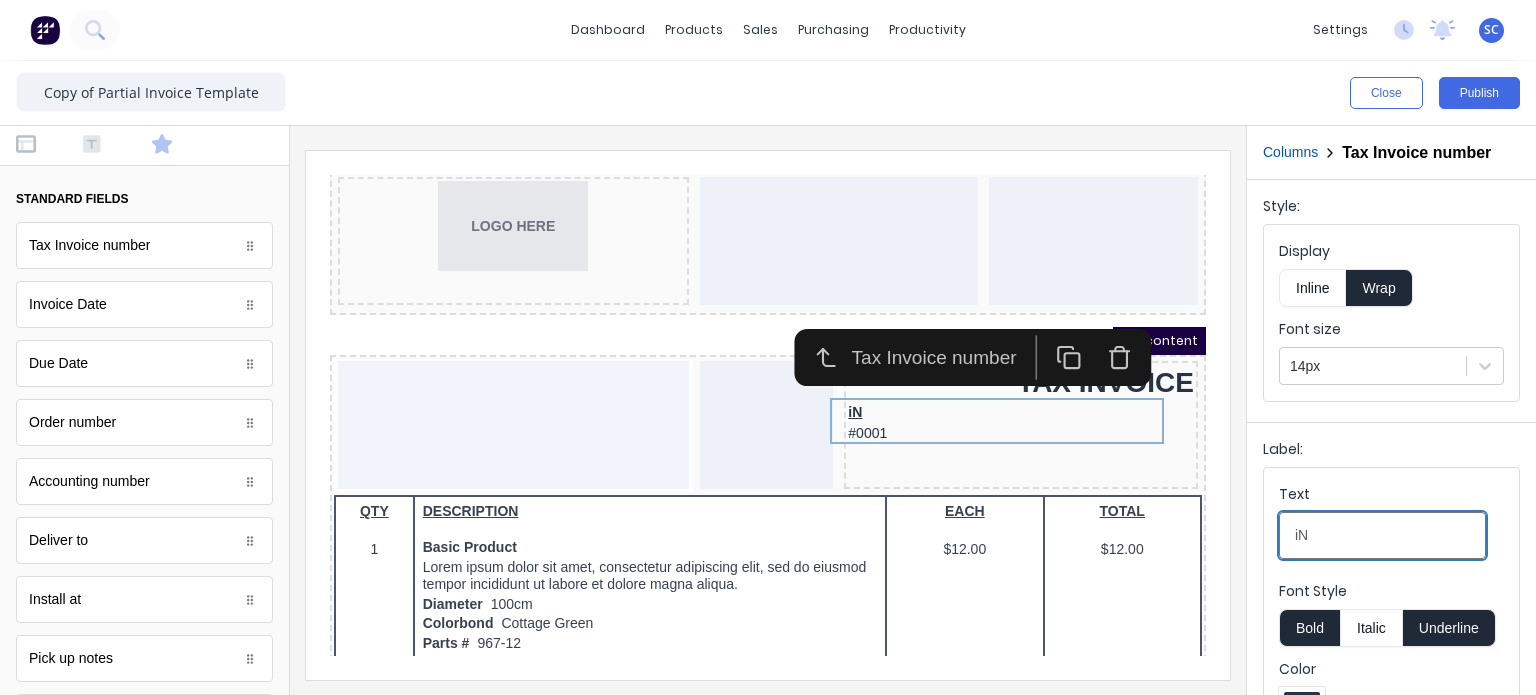 type on "i" 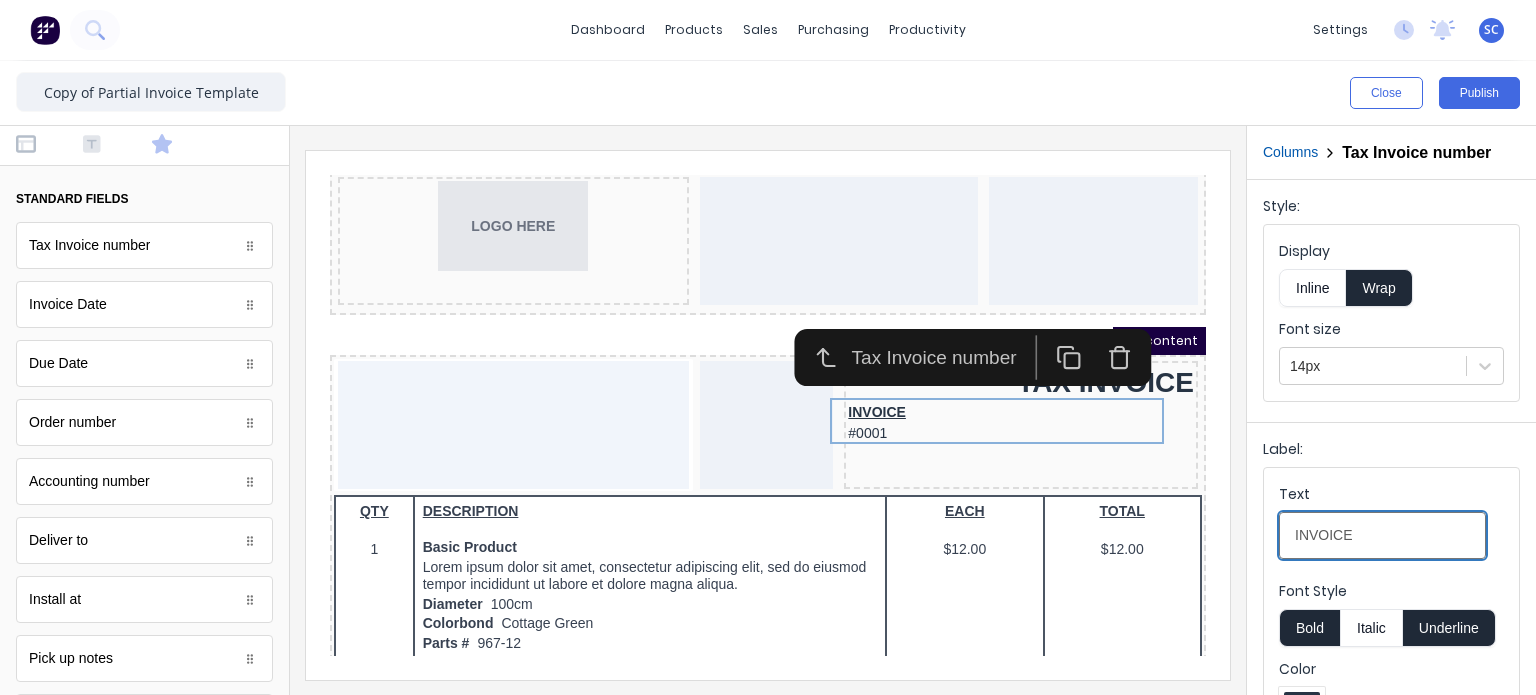 type on "INVOICE" 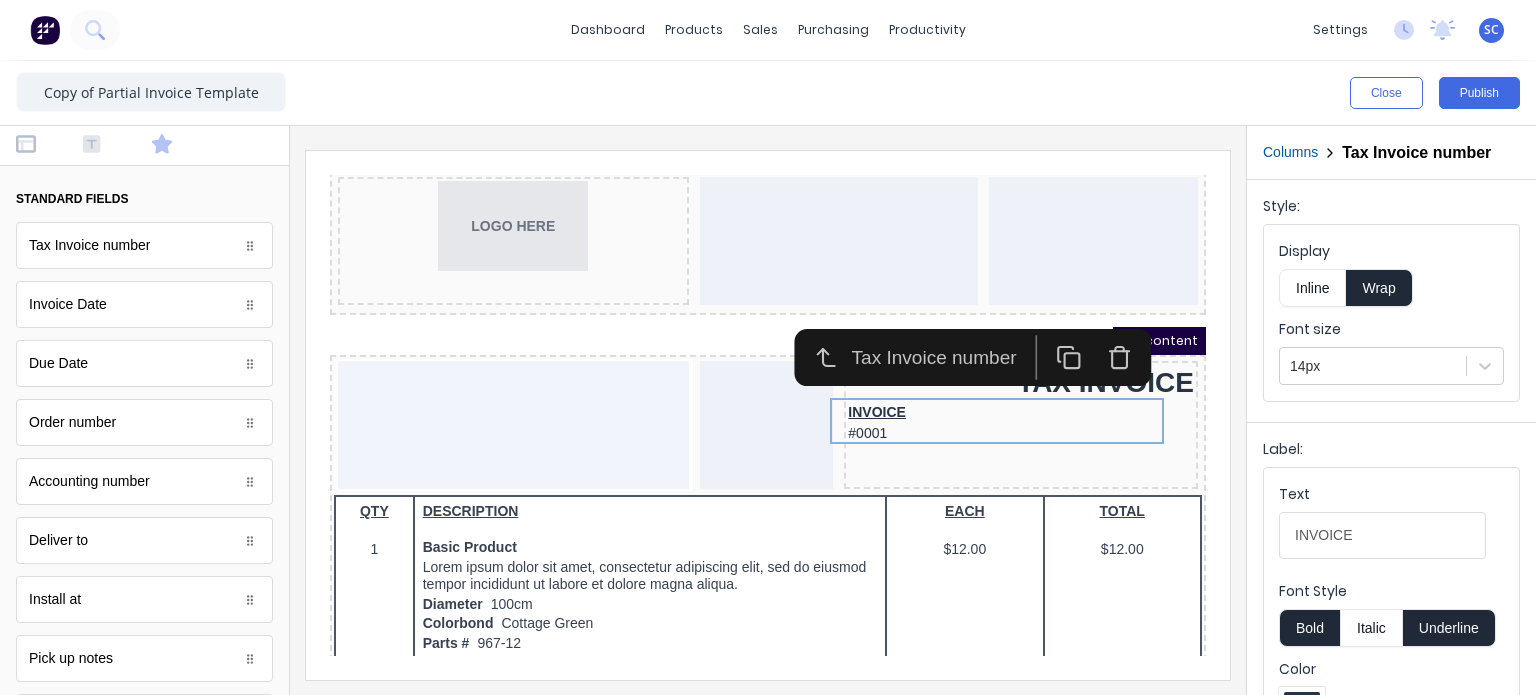 click on "Inline" at bounding box center (1312, 288) 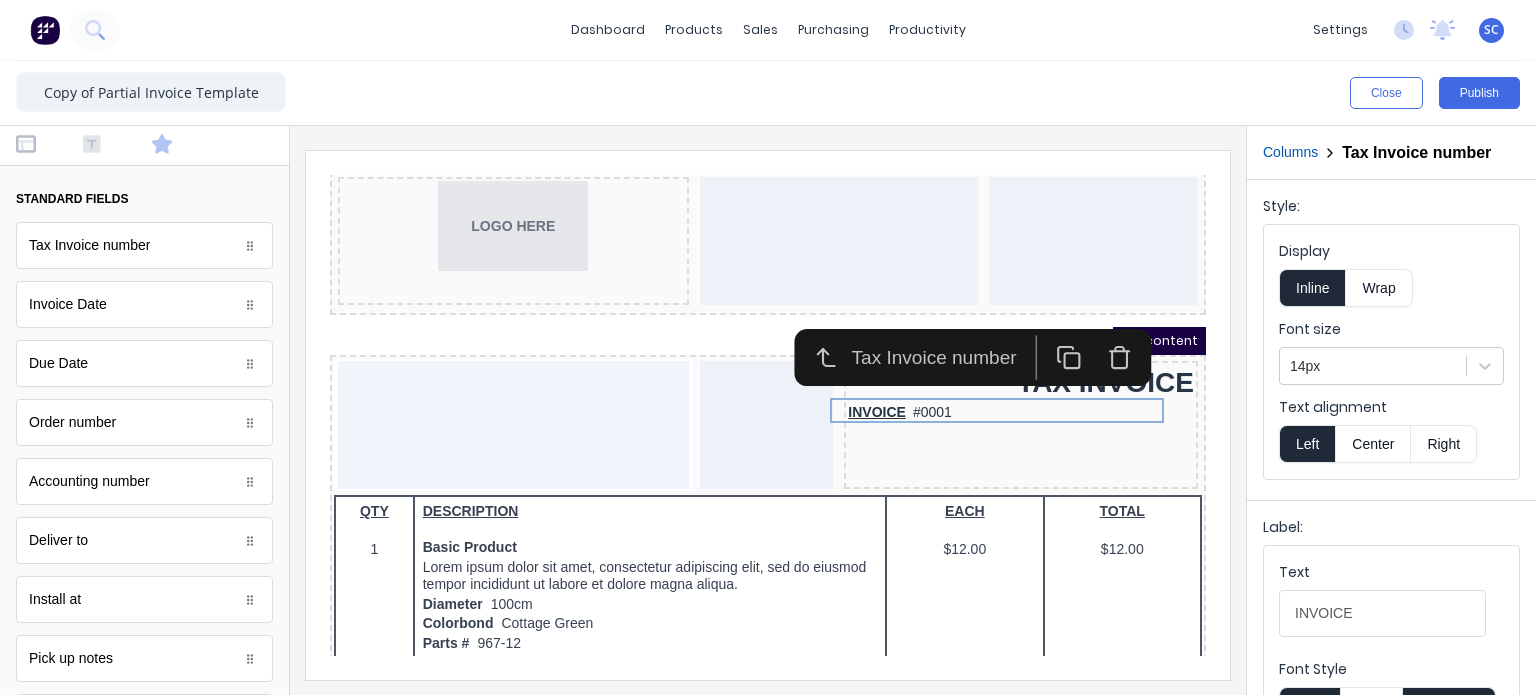 click on "Underline" at bounding box center [1449, 706] 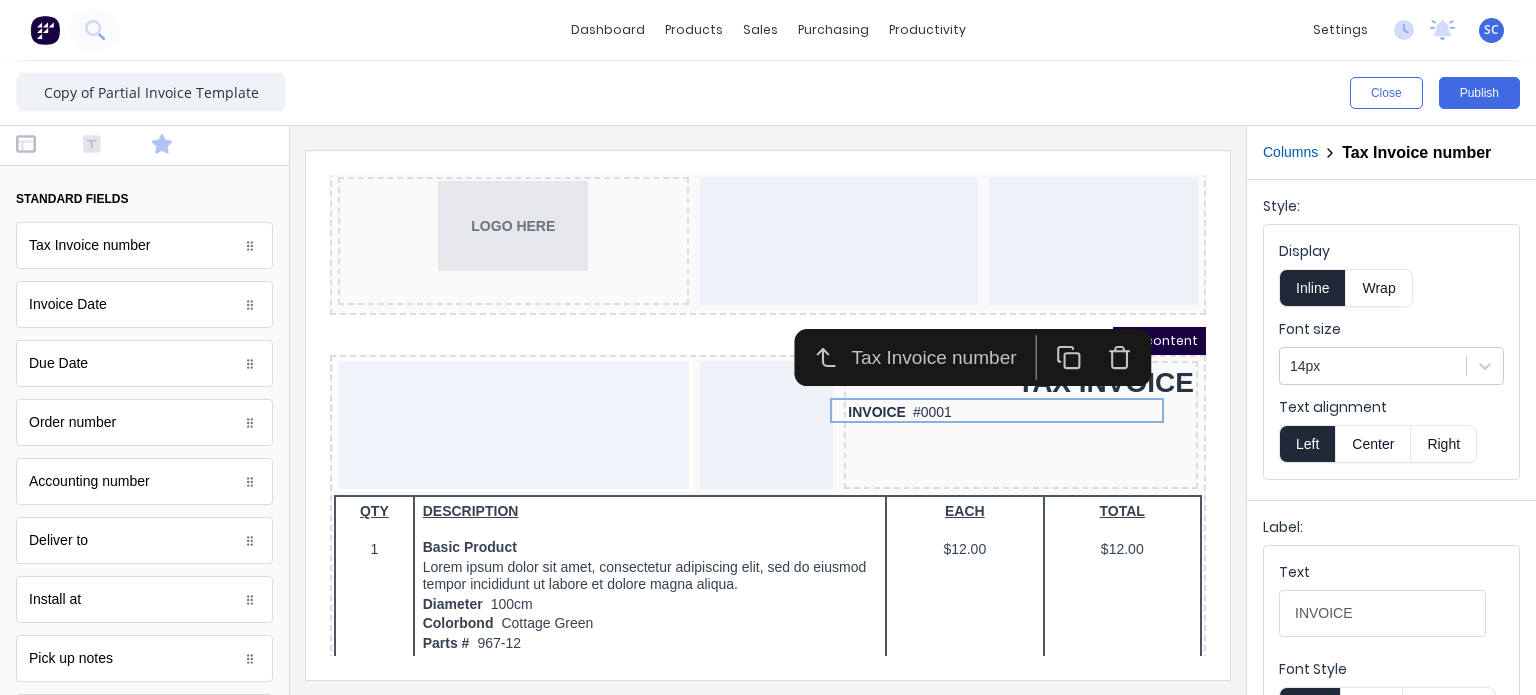 type 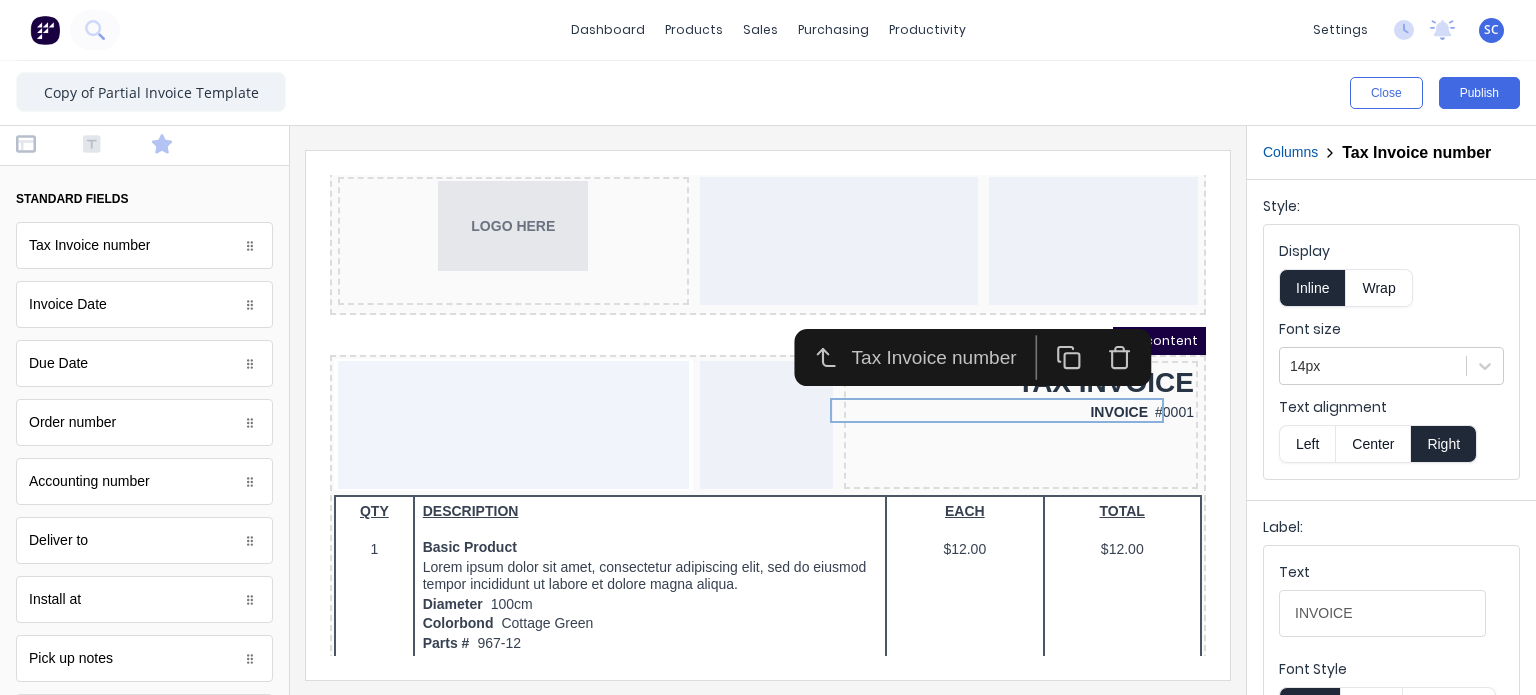 type 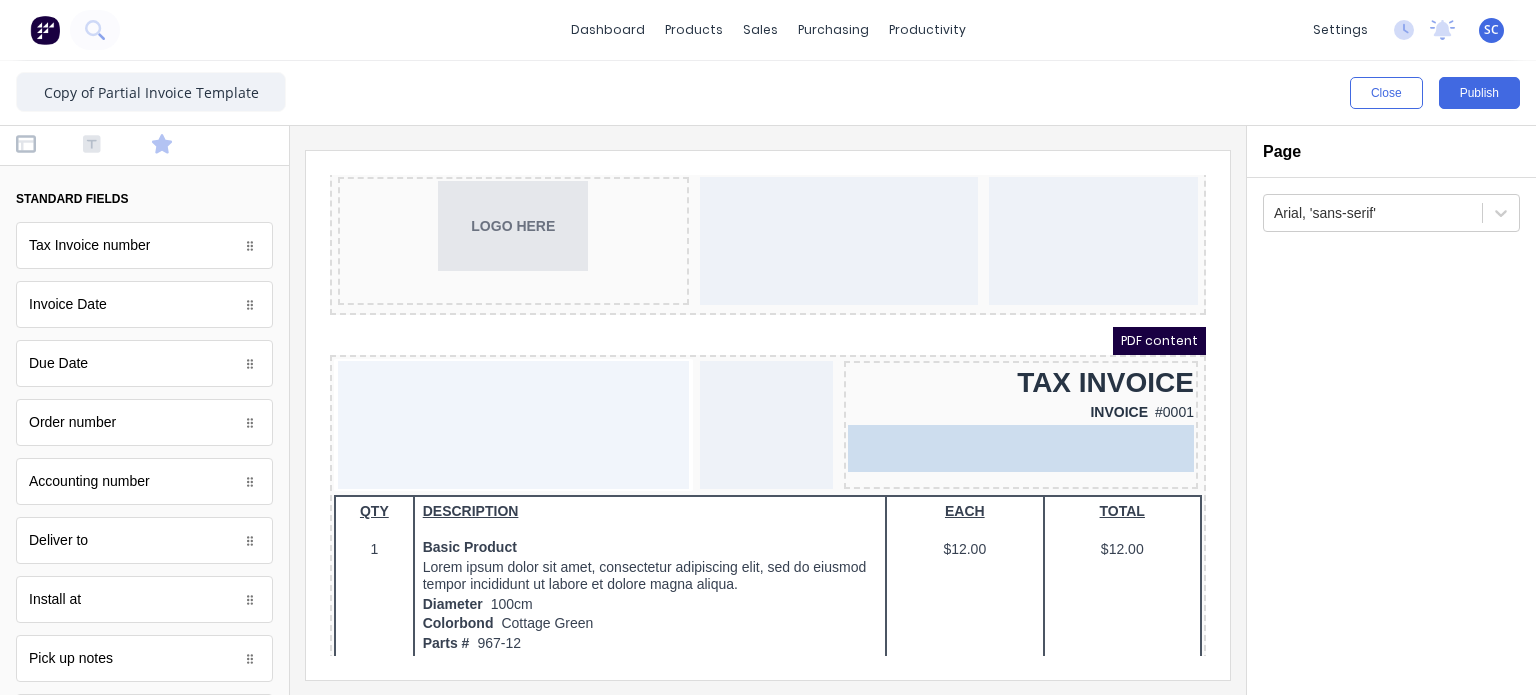 drag, startPoint x: 106, startPoint y: 319, endPoint x: 690, endPoint y: 253, distance: 587.7176 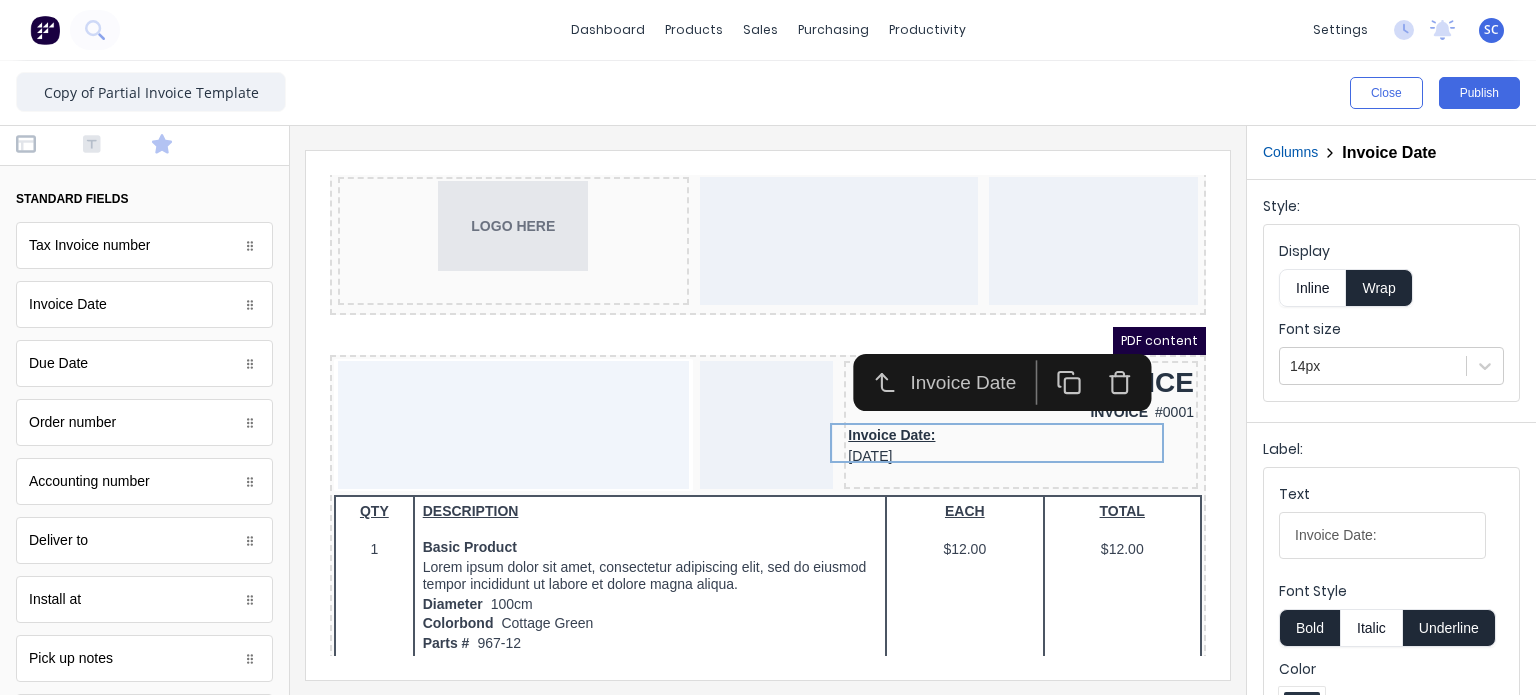 scroll, scrollTop: 128, scrollLeft: 0, axis: vertical 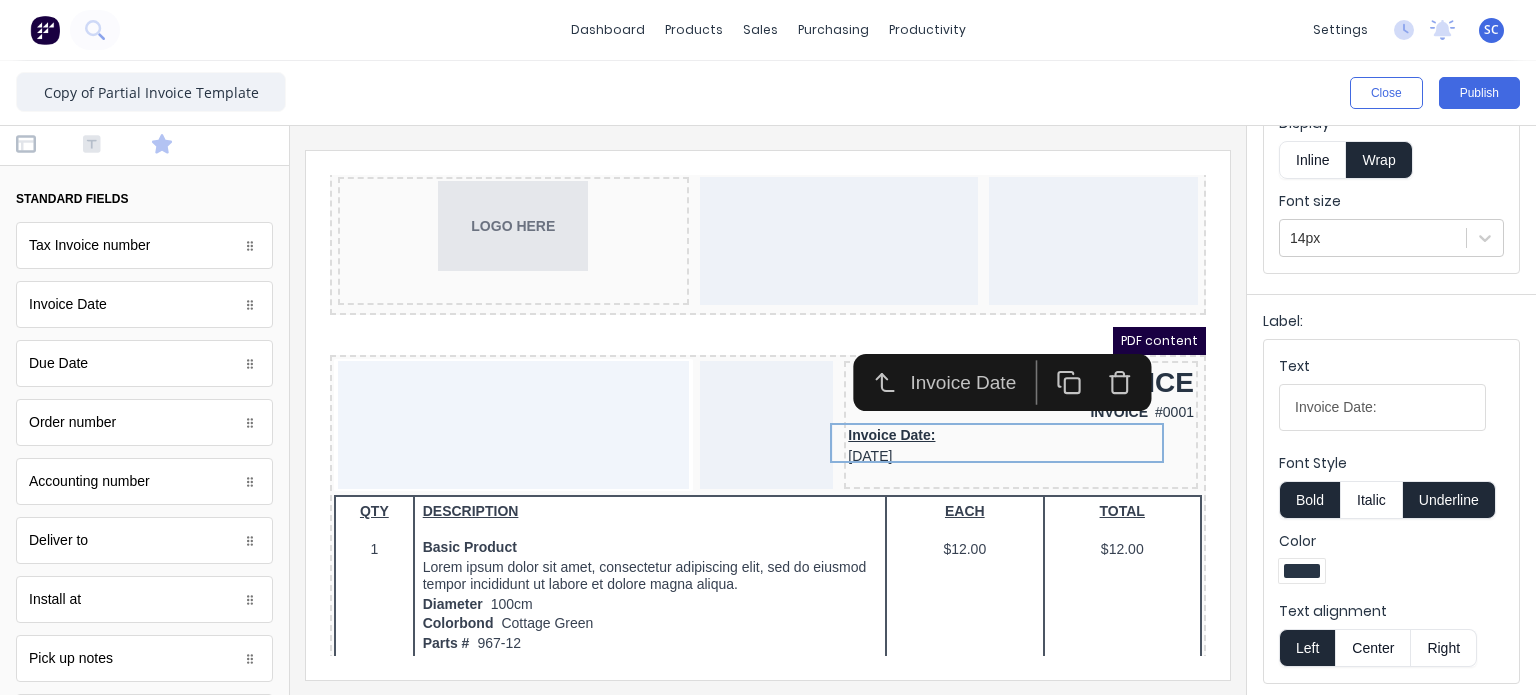 click on "Right" at bounding box center [1444, 648] 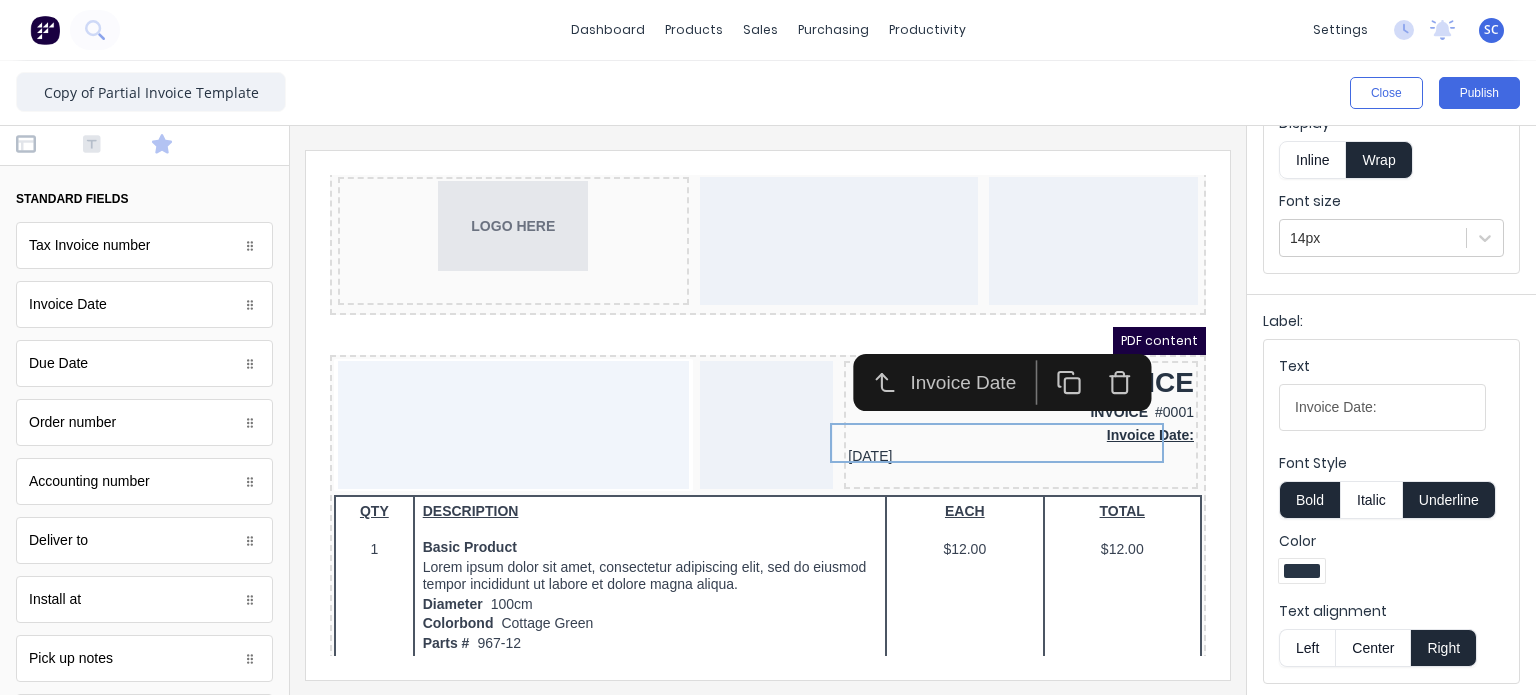 click on "Inline" at bounding box center [1312, 160] 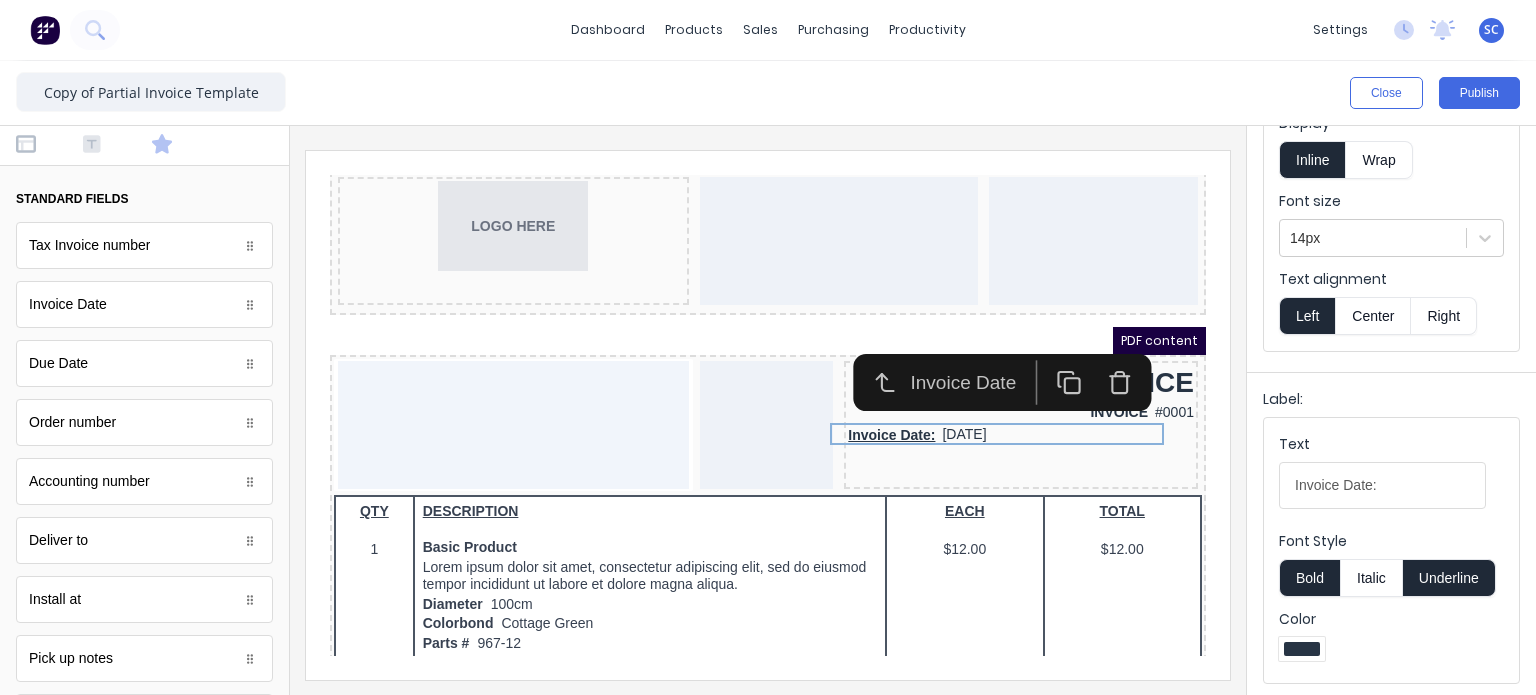 click on "Right" at bounding box center [1444, 316] 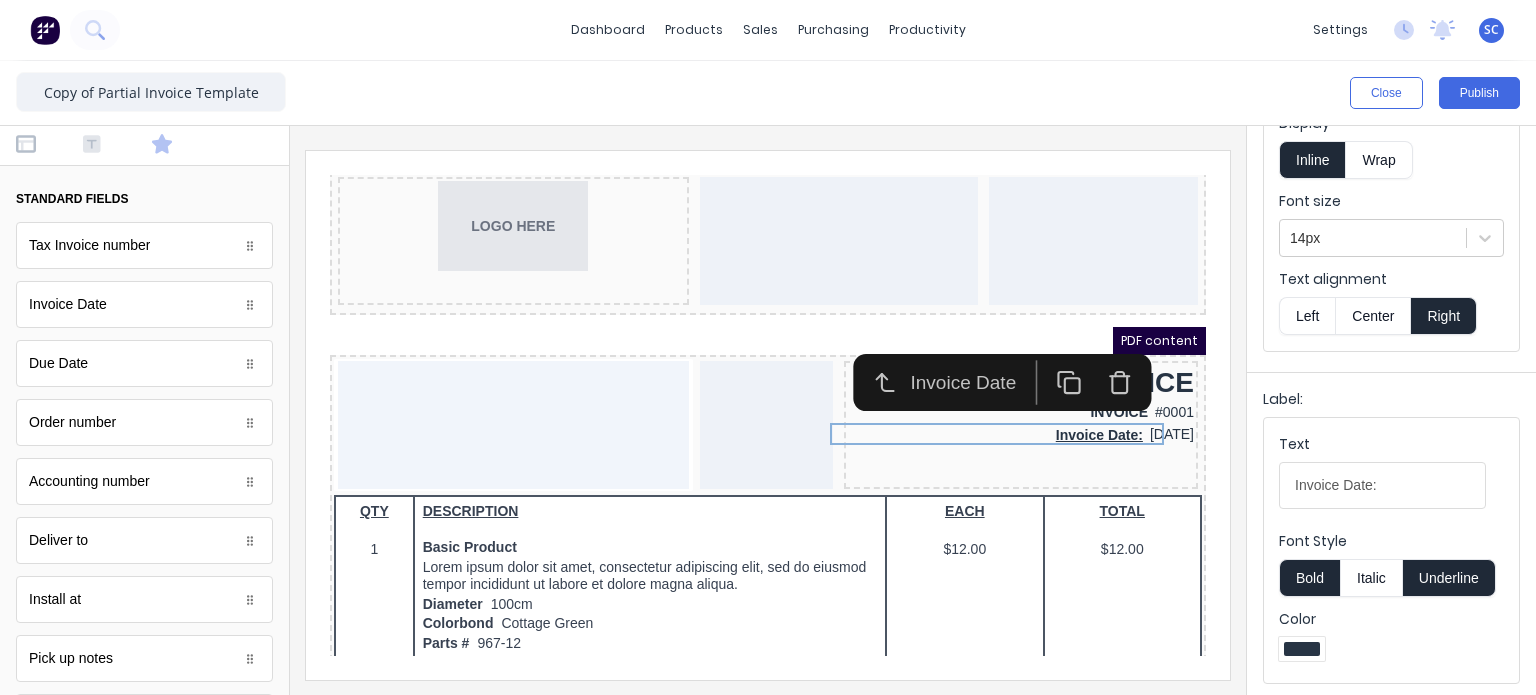 type 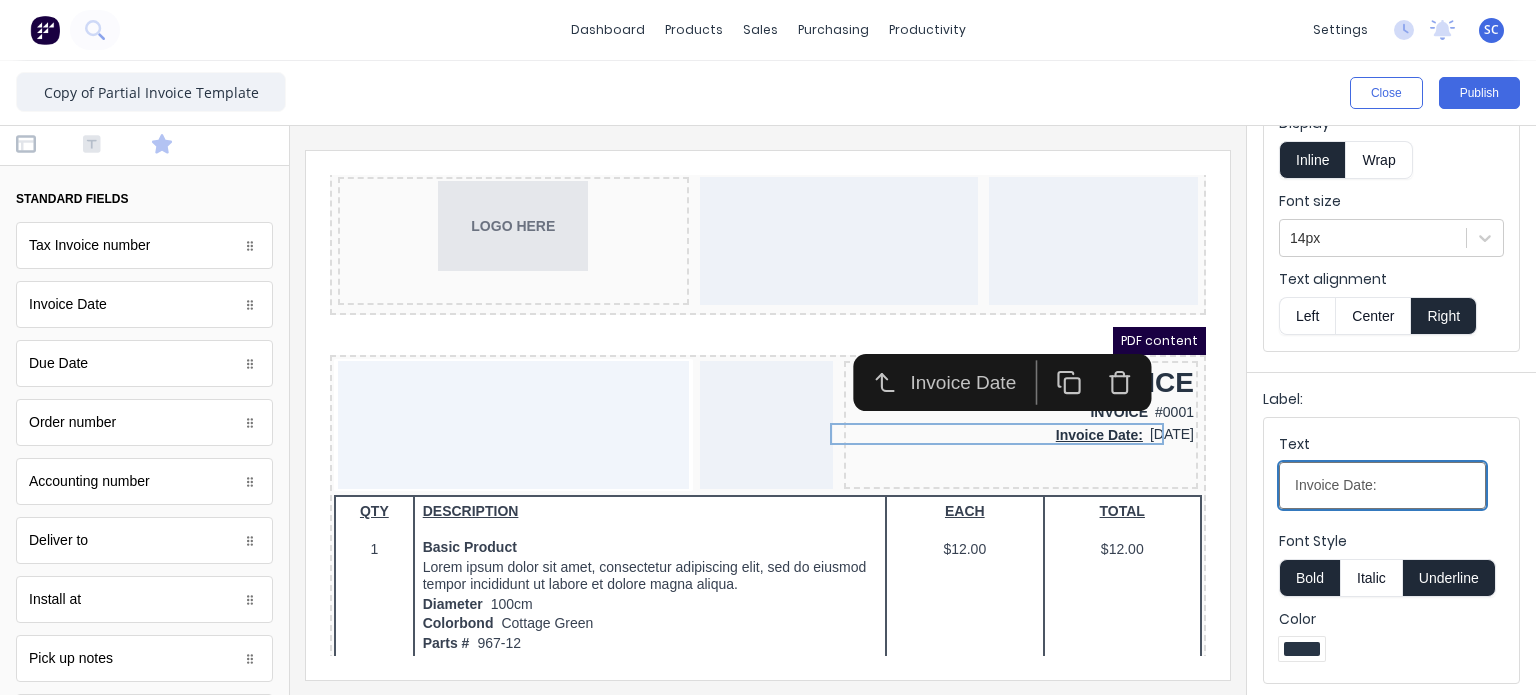 click on "Invoice Date:" at bounding box center [1382, 485] 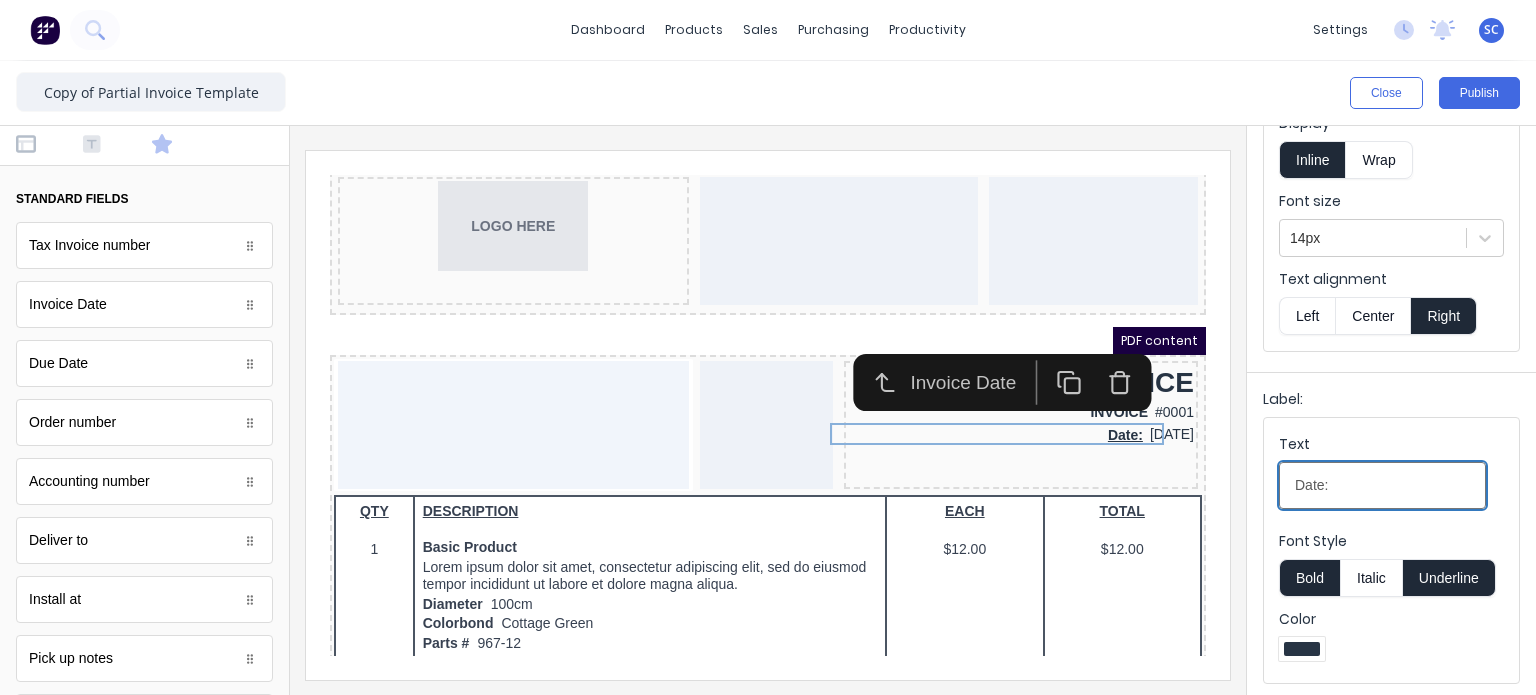 type on "Date:" 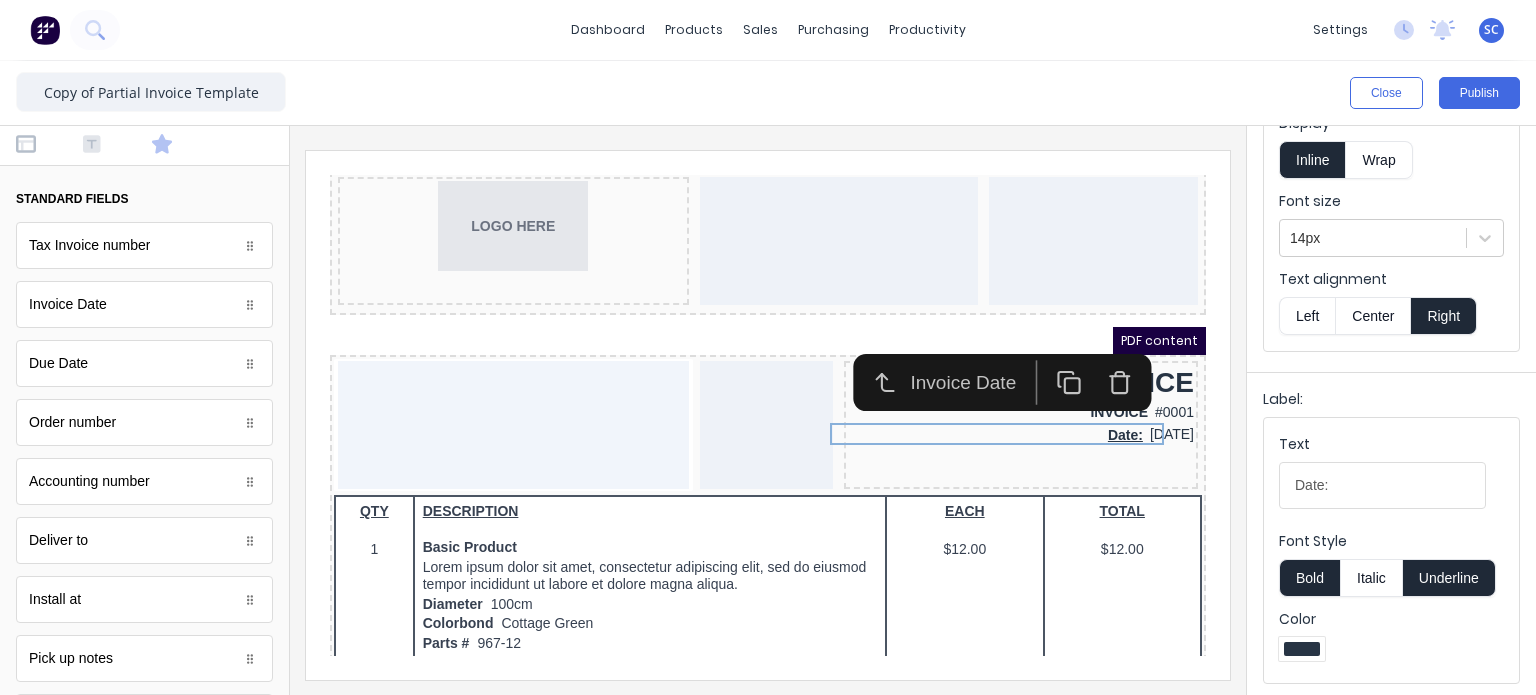 click on "Underline" at bounding box center (1449, 578) 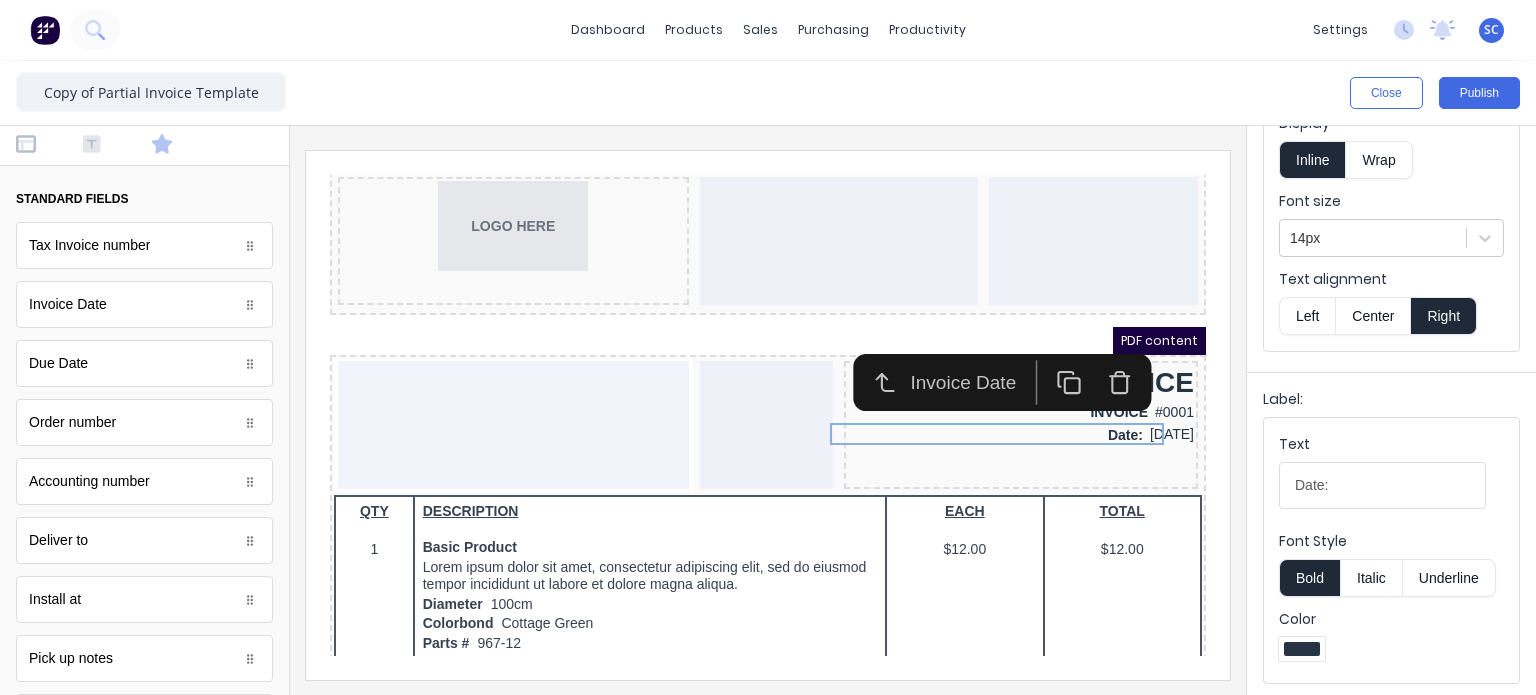 type 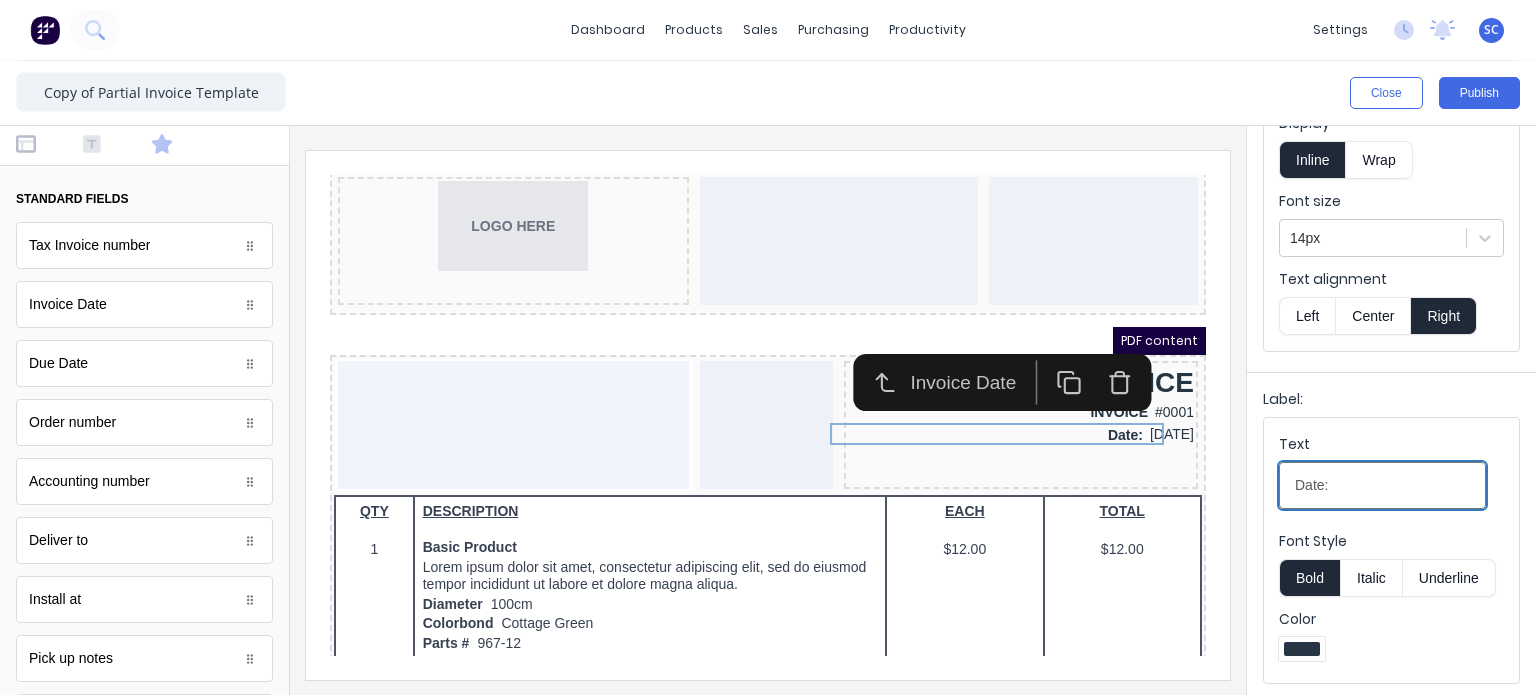 click on "Date:" at bounding box center [1382, 485] 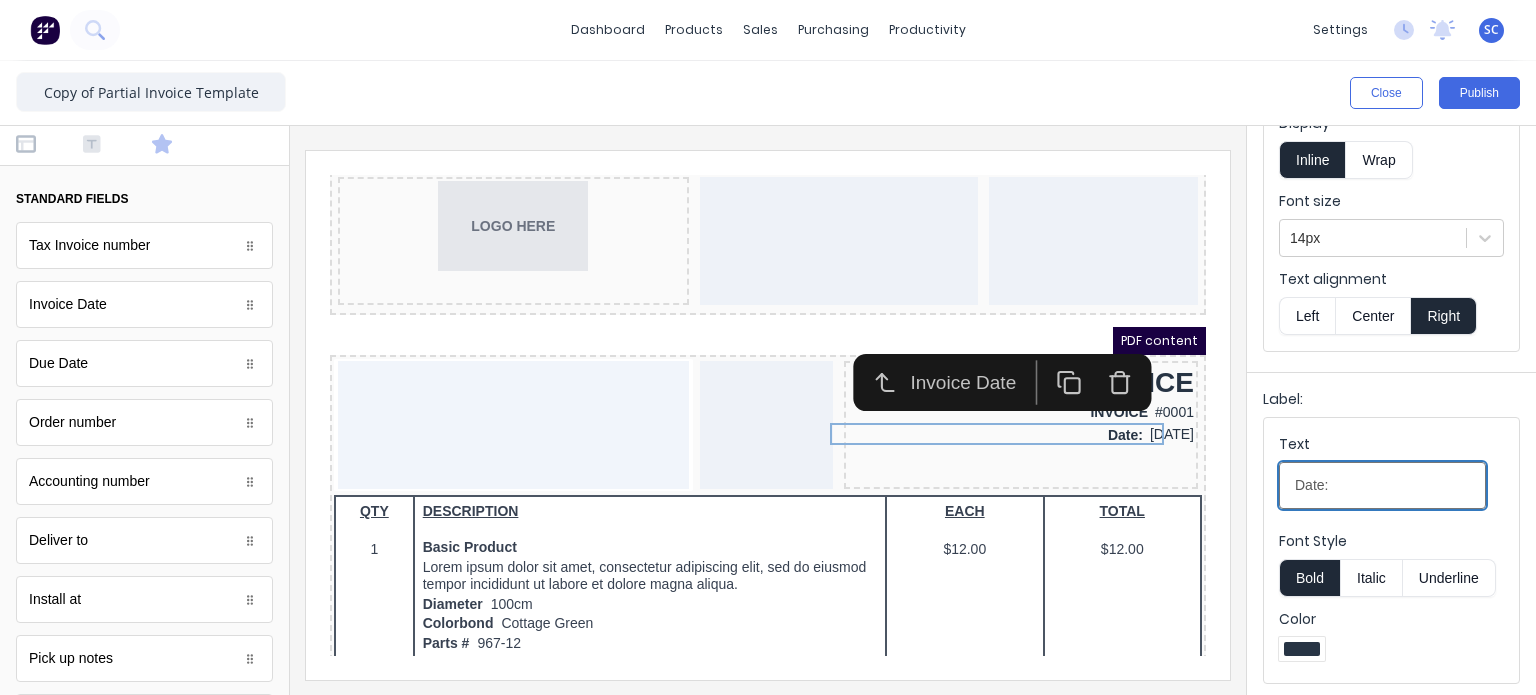 click on "Date:" at bounding box center (1382, 485) 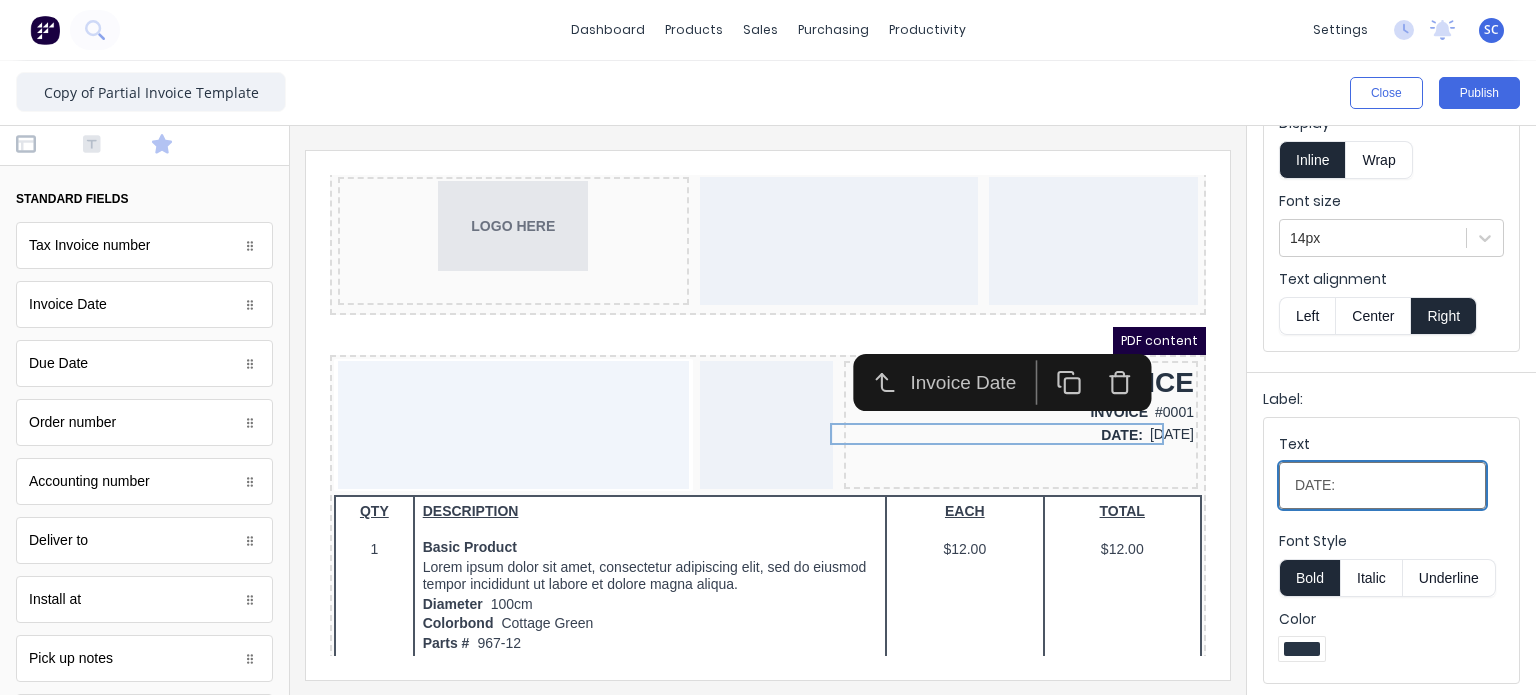 type on "DATE:" 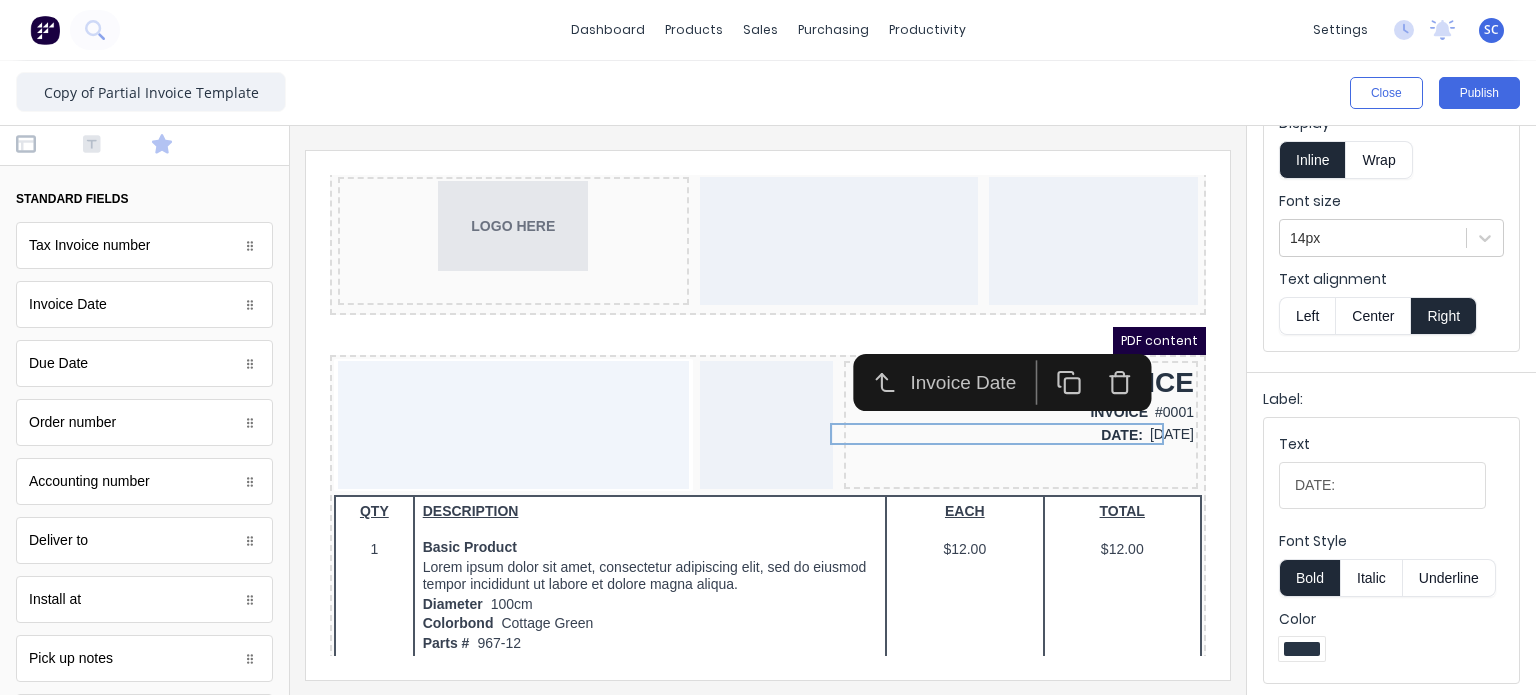 click on "Text DATE: Font Style Bold Italic Underline Color" at bounding box center [1391, 550] 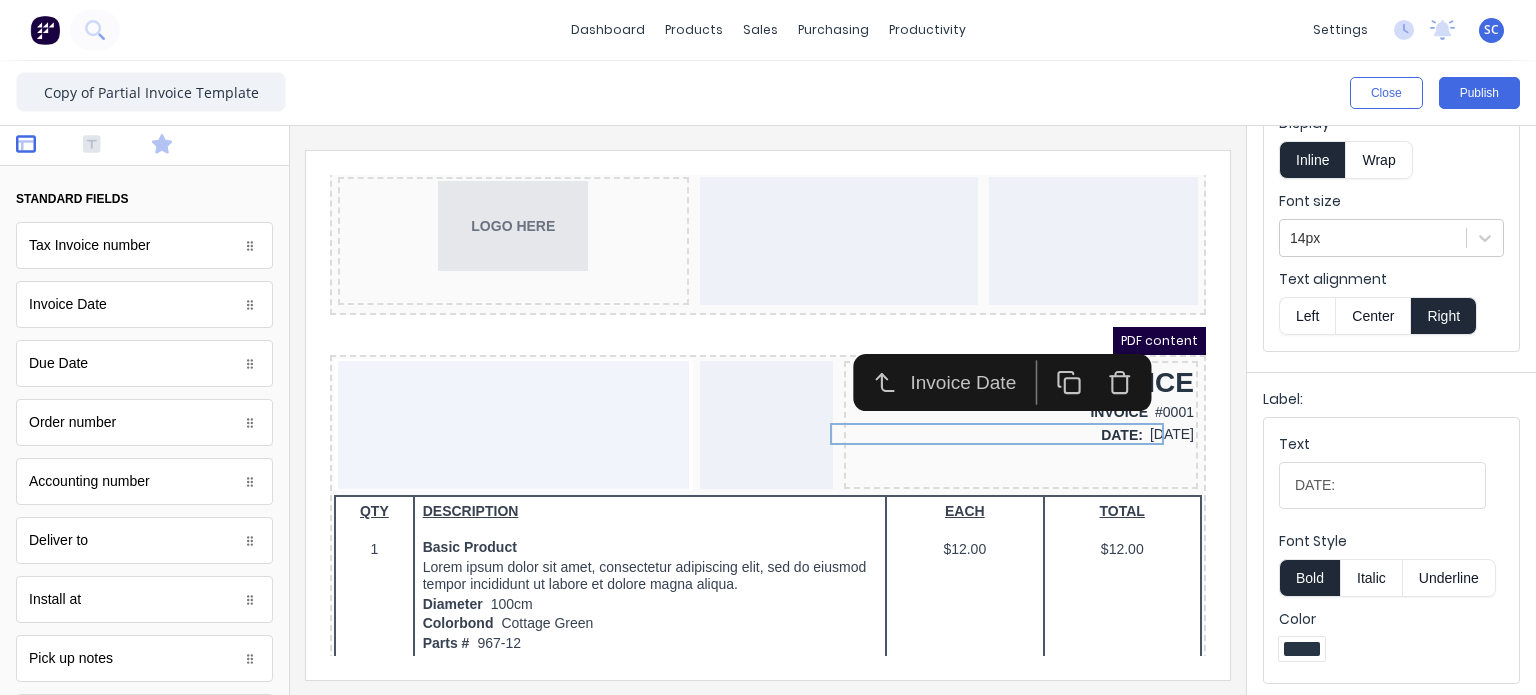 click 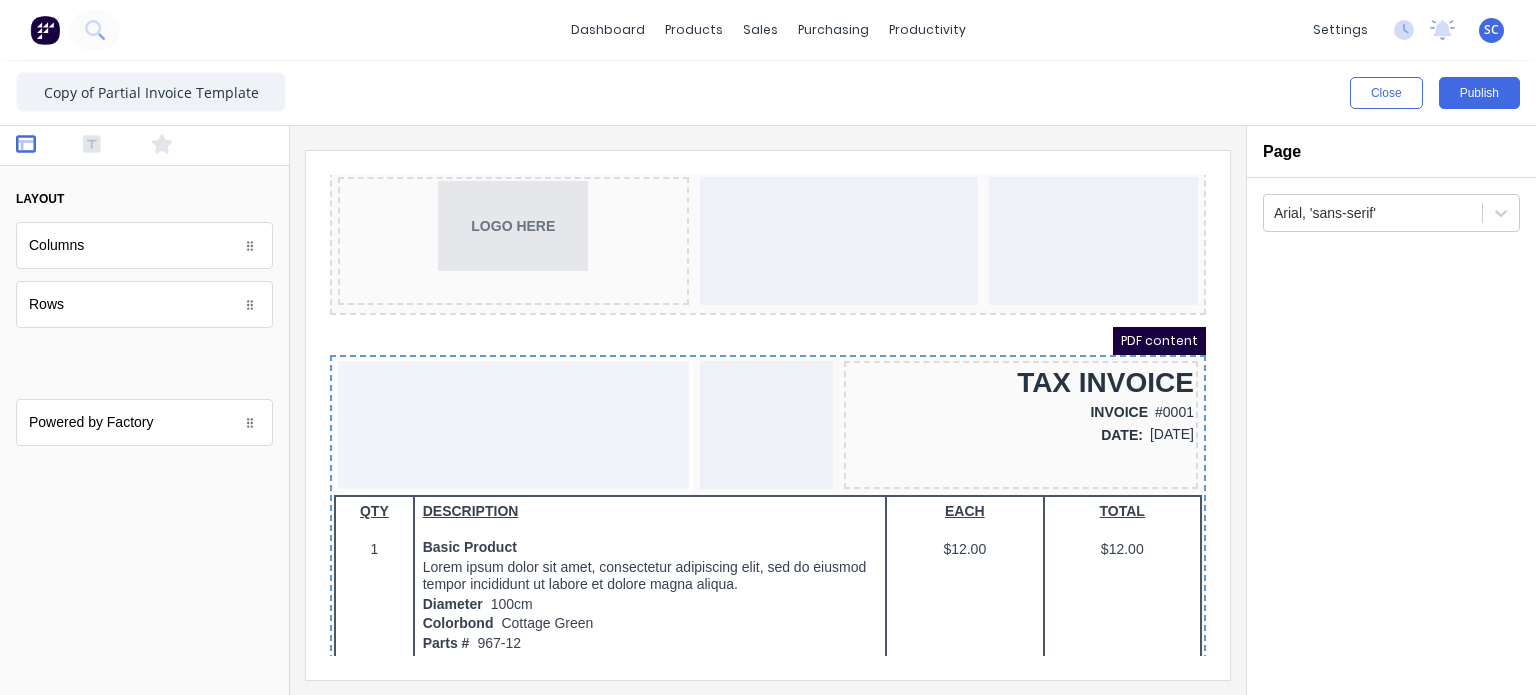 scroll, scrollTop: 0, scrollLeft: 0, axis: both 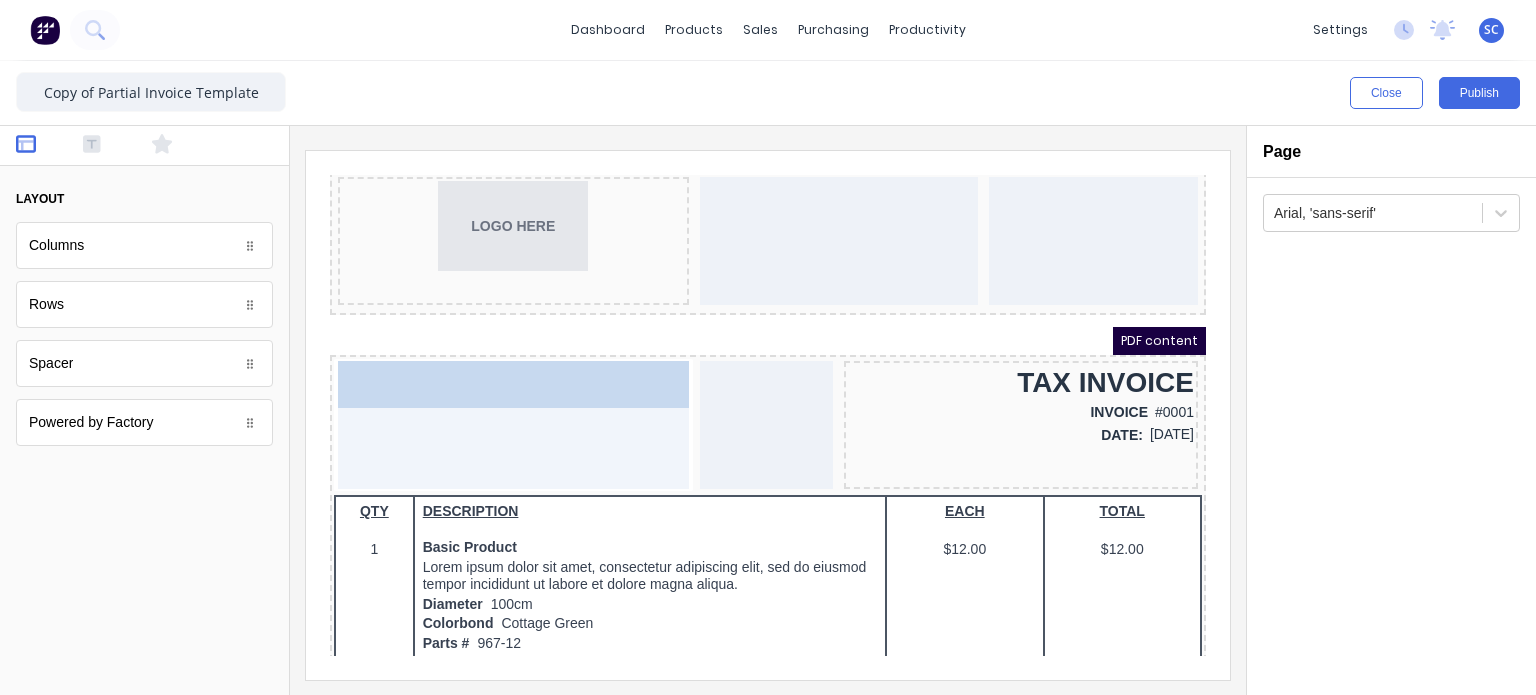 drag, startPoint x: 149, startPoint y: 370, endPoint x: 407, endPoint y: 396, distance: 259.30676 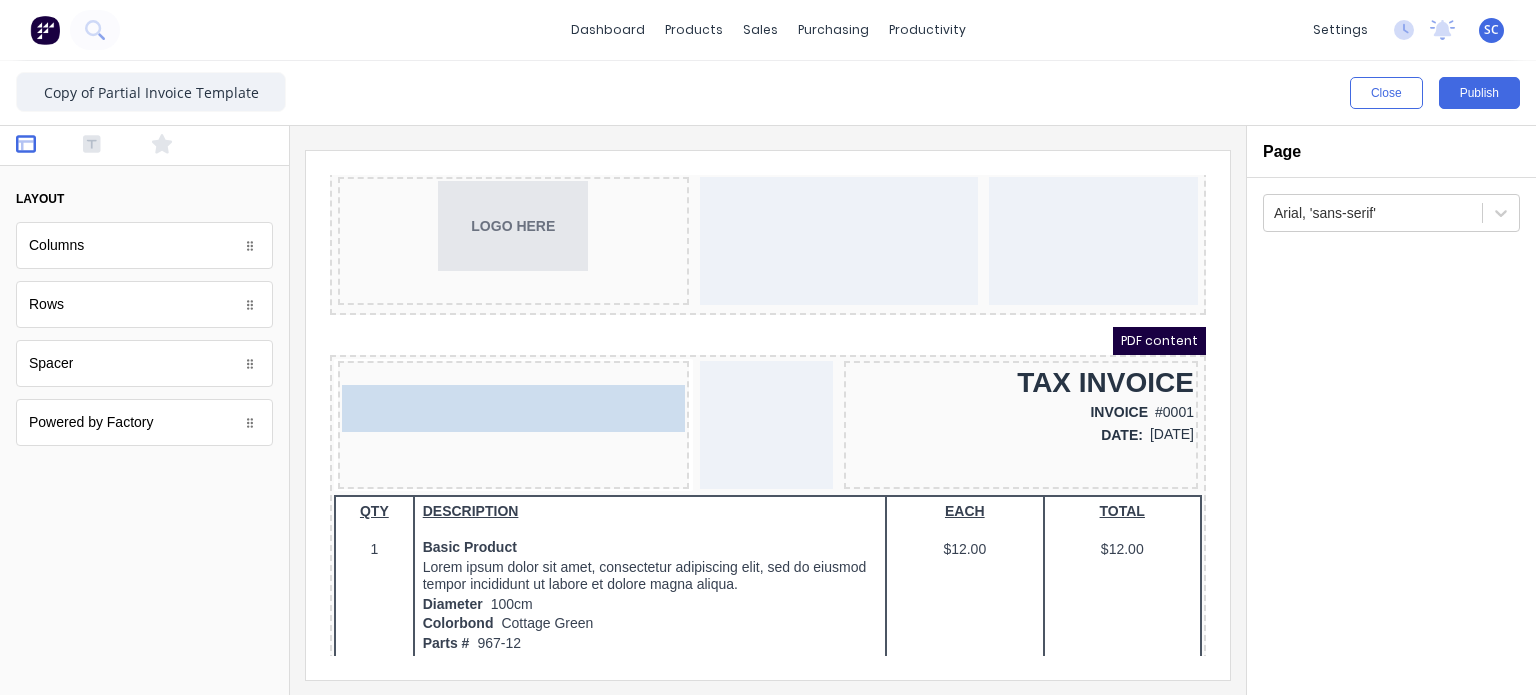 drag, startPoint x: 129, startPoint y: 379, endPoint x: 409, endPoint y: 419, distance: 282.8427 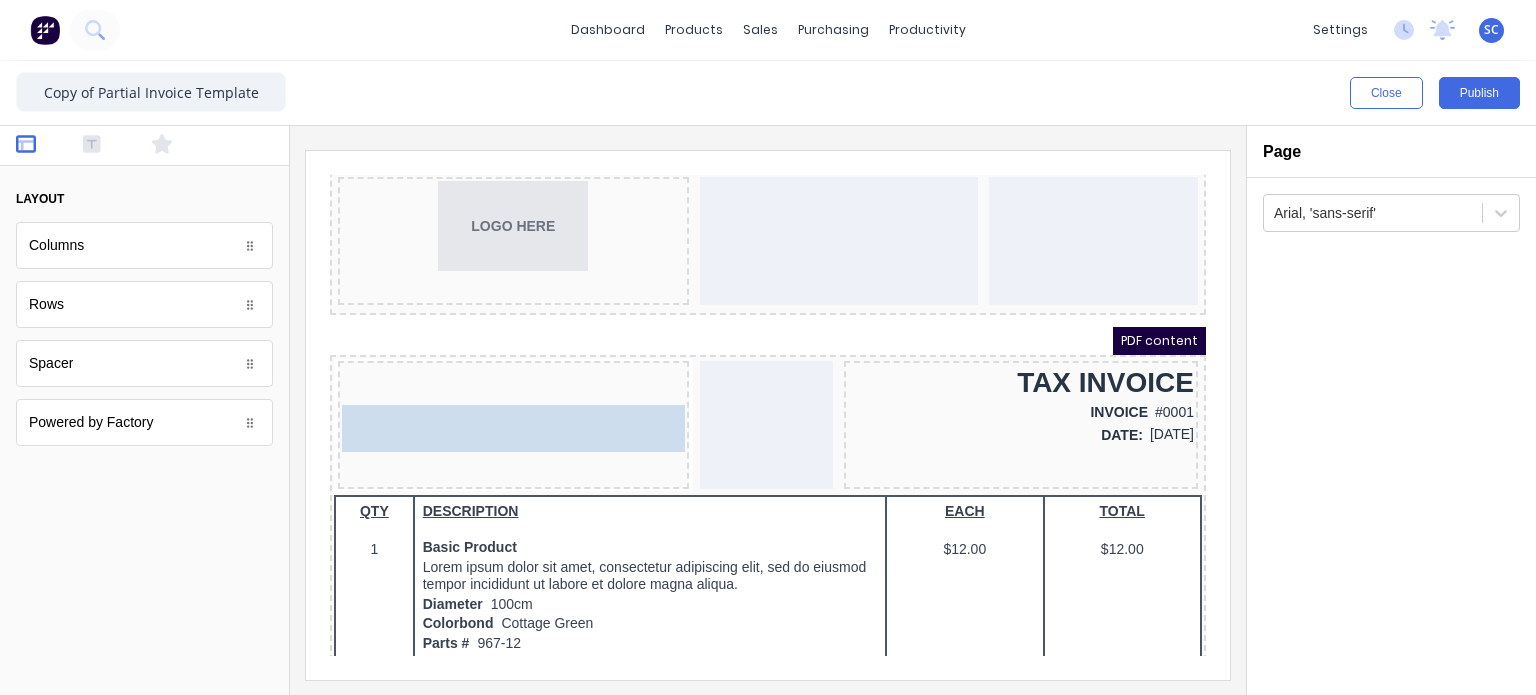 drag, startPoint x: 119, startPoint y: 360, endPoint x: 61, endPoint y: 244, distance: 129.69194 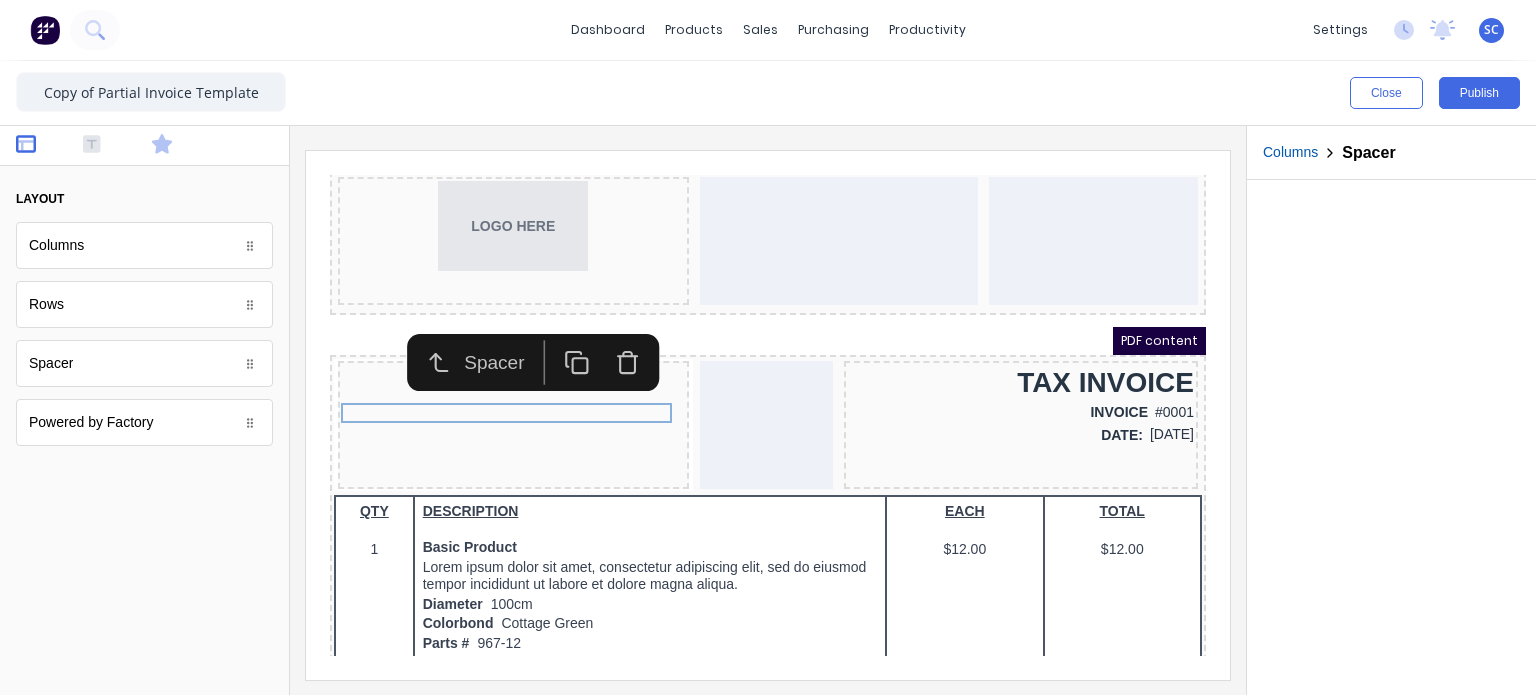 click 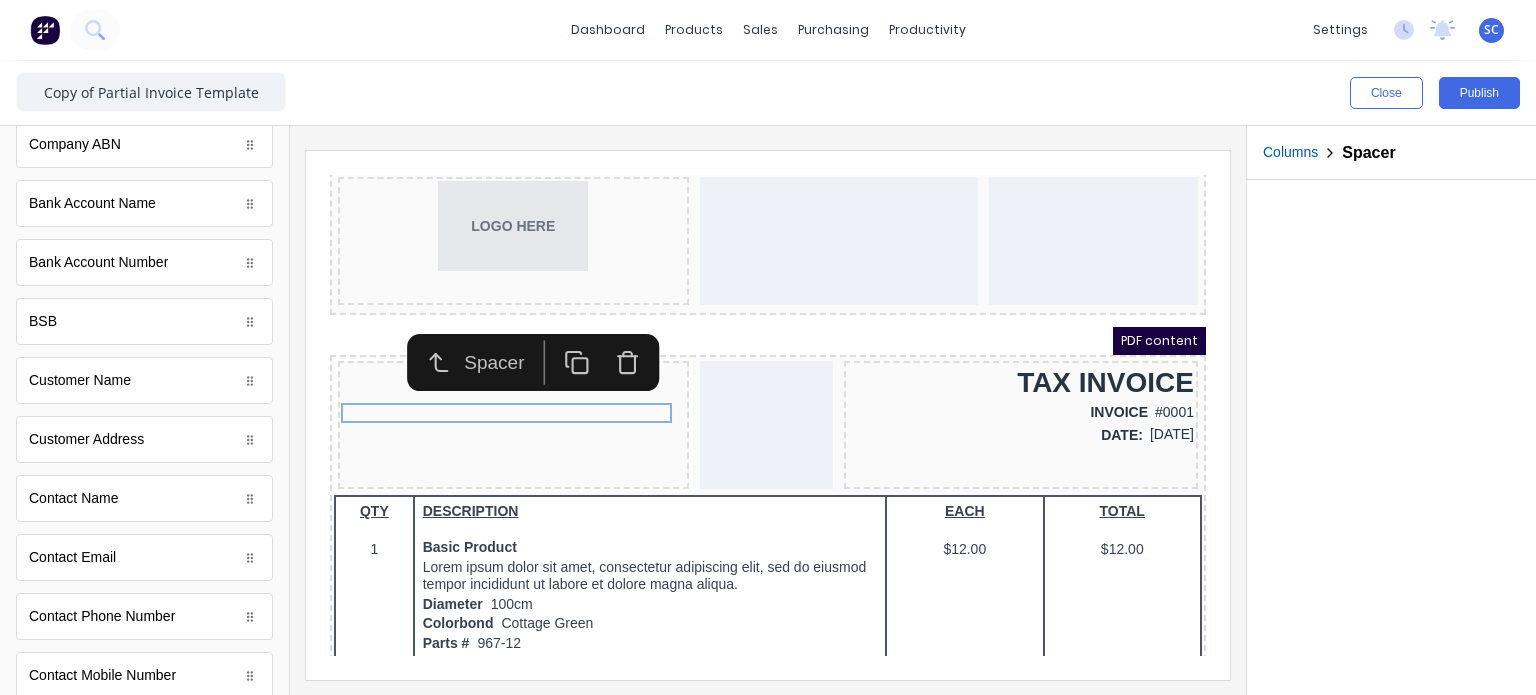 scroll, scrollTop: 930, scrollLeft: 0, axis: vertical 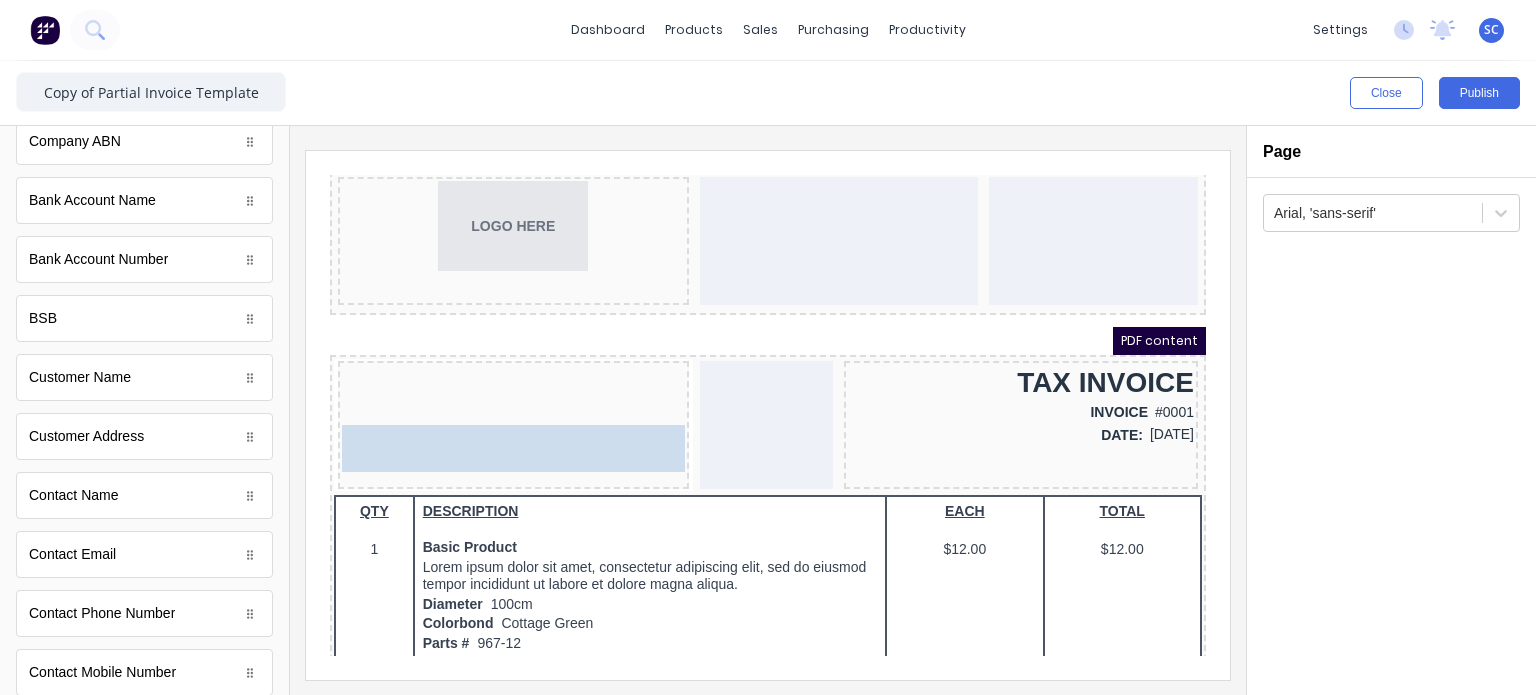 drag, startPoint x: 138, startPoint y: 491, endPoint x: 539, endPoint y: 447, distance: 403.40674 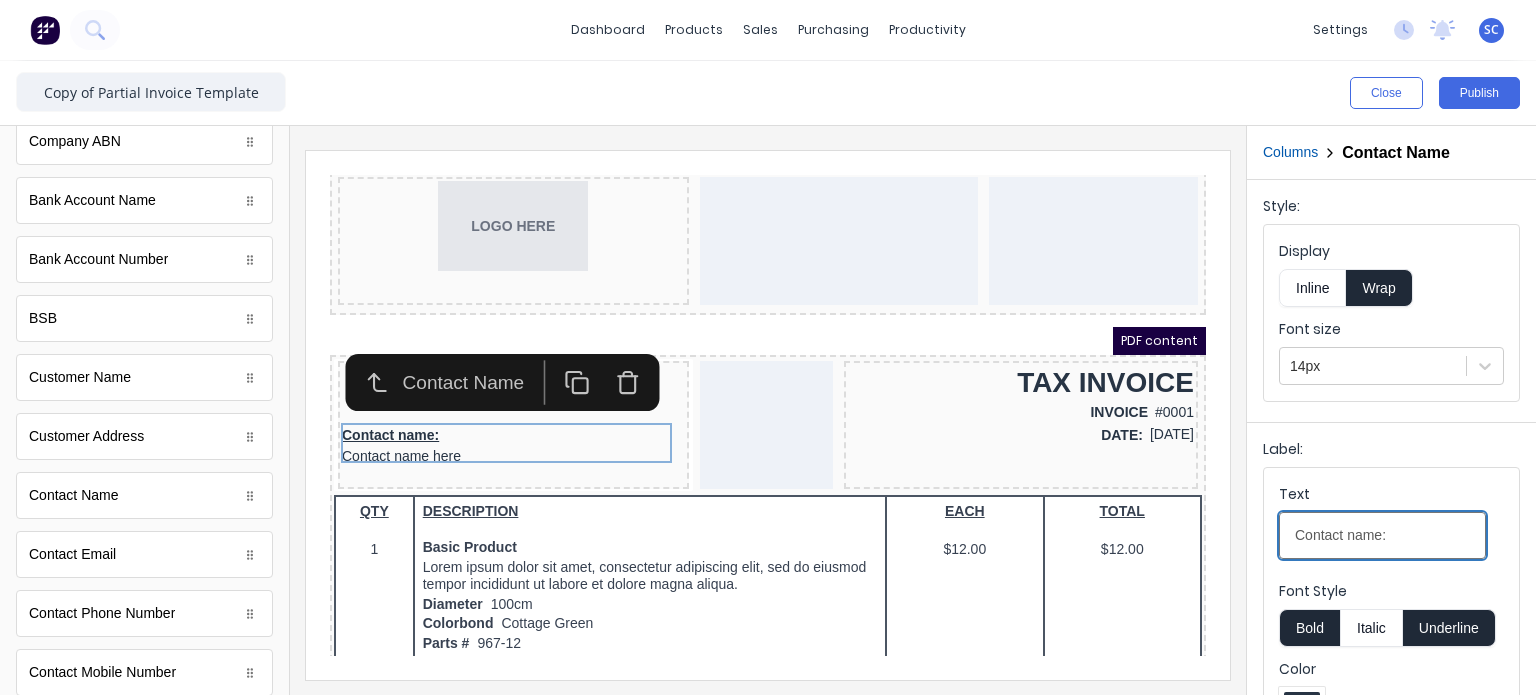 click on "Contact name:" at bounding box center (1382, 535) 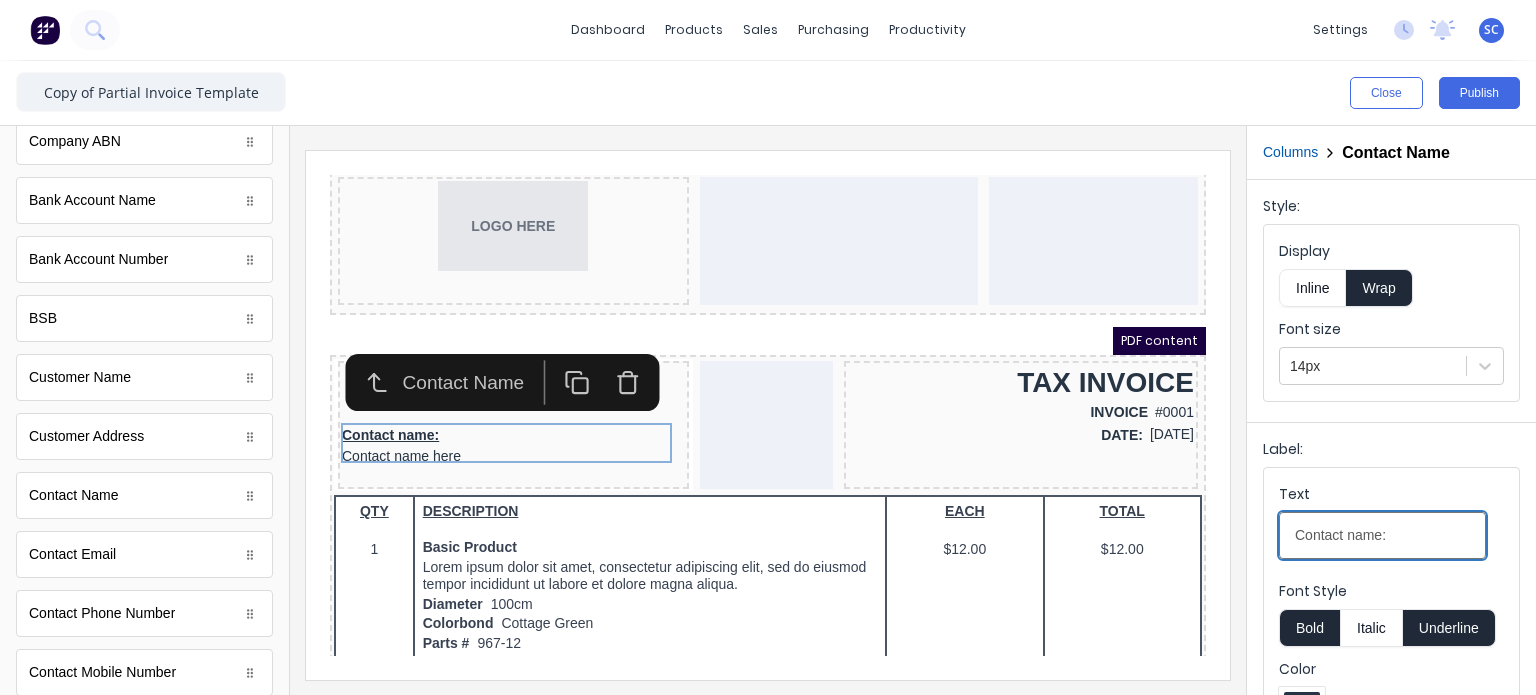 click on "Contact name:" at bounding box center [1382, 535] 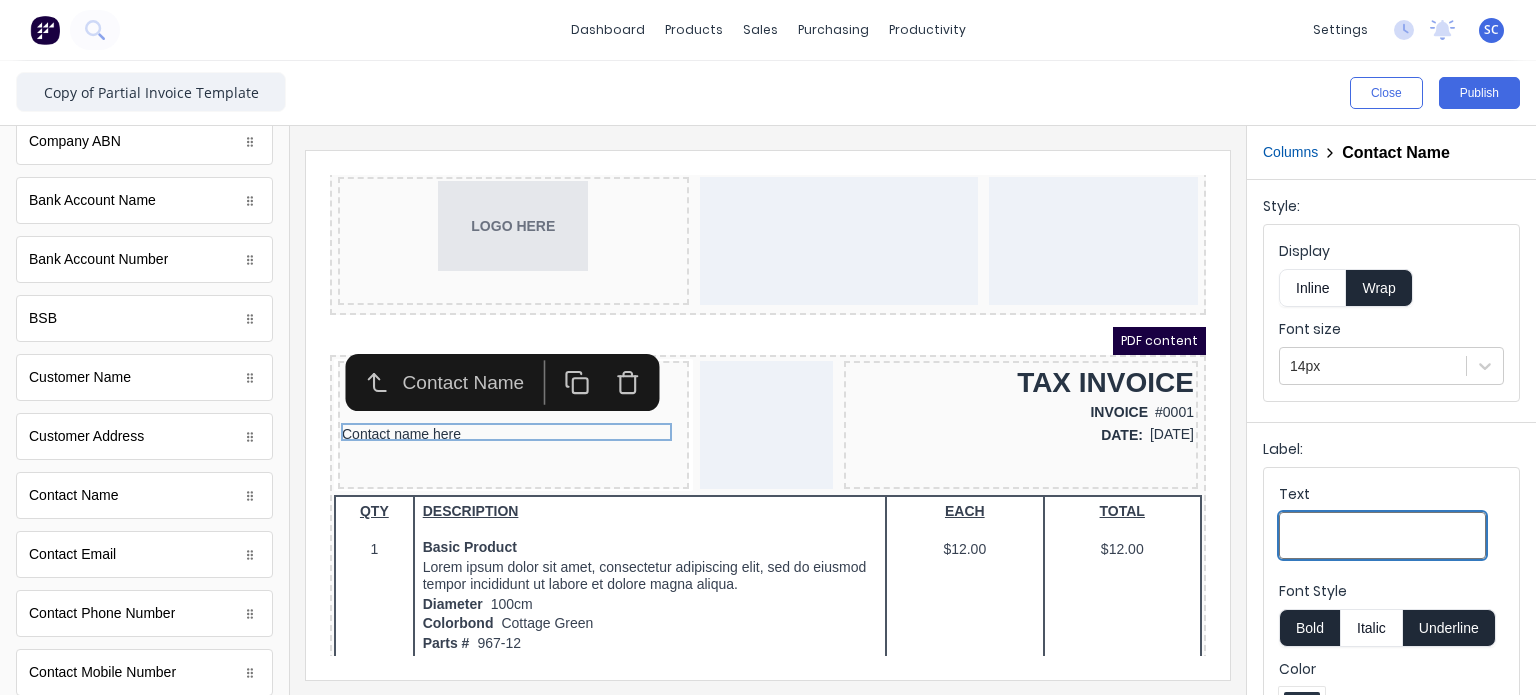 type 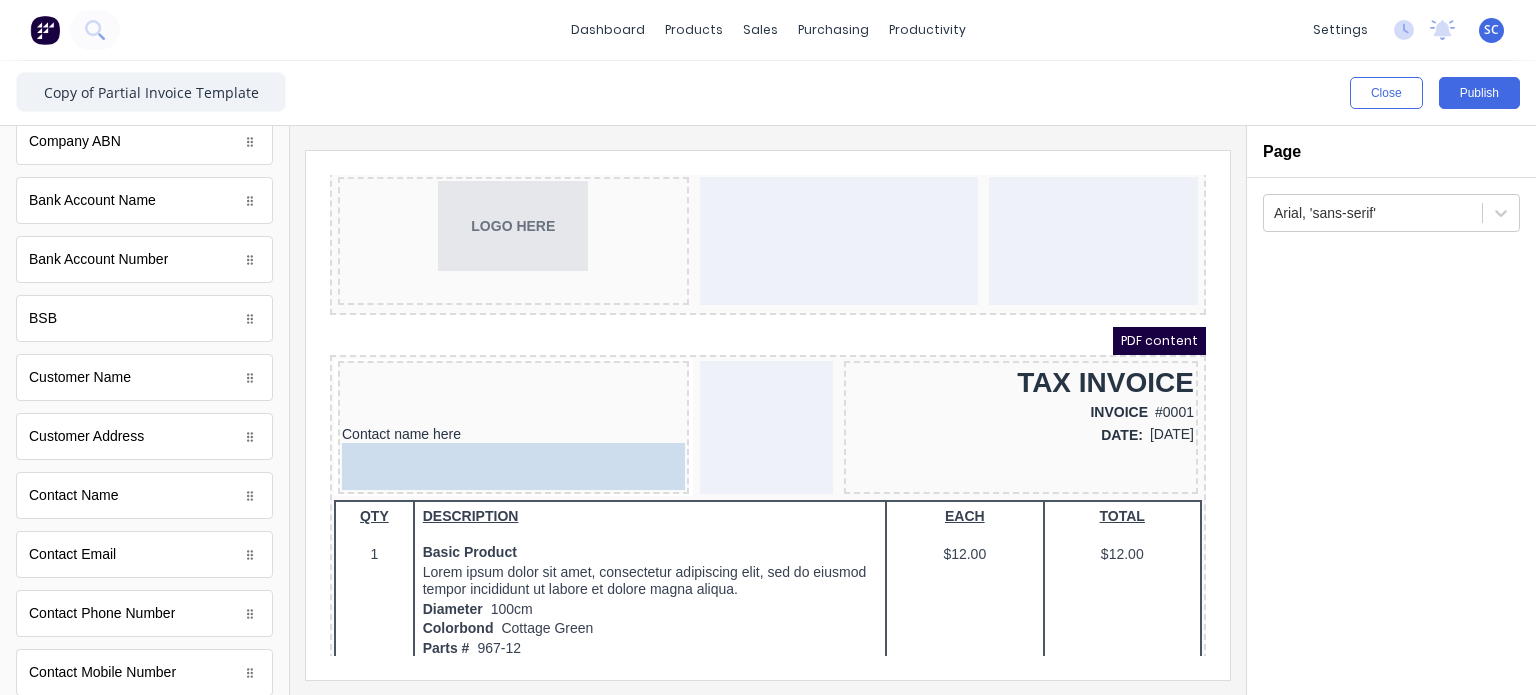 drag, startPoint x: 128, startPoint y: 383, endPoint x: 144, endPoint y: 308, distance: 76.687675 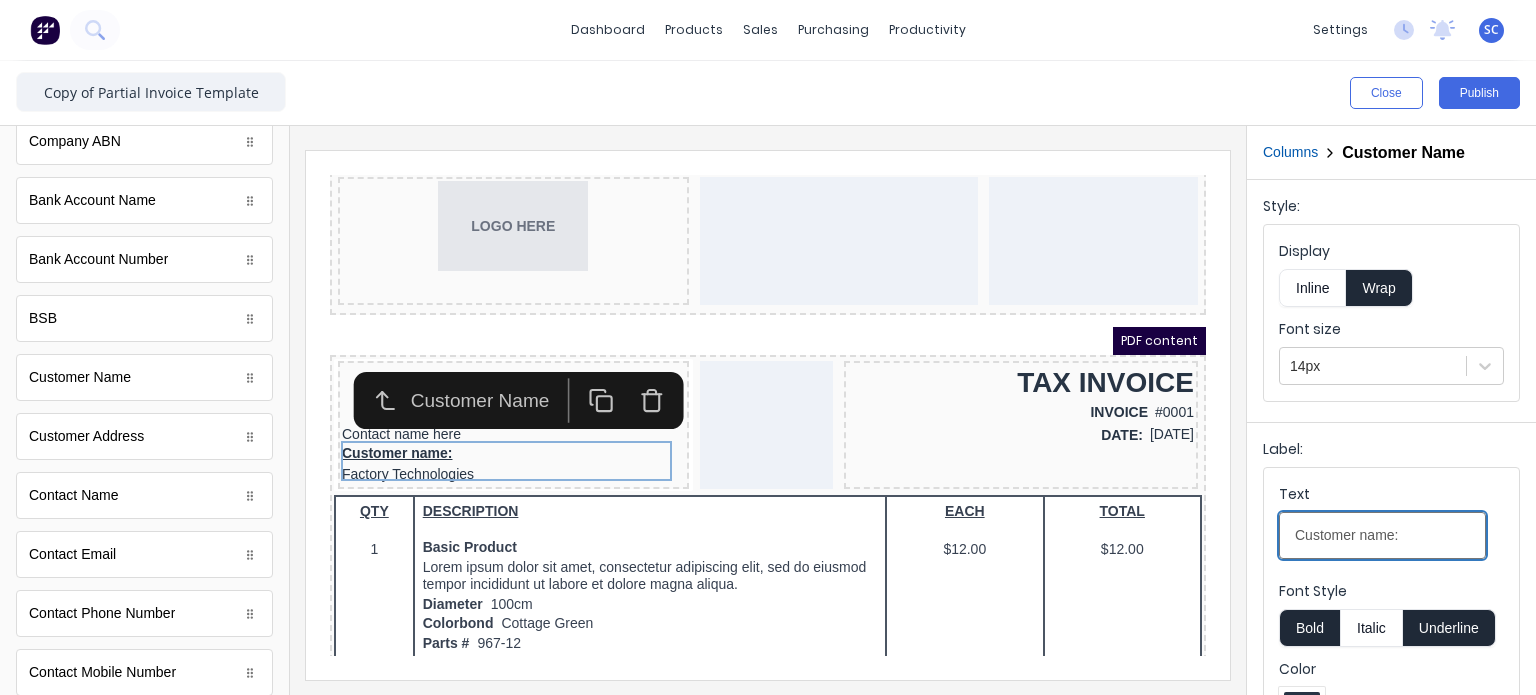 click on "Customer name:" at bounding box center [1382, 535] 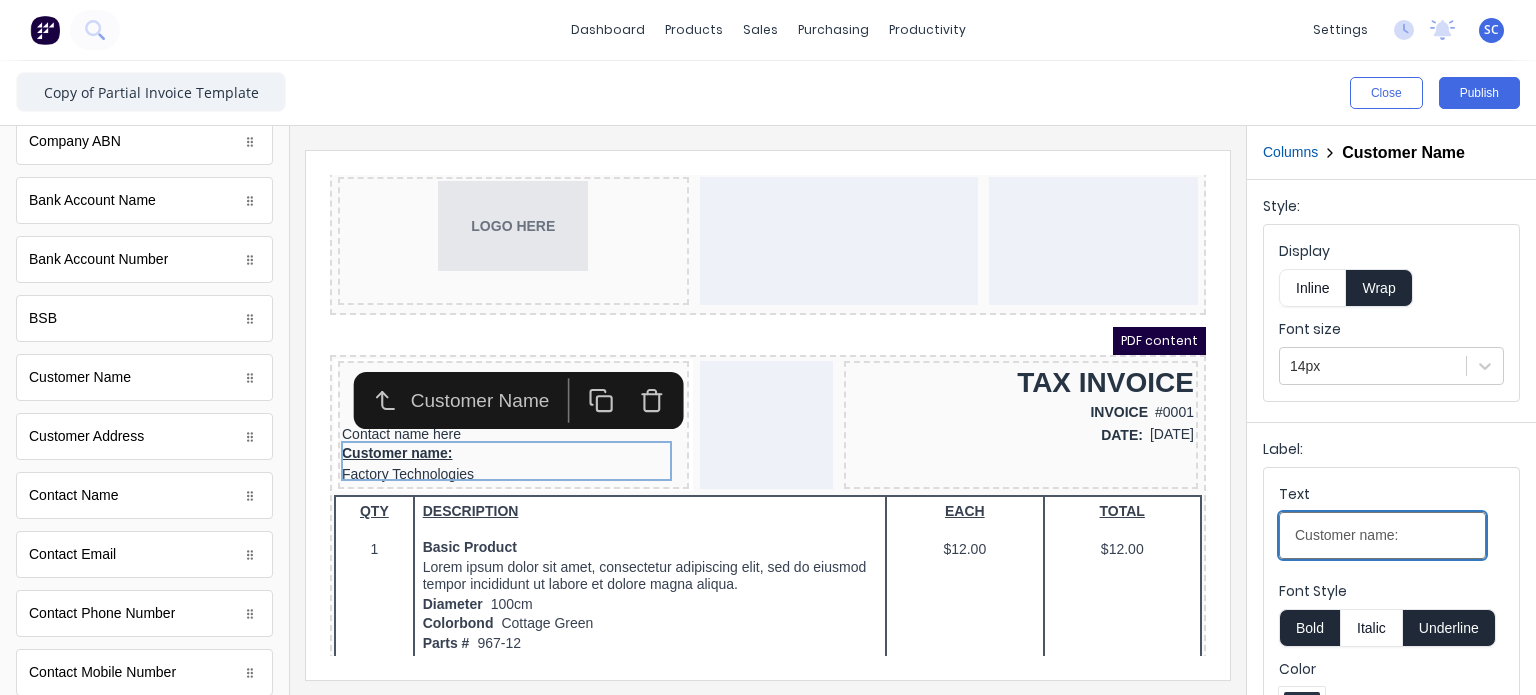 click on "Customer name:" at bounding box center [1382, 535] 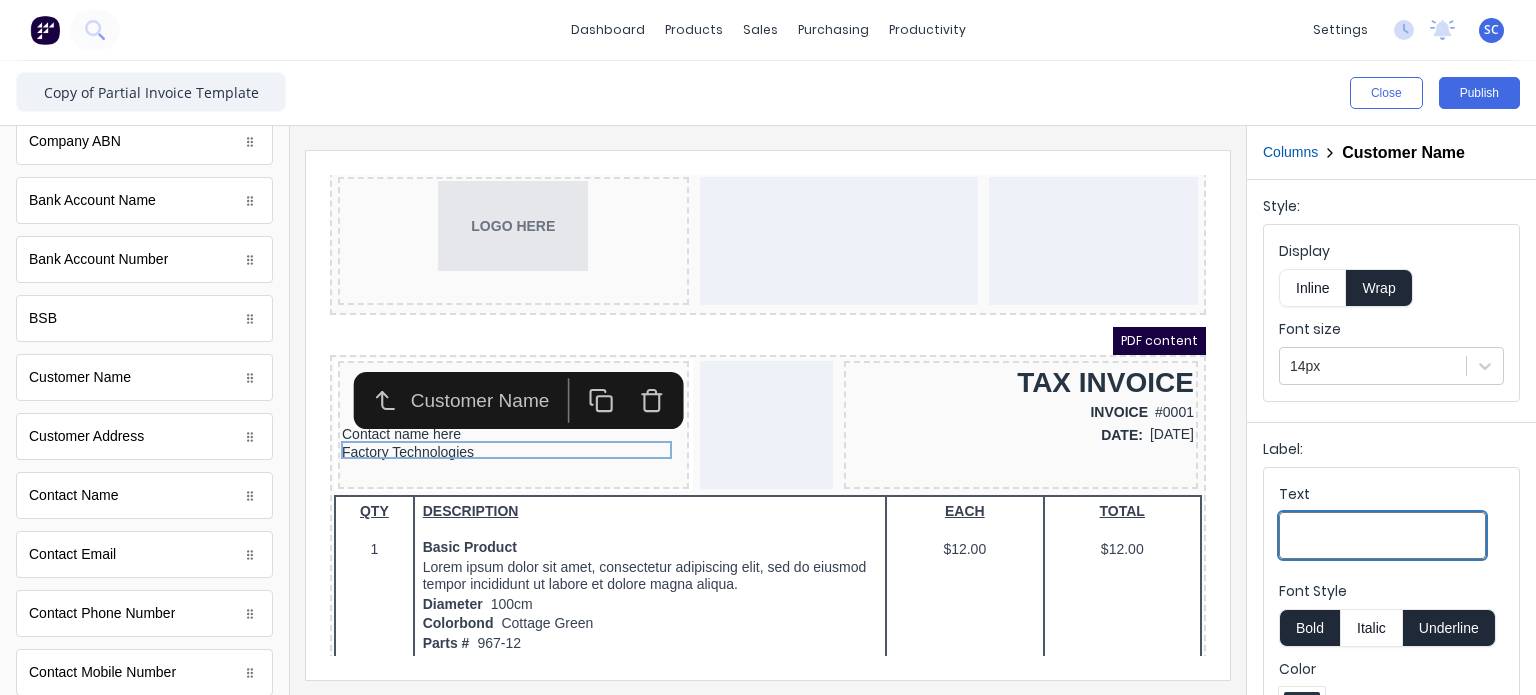 type 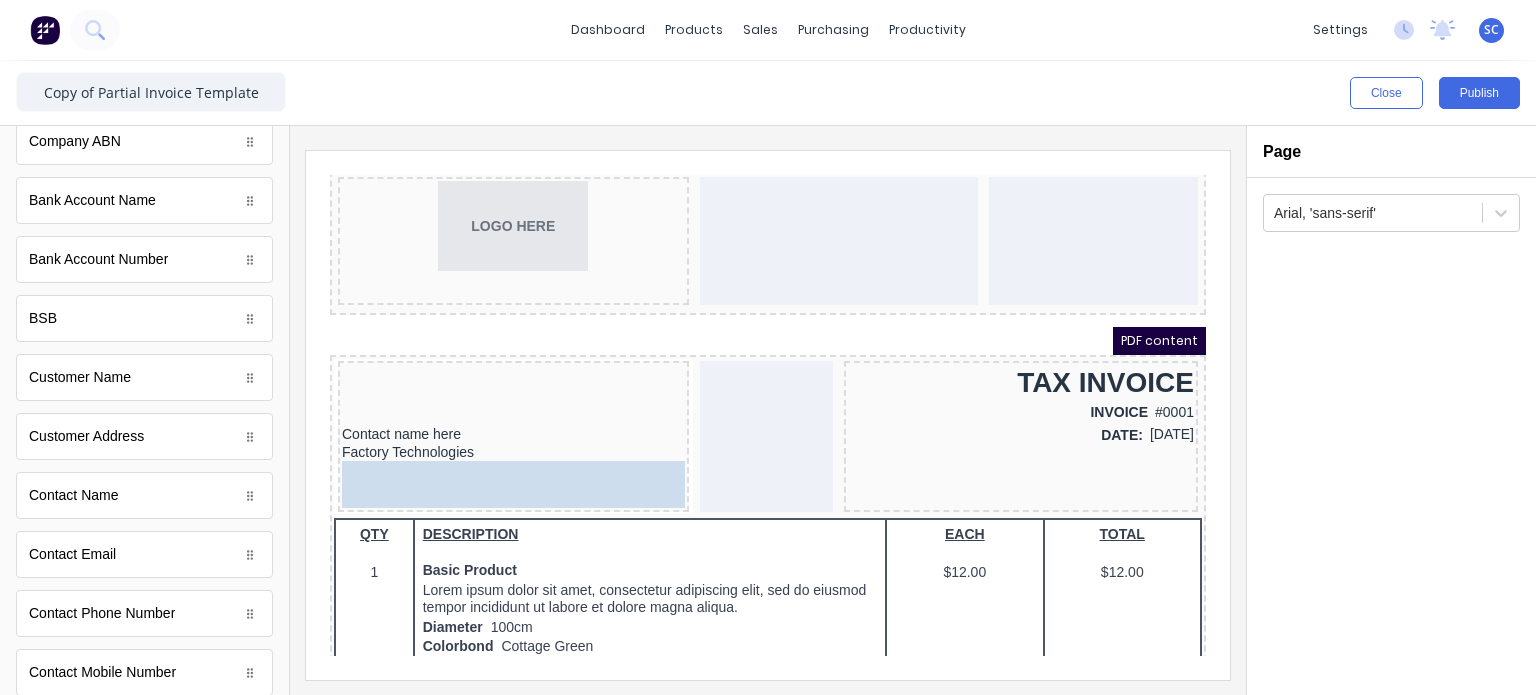 drag, startPoint x: 132, startPoint y: 615, endPoint x: 110, endPoint y: 293, distance: 322.75067 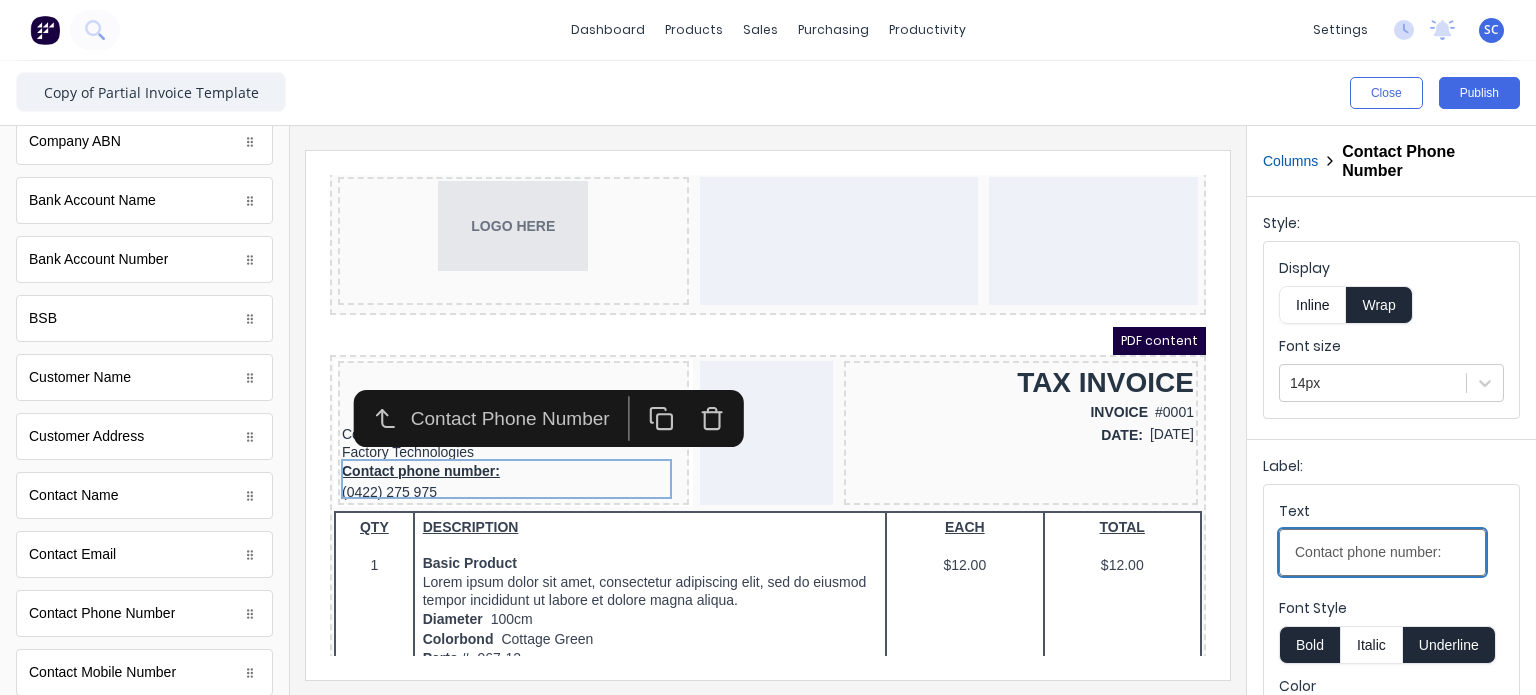 click on "Contact phone number:" at bounding box center (1382, 552) 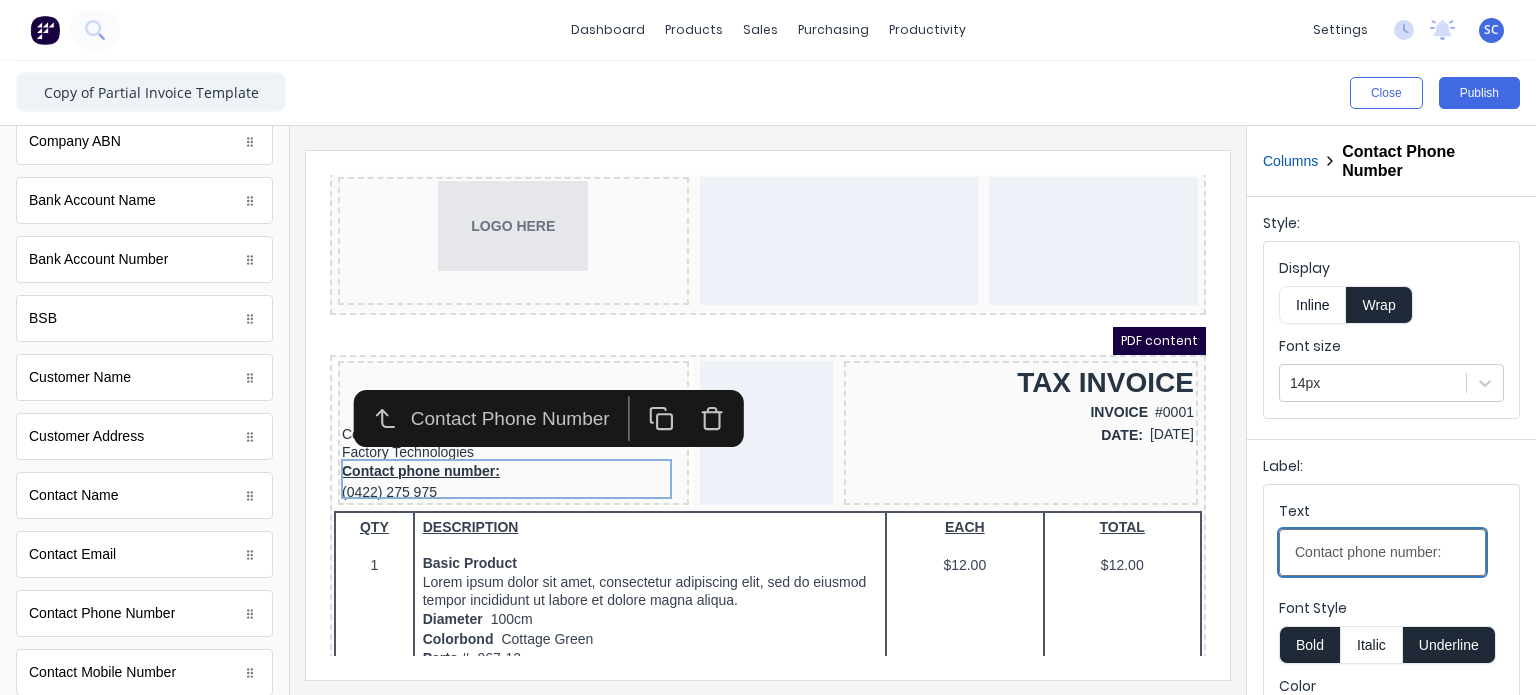click on "Contact phone number:" at bounding box center [1382, 552] 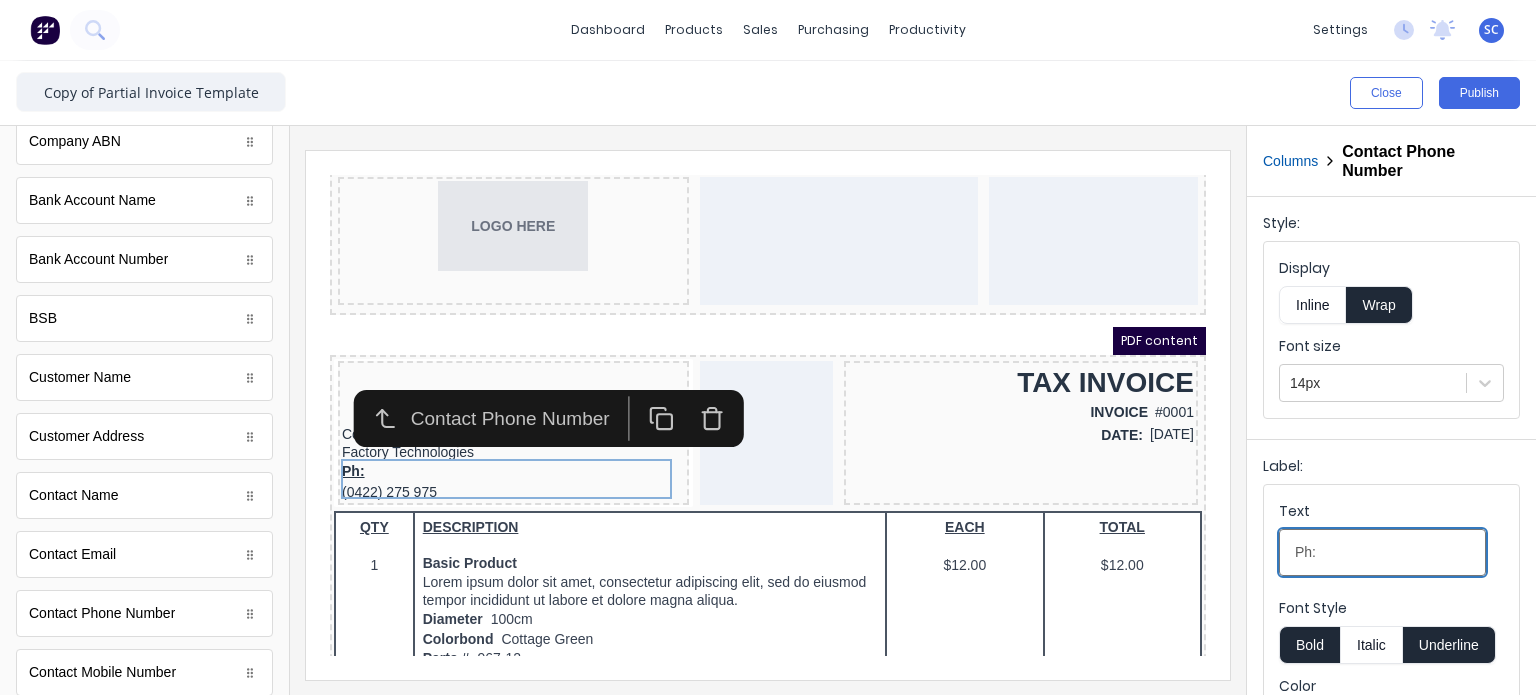 type on "Ph:" 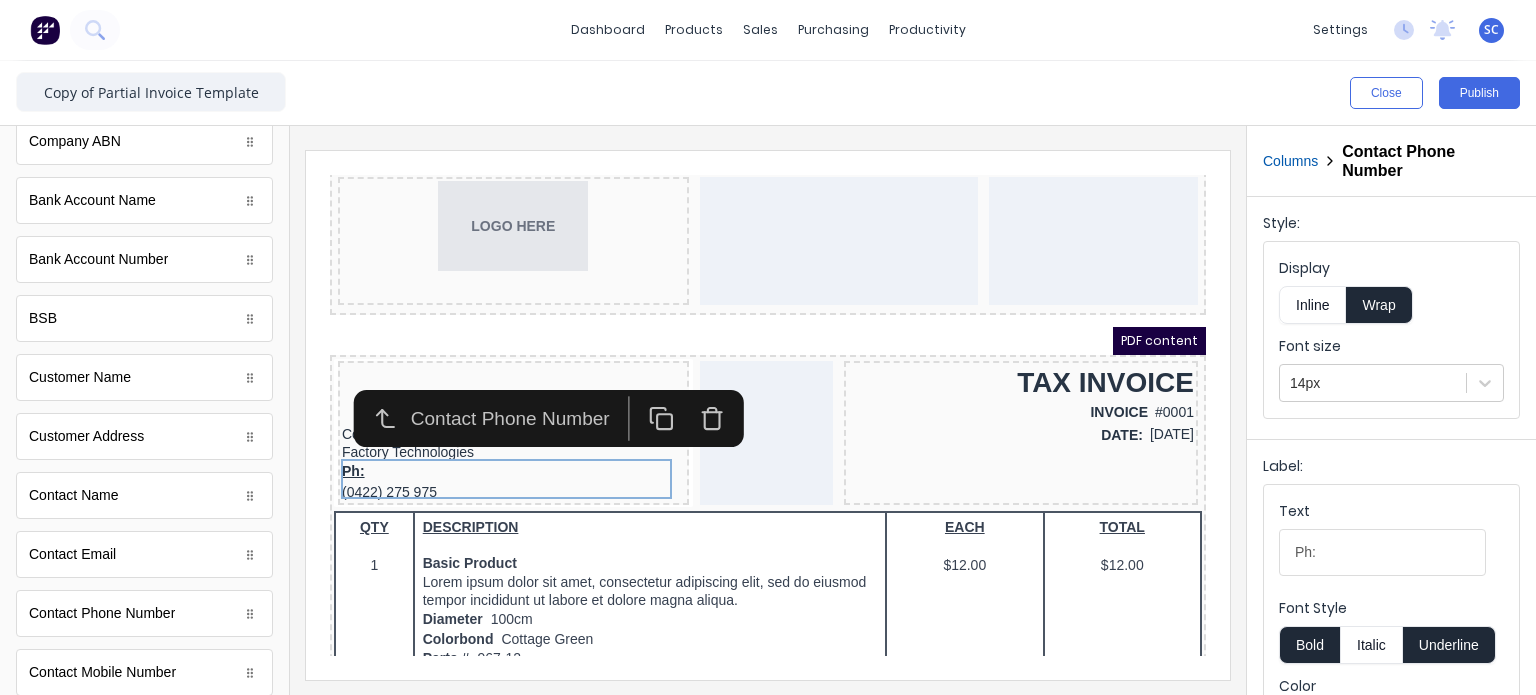 click on "Inline" at bounding box center (1312, 305) 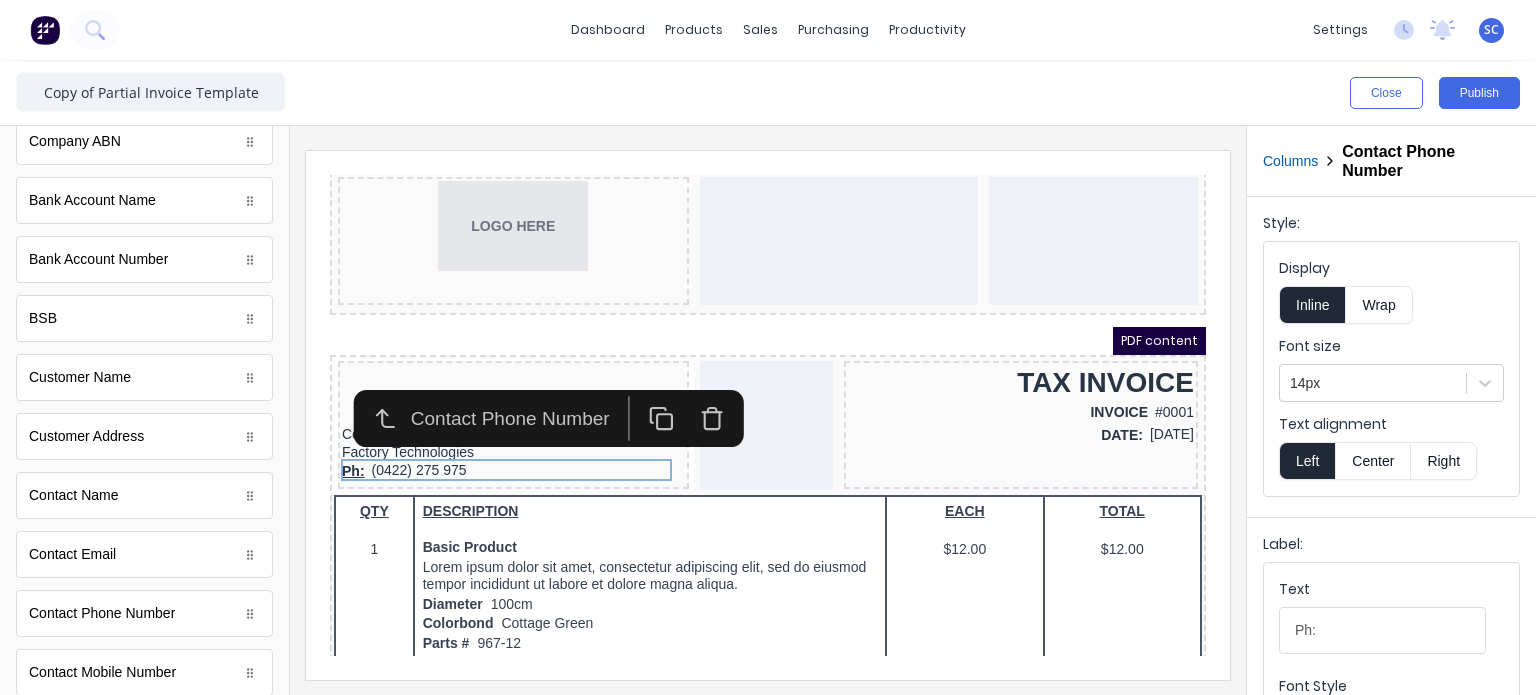 click on "Left" at bounding box center [1307, 461] 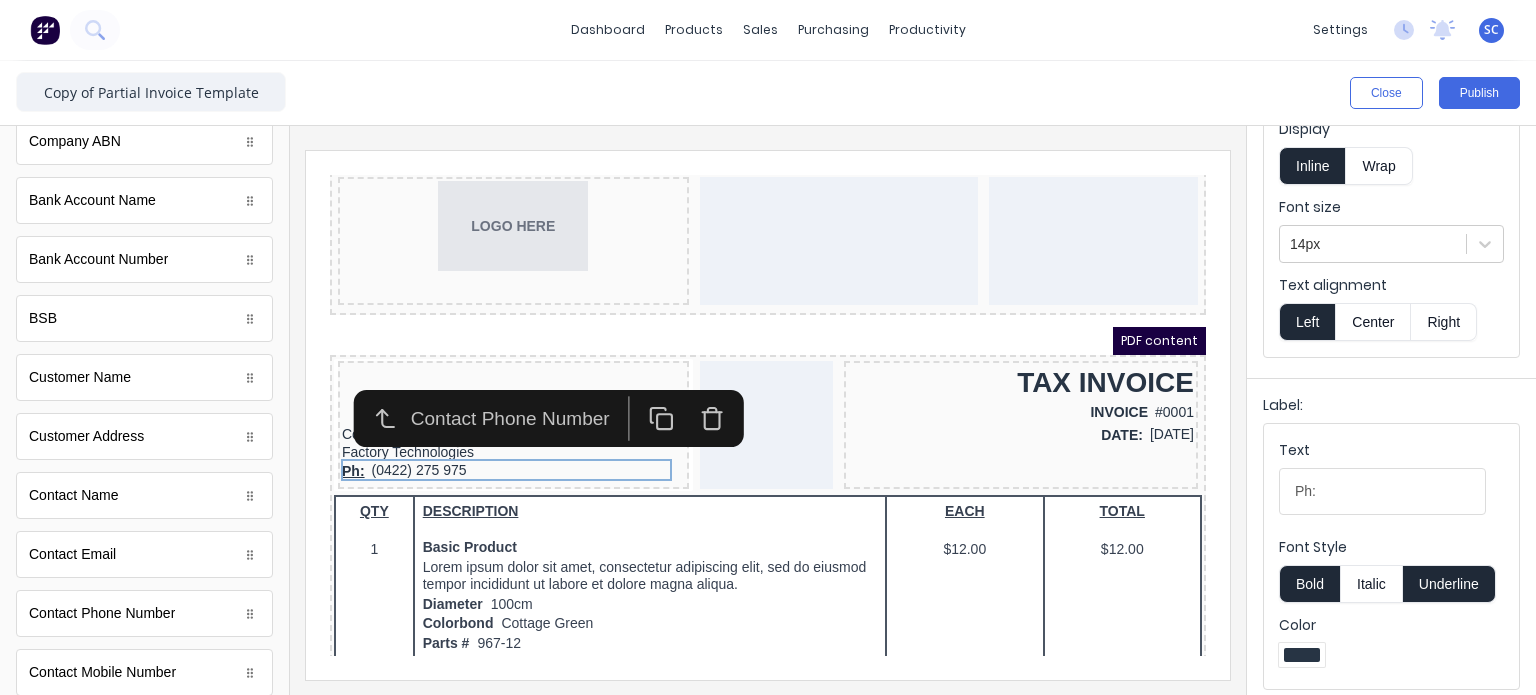 scroll, scrollTop: 140, scrollLeft: 0, axis: vertical 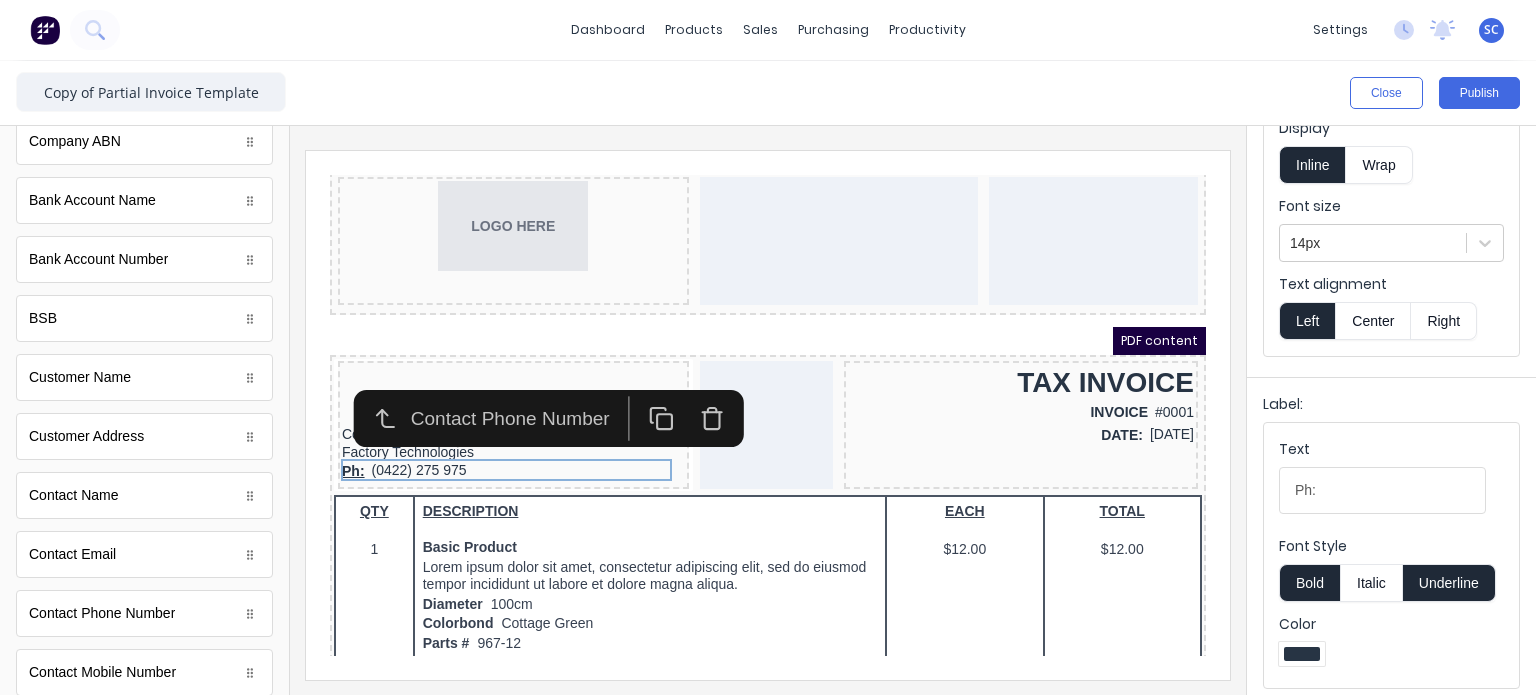 click on "Bold" at bounding box center [1309, 583] 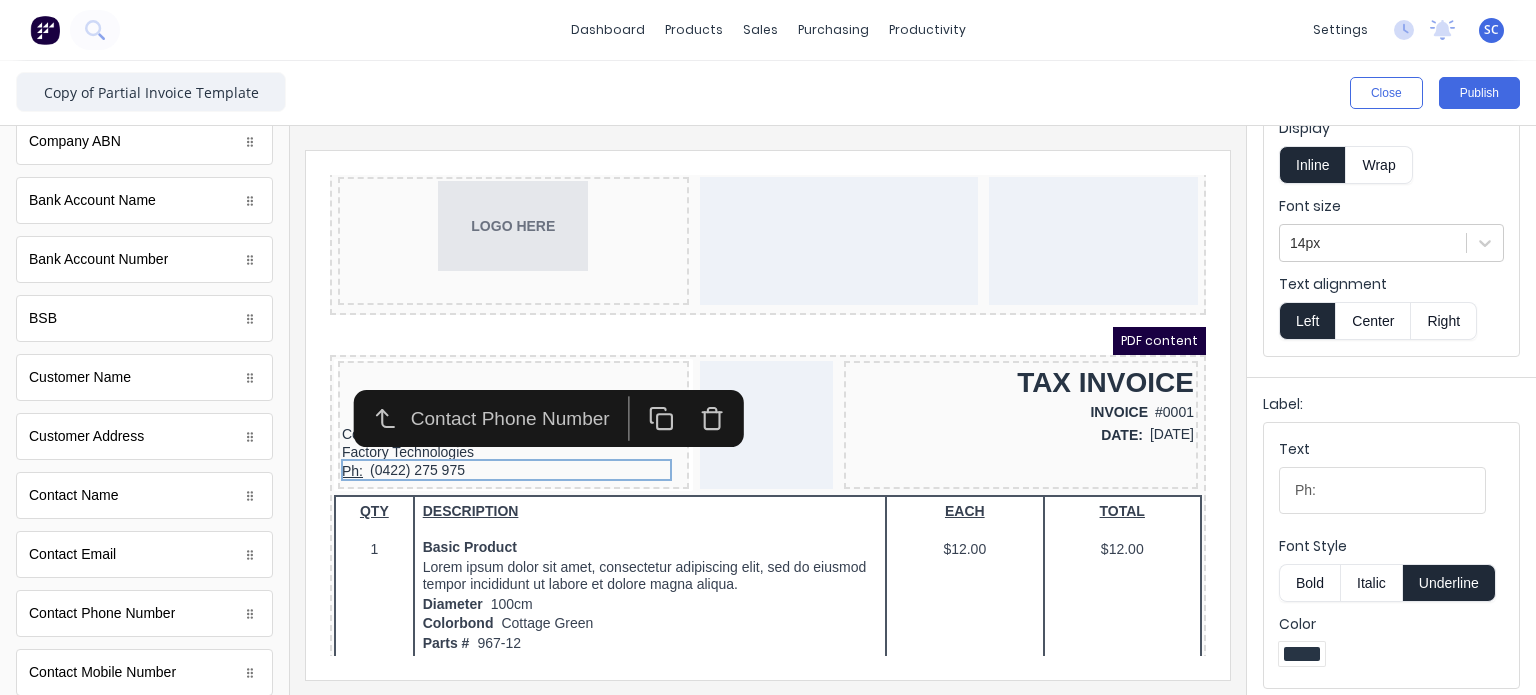 click on "Underline" at bounding box center (1449, 583) 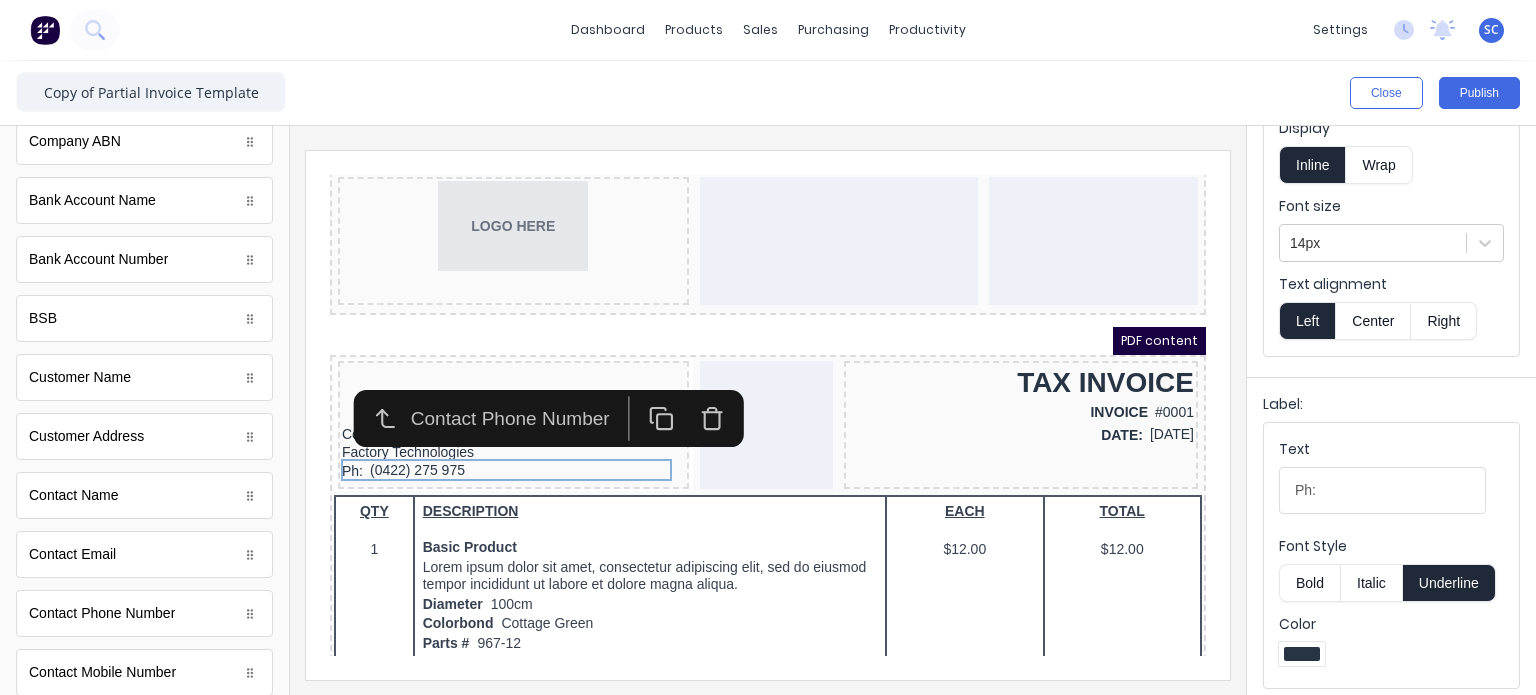 type 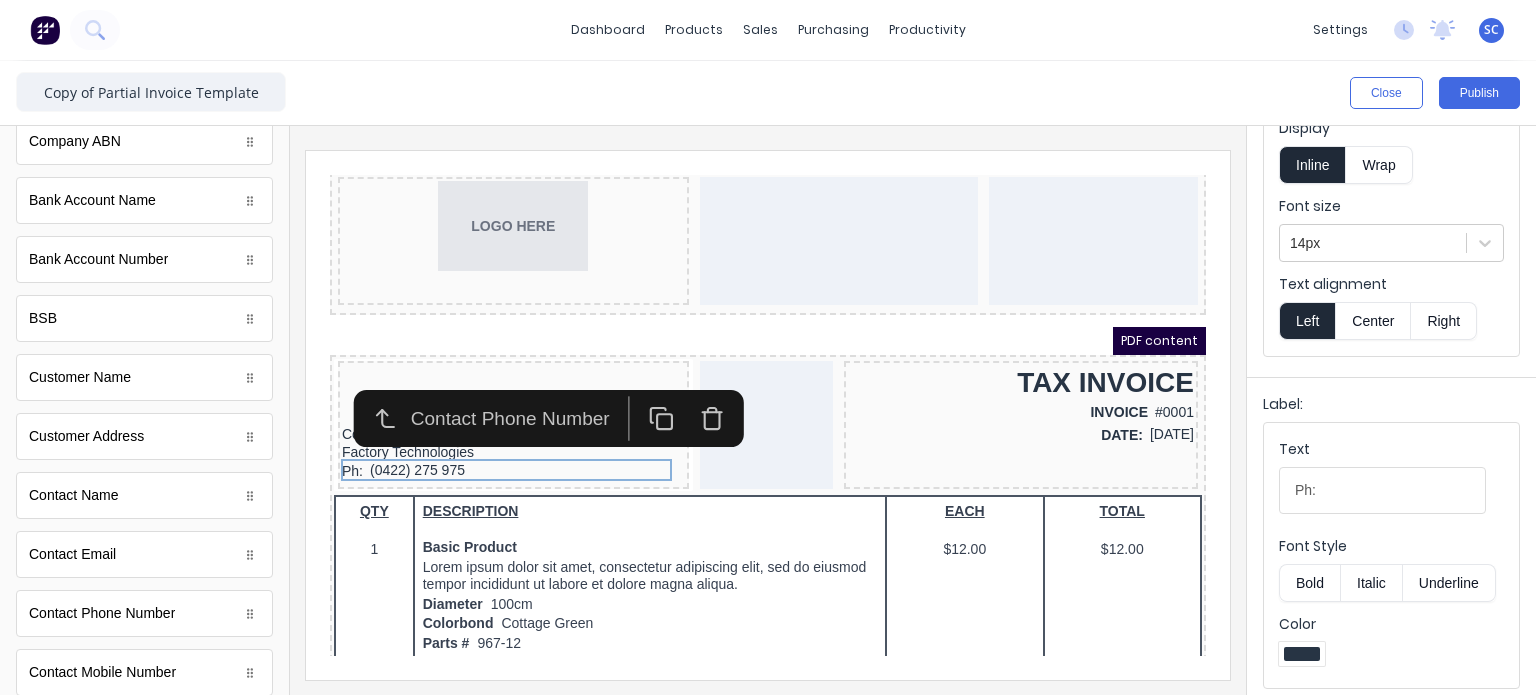 drag, startPoint x: 133, startPoint y: 571, endPoint x: 160, endPoint y: 545, distance: 37.48333 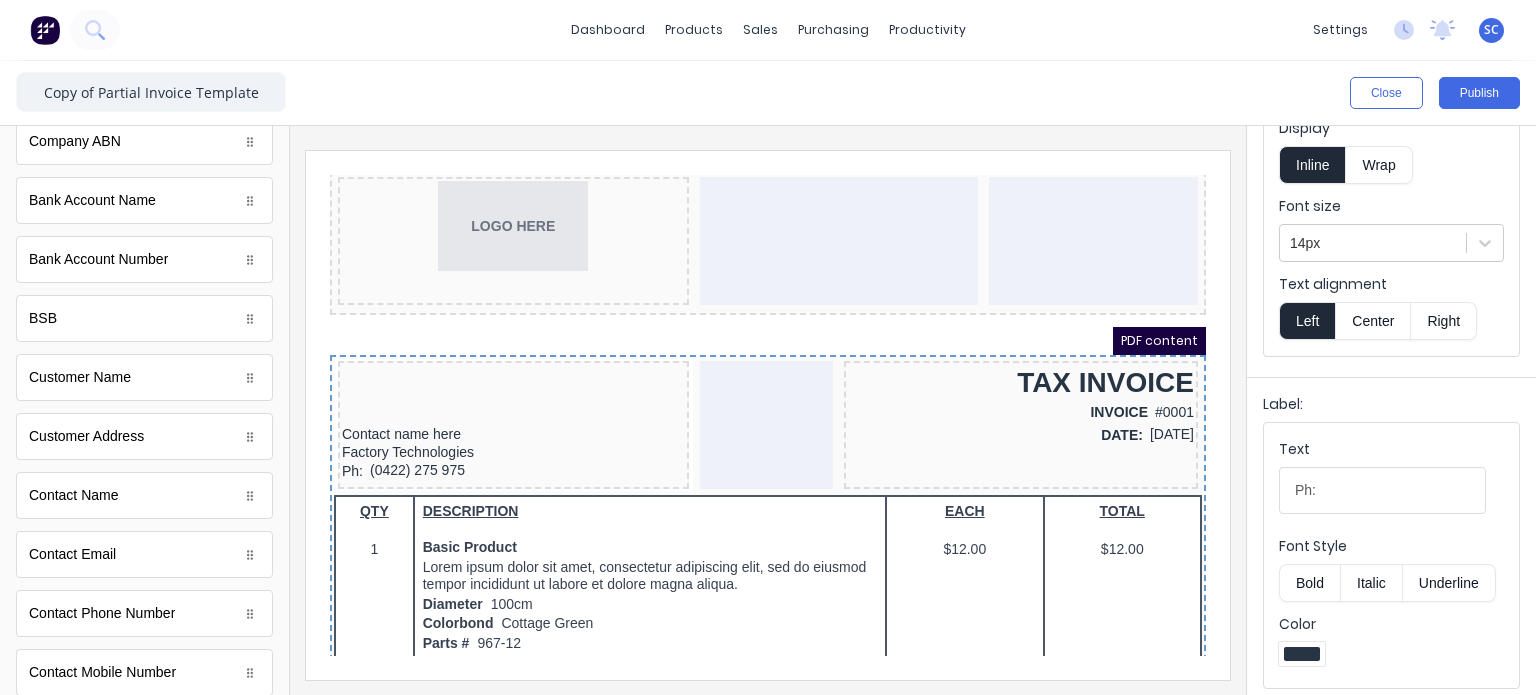 scroll, scrollTop: 0, scrollLeft: 0, axis: both 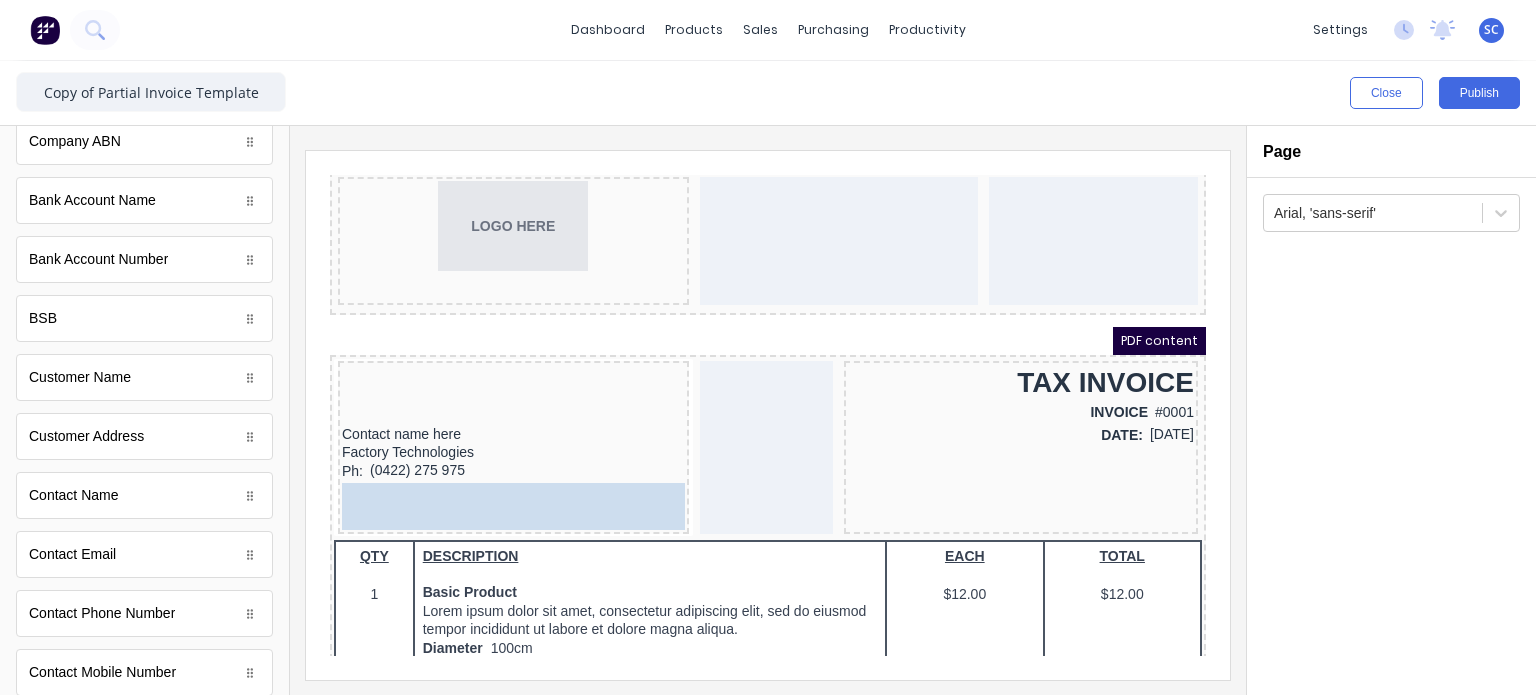 drag, startPoint x: 160, startPoint y: 545, endPoint x: 172, endPoint y: 299, distance: 246.29251 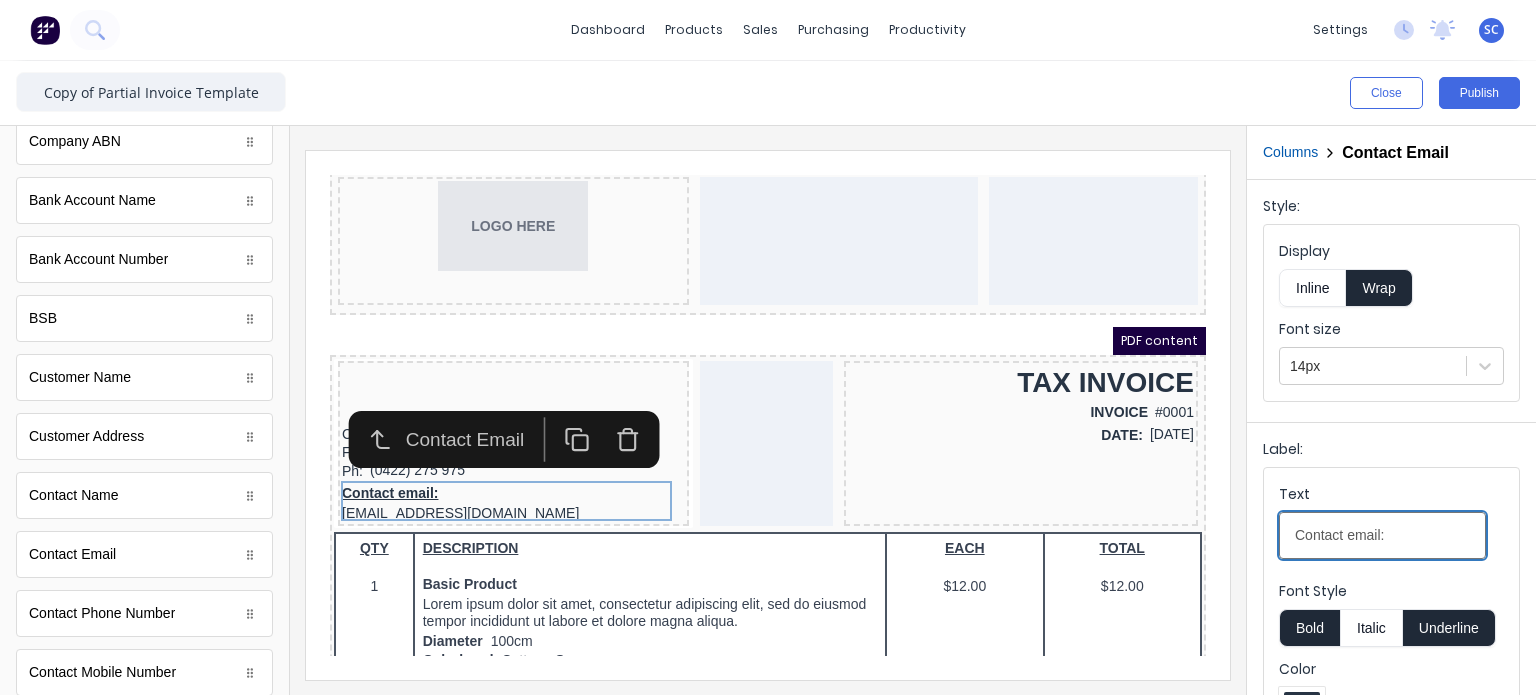 click on "Contact email:" at bounding box center (1382, 535) 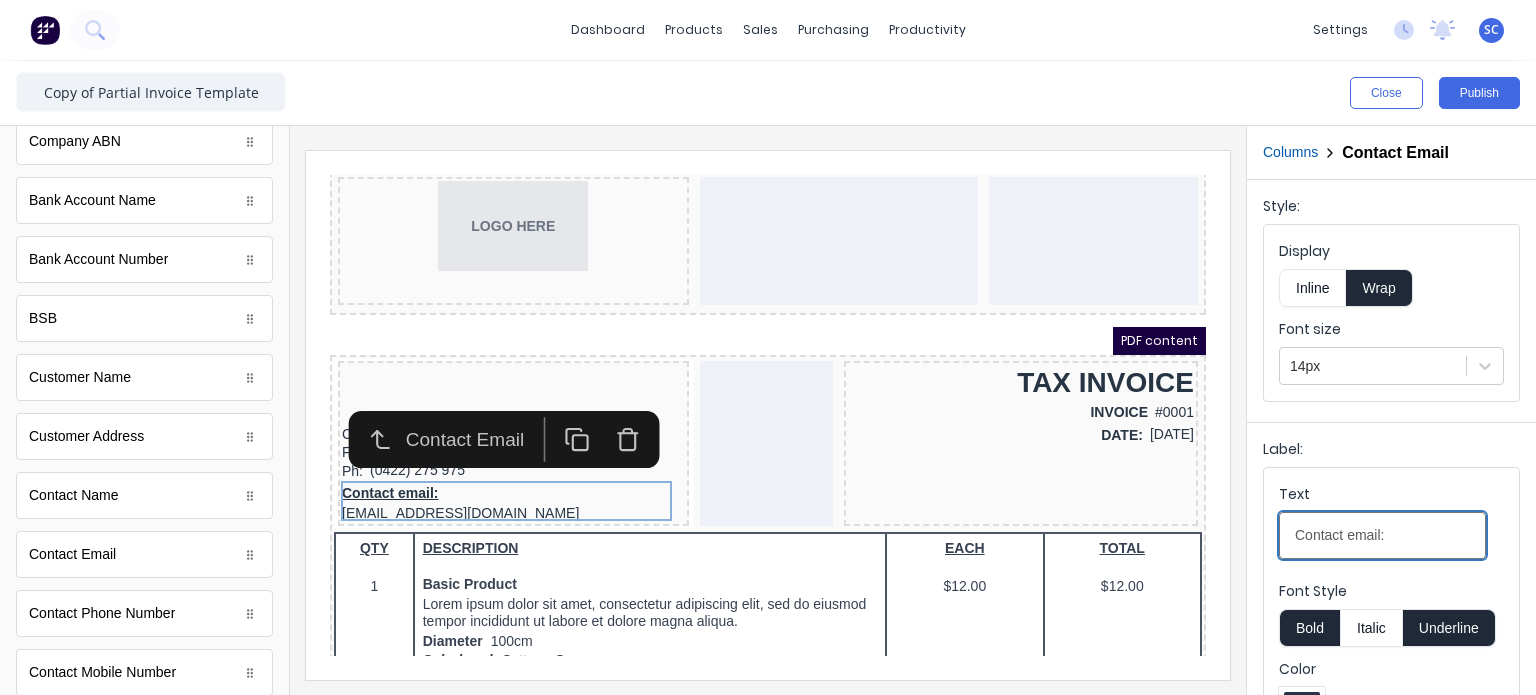 click on "Contact email:" at bounding box center (1382, 535) 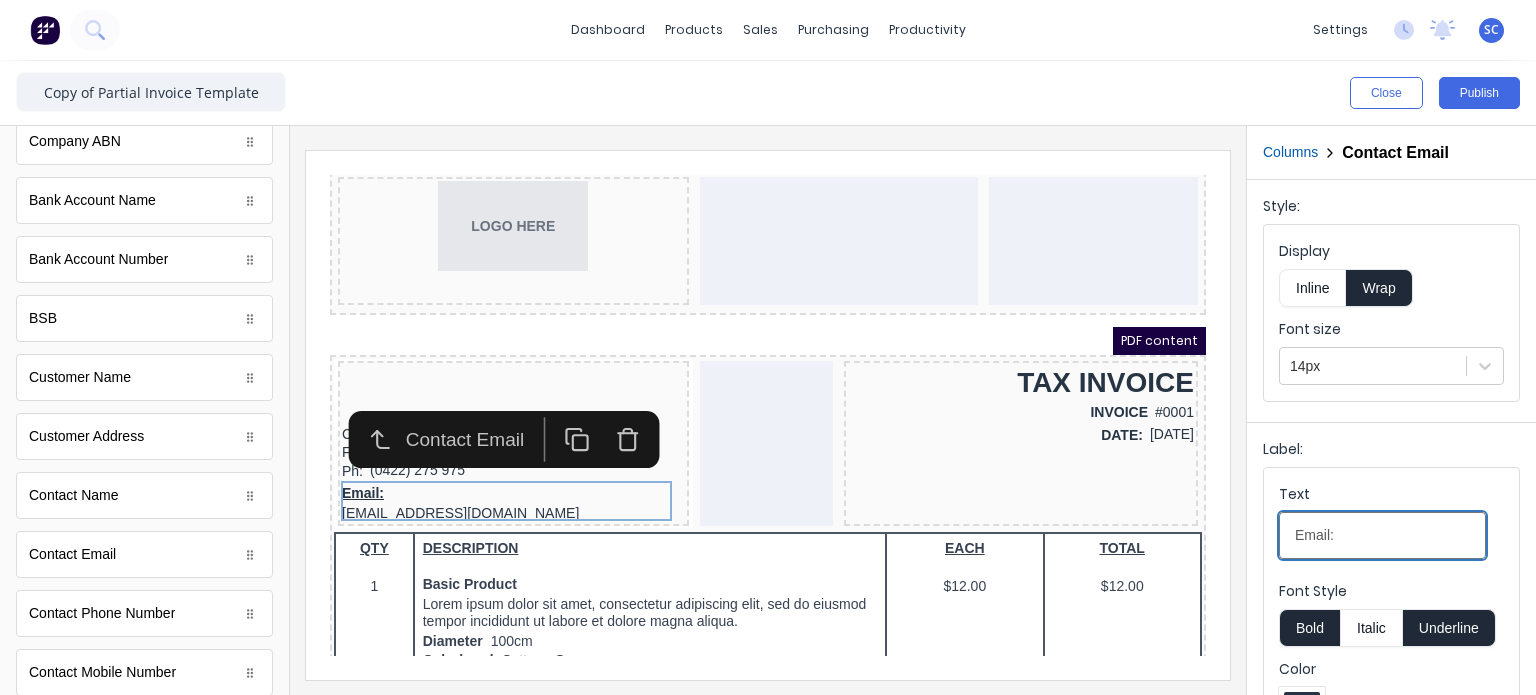type on "Email:" 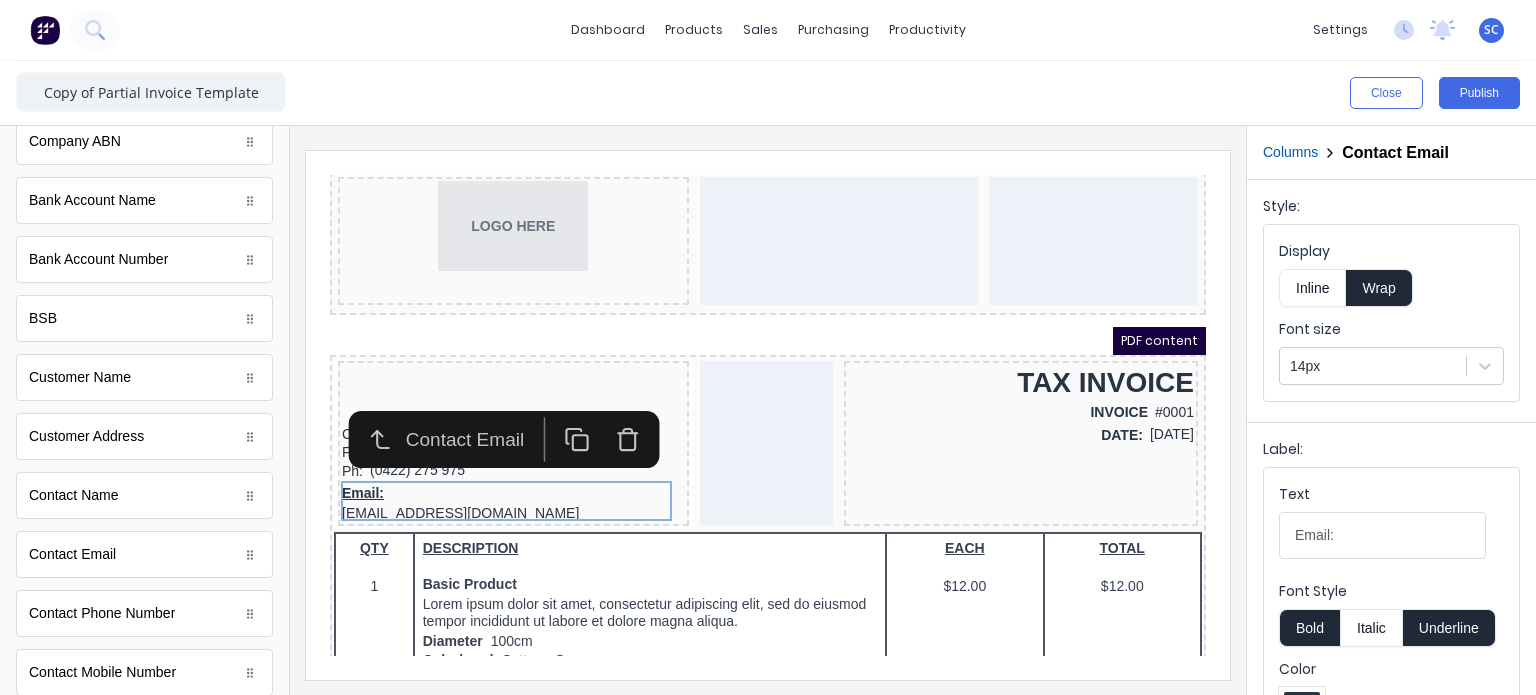 click on "Inline" at bounding box center [1312, 288] 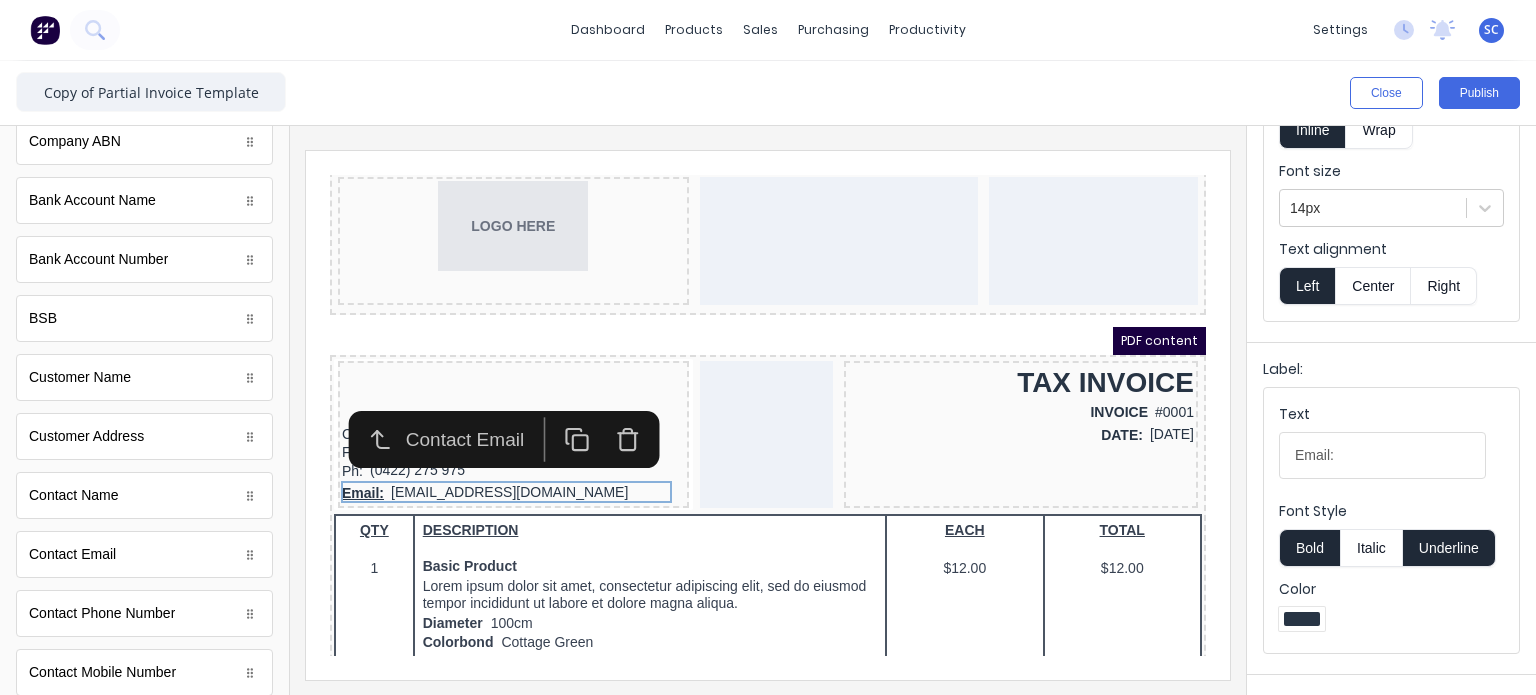 scroll, scrollTop: 160, scrollLeft: 0, axis: vertical 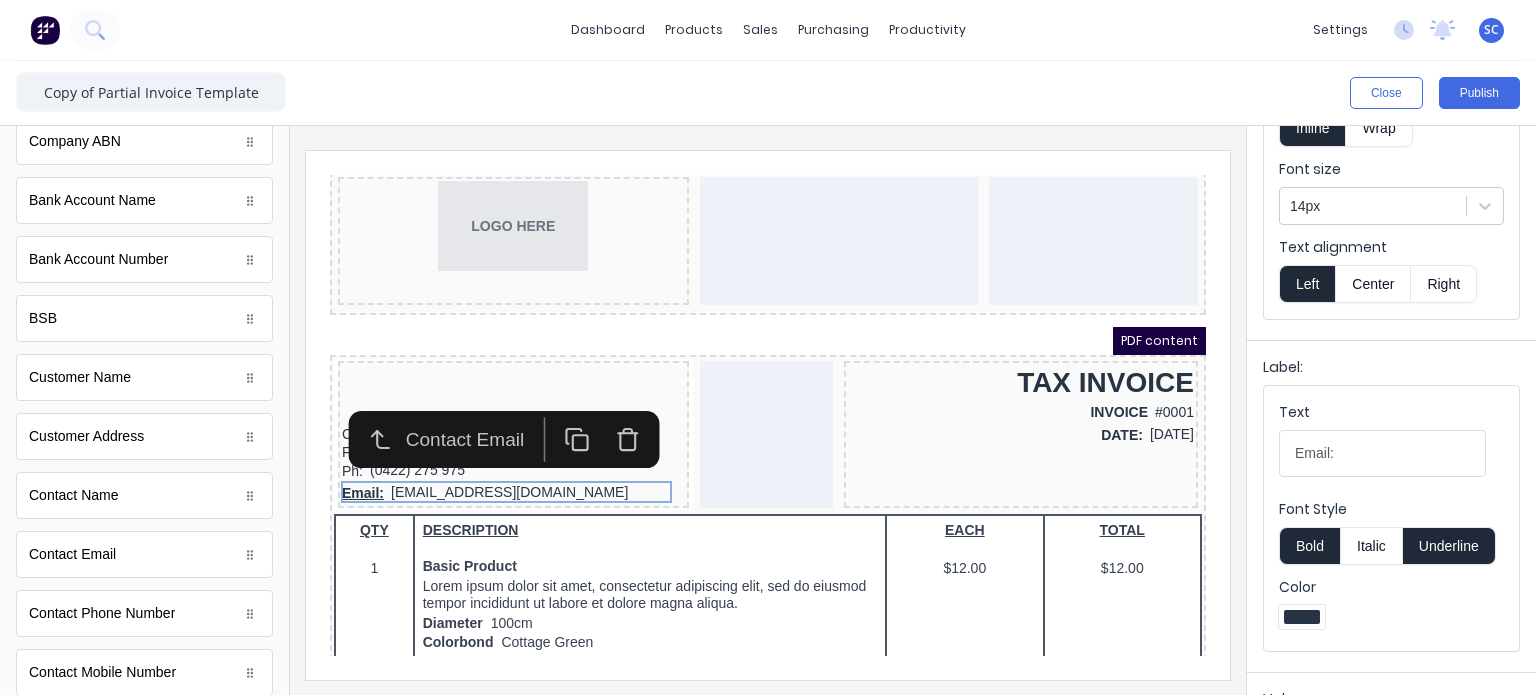click on "Underline" at bounding box center (1449, 546) 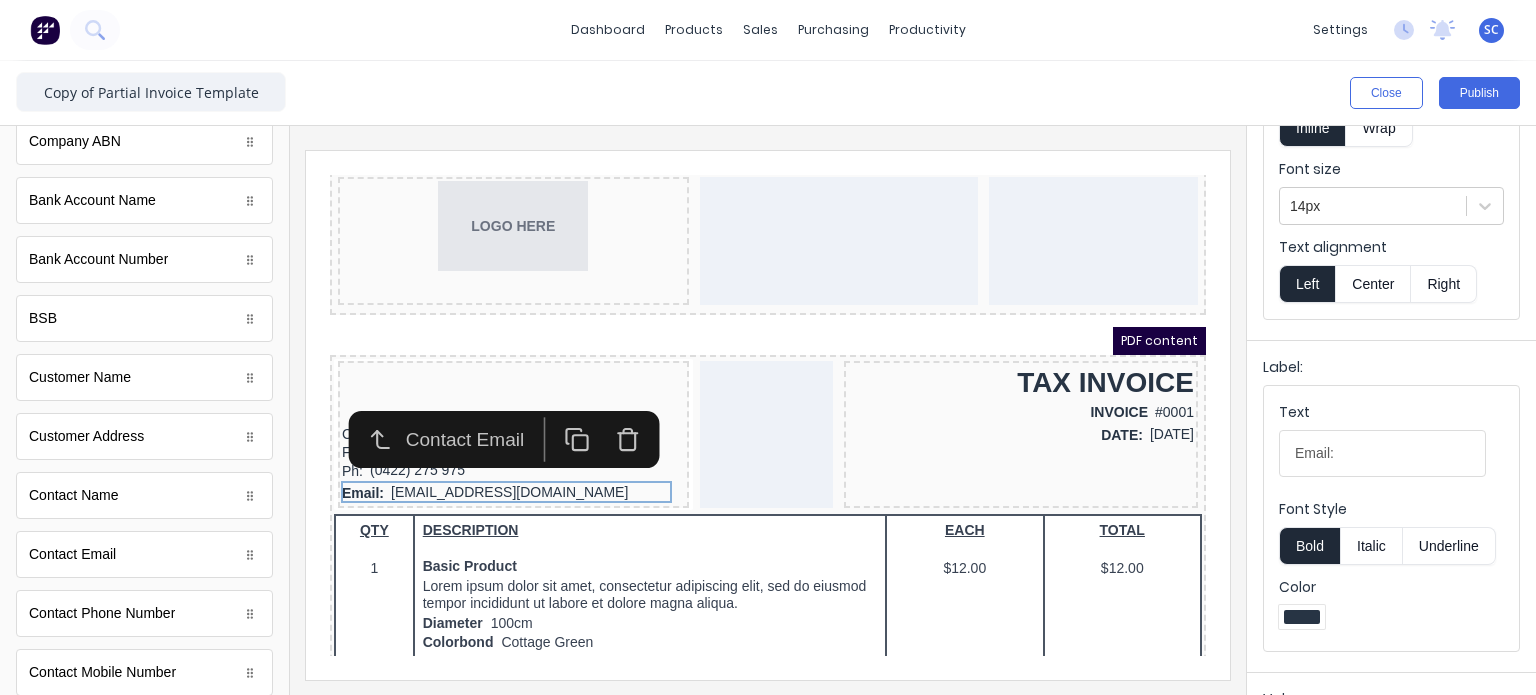 type 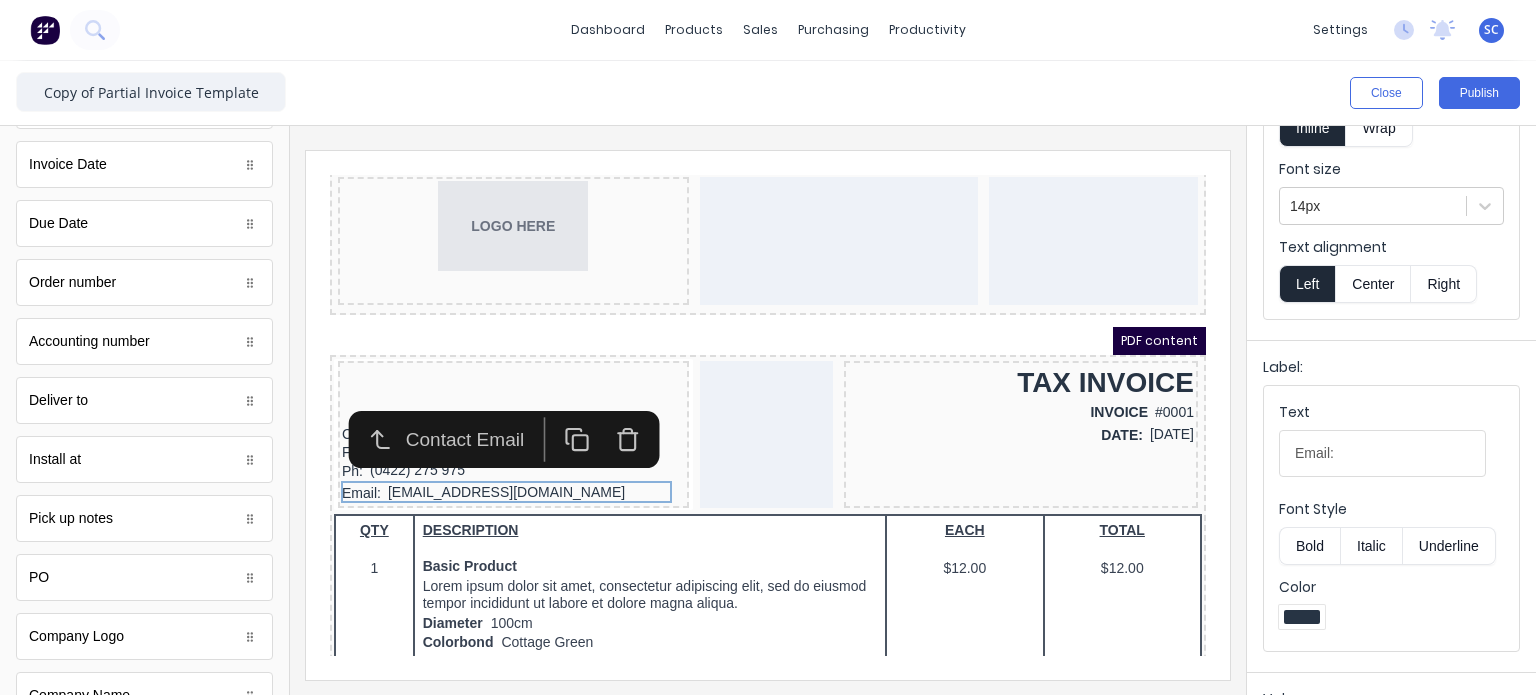 scroll, scrollTop: 0, scrollLeft: 0, axis: both 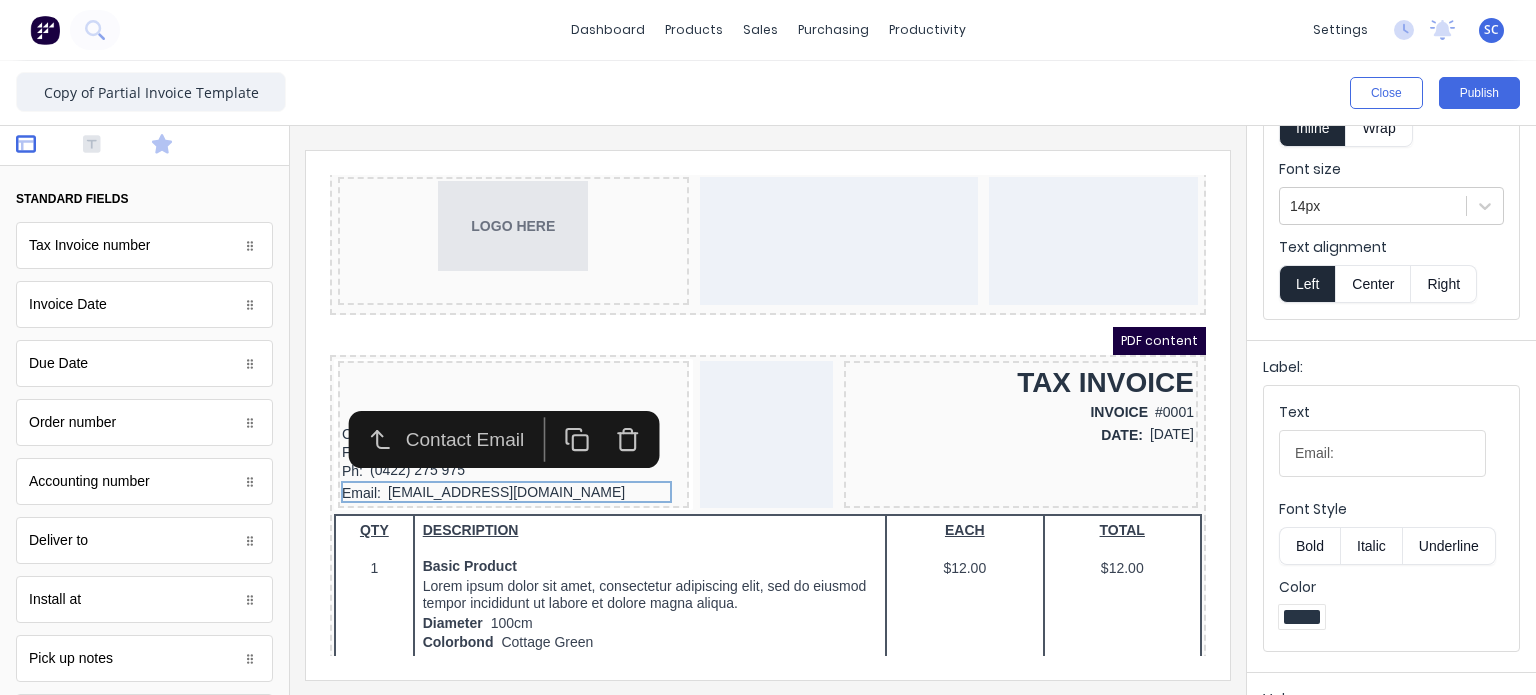 click 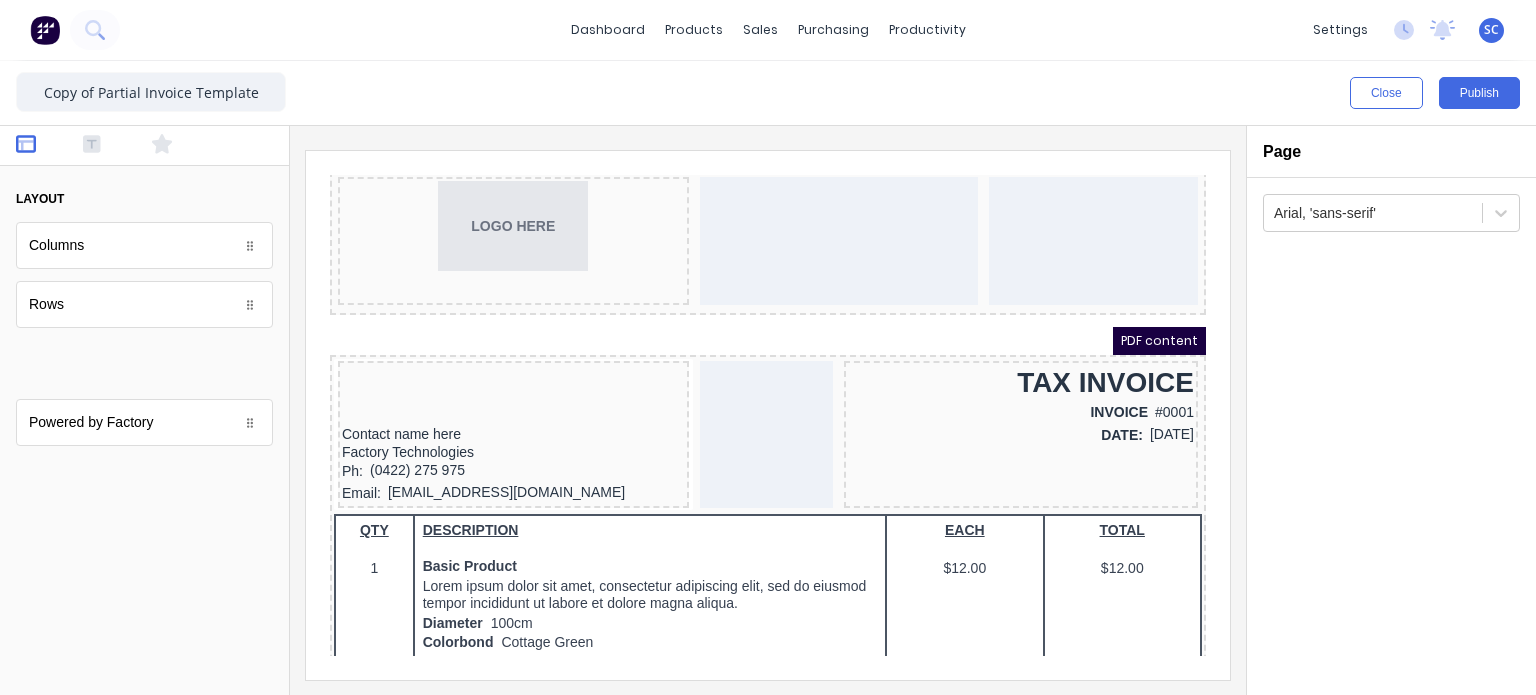 scroll, scrollTop: 0, scrollLeft: 0, axis: both 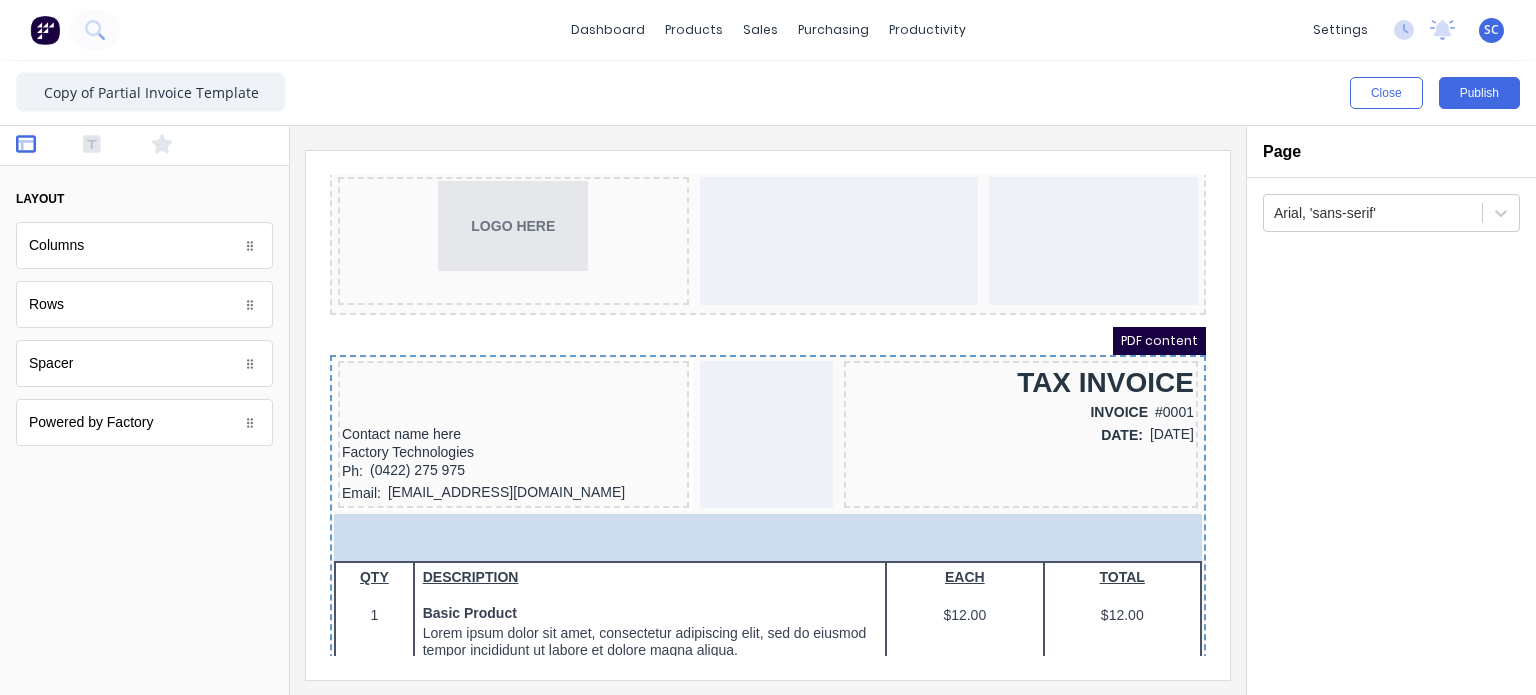 drag, startPoint x: 127, startPoint y: 374, endPoint x: 454, endPoint y: 357, distance: 327.4416 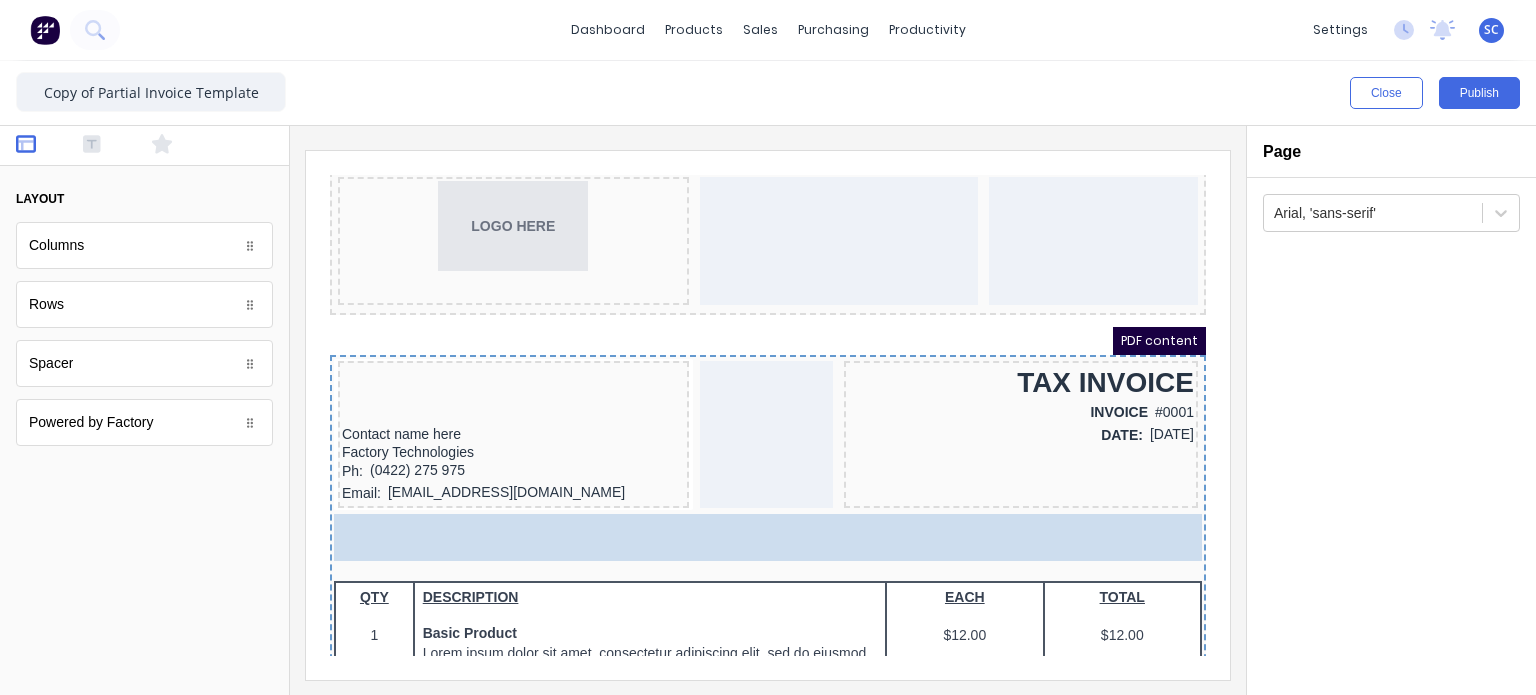 drag, startPoint x: 120, startPoint y: 364, endPoint x: 214, endPoint y: 349, distance: 95.189285 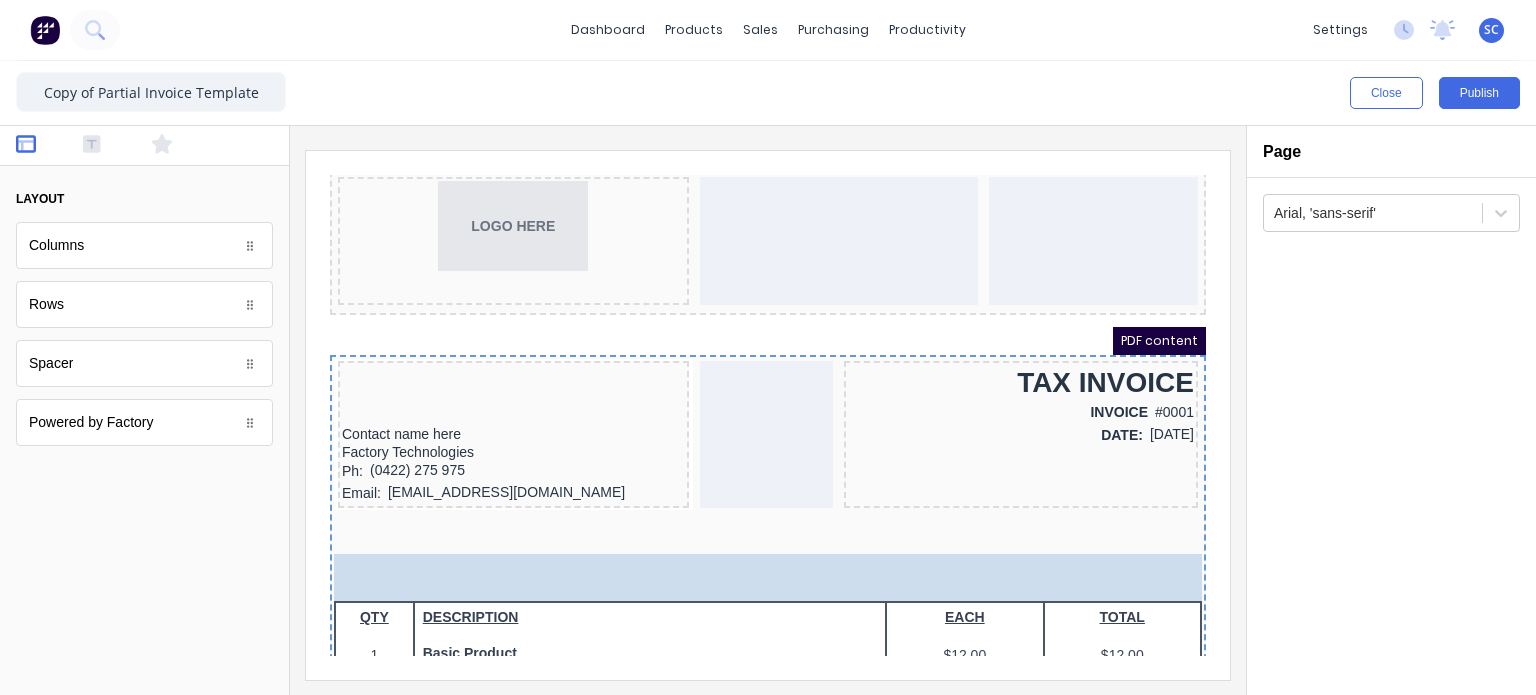 drag, startPoint x: 87, startPoint y: 372, endPoint x: 568, endPoint y: 548, distance: 512.1884 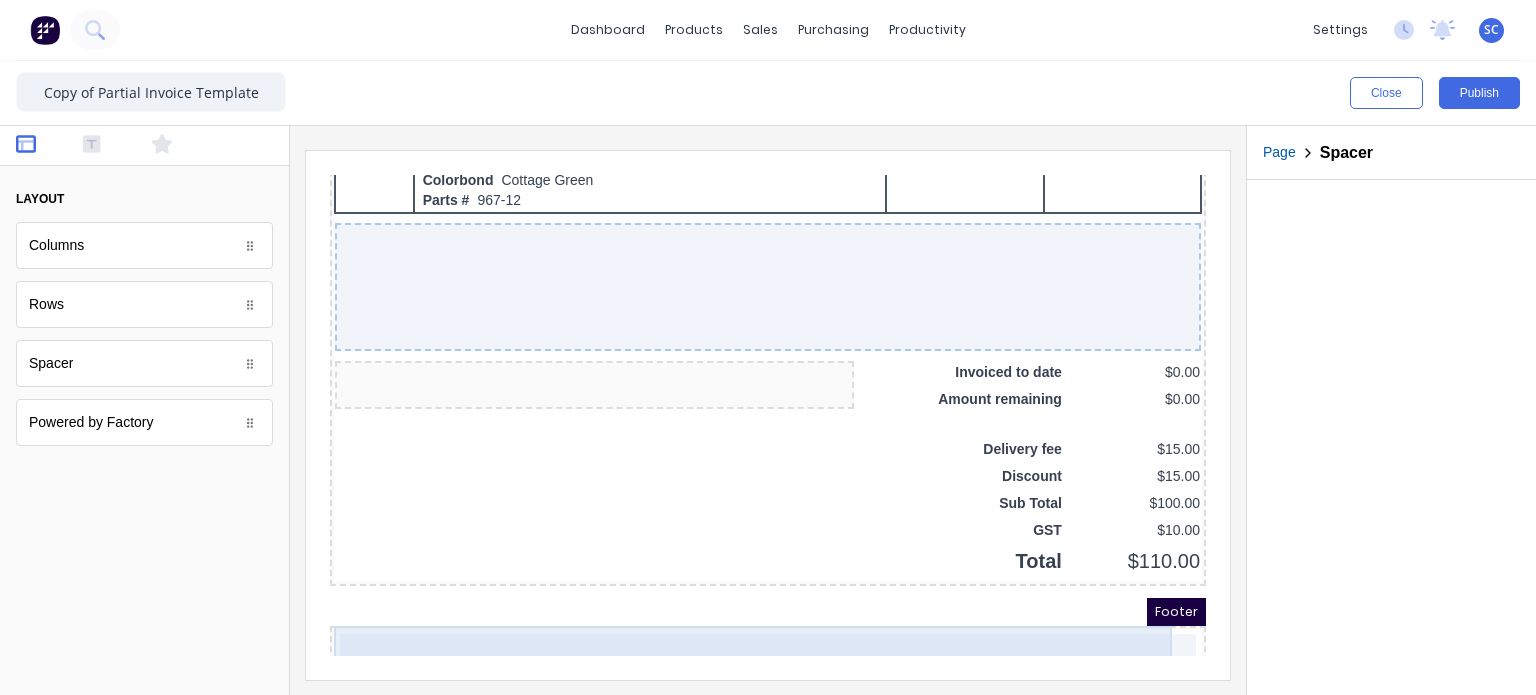scroll, scrollTop: 1384, scrollLeft: 0, axis: vertical 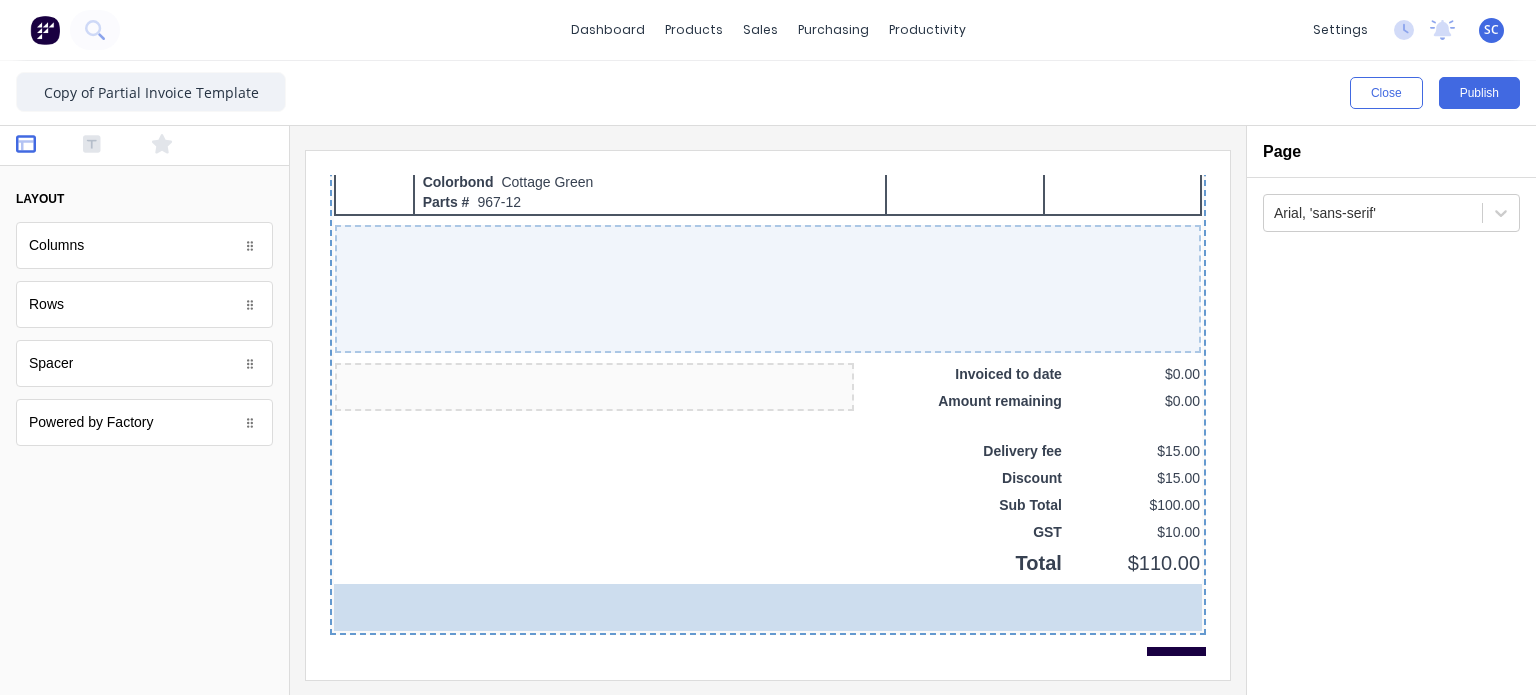 drag, startPoint x: 107, startPoint y: 255, endPoint x: 423, endPoint y: 413, distance: 353.29874 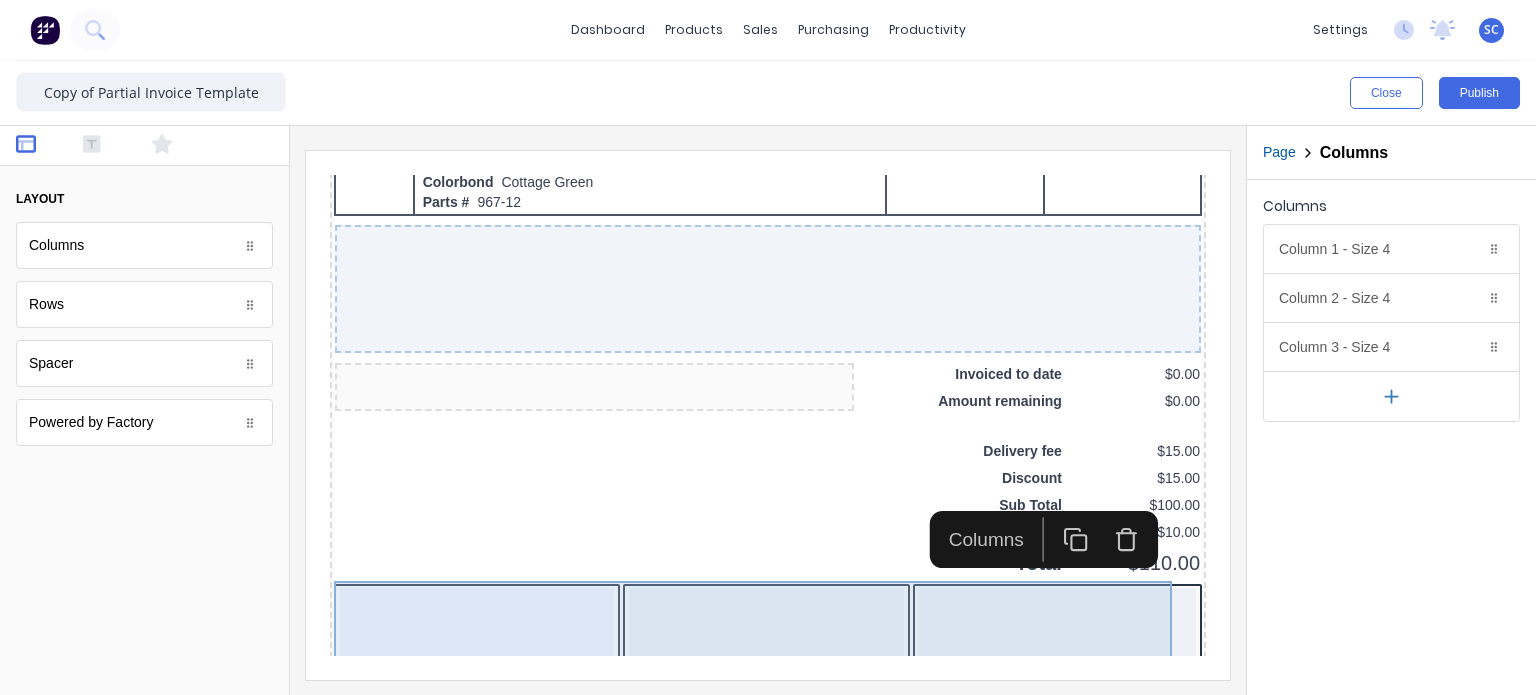 scroll, scrollTop: 1644, scrollLeft: 0, axis: vertical 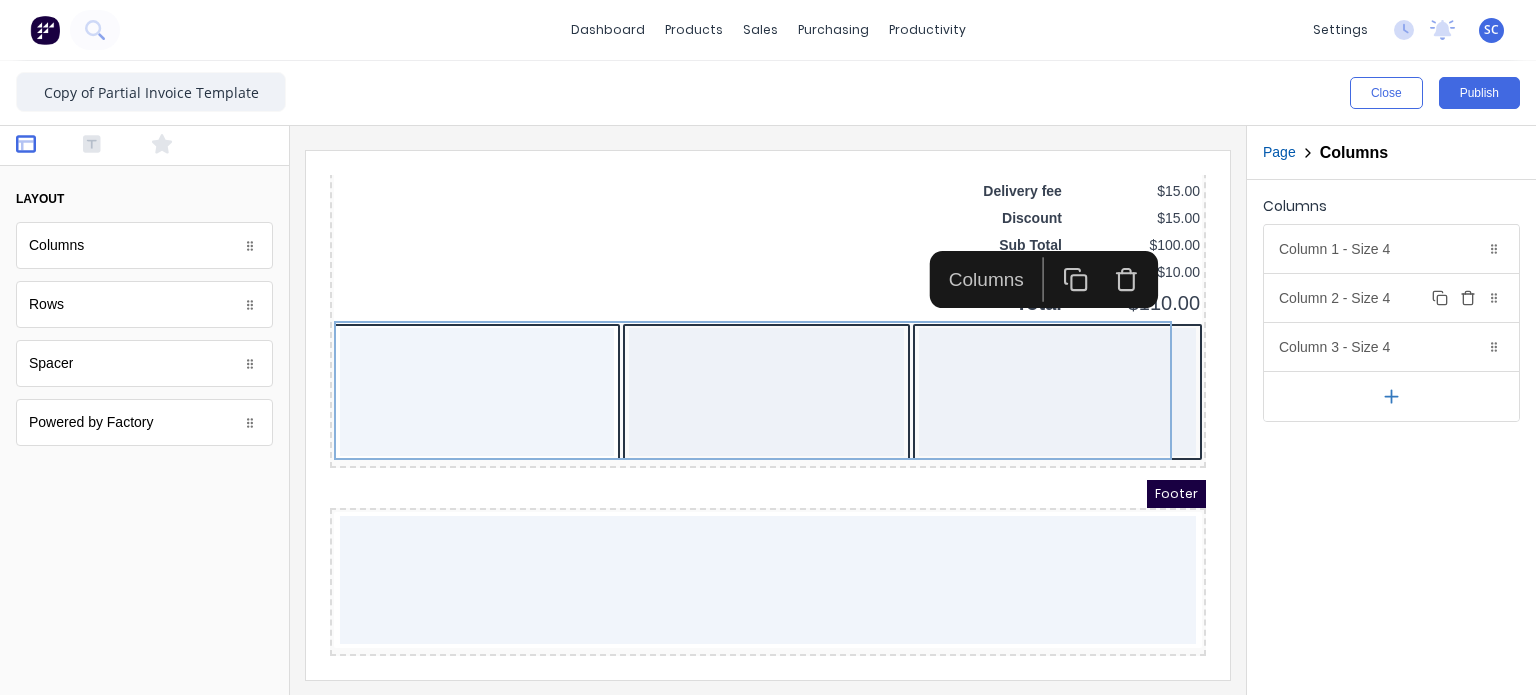 click on "Delete" at bounding box center (1468, 298) 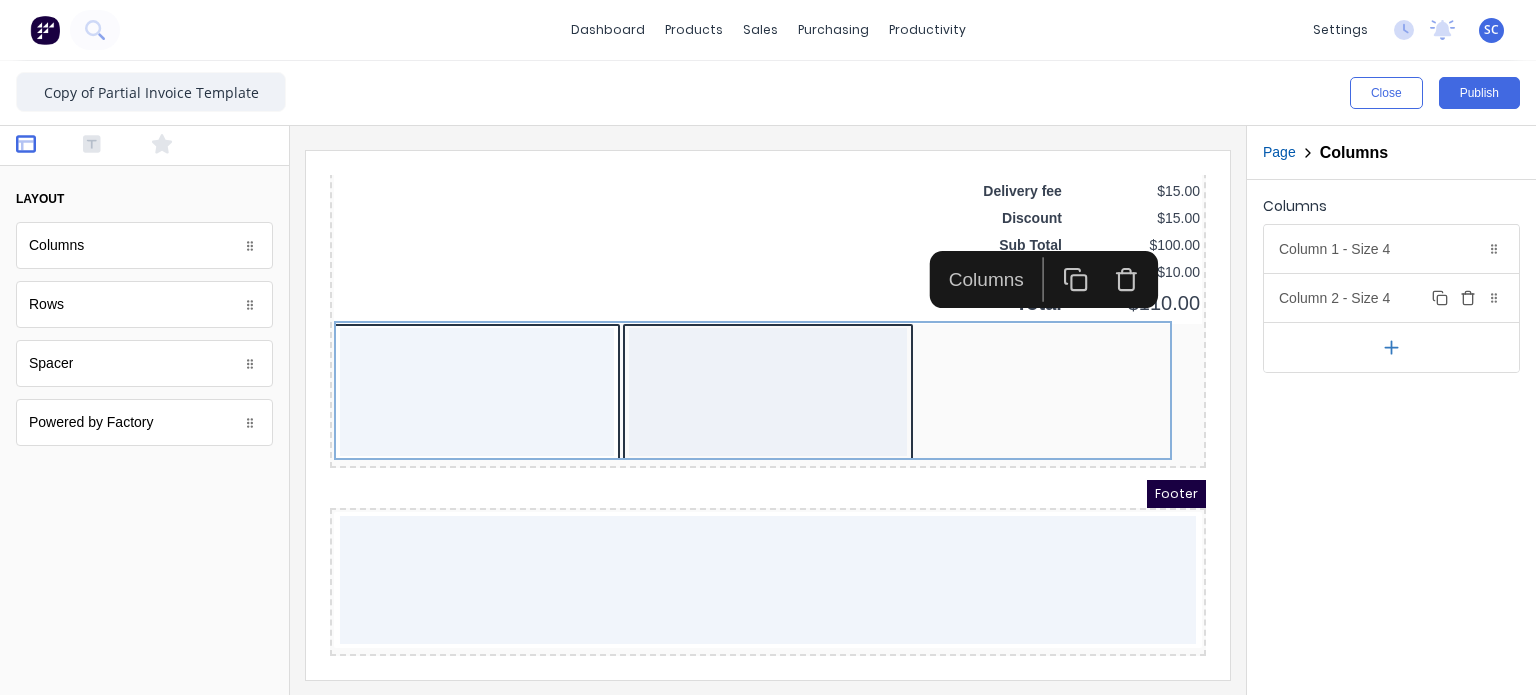 click on "Delete" at bounding box center (1468, 298) 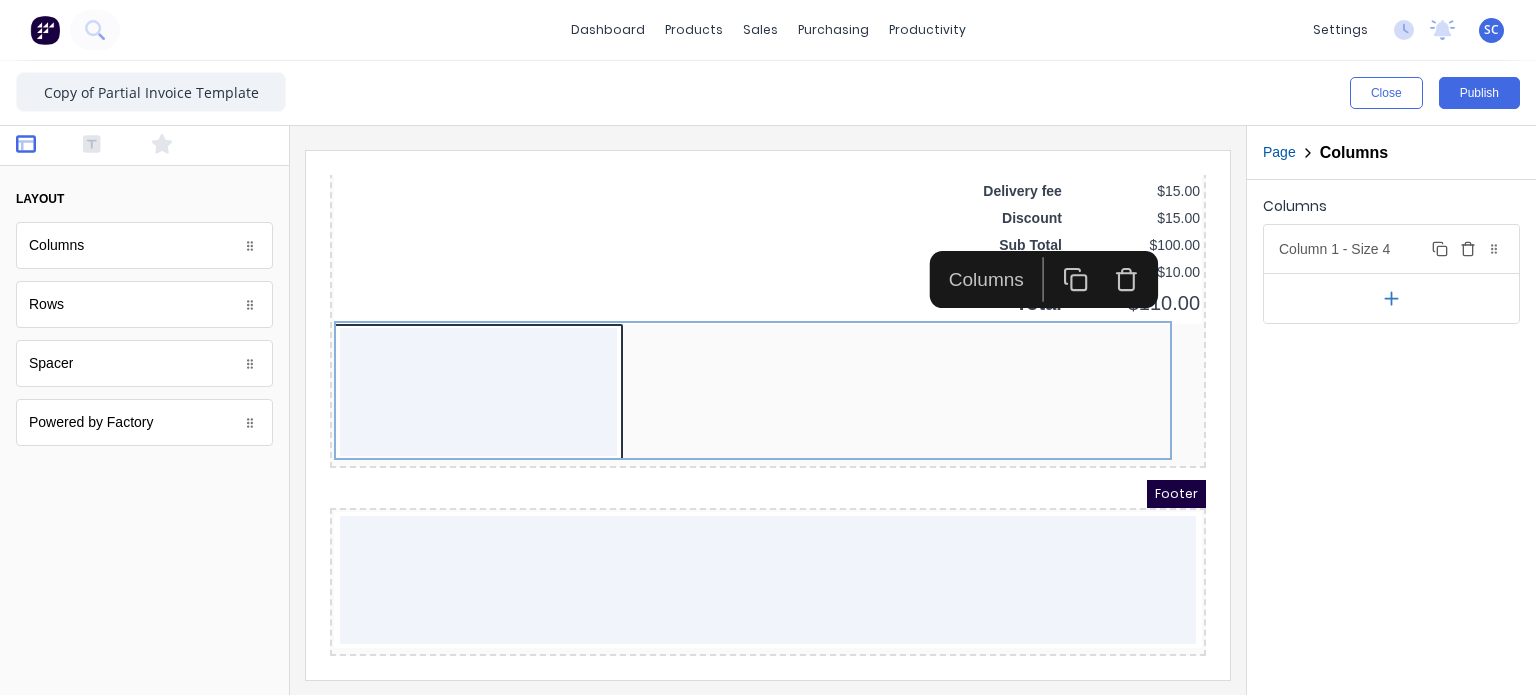 click on "Column 1 - Size 4 Duplicate Delete" at bounding box center [1391, 249] 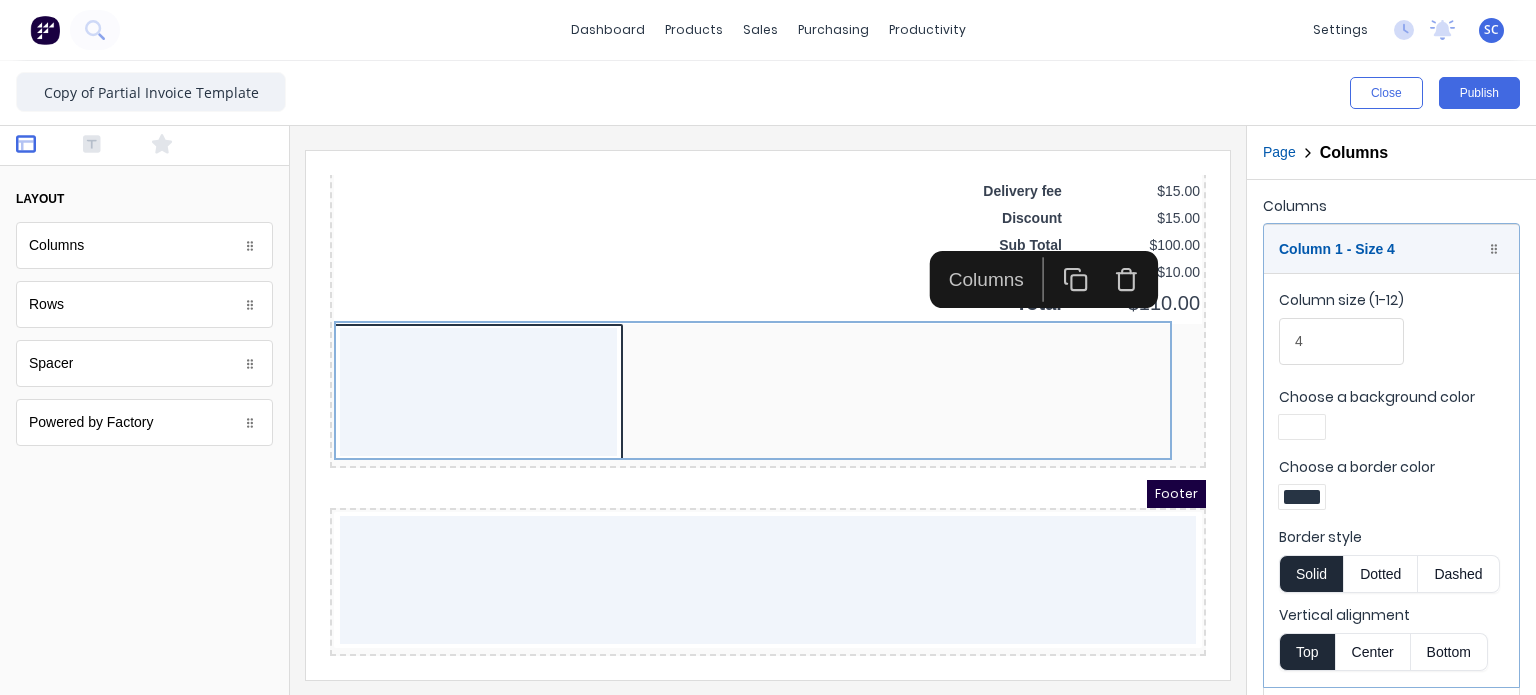 click on "Column size (1-12) 4" at bounding box center [1391, 332] 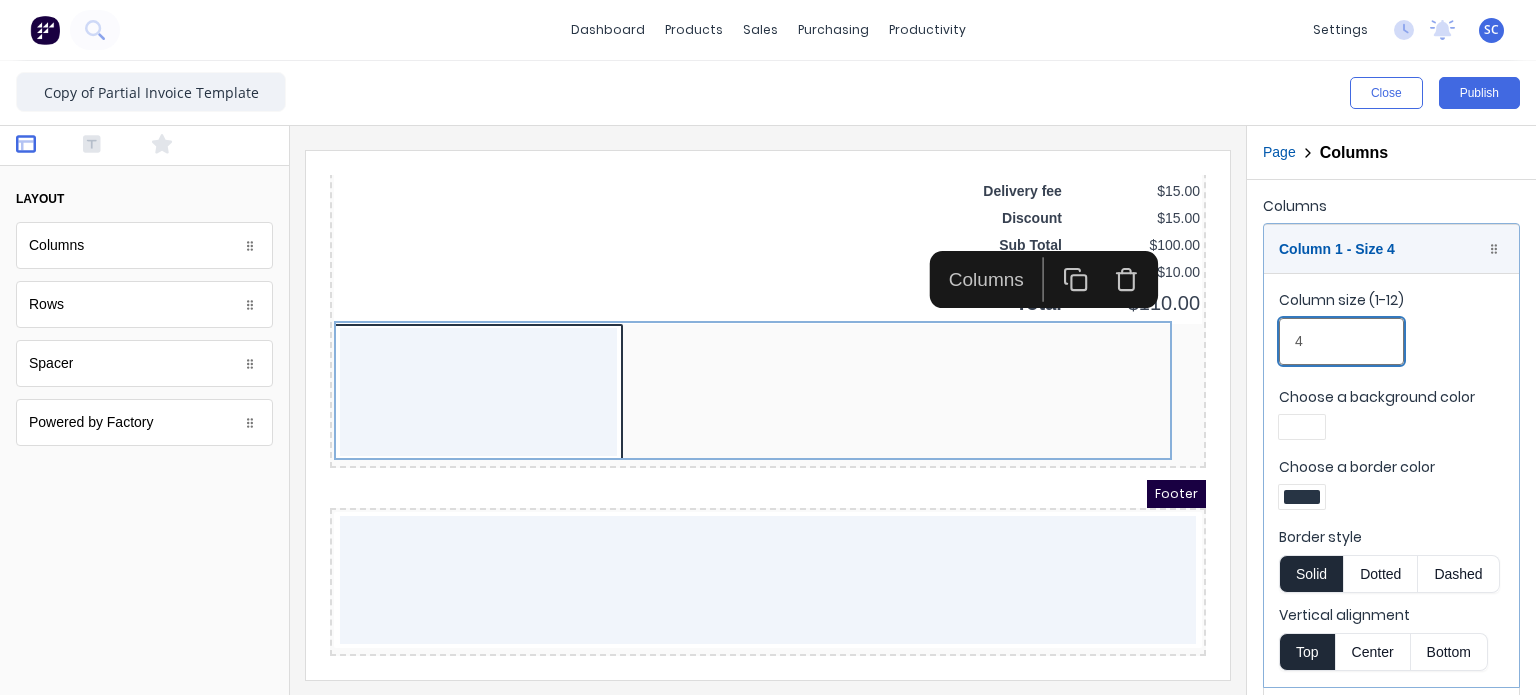 drag, startPoint x: 1335, startPoint y: 336, endPoint x: 1232, endPoint y: 346, distance: 103.4843 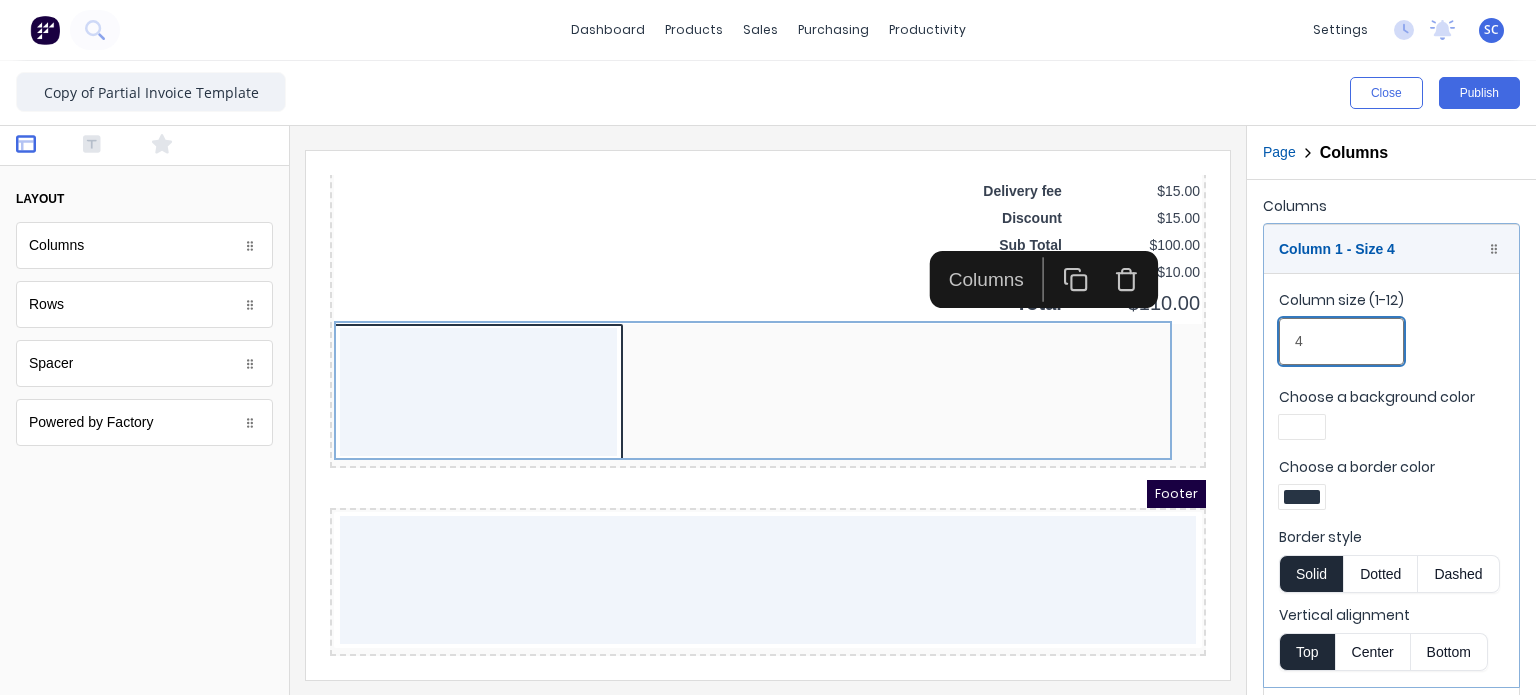 click on "Close   Publish   Components layout Columns Columns Rows Rows Spacer Spacer Powered by Factory Powered by Factory Outline Page Columns Columns Column 1 - Size 4 Duplicate Delete Column size (1-12) 4 Choose a background color Choose a border color Border style Solid Dotted Dashed Vertical alignment Top Center Bottom" at bounding box center [768, 378] 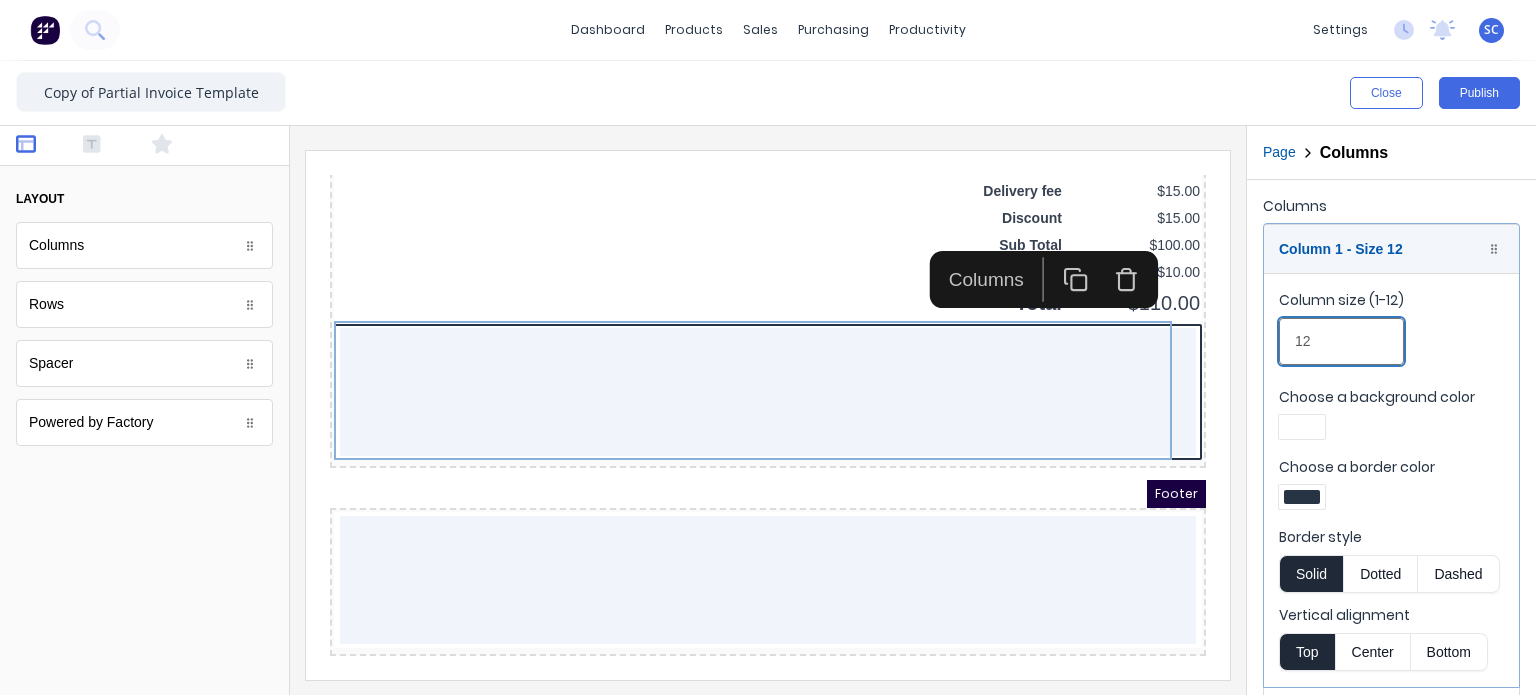 type on "12" 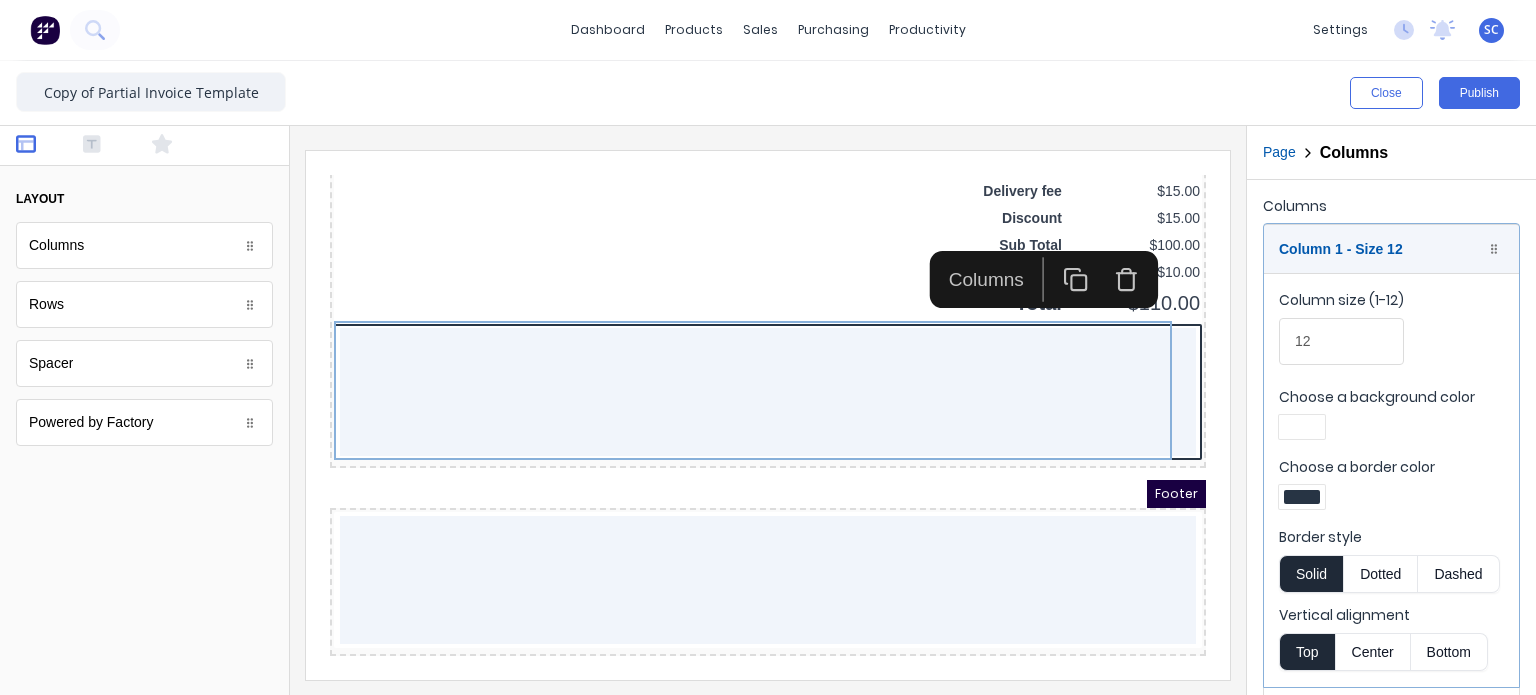 click at bounding box center [1302, 497] 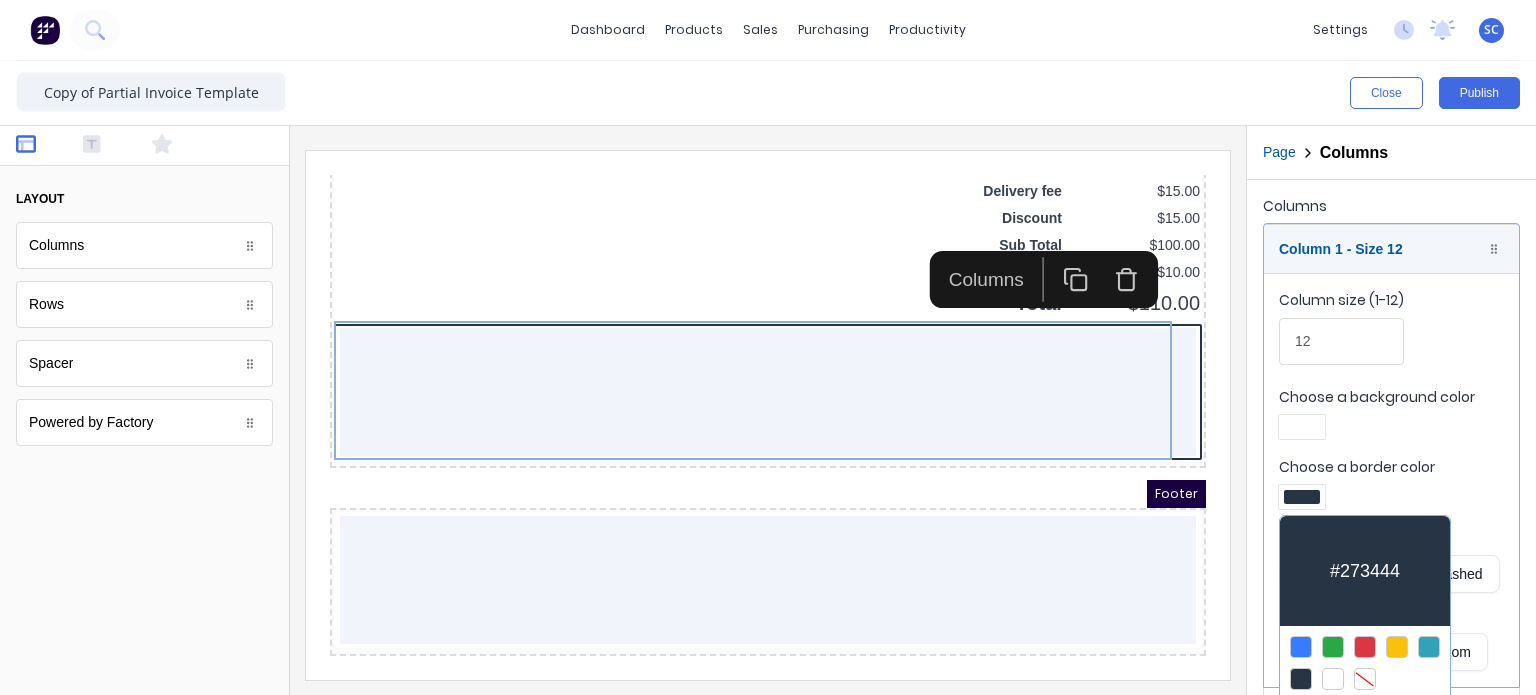 click at bounding box center (1365, 679) 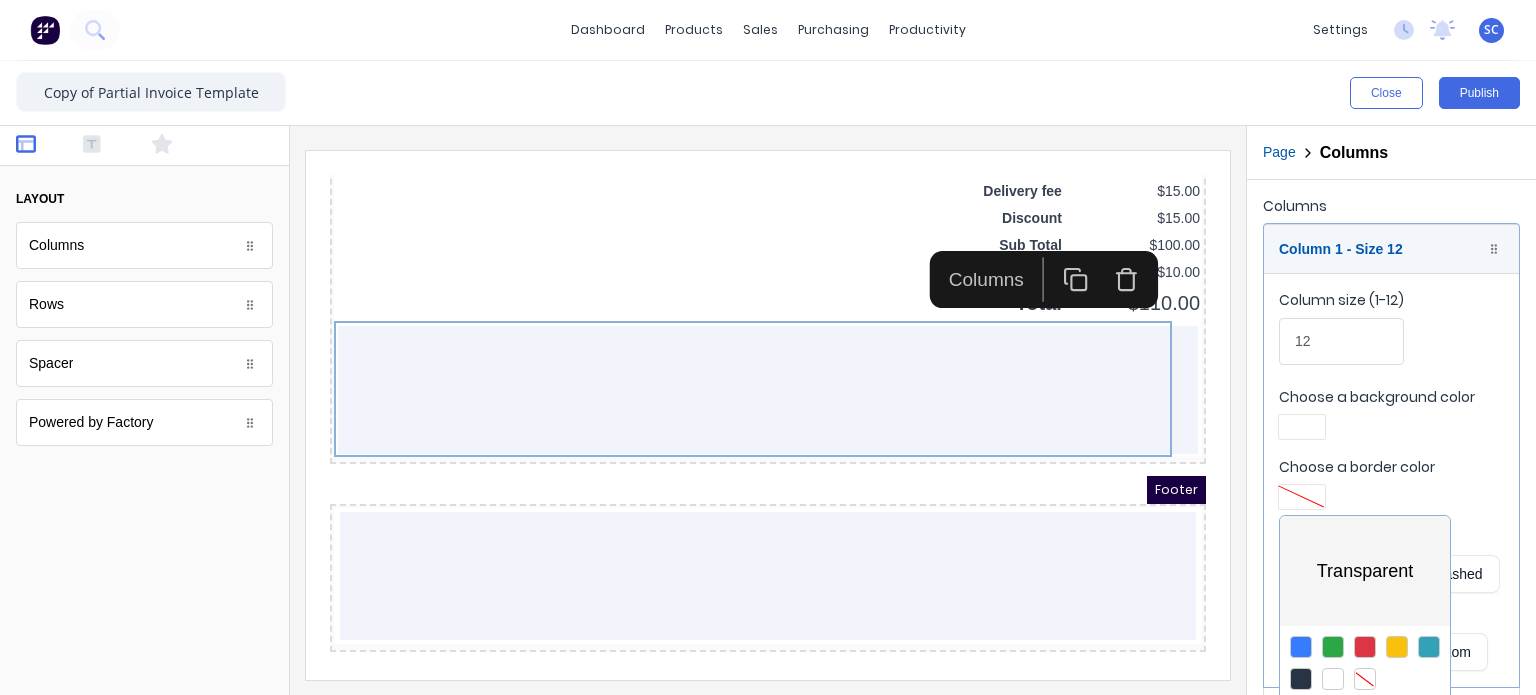click at bounding box center (768, 347) 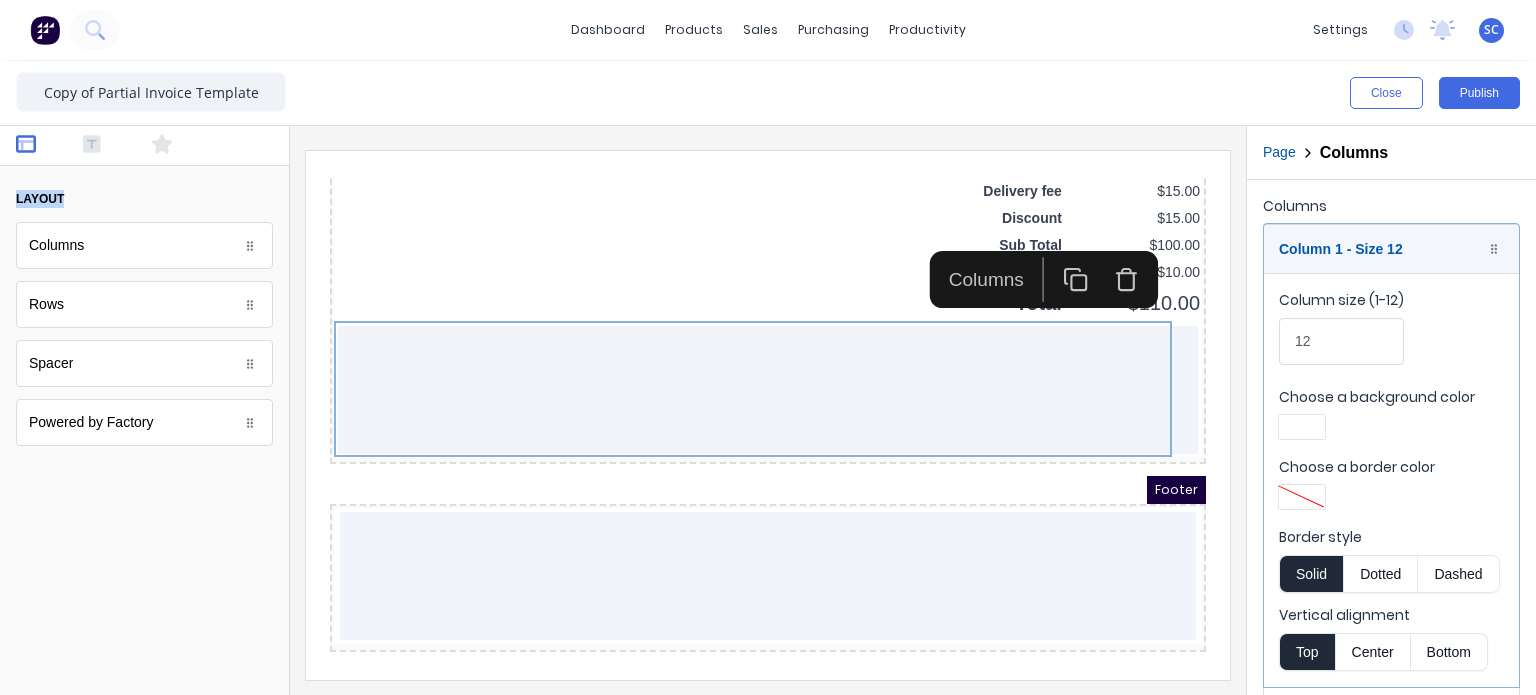 click at bounding box center (144, 146) 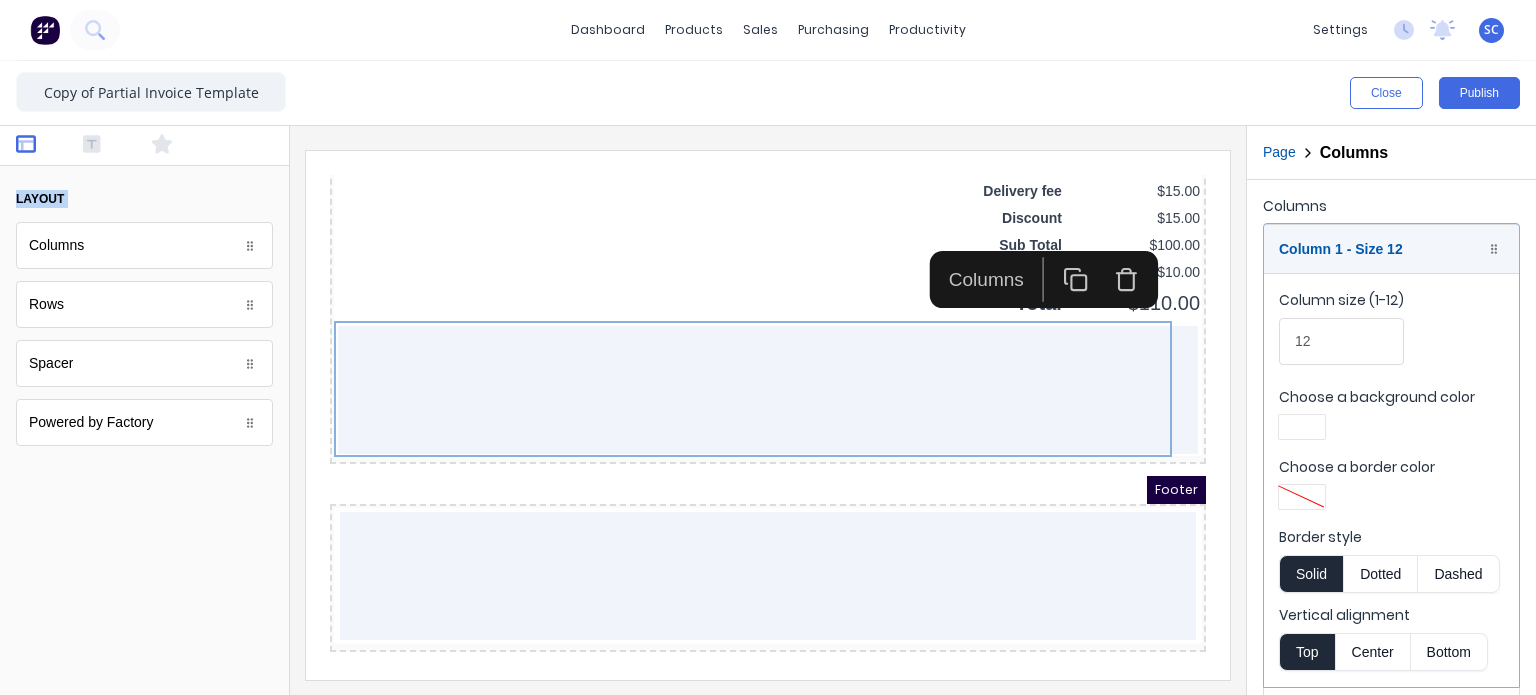 click at bounding box center (144, 146) 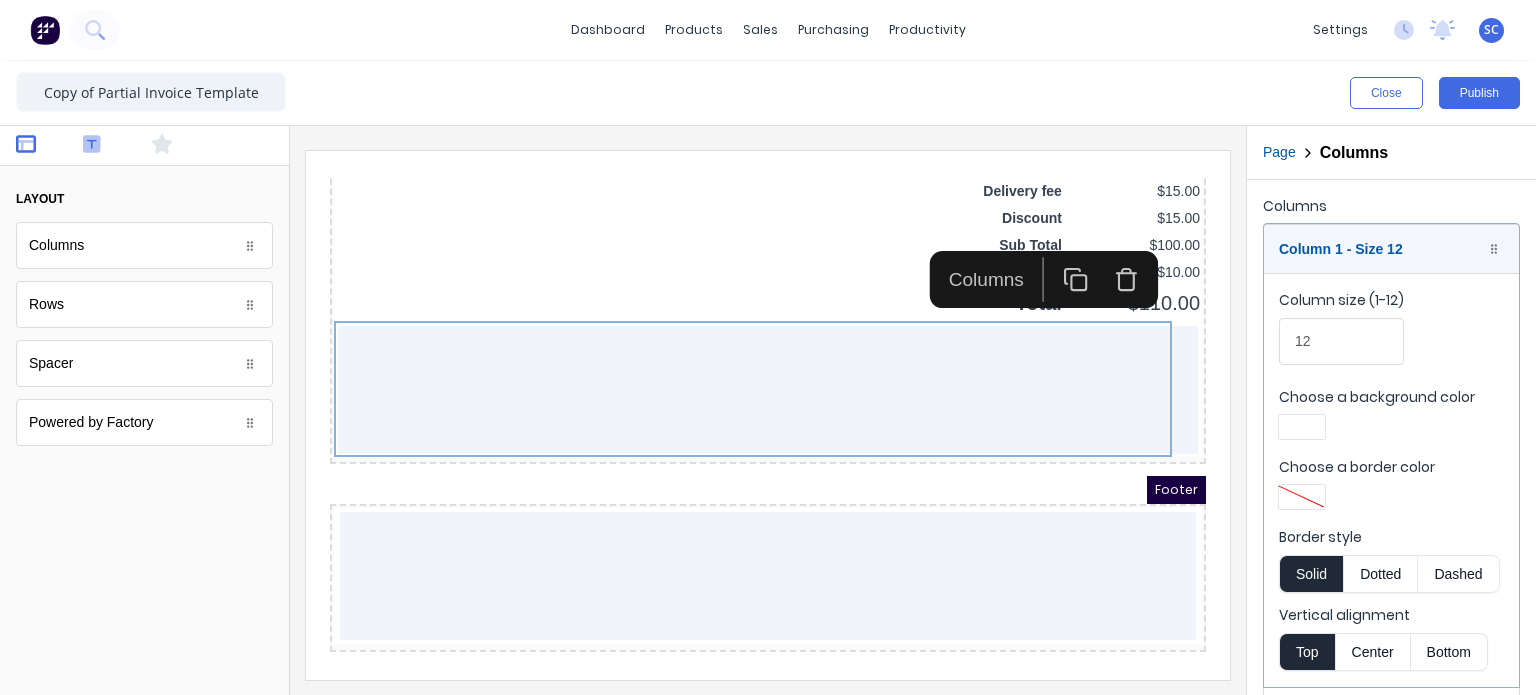 click 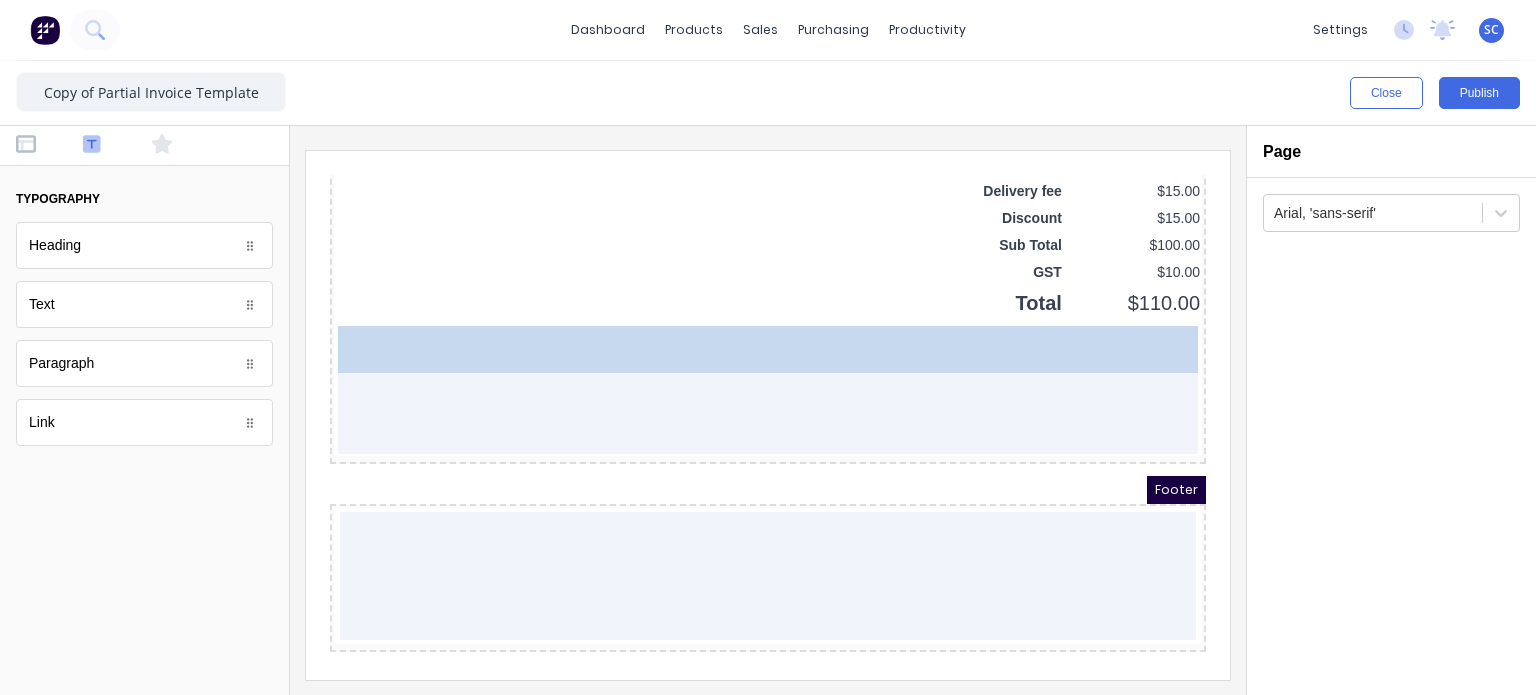 drag, startPoint x: 98, startPoint y: 305, endPoint x: 513, endPoint y: 356, distance: 418.12198 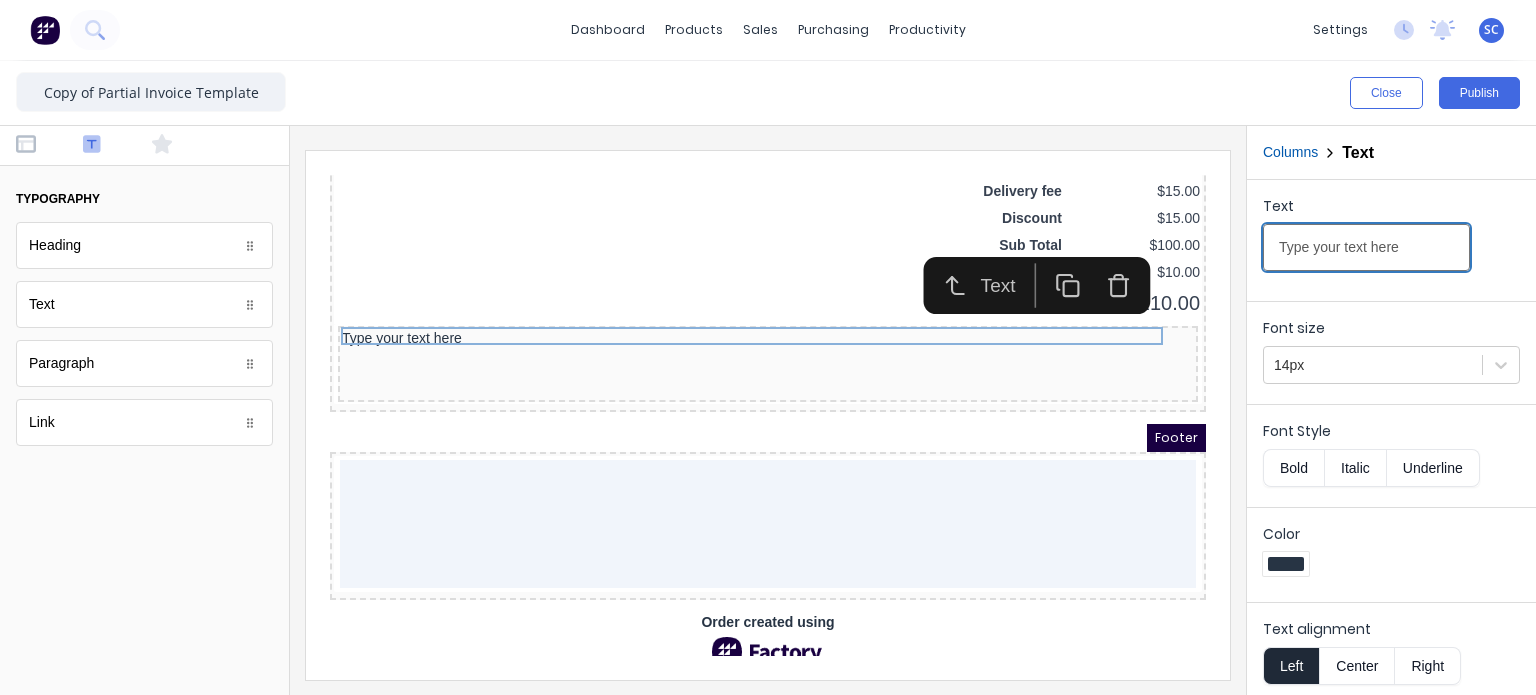 click on "Type your text here" at bounding box center (1366, 247) 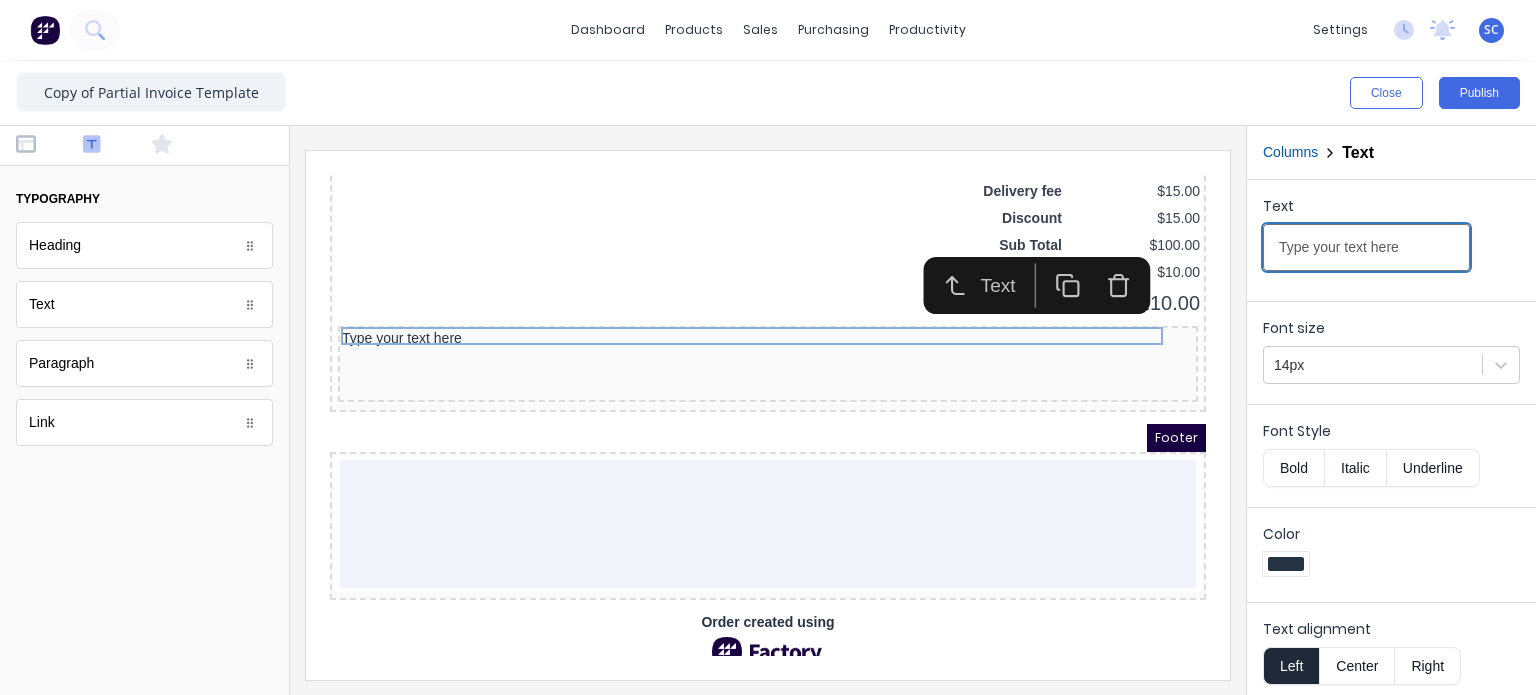 click on "Type your text here" at bounding box center (1366, 247) 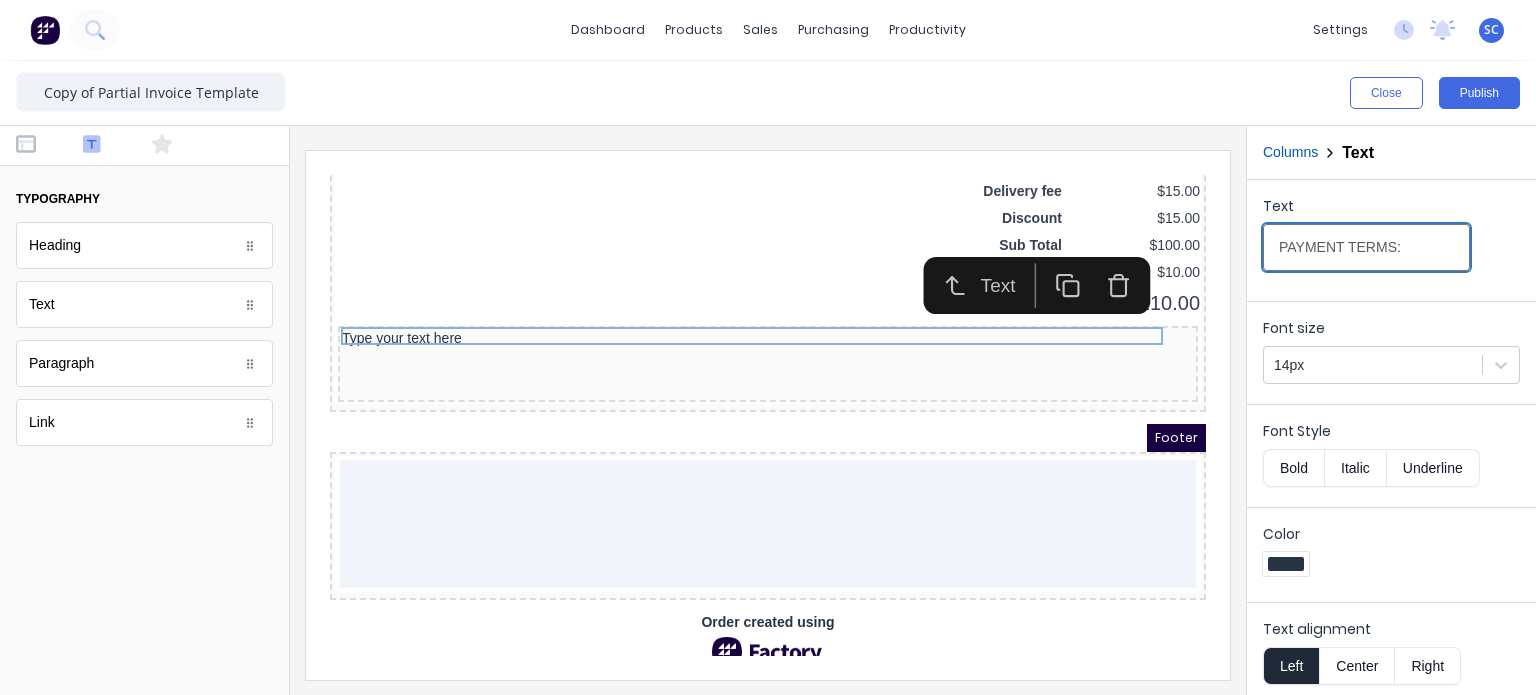 click on "PAYMENT TERMS:" at bounding box center [1366, 247] 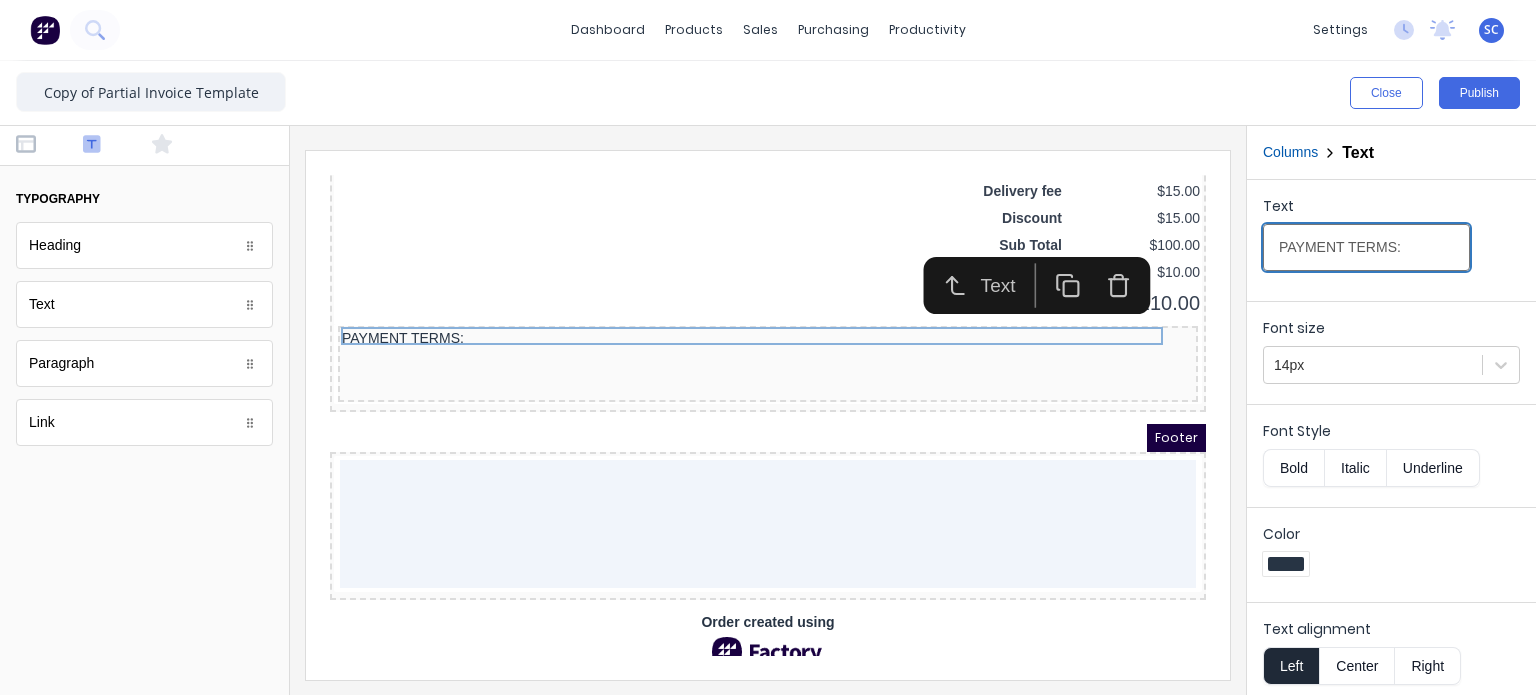 type on "PAYMENT TERMS:" 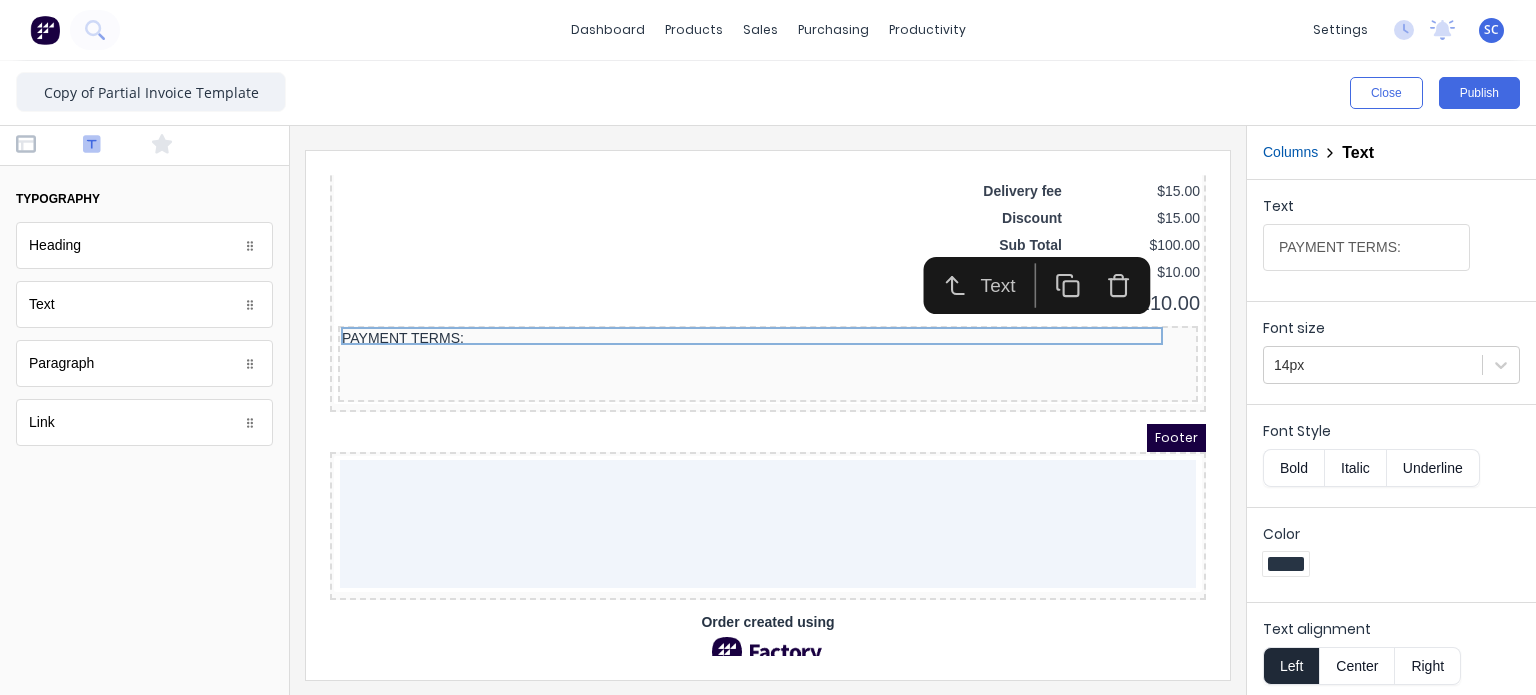click on "Bold" at bounding box center (1293, 468) 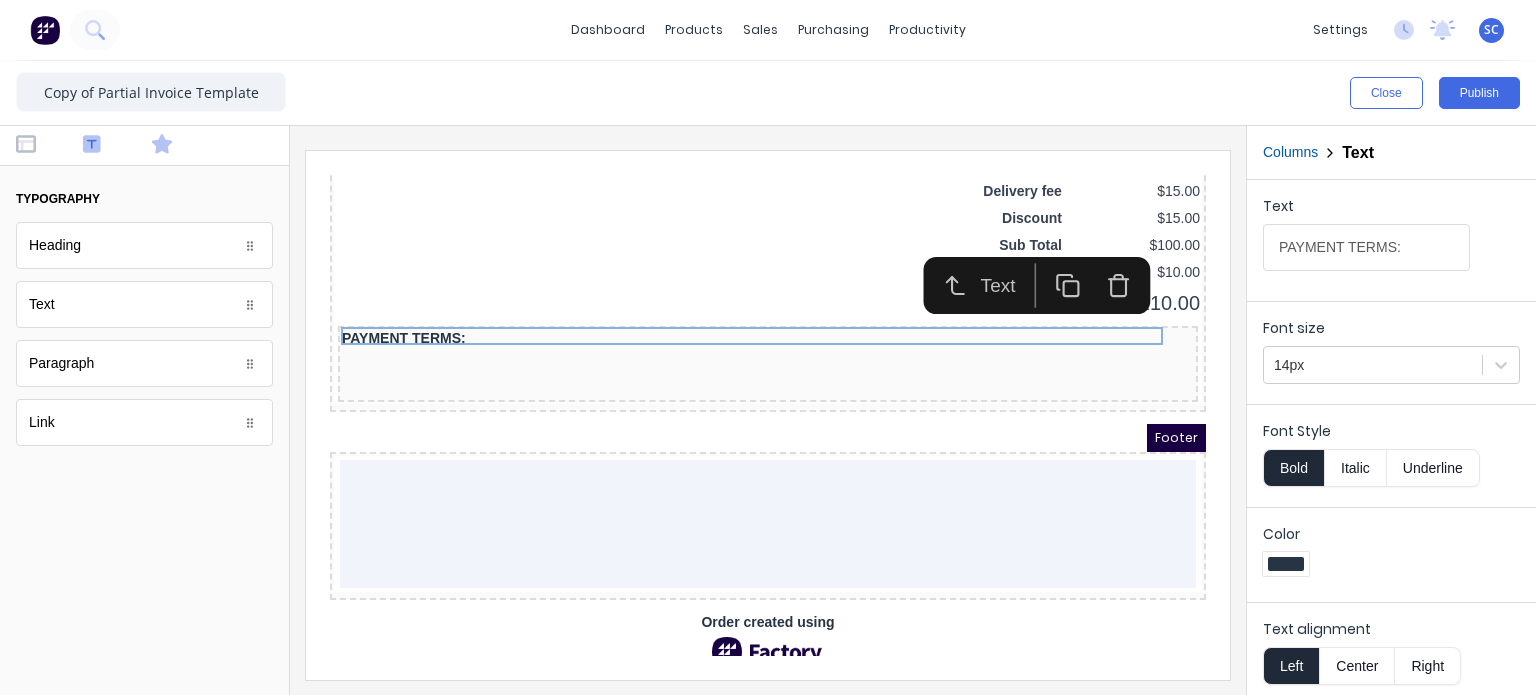 click 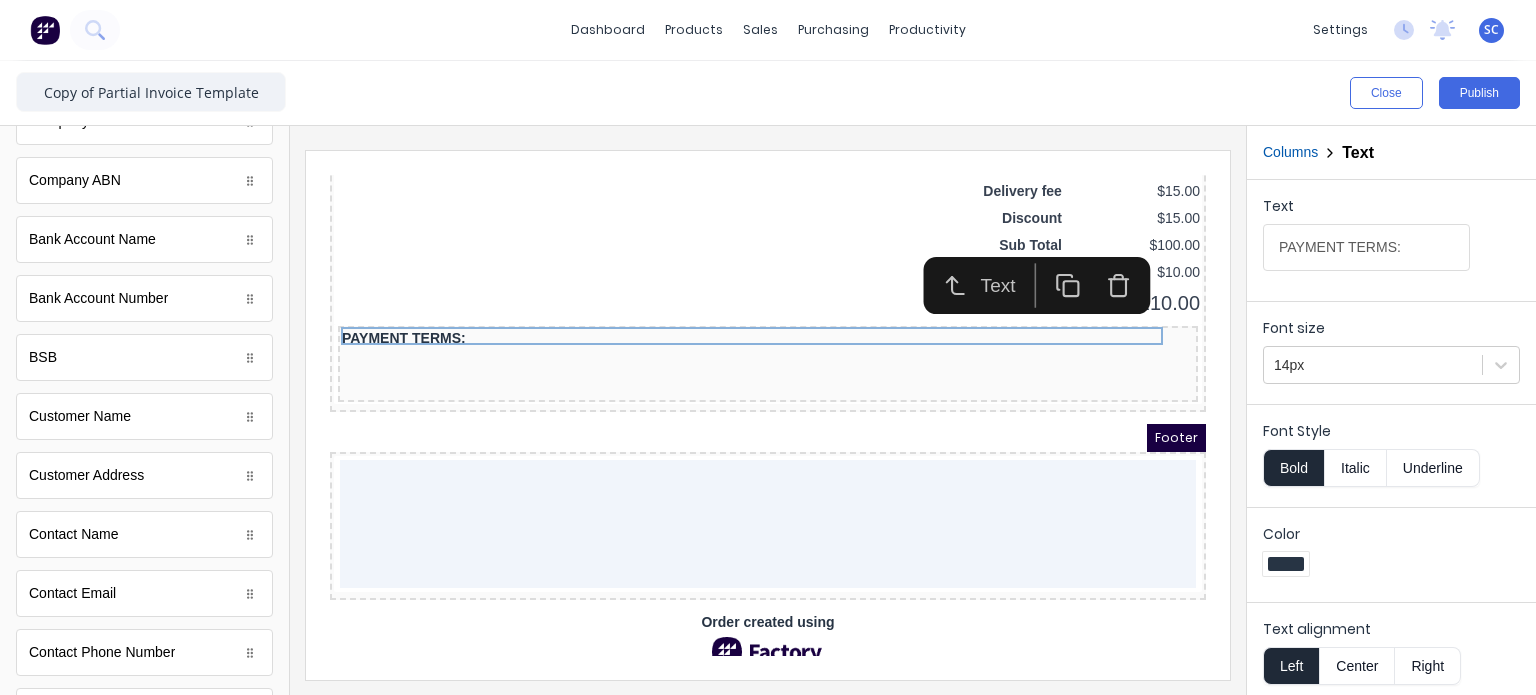 scroll, scrollTop: 1098, scrollLeft: 0, axis: vertical 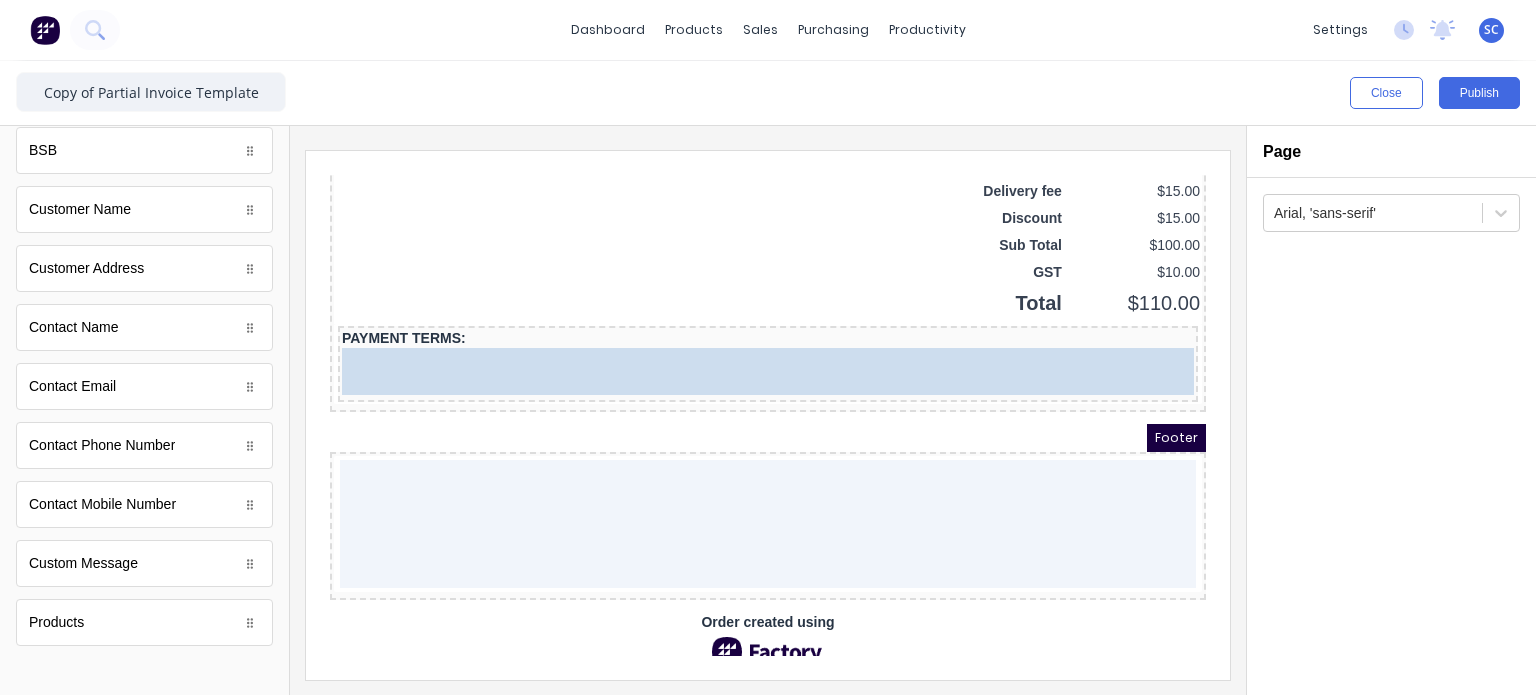 drag, startPoint x: 154, startPoint y: 553, endPoint x: 201, endPoint y: 174, distance: 381.90314 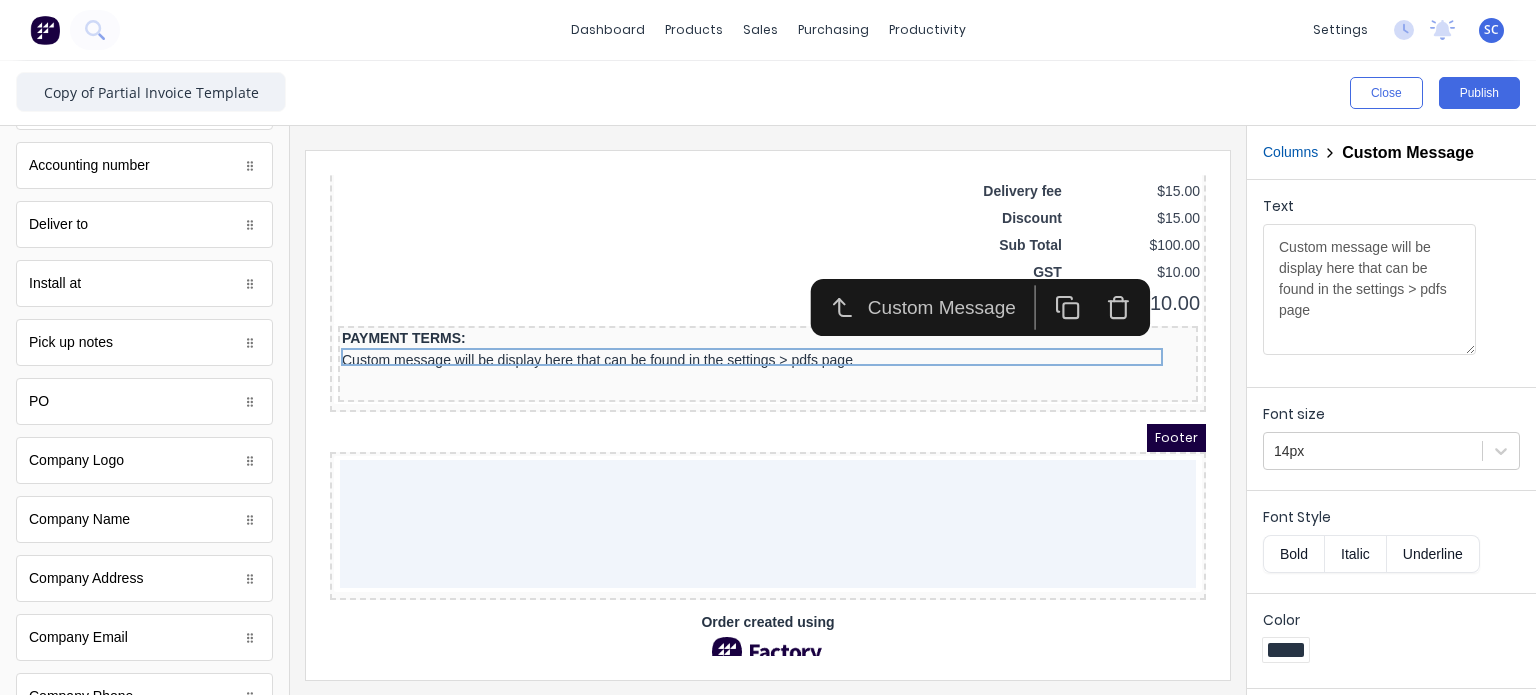scroll, scrollTop: 0, scrollLeft: 0, axis: both 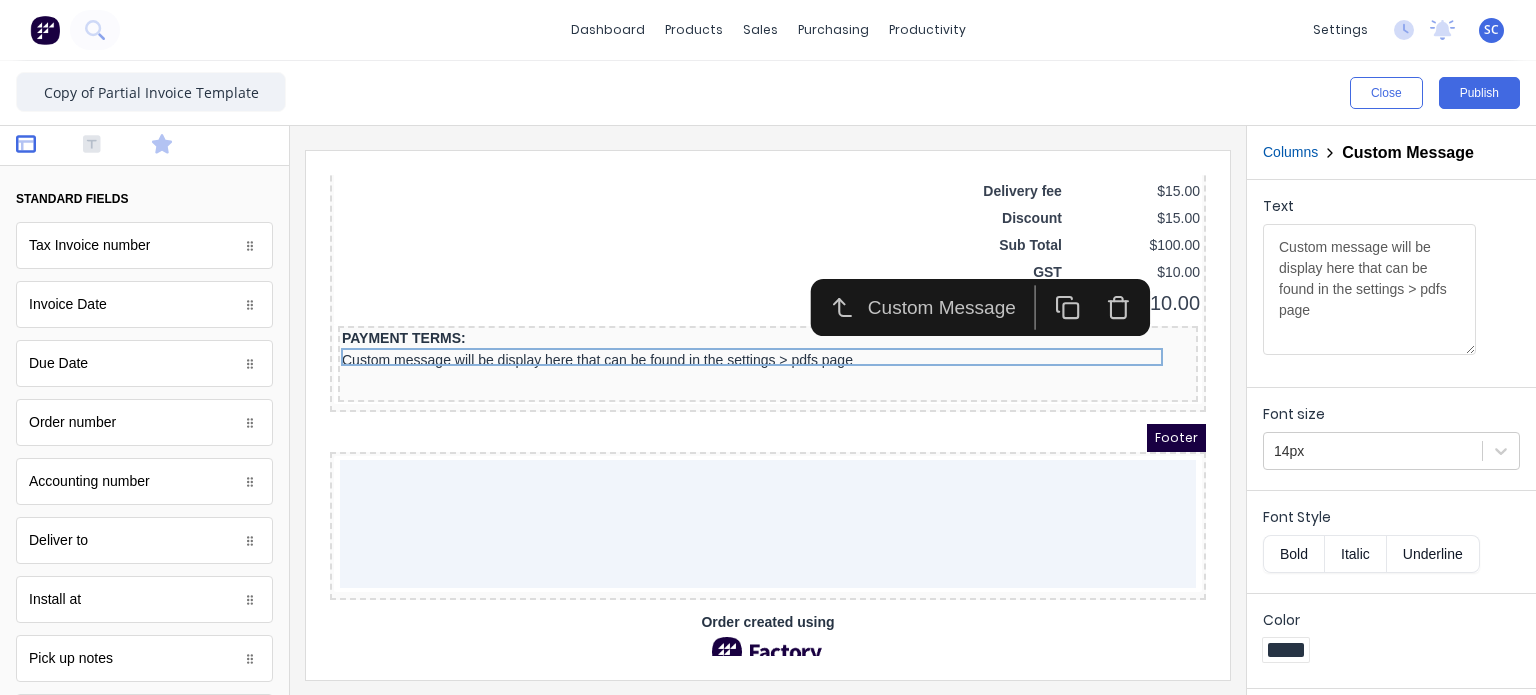 click 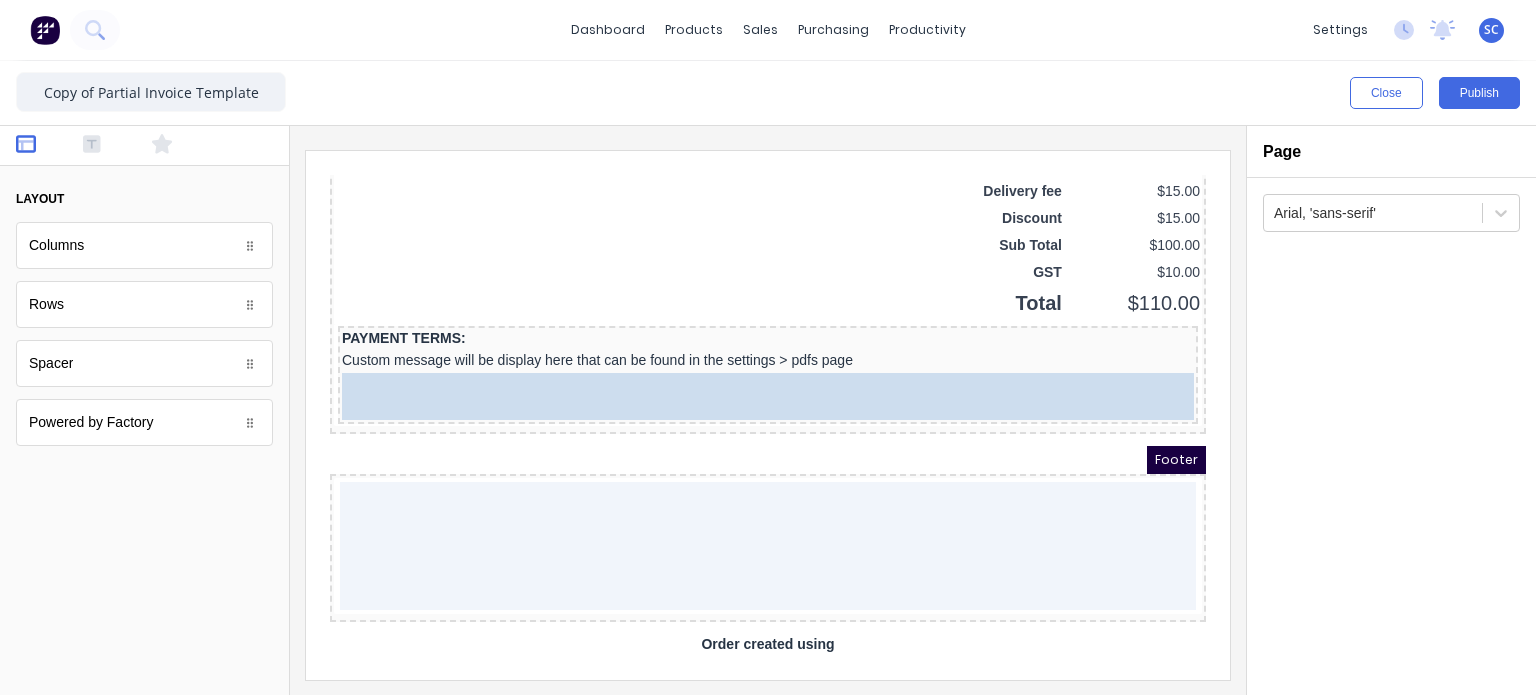 drag, startPoint x: 82, startPoint y: 364, endPoint x: 532, endPoint y: 350, distance: 450.2177 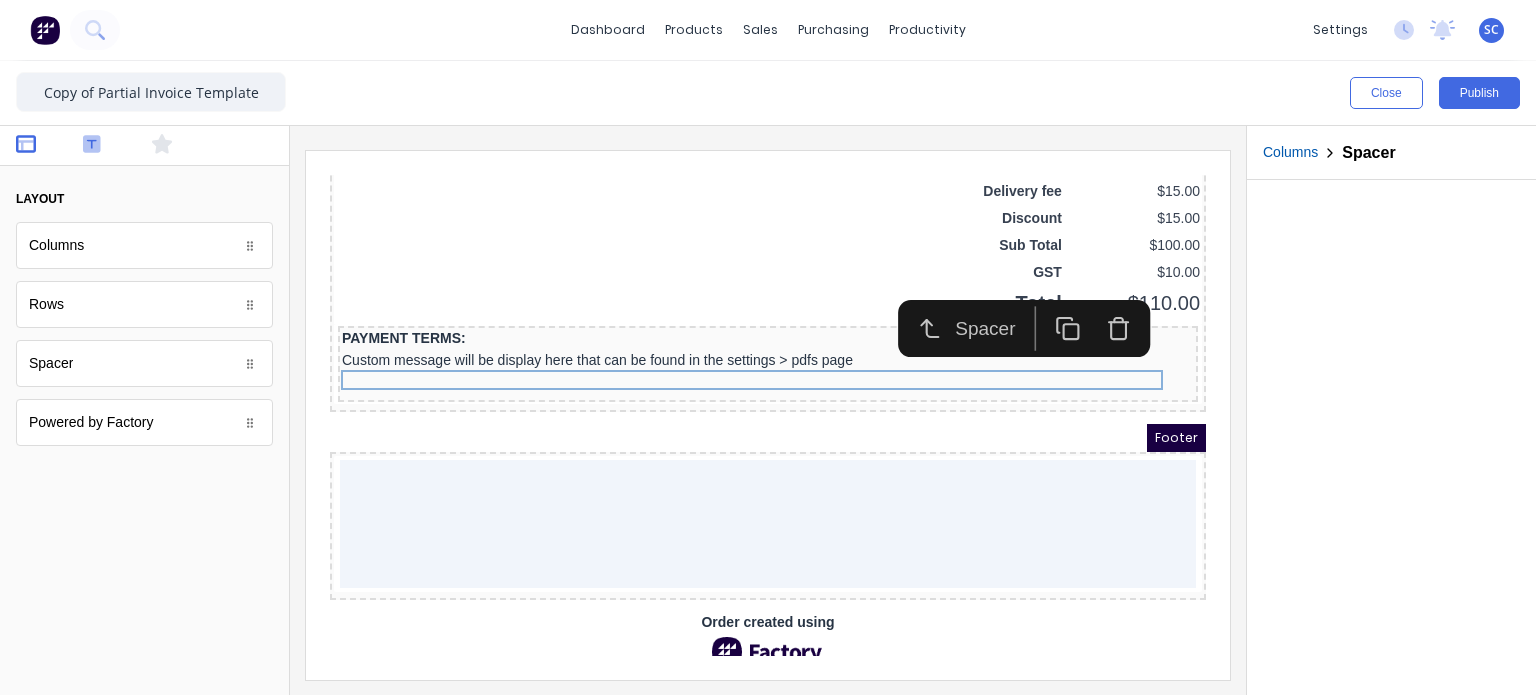 click at bounding box center (110, 146) 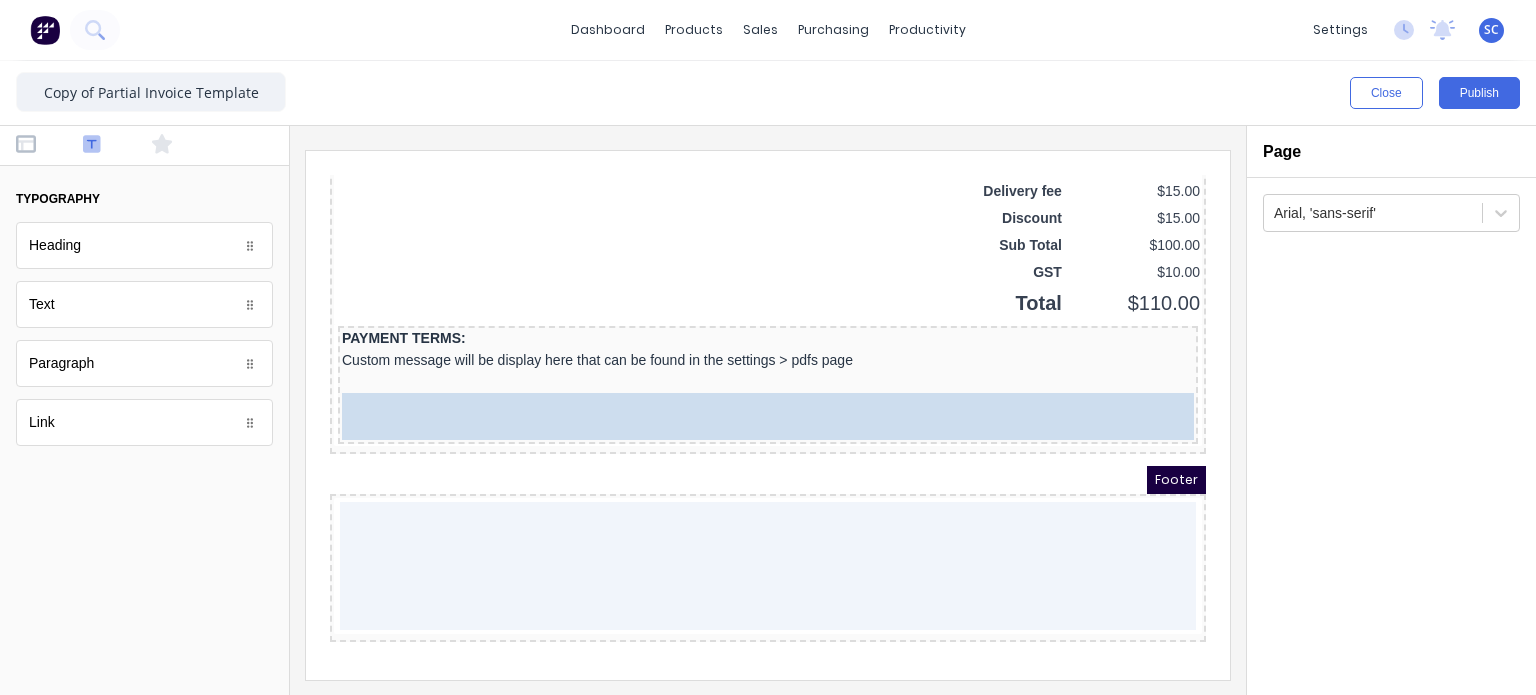 drag, startPoint x: 148, startPoint y: 299, endPoint x: 242, endPoint y: 216, distance: 125.39936 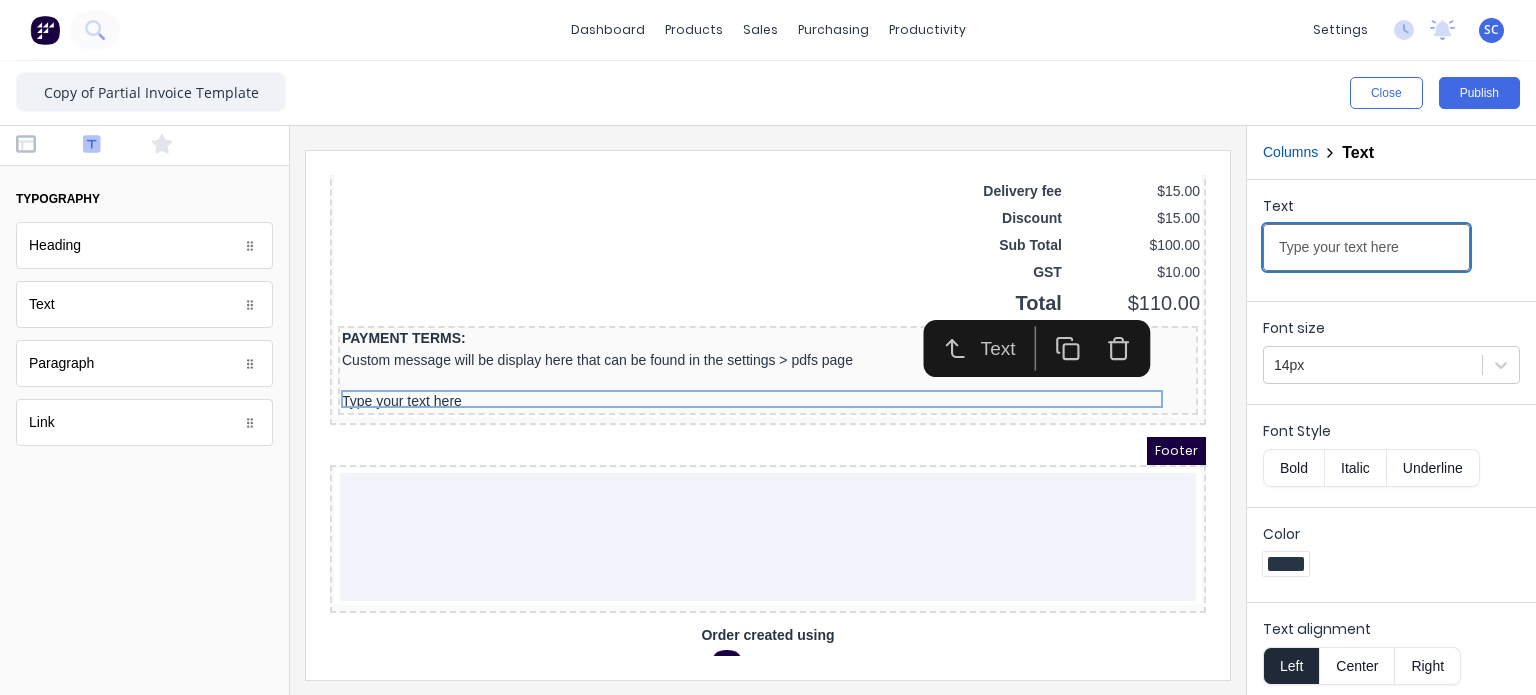click on "Type your text here" at bounding box center [1366, 247] 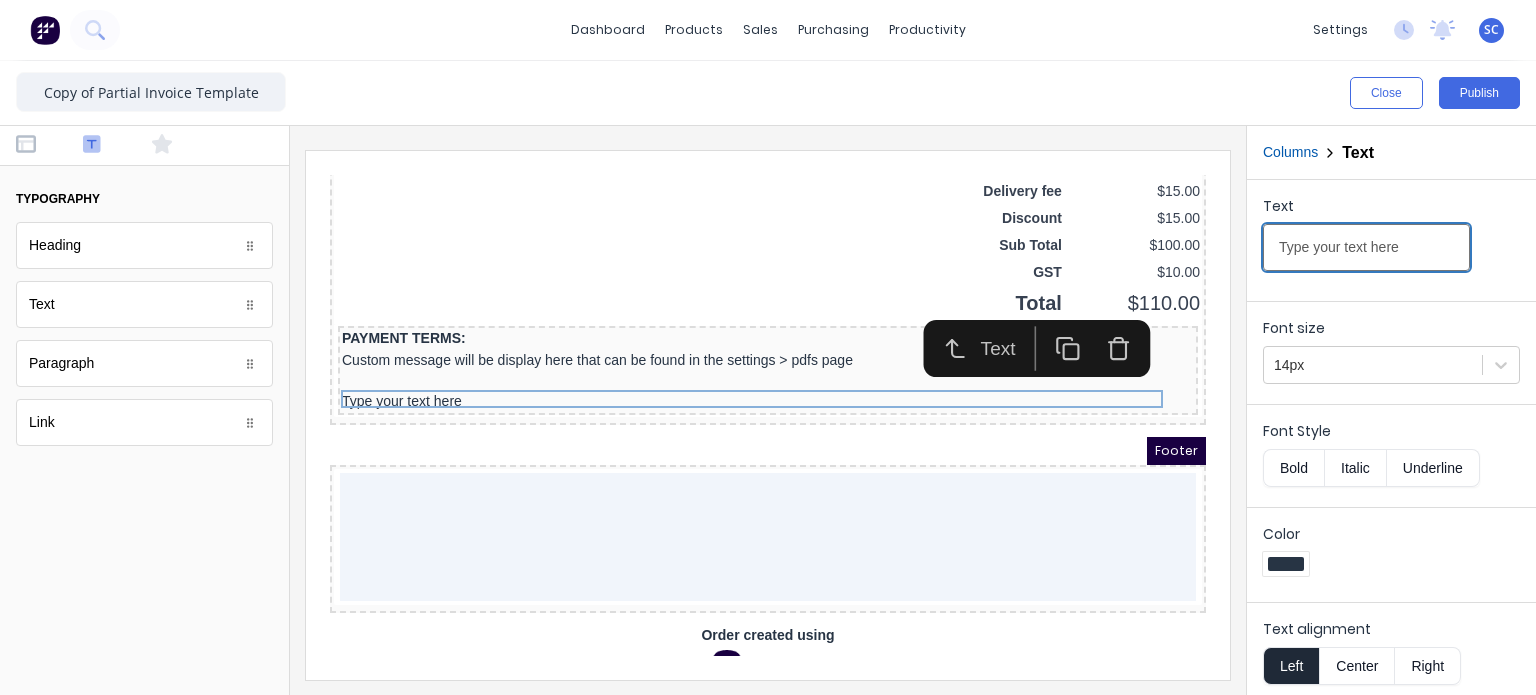 click on "Type your text here" at bounding box center (1366, 247) 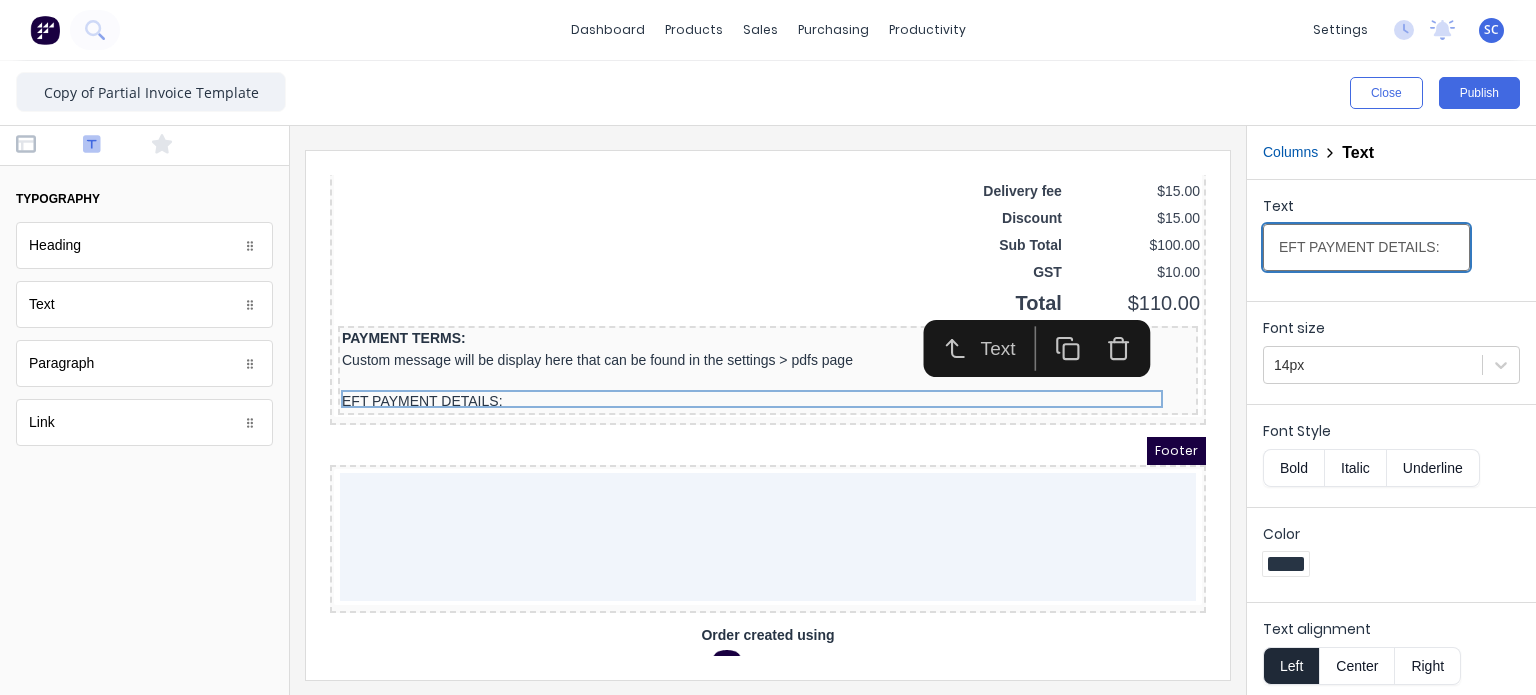 type on "EFT PAYMENT DETAILS:" 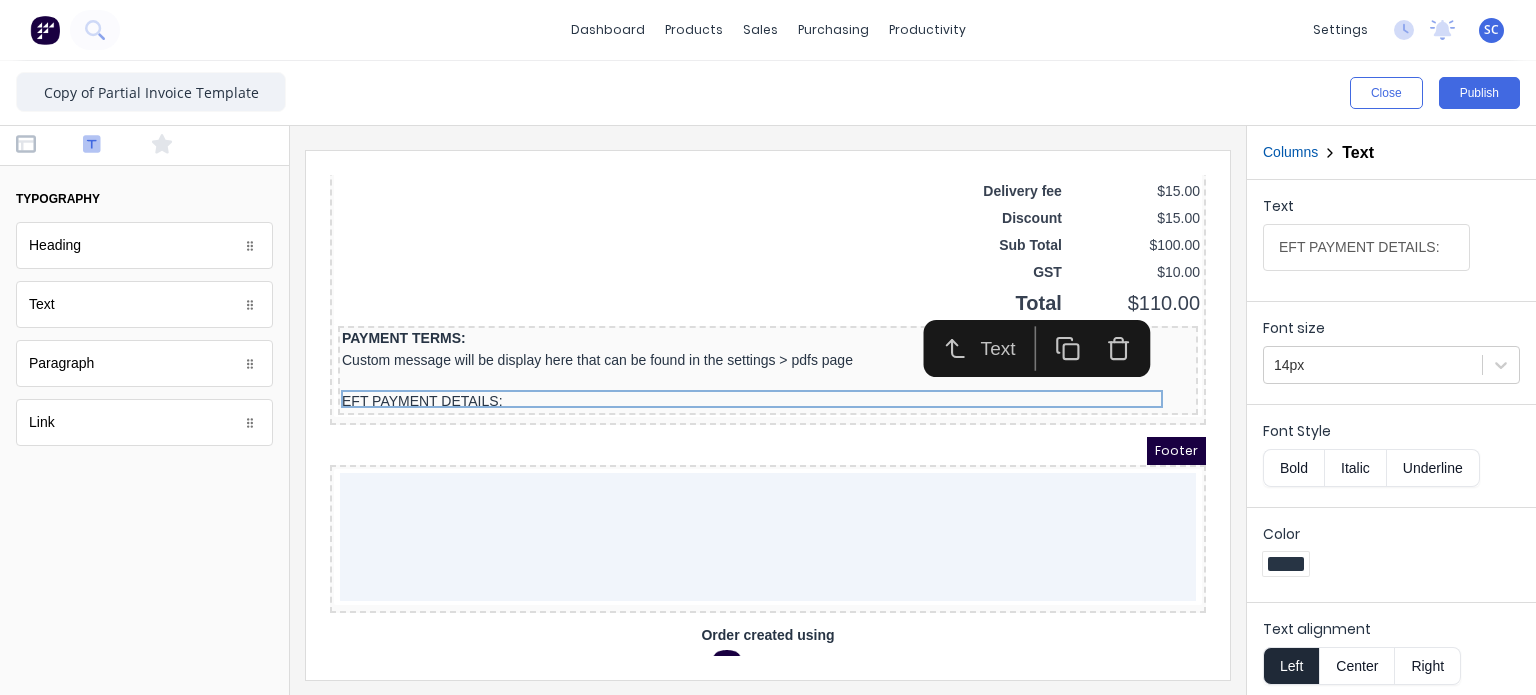 click on "Bold" at bounding box center [1293, 468] 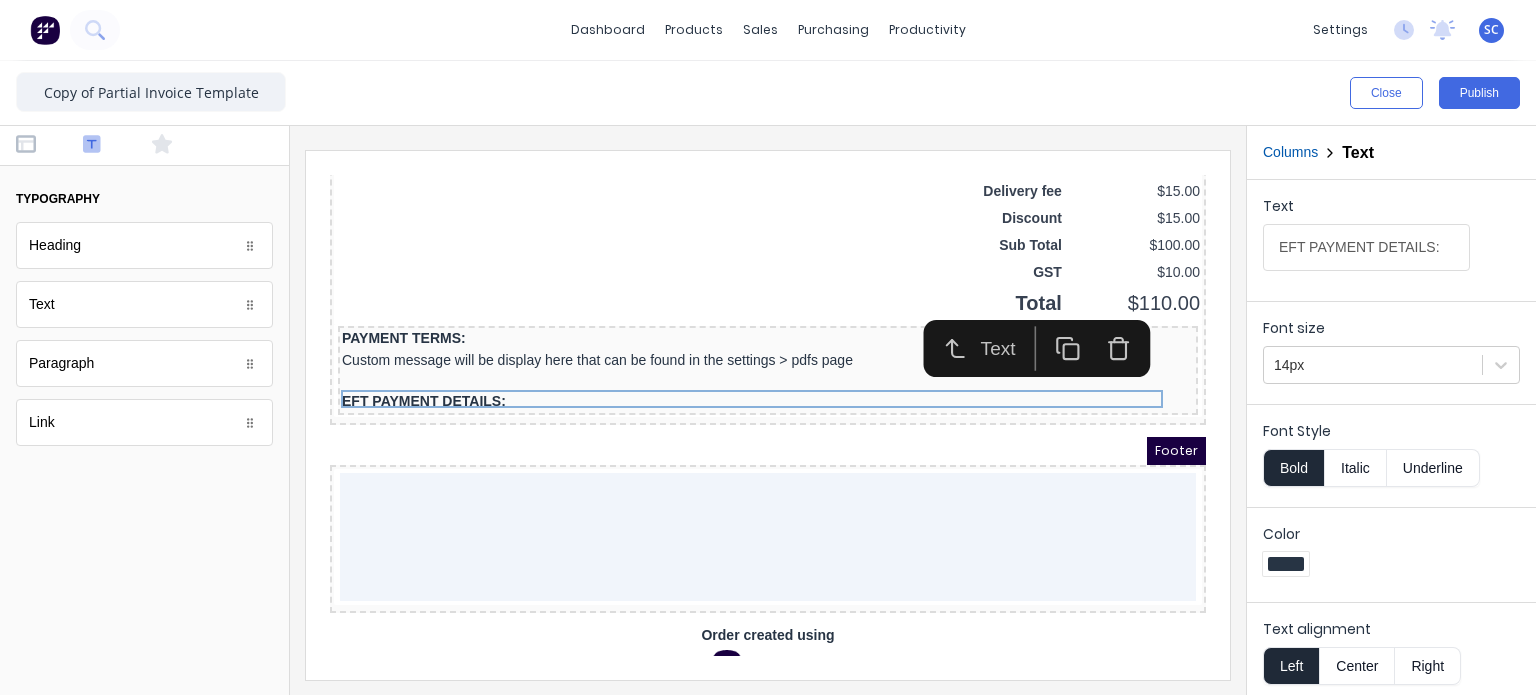 type 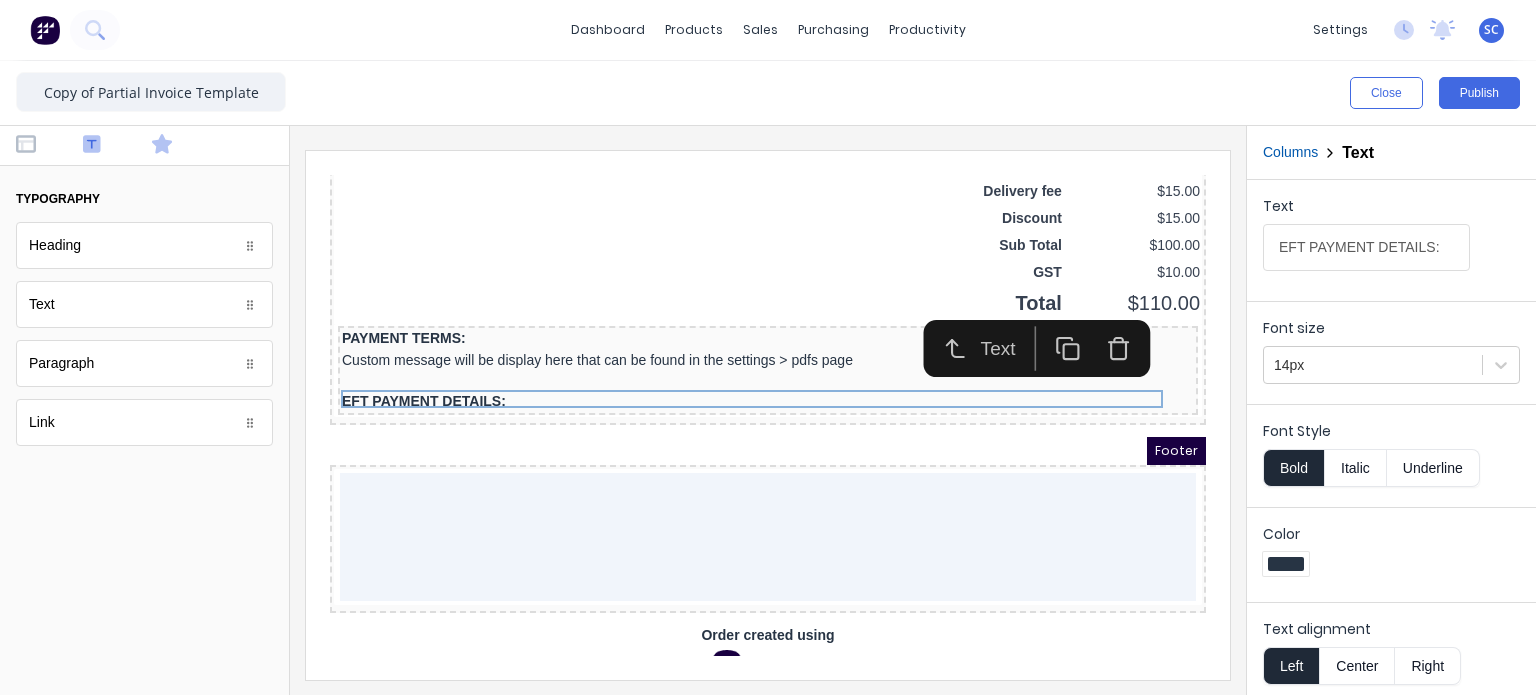 click 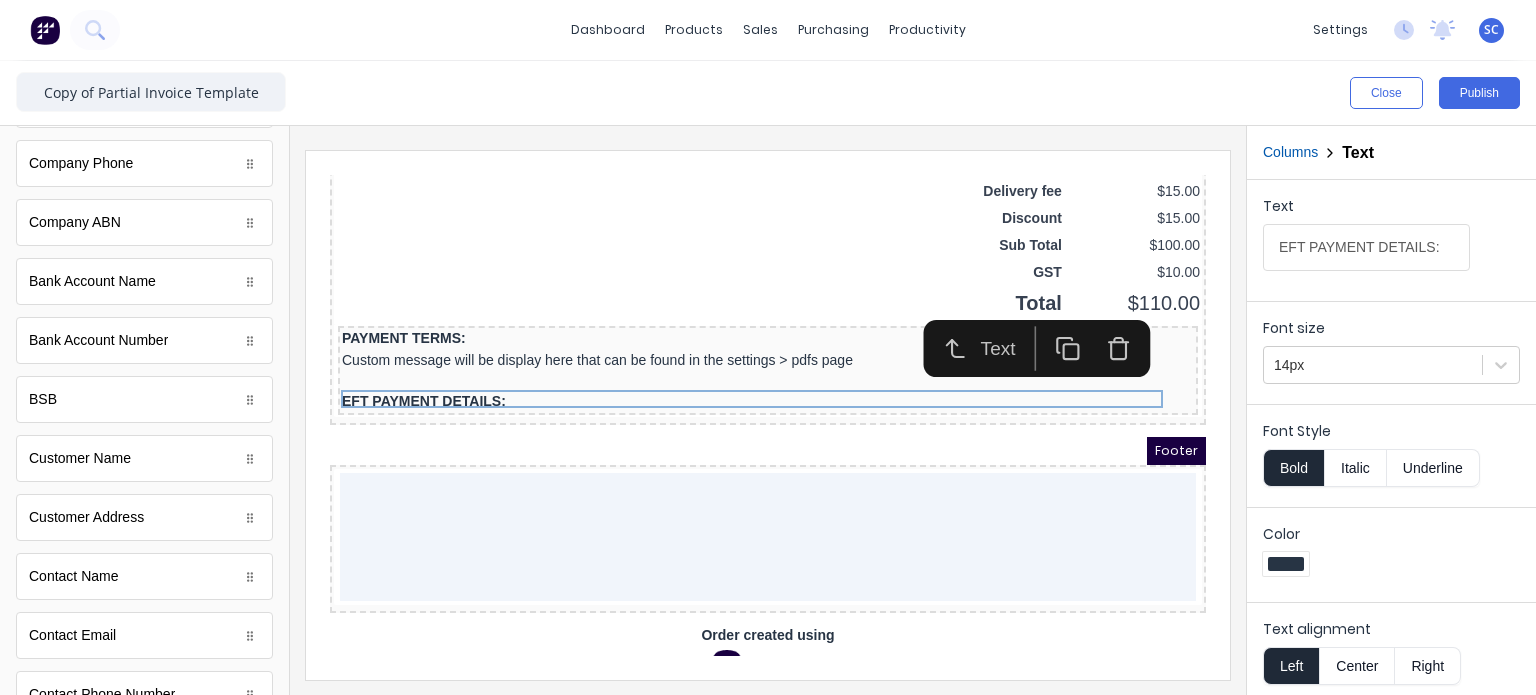 scroll, scrollTop: 835, scrollLeft: 0, axis: vertical 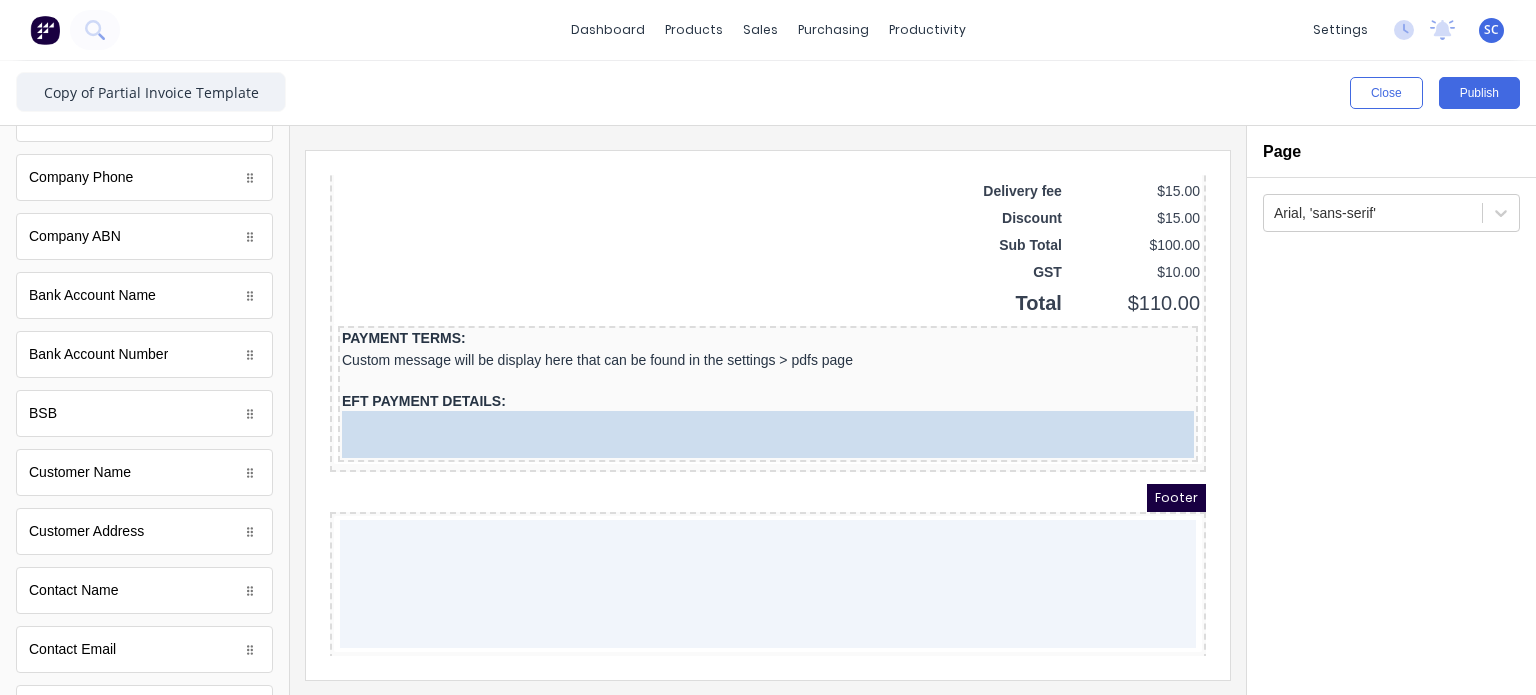 drag, startPoint x: 109, startPoint y: 300, endPoint x: 496, endPoint y: 404, distance: 400.7306 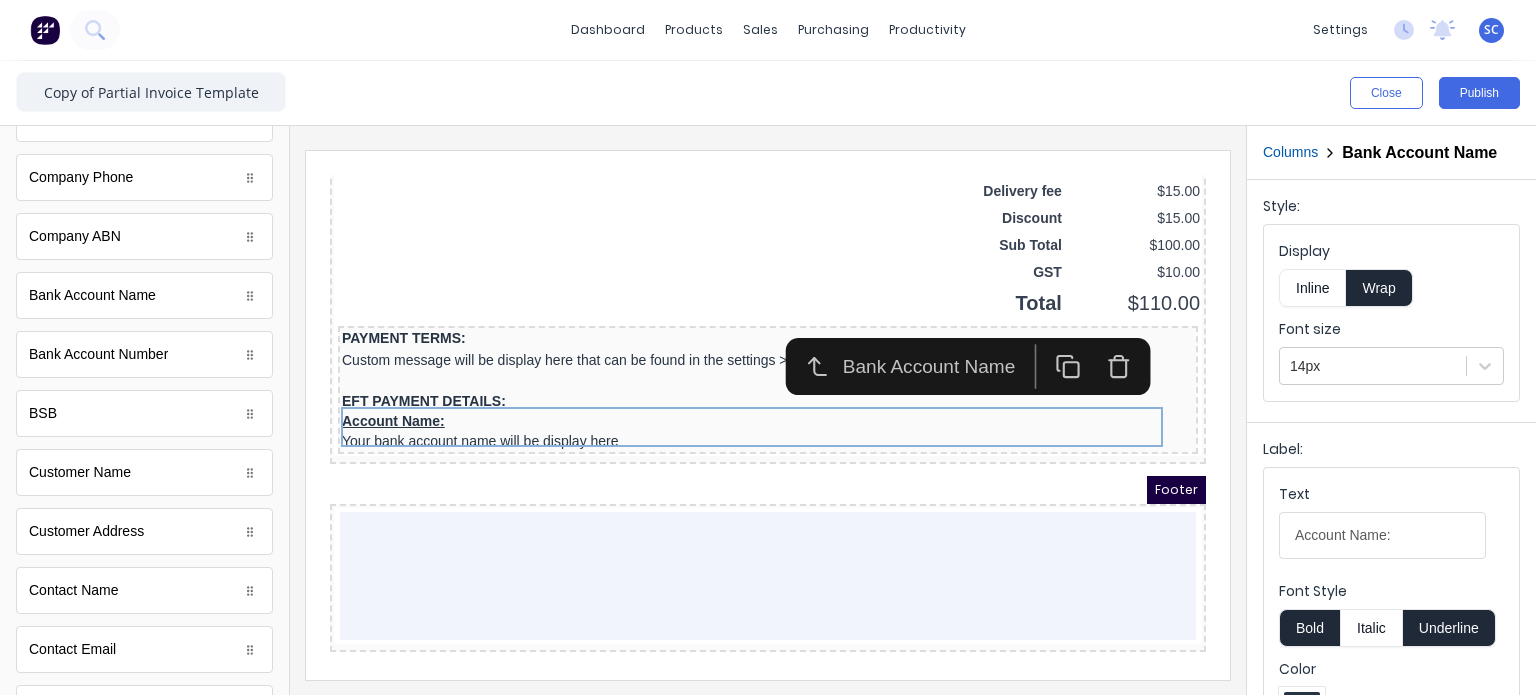 click on "Inline" at bounding box center (1312, 288) 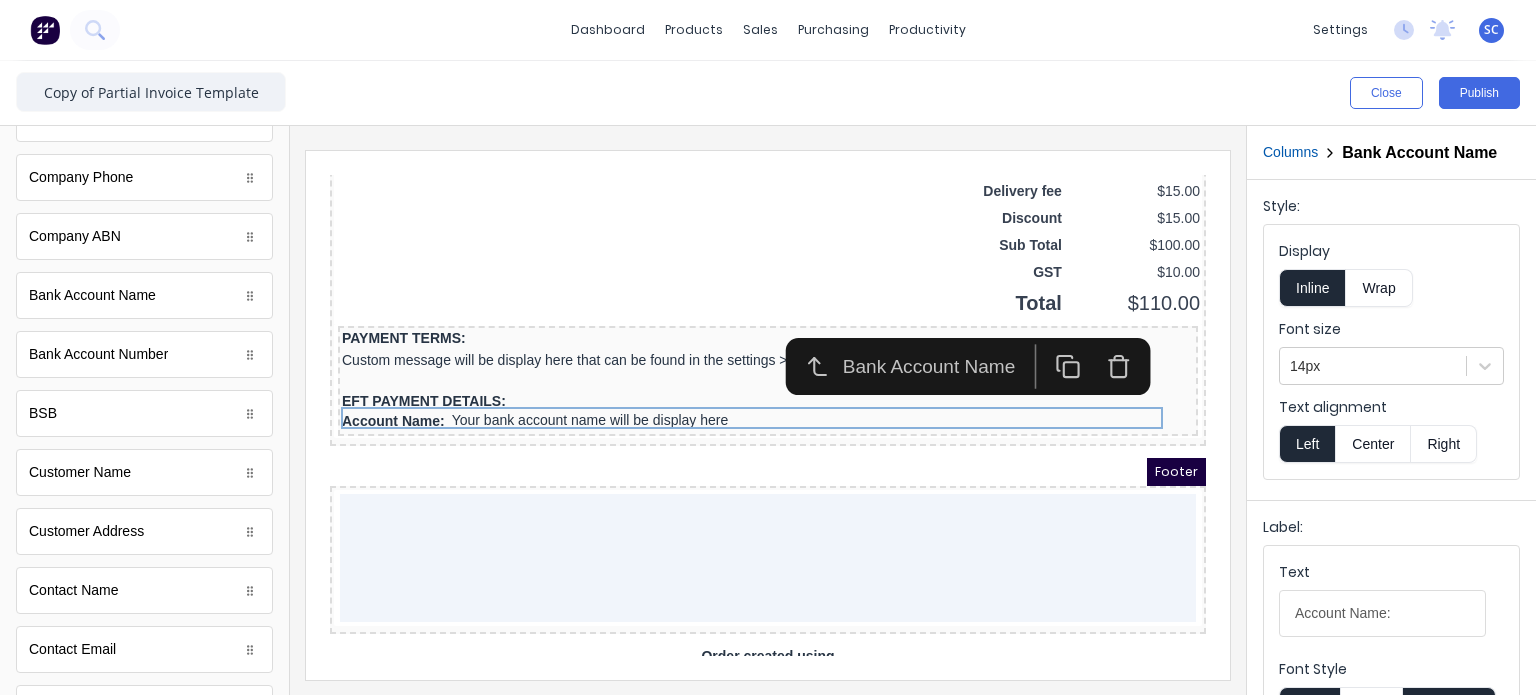 scroll, scrollTop: 176, scrollLeft: 0, axis: vertical 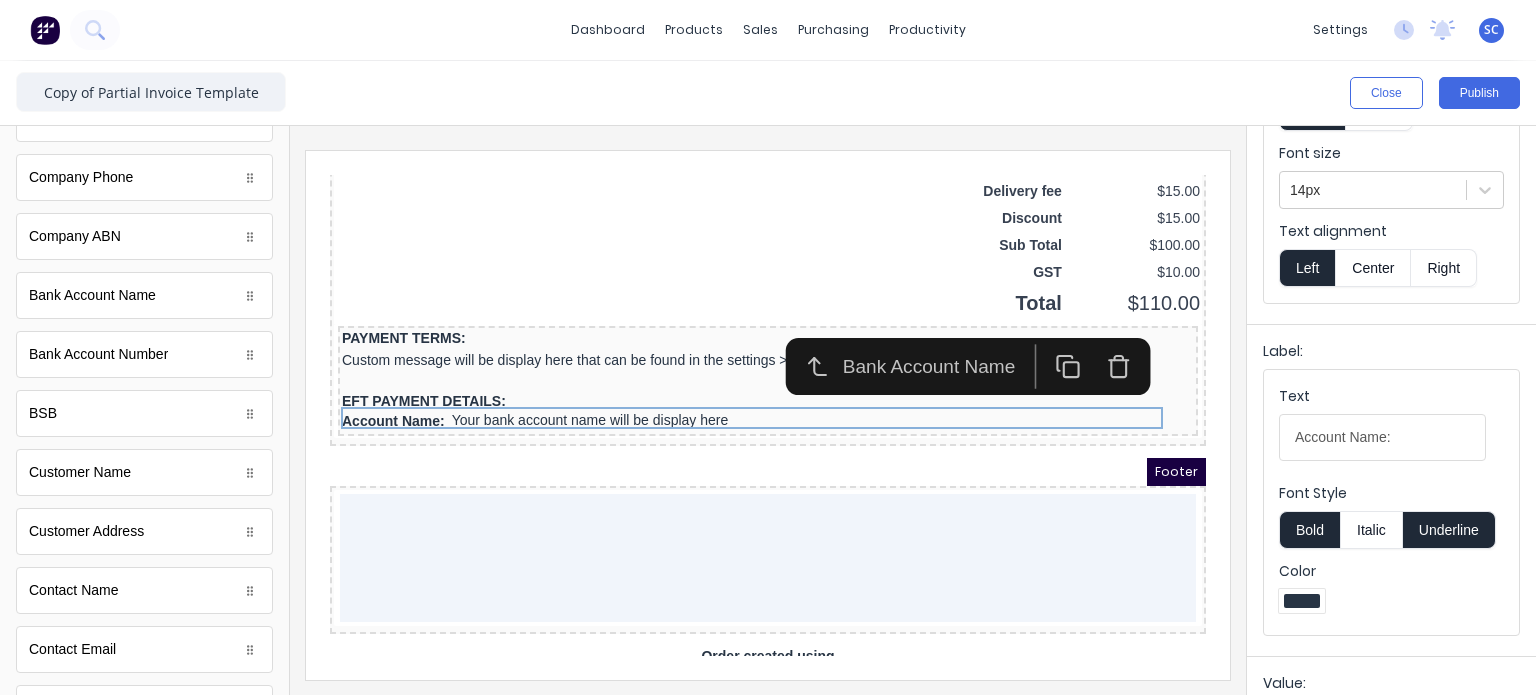click on "Bold" at bounding box center [1309, 530] 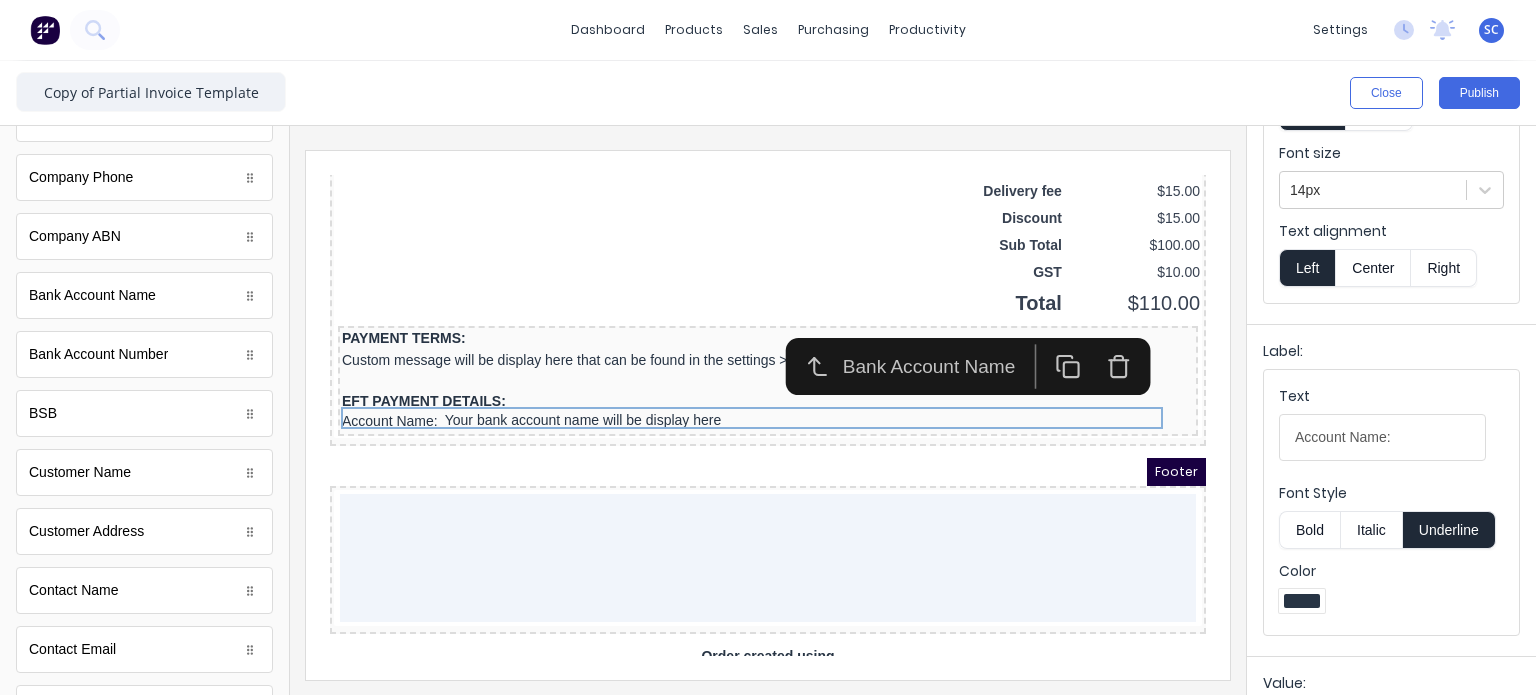 click on "Underline" at bounding box center (1449, 530) 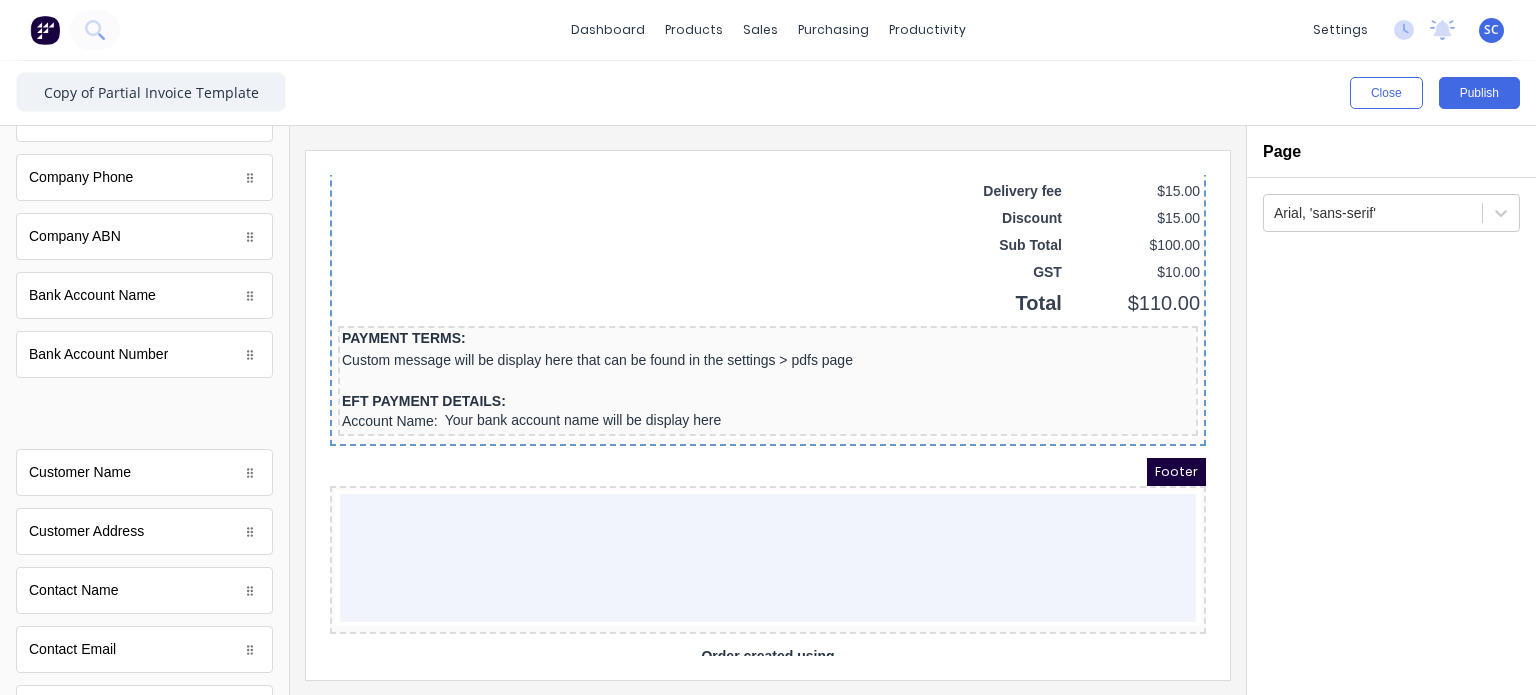 scroll, scrollTop: 0, scrollLeft: 0, axis: both 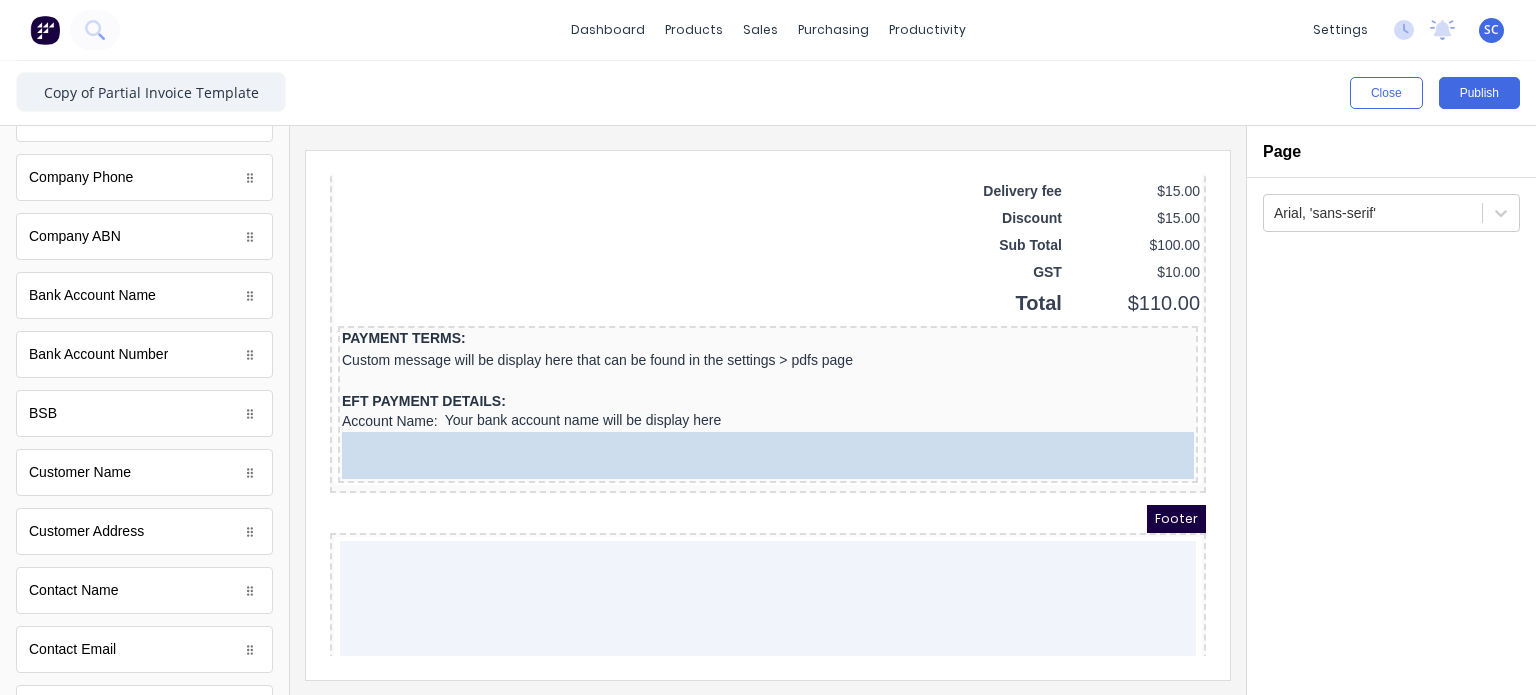 drag, startPoint x: 104, startPoint y: 403, endPoint x: 166, endPoint y: 279, distance: 138.63622 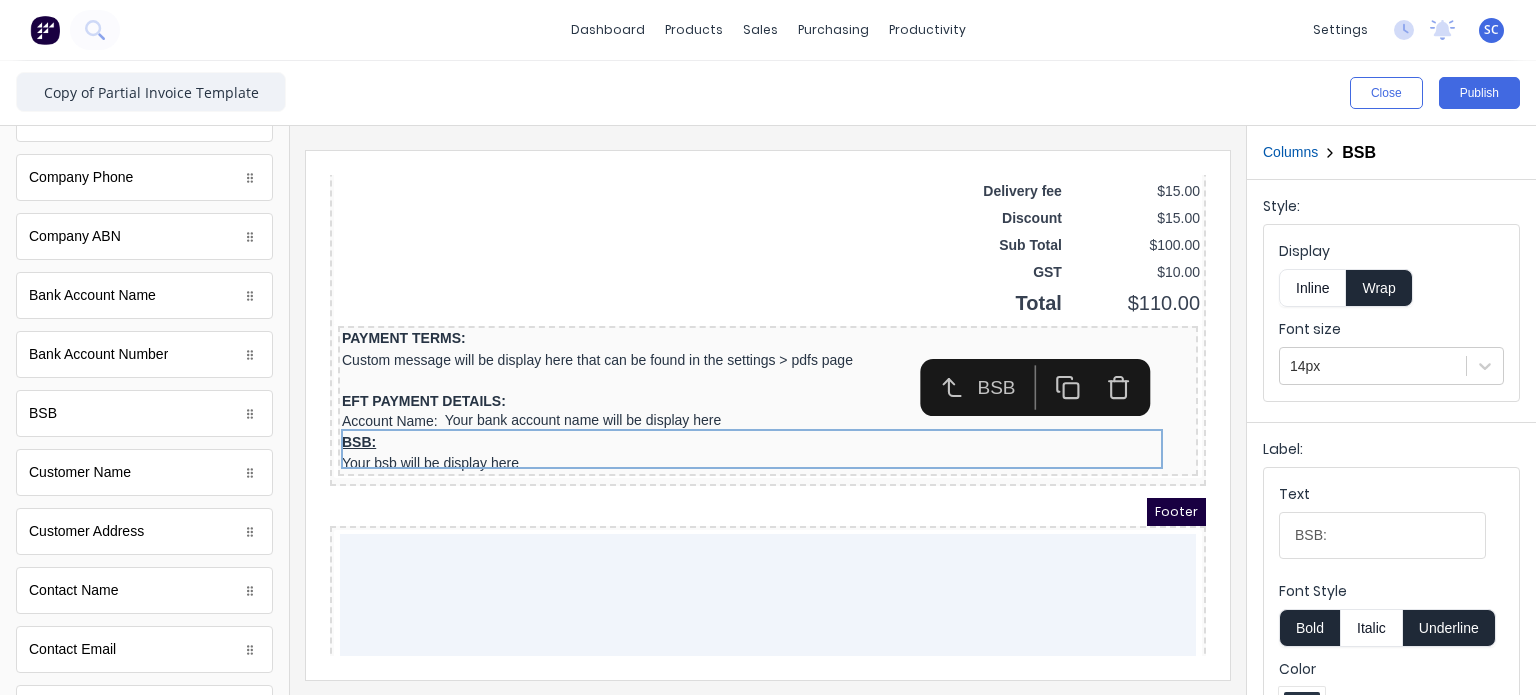 click on "Inline" at bounding box center [1312, 288] 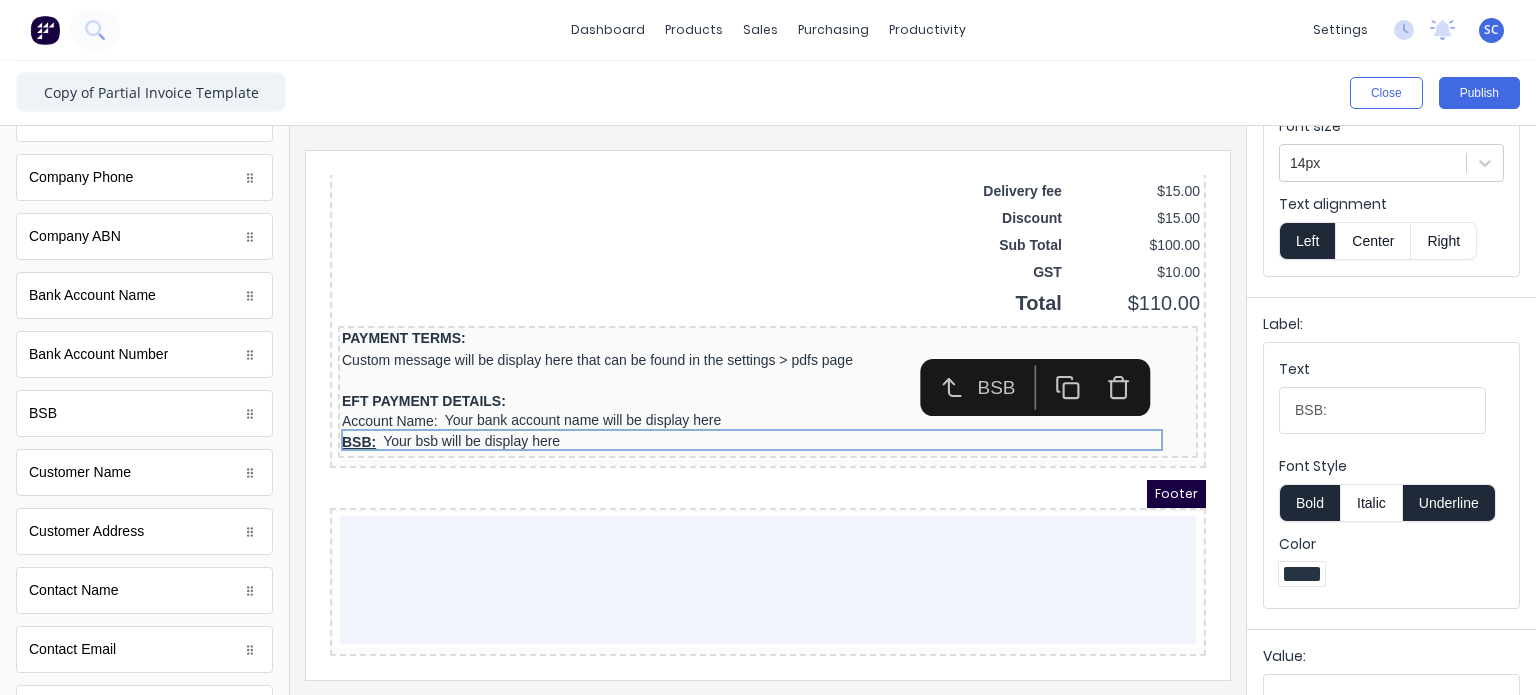scroll, scrollTop: 248, scrollLeft: 0, axis: vertical 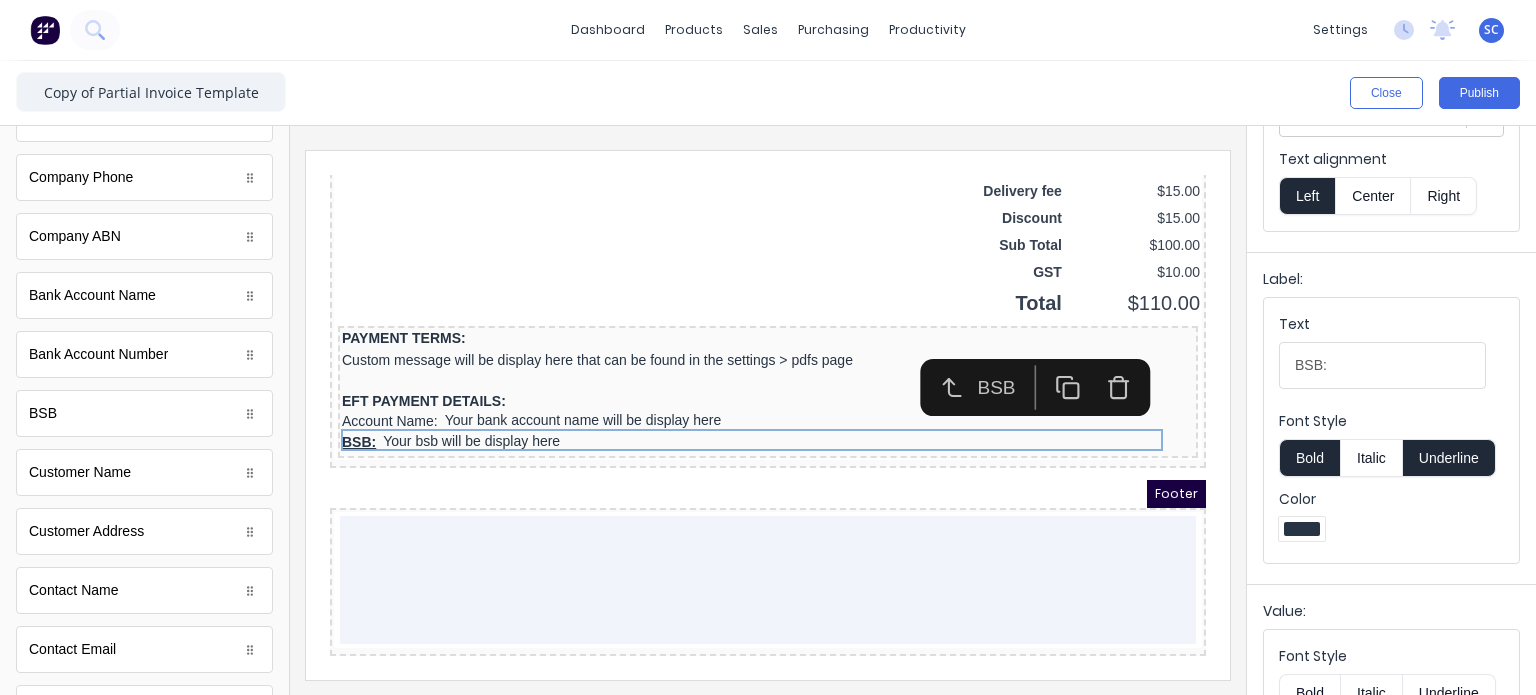 click on "Bold" at bounding box center [1309, 458] 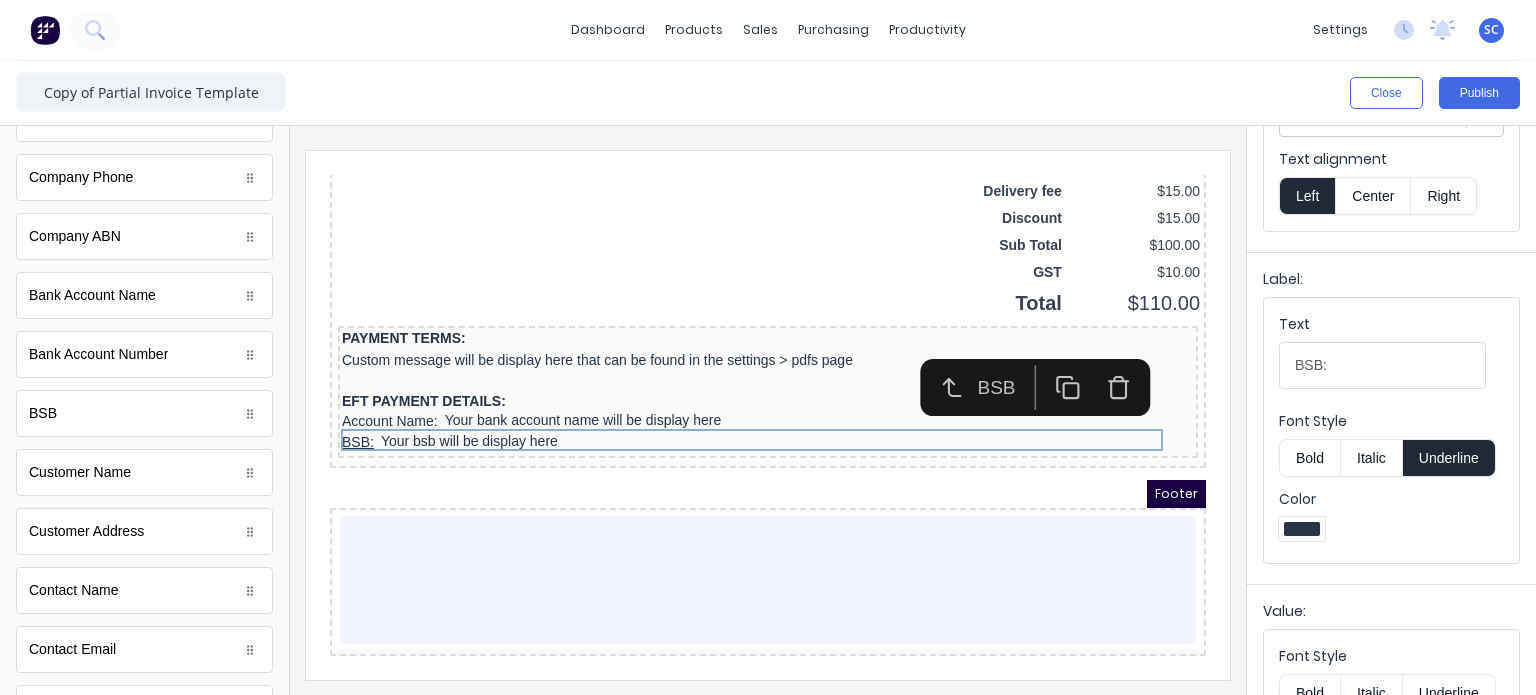 click on "Underline" at bounding box center (1449, 458) 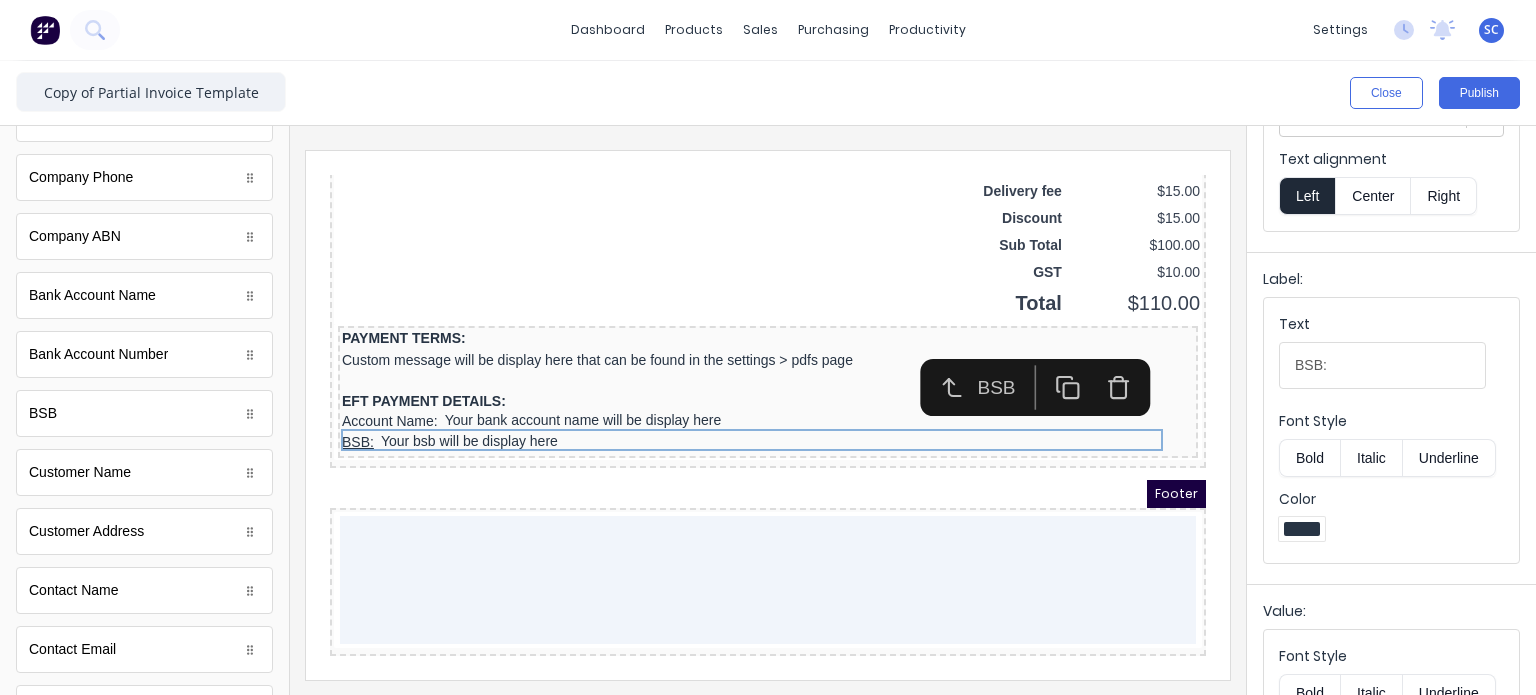 type 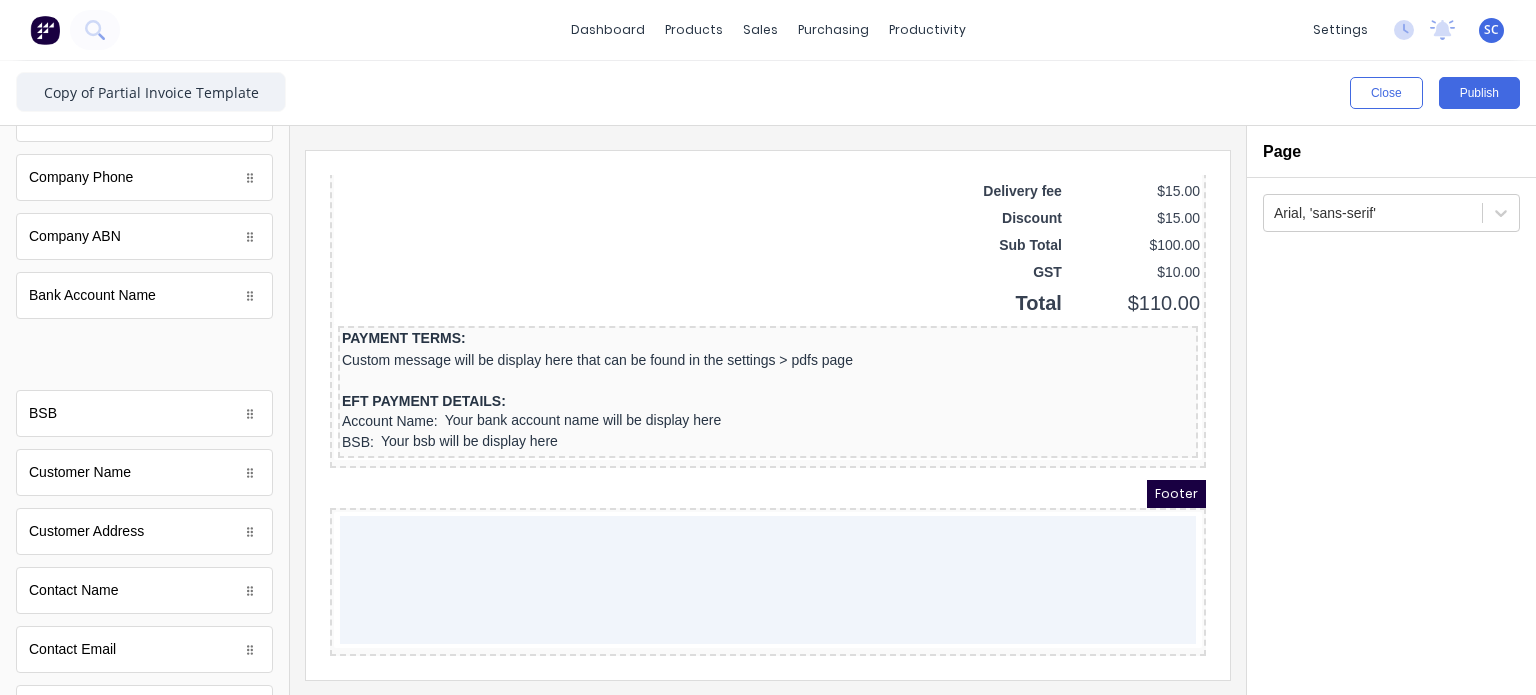 scroll, scrollTop: 0, scrollLeft: 0, axis: both 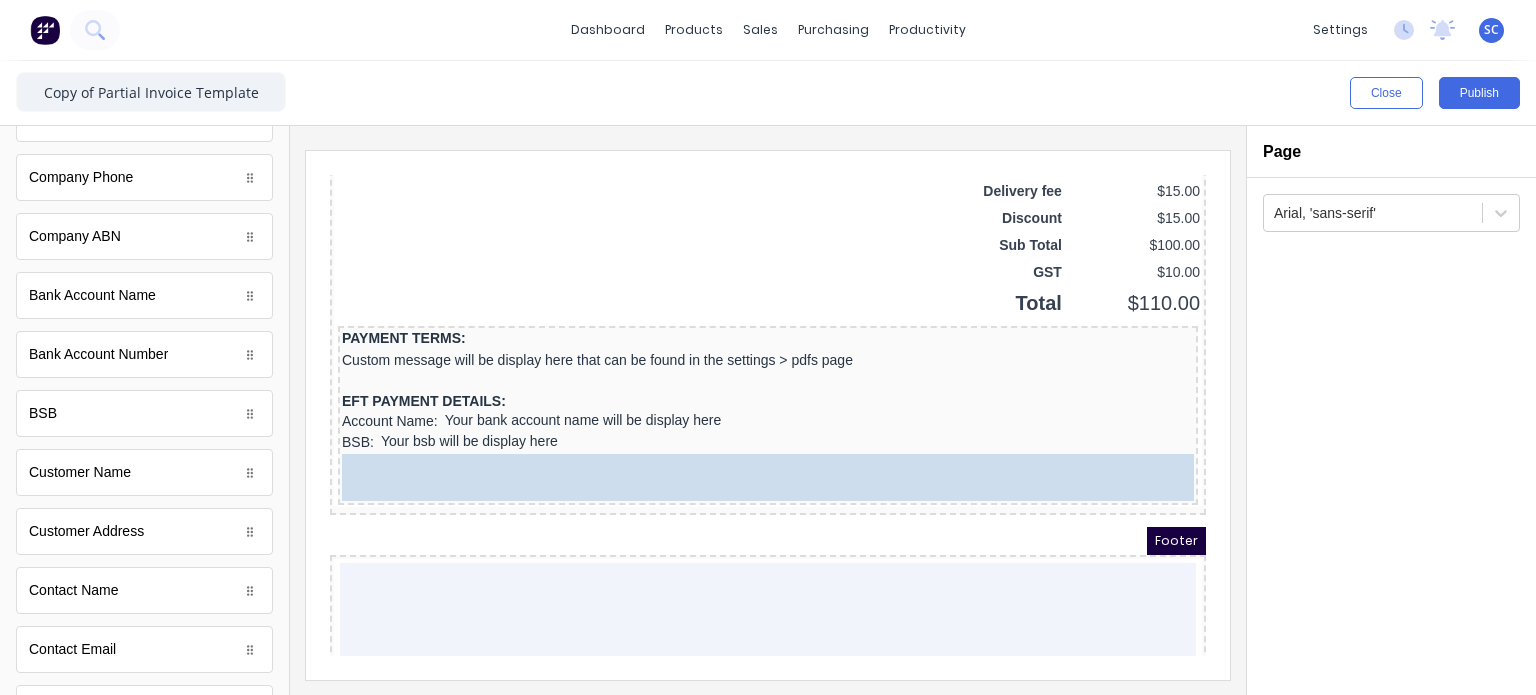 drag, startPoint x: 160, startPoint y: 353, endPoint x: 502, endPoint y: 439, distance: 352.64713 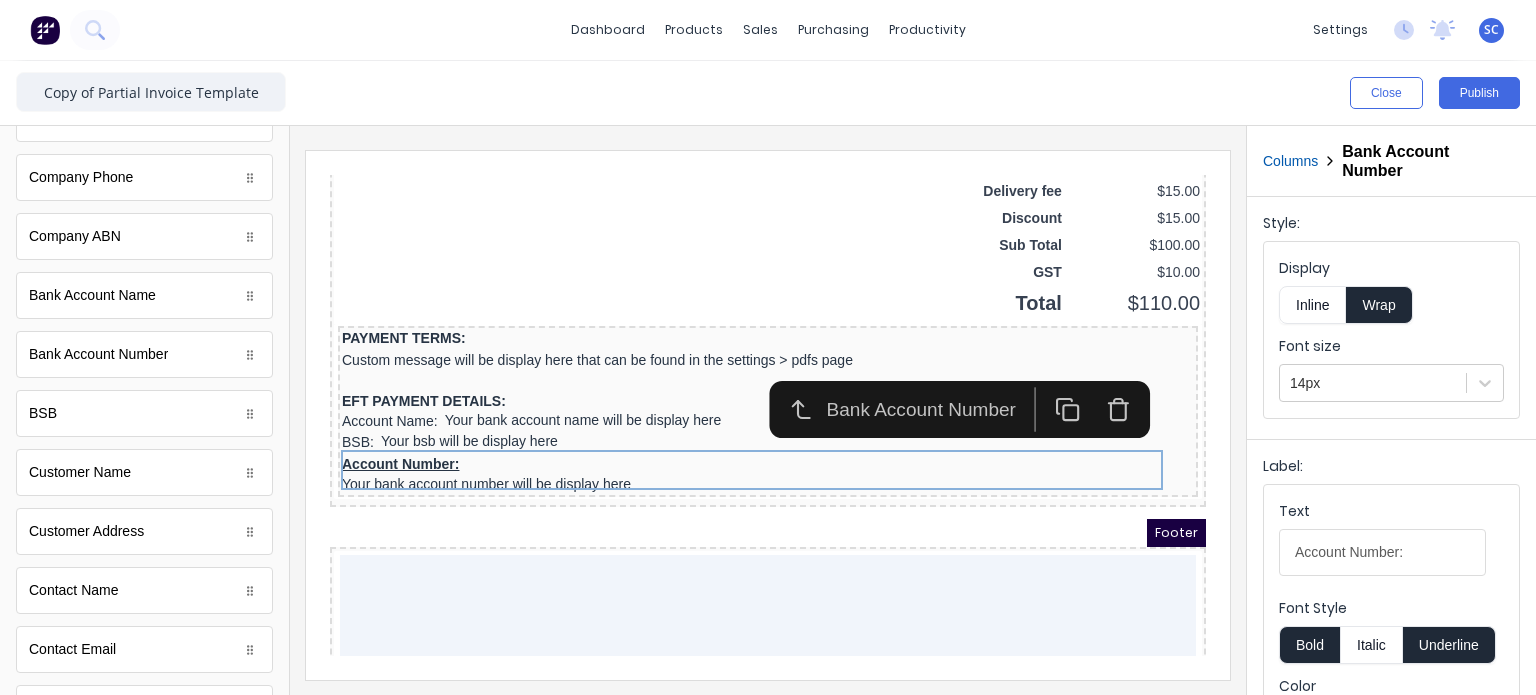 click on "Inline" at bounding box center [1312, 305] 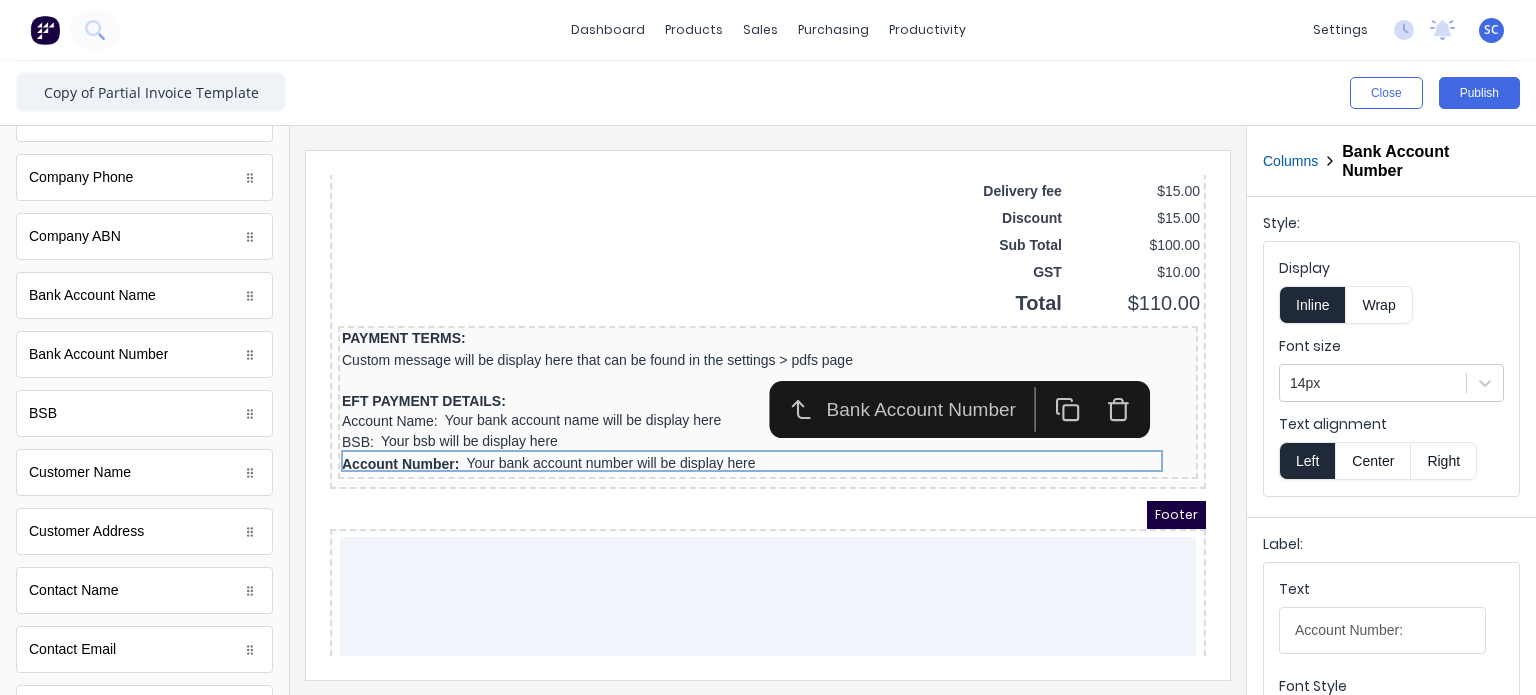 type 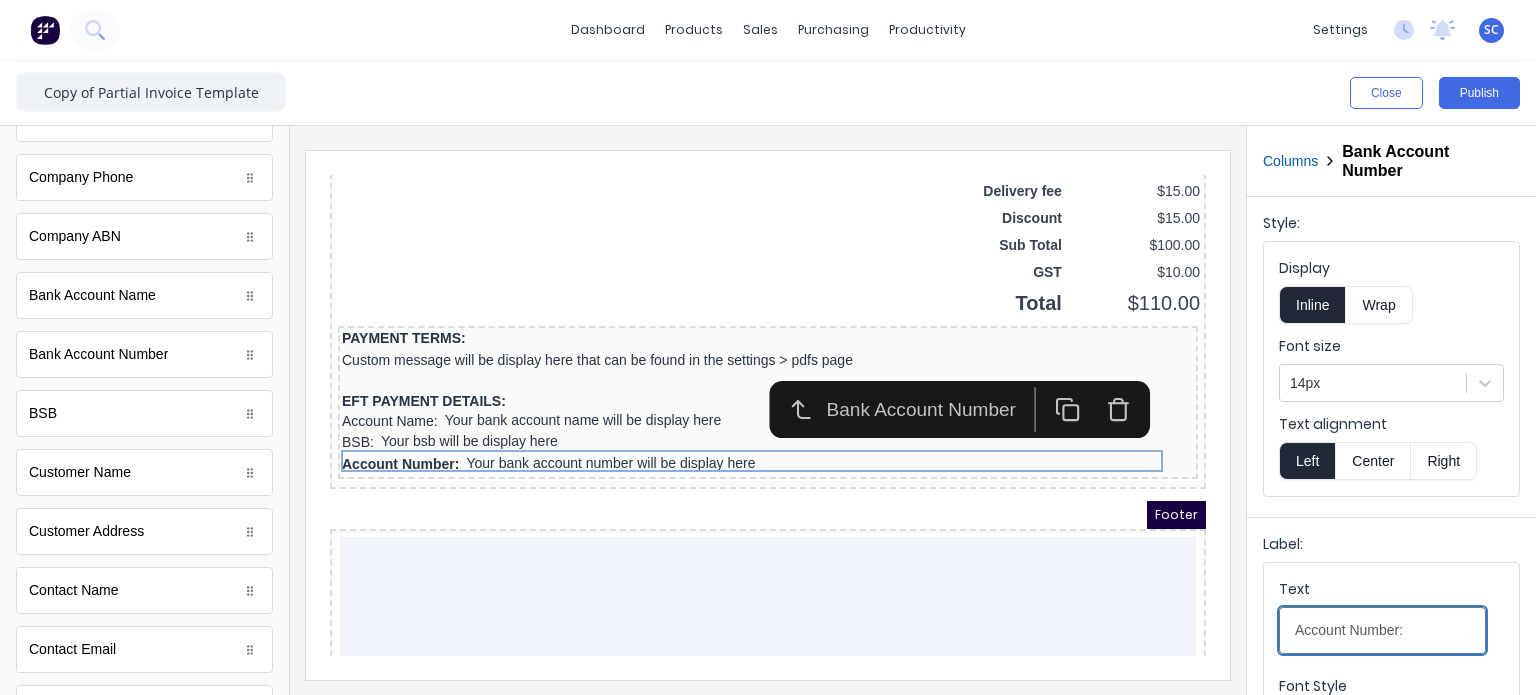 click on "Account Number:" at bounding box center [1382, 630] 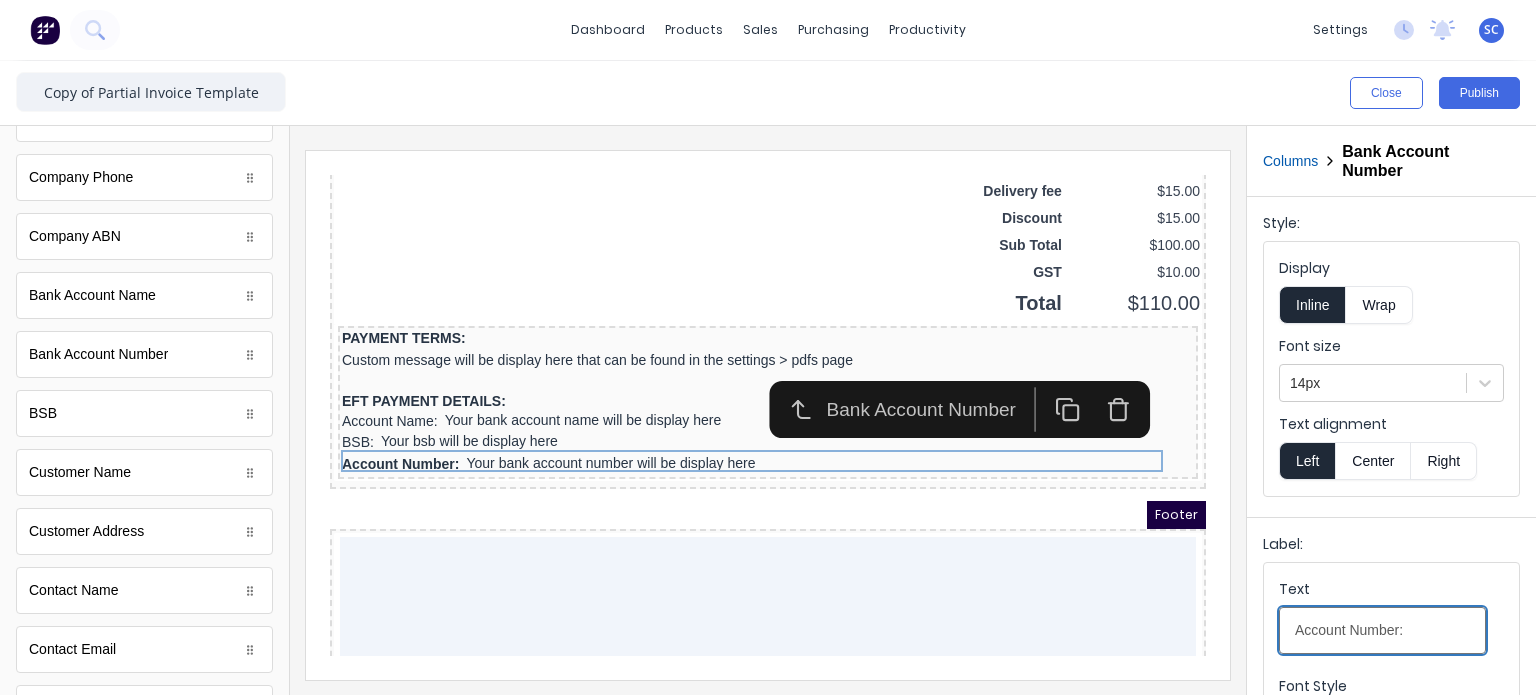 click on "Account Number:" at bounding box center [1382, 630] 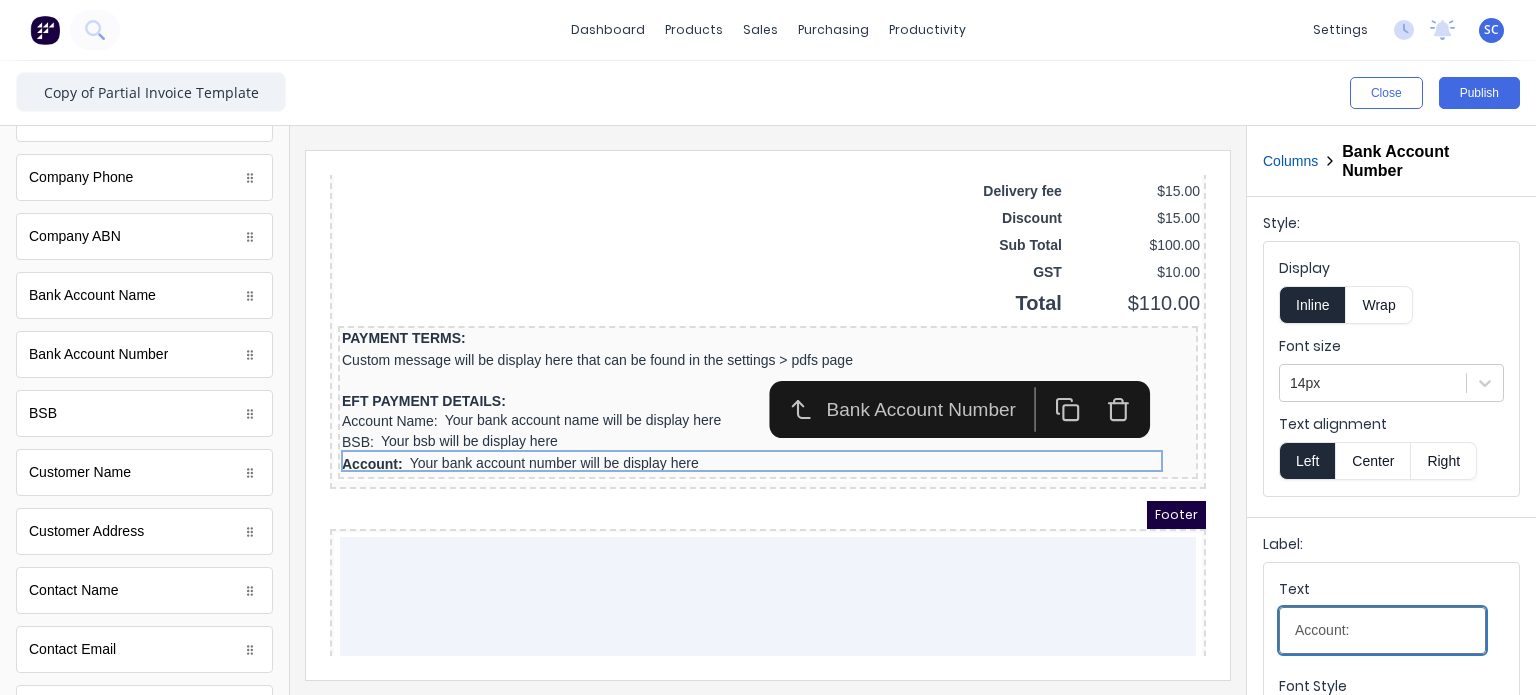 type on "Account:" 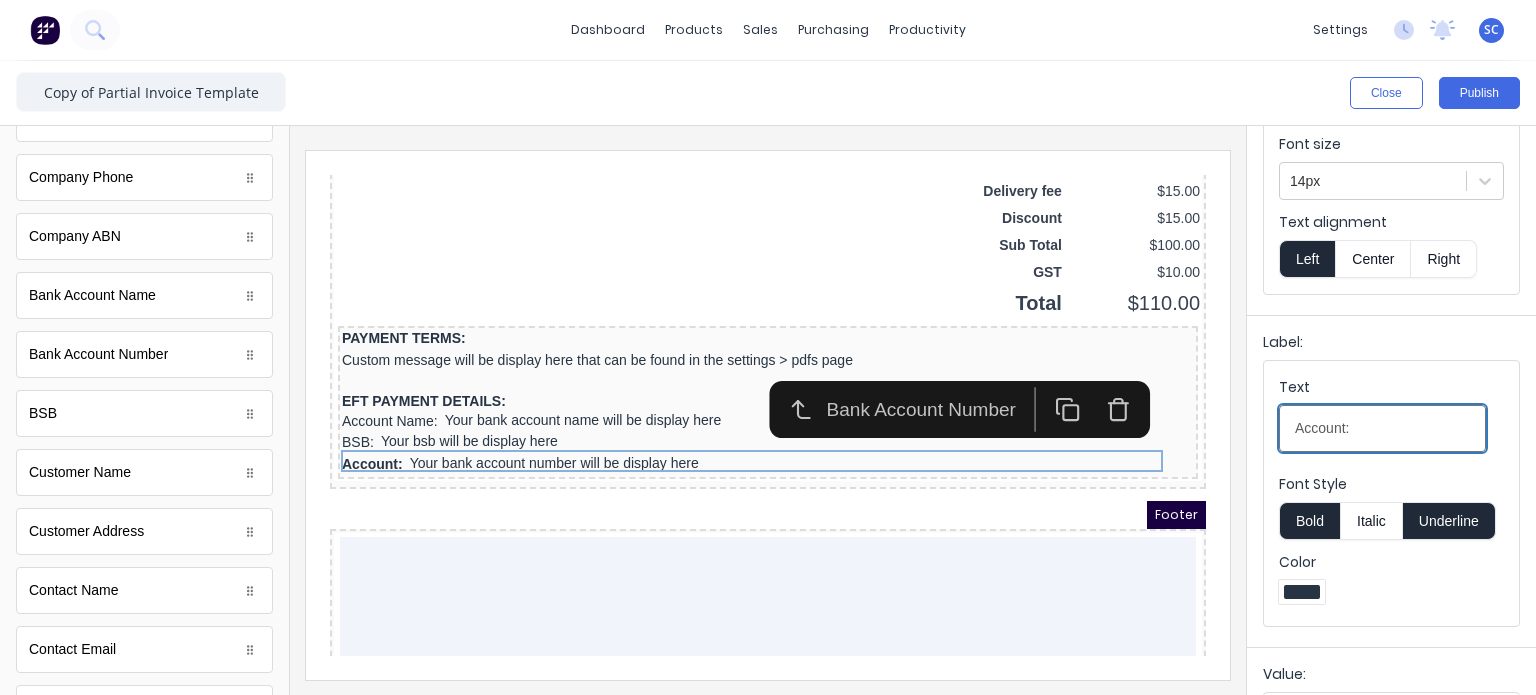 scroll, scrollTop: 203, scrollLeft: 0, axis: vertical 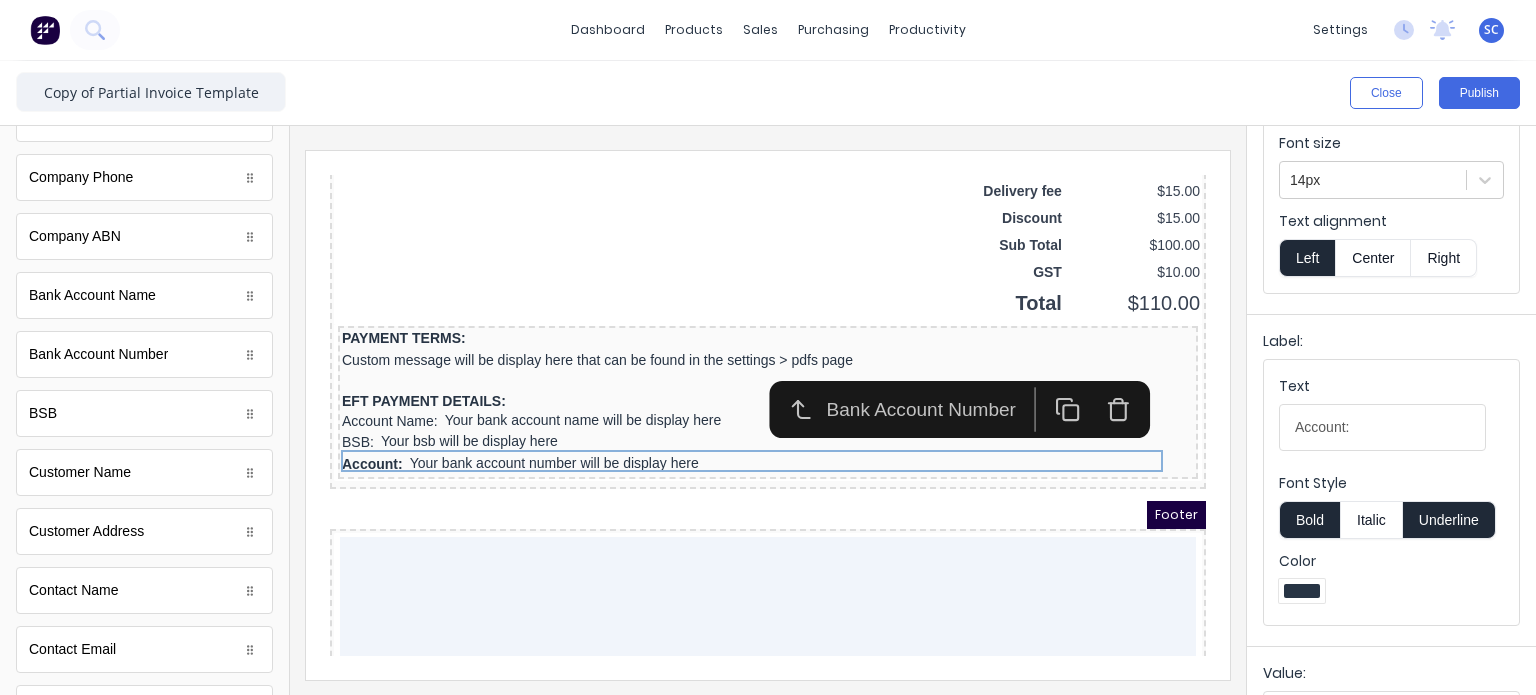 click on "Bold" at bounding box center [1309, 520] 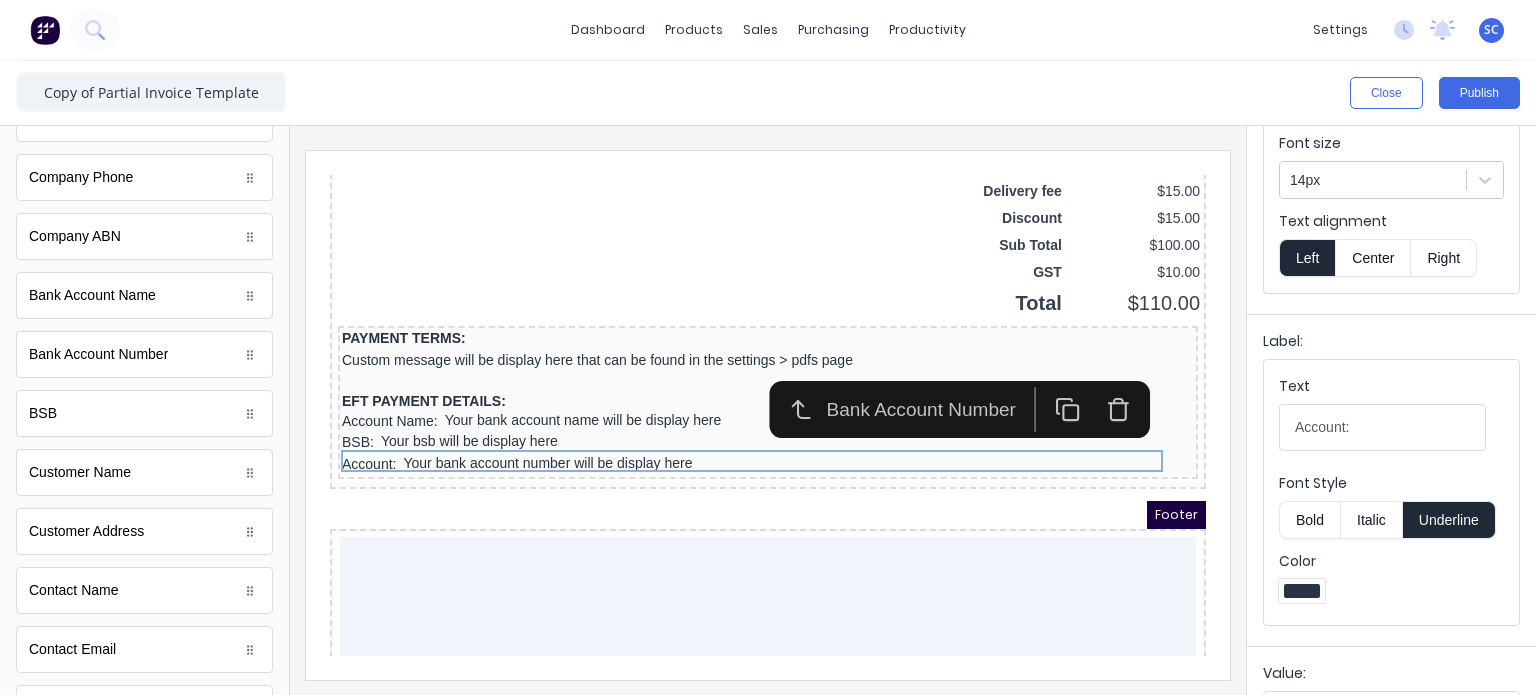 click on "Underline" at bounding box center (1449, 520) 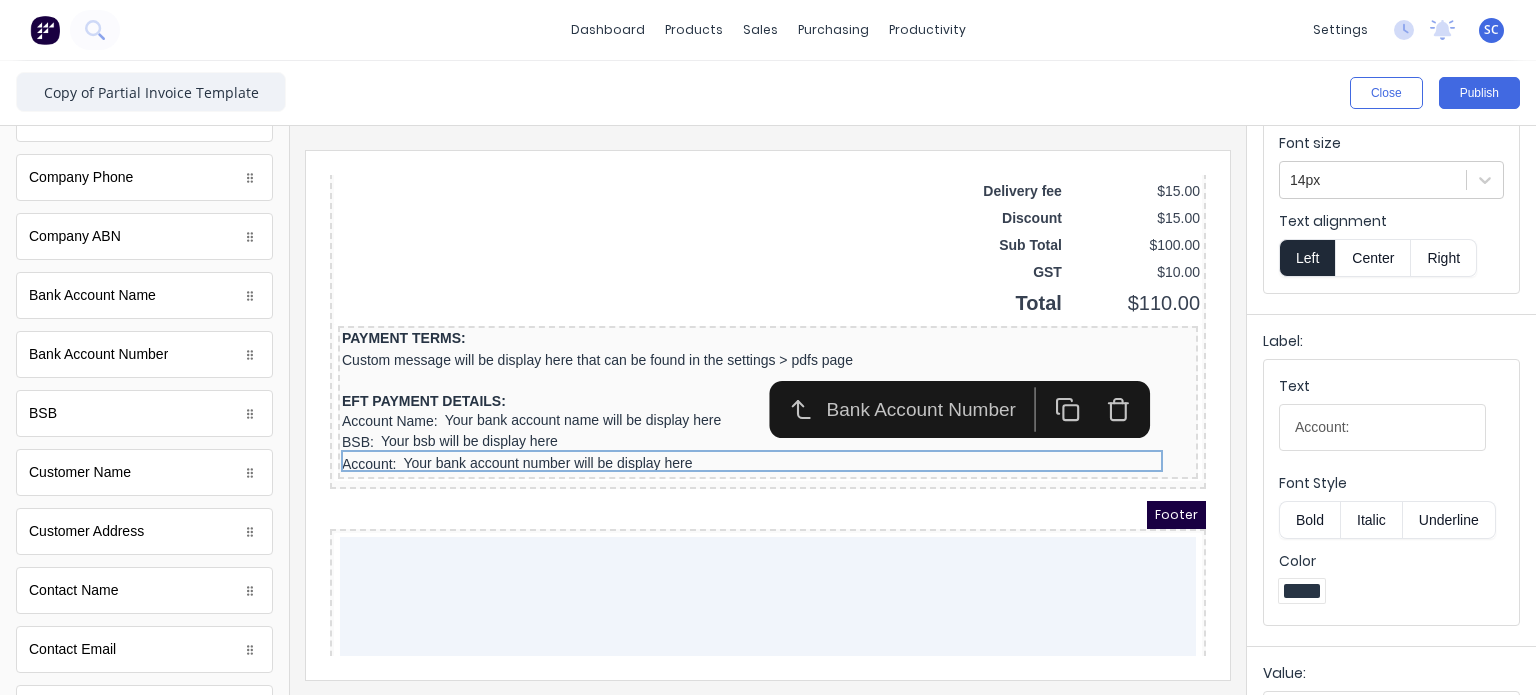 type 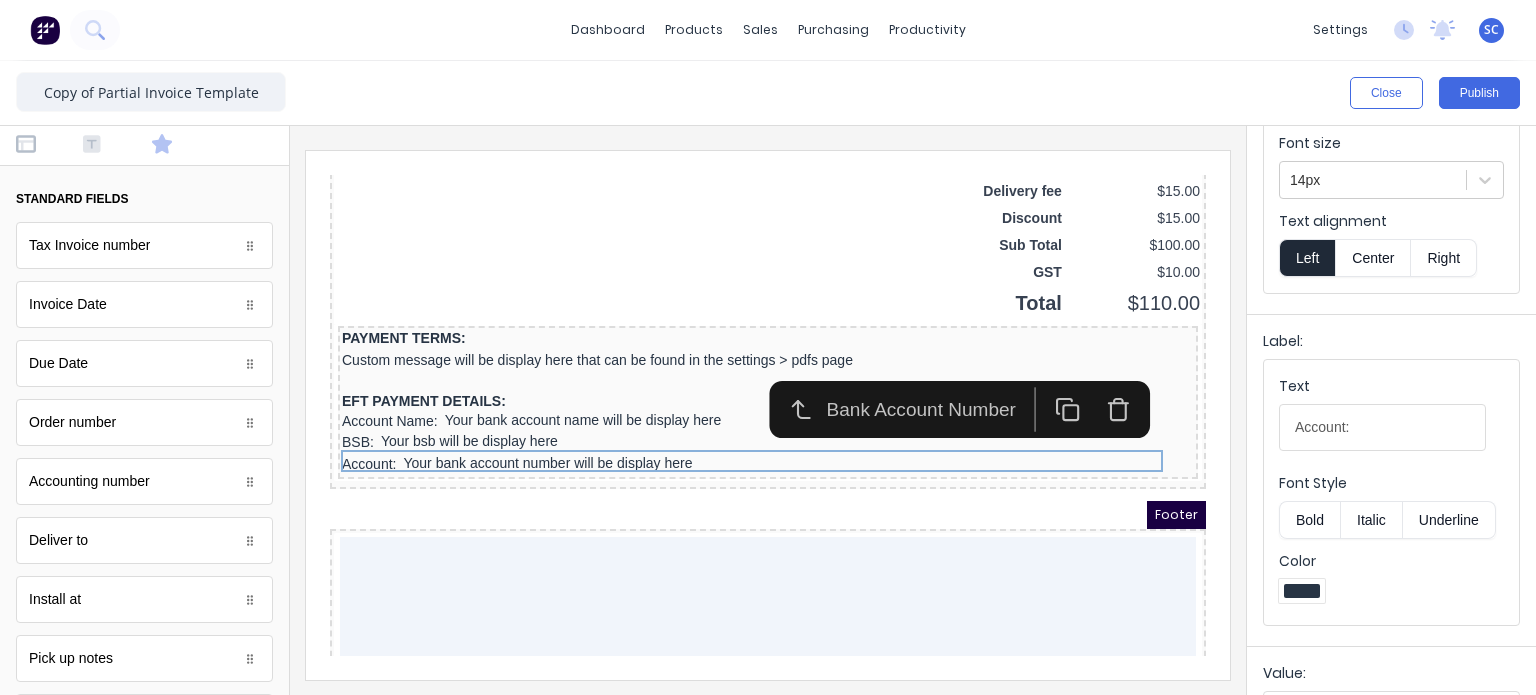 scroll, scrollTop: 0, scrollLeft: 0, axis: both 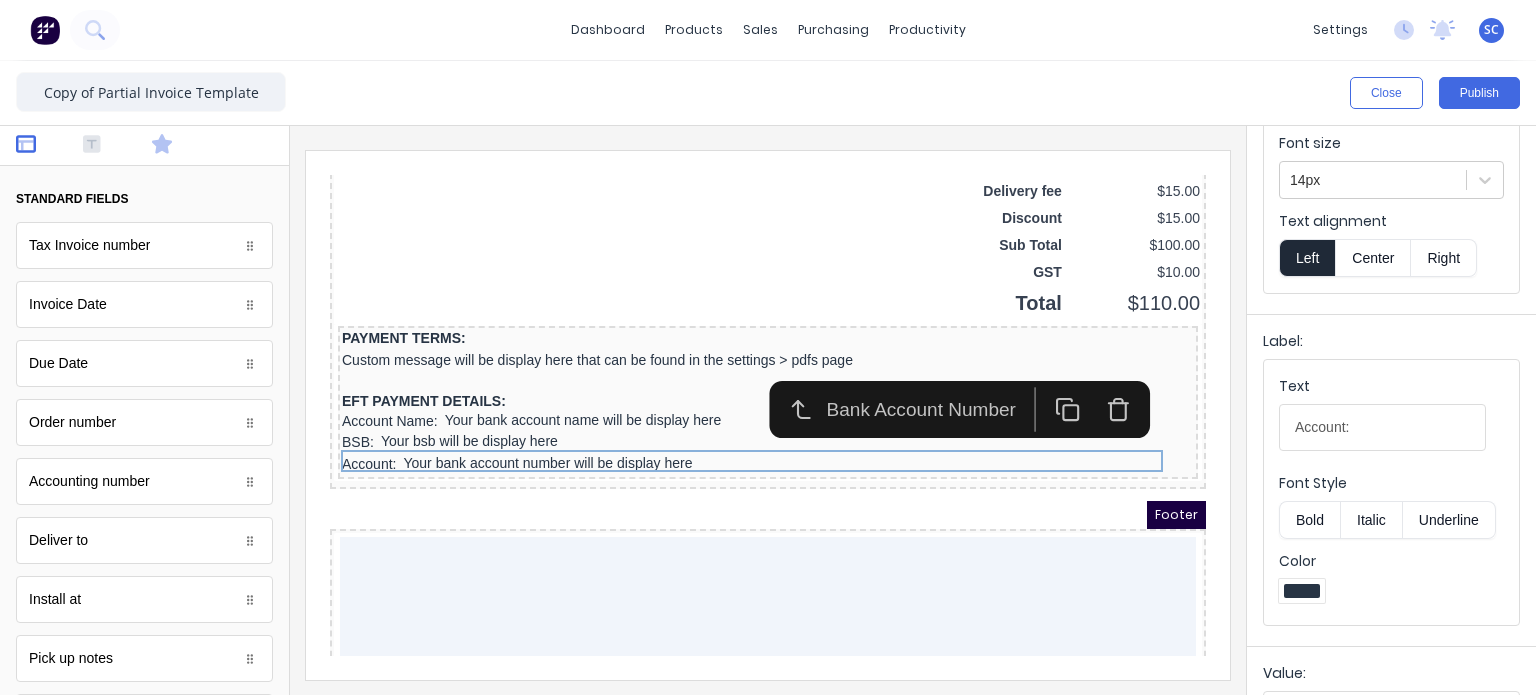 click 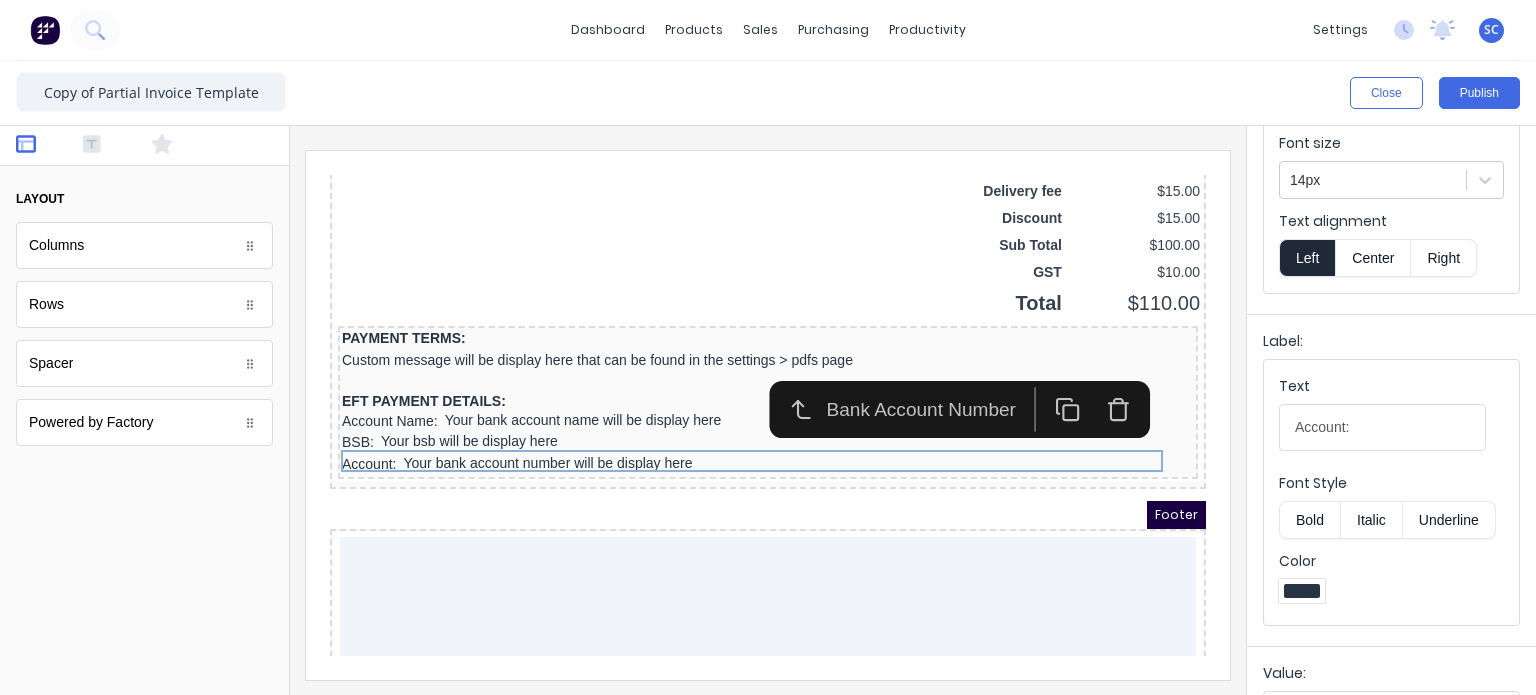 scroll, scrollTop: 0, scrollLeft: 0, axis: both 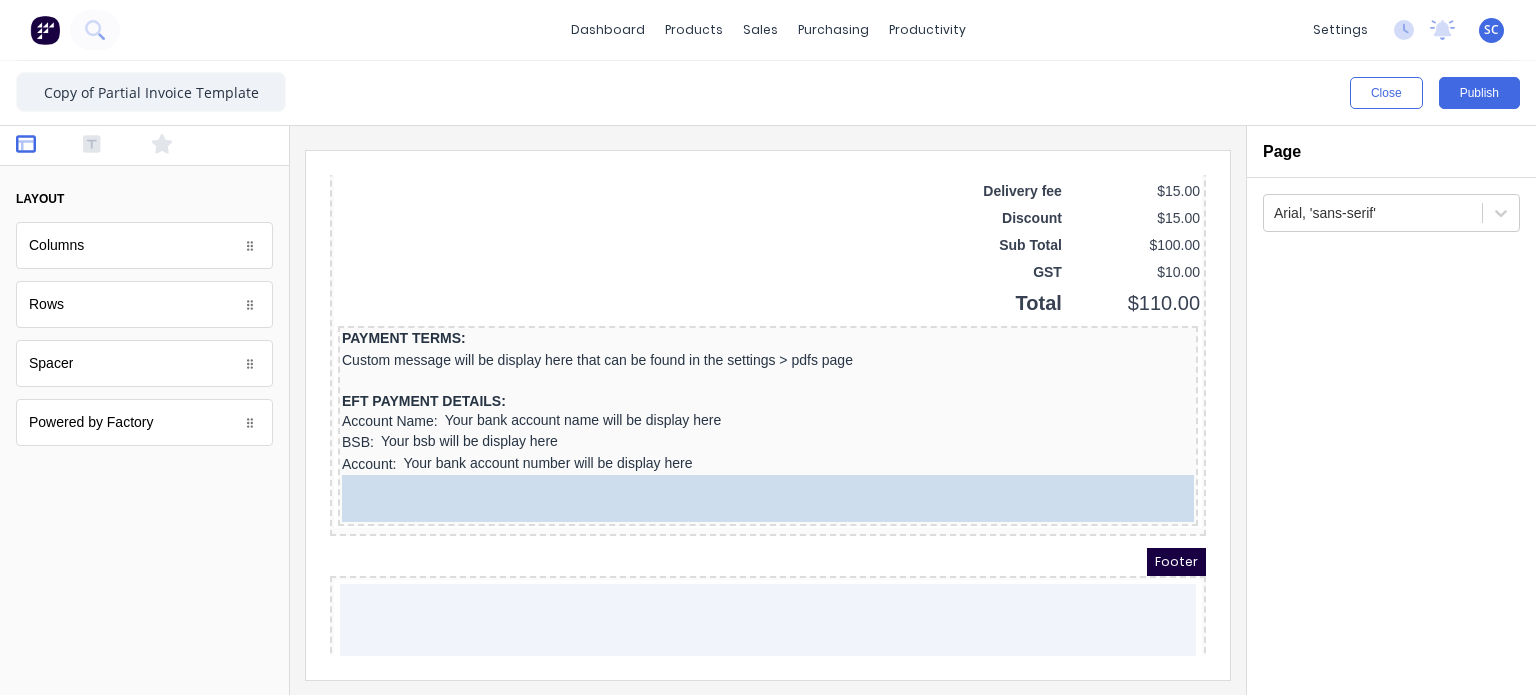 drag, startPoint x: 81, startPoint y: 361, endPoint x: 505, endPoint y: 472, distance: 438.28873 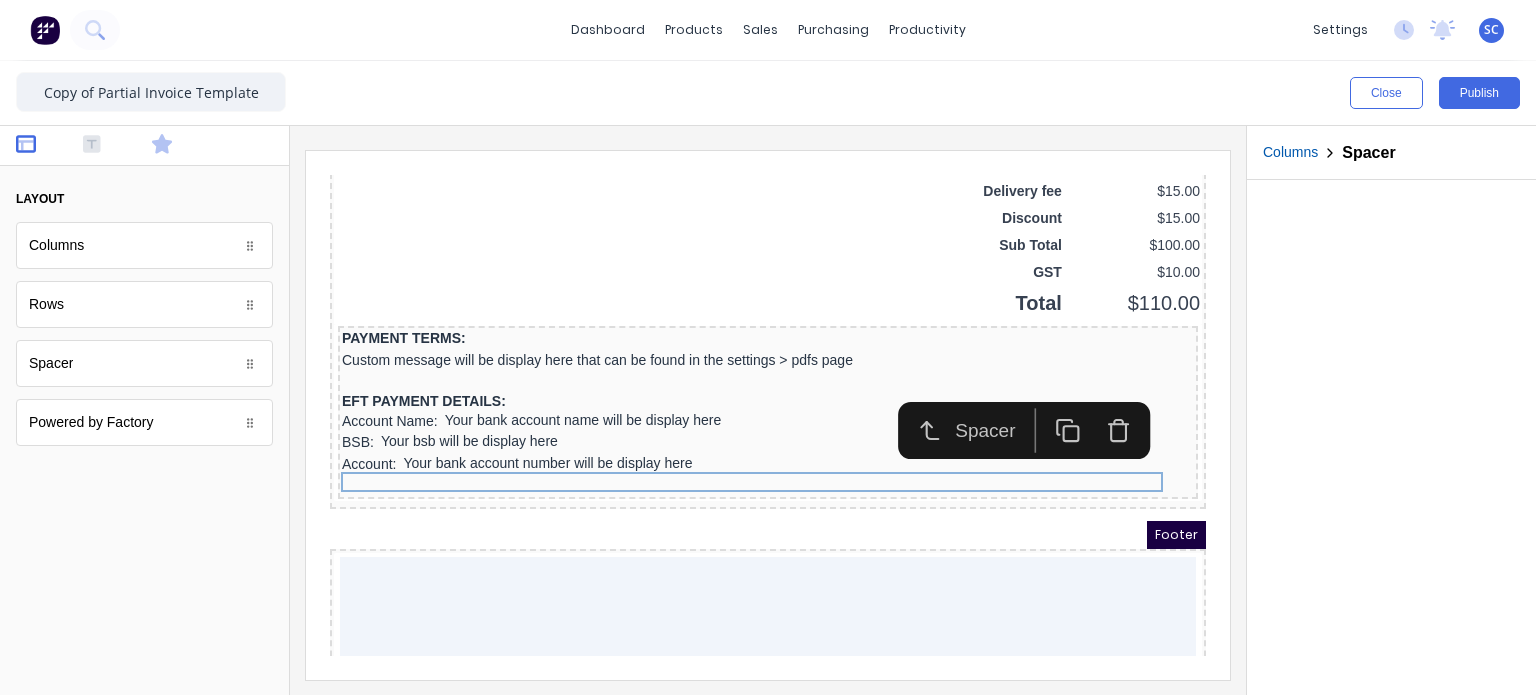 click at bounding box center [178, 146] 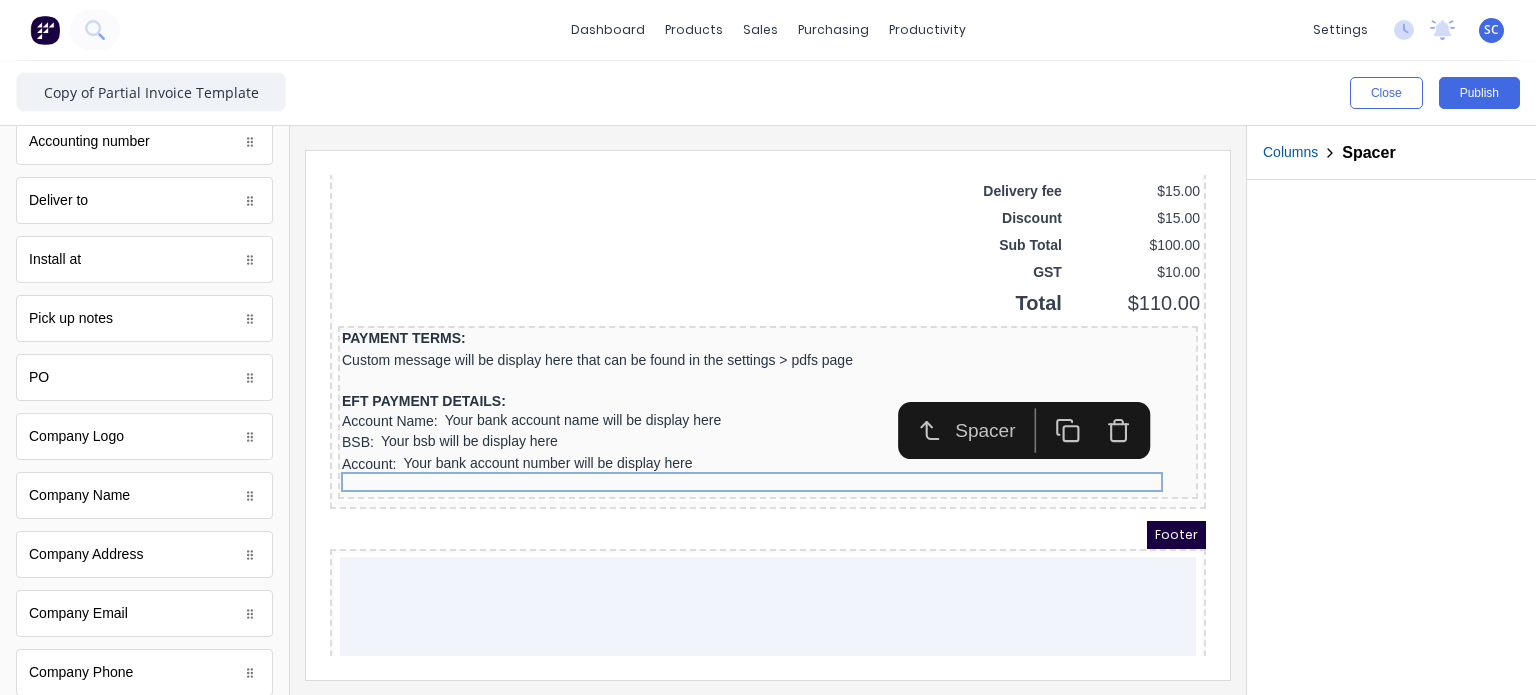 scroll, scrollTop: 342, scrollLeft: 0, axis: vertical 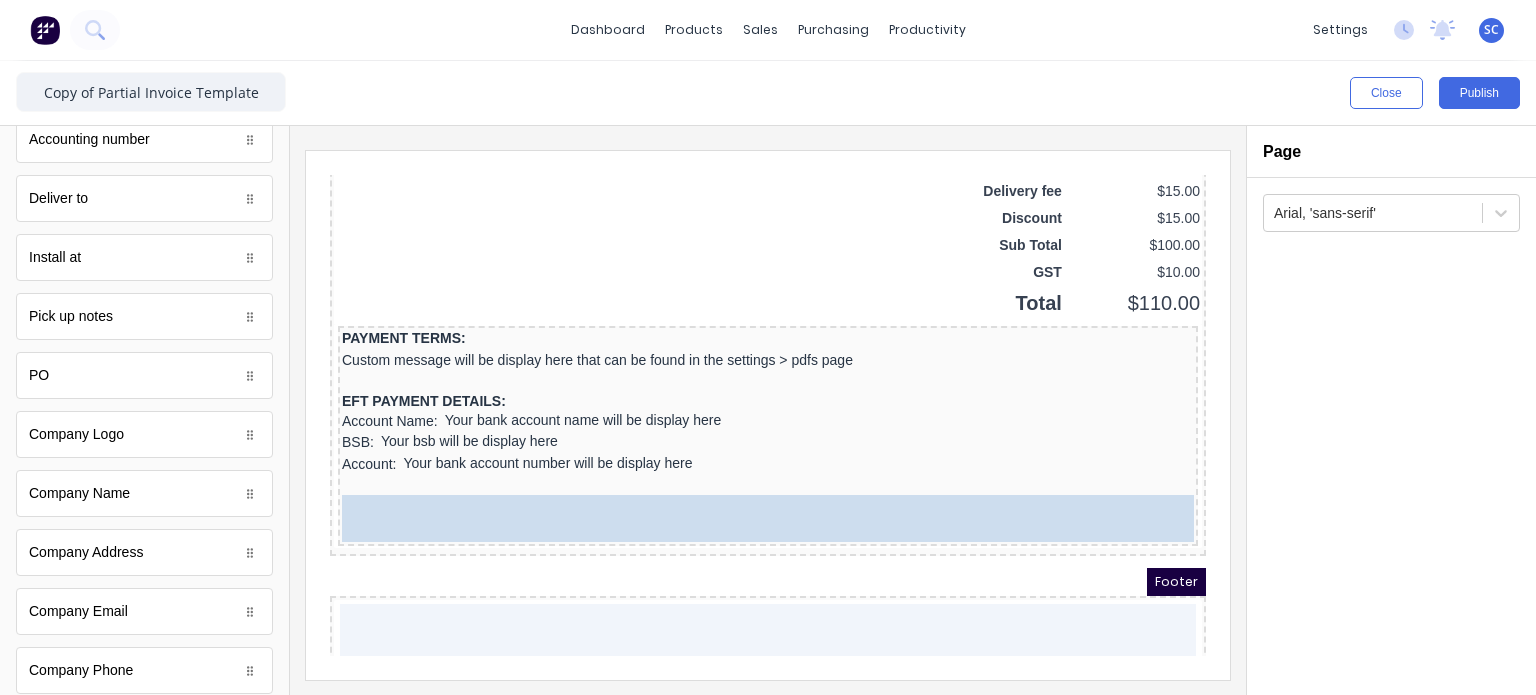 drag, startPoint x: 124, startPoint y: 488, endPoint x: 216, endPoint y: 346, distance: 169.1981 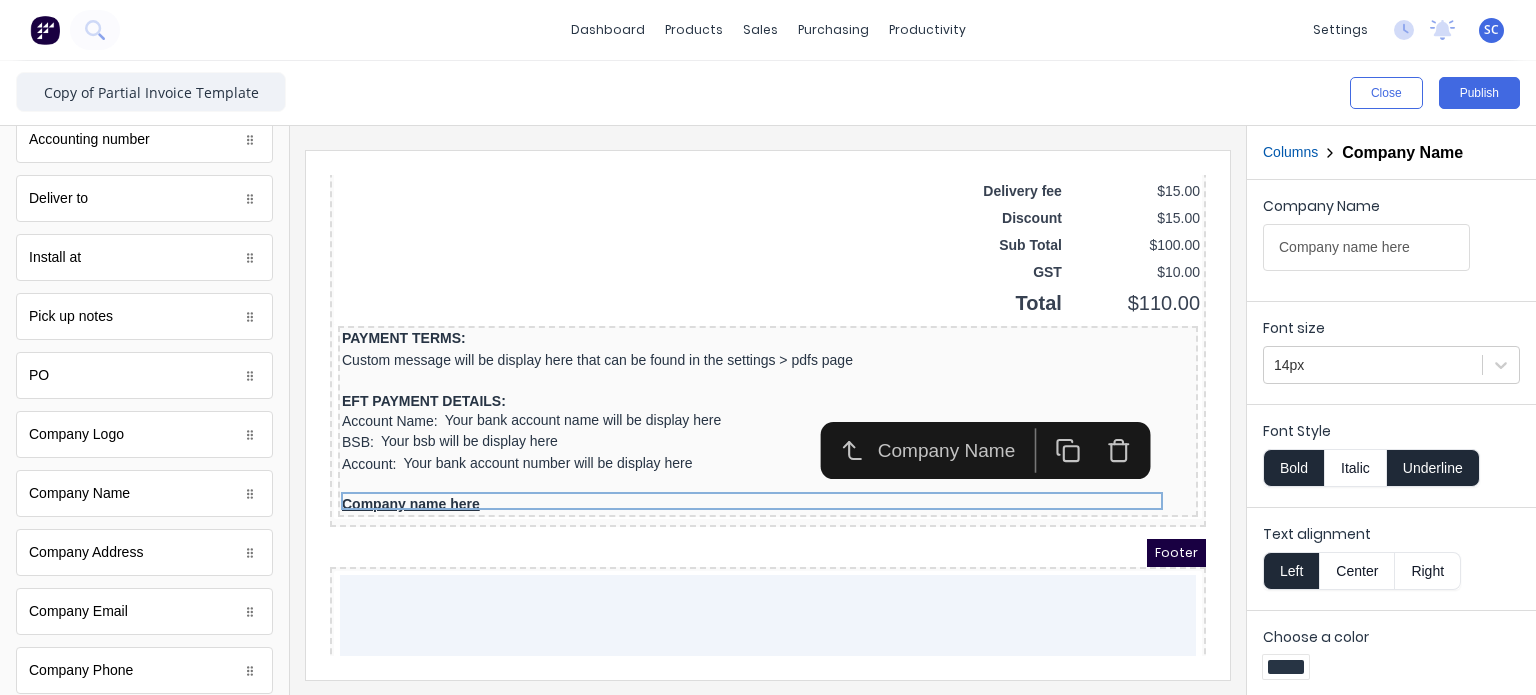 click on "Underline" at bounding box center (1433, 468) 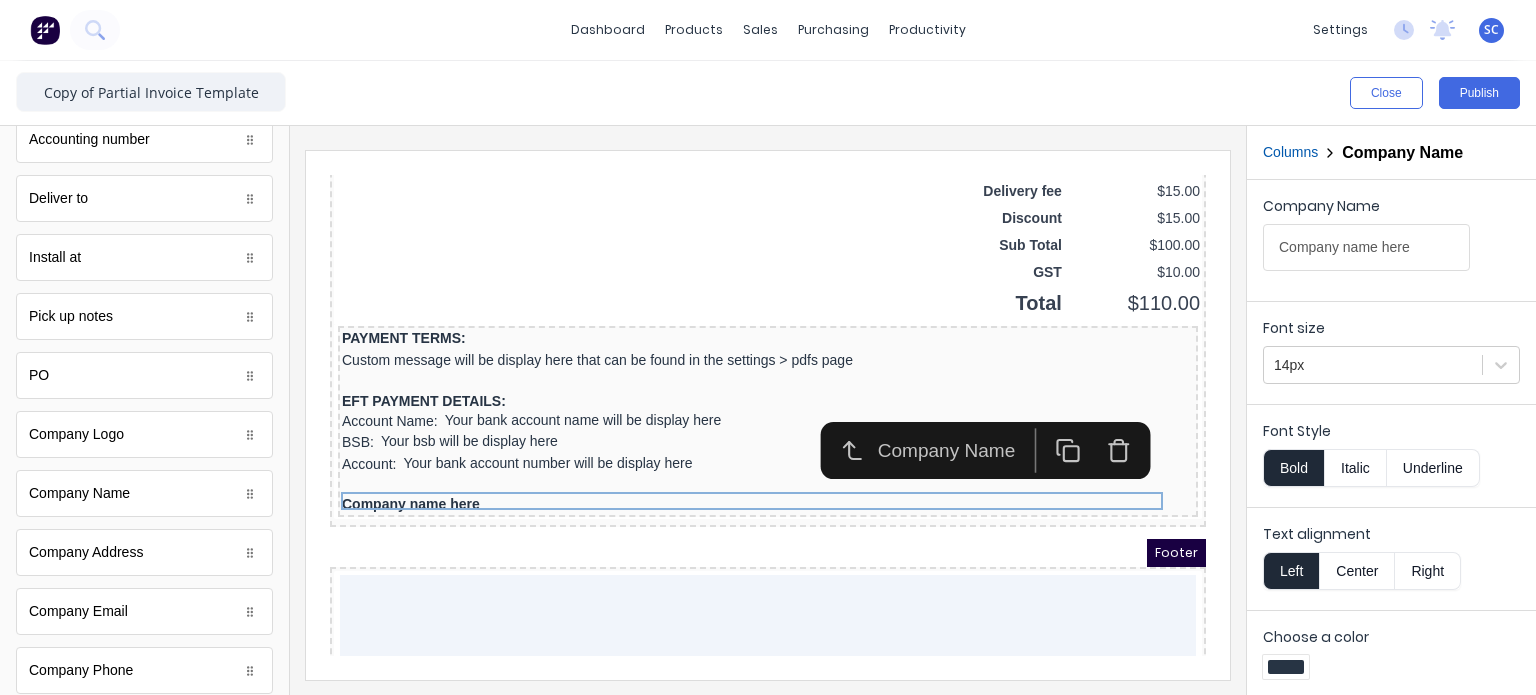 scroll, scrollTop: 652, scrollLeft: 0, axis: vertical 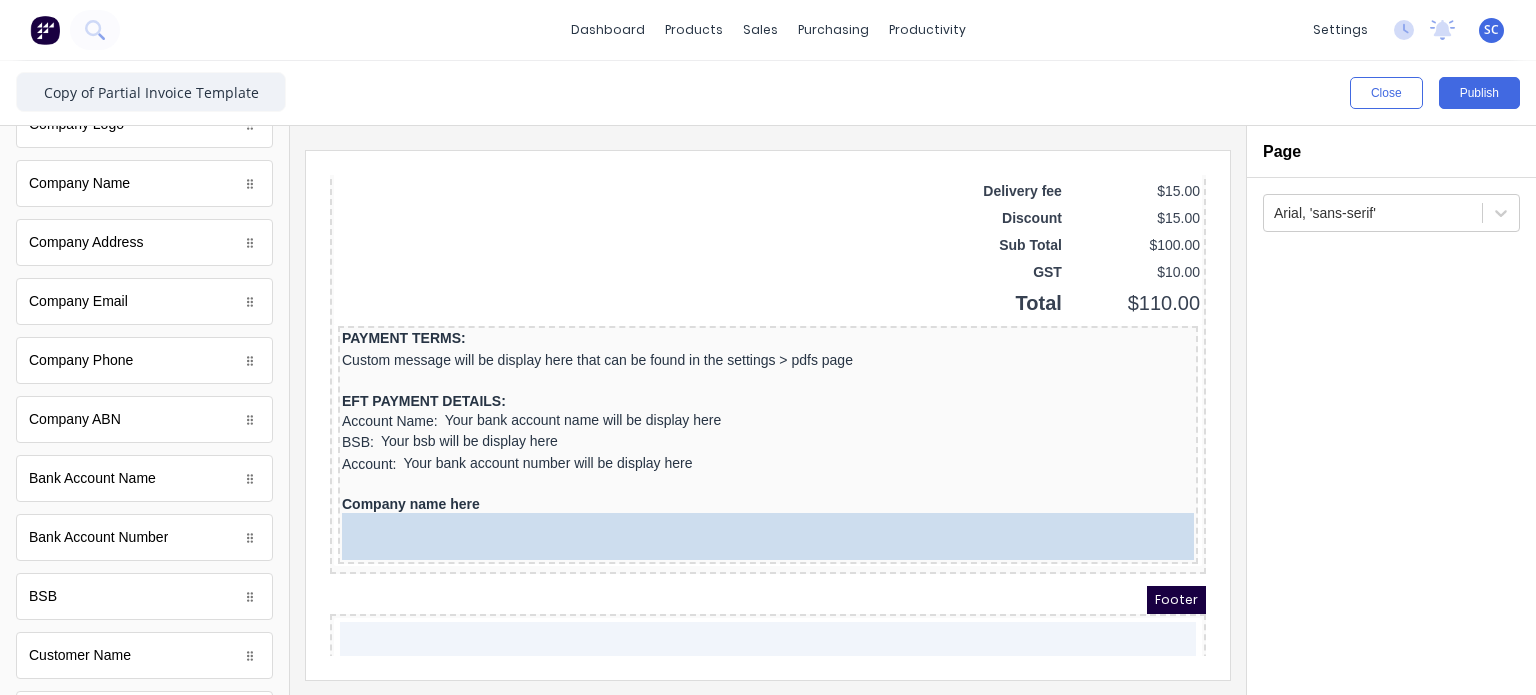 drag, startPoint x: 156, startPoint y: 422, endPoint x: 498, endPoint y: 524, distance: 356.88654 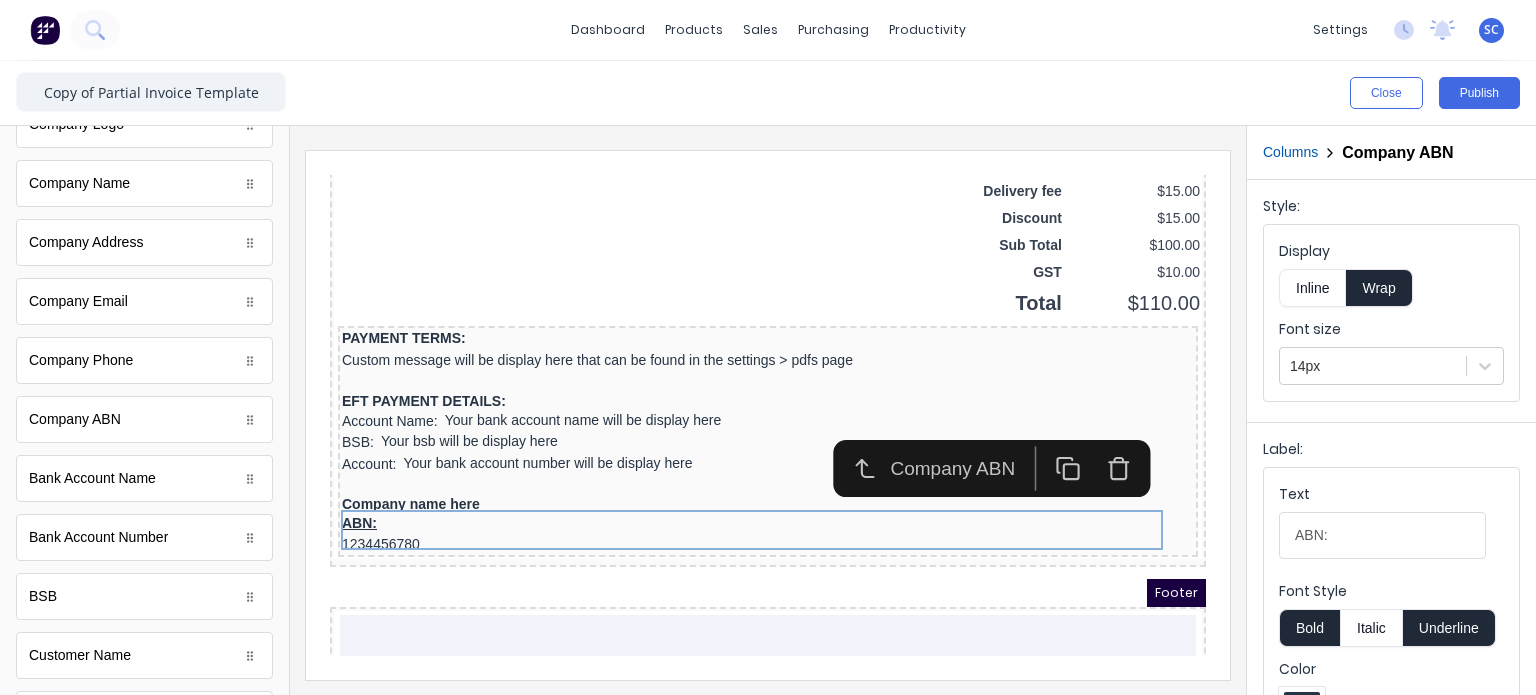 click on "Inline" at bounding box center (1312, 288) 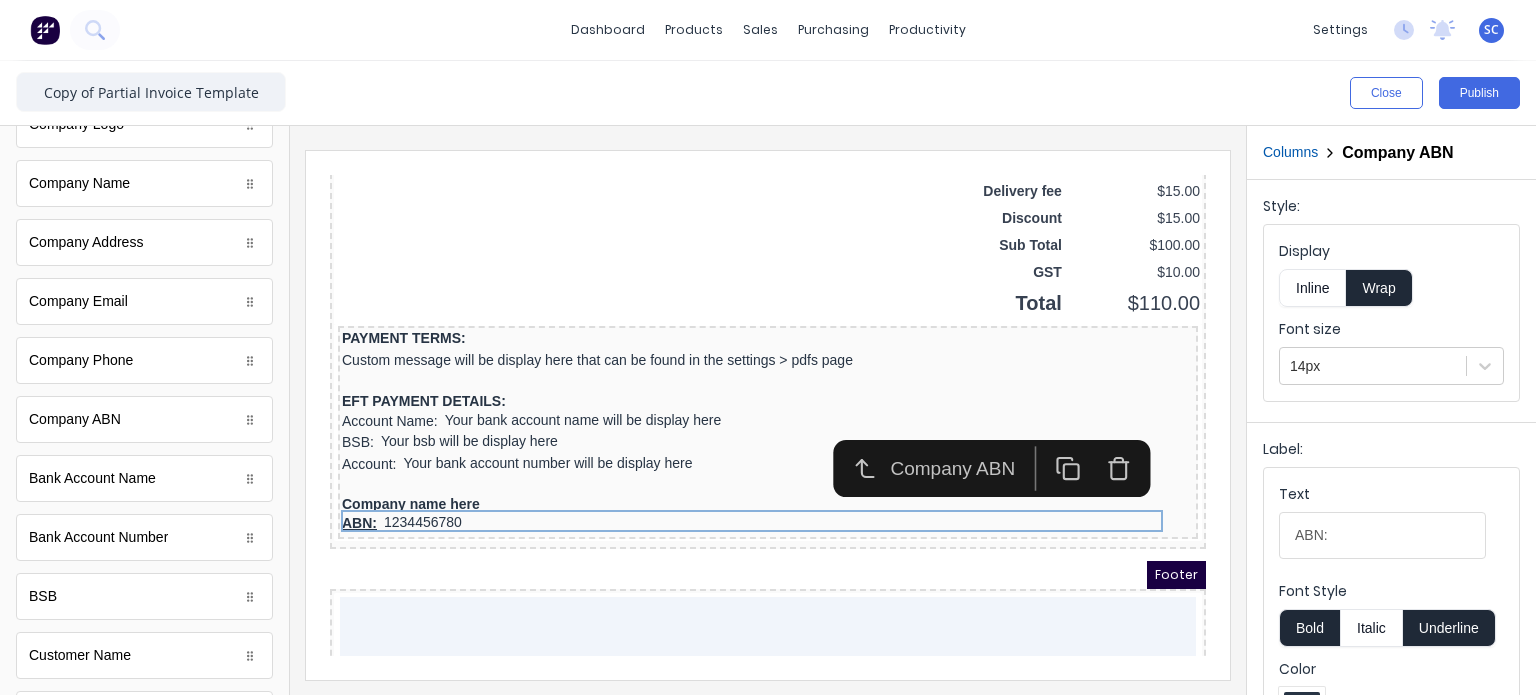 type 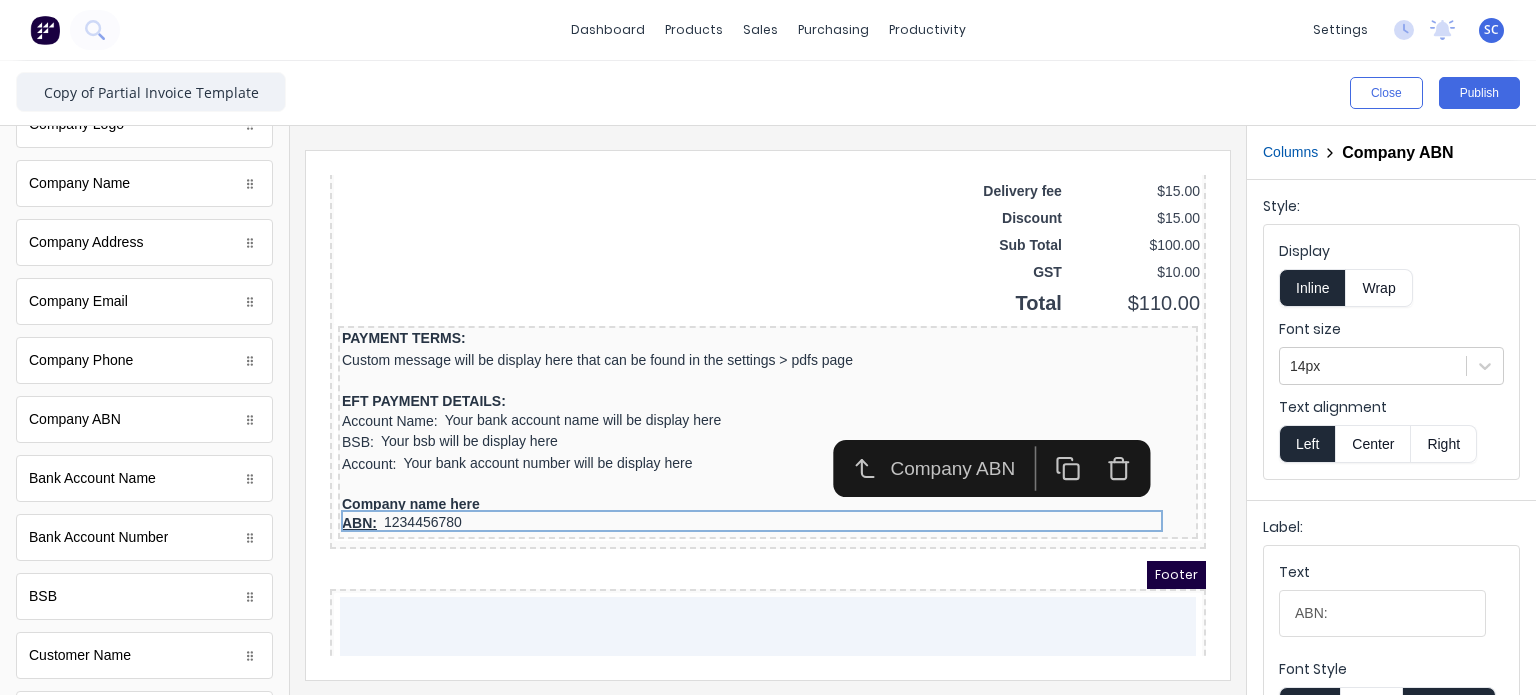 click on "Bold" at bounding box center [1309, 706] 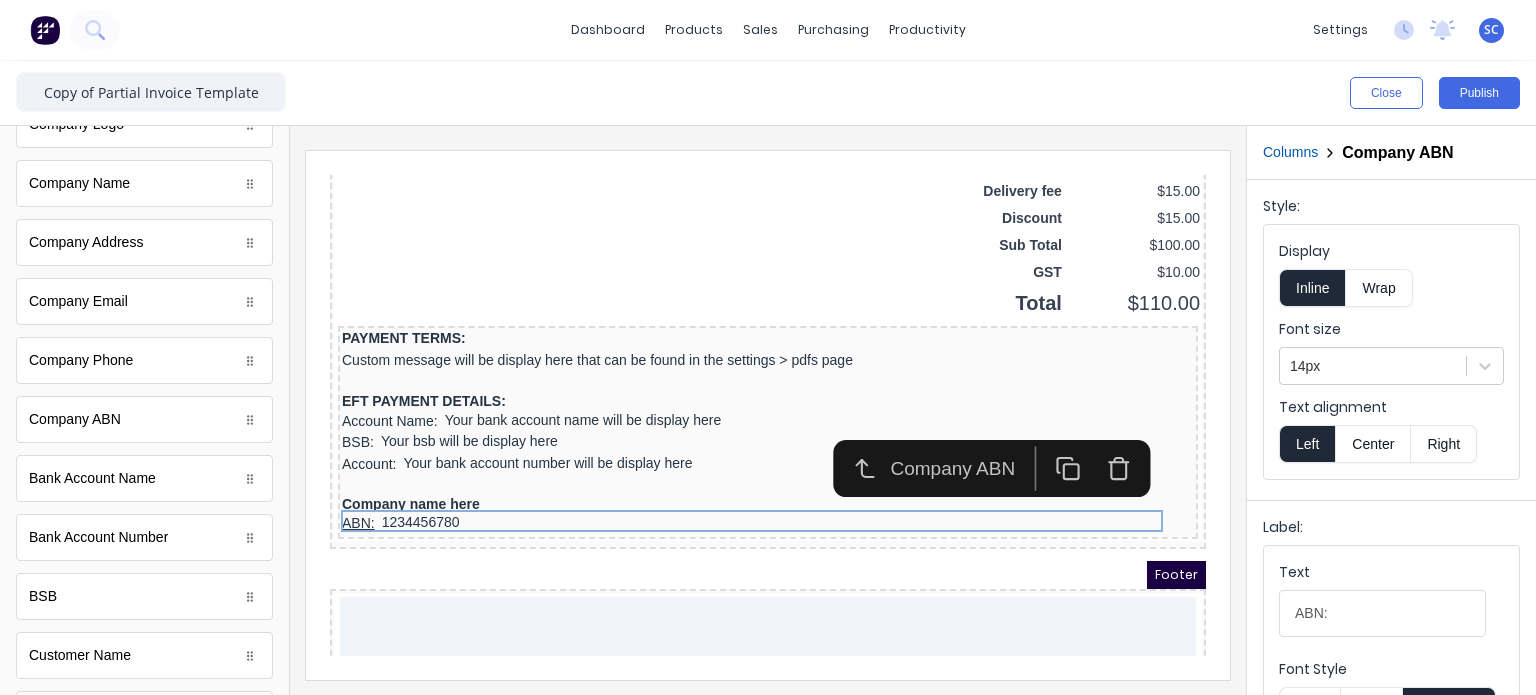 click on "Underline" at bounding box center [1449, 706] 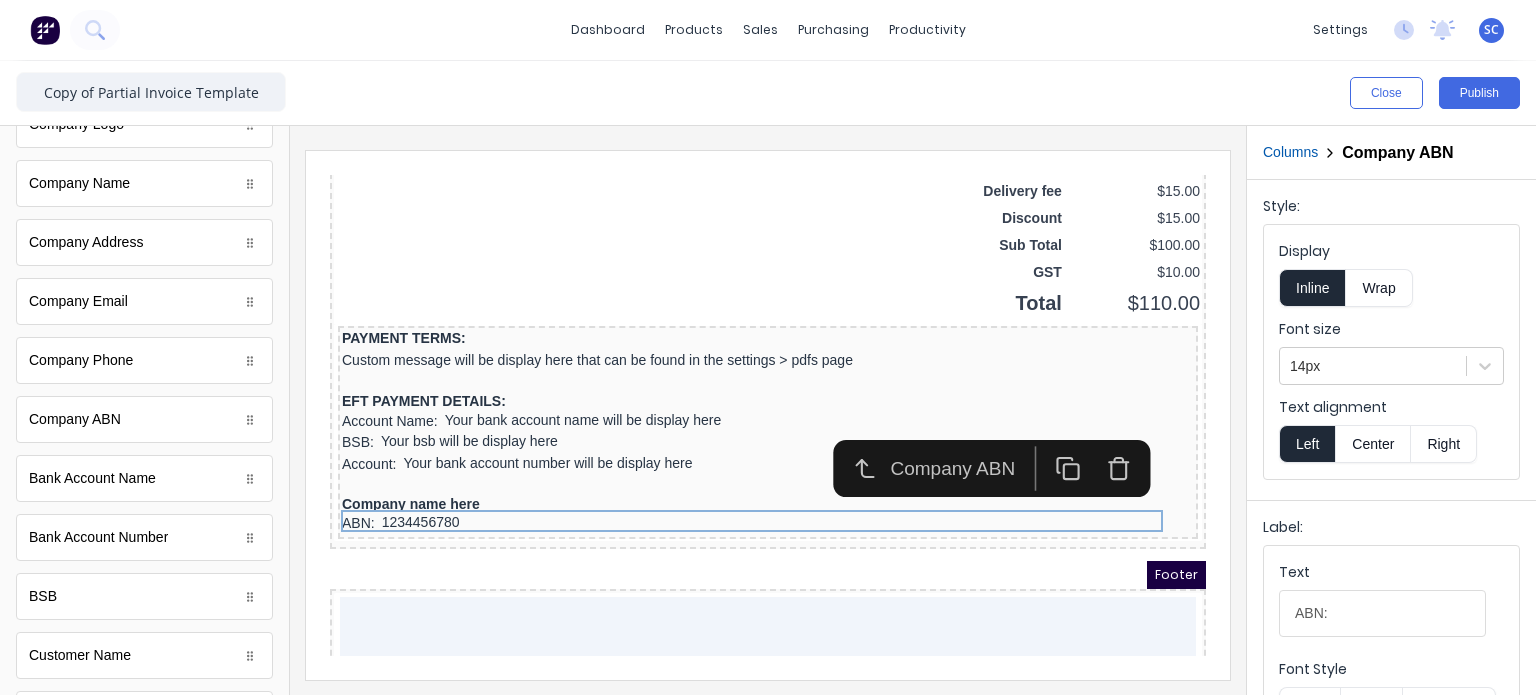 type 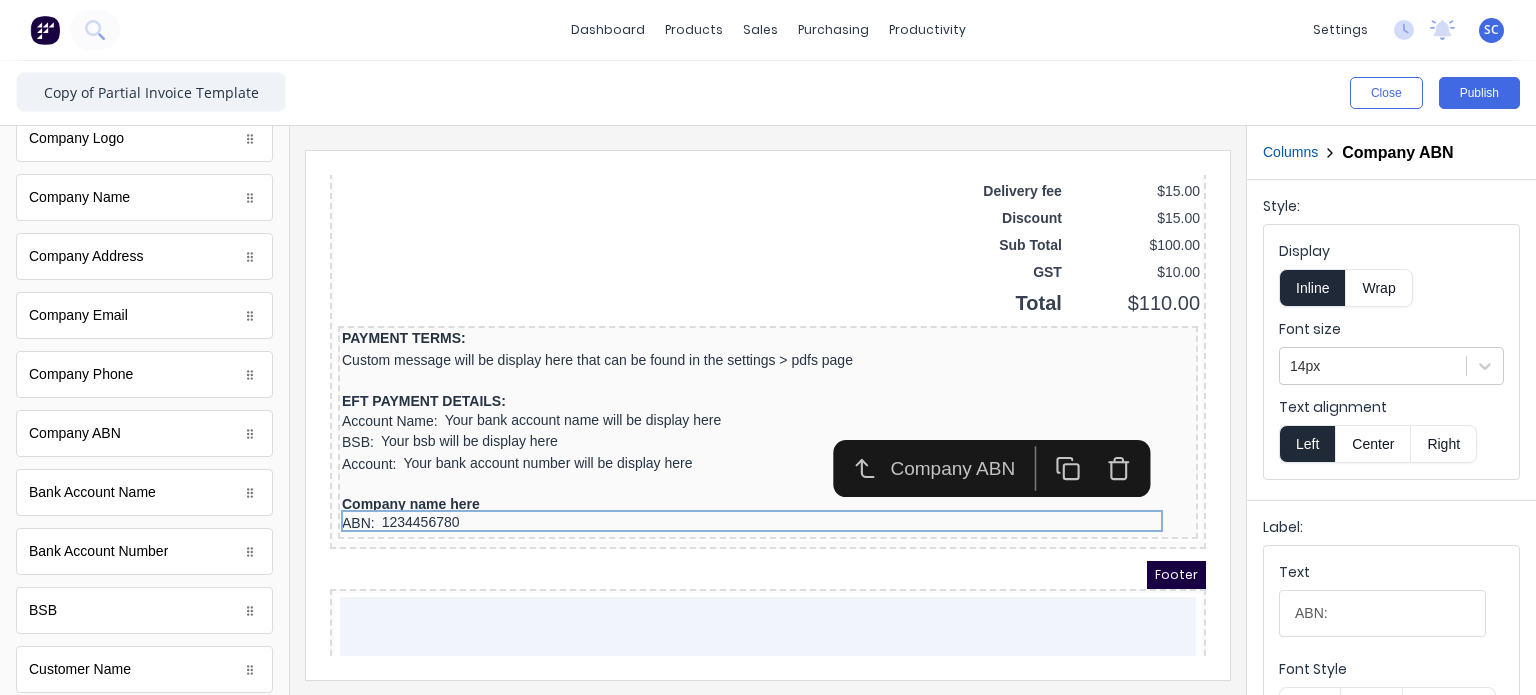 scroll, scrollTop: 644, scrollLeft: 0, axis: vertical 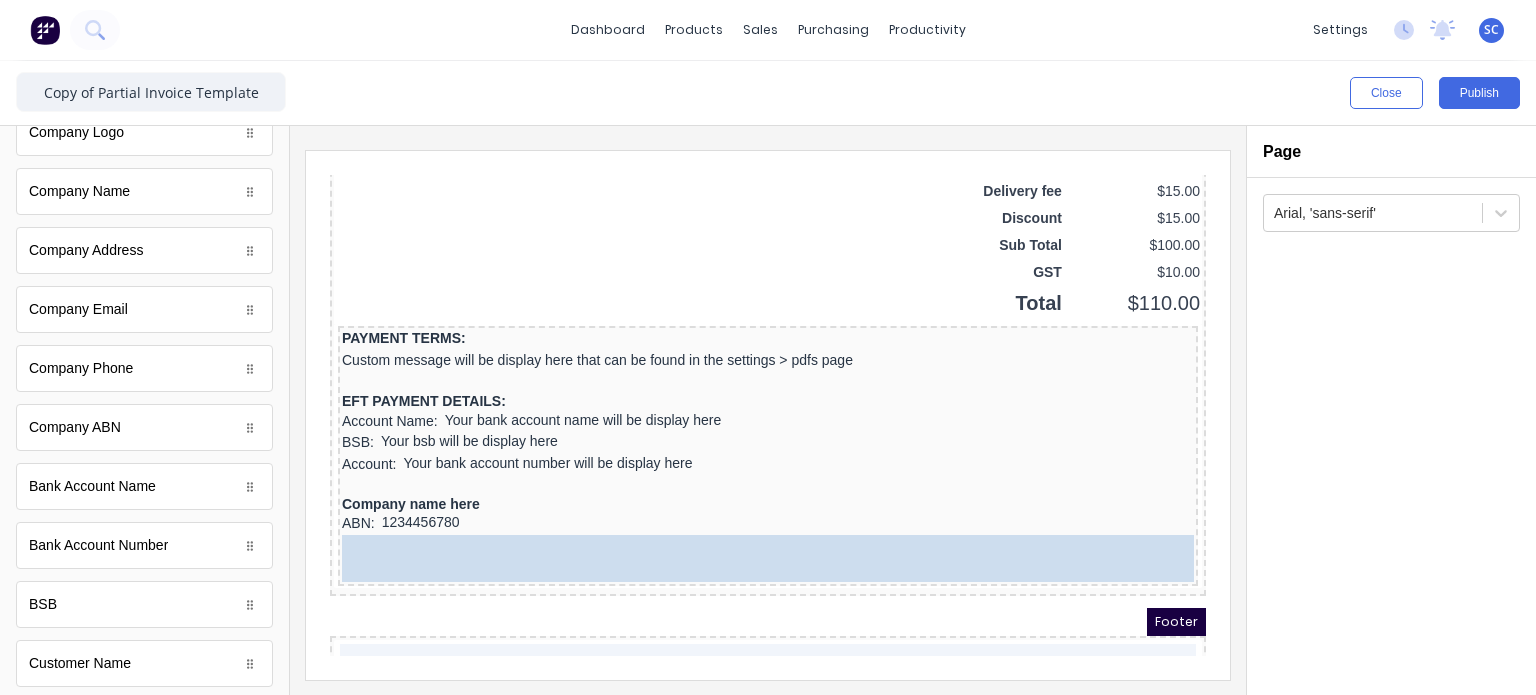 drag, startPoint x: 144, startPoint y: 254, endPoint x: 559, endPoint y: 527, distance: 496.7434 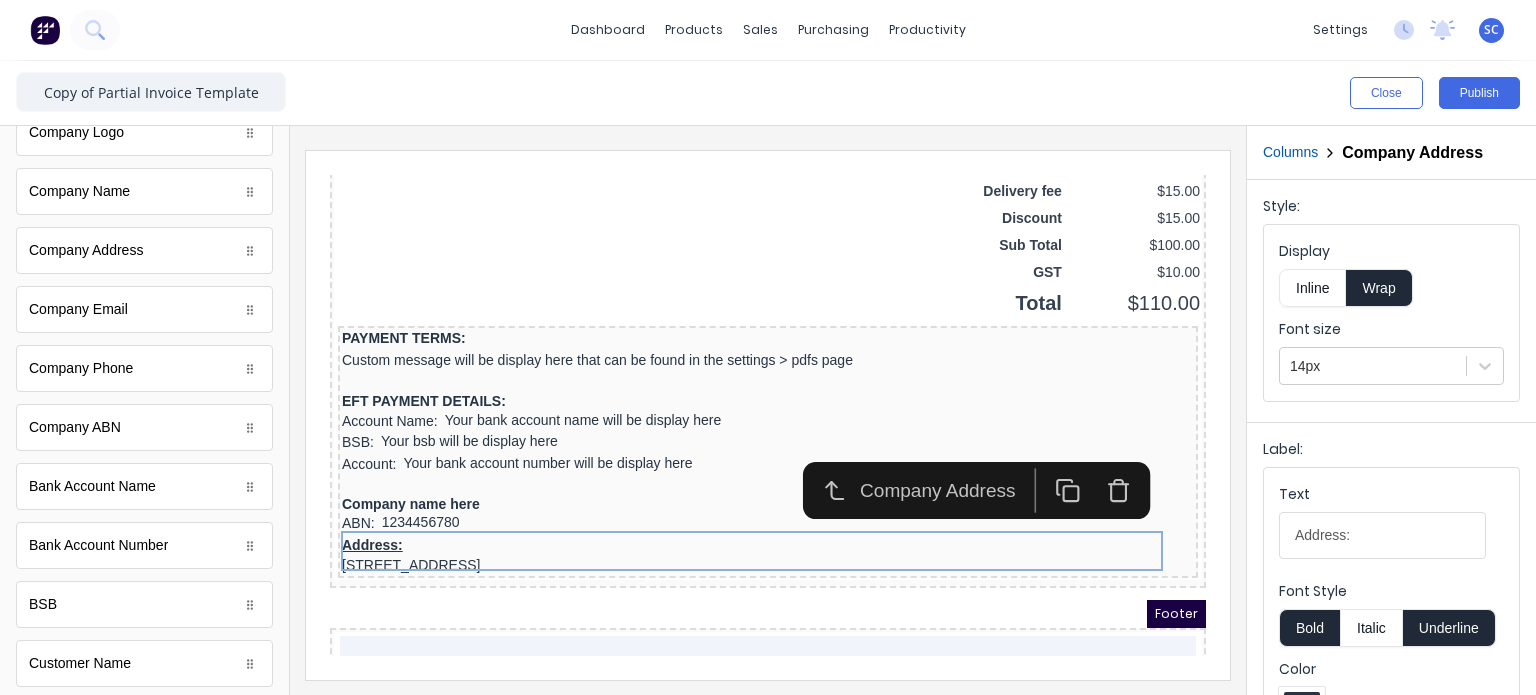 click on "Inline" at bounding box center (1312, 288) 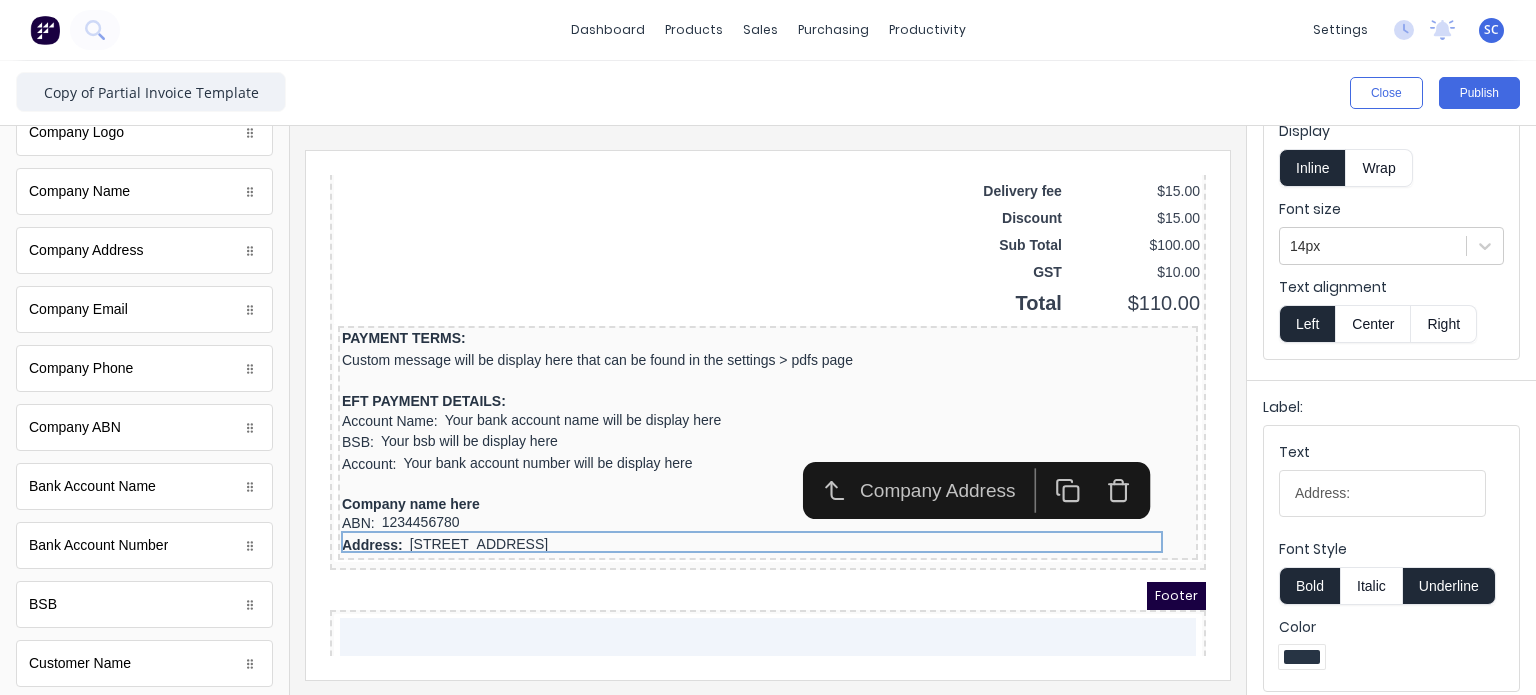 scroll, scrollTop: 123, scrollLeft: 0, axis: vertical 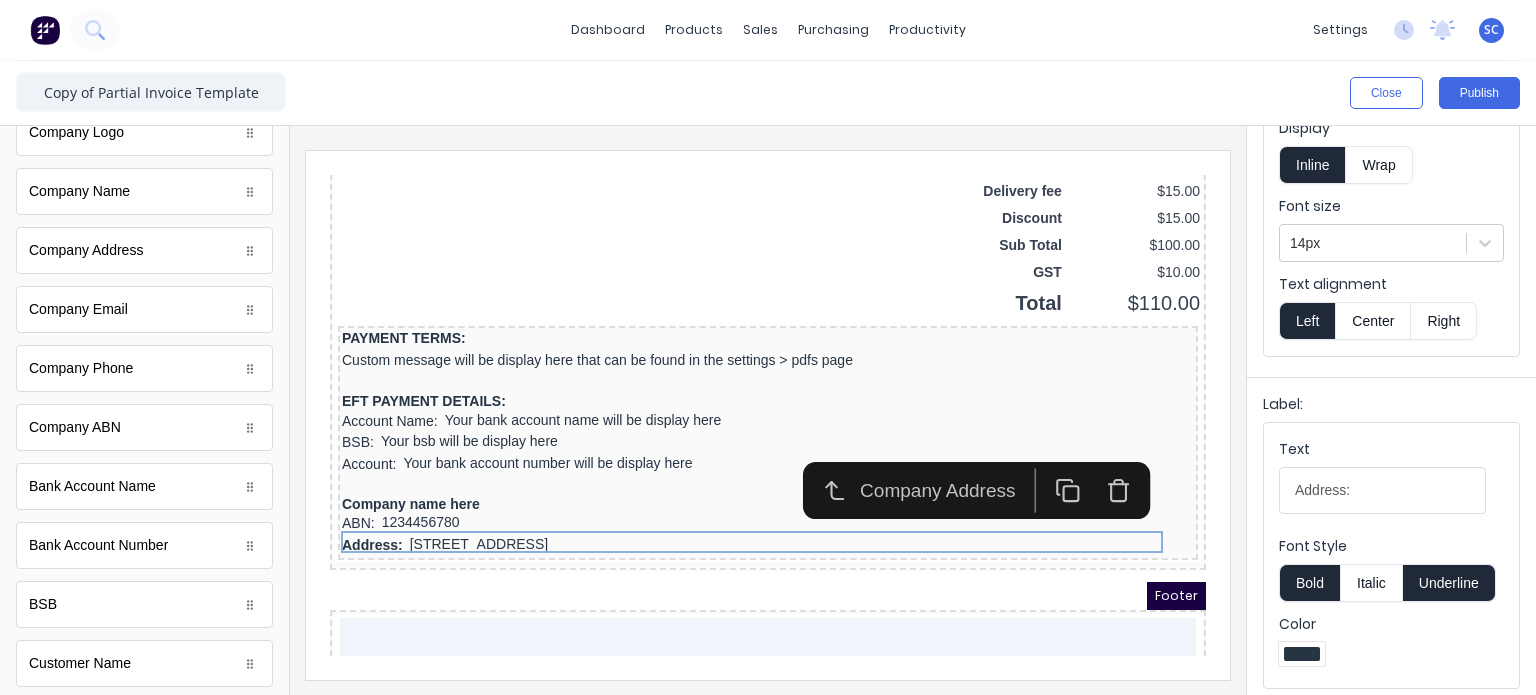 type 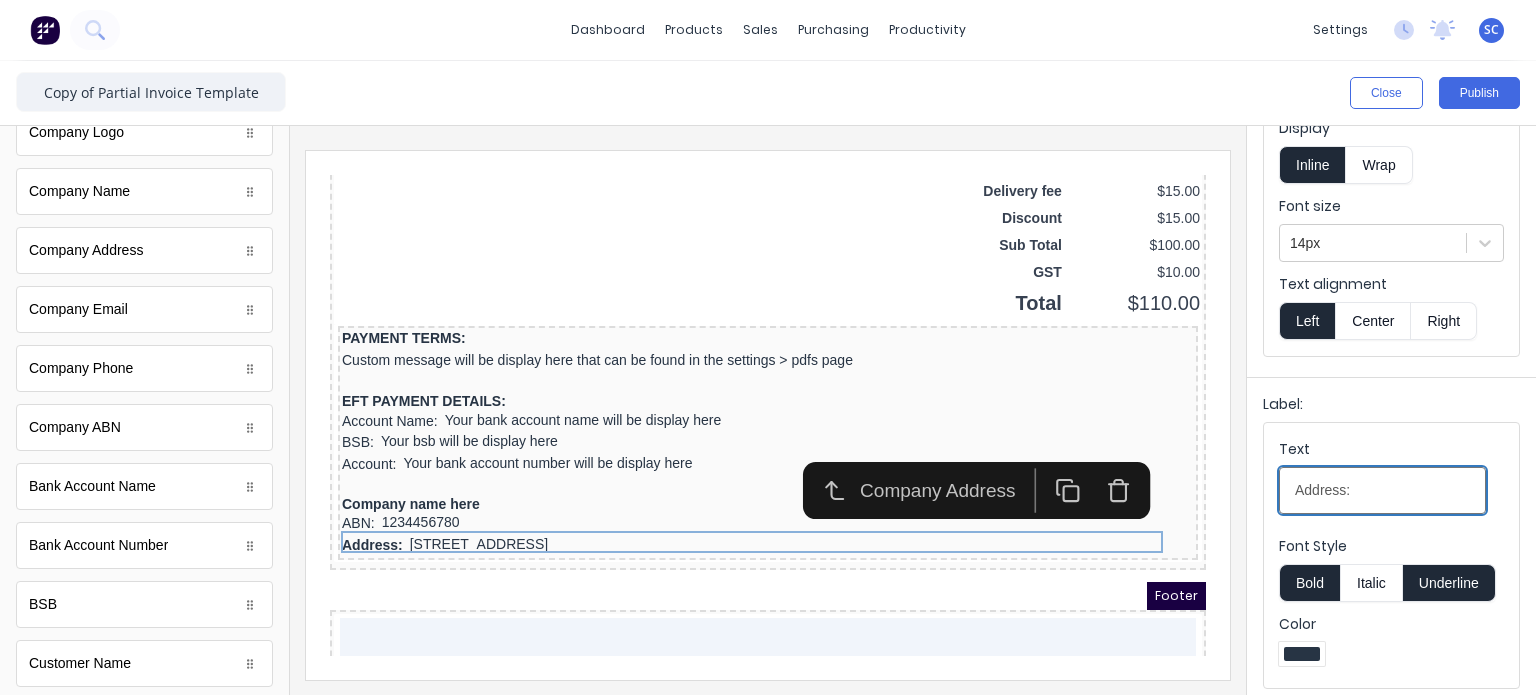 click on "Address:" at bounding box center [1382, 490] 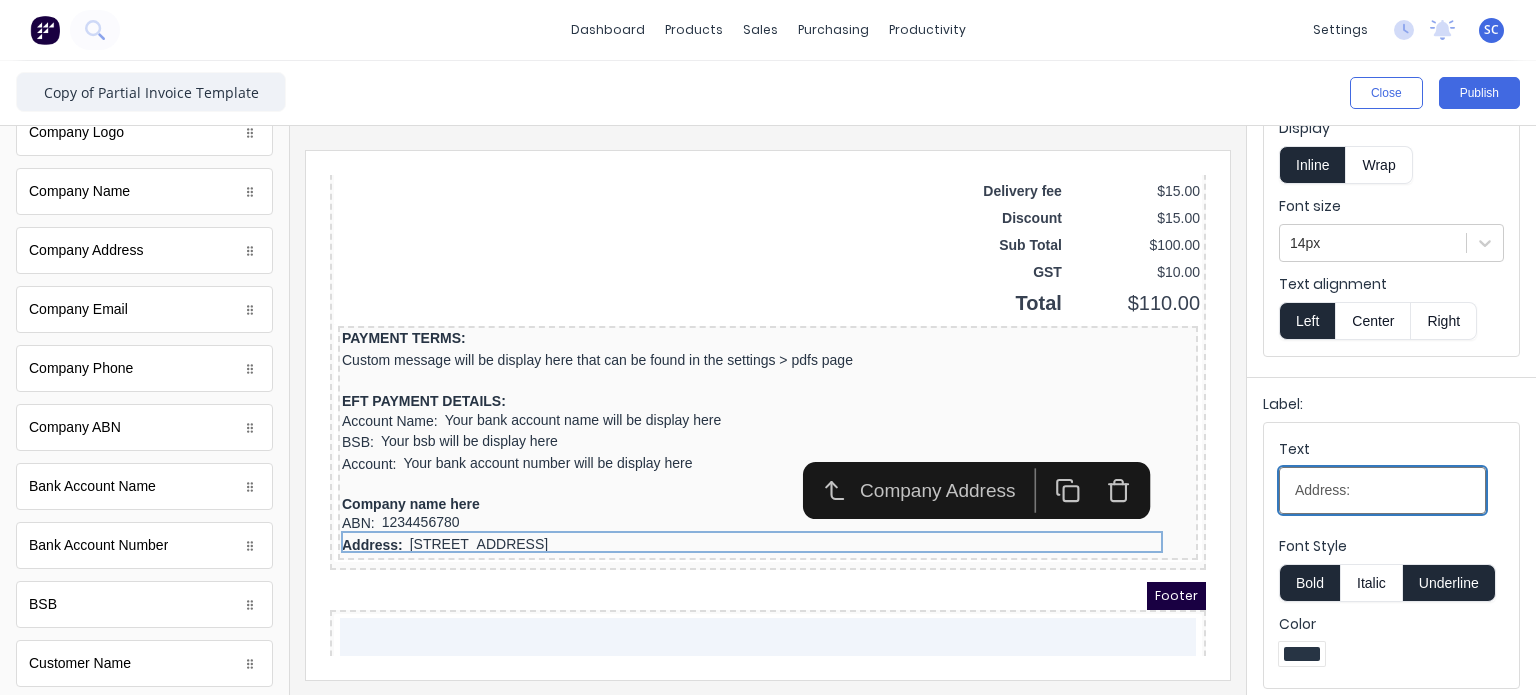 click on "Address:" at bounding box center (1382, 490) 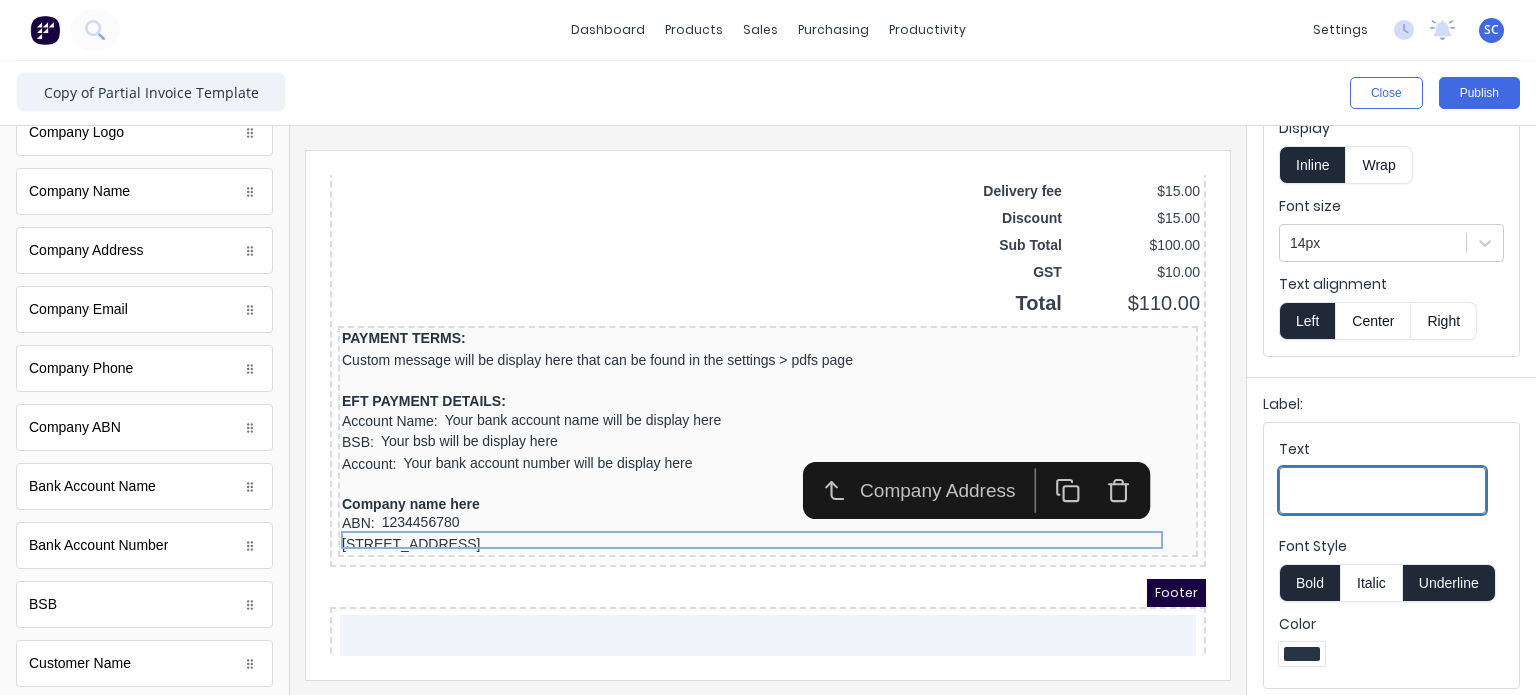 type 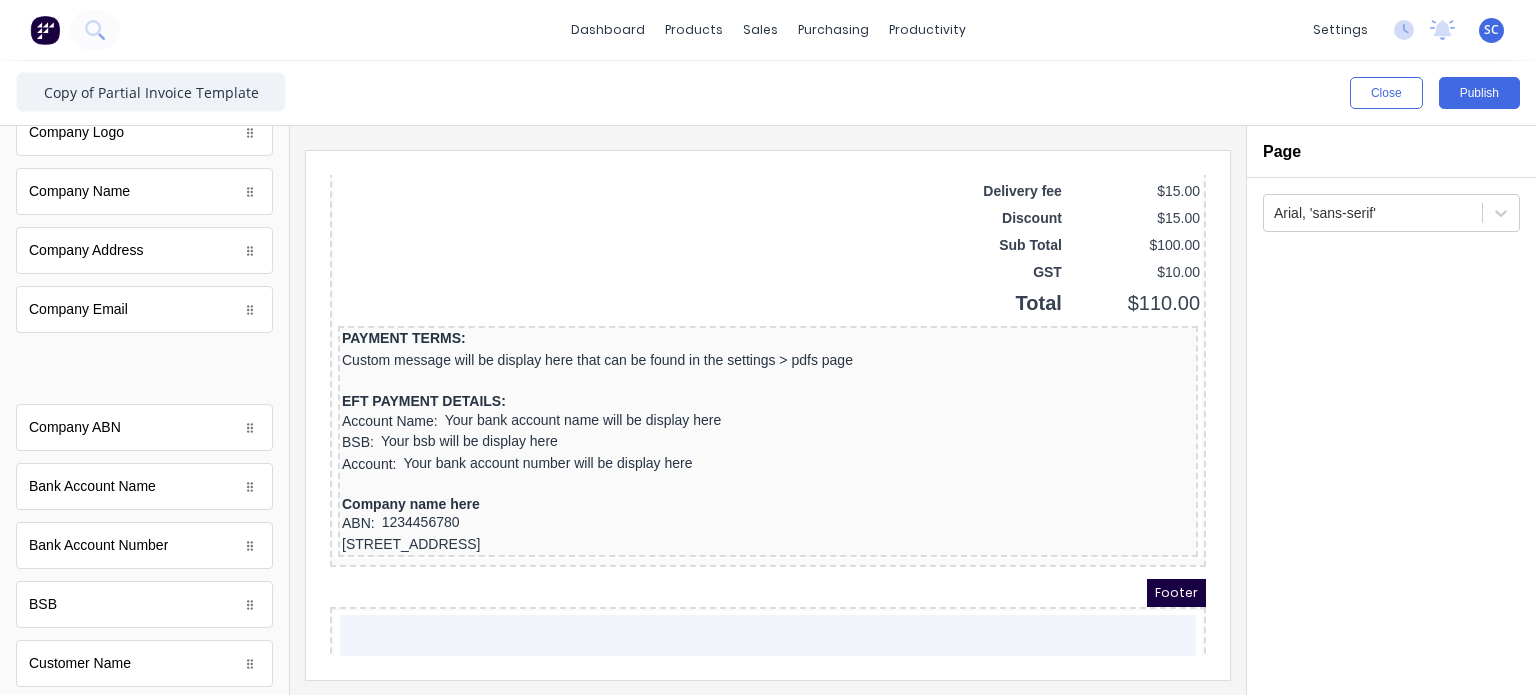 scroll, scrollTop: 0, scrollLeft: 0, axis: both 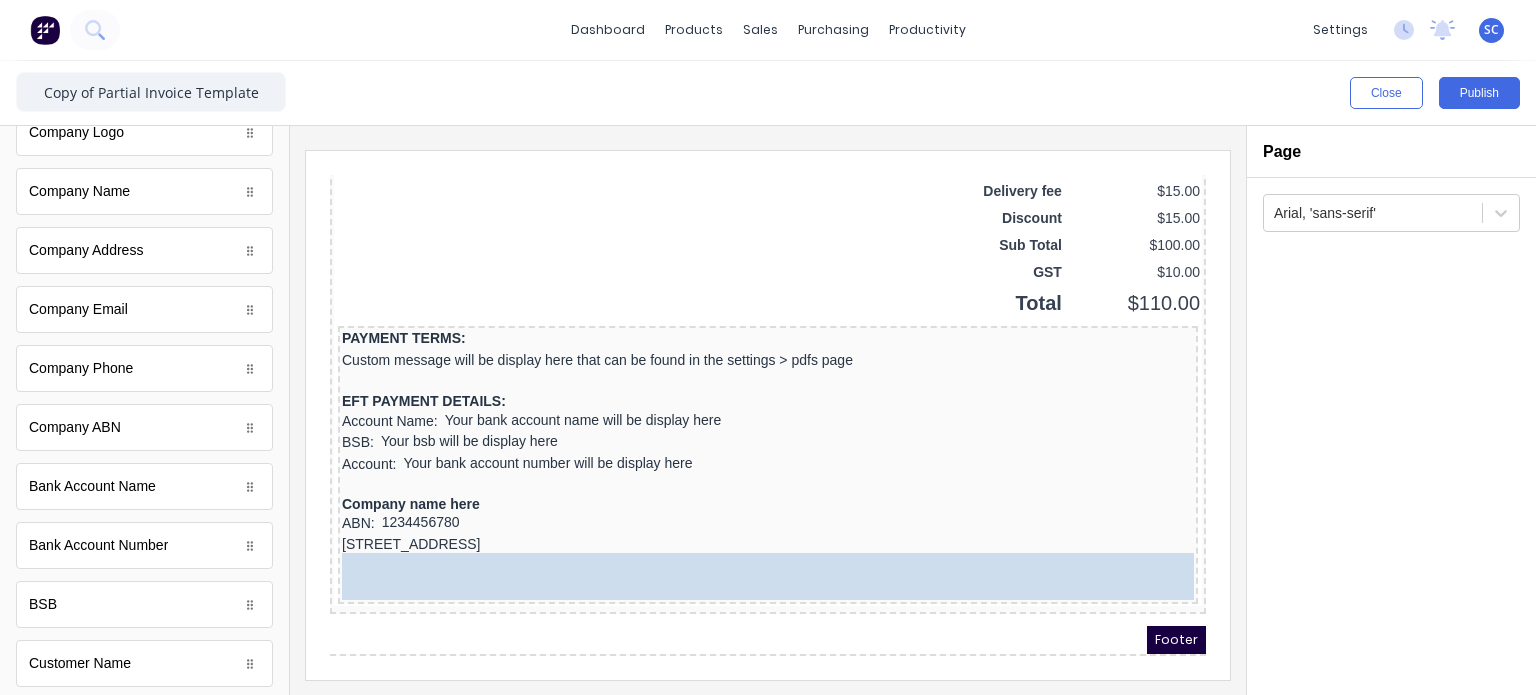 drag, startPoint x: 135, startPoint y: 376, endPoint x: 489, endPoint y: 563, distance: 400.35608 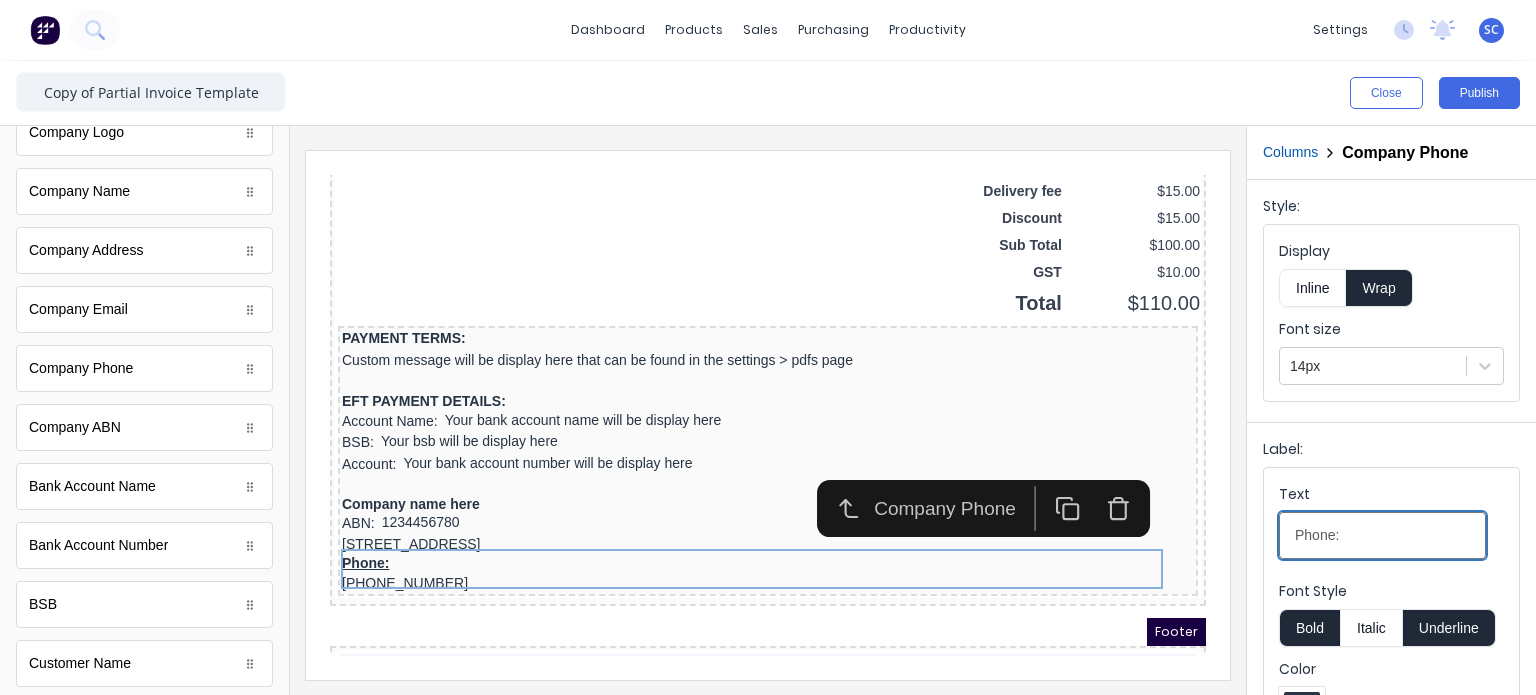 click on "Phone:" at bounding box center (1382, 535) 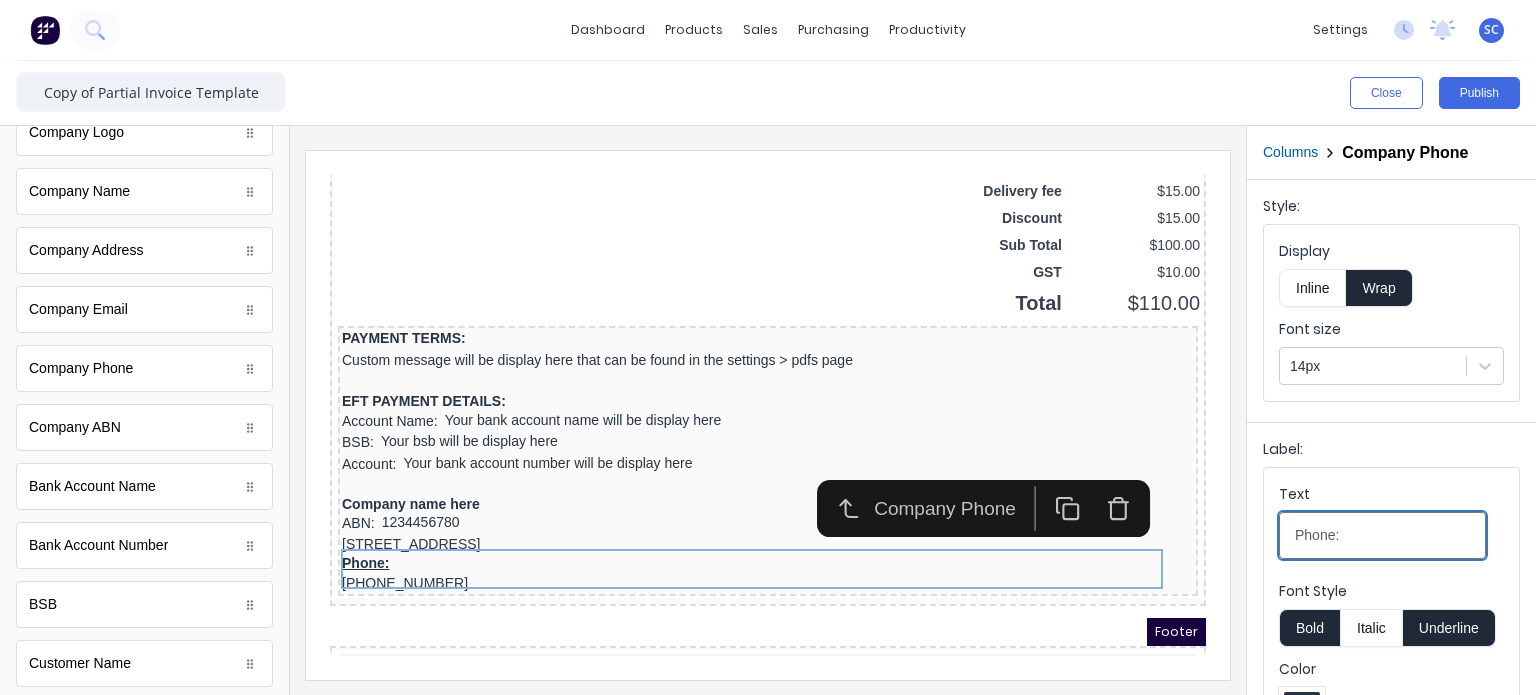 click on "Phone:" at bounding box center [1382, 535] 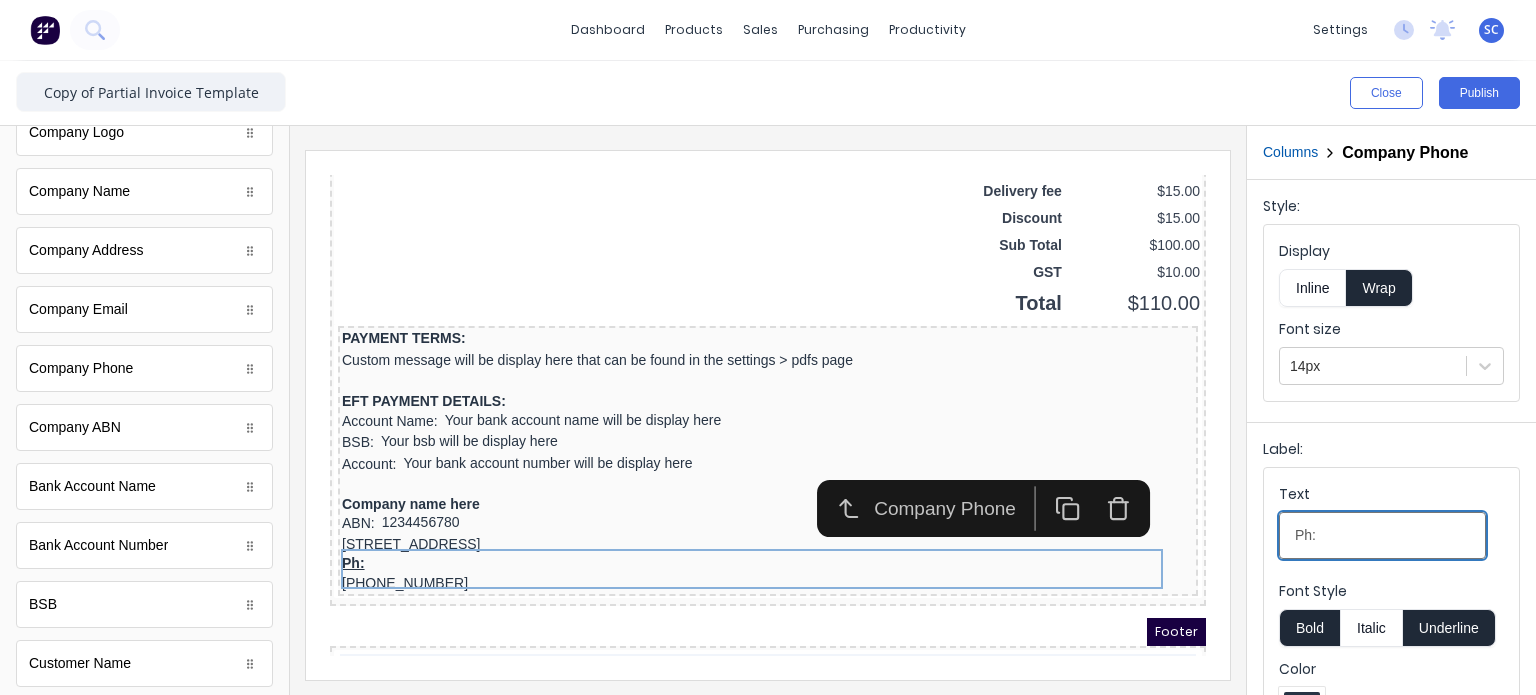 type on "Ph:" 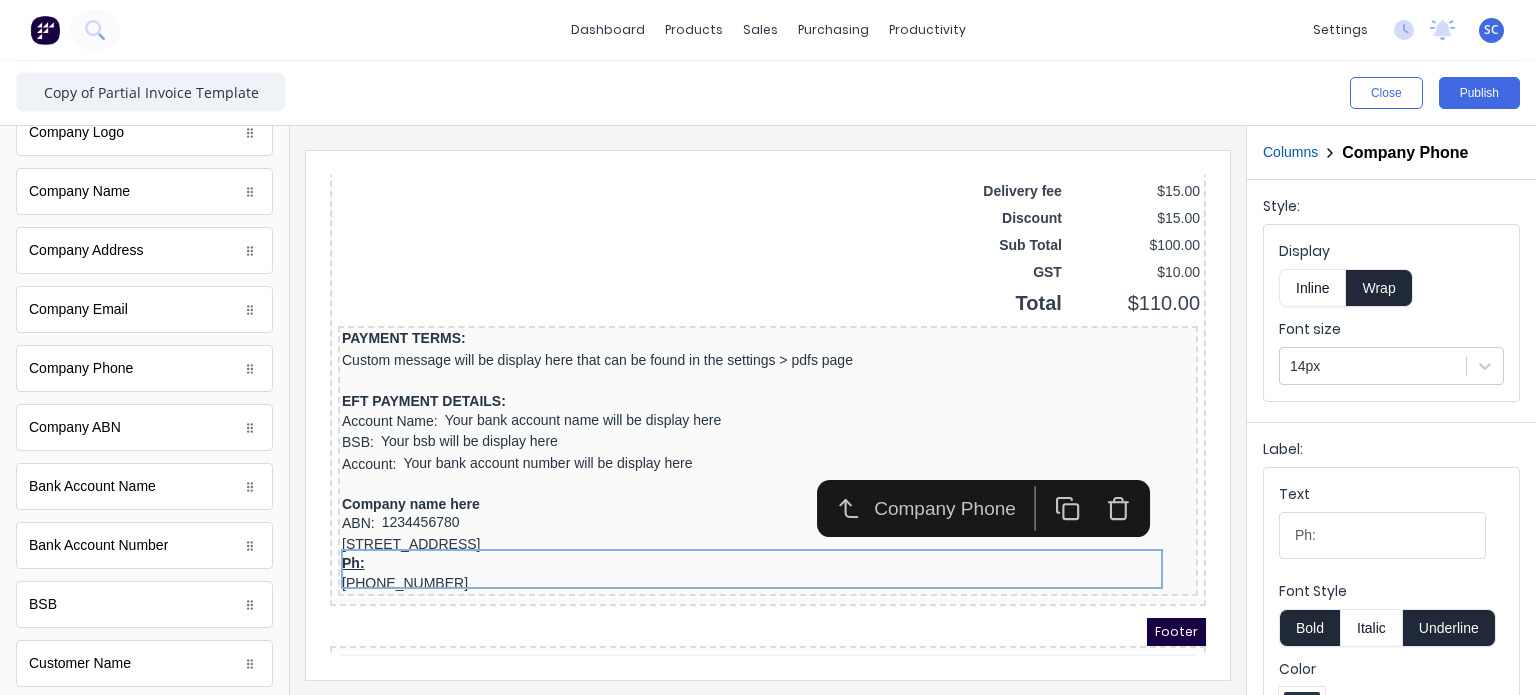 click on "Inline" at bounding box center [1312, 288] 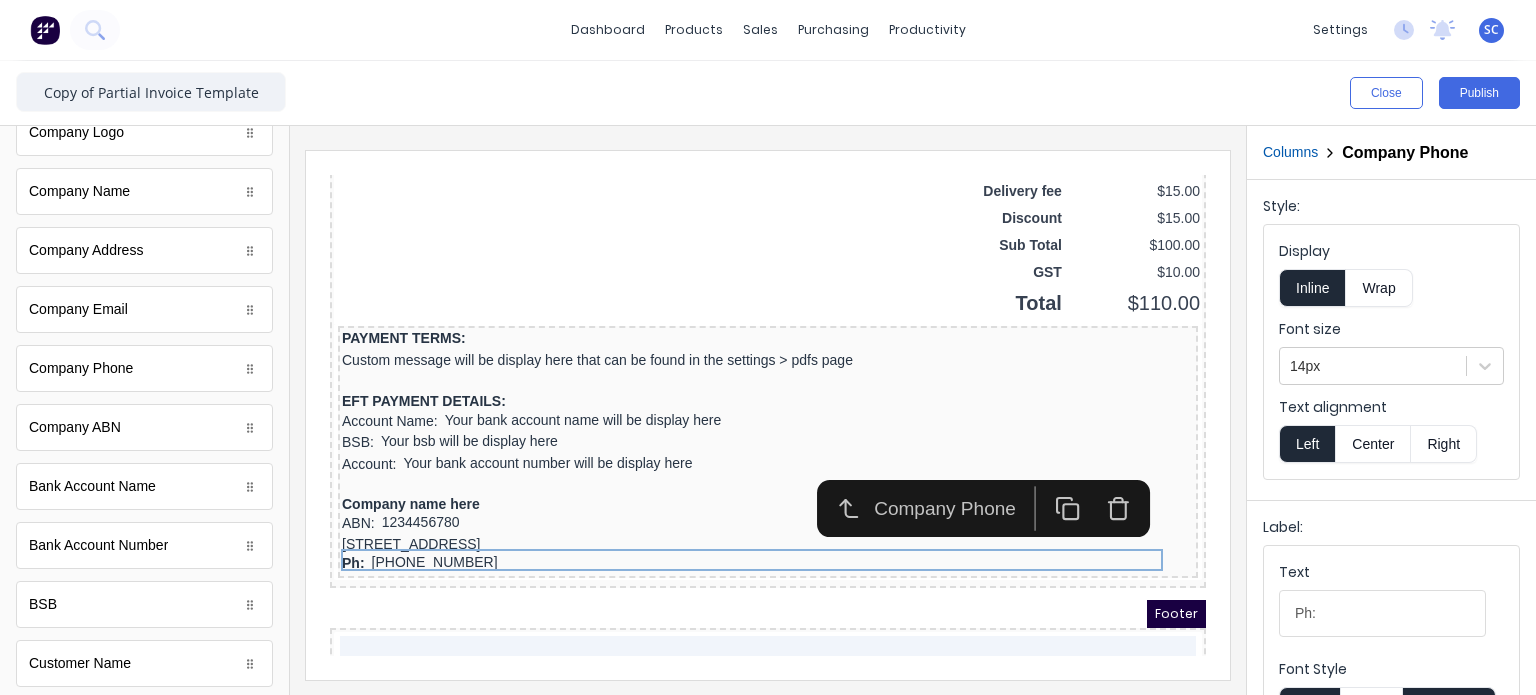 scroll, scrollTop: 104, scrollLeft: 0, axis: vertical 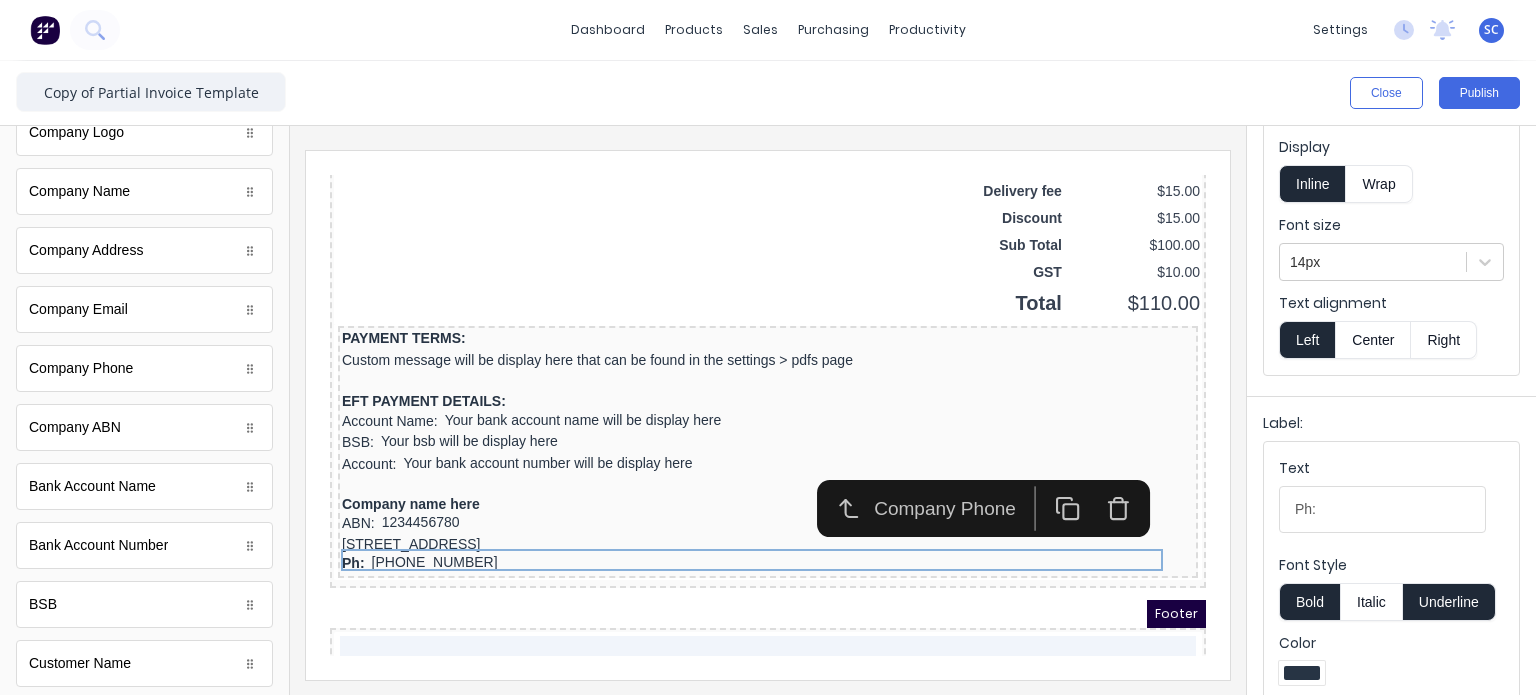 click on "Bold" at bounding box center (1309, 602) 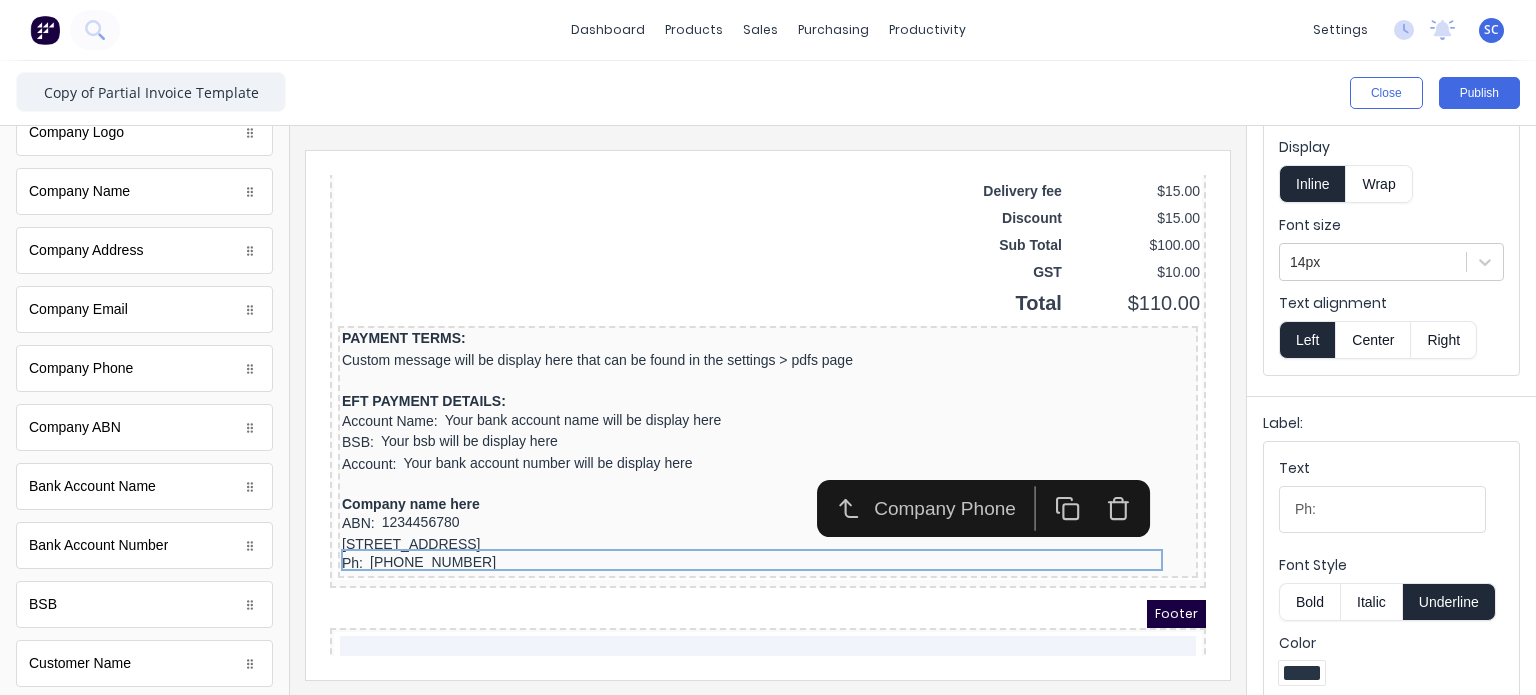 click on "Underline" at bounding box center (1449, 602) 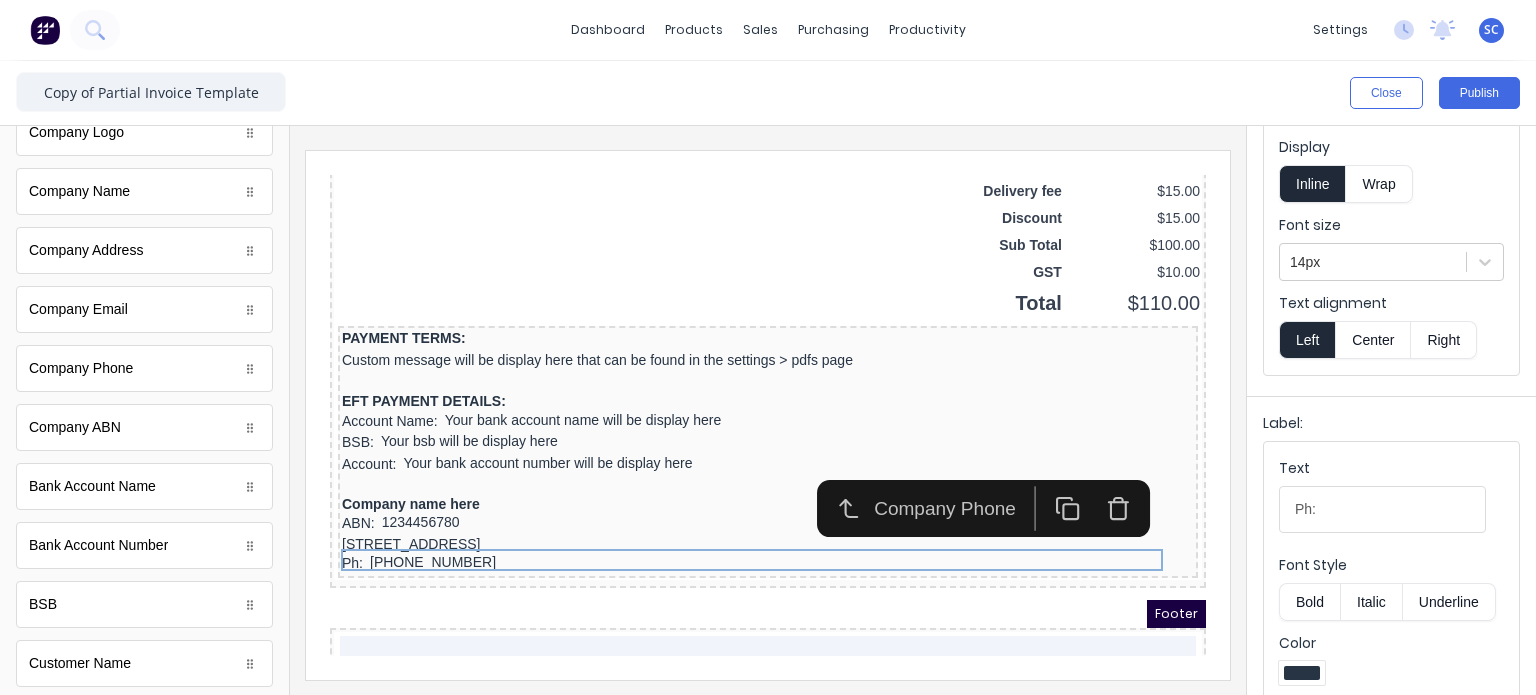 type 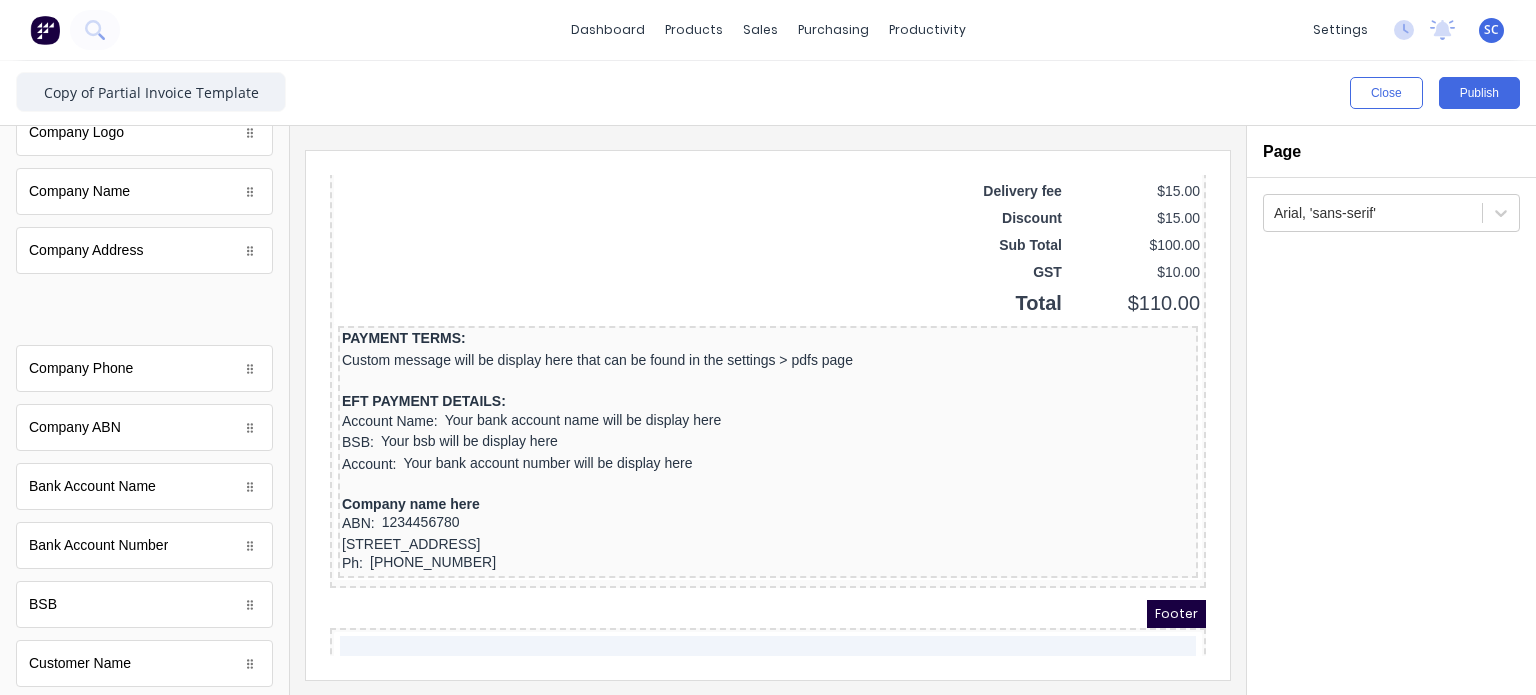 scroll, scrollTop: 0, scrollLeft: 0, axis: both 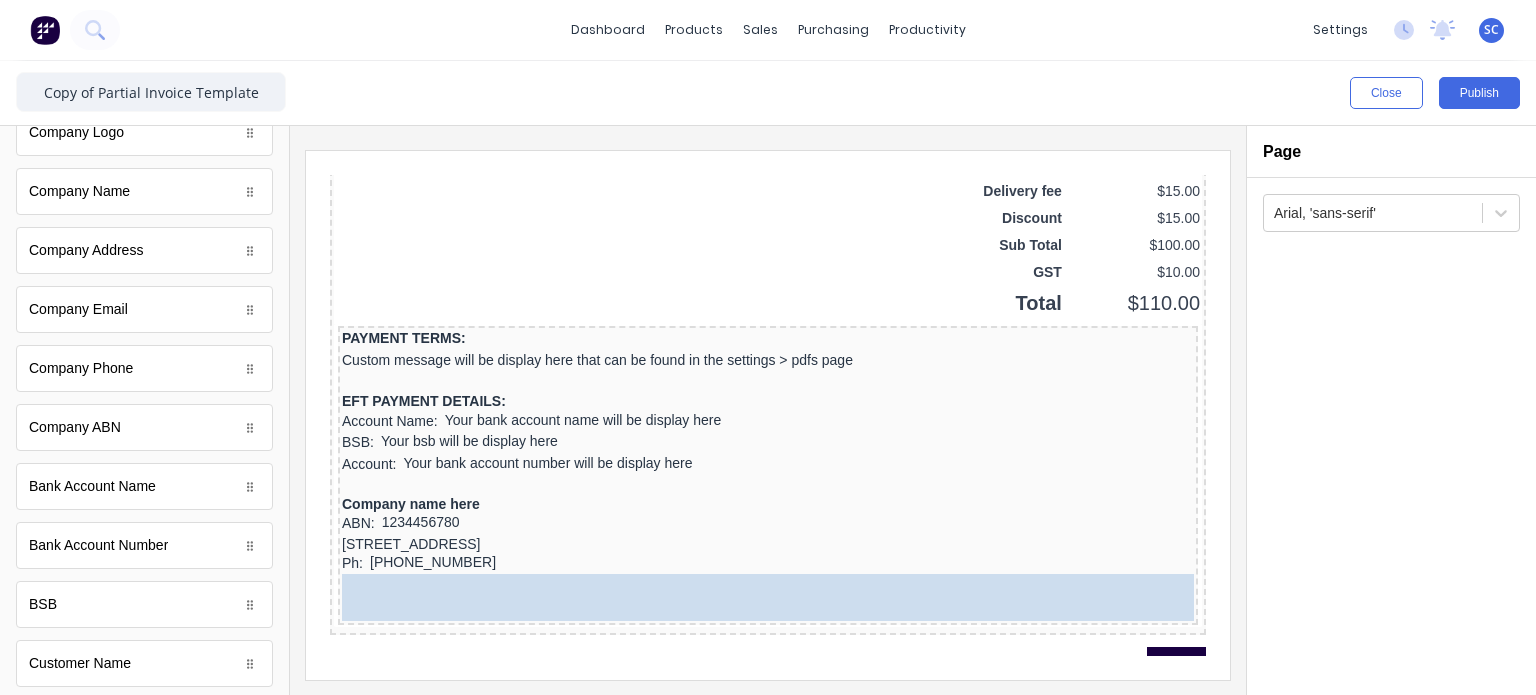 drag, startPoint x: 124, startPoint y: 320, endPoint x: 271, endPoint y: 424, distance: 180.06943 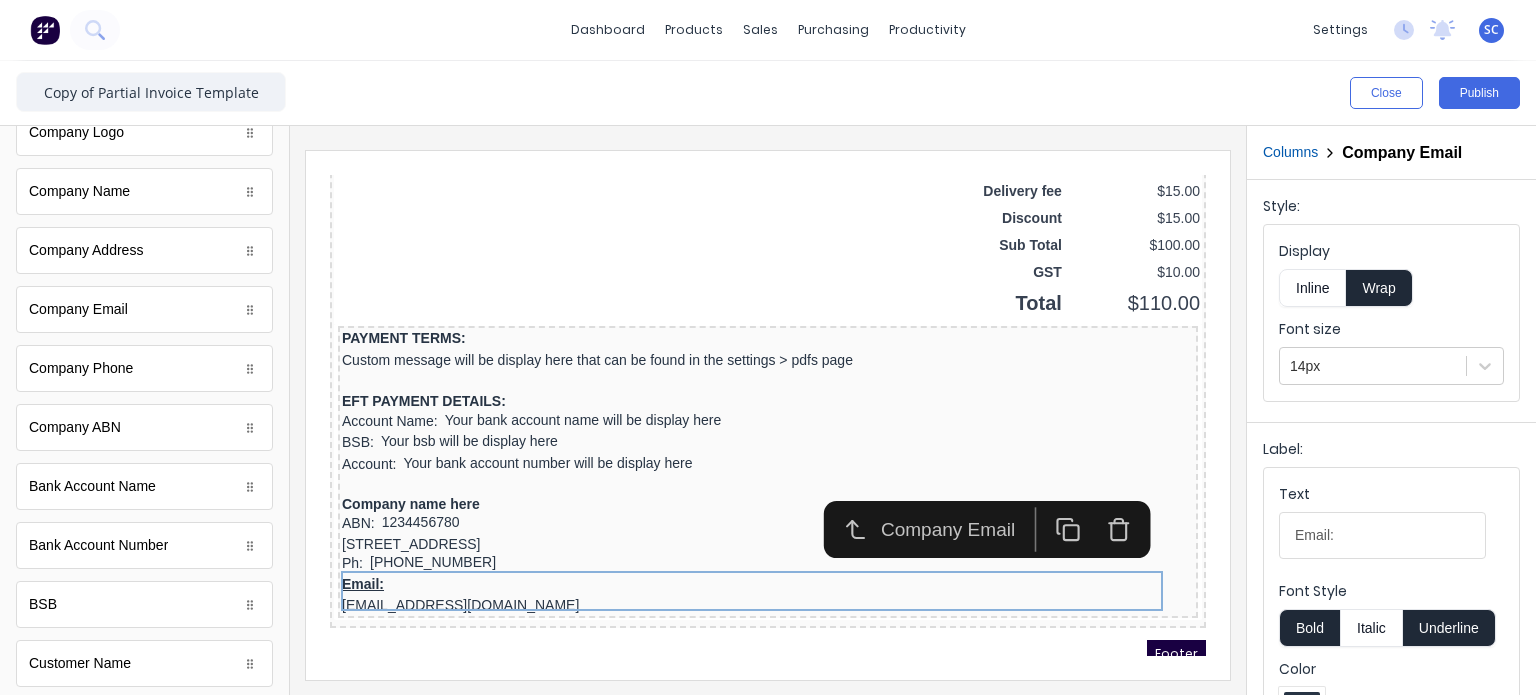 click on "Inline" at bounding box center [1312, 288] 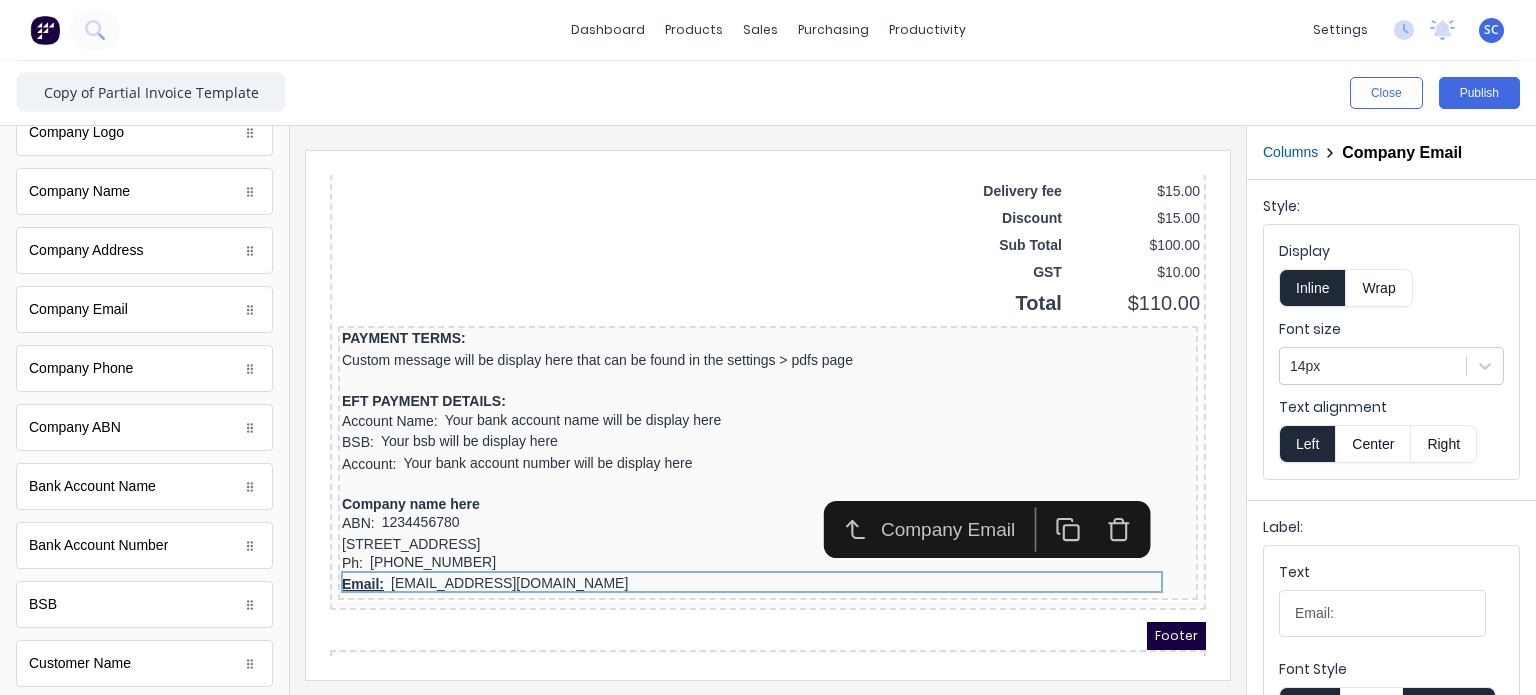 type 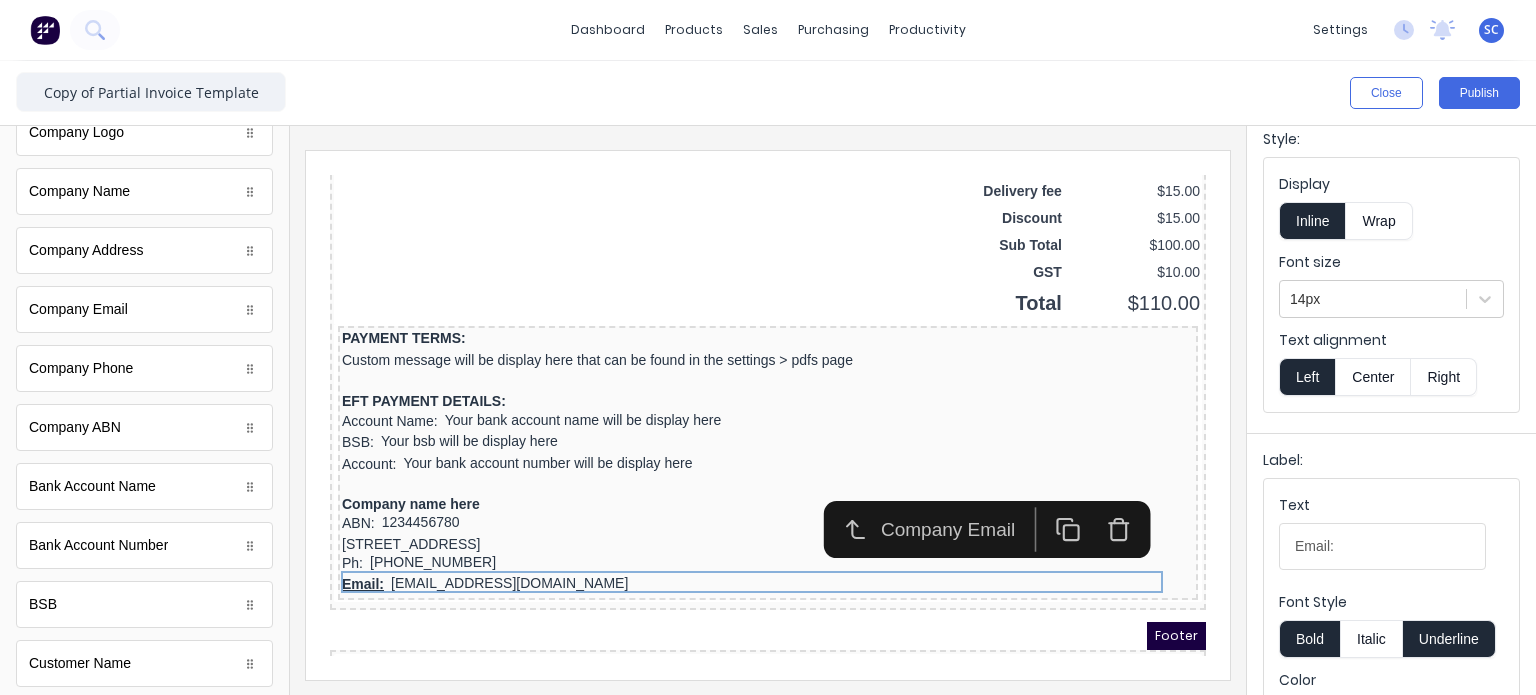 scroll, scrollTop: 68, scrollLeft: 0, axis: vertical 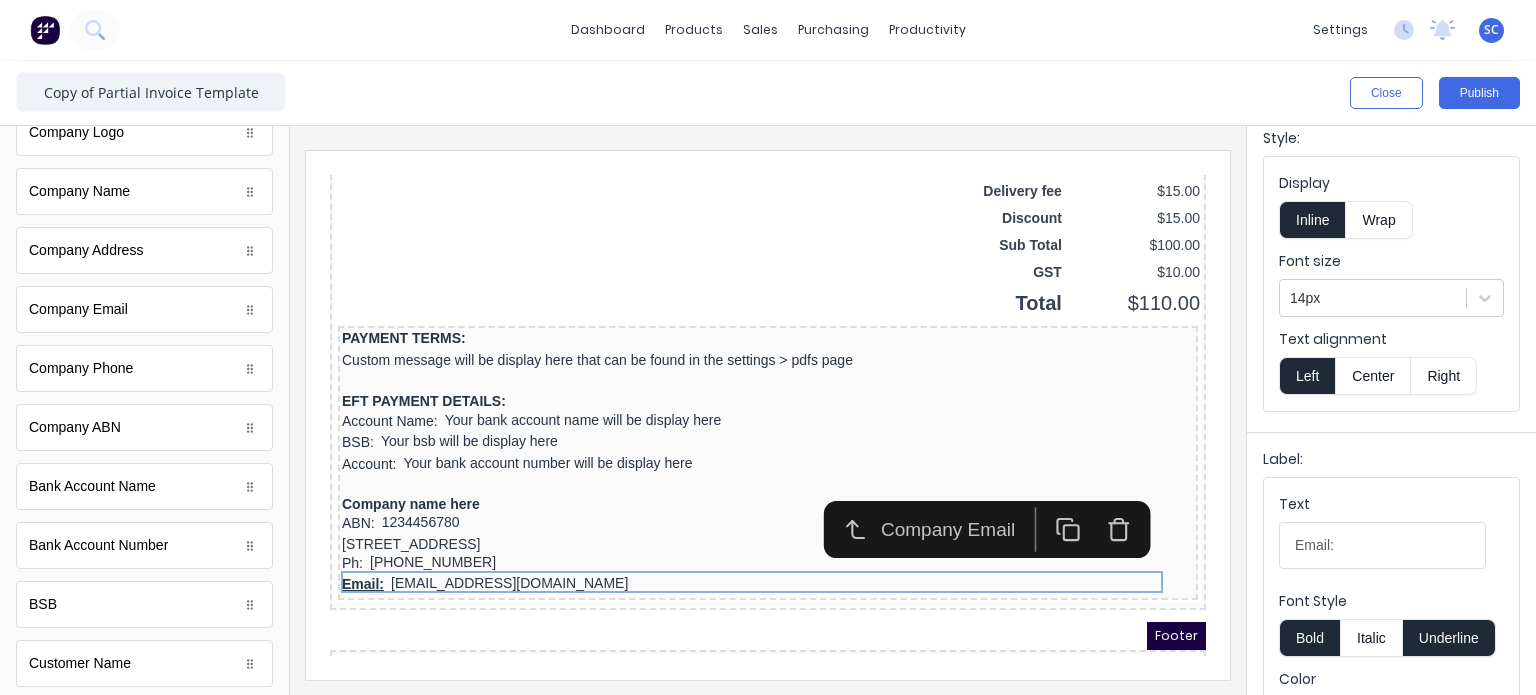 click on "Bold" at bounding box center [1309, 638] 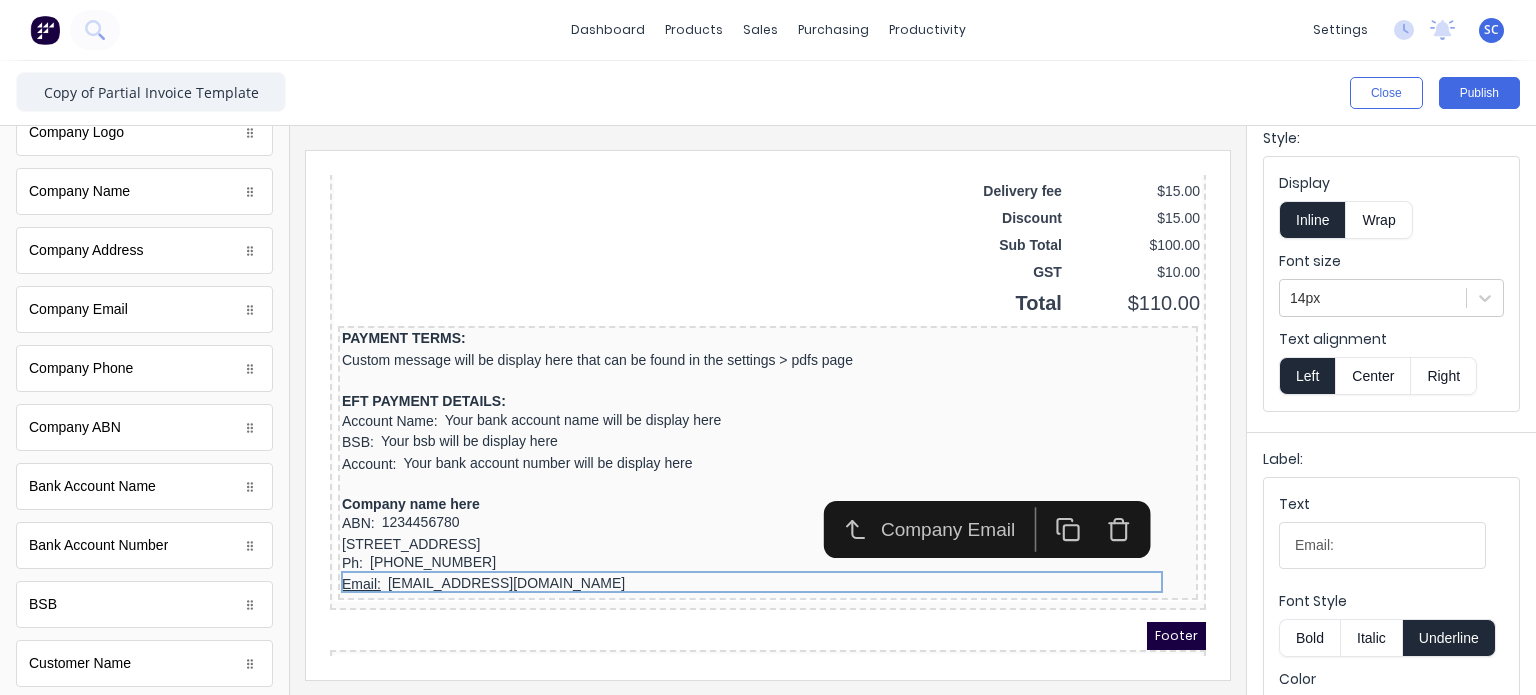click on "Underline" at bounding box center (1449, 638) 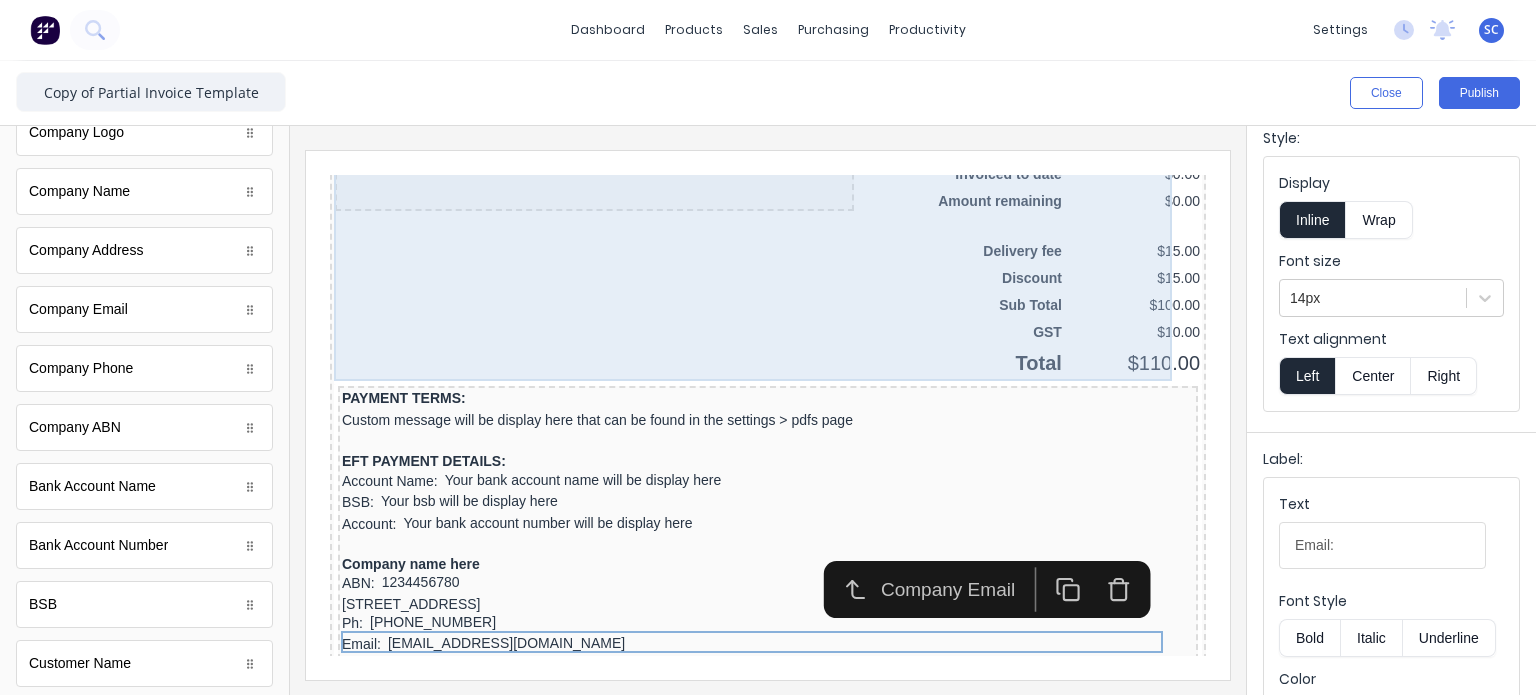 scroll, scrollTop: 1587, scrollLeft: 0, axis: vertical 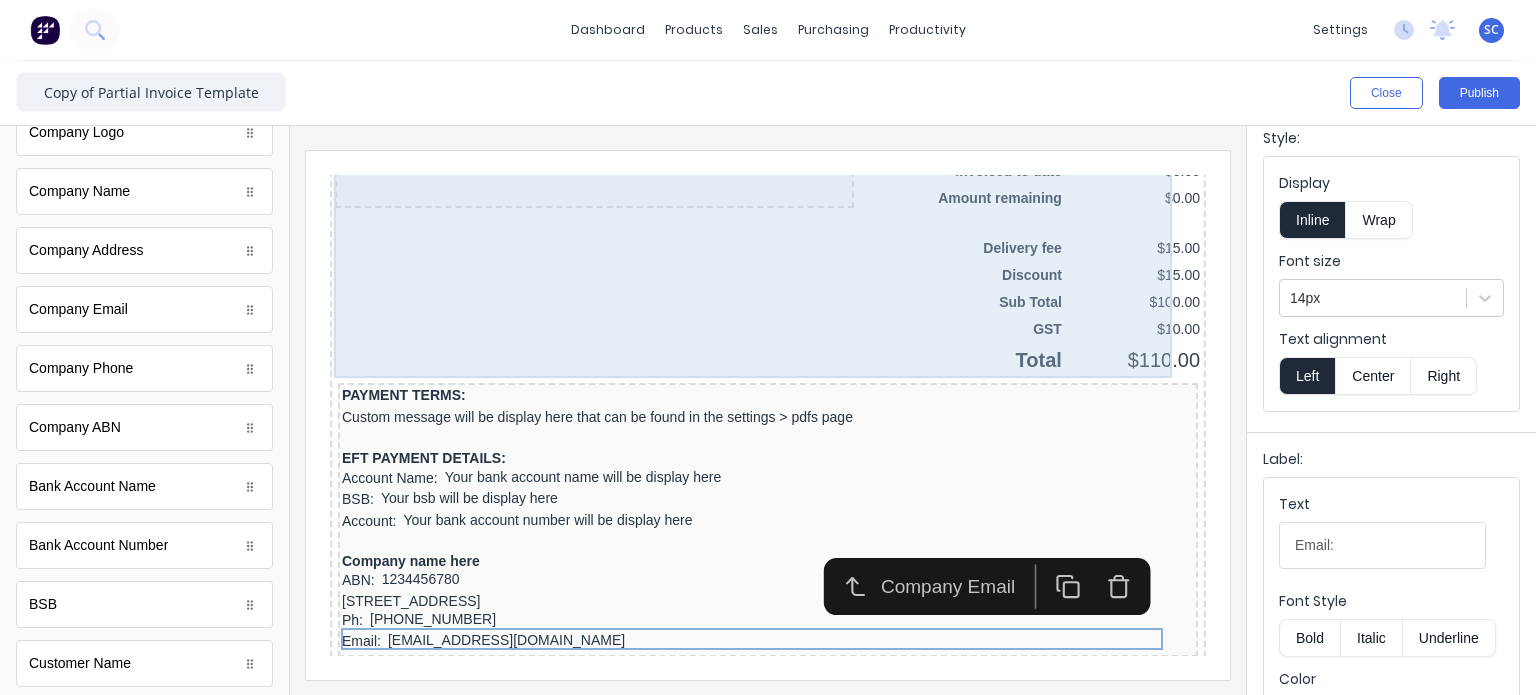 type 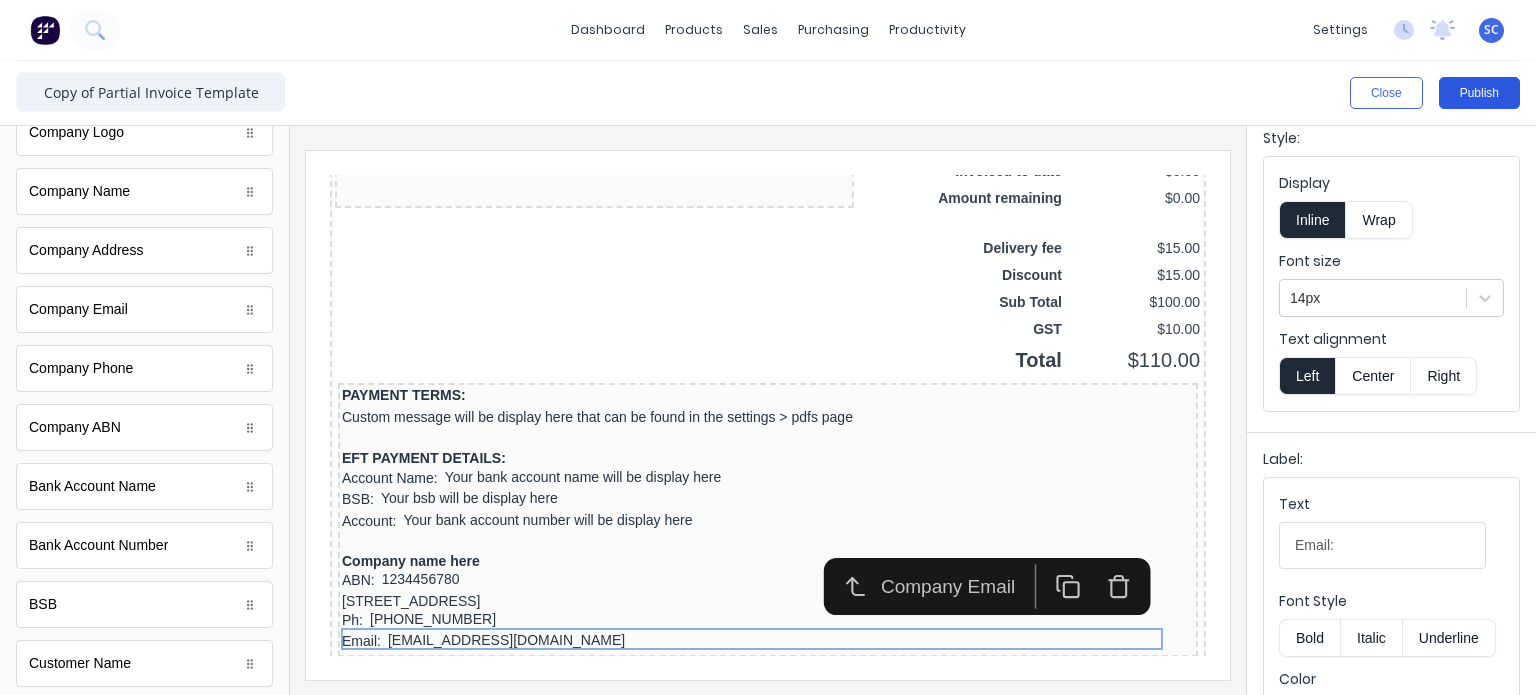 click on "Publish" at bounding box center [1479, 93] 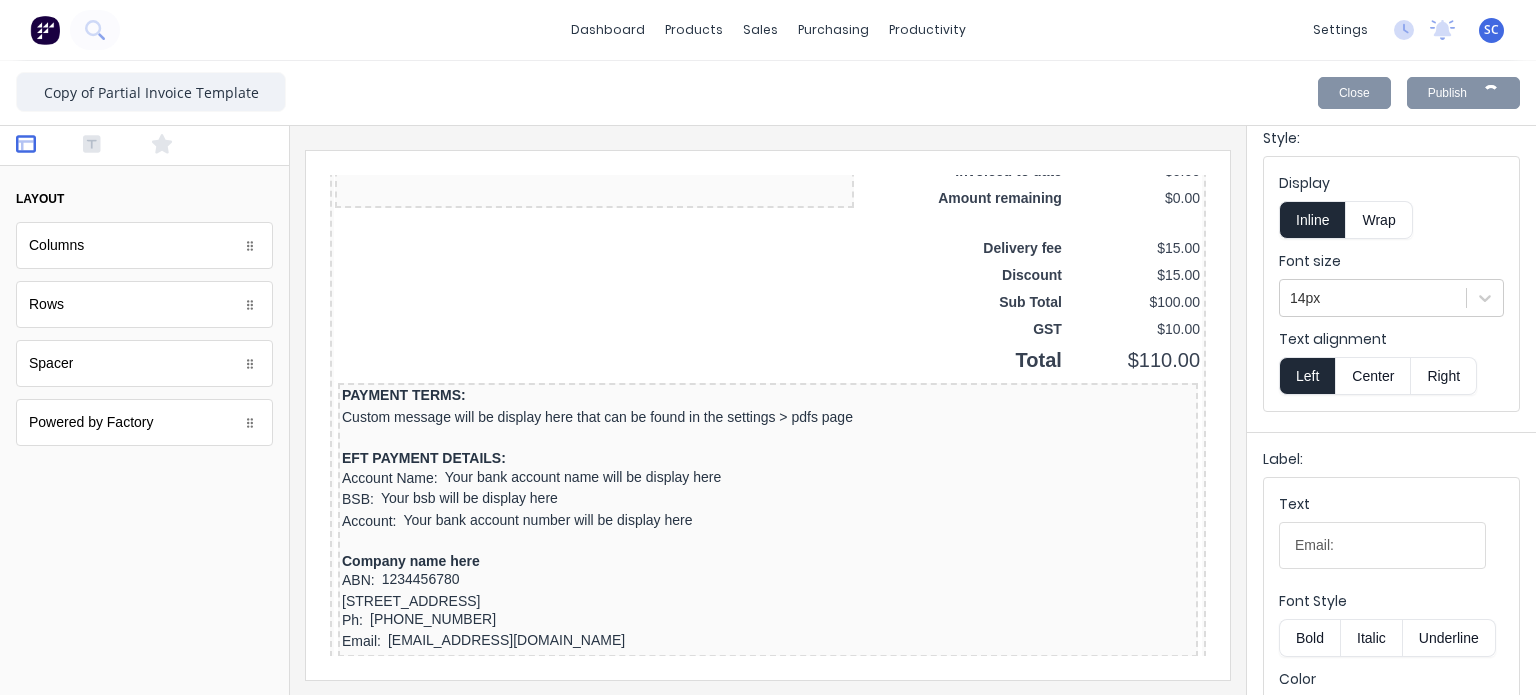 scroll, scrollTop: 0, scrollLeft: 0, axis: both 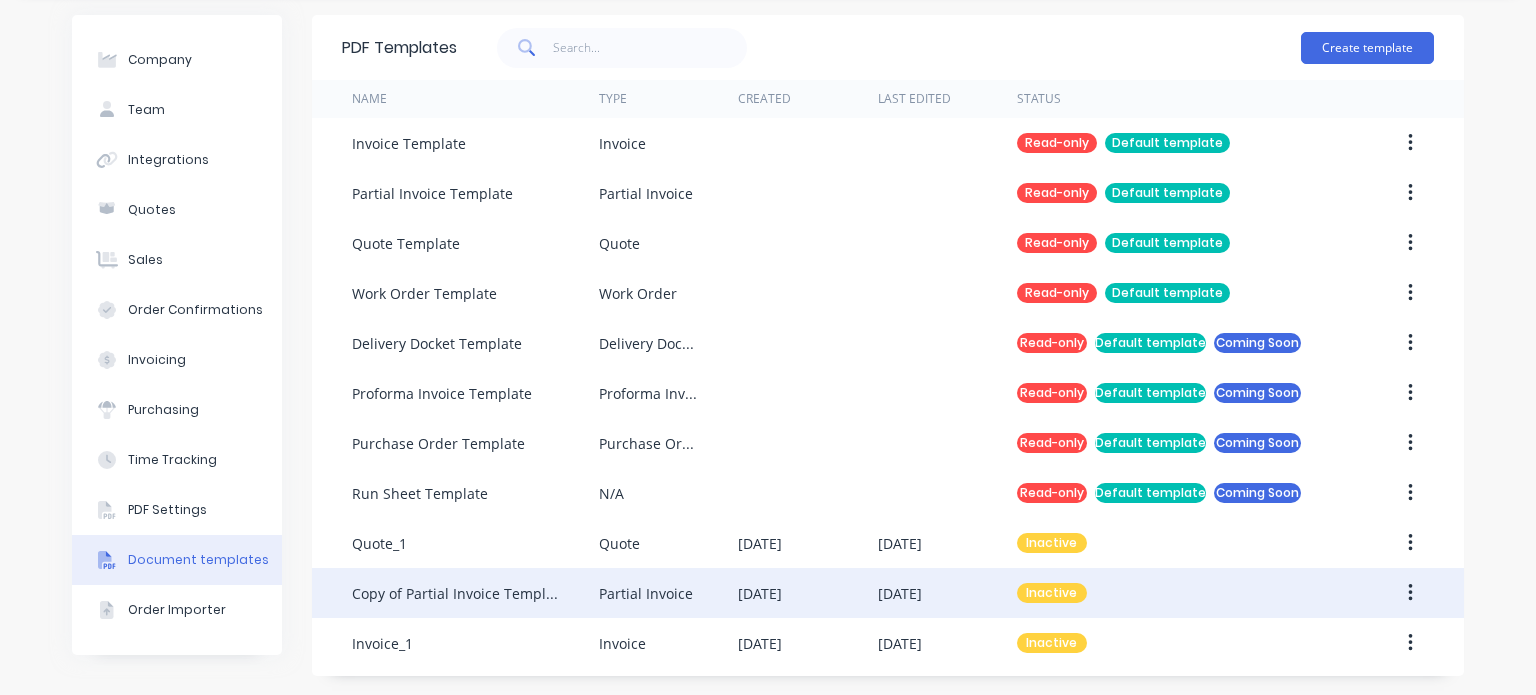 click on "Partial Invoice" at bounding box center (646, 593) 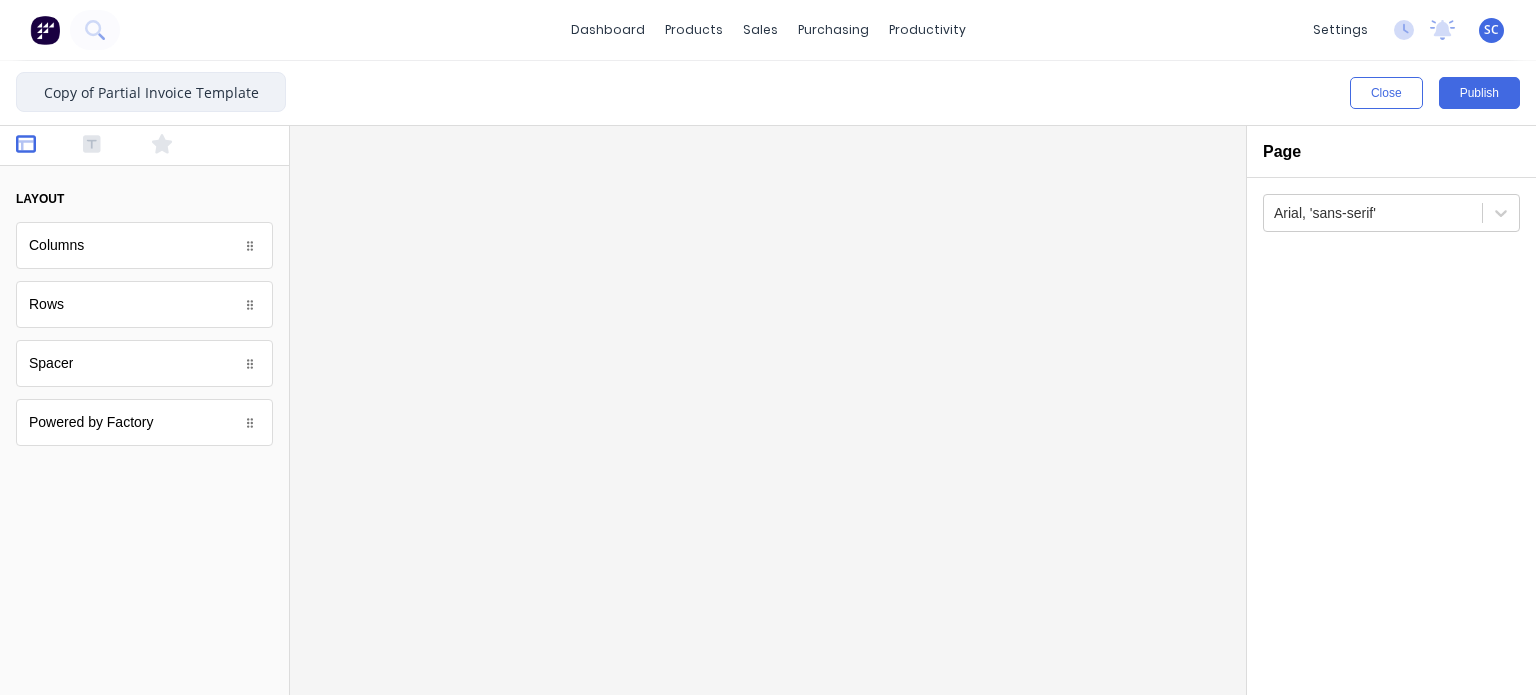 click on "Copy of Partial Invoice Template" at bounding box center (151, 92) 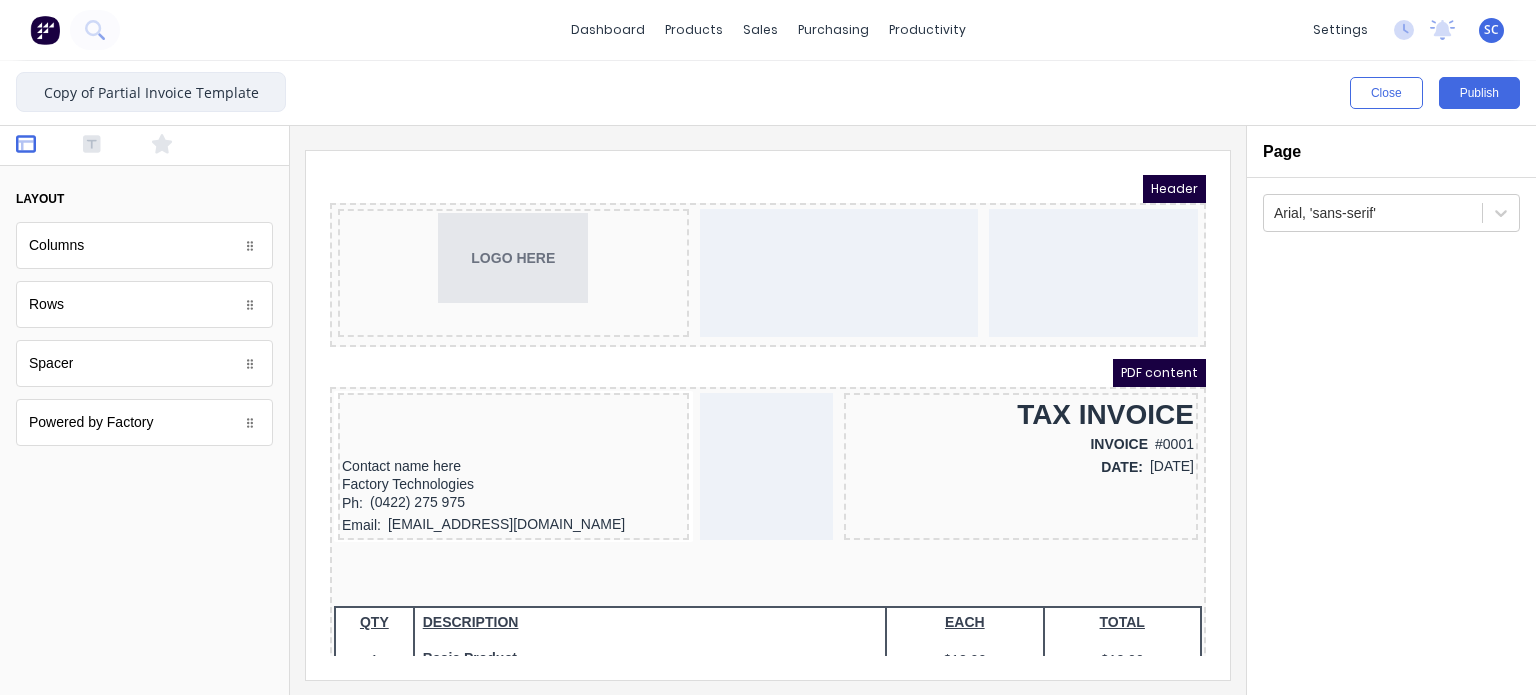 scroll, scrollTop: 0, scrollLeft: 0, axis: both 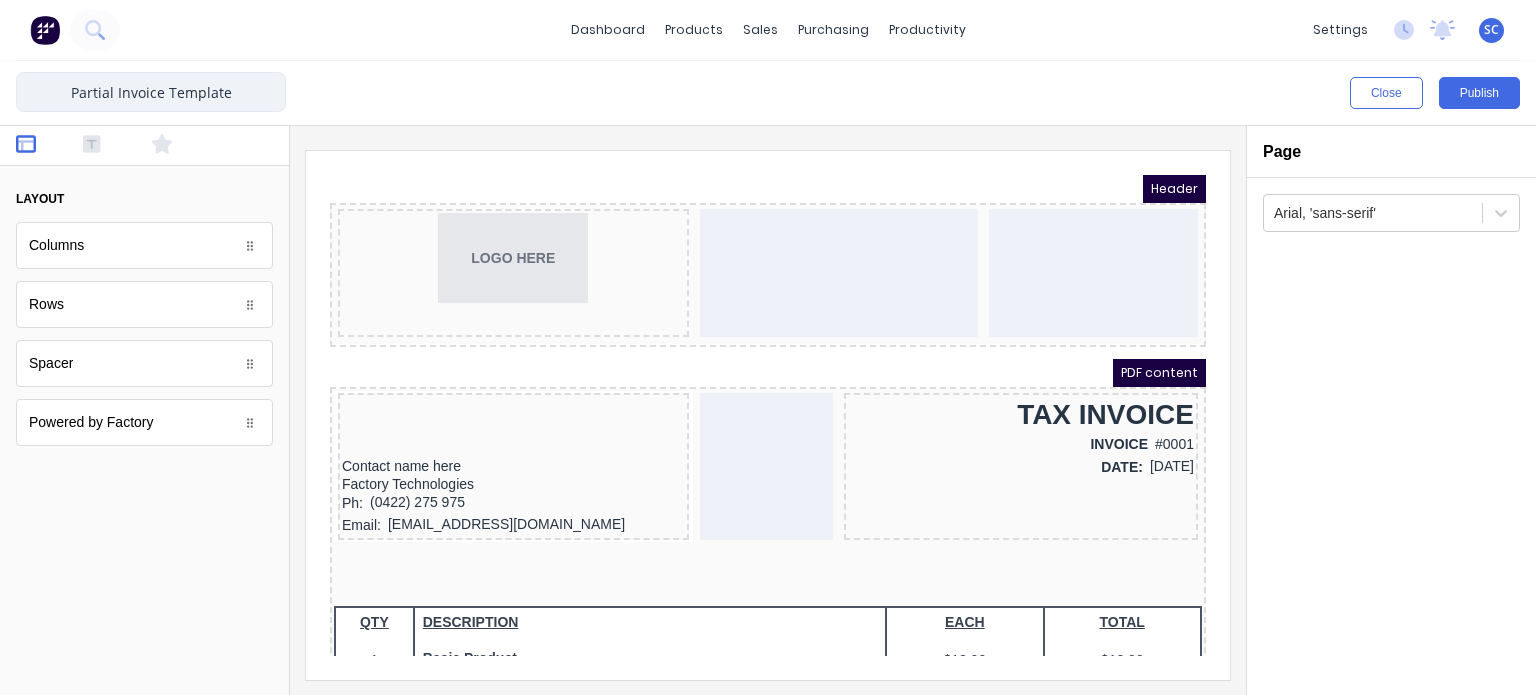 click on "Partial Invoice Template" at bounding box center [151, 92] 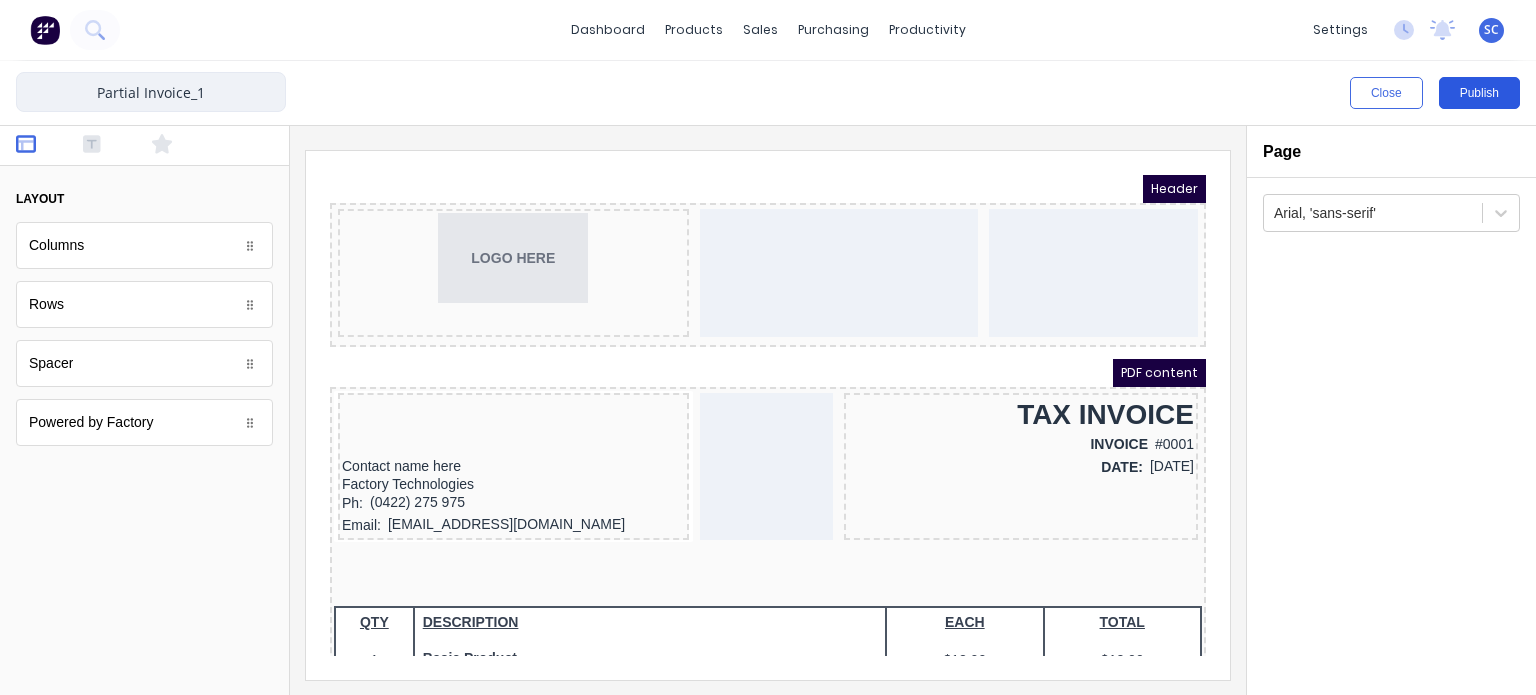 type on "Partial Invoice_1" 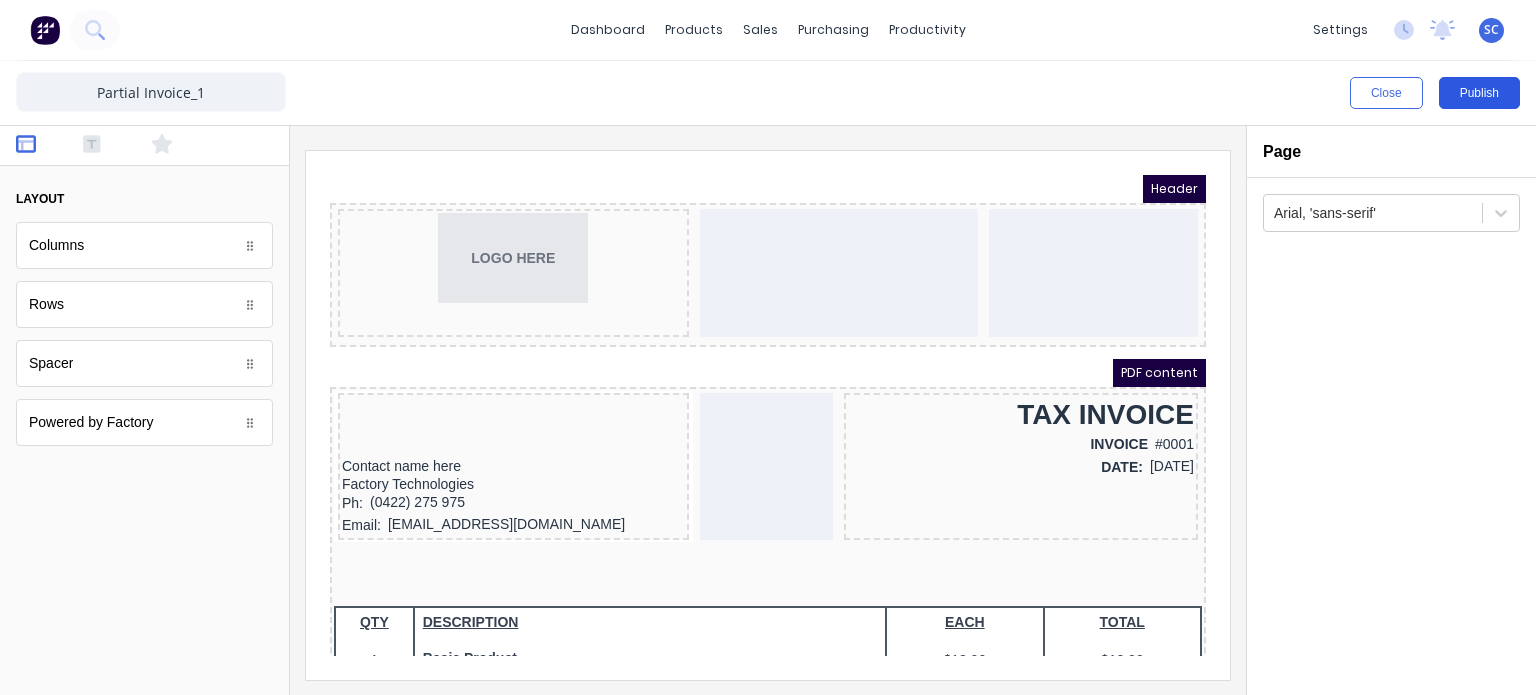 click on "Publish" at bounding box center (1479, 93) 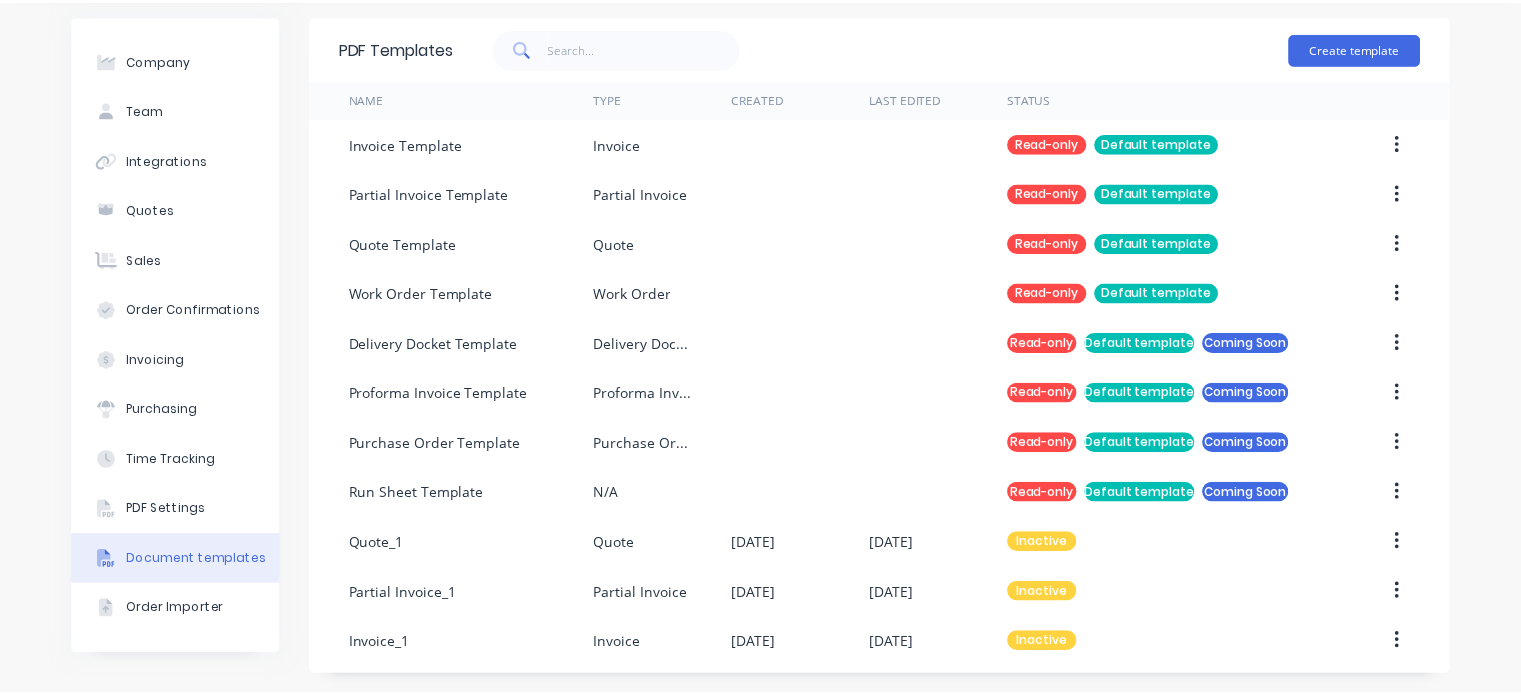 scroll, scrollTop: 0, scrollLeft: 0, axis: both 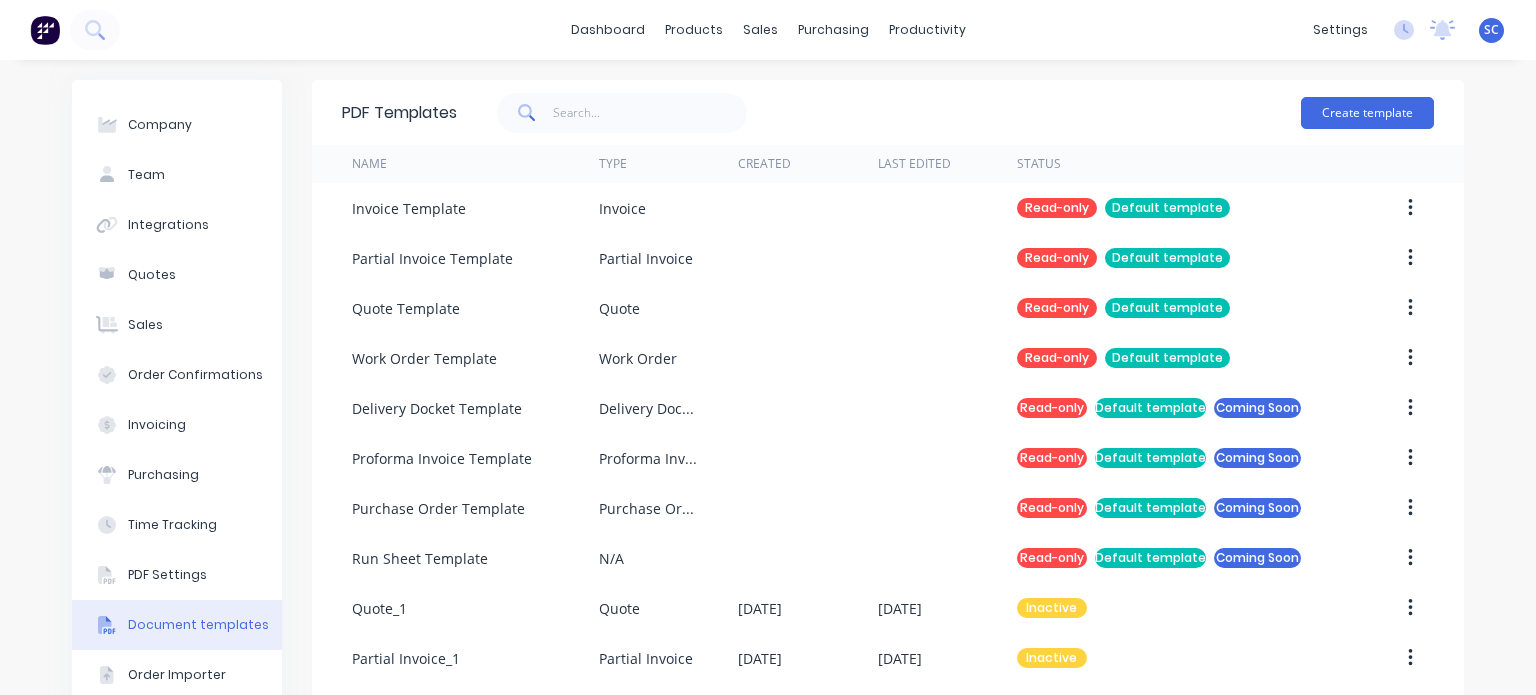 click on "SC Tourcraft Canopies & Trays Shaira Canoza from Factory Administrator Profile Sign out" at bounding box center [1491, 30] 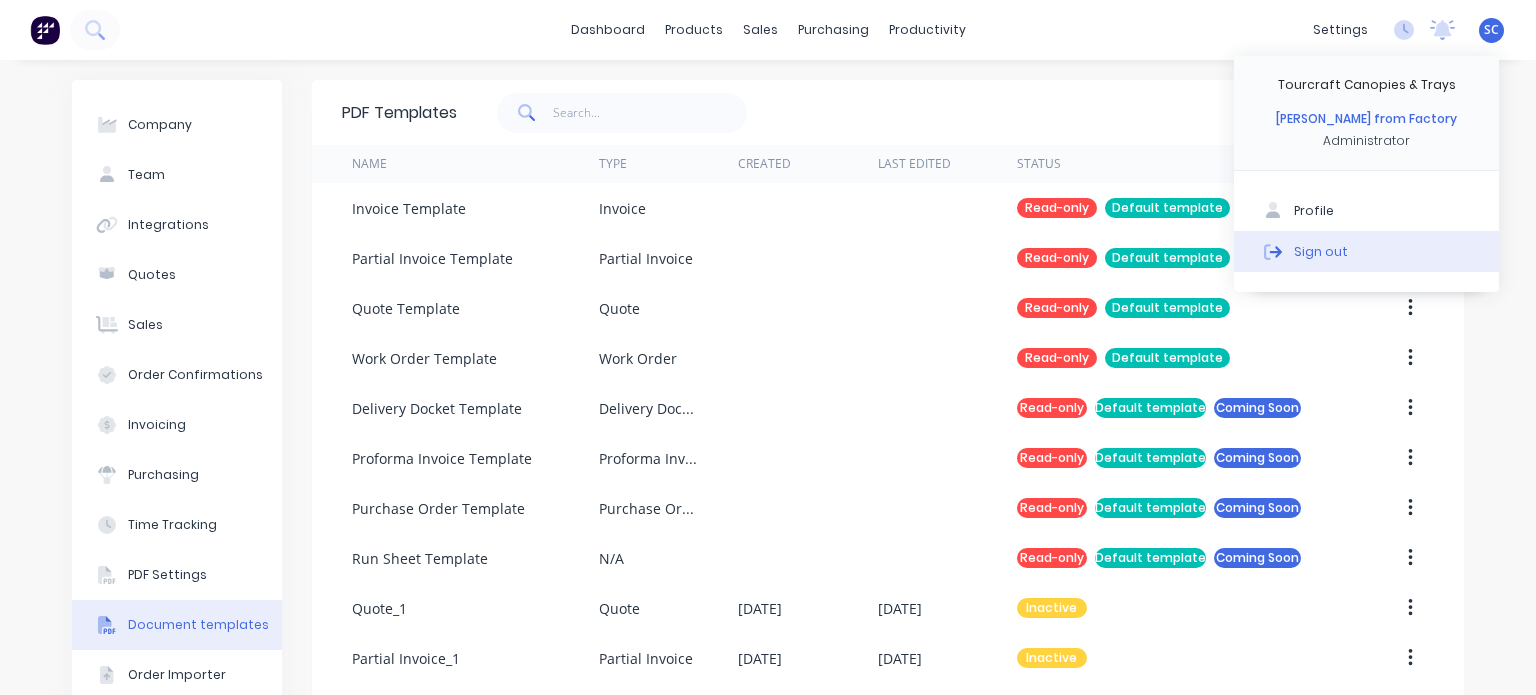 click on "Sign out" at bounding box center [1321, 251] 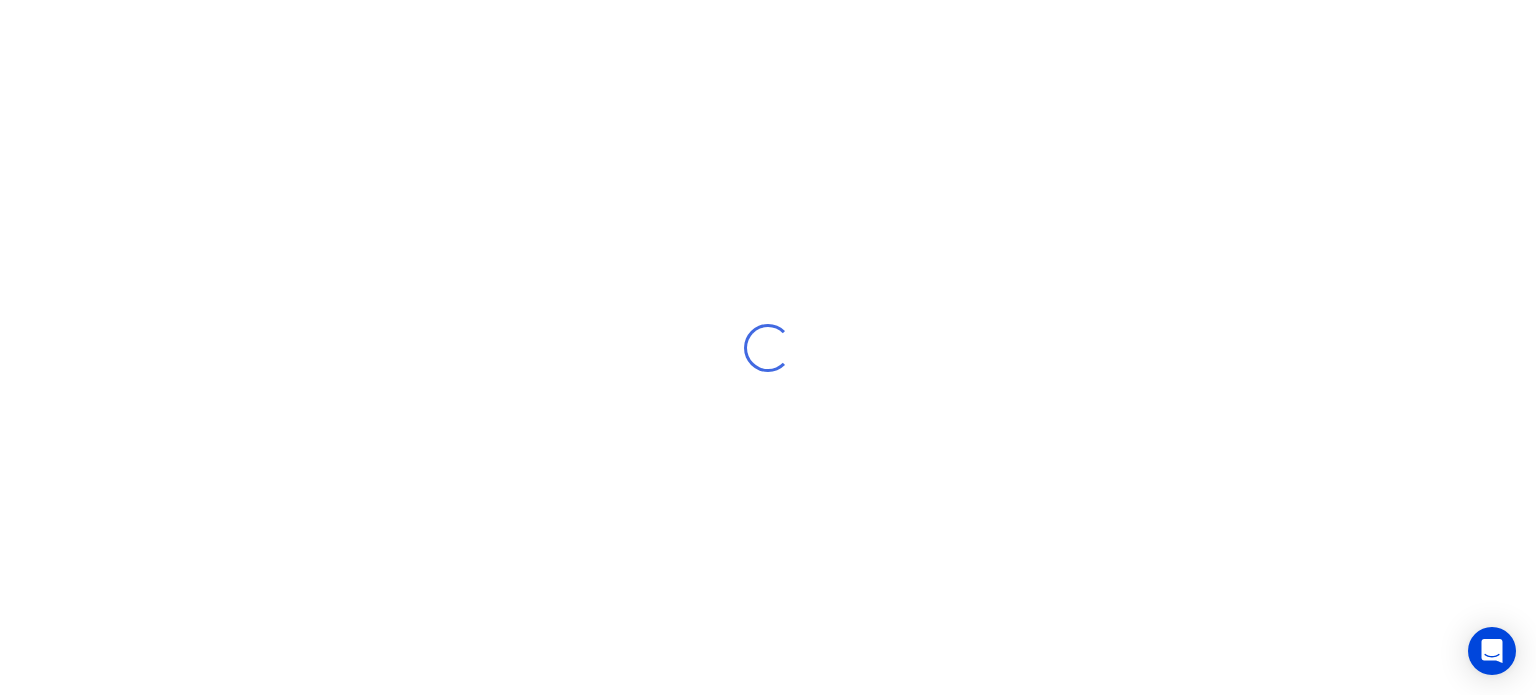 scroll, scrollTop: 0, scrollLeft: 0, axis: both 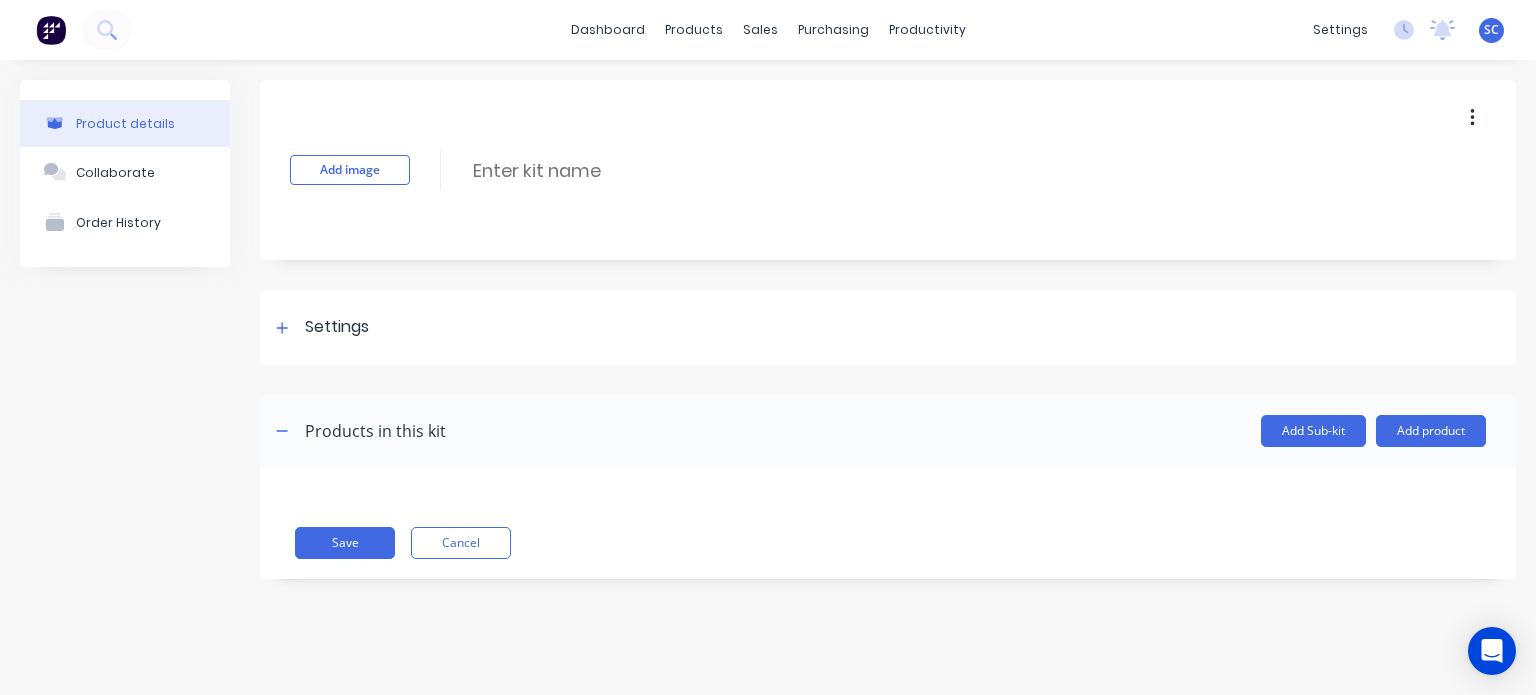 click on "SC" at bounding box center [1491, 30] 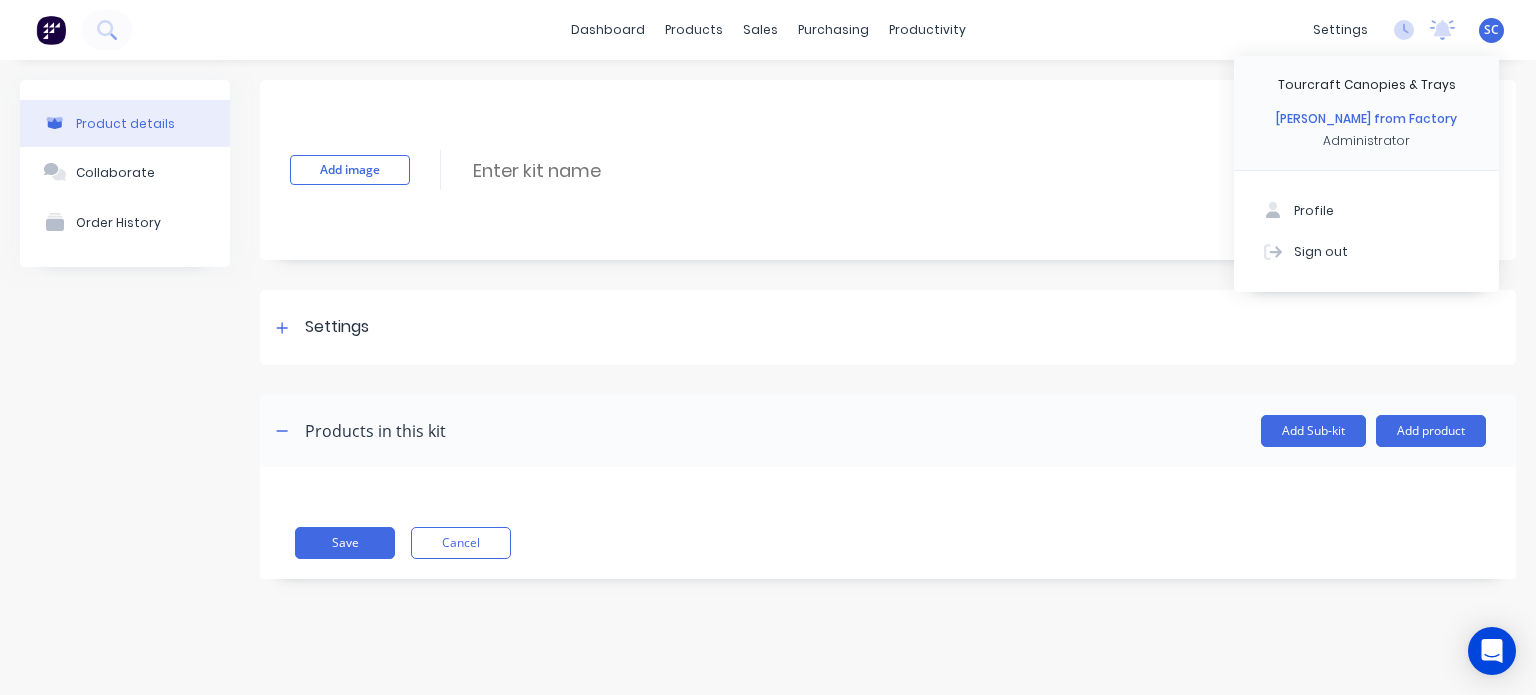 click on "SC" at bounding box center [1491, 30] 